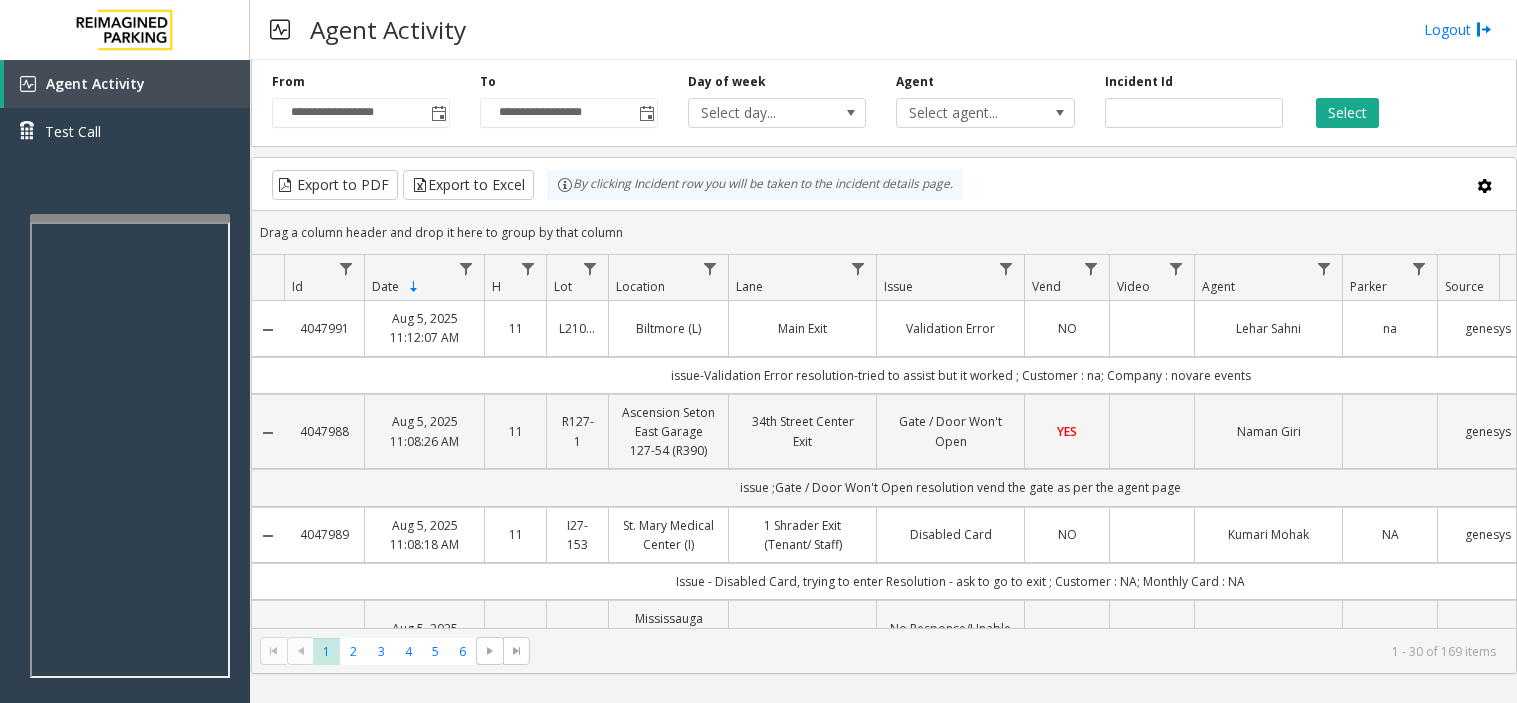 scroll, scrollTop: 0, scrollLeft: 0, axis: both 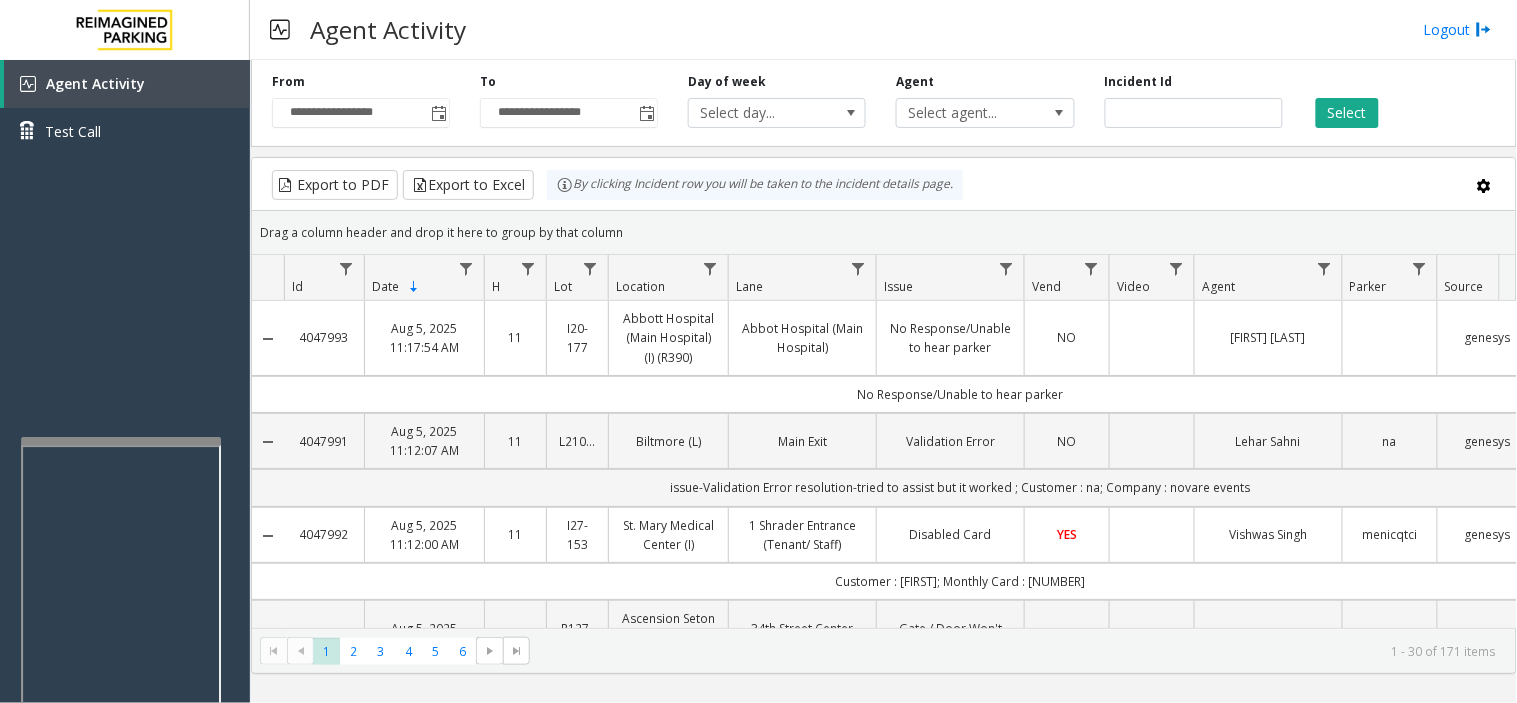 click at bounding box center (121, 671) 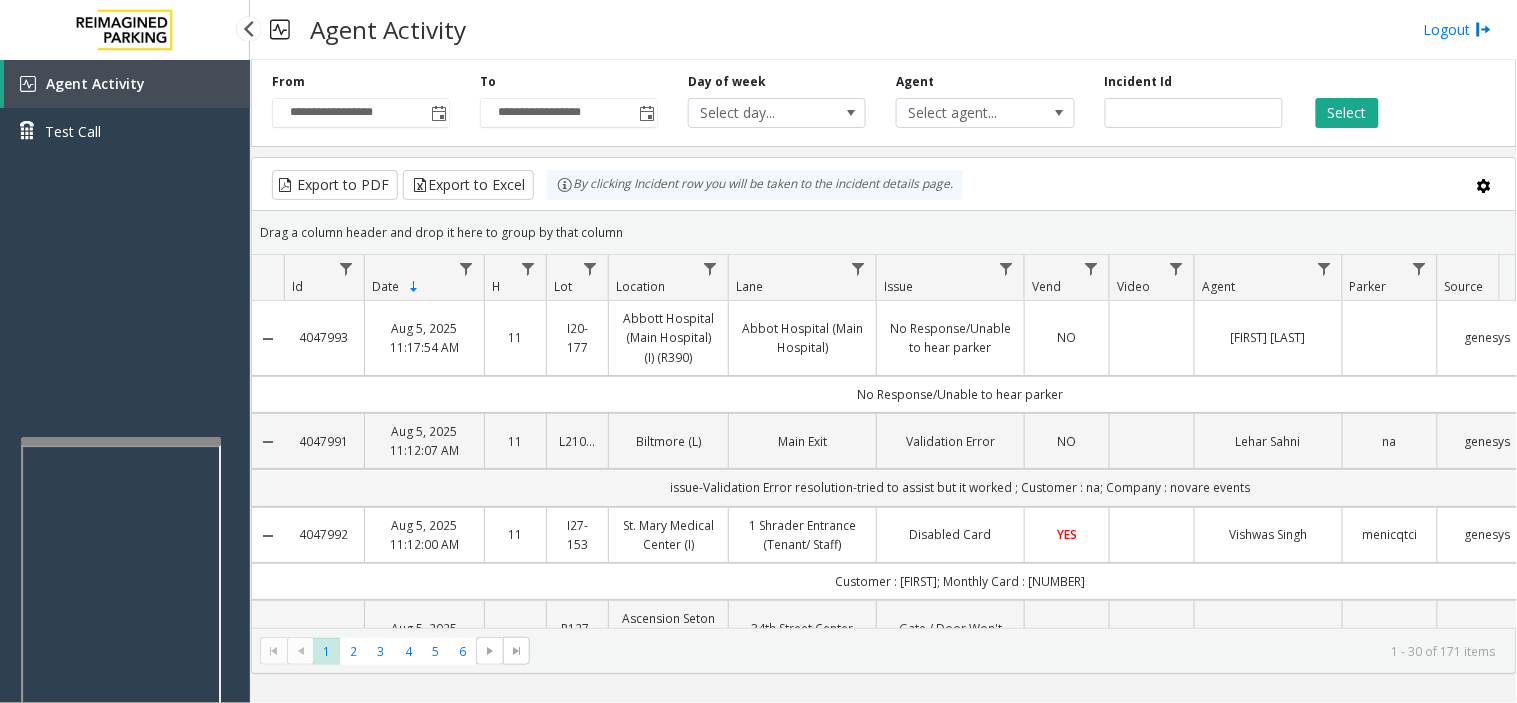 drag, startPoint x: 187, startPoint y: 245, endPoint x: 166, endPoint y: 284, distance: 44.294468 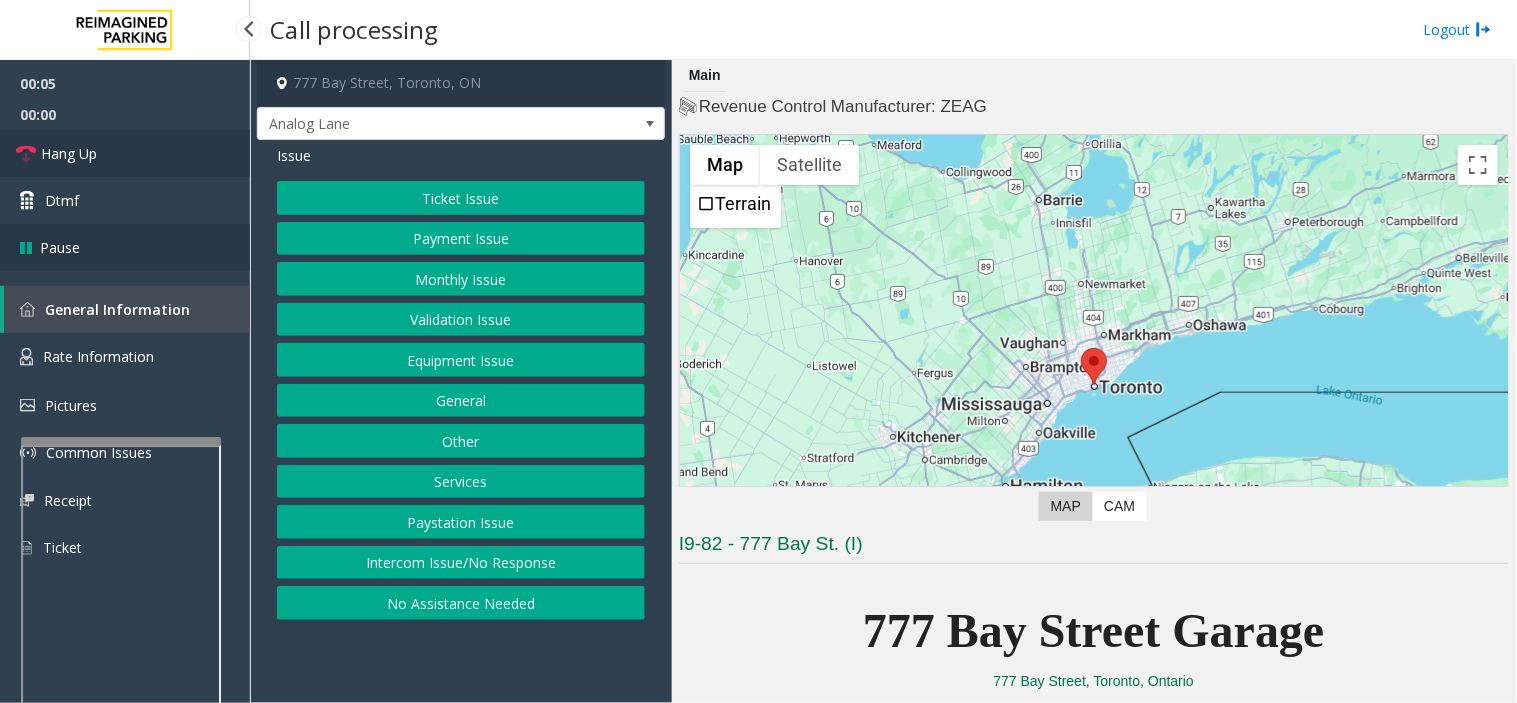 drag, startPoint x: 100, startPoint y: 154, endPoint x: 158, endPoint y: 226, distance: 92.45539 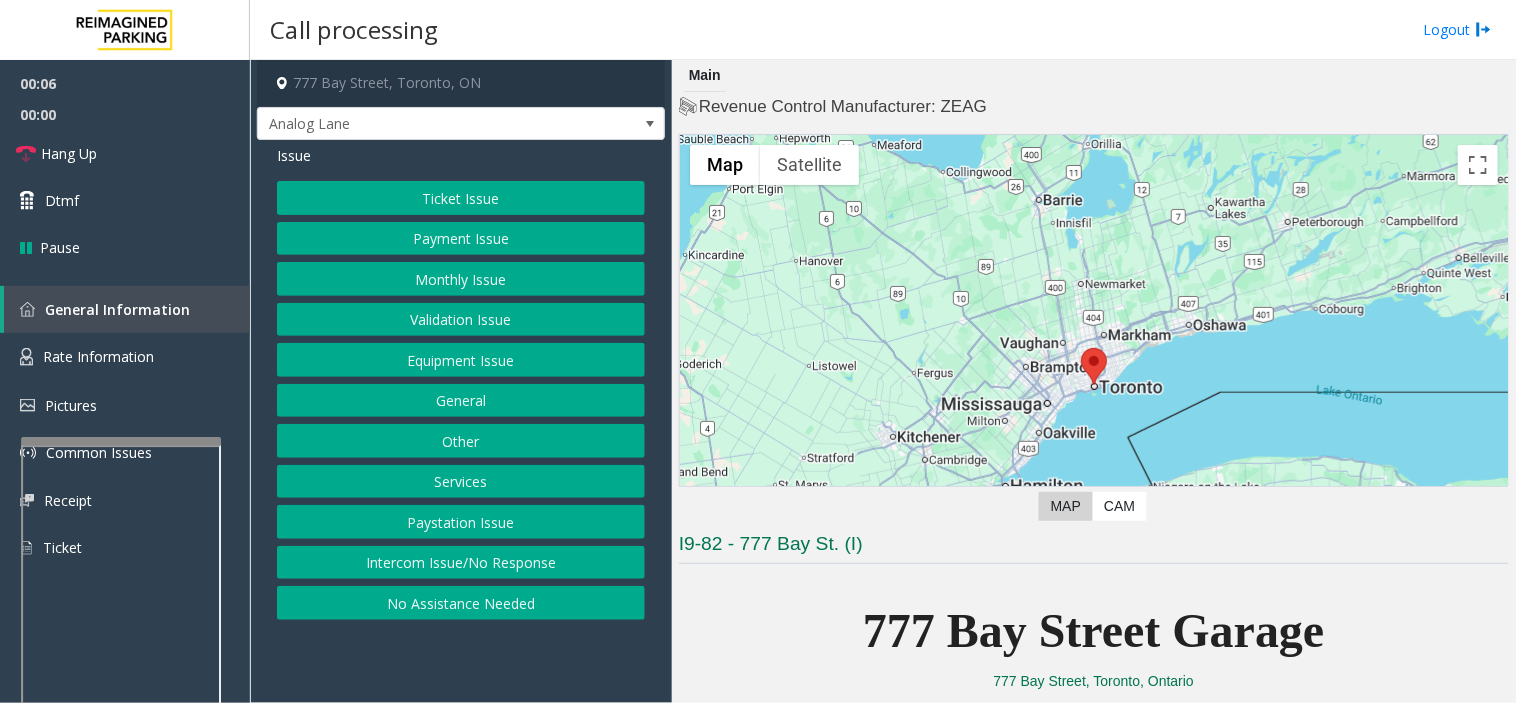 click on "Intercom Issue/No Response" 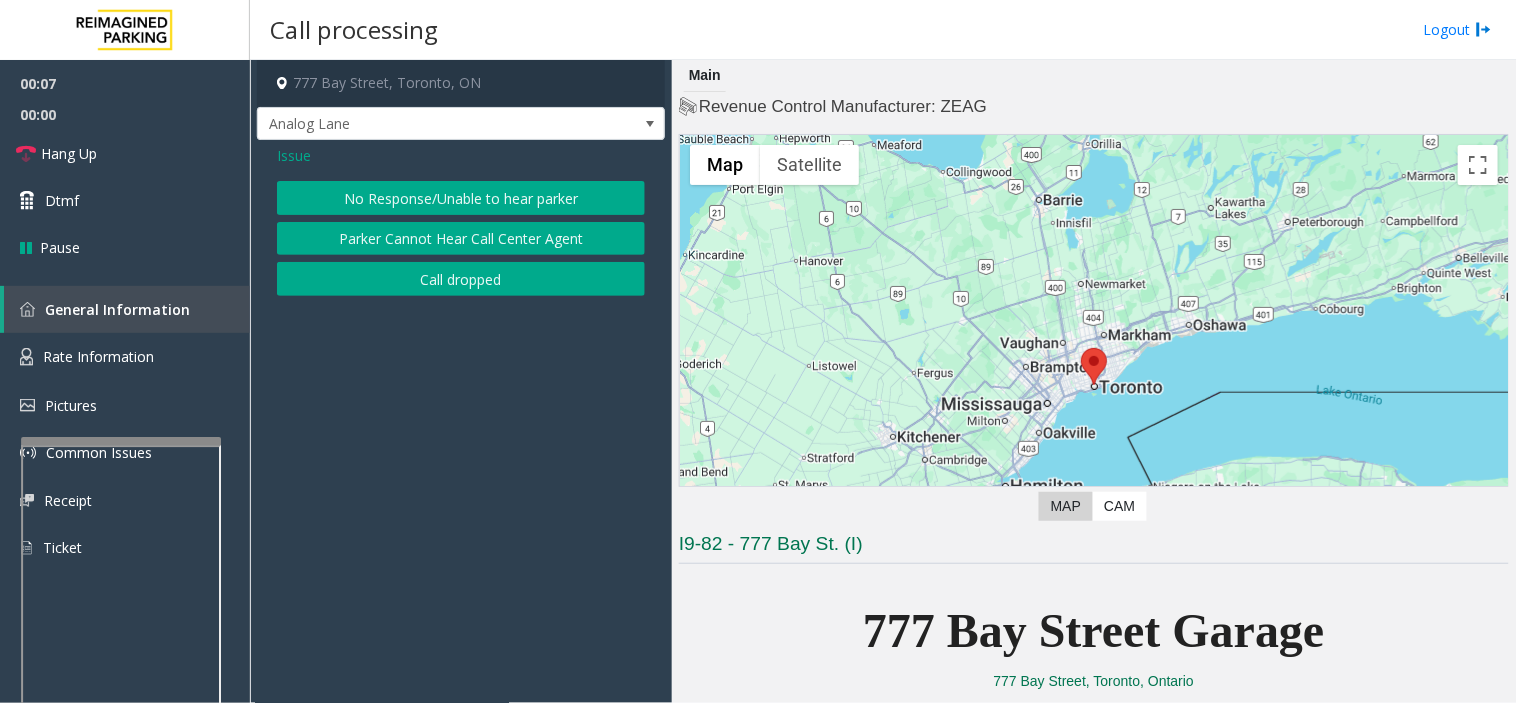 click on "No Response/Unable to hear parker" 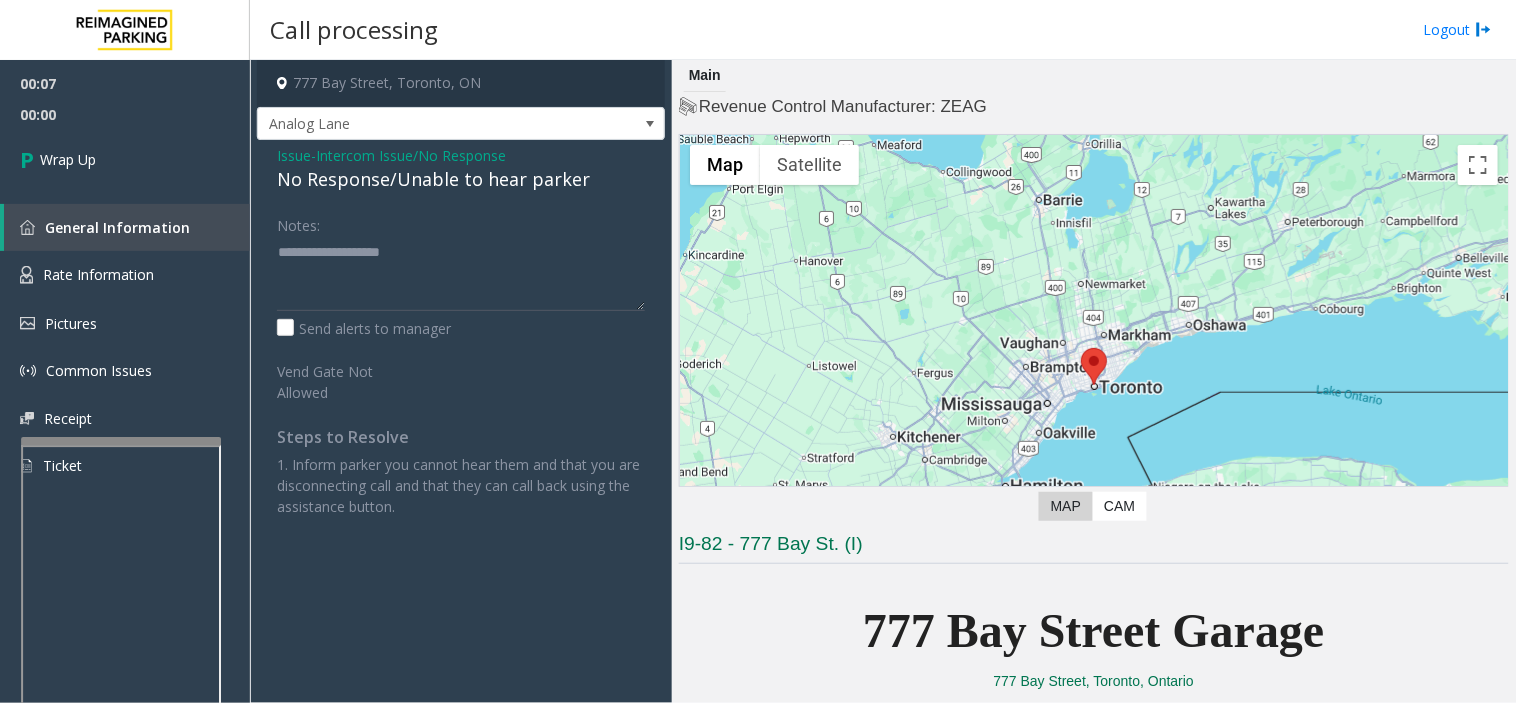 click on "No Response/Unable to hear parker" 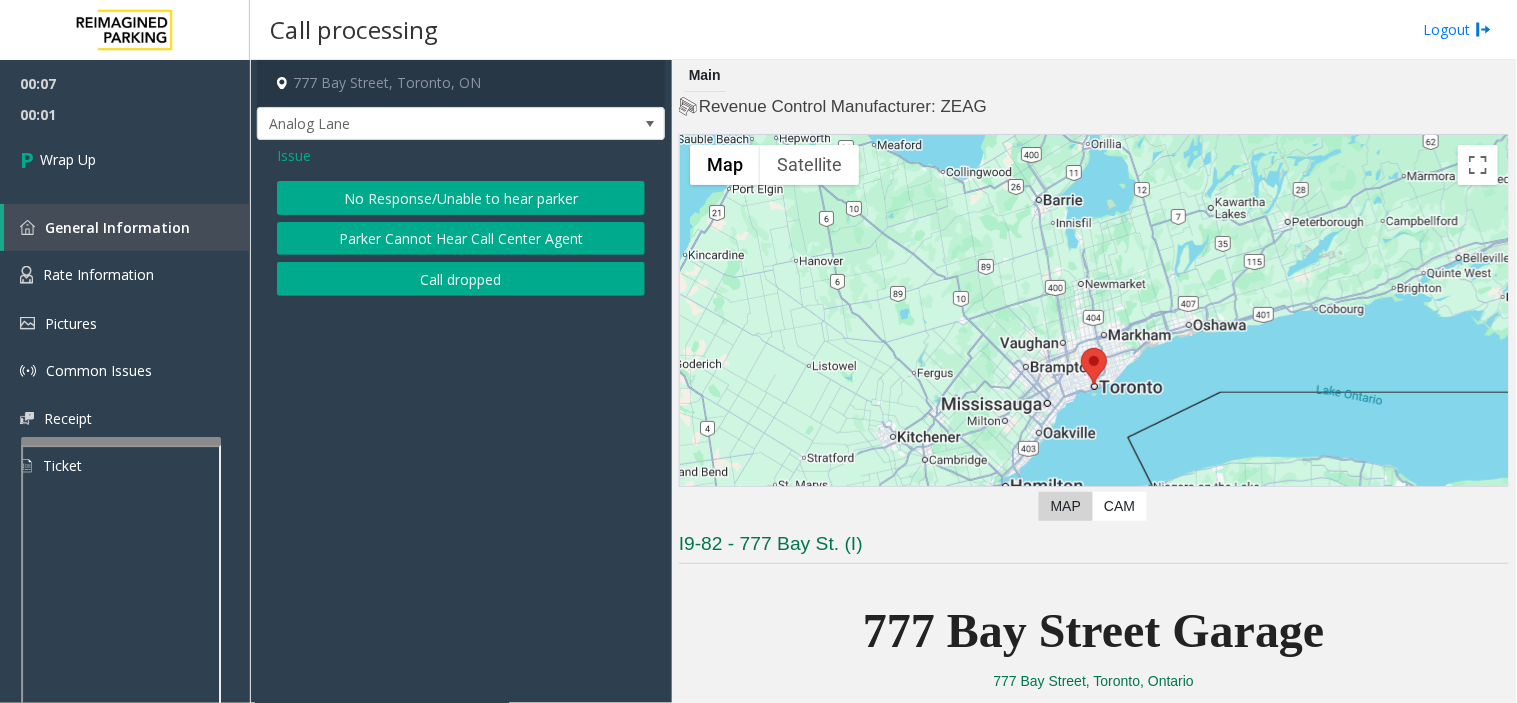 click on "Call dropped" 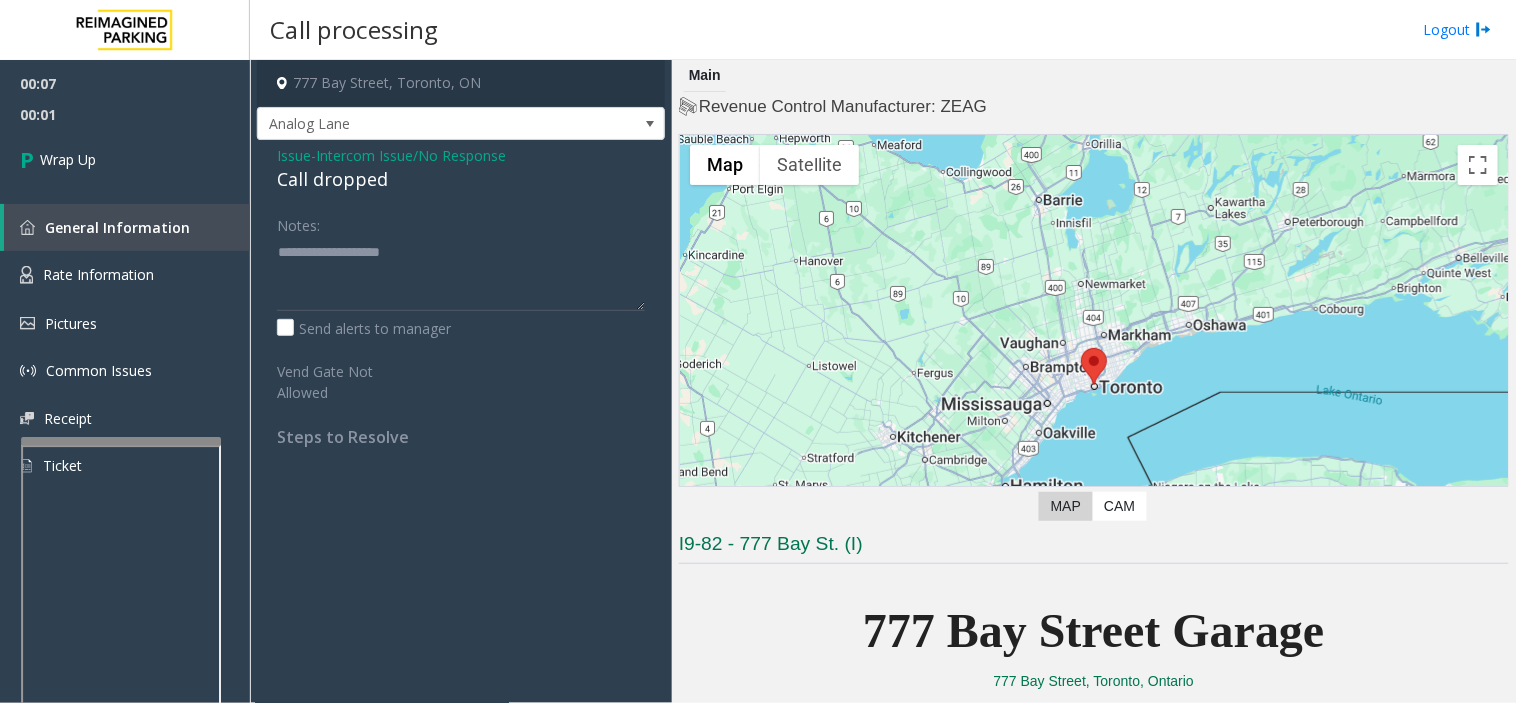 click on "Call dropped" 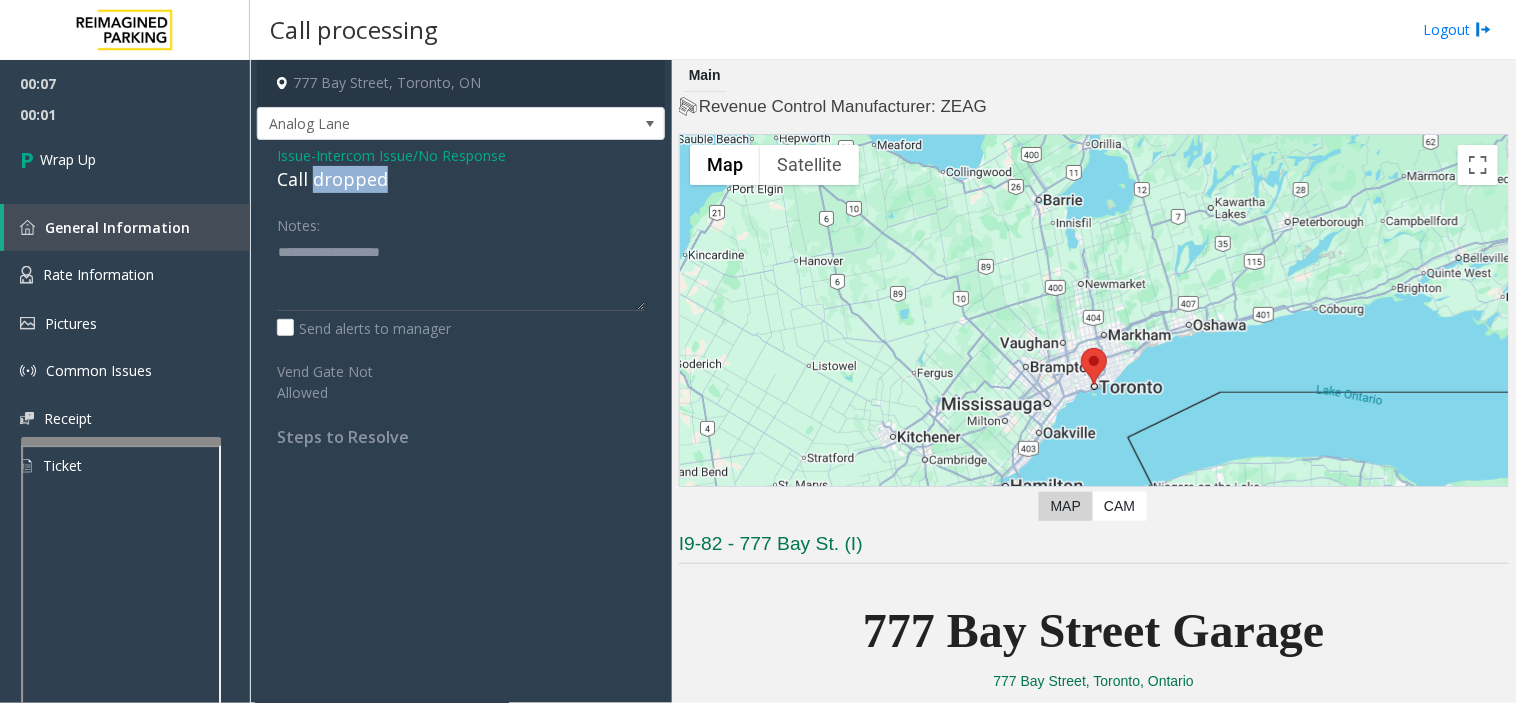 click on "Call dropped" 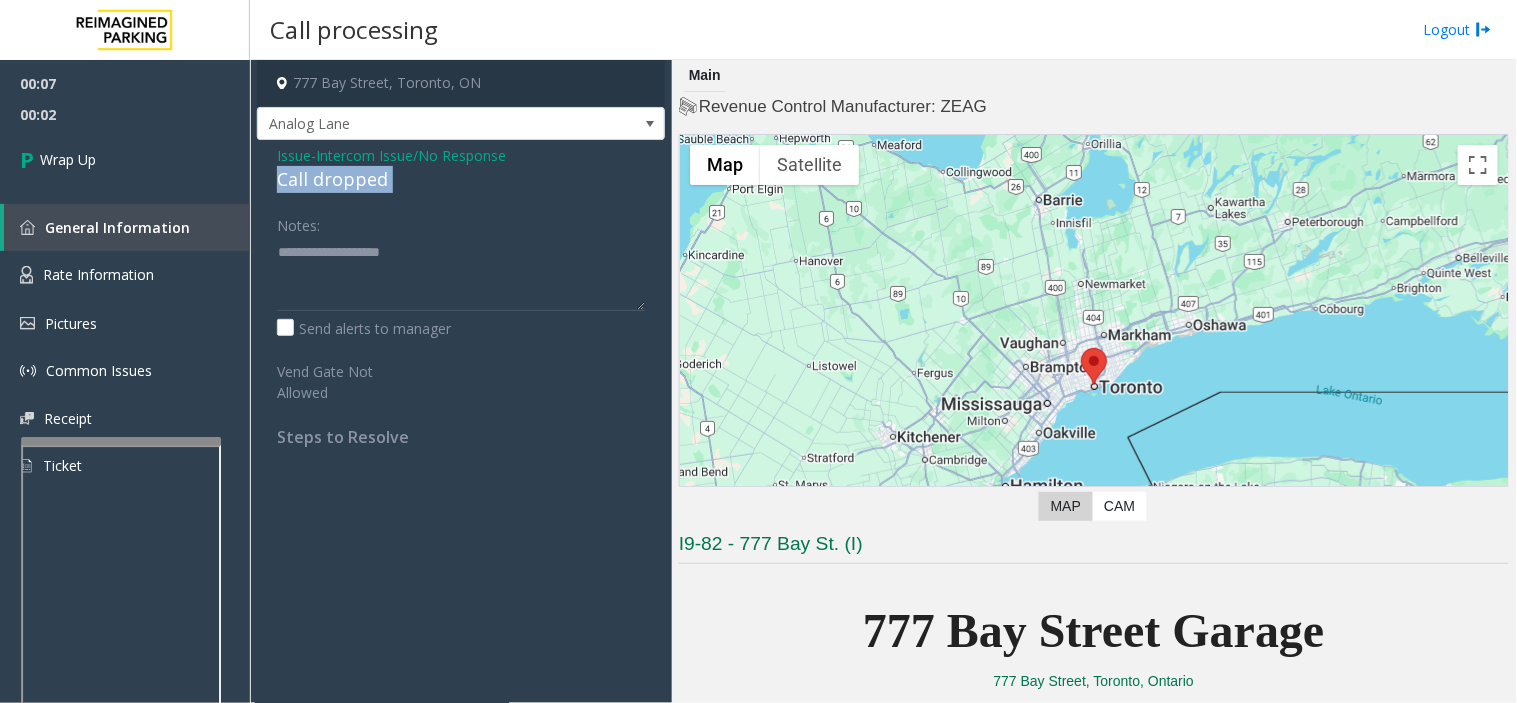 click on "Call dropped" 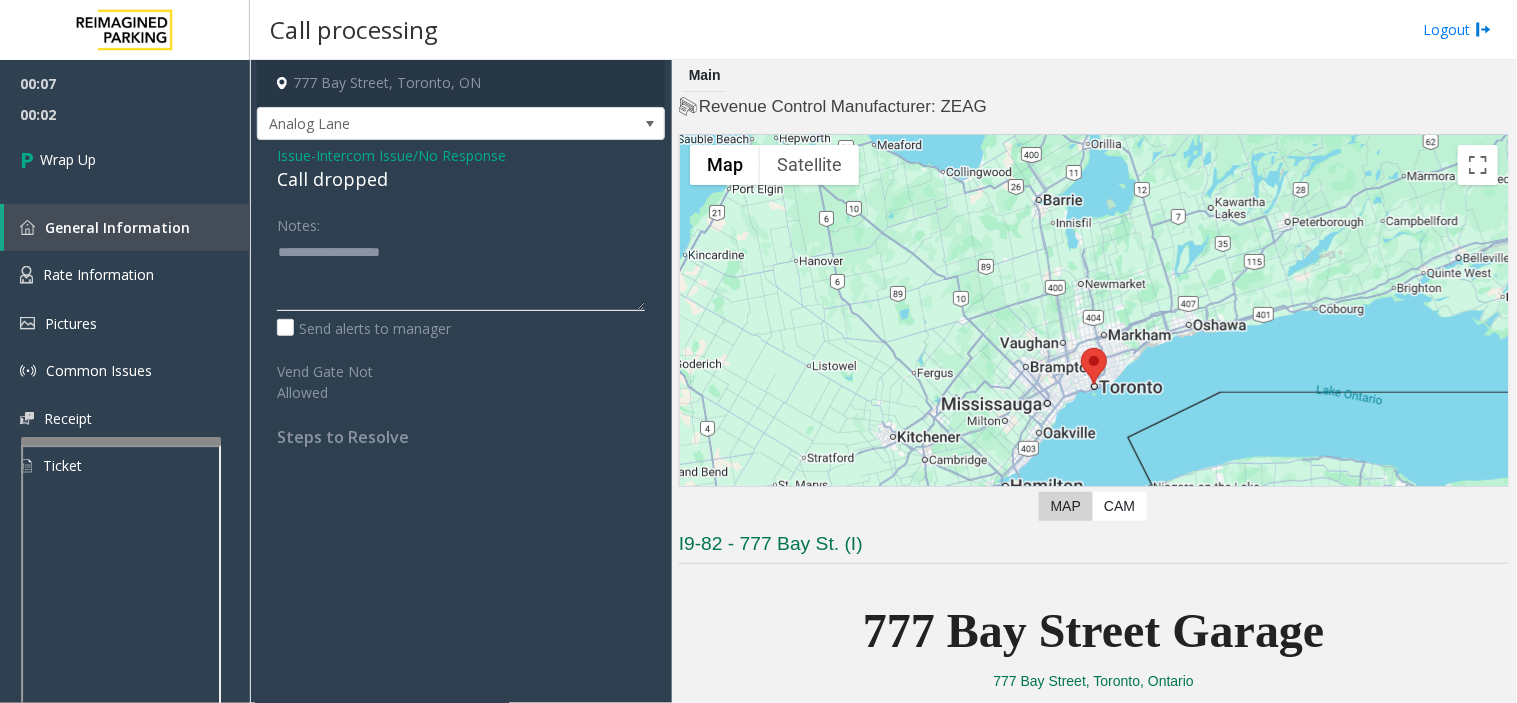 click 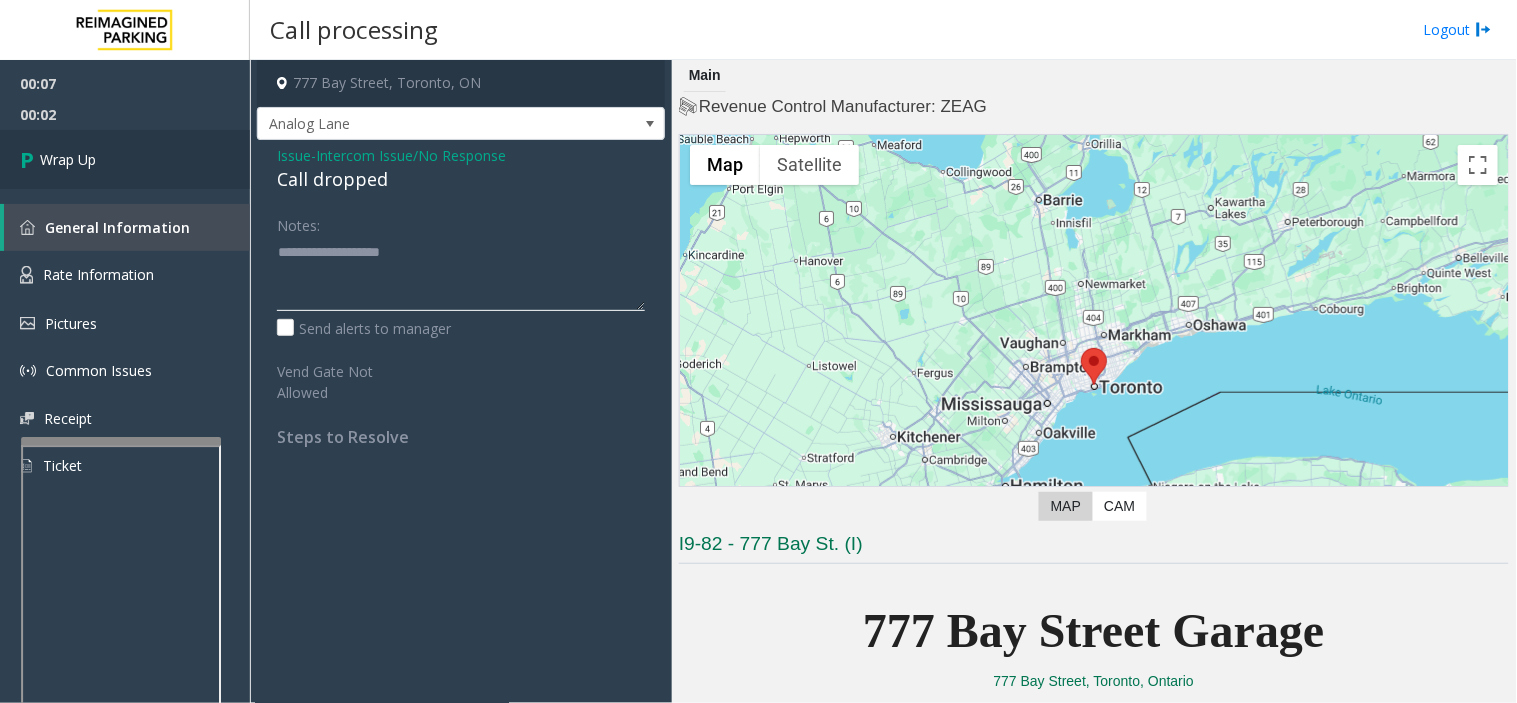 paste on "**********" 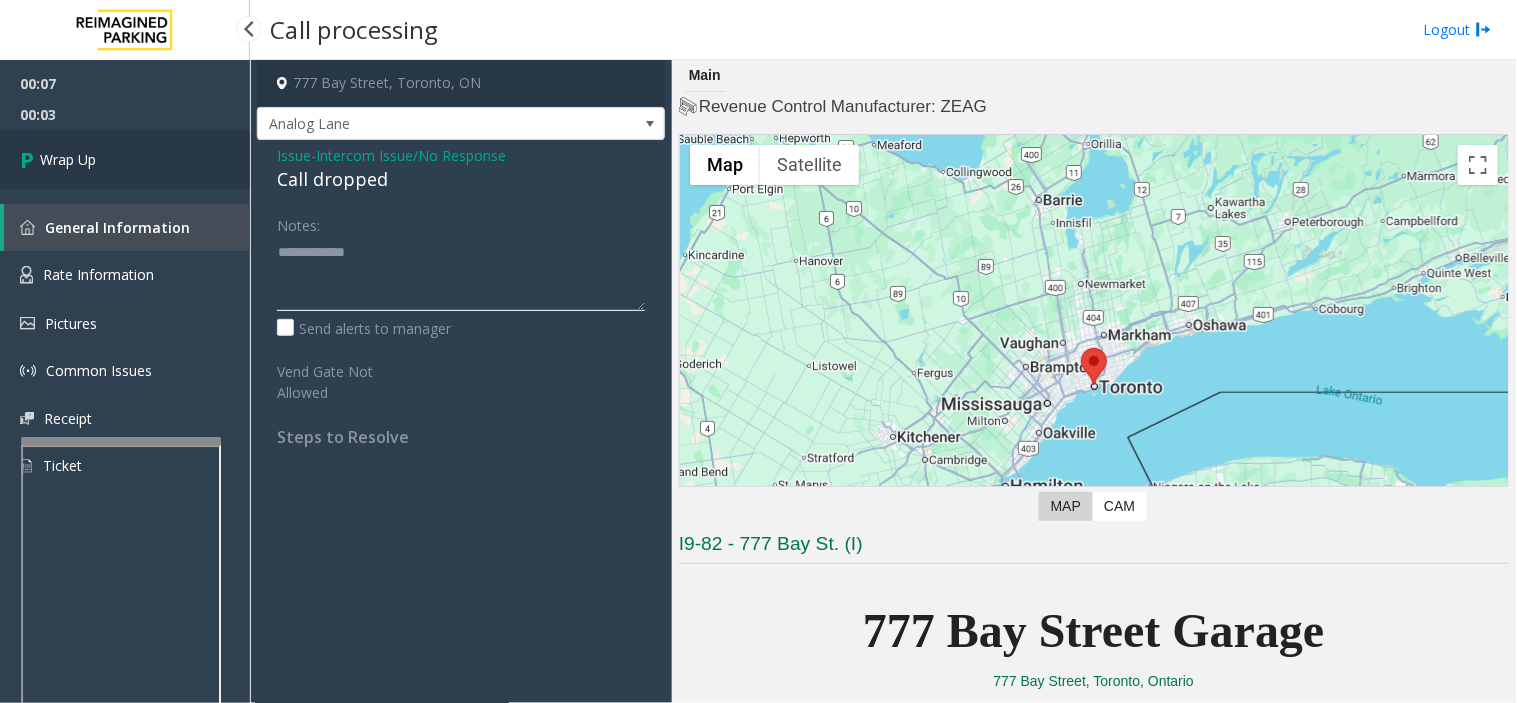 type on "**********" 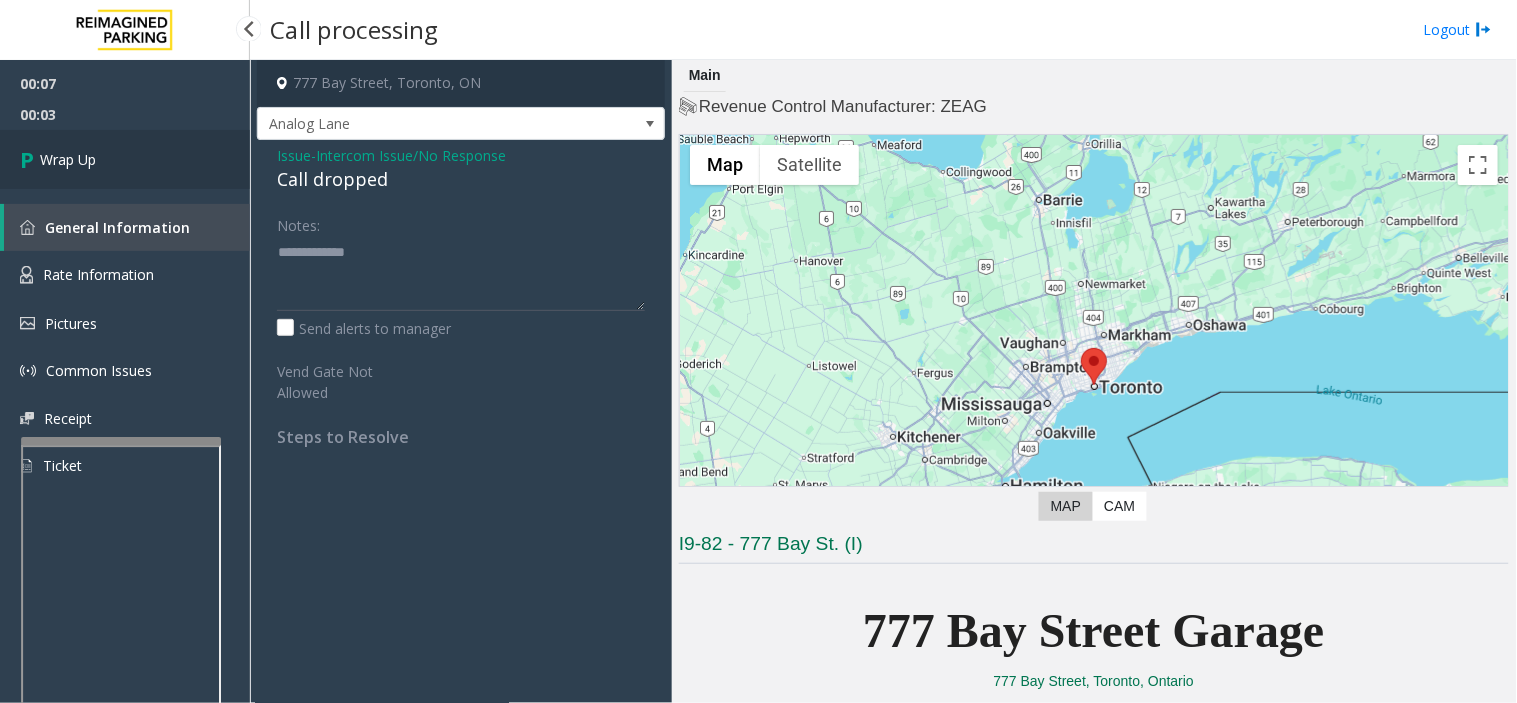 click on "Wrap Up" at bounding box center (125, 159) 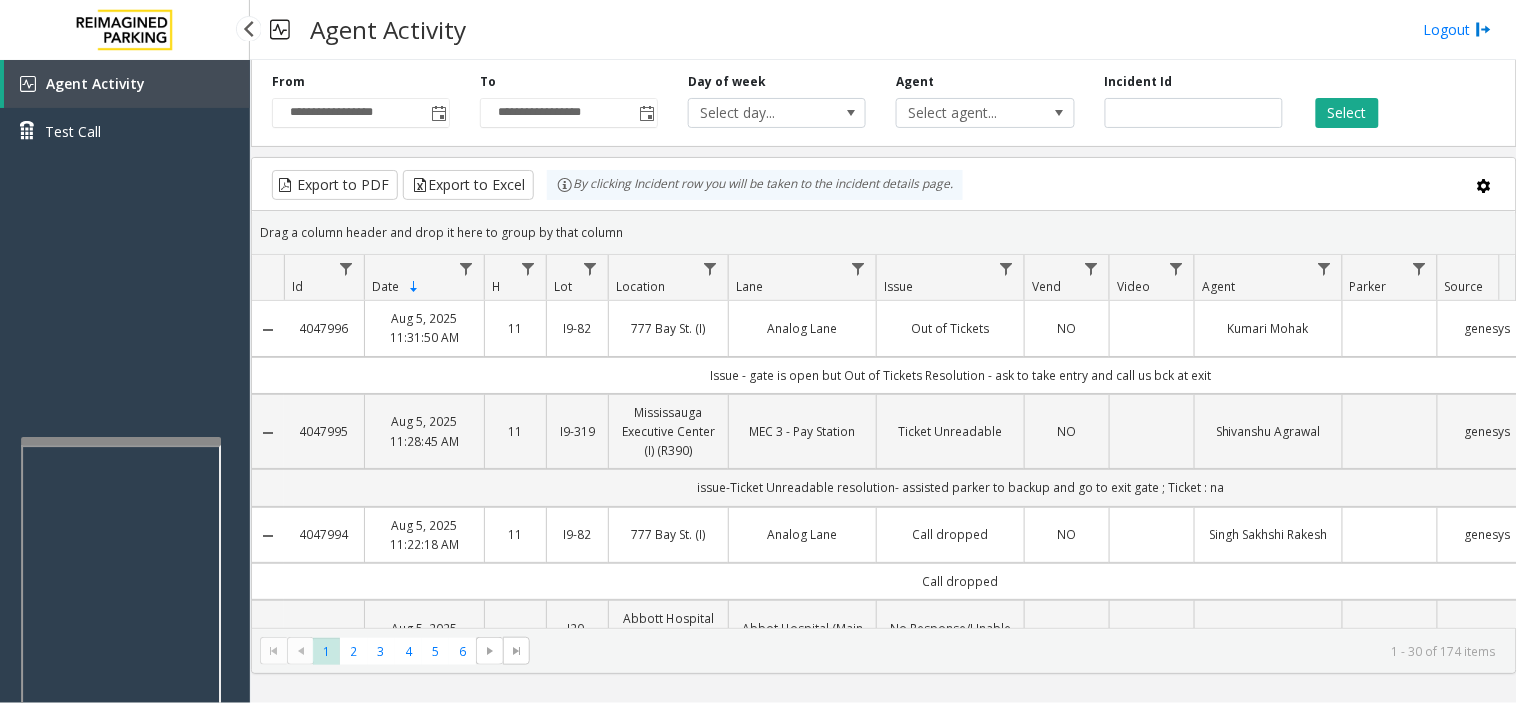 drag, startPoint x: 125, startPoint y: 340, endPoint x: 95, endPoint y: 383, distance: 52.43091 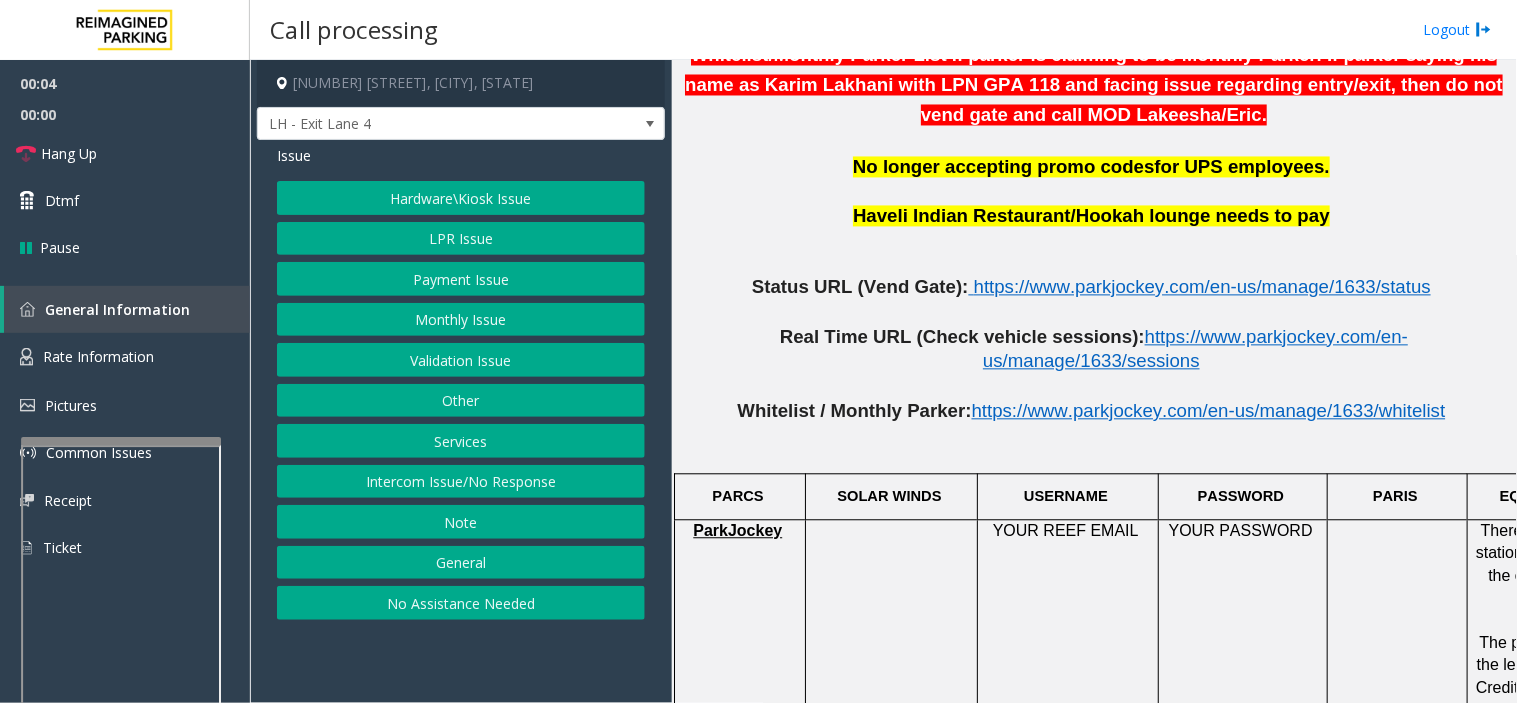 scroll, scrollTop: 777, scrollLeft: 0, axis: vertical 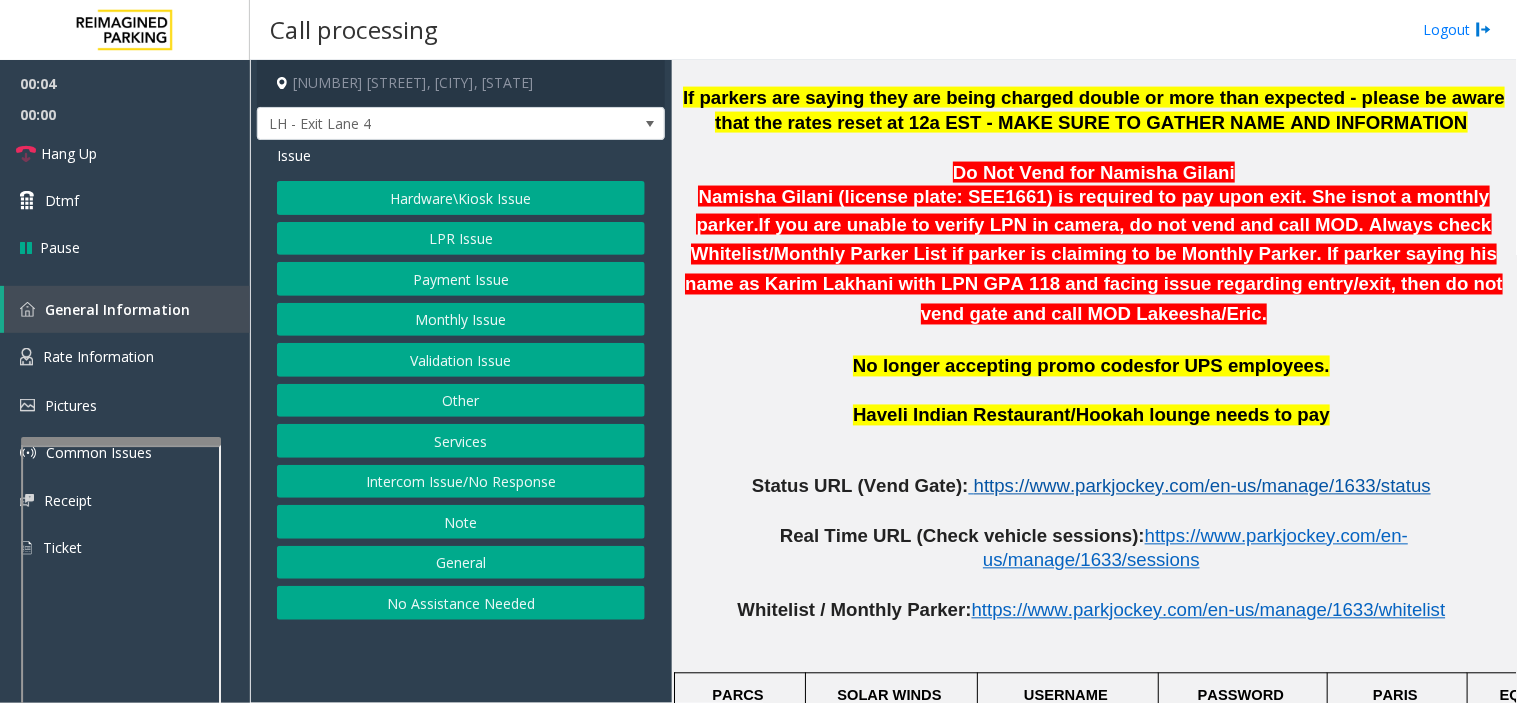 click on "https://www.parkjockey.com/en-us/manage/1633/status" 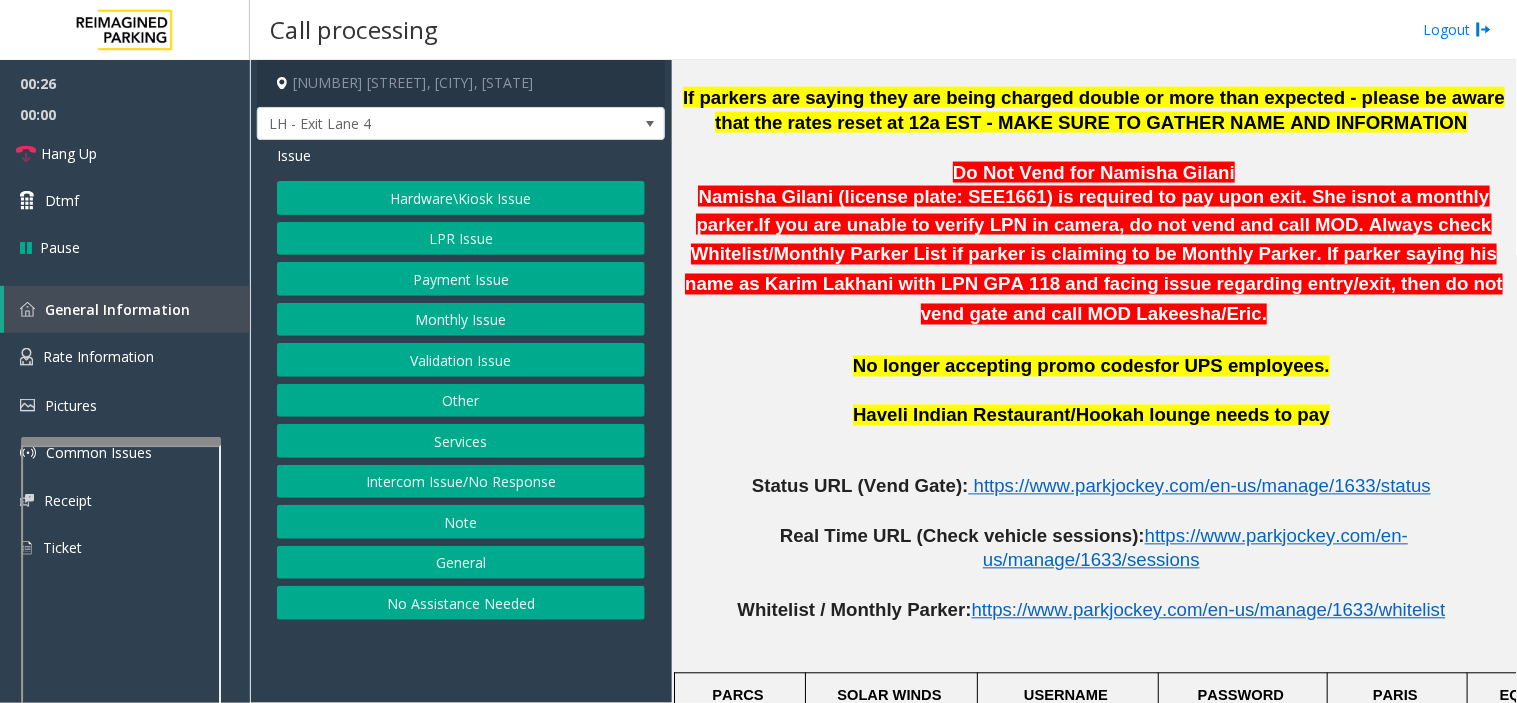 drag, startPoint x: 924, startPoint y: 254, endPoint x: 916, endPoint y: 267, distance: 15.264338 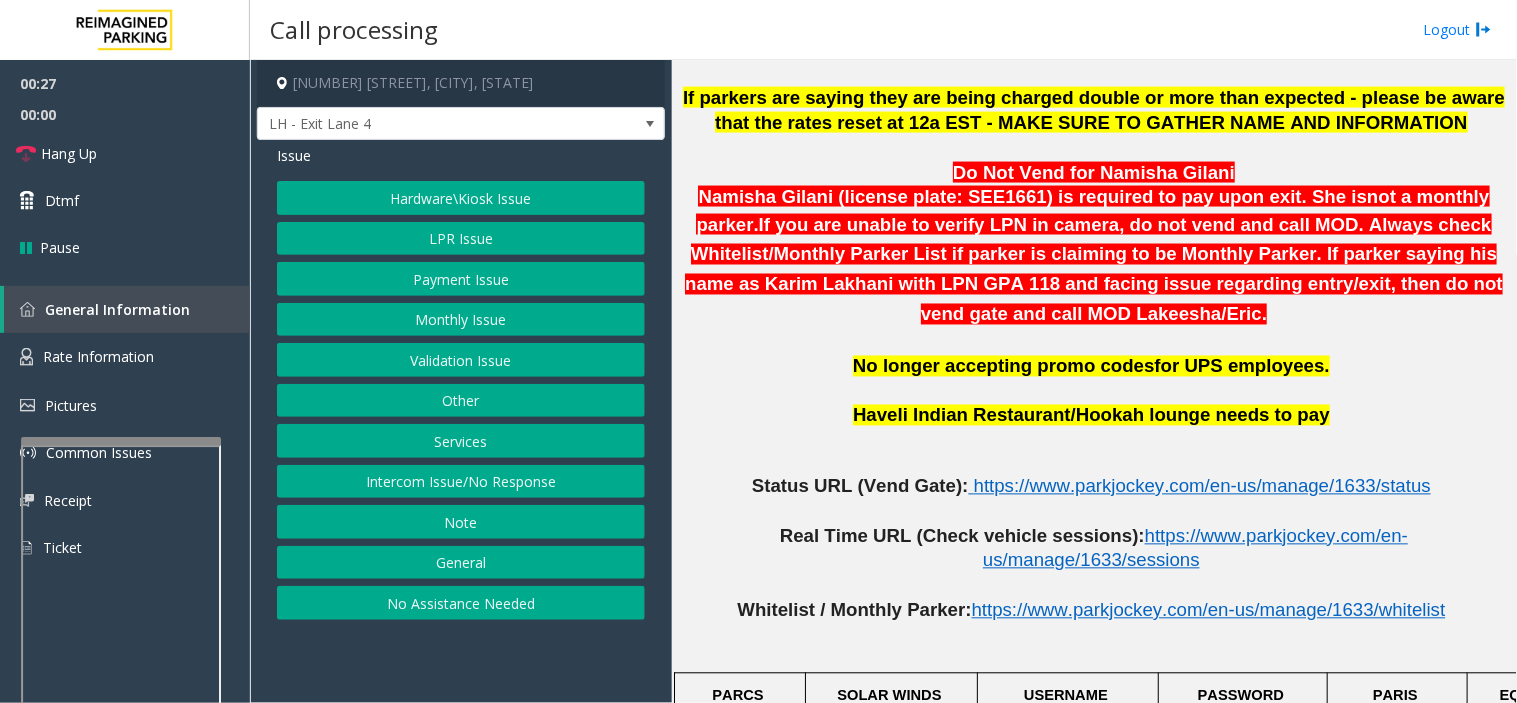 drag, startPoint x: 916, startPoint y: 267, endPoint x: 898, endPoint y: 286, distance: 26.172504 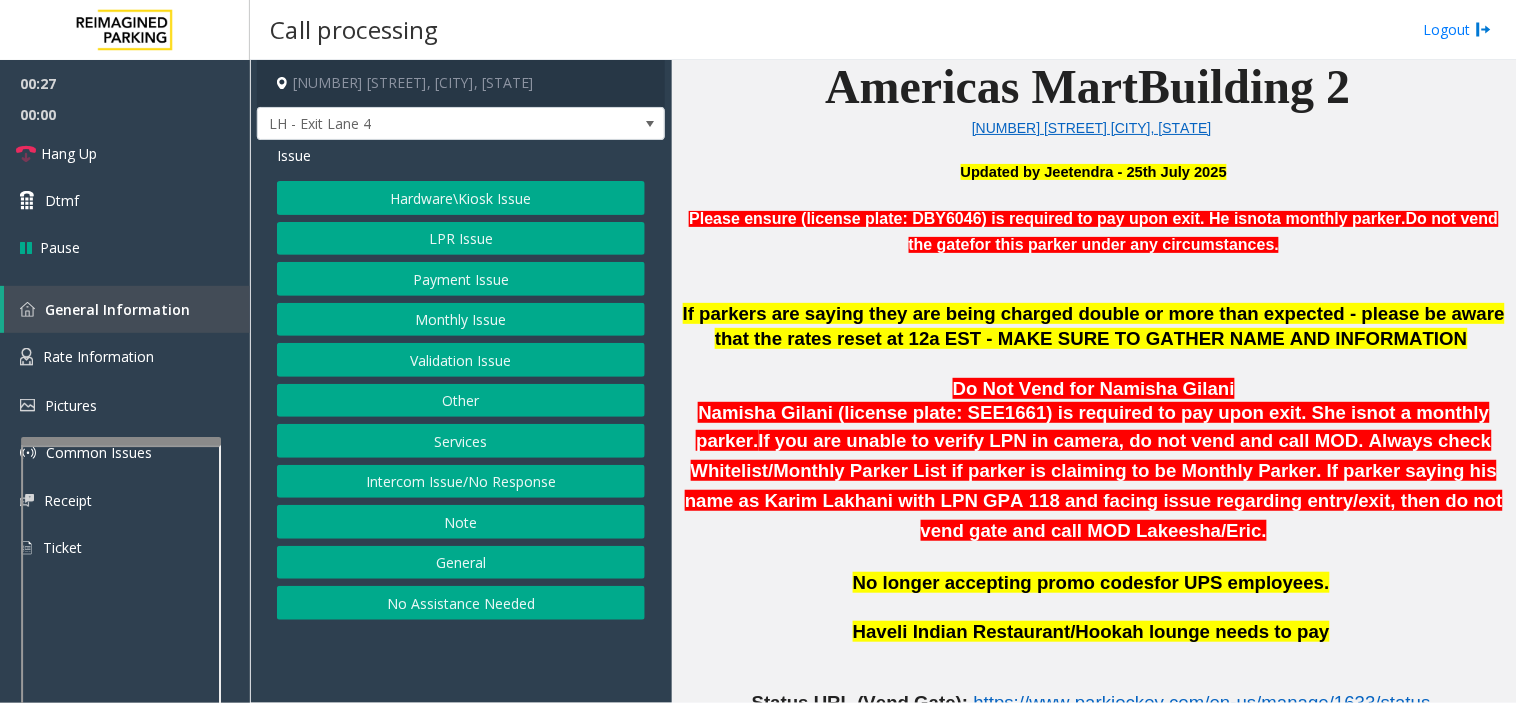 scroll, scrollTop: 333, scrollLeft: 0, axis: vertical 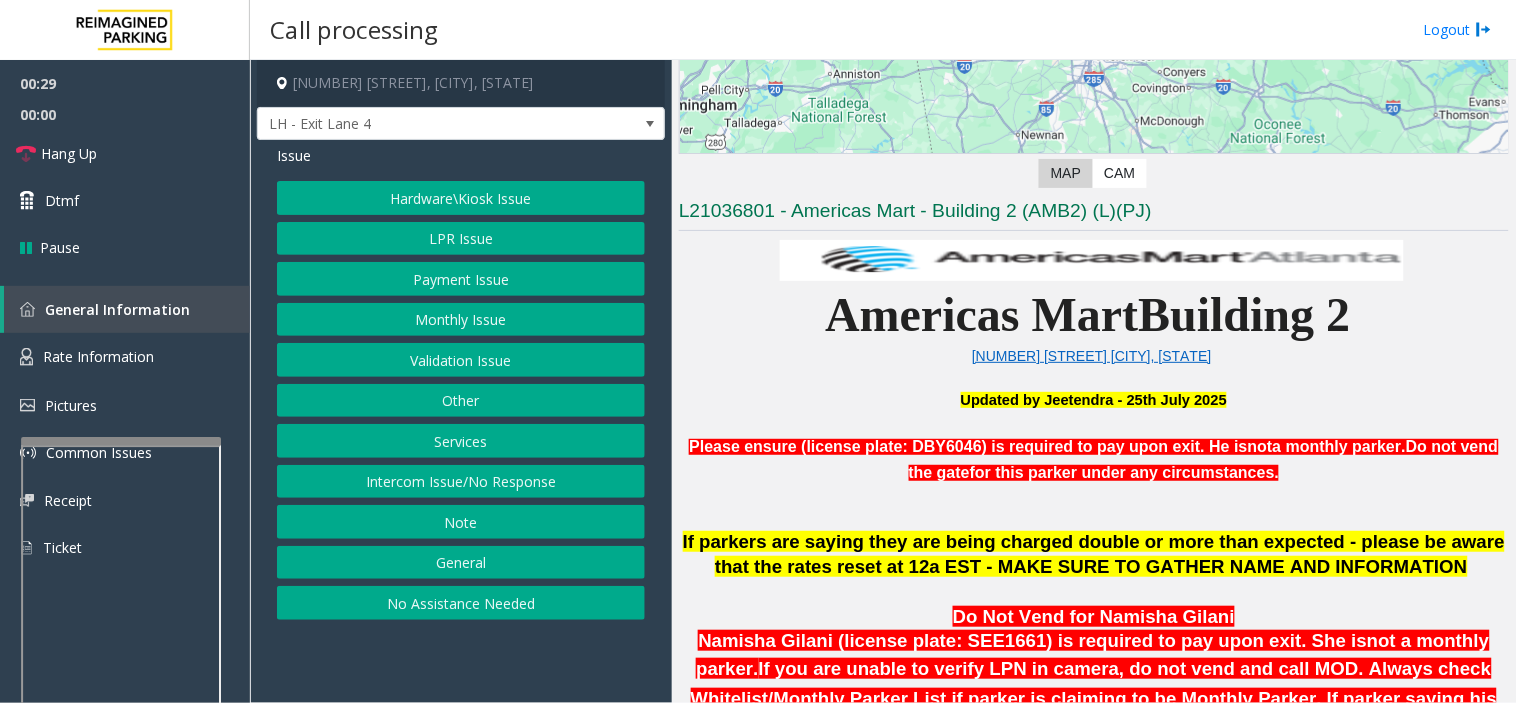 click on "Please ensure (license plate: DBY6046) is required to pay upon exit. He is" 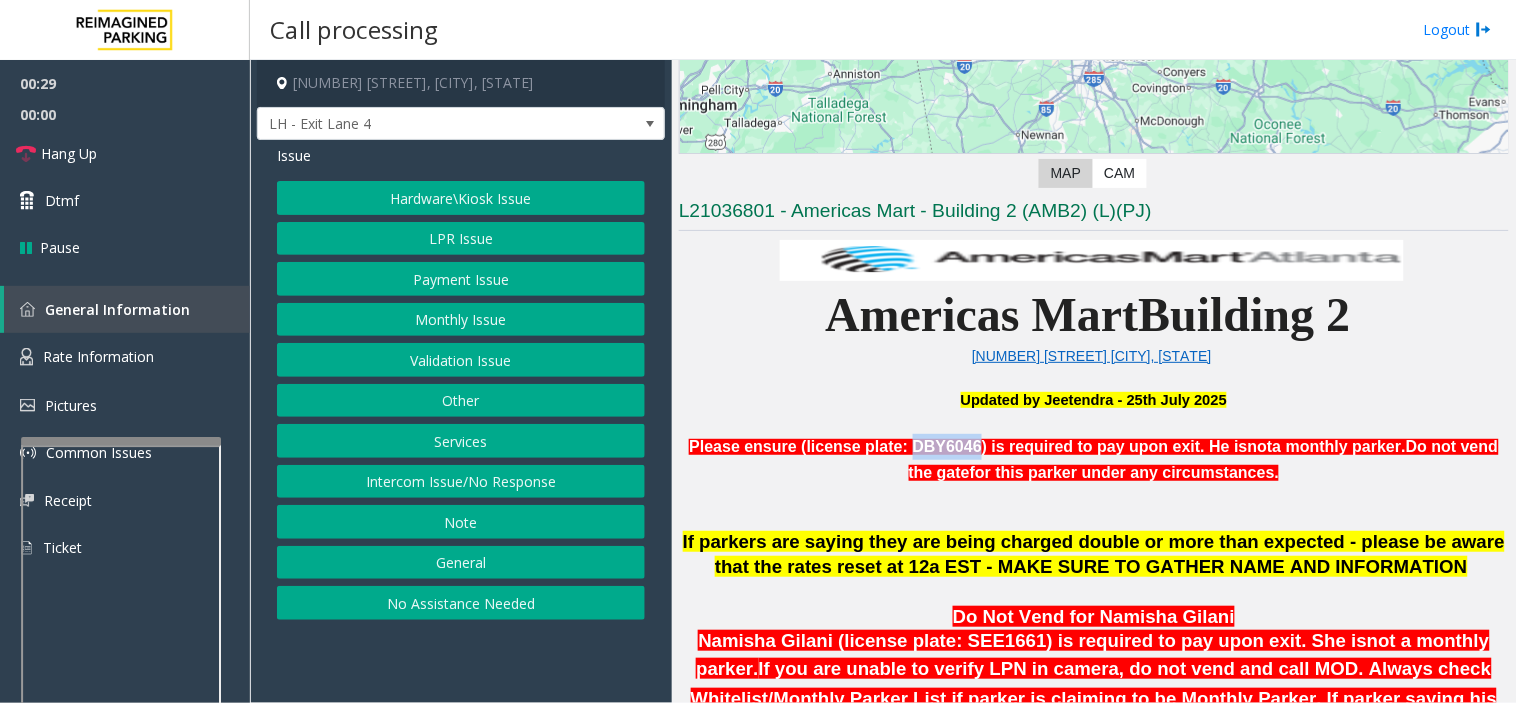 click on "Please ensure (license plate: DBY6046) is required to pay upon exit. He is" 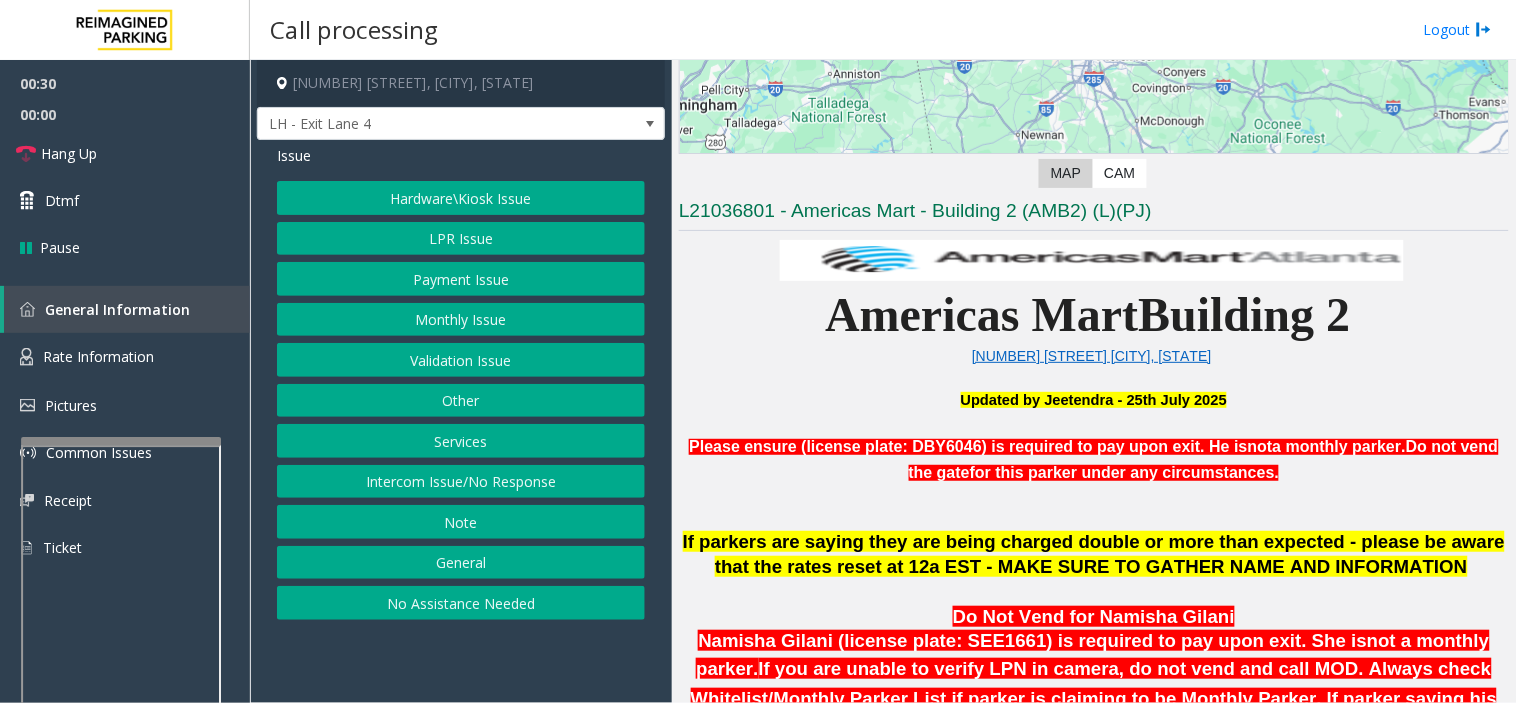 click on "Updated by Jeetendra - 25th July 2025" 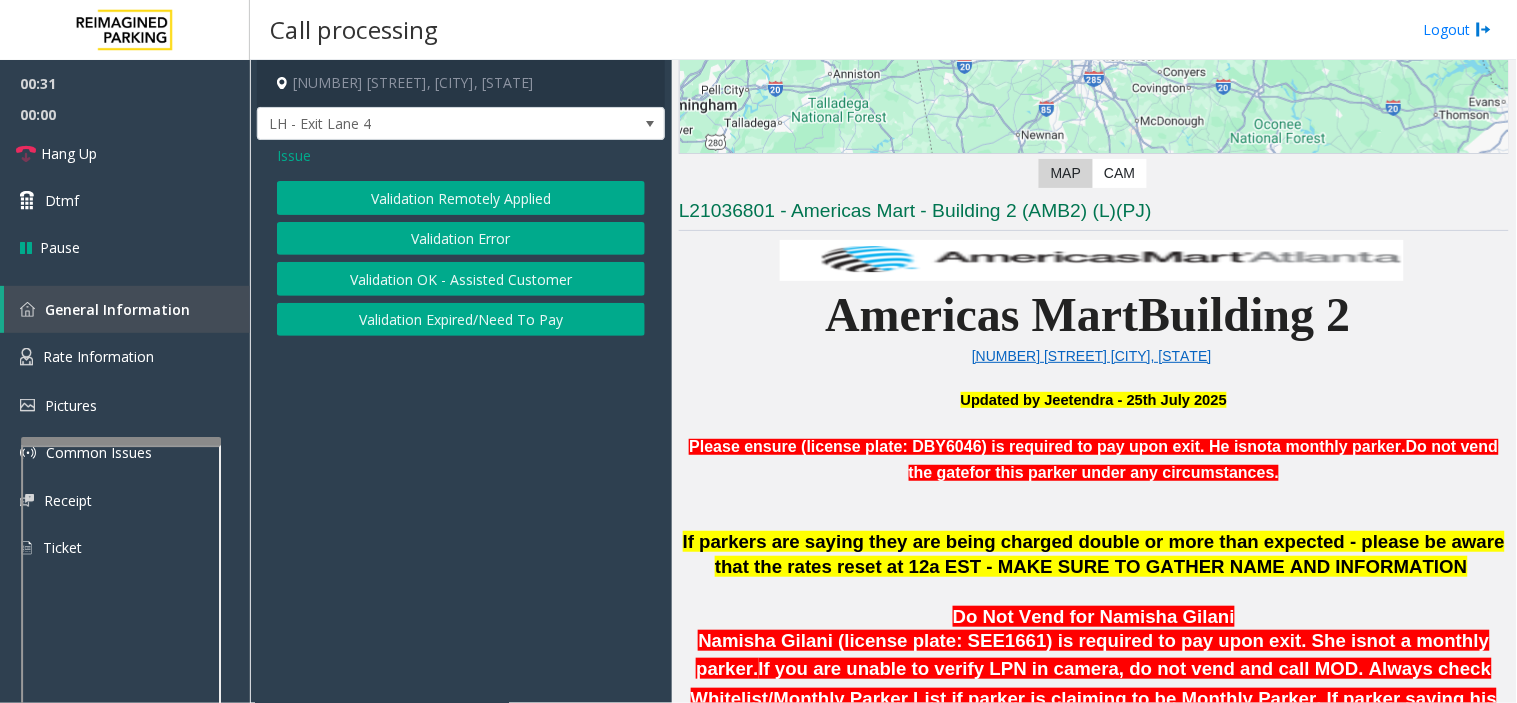 click on "Issue" 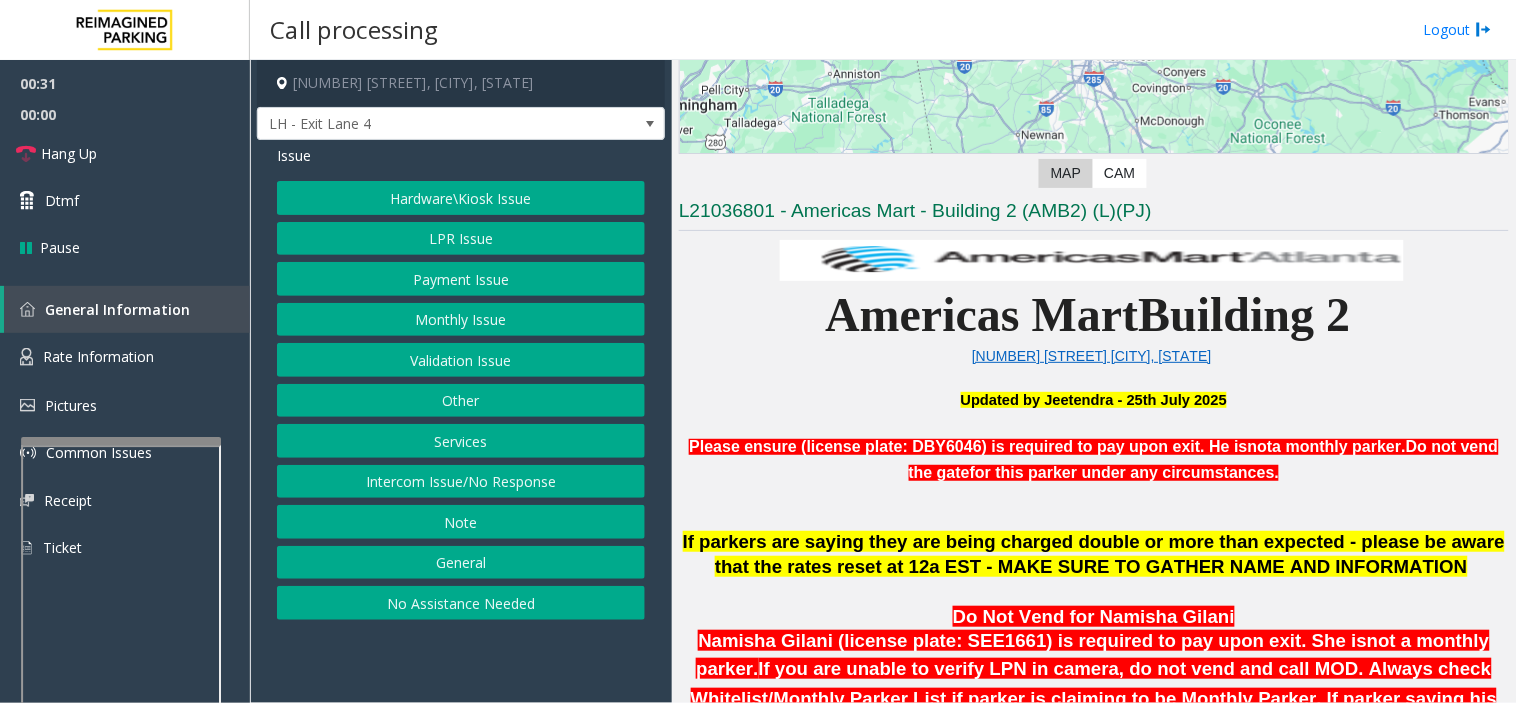 click on "Hardware\Kiosk Issue" 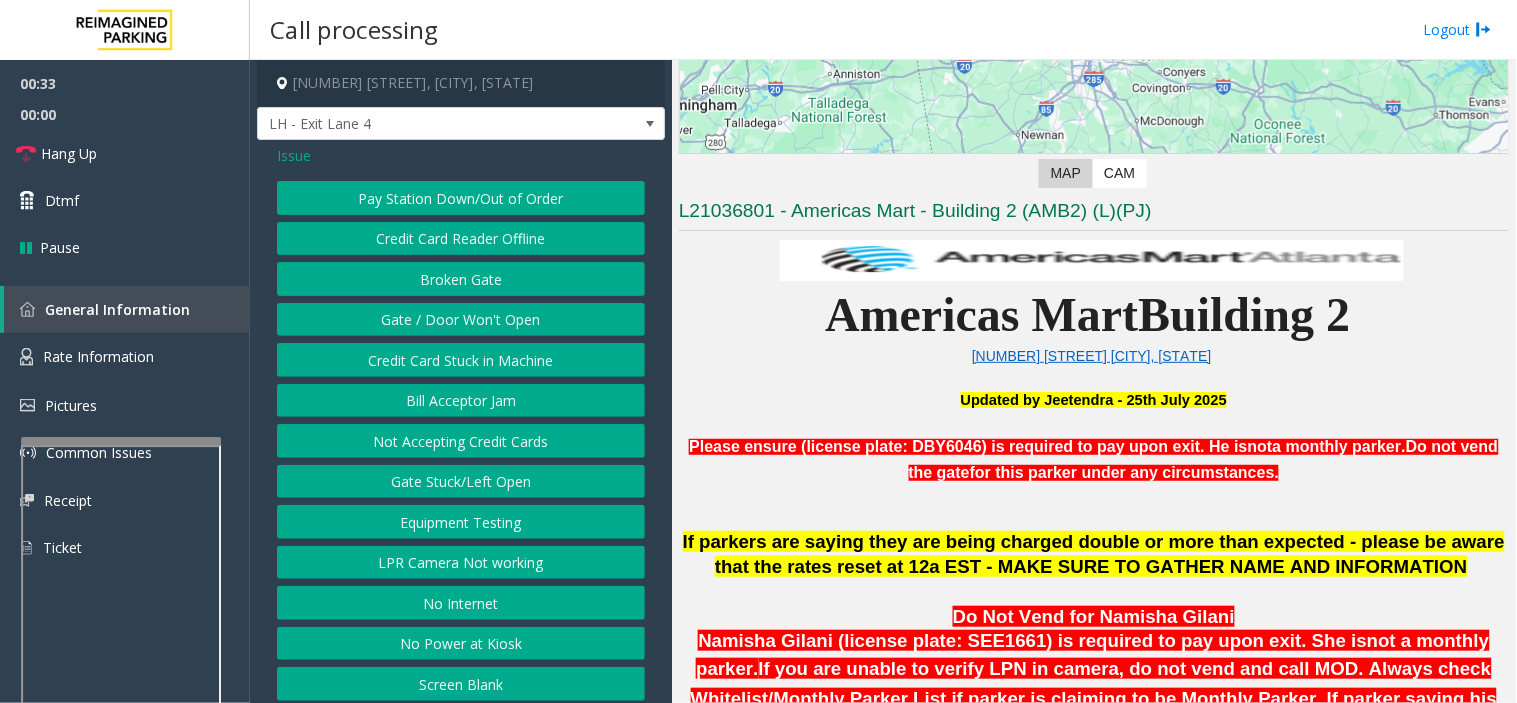 click on "Issue" 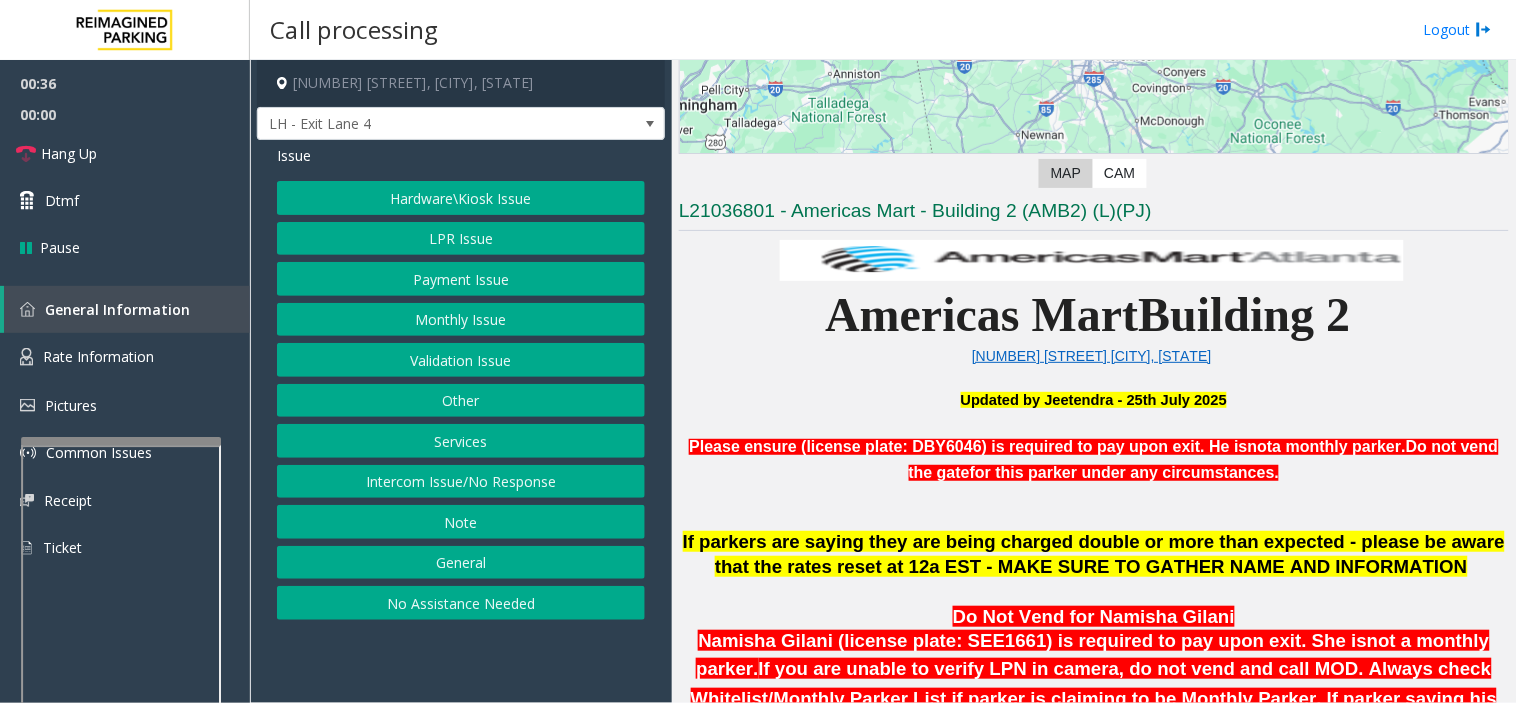 click on "Hardware\Kiosk Issue" 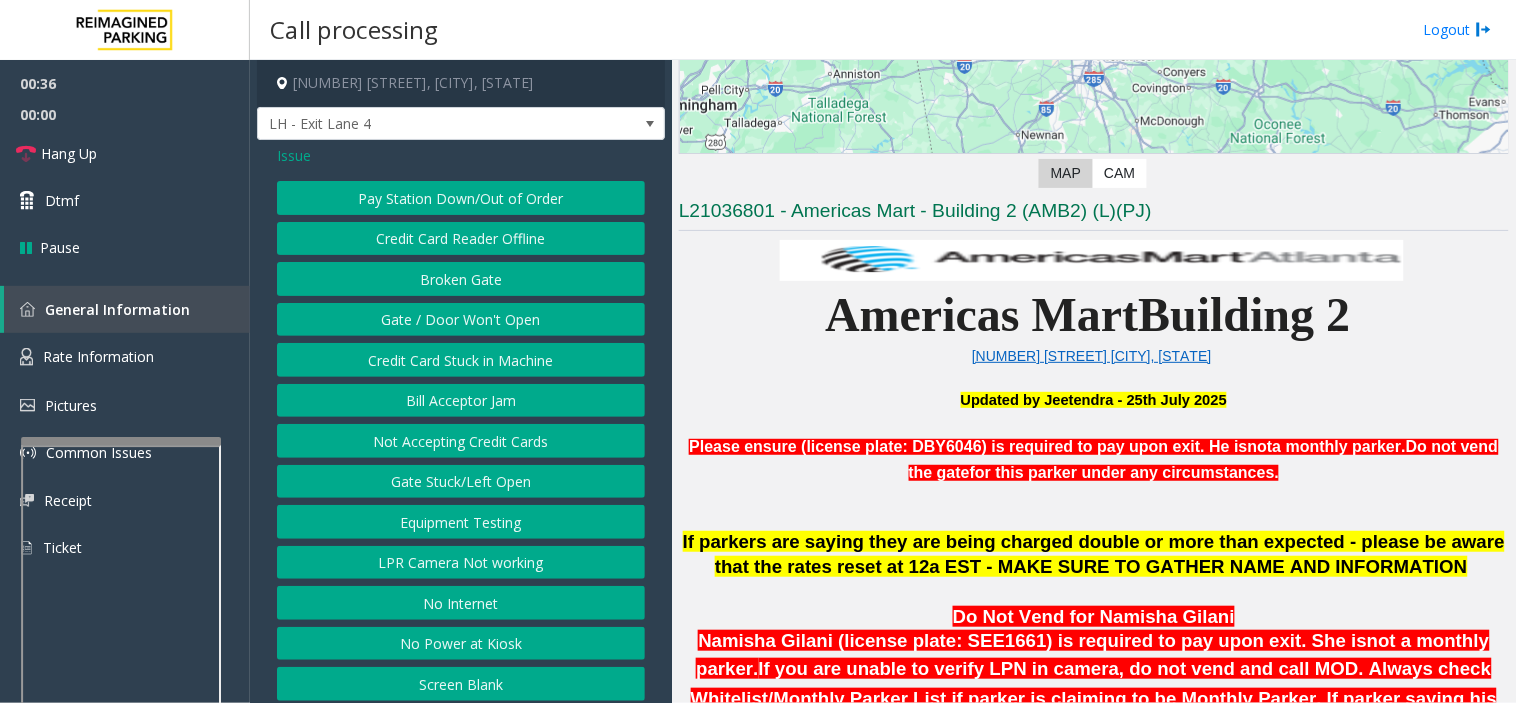click on "Issue" 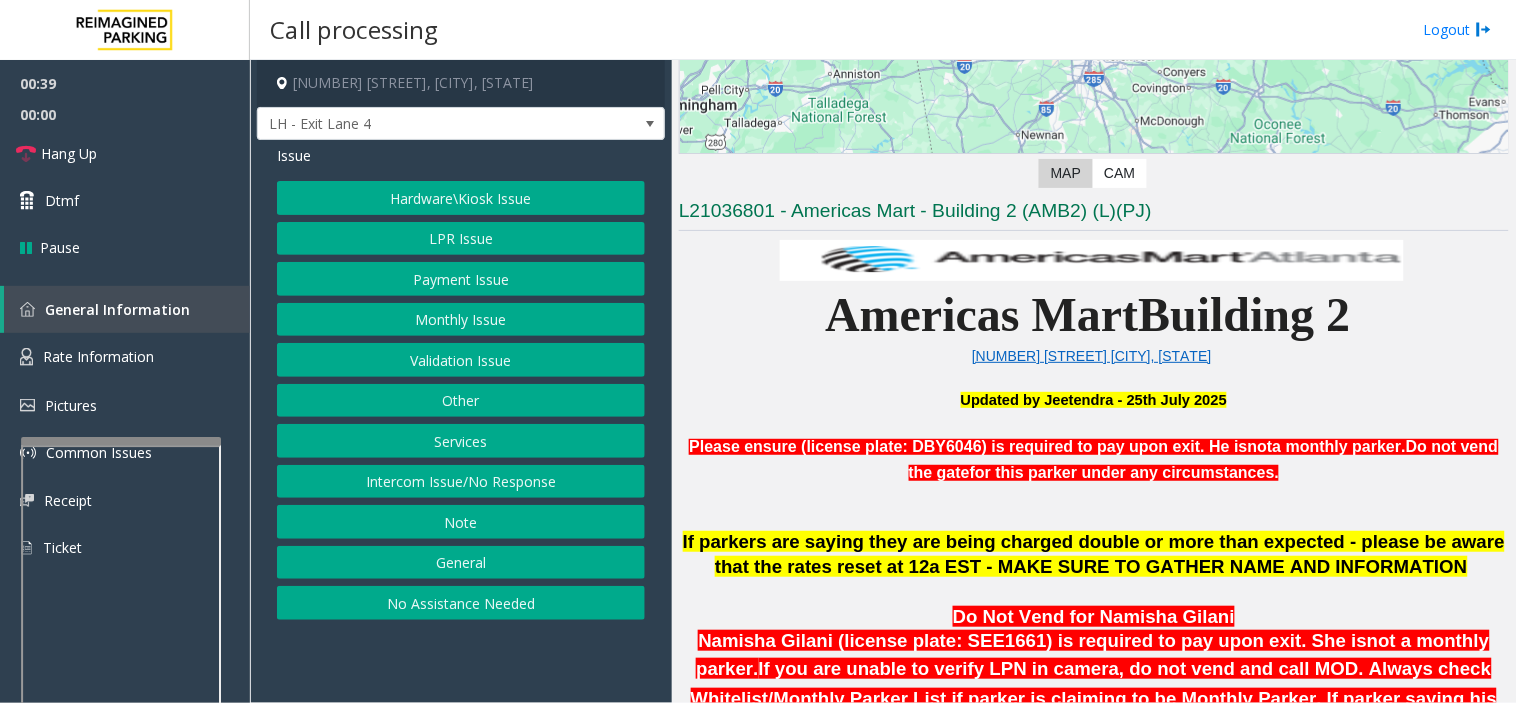 click on "Hardware\Kiosk Issue" 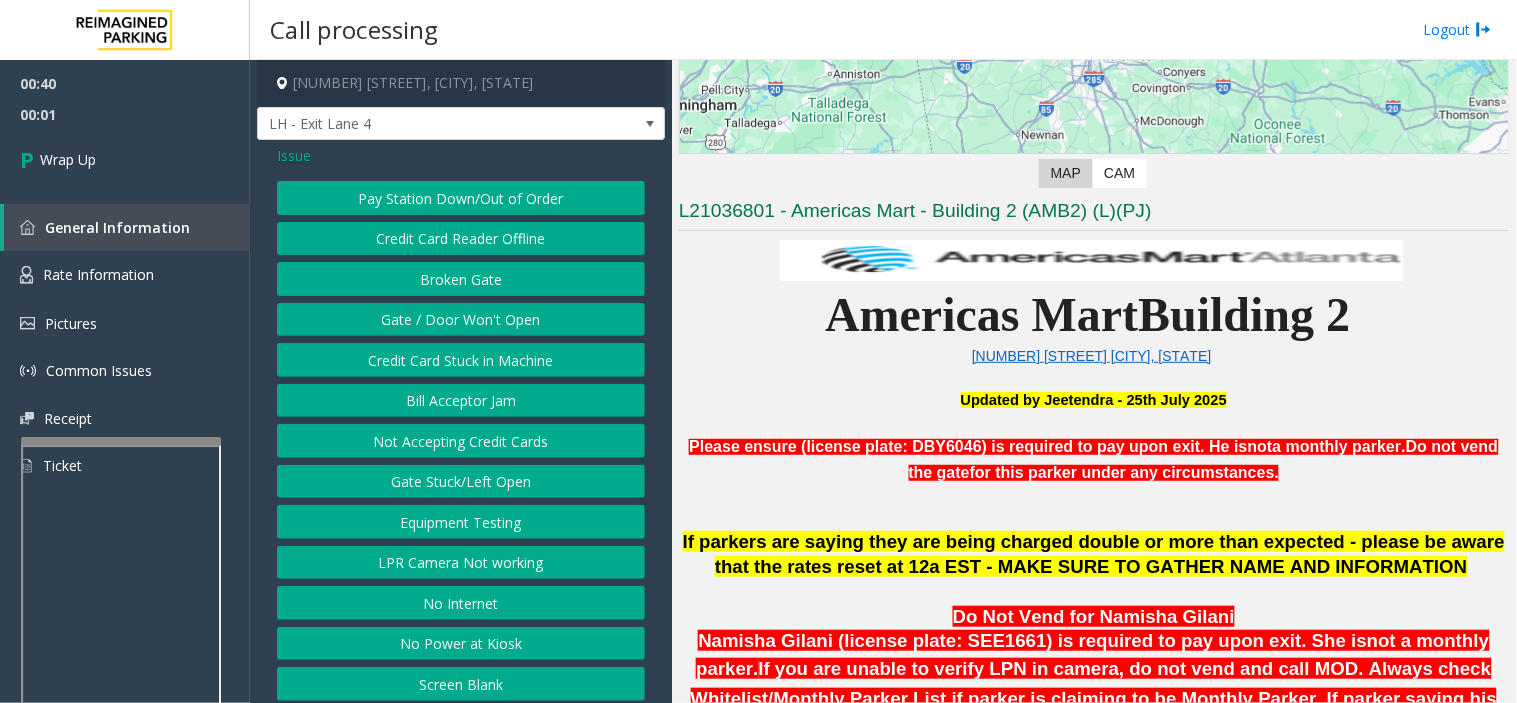 click on "Gate / Door Won't Open" 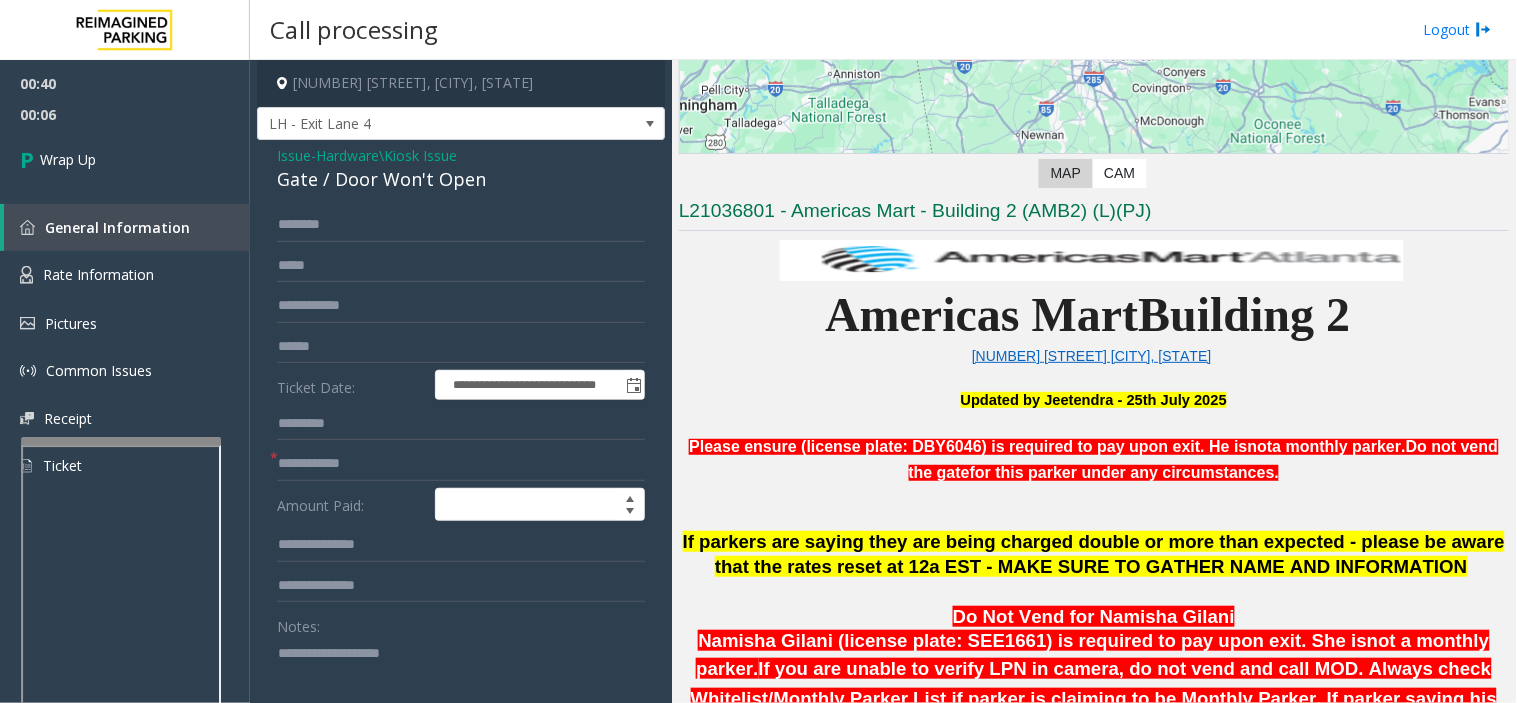 paste on "**********" 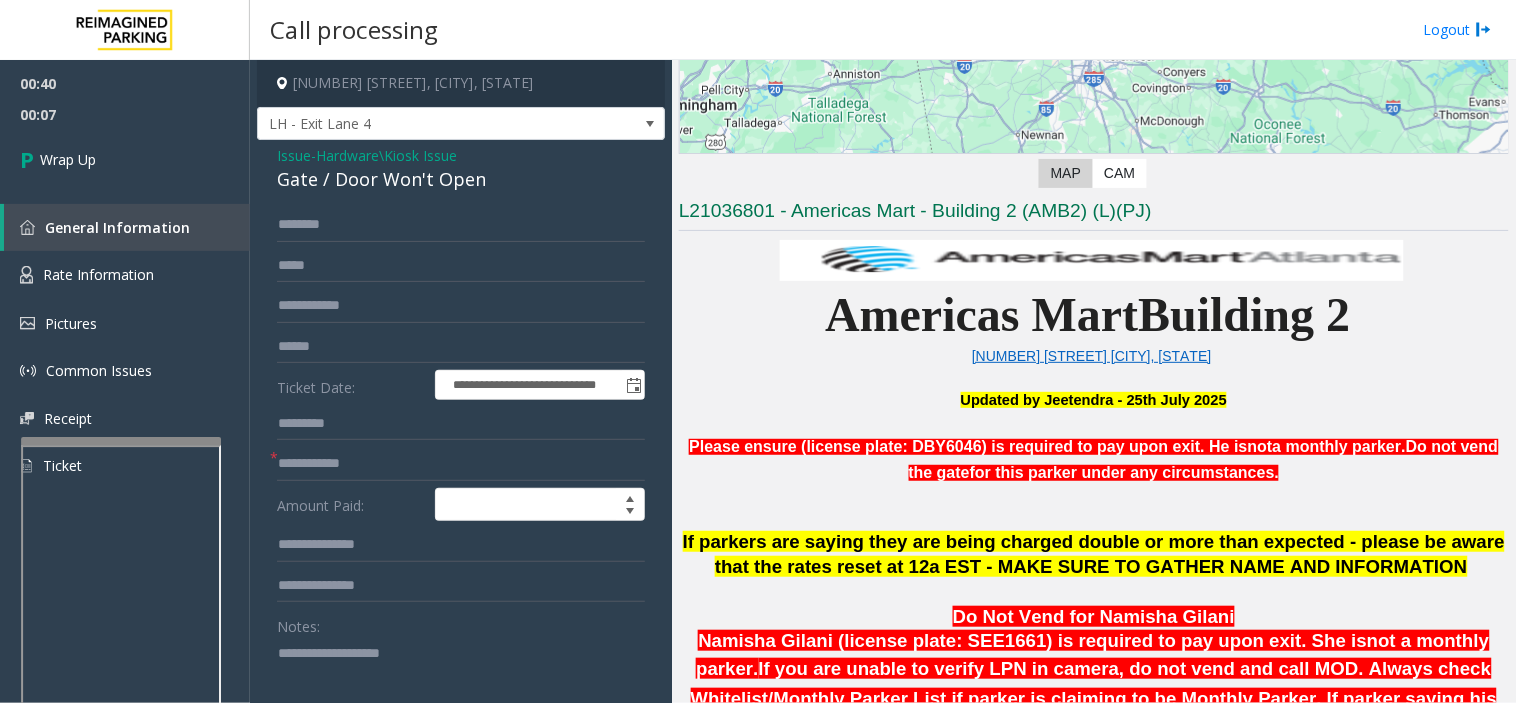click 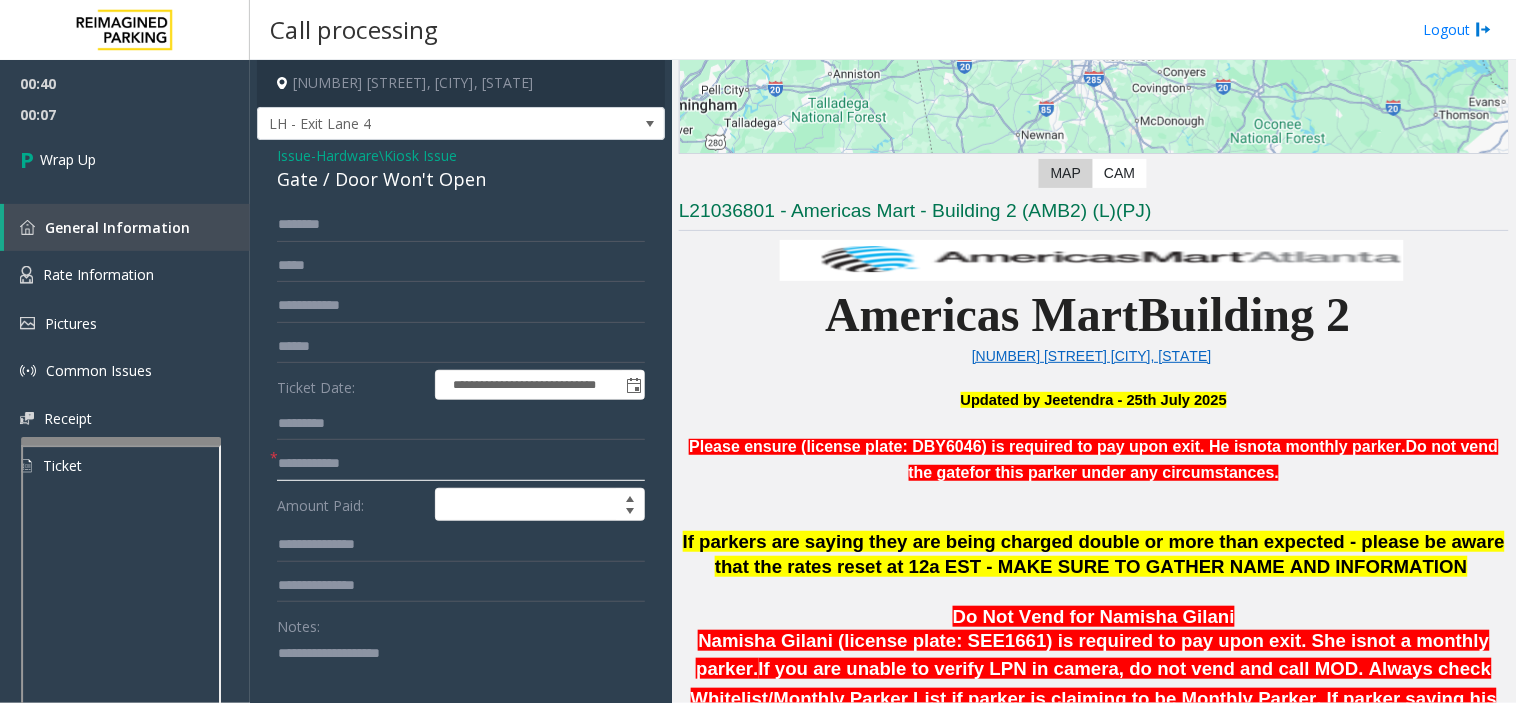 click 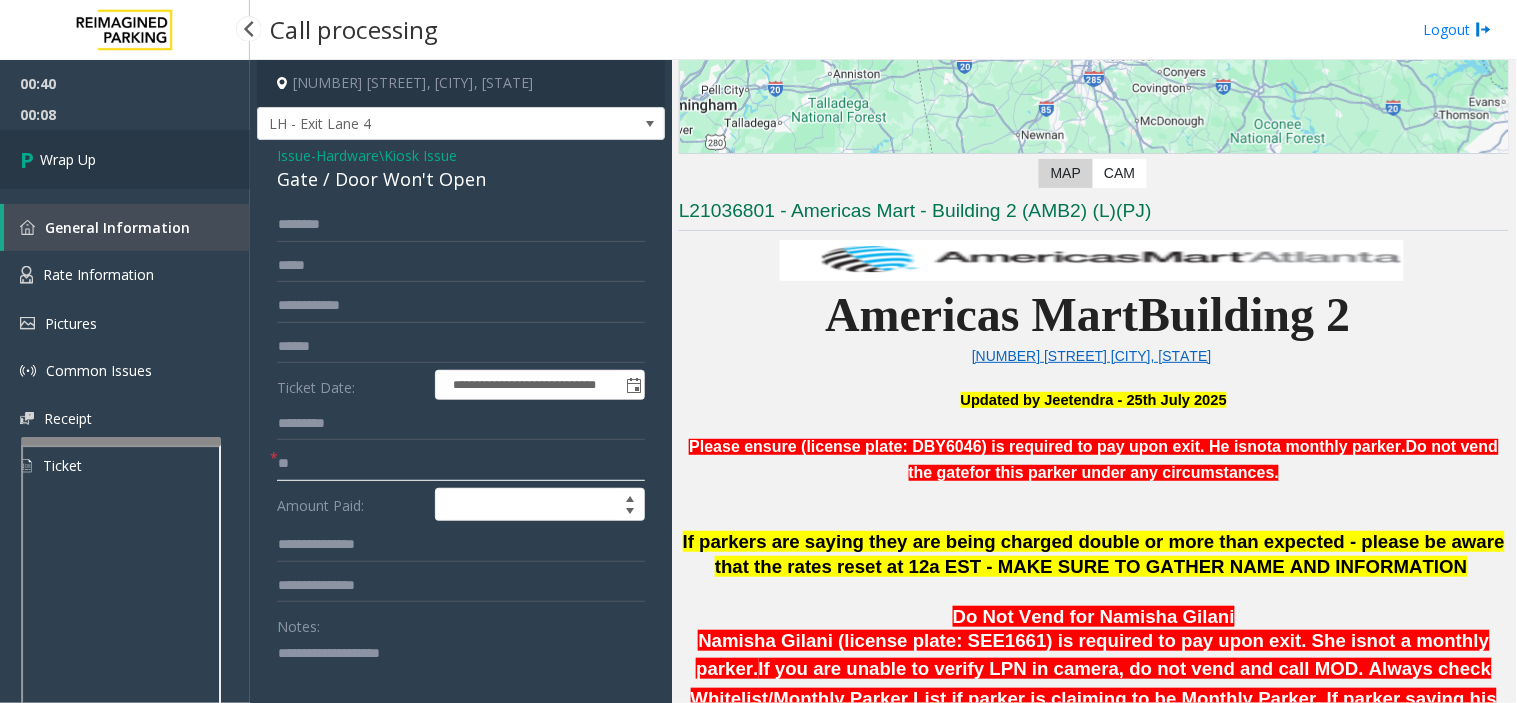 type on "**" 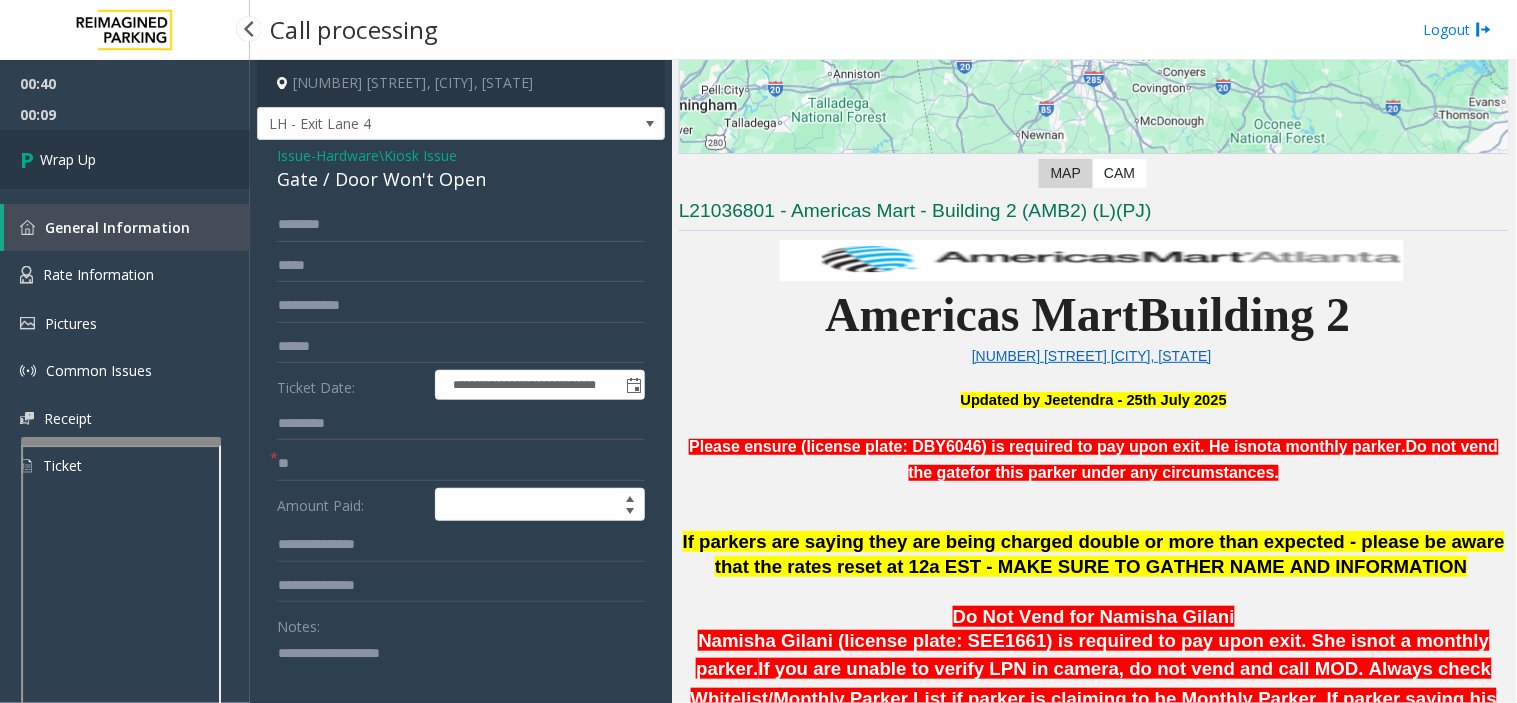 click on "Wrap Up" at bounding box center [125, 159] 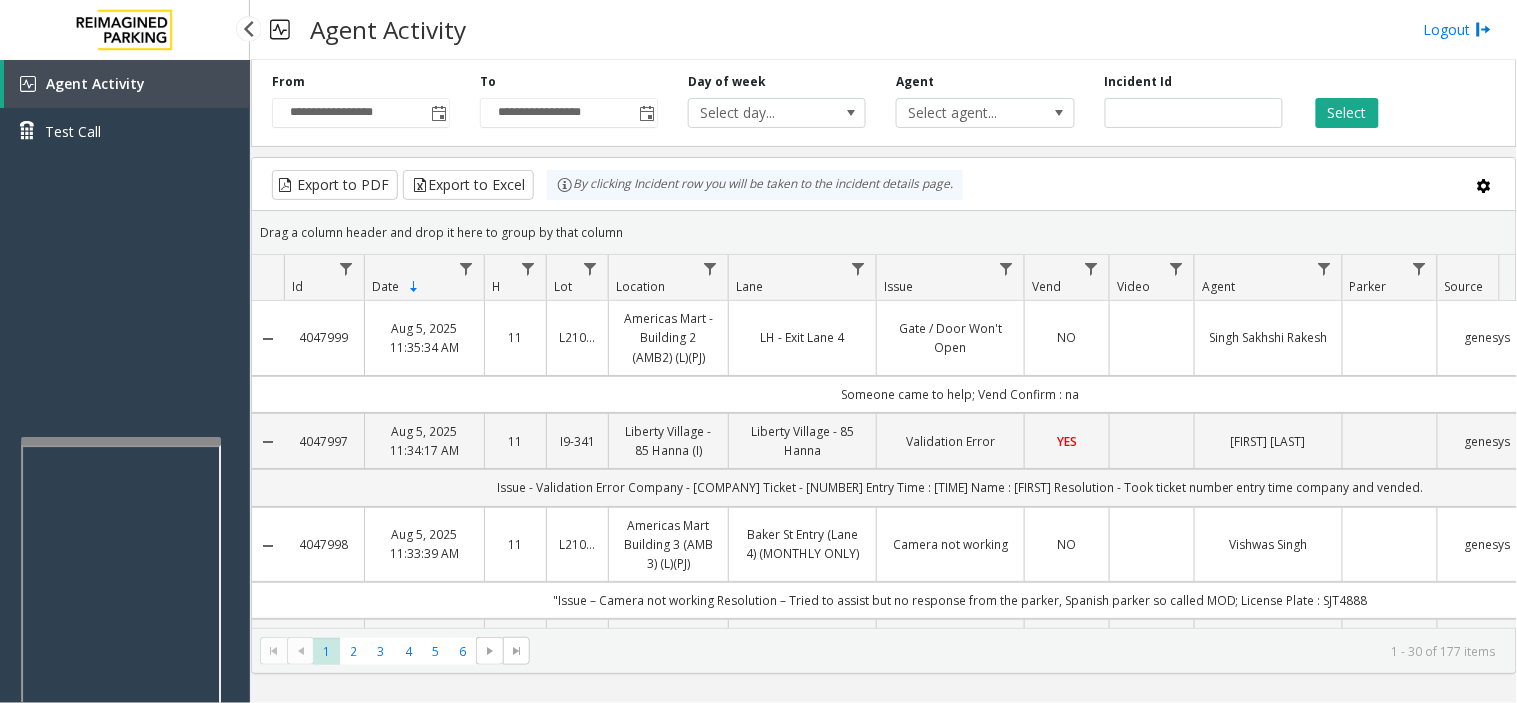 drag, startPoint x: 161, startPoint y: 222, endPoint x: 135, endPoint y: 241, distance: 32.202484 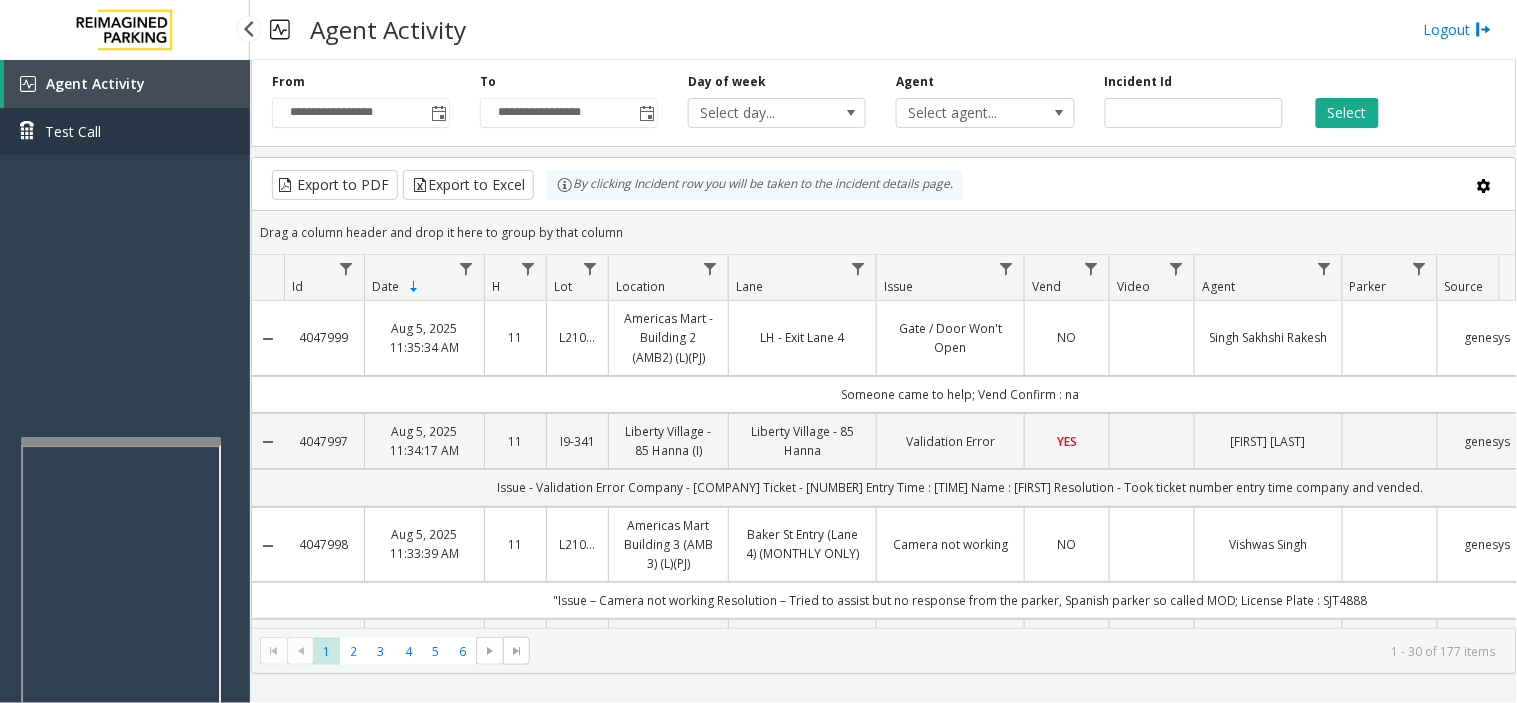 drag, startPoint x: 135, startPoint y: 241, endPoint x: 191, endPoint y: 141, distance: 114.61239 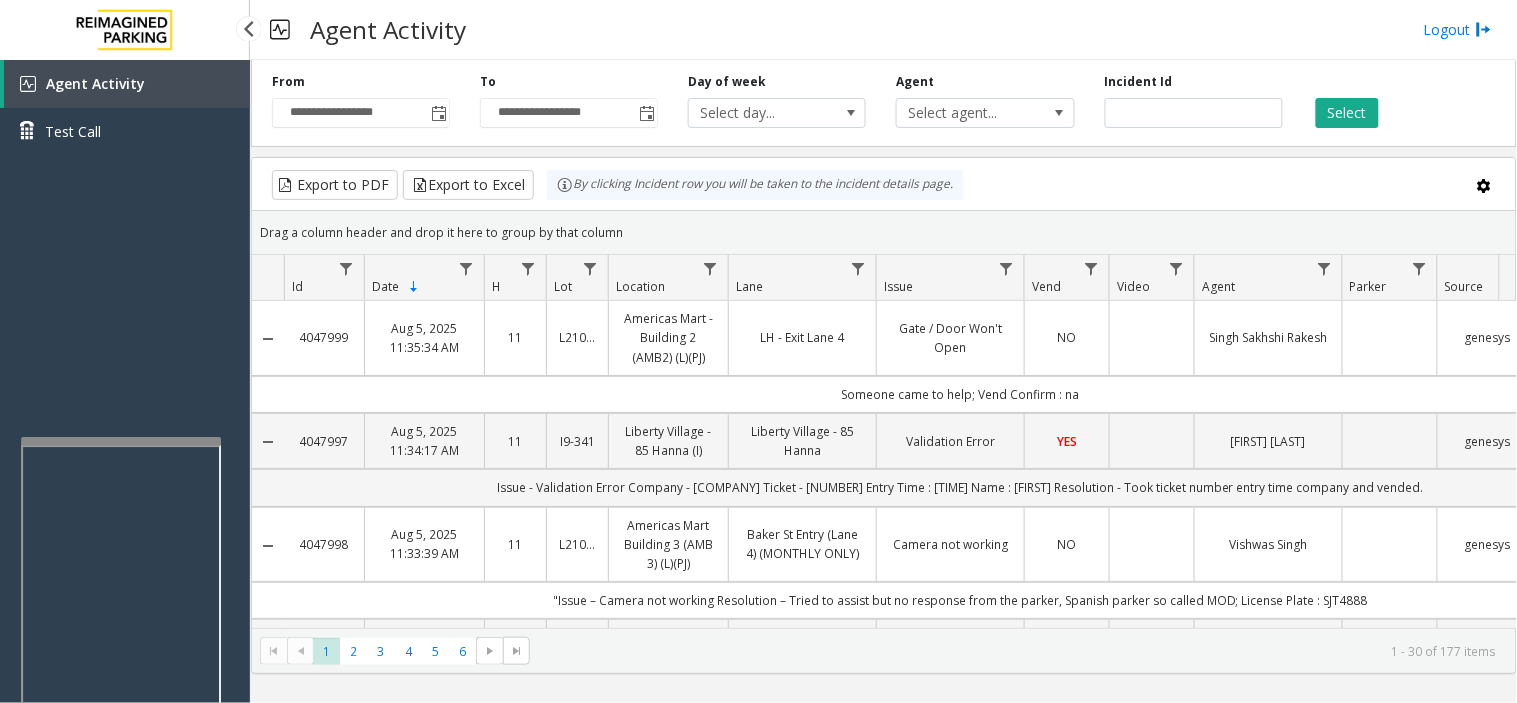 drag, startPoint x: 73, startPoint y: 291, endPoint x: 62, endPoint y: 293, distance: 11.18034 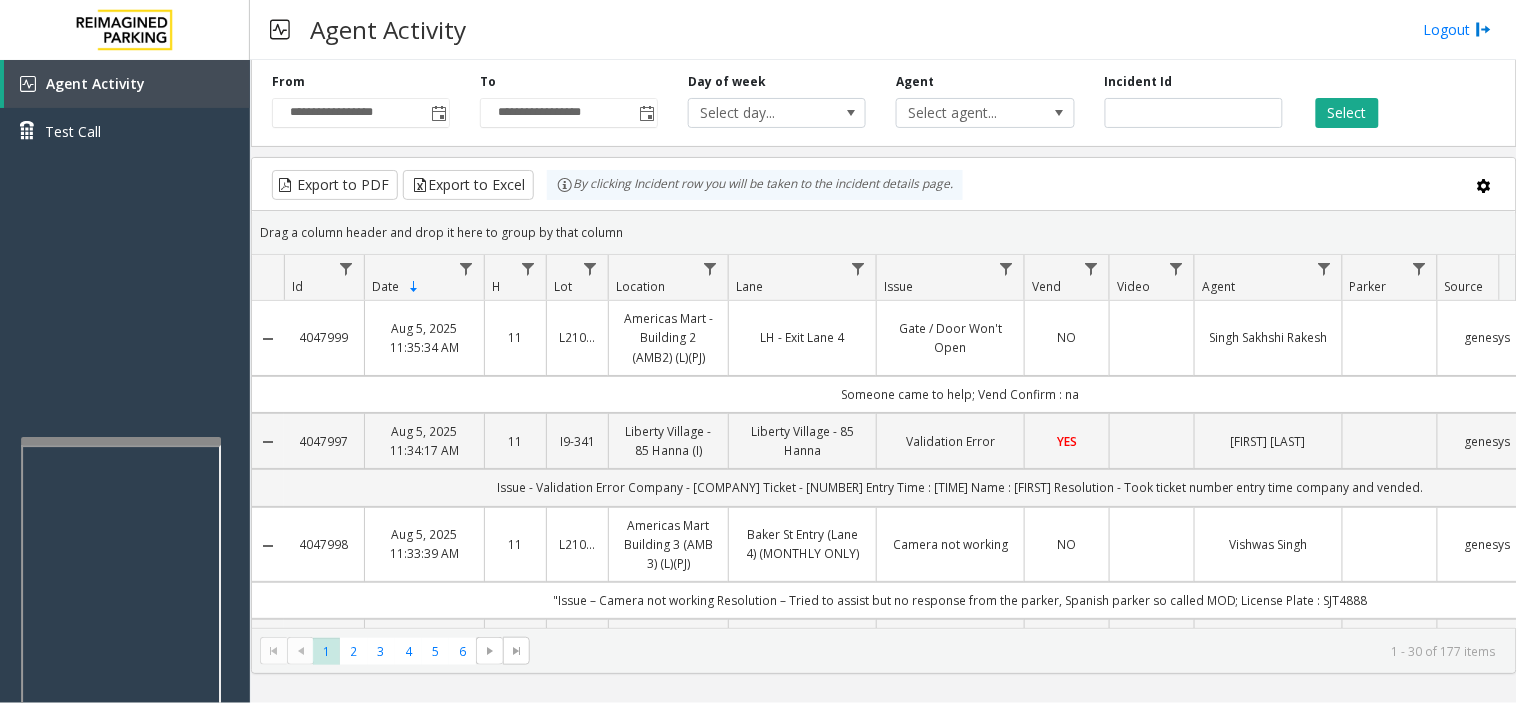 click on "genesys" 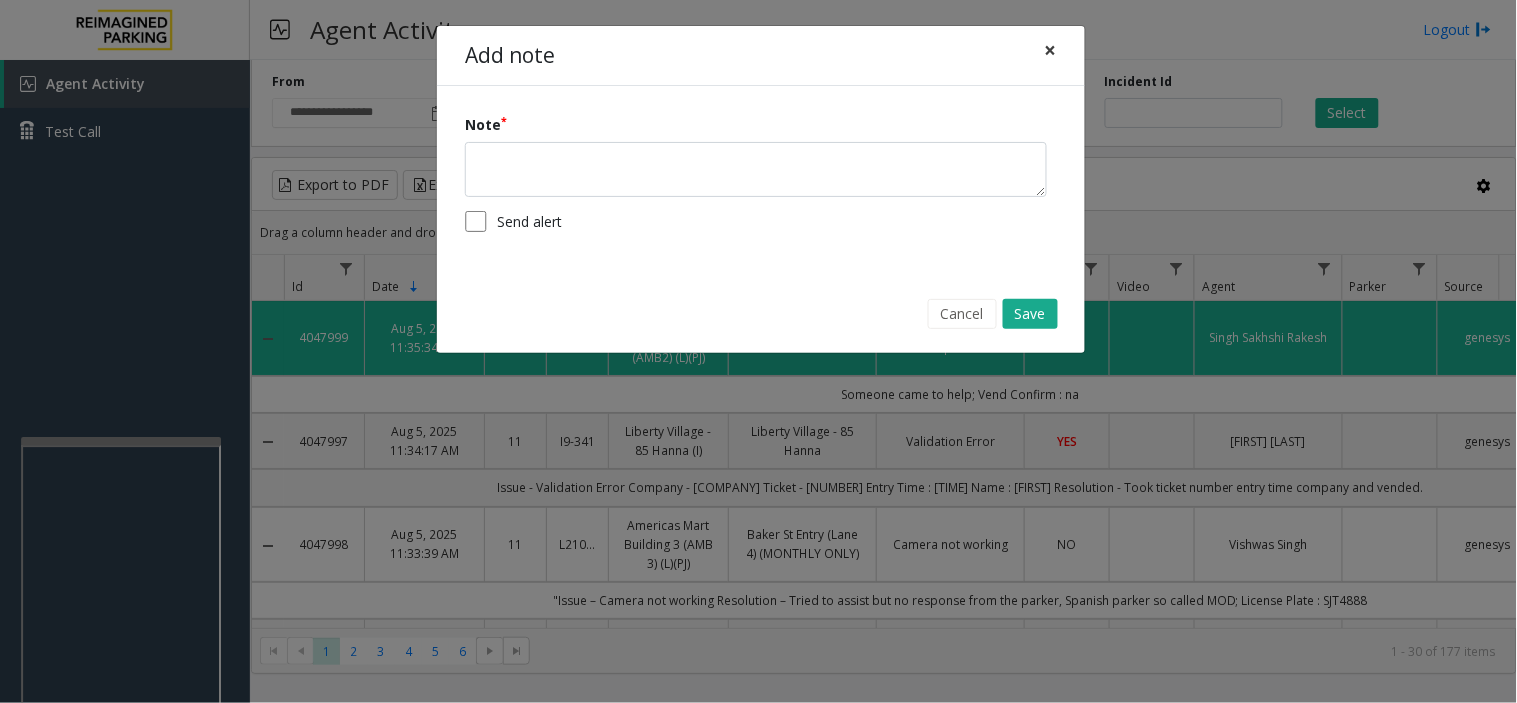 click on "×" 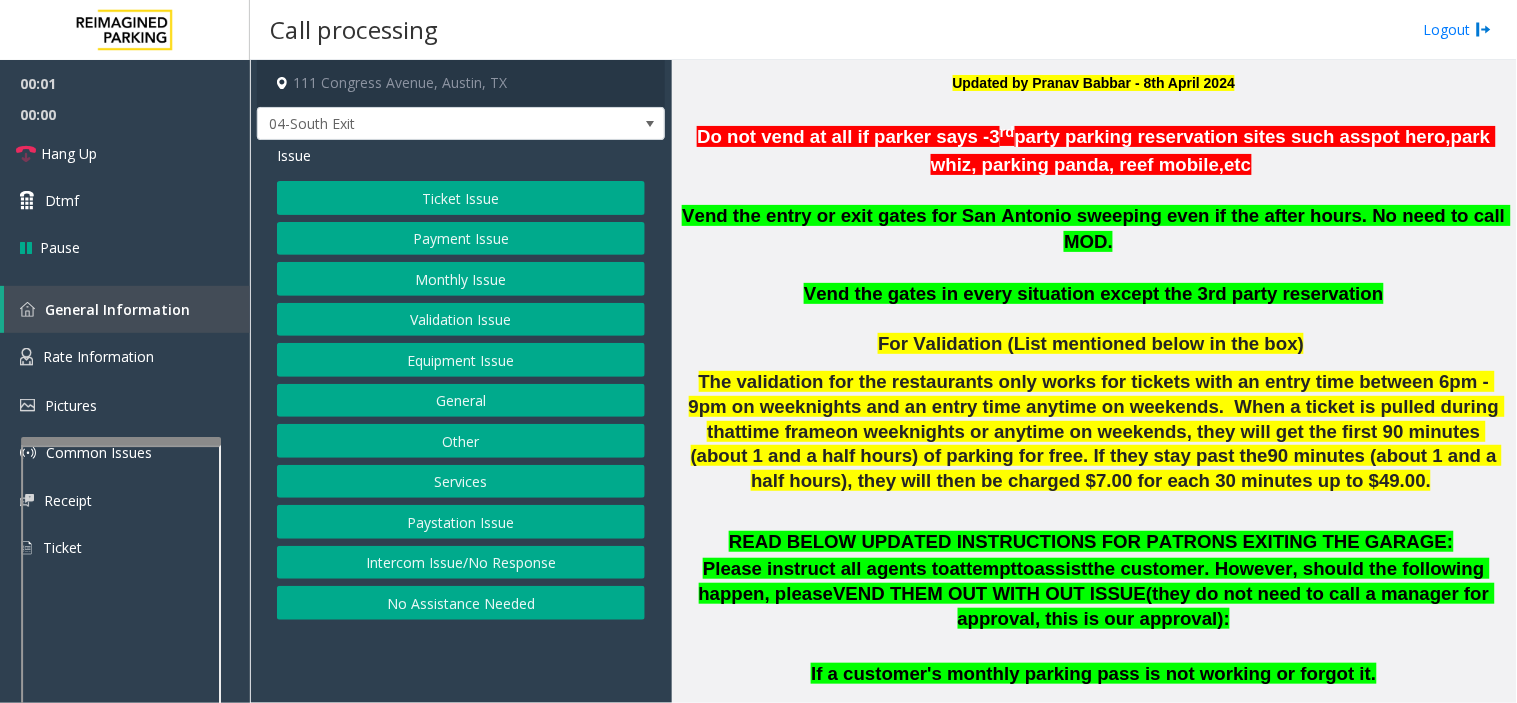 scroll, scrollTop: 555, scrollLeft: 0, axis: vertical 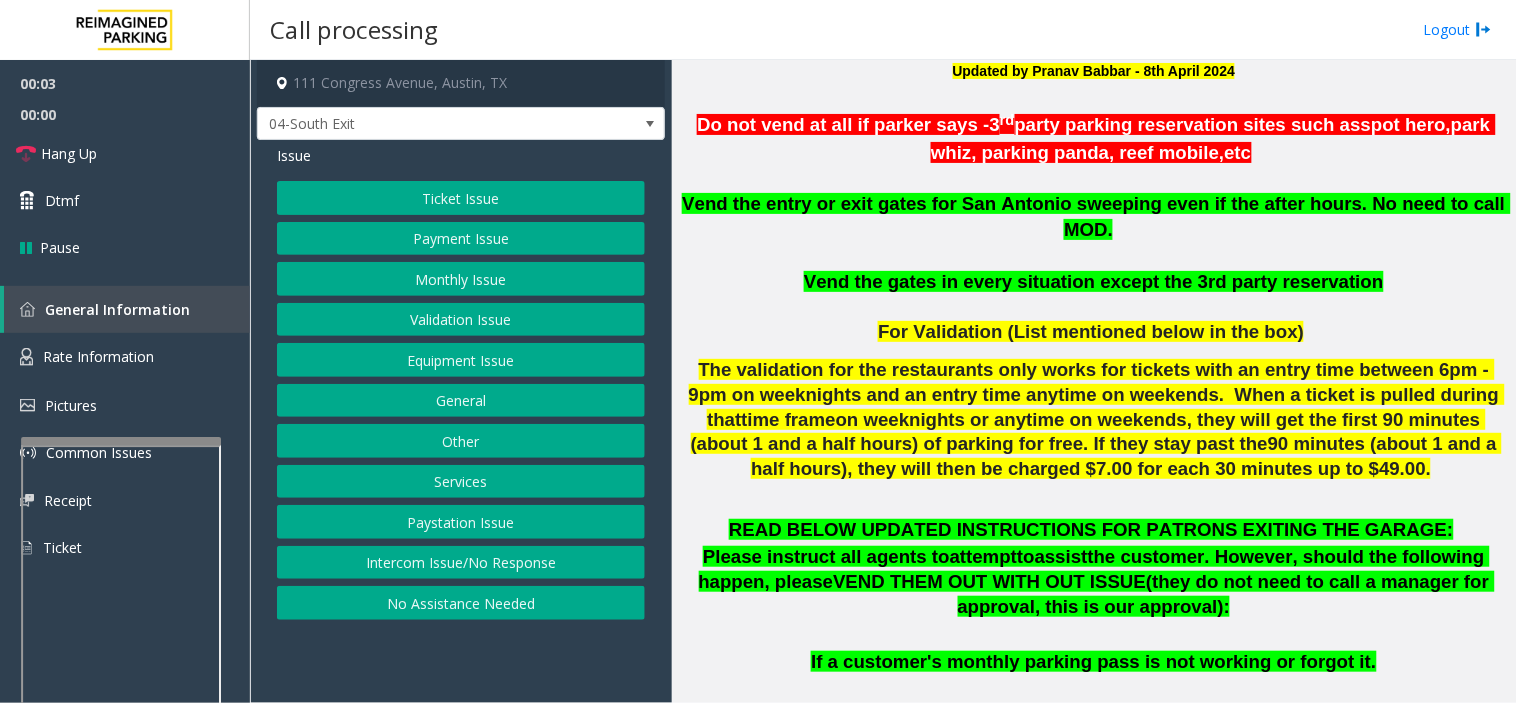 drag, startPoint x: 447, startPoint y: 658, endPoint x: 421, endPoint y: 672, distance: 29.529646 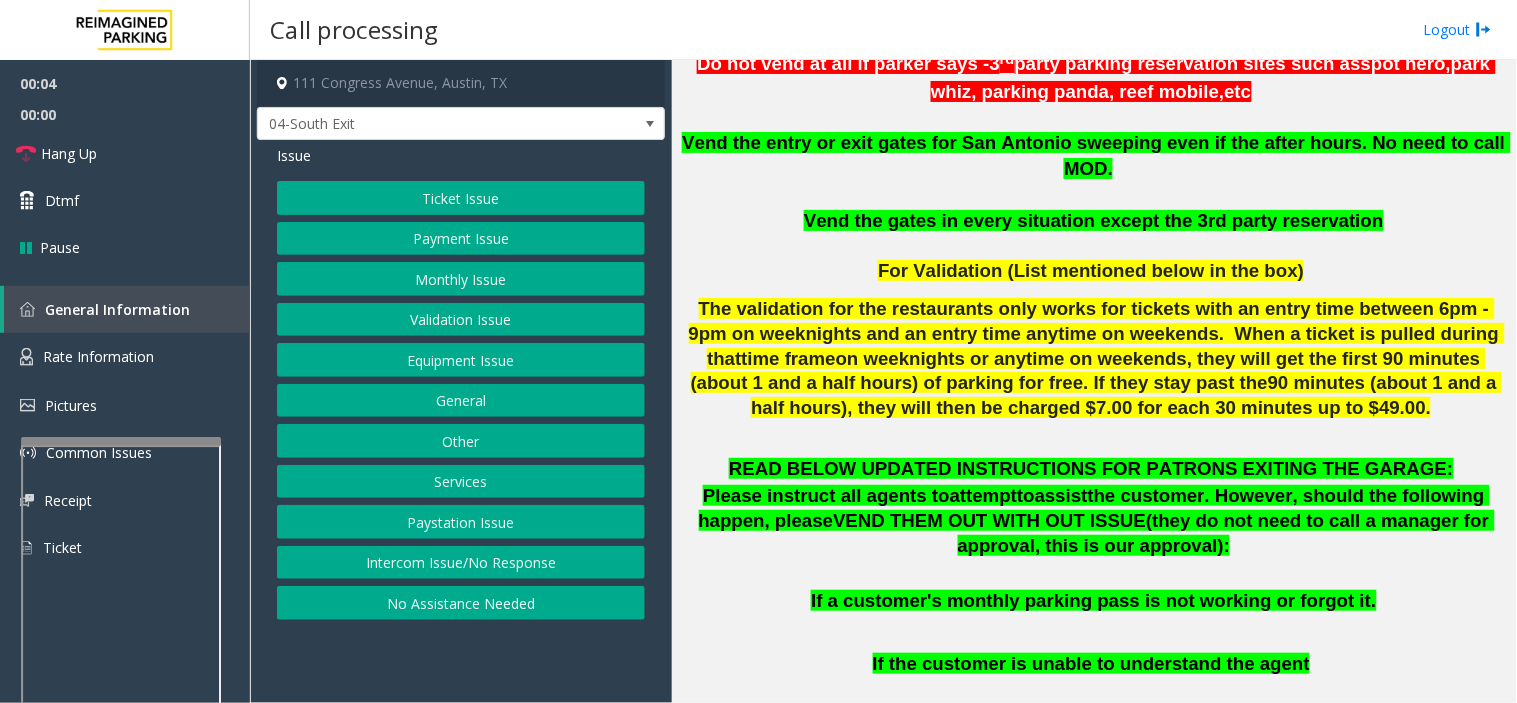 scroll, scrollTop: 666, scrollLeft: 0, axis: vertical 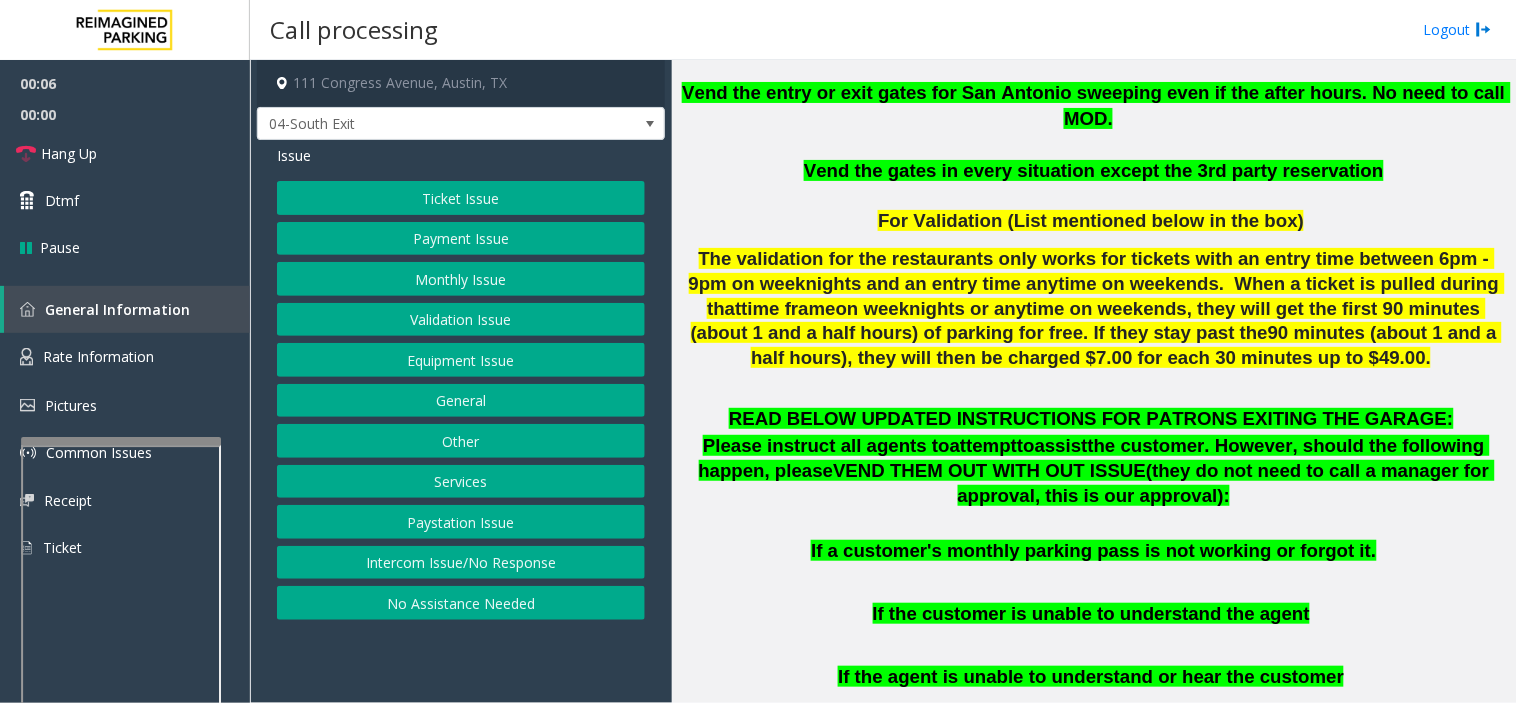 click on "Validation Issue" 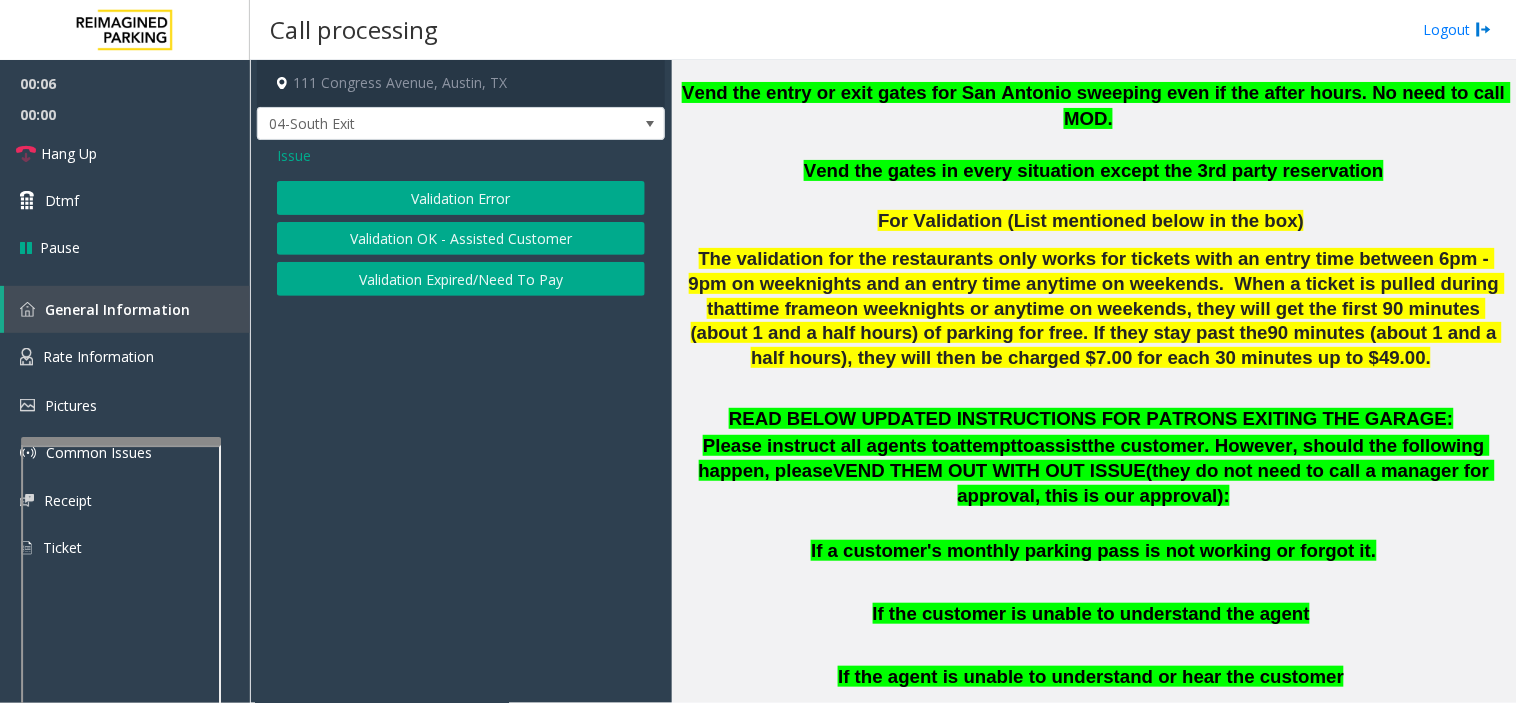 click on "Validation Error" 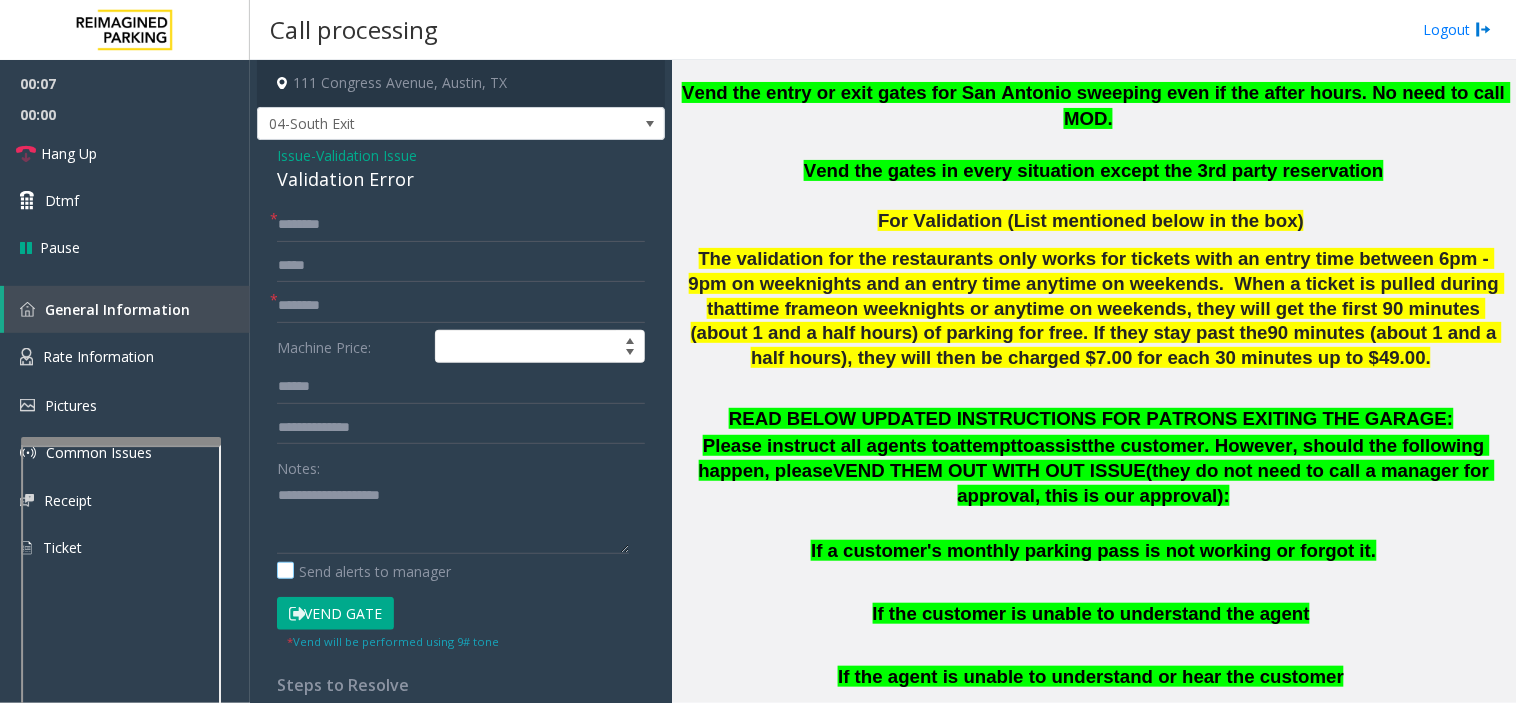 click on "Send alerts to manager" 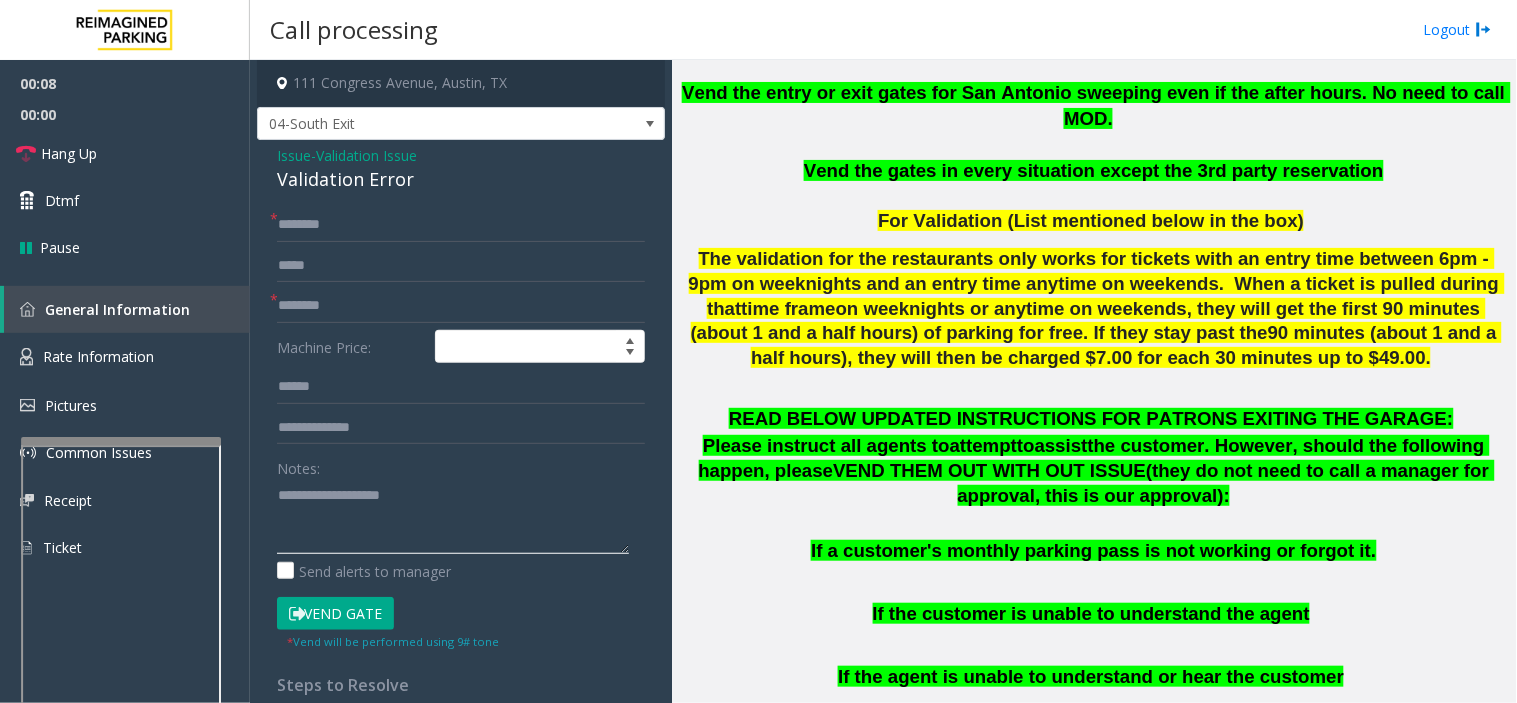 paste on "**********" 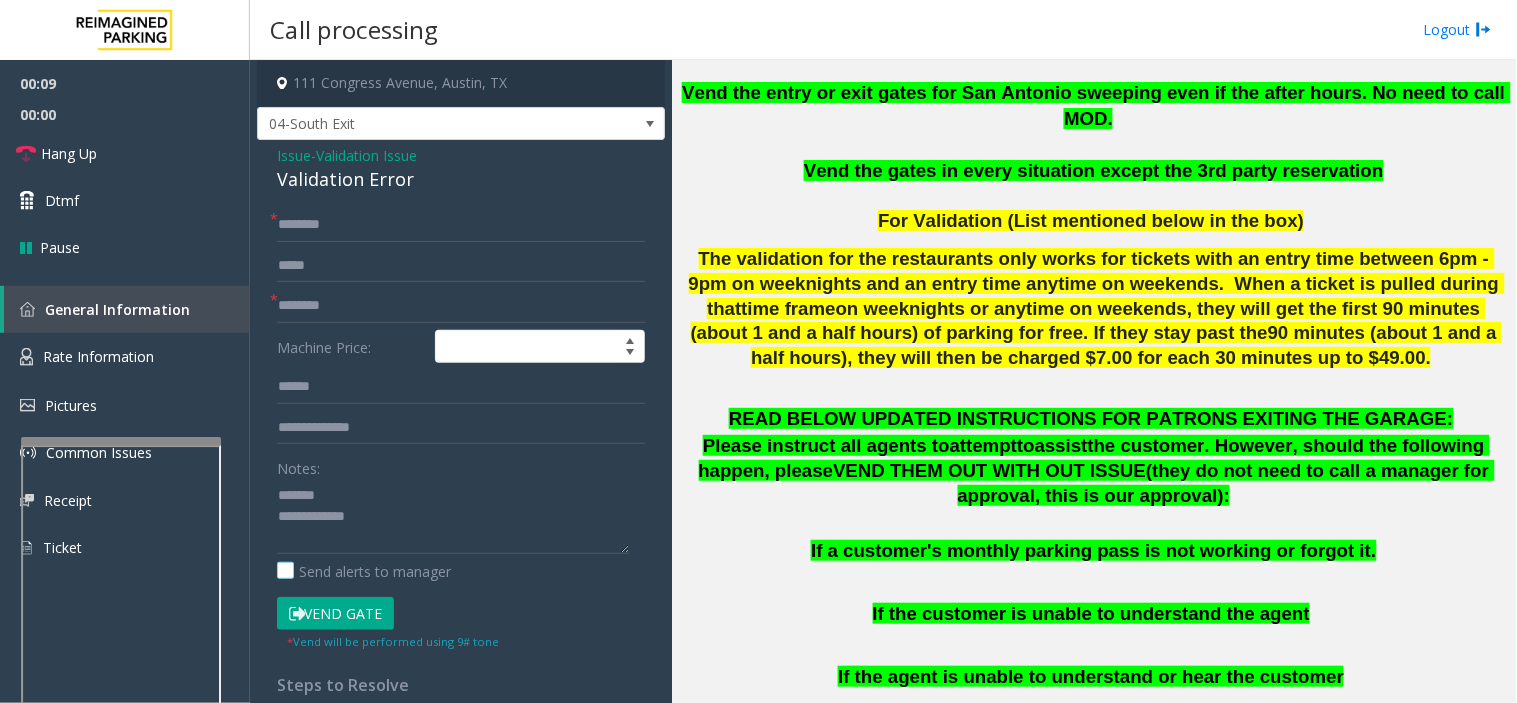 click on "Send alerts to manager" 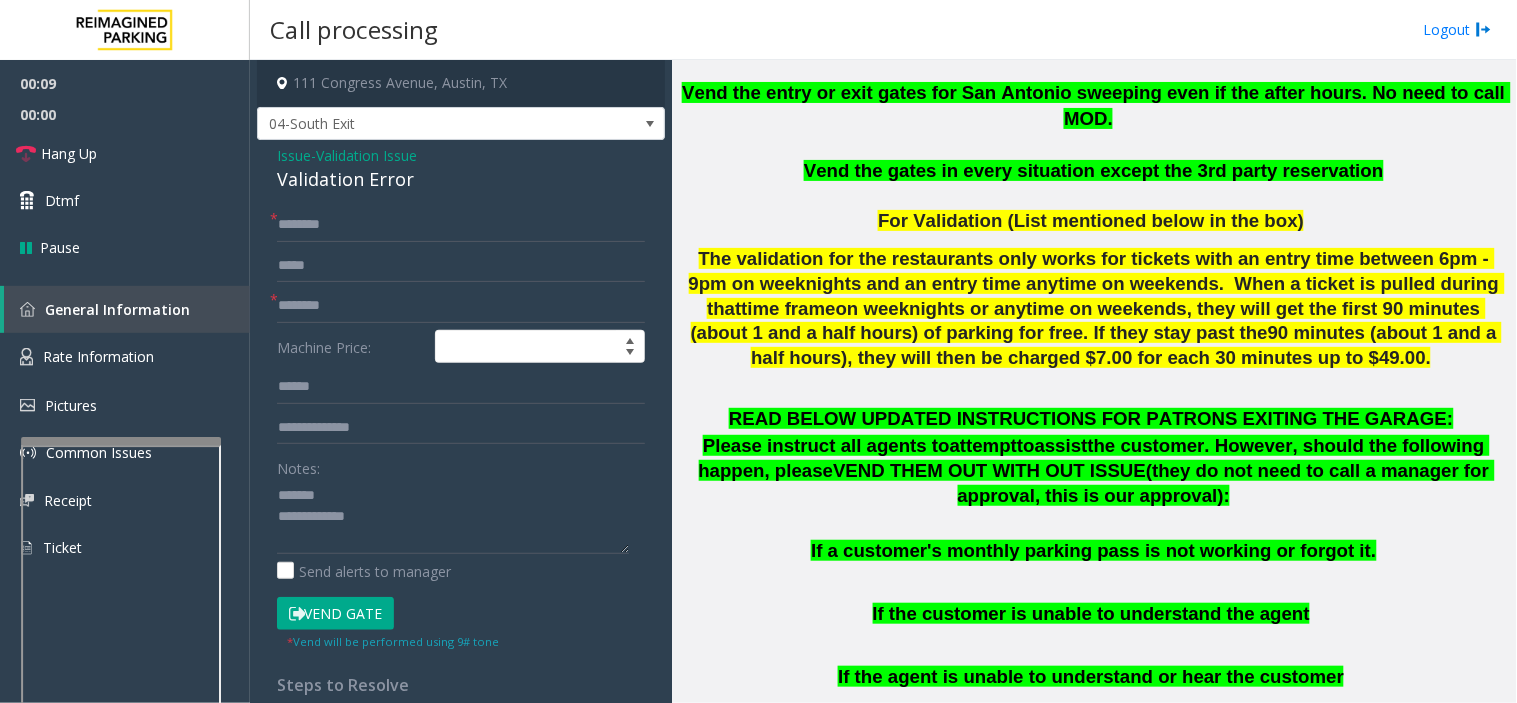 click on "Validation Error" 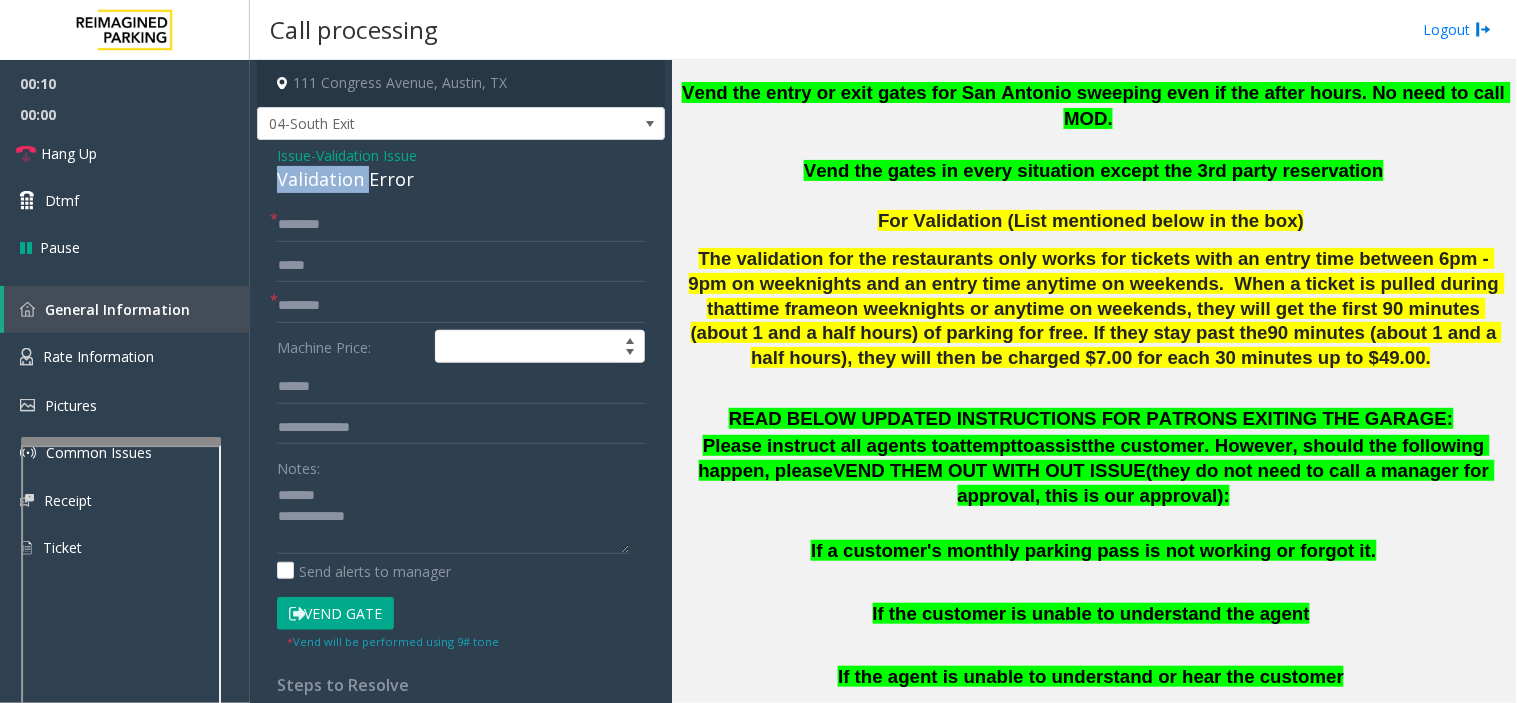click on "Validation Error" 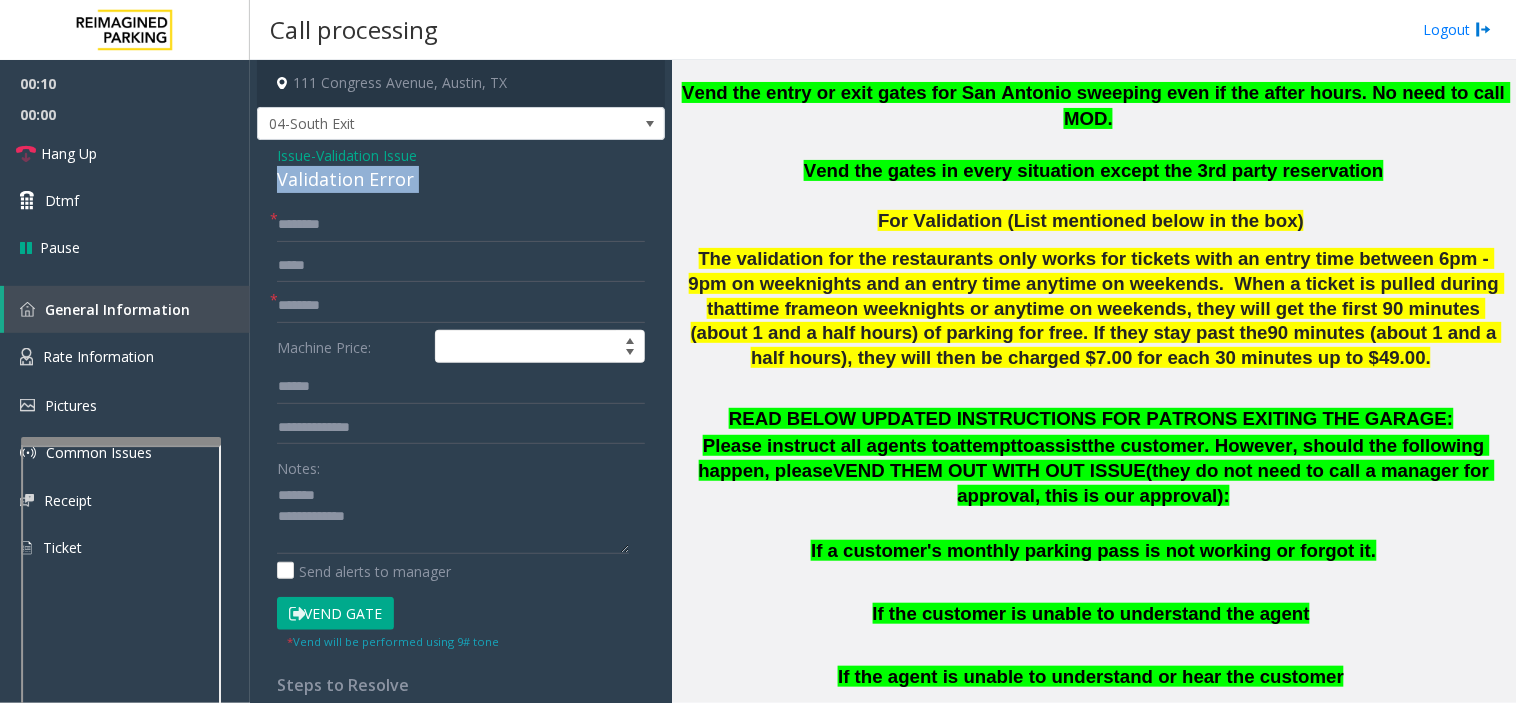 click on "Validation Error" 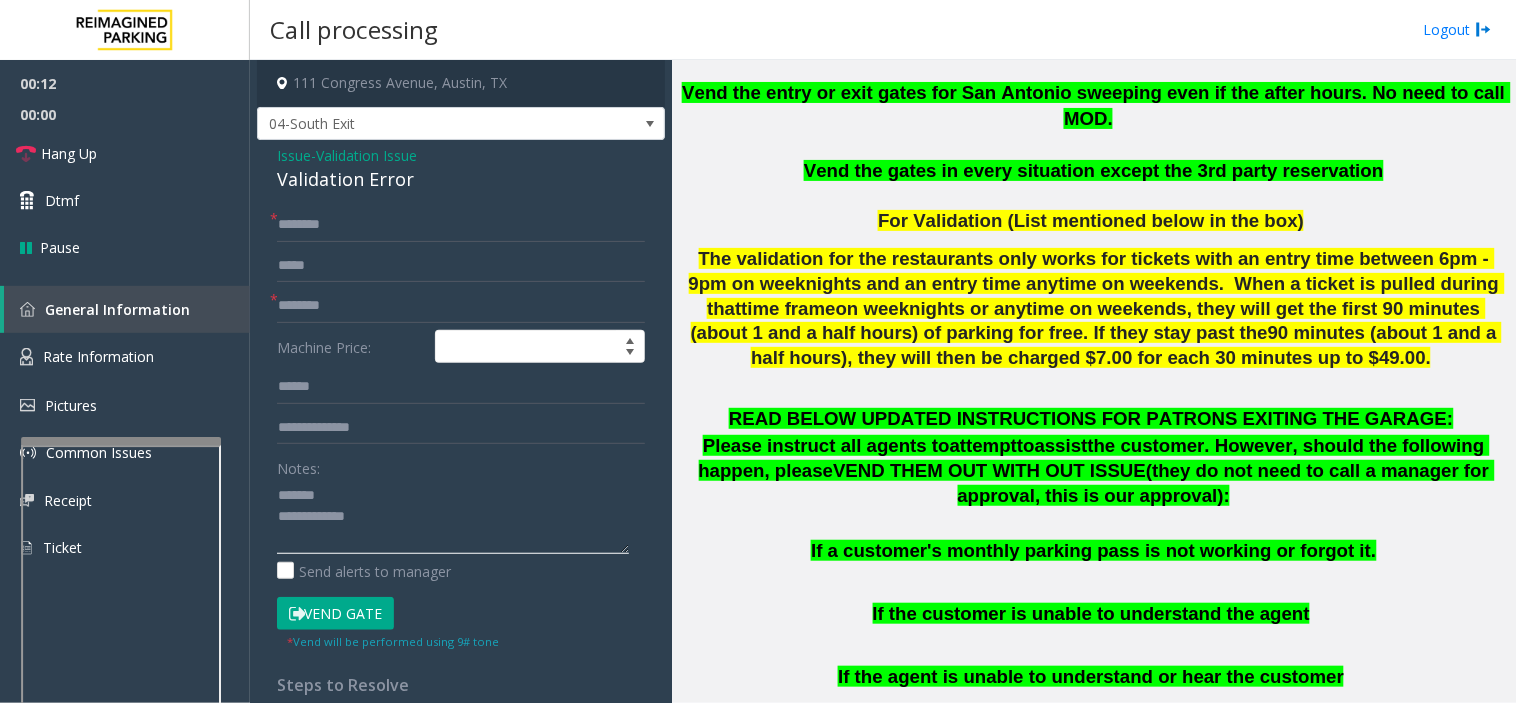 paste on "**********" 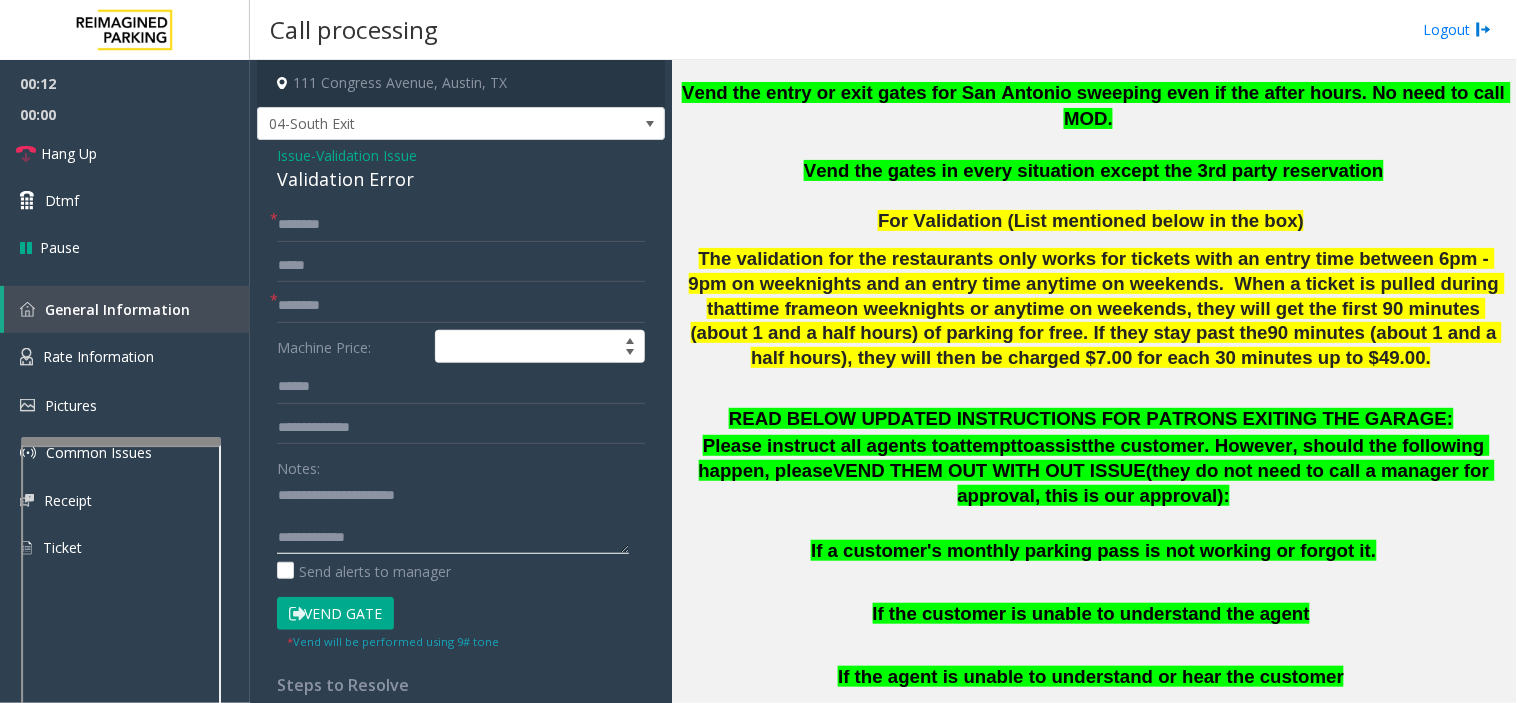 click 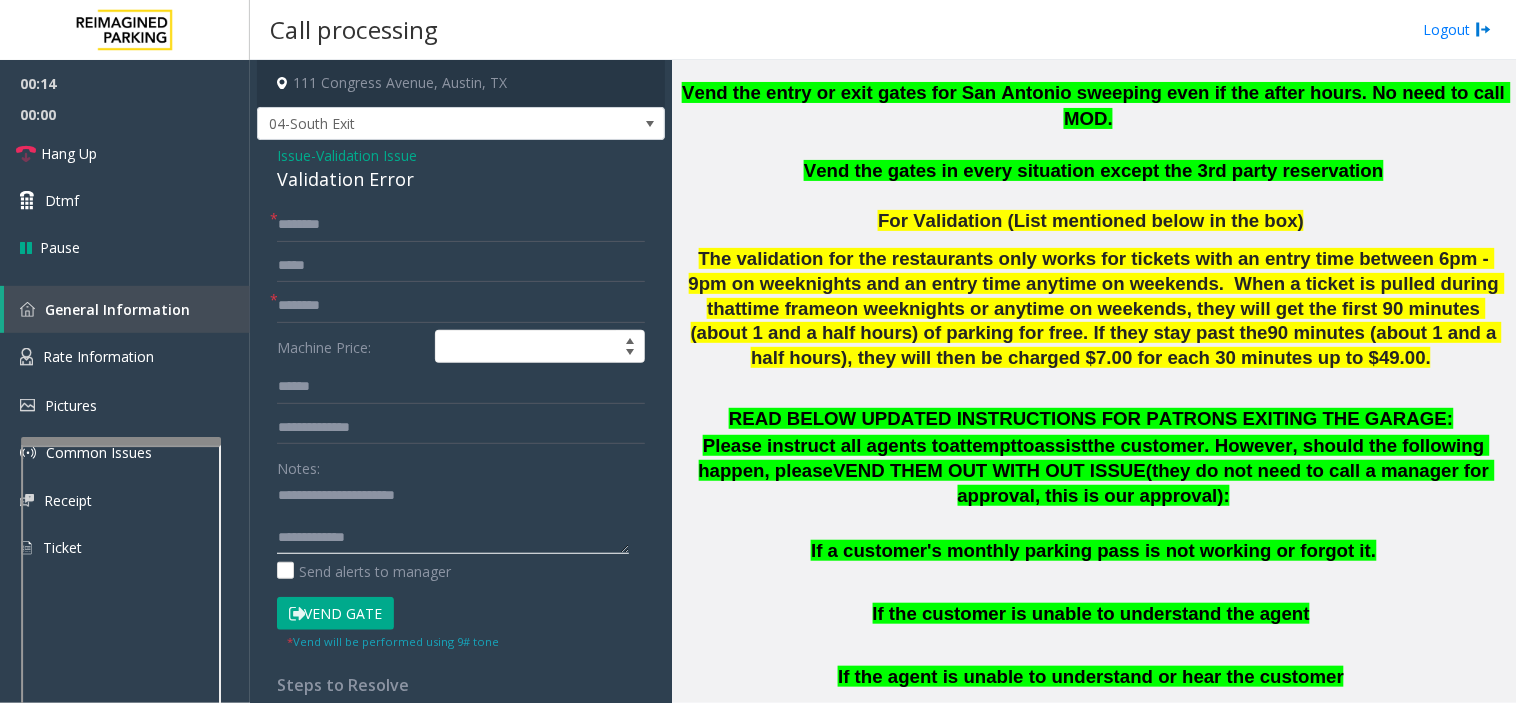 paste on "**********" 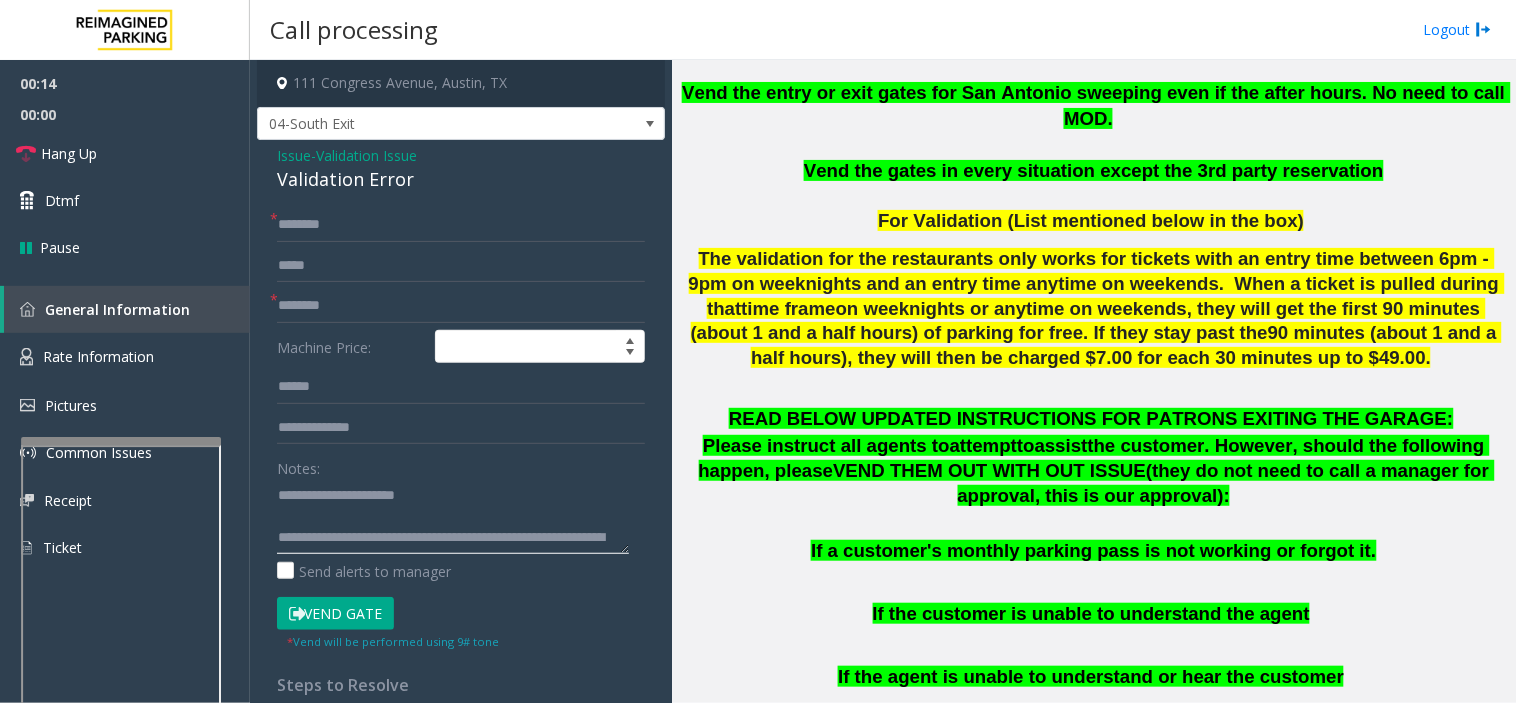 click 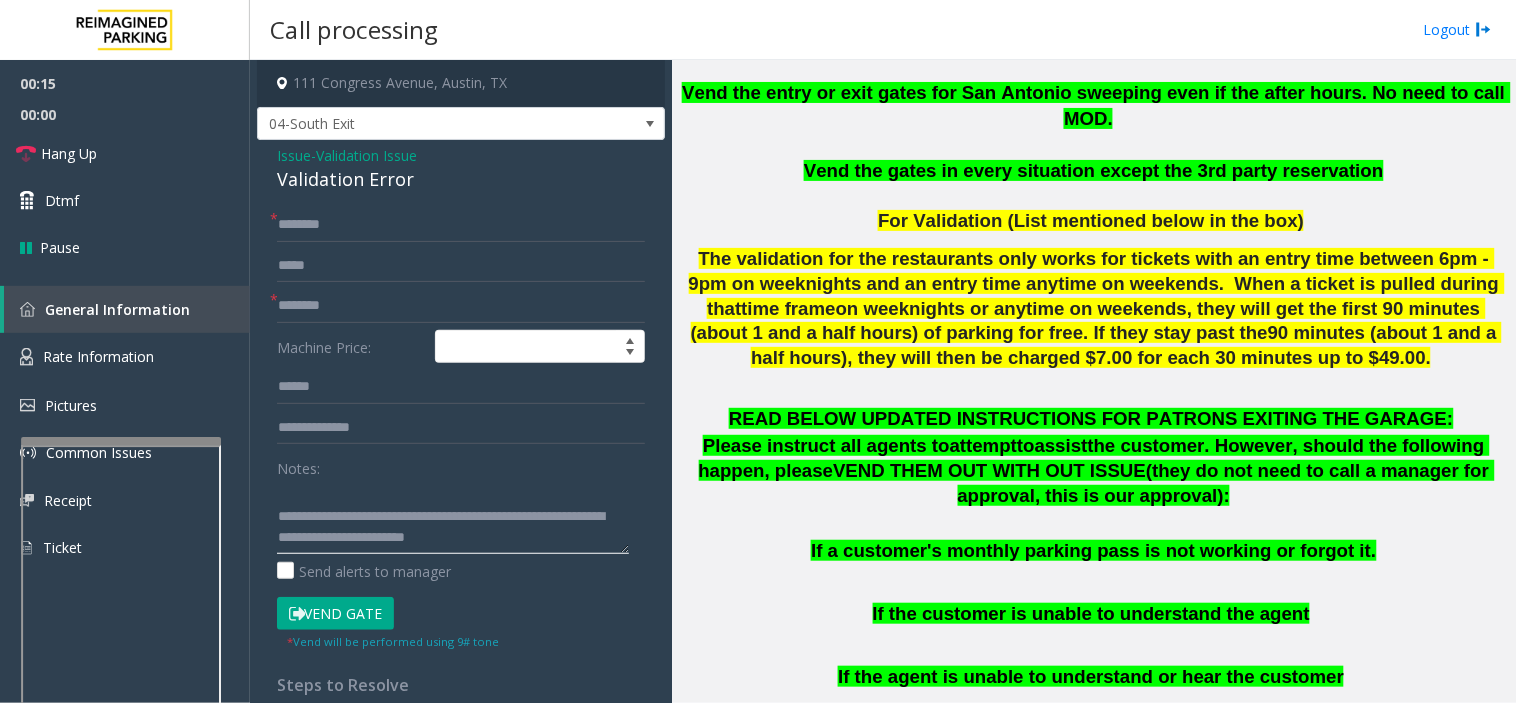 type on "**********" 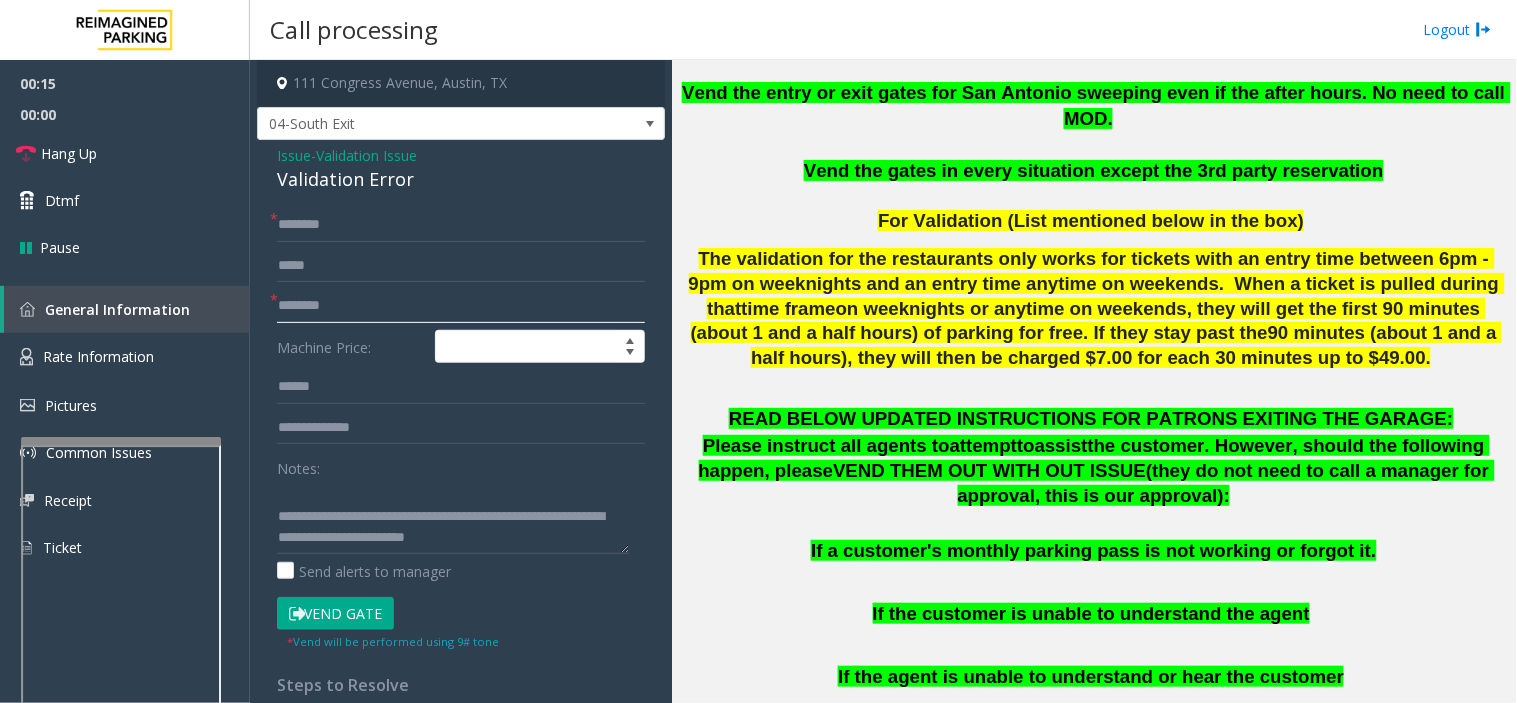 click 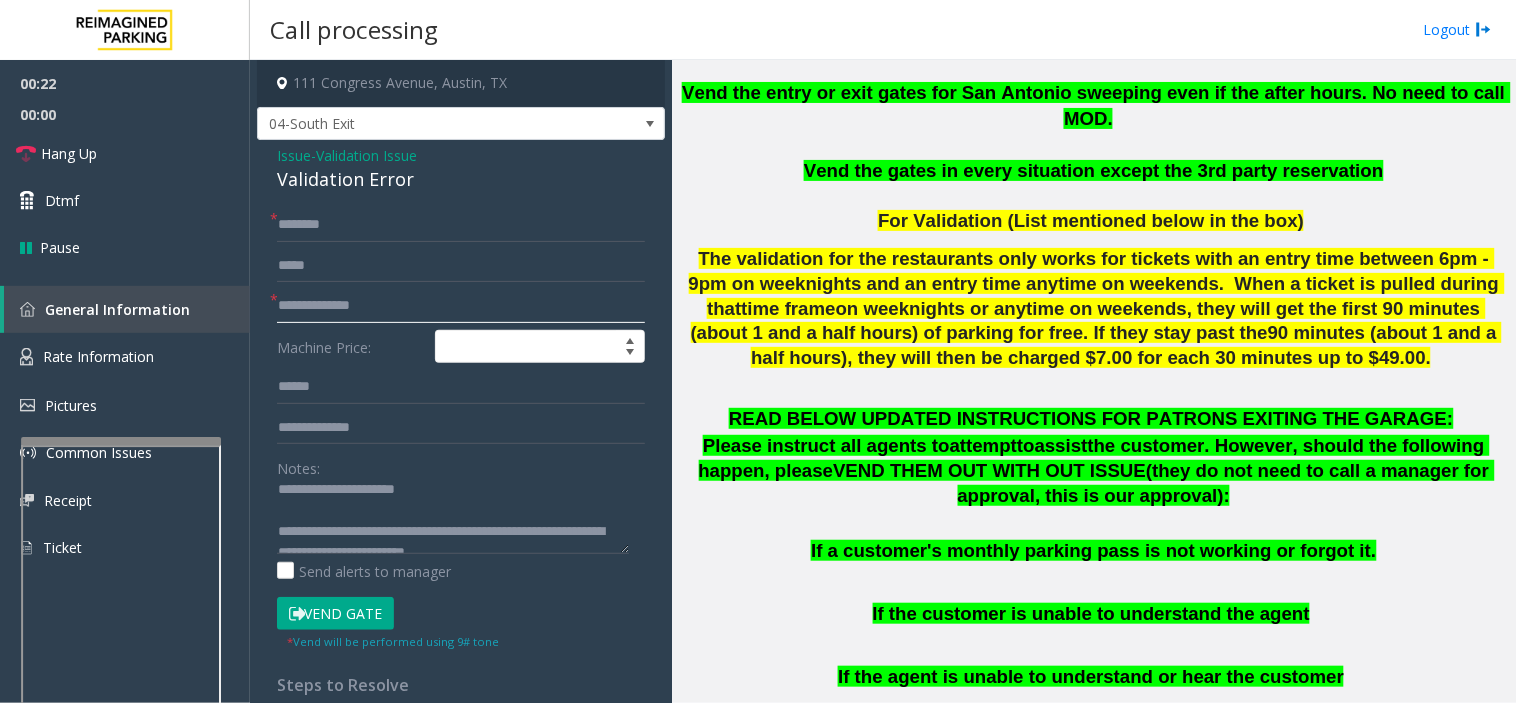 scroll, scrollTop: 0, scrollLeft: 0, axis: both 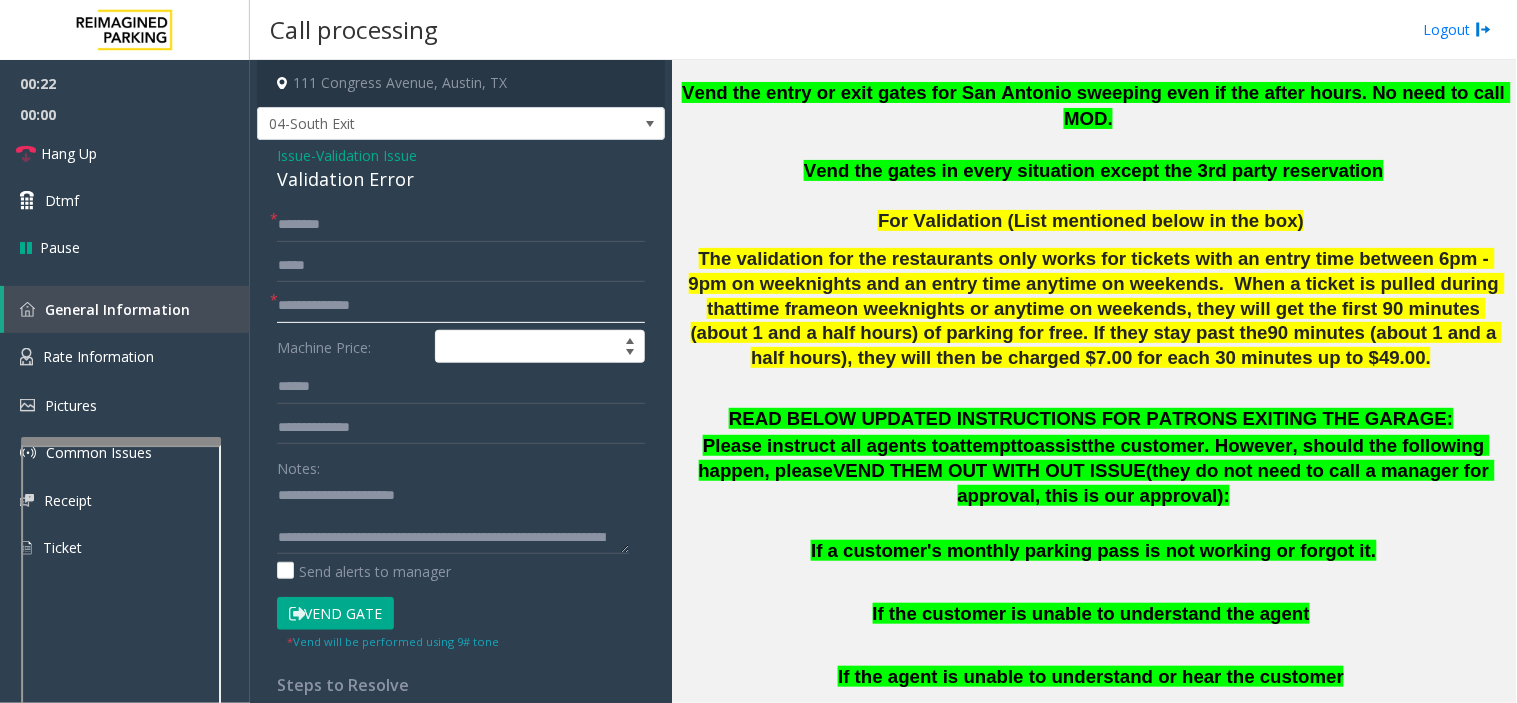 type on "**********" 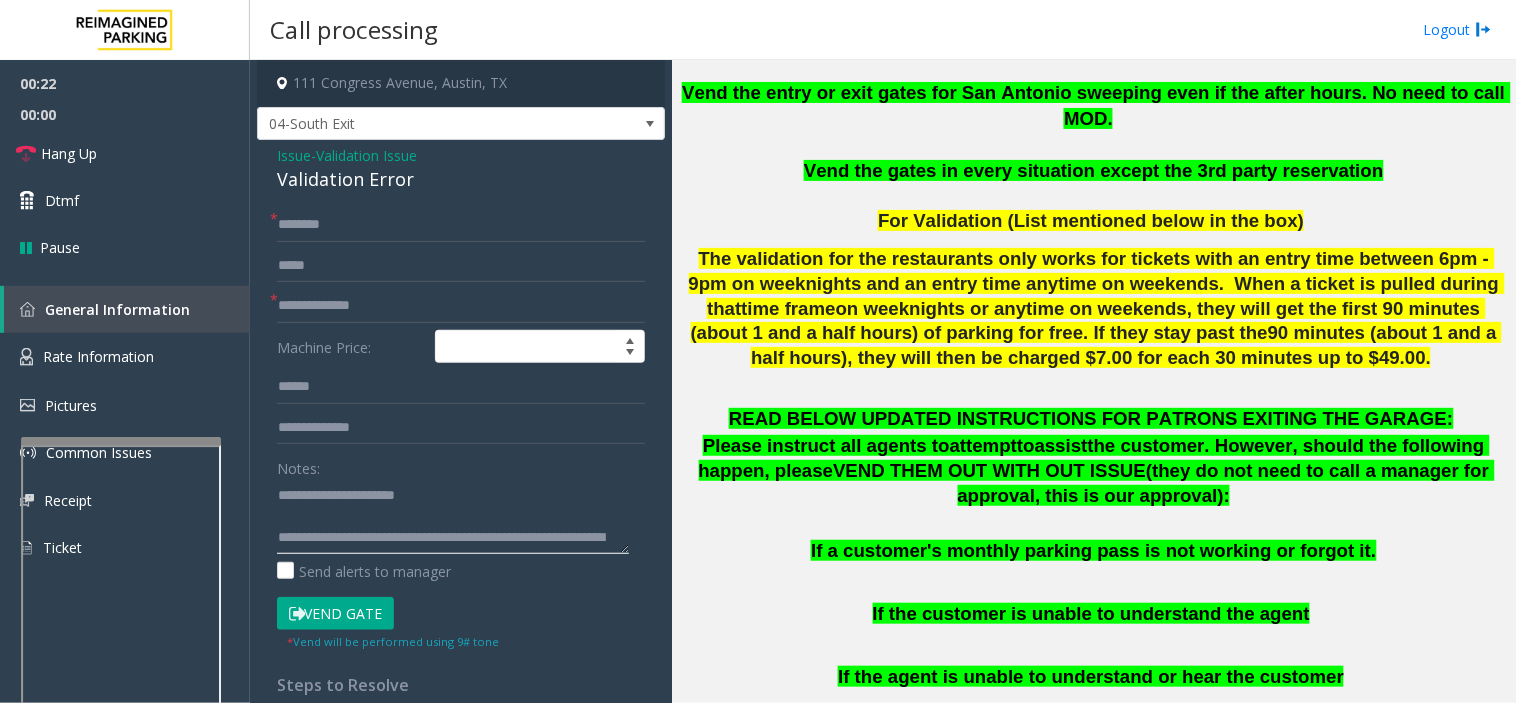 click 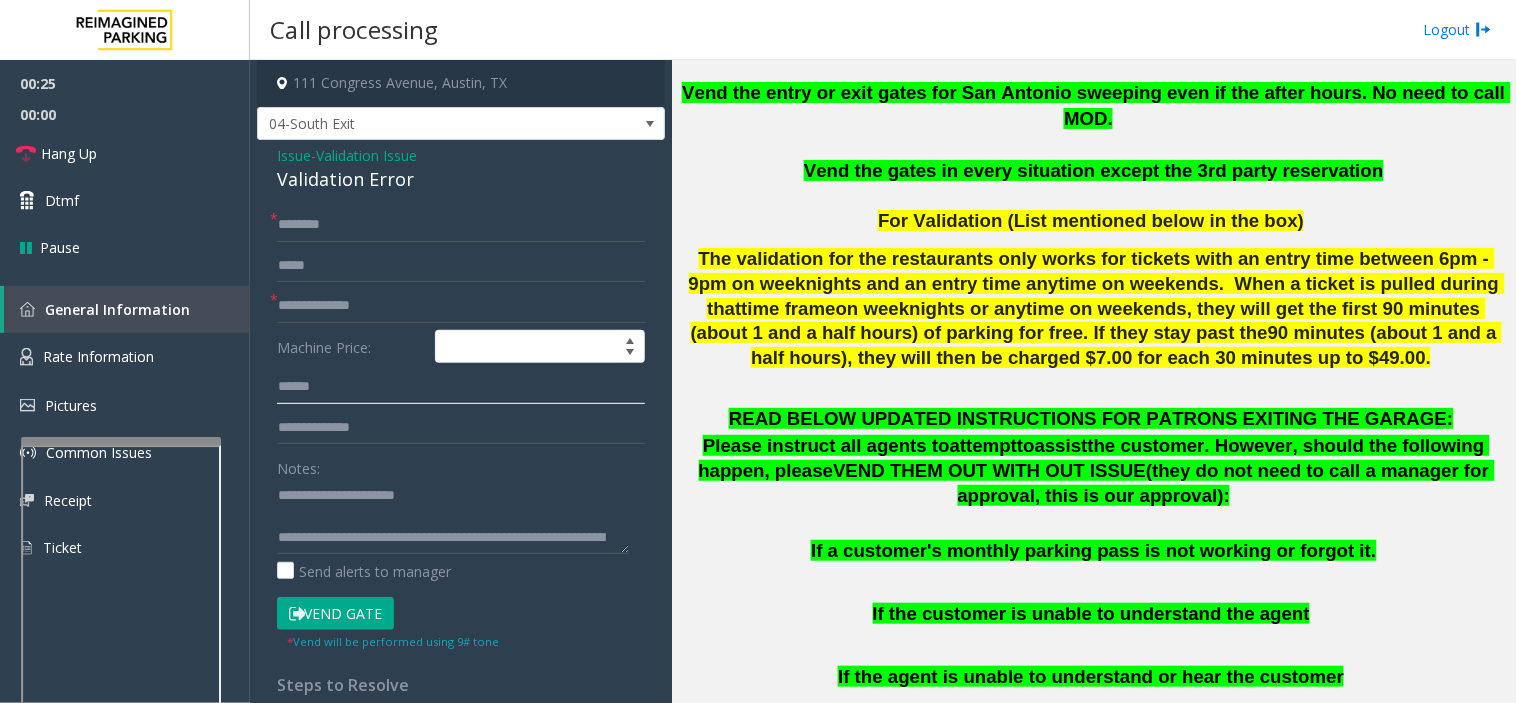 click 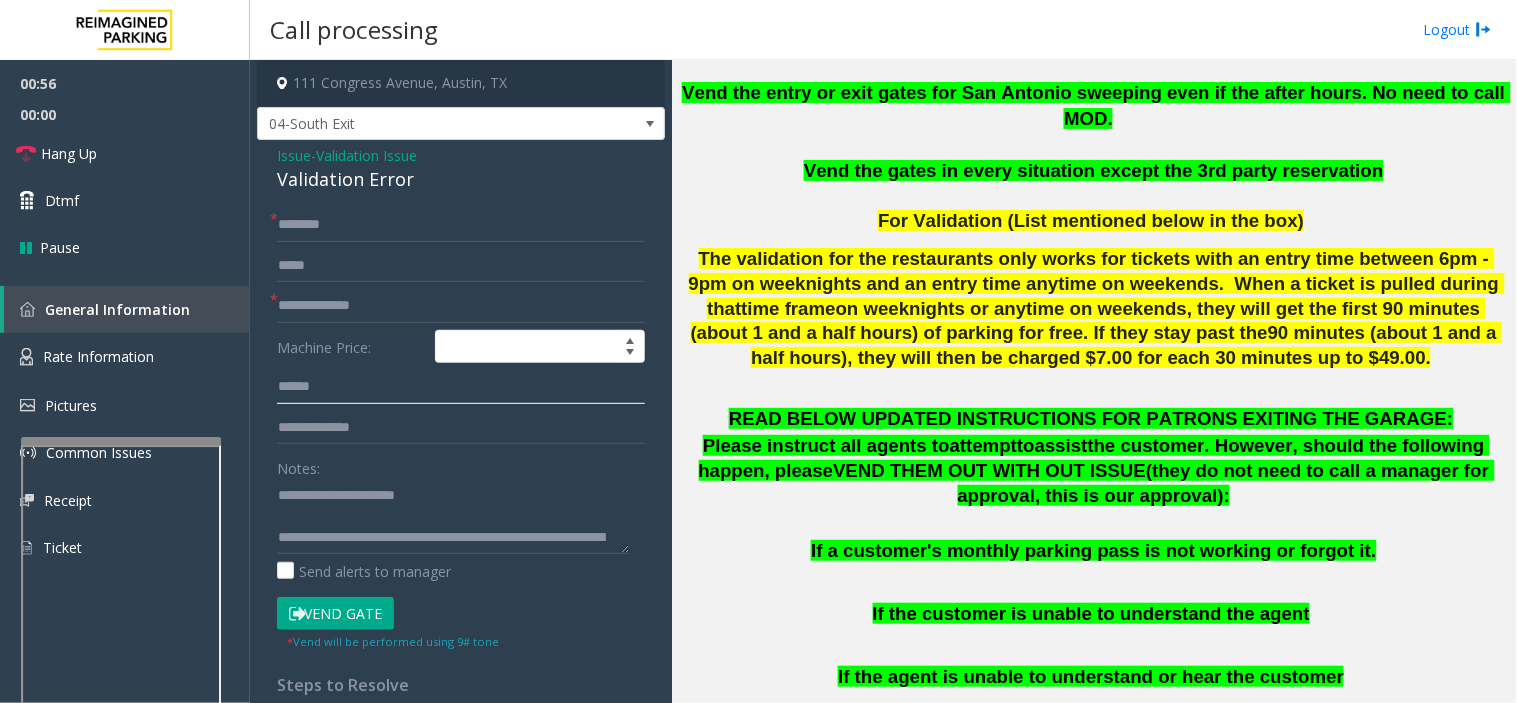 type on "******" 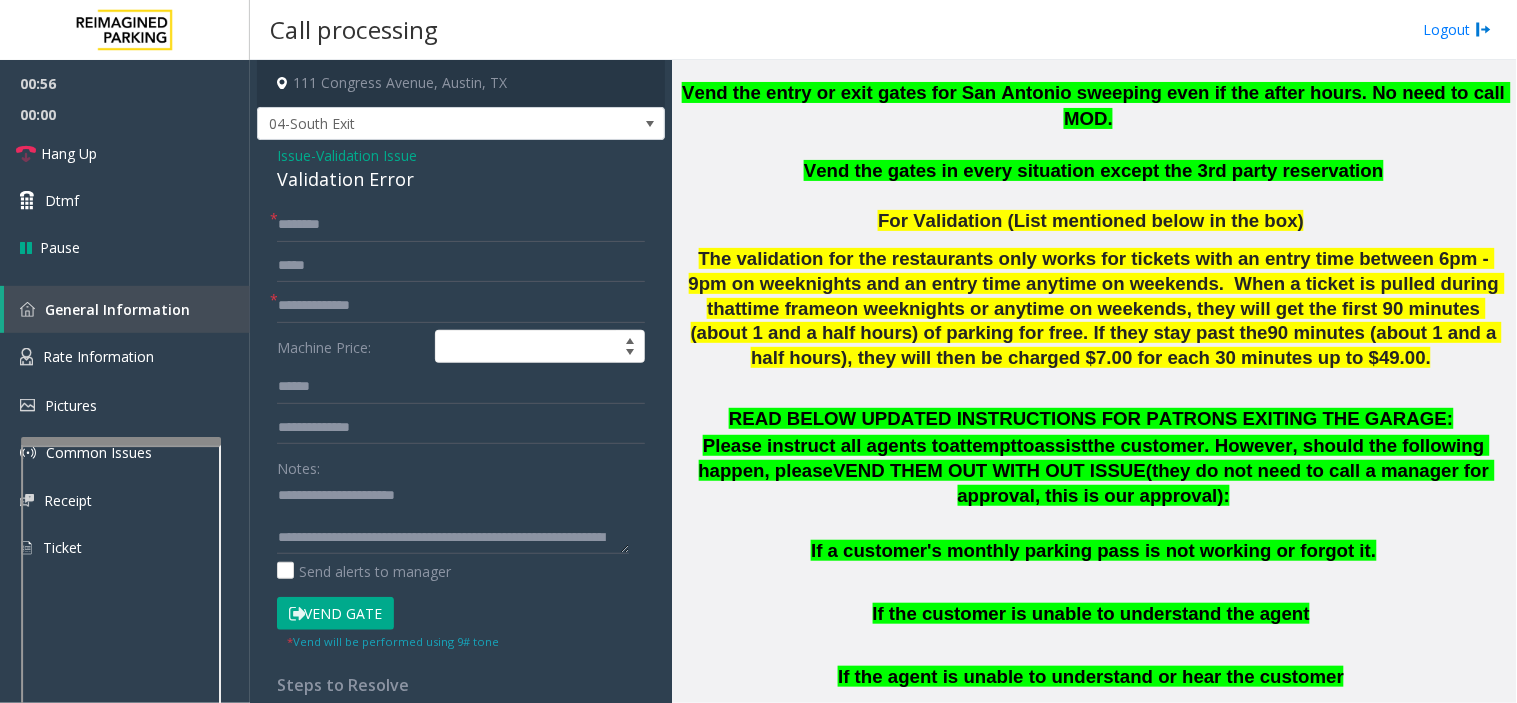 click on "CUSTOMER NAME, COMPANY VISITED, AND MACHINE PRICE" 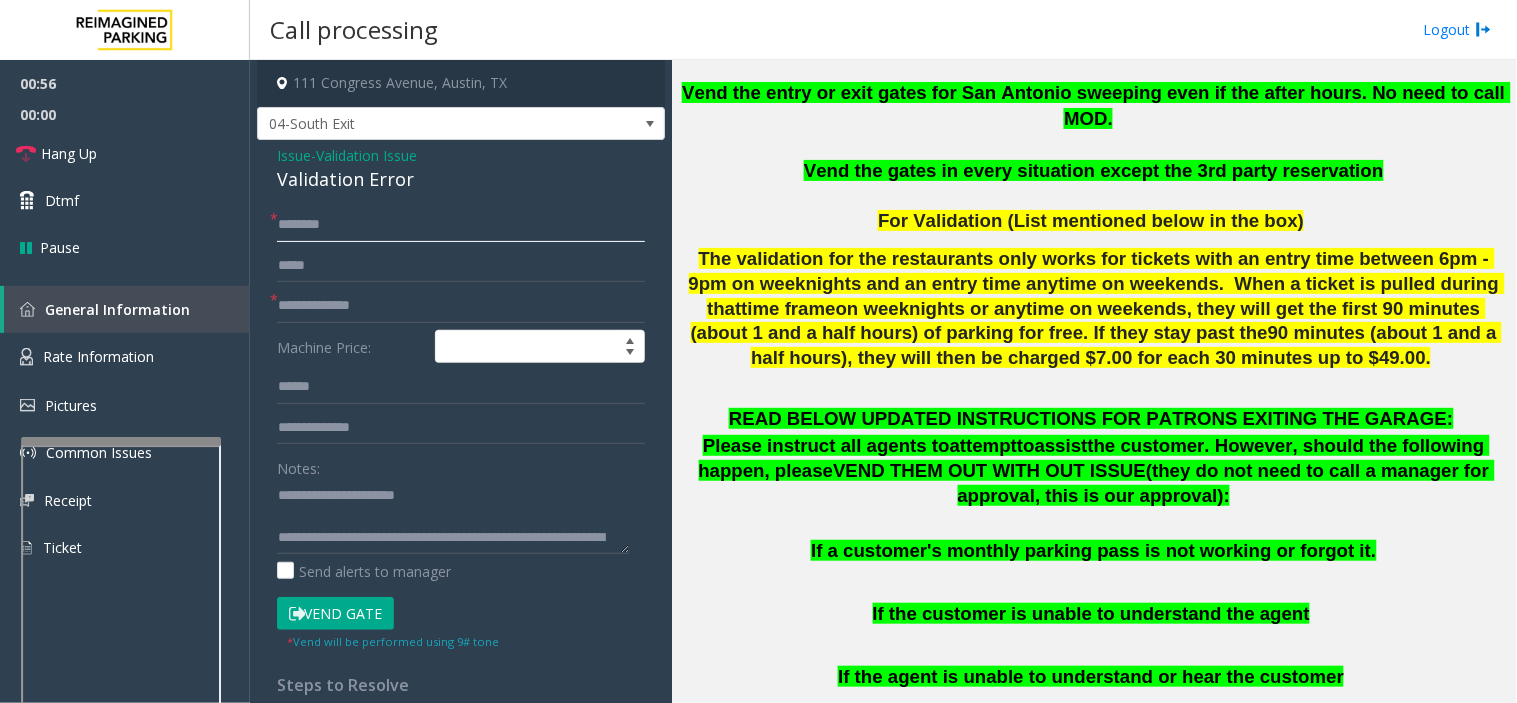 click 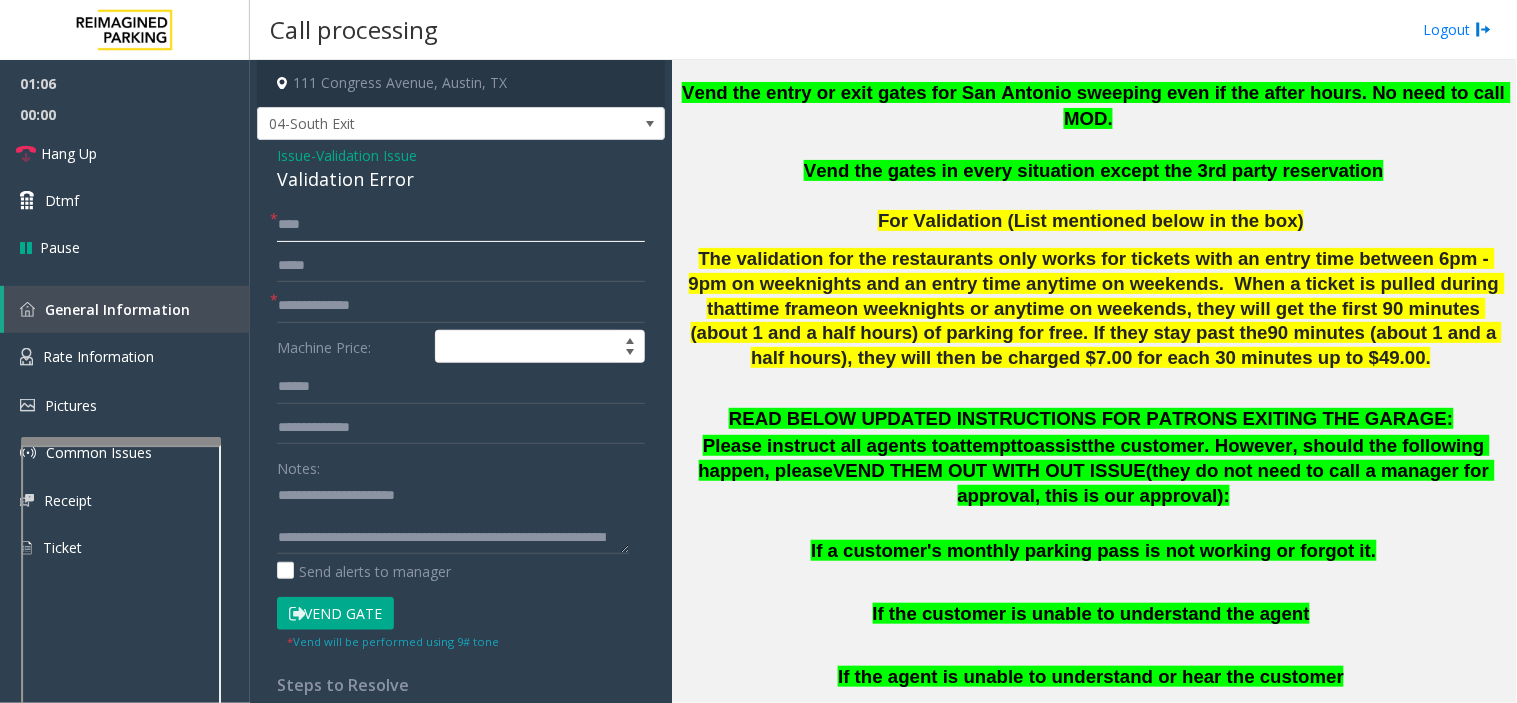 type on "****" 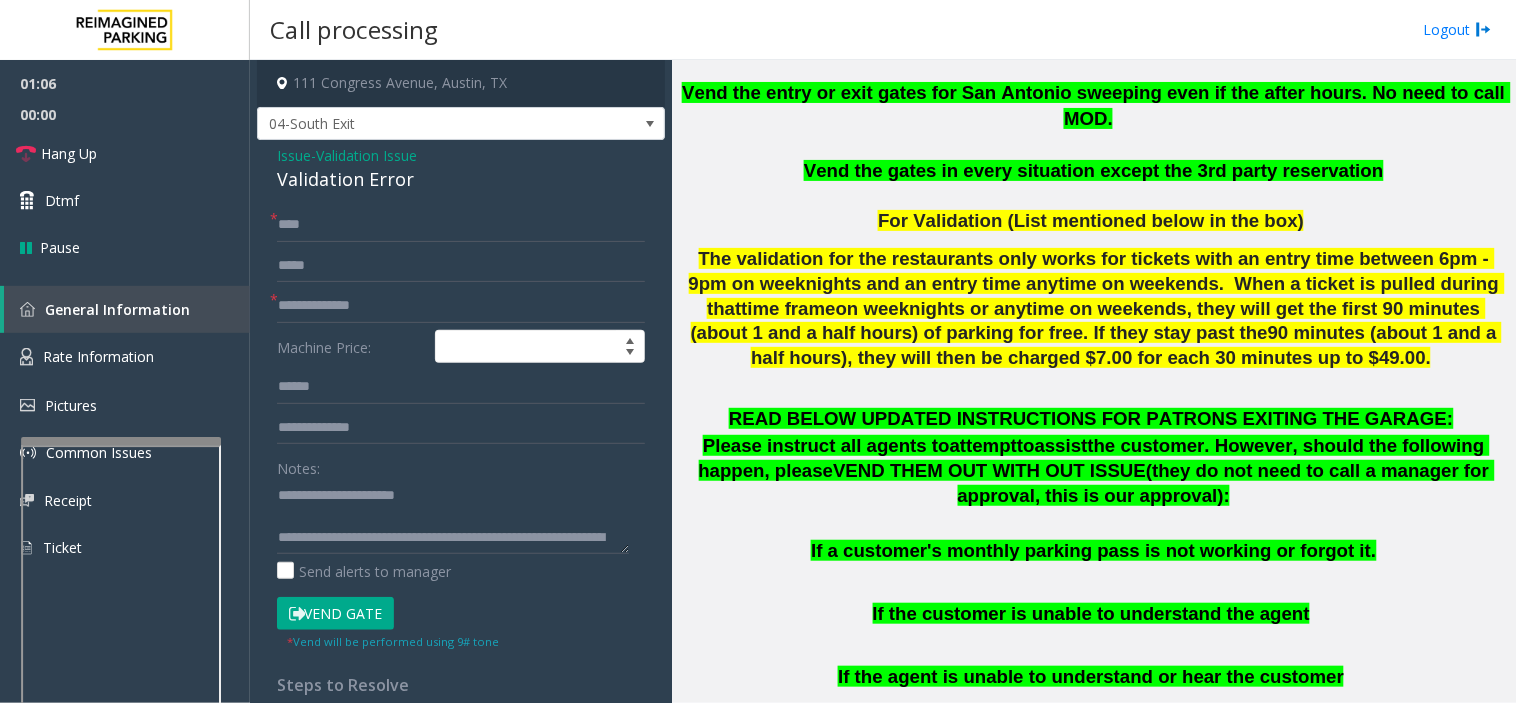 click on "Vend Gate" 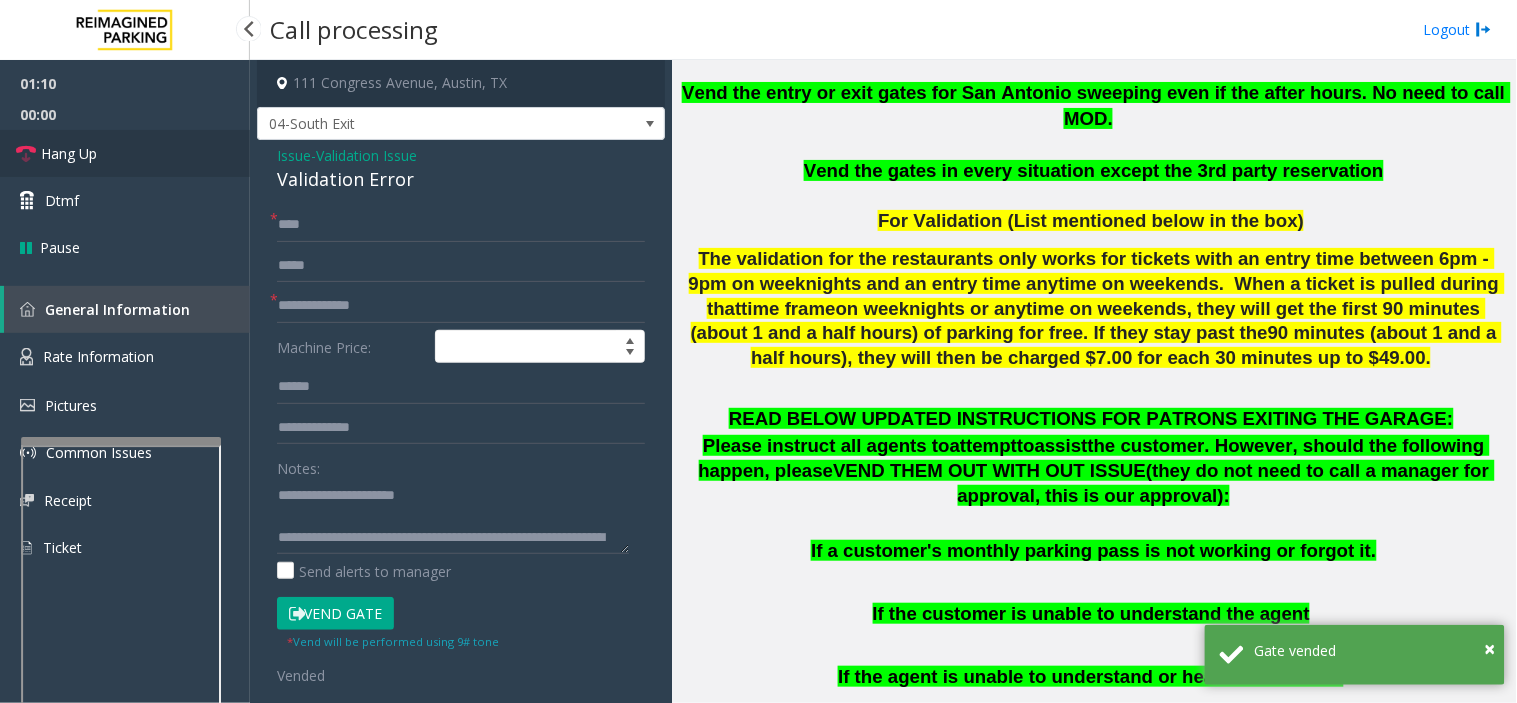 click on "Hang Up" at bounding box center [125, 153] 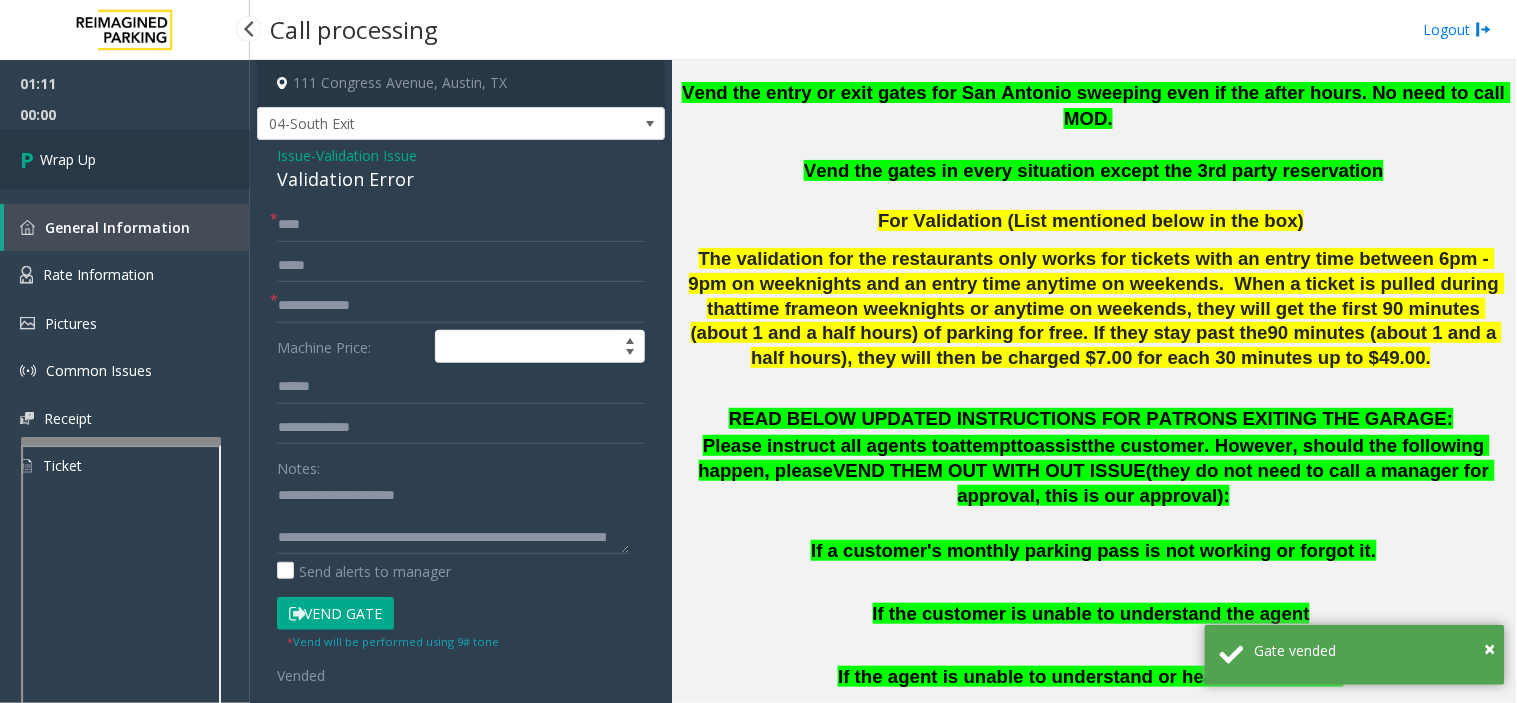 click on "Wrap Up" at bounding box center (125, 159) 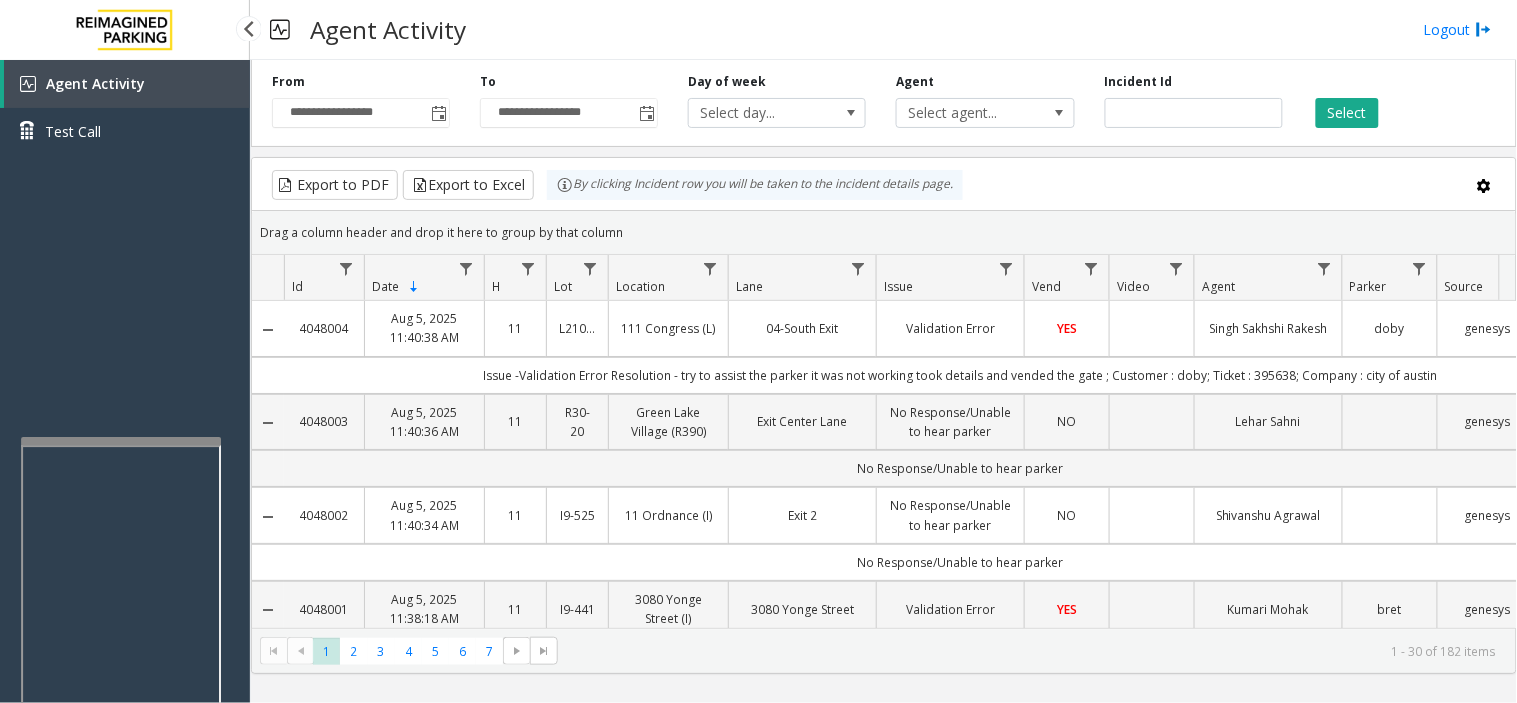 drag, startPoint x: 53, startPoint y: 194, endPoint x: 36, endPoint y: 252, distance: 60.440052 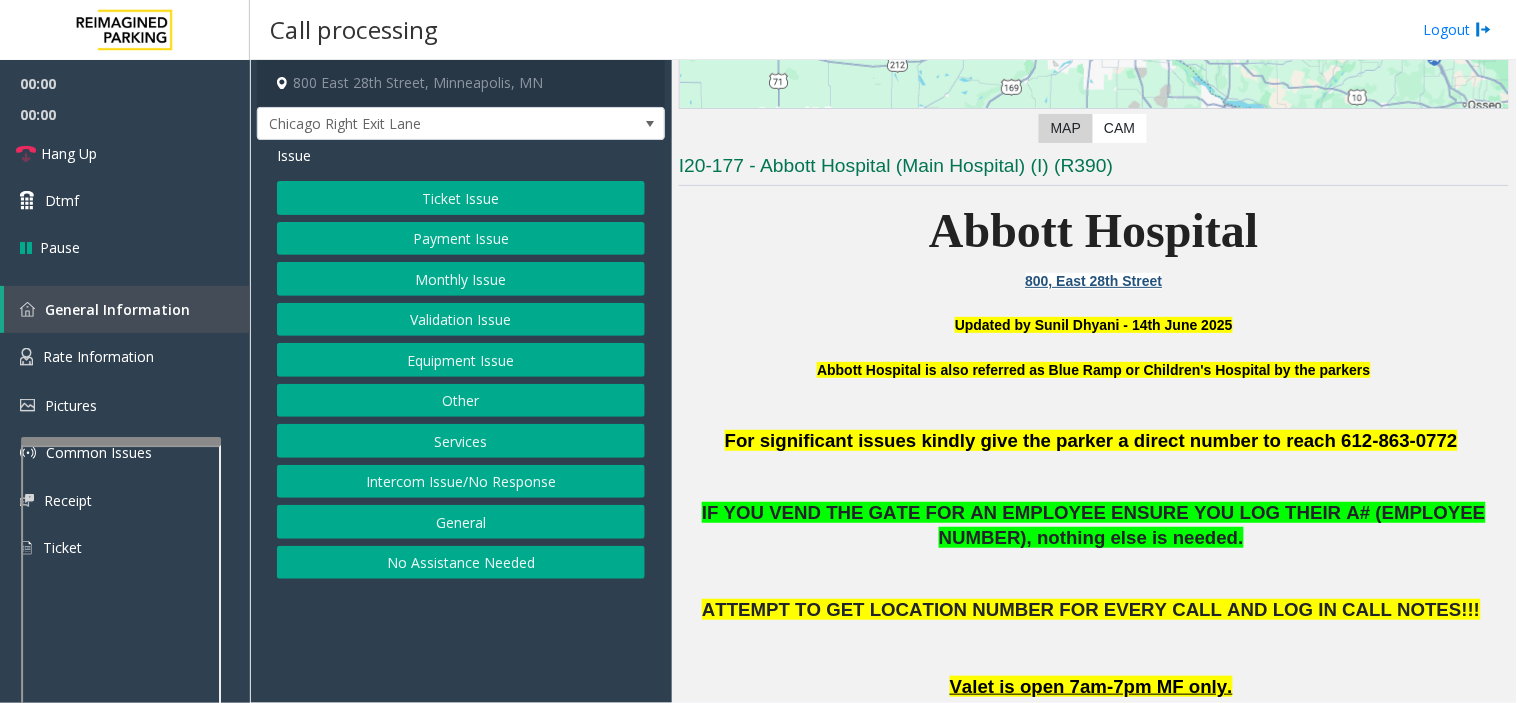 scroll, scrollTop: 666, scrollLeft: 0, axis: vertical 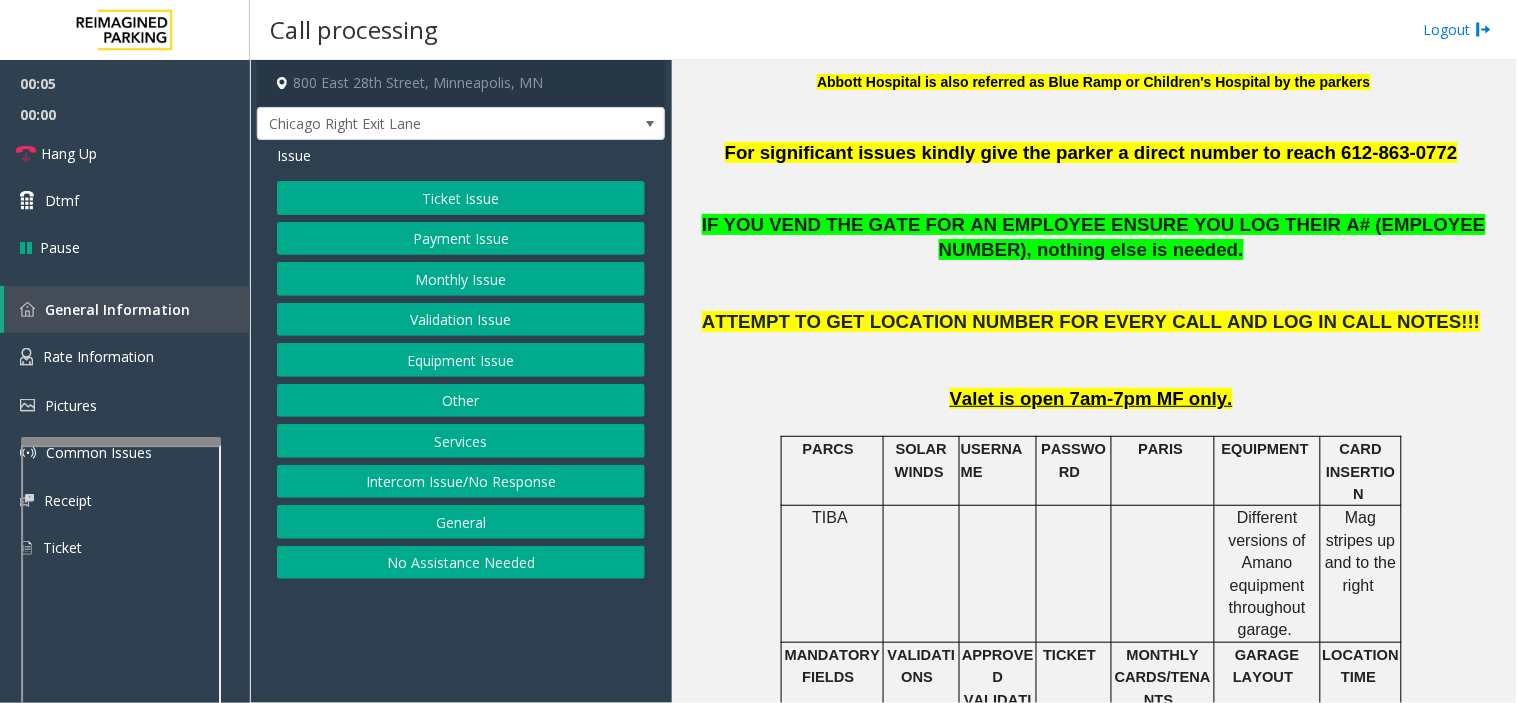 click on "Monthly Issue" 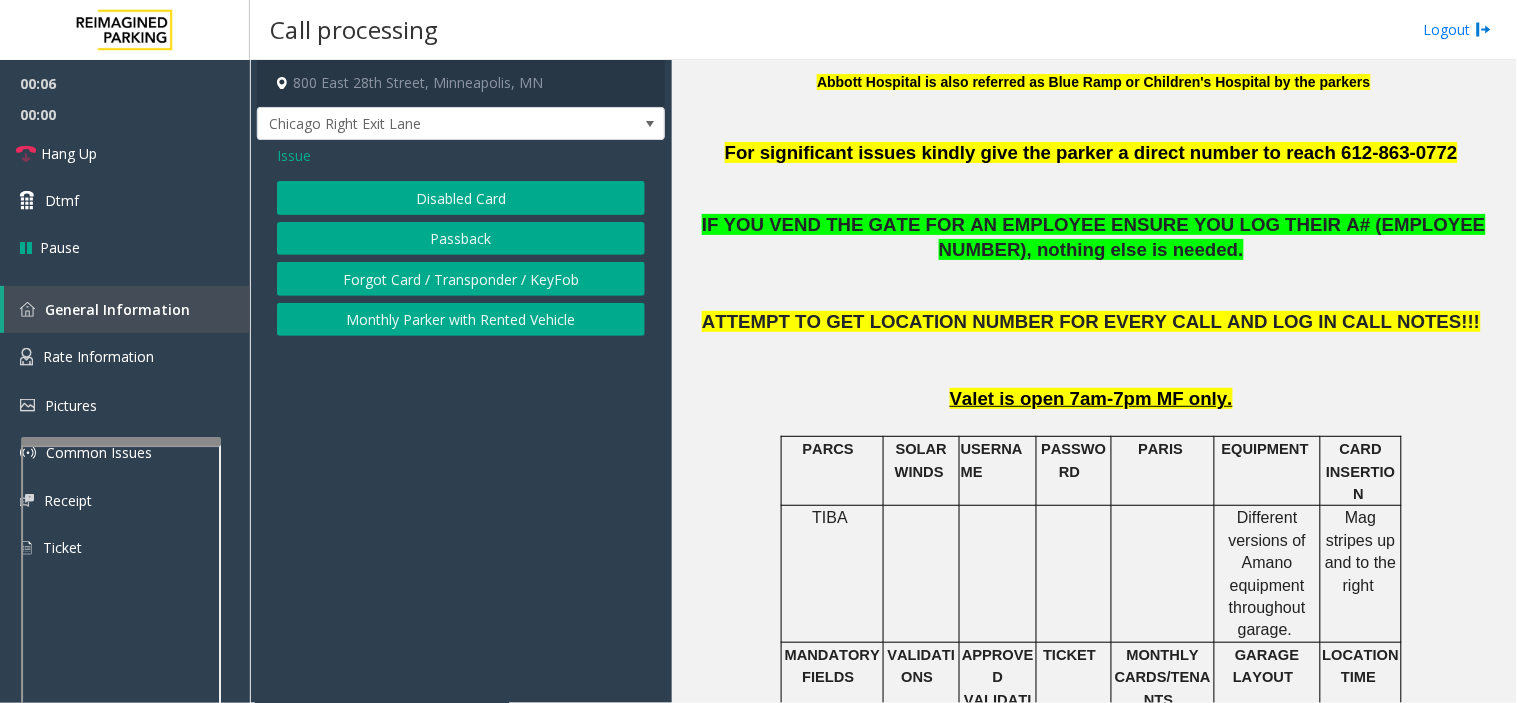 click on "Disabled Card" 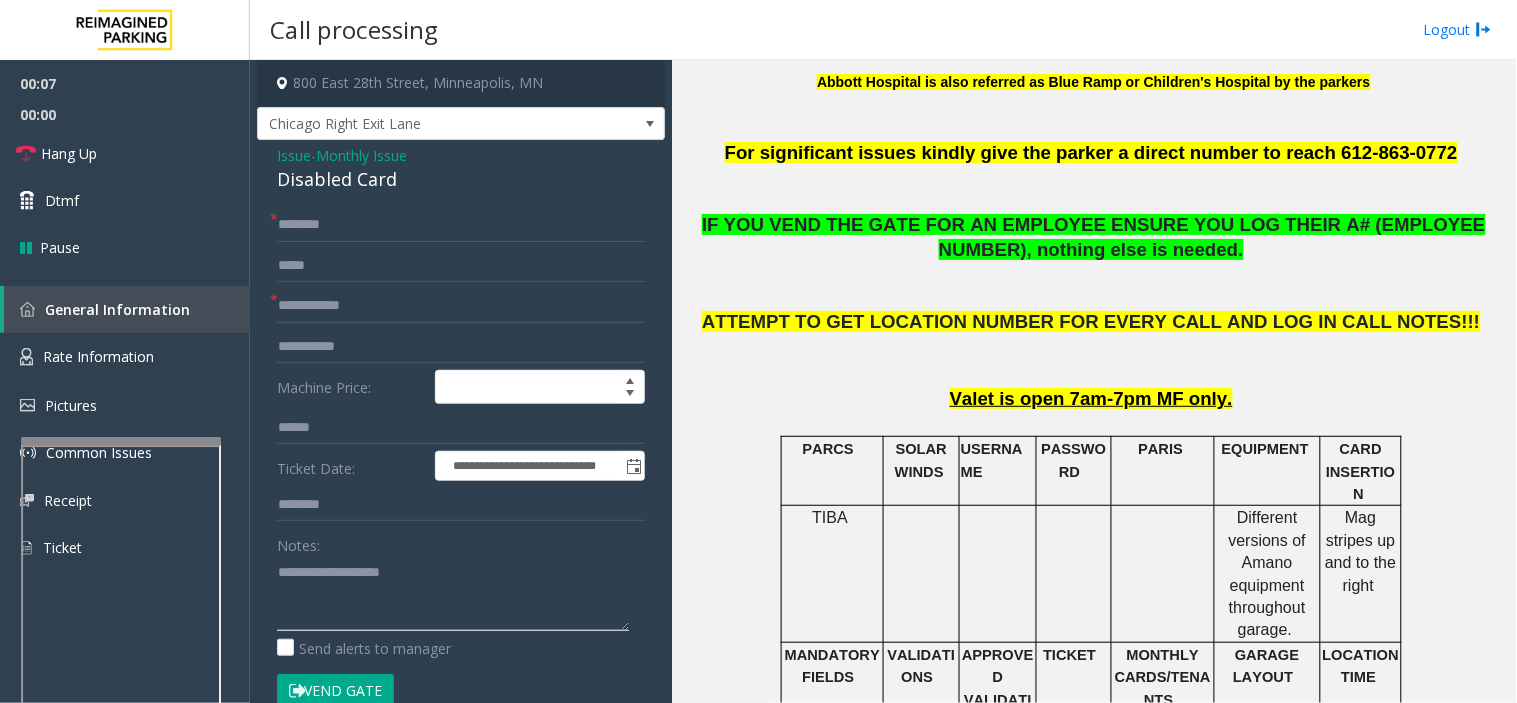 click 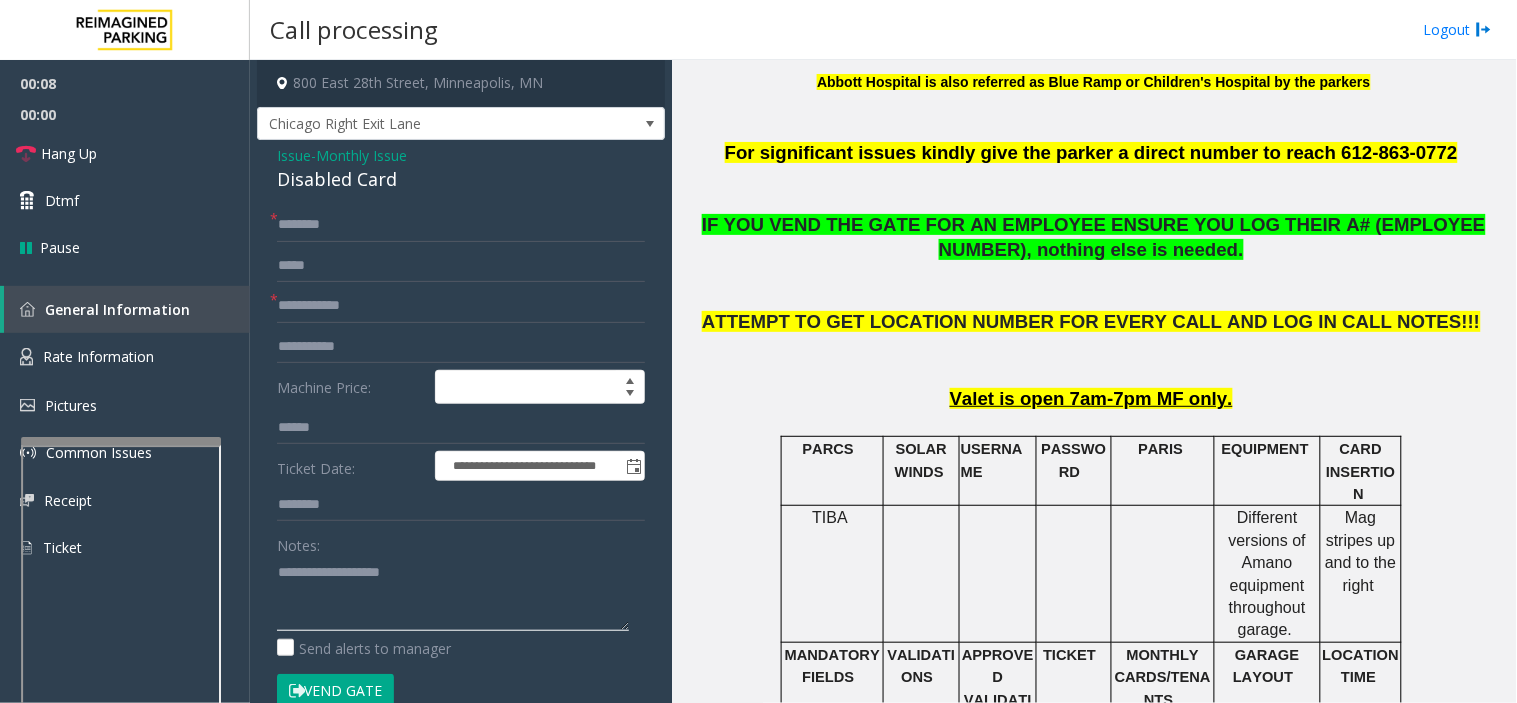 paste on "**********" 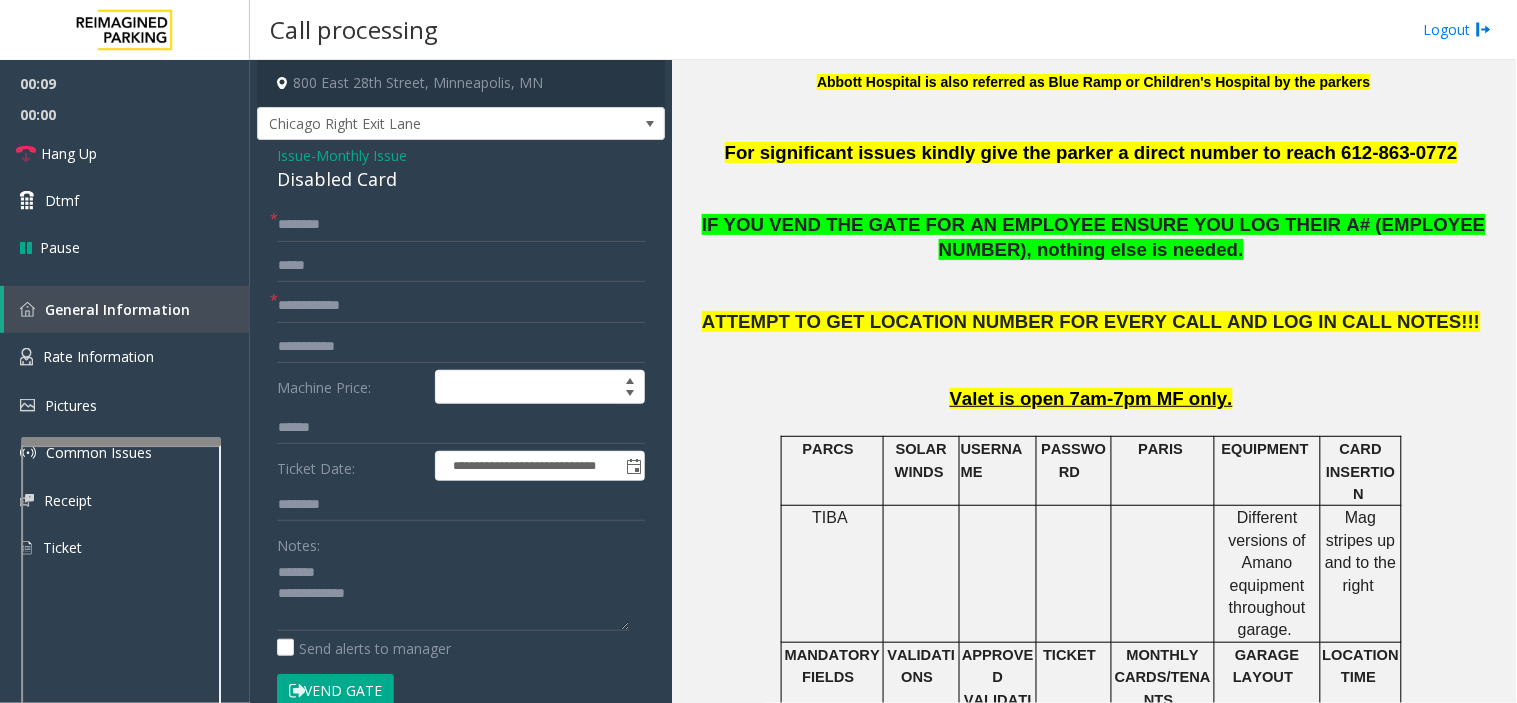 click on "Disabled Card" 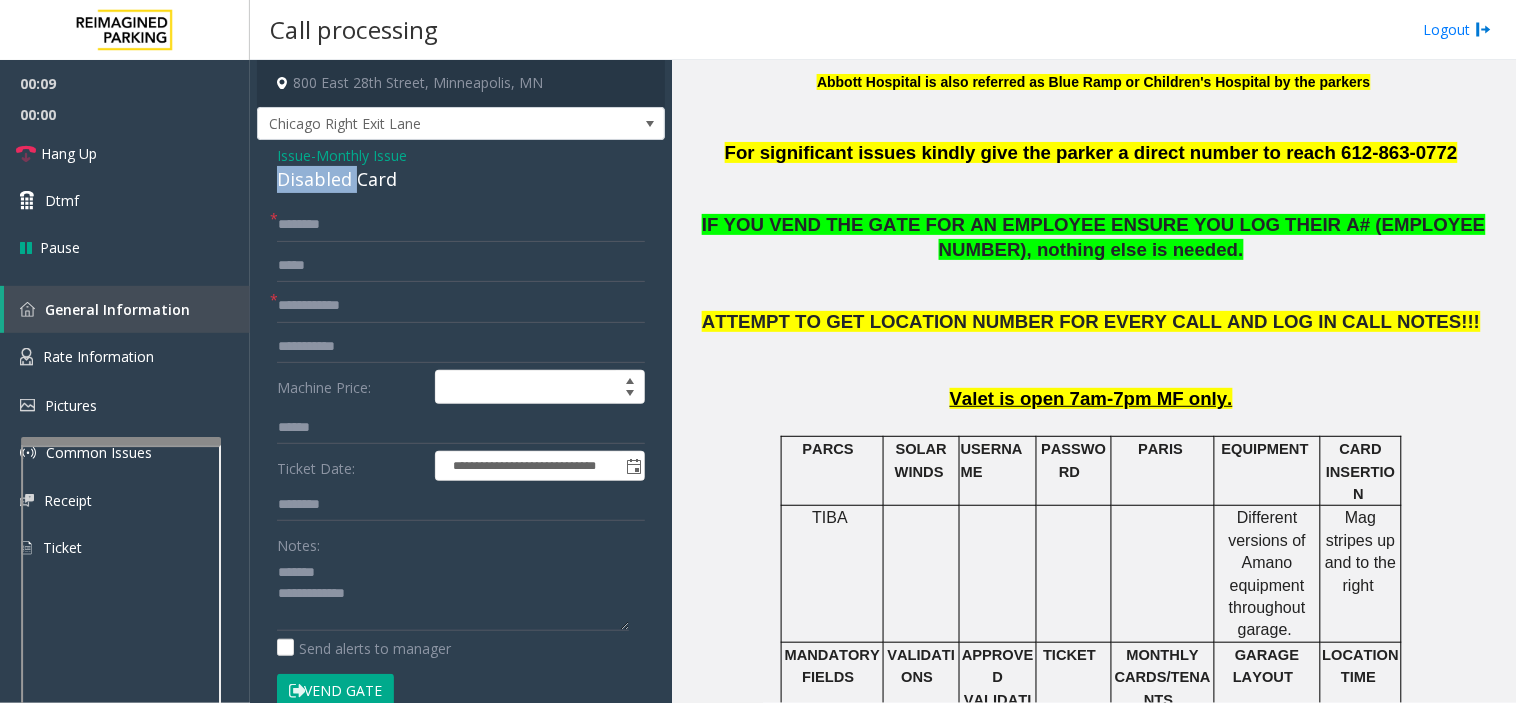 click on "Disabled Card" 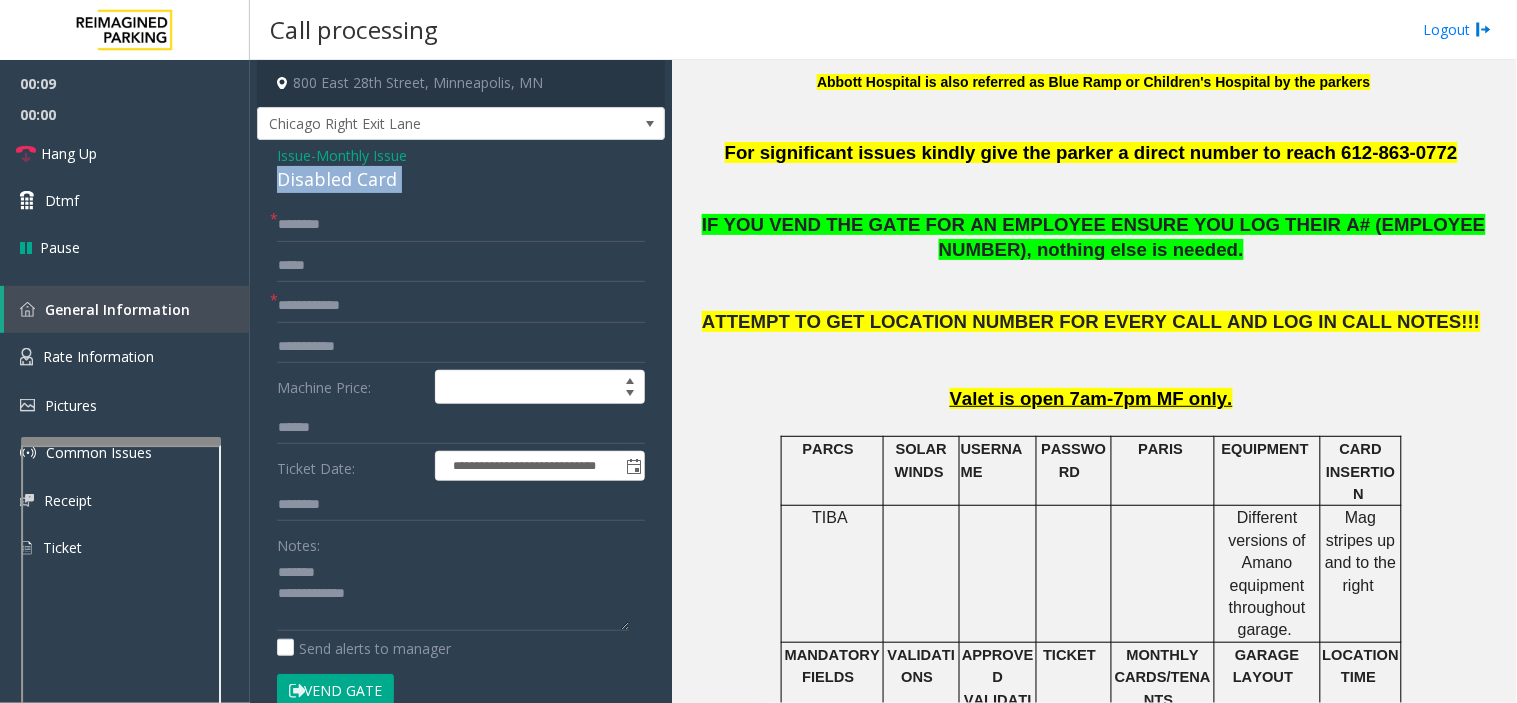 click on "Disabled Card" 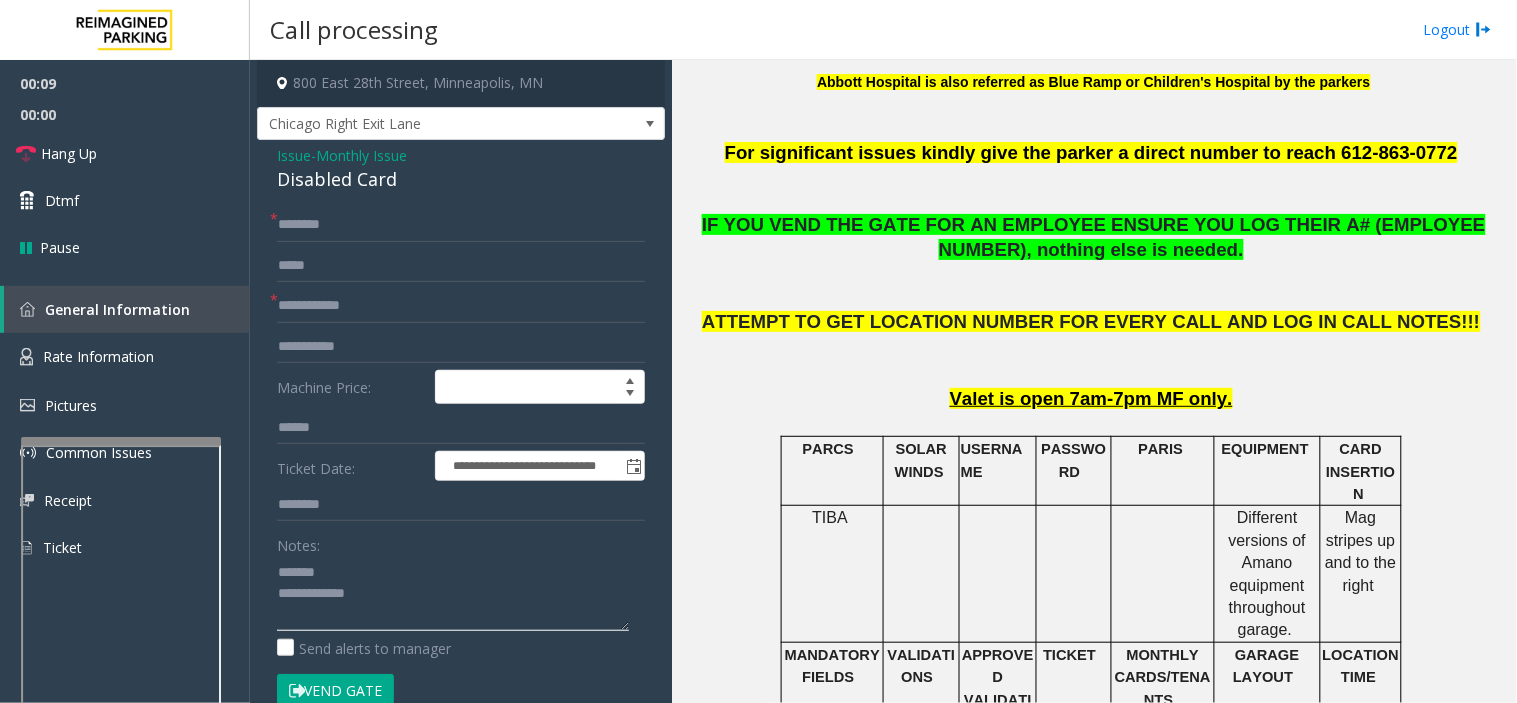 click 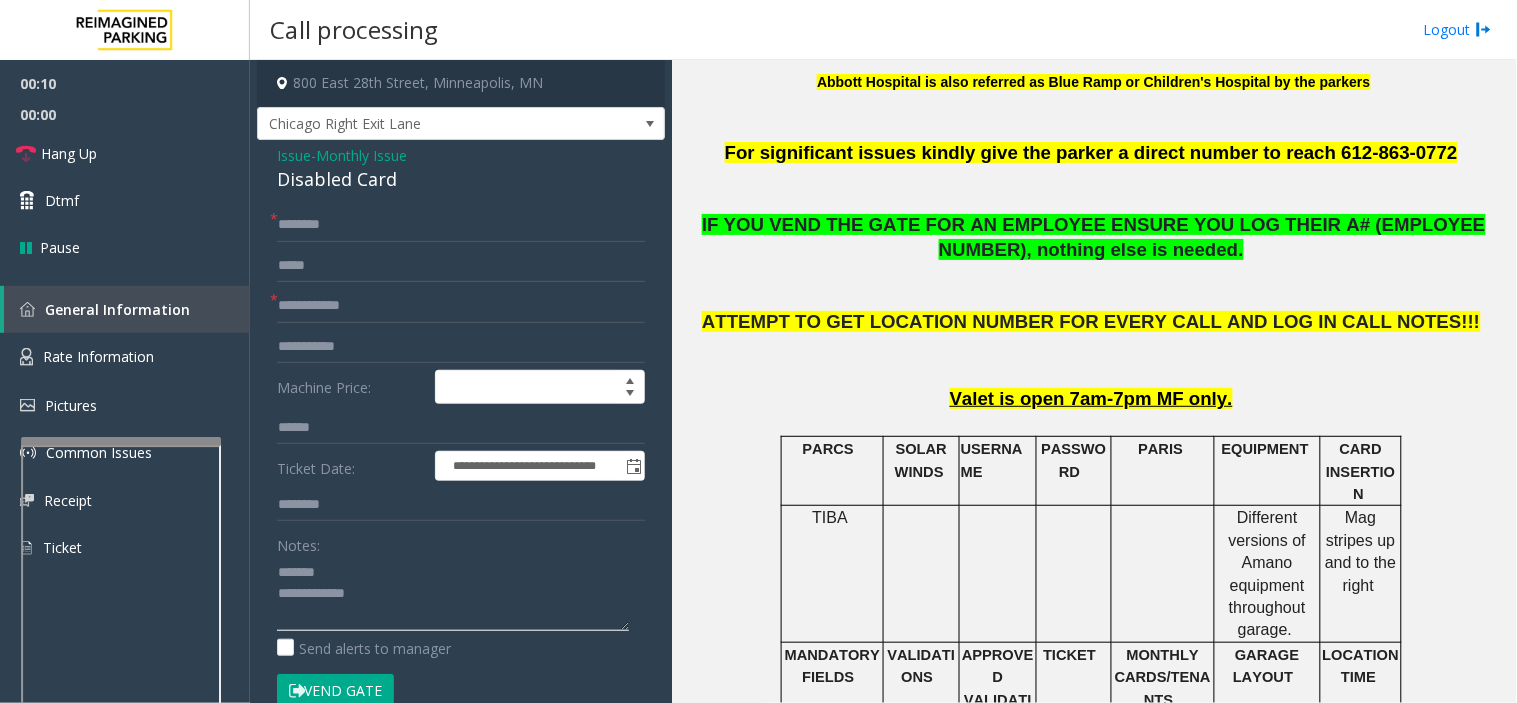 paste on "**********" 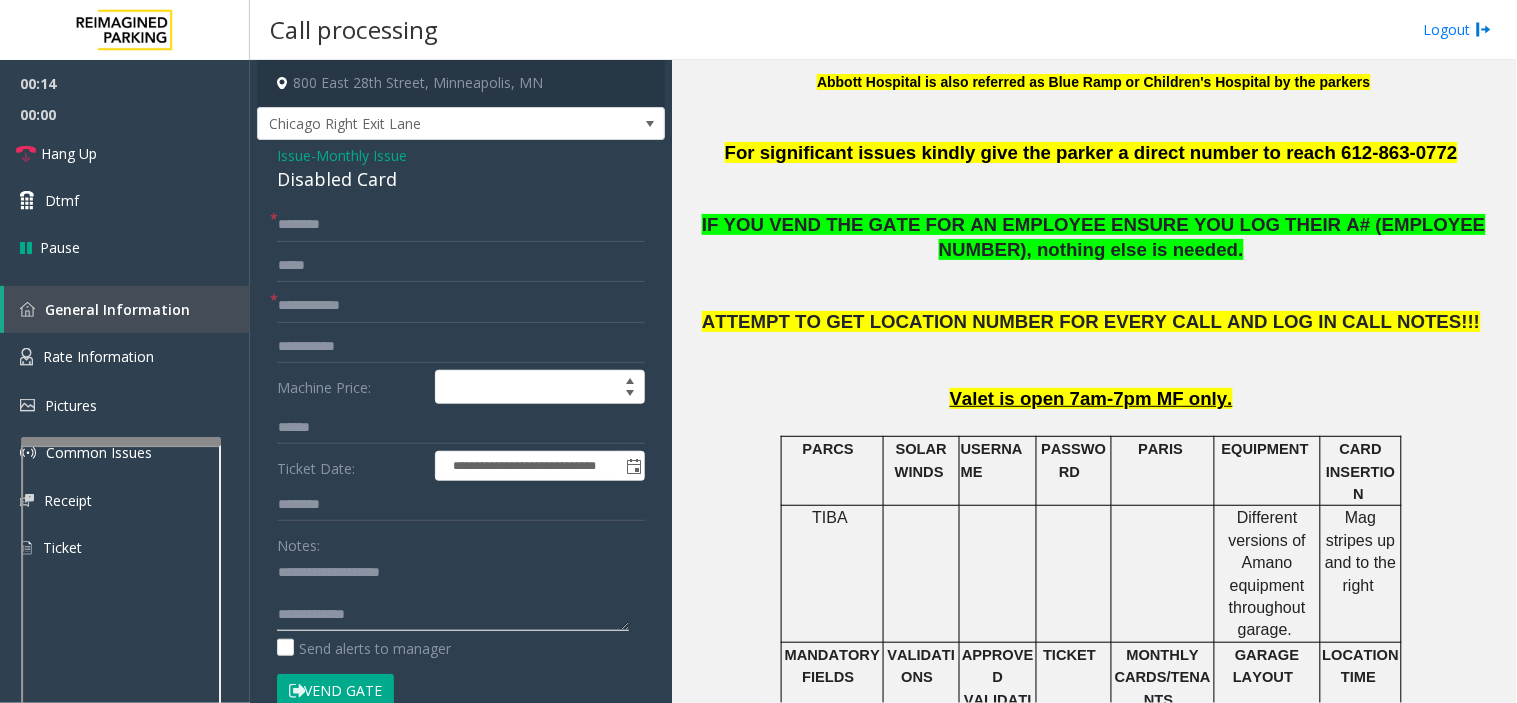 click 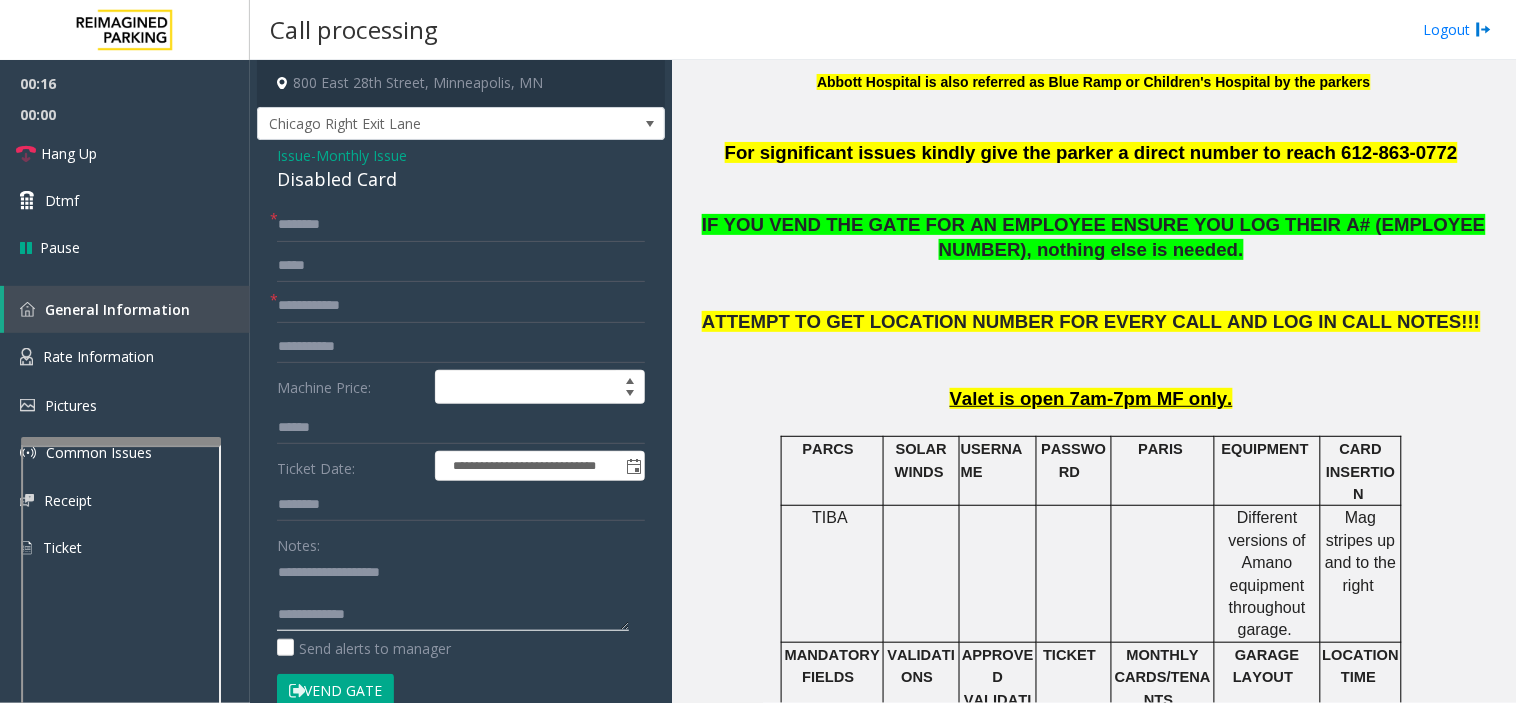 scroll, scrollTop: 0, scrollLeft: 0, axis: both 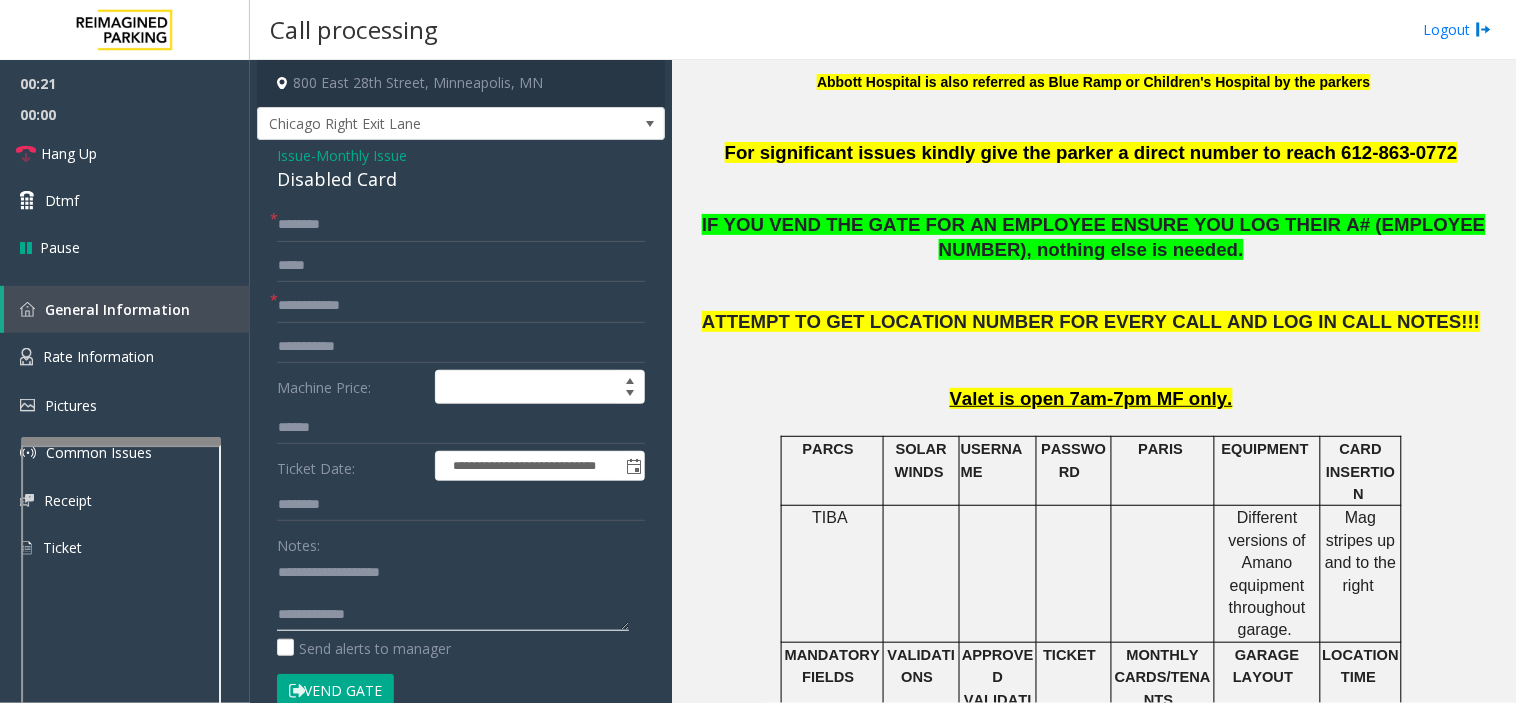 click 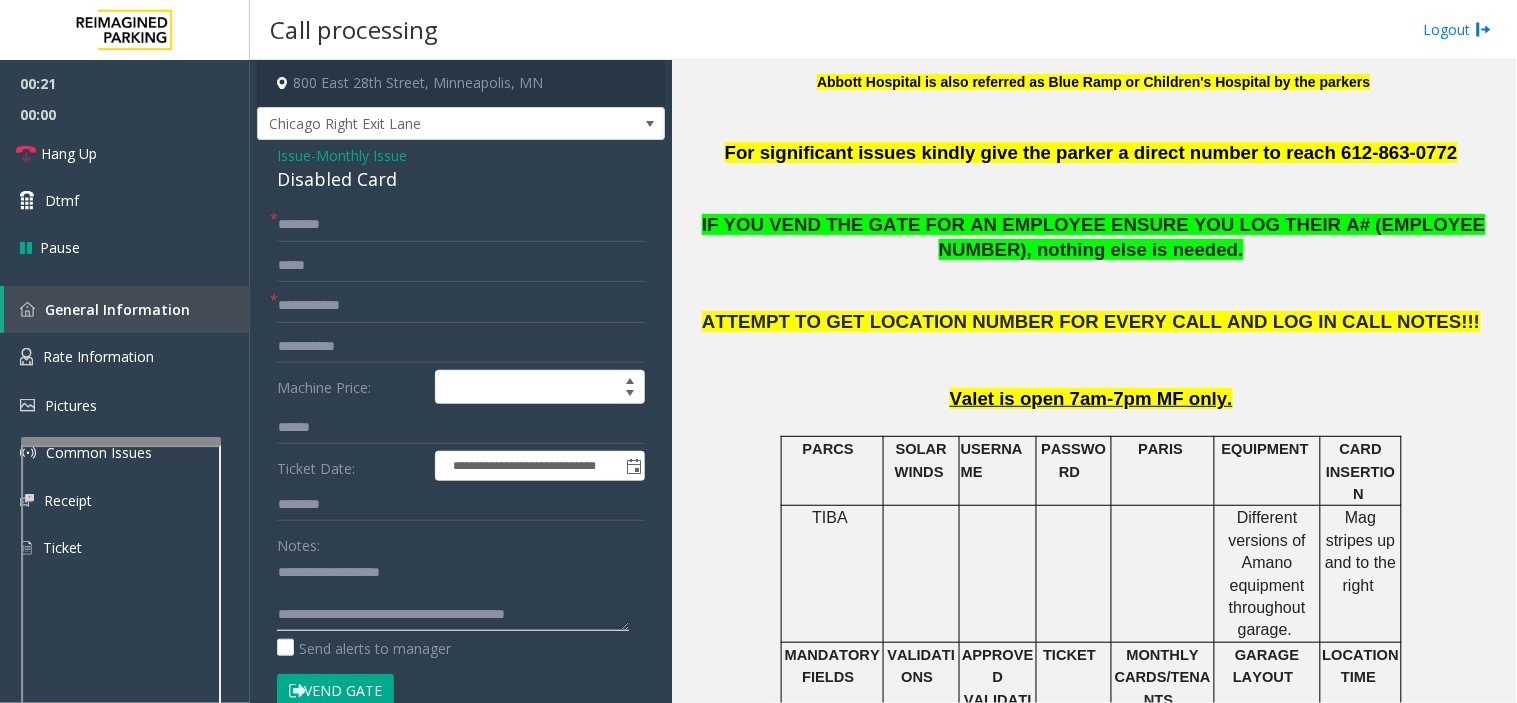 type on "**********" 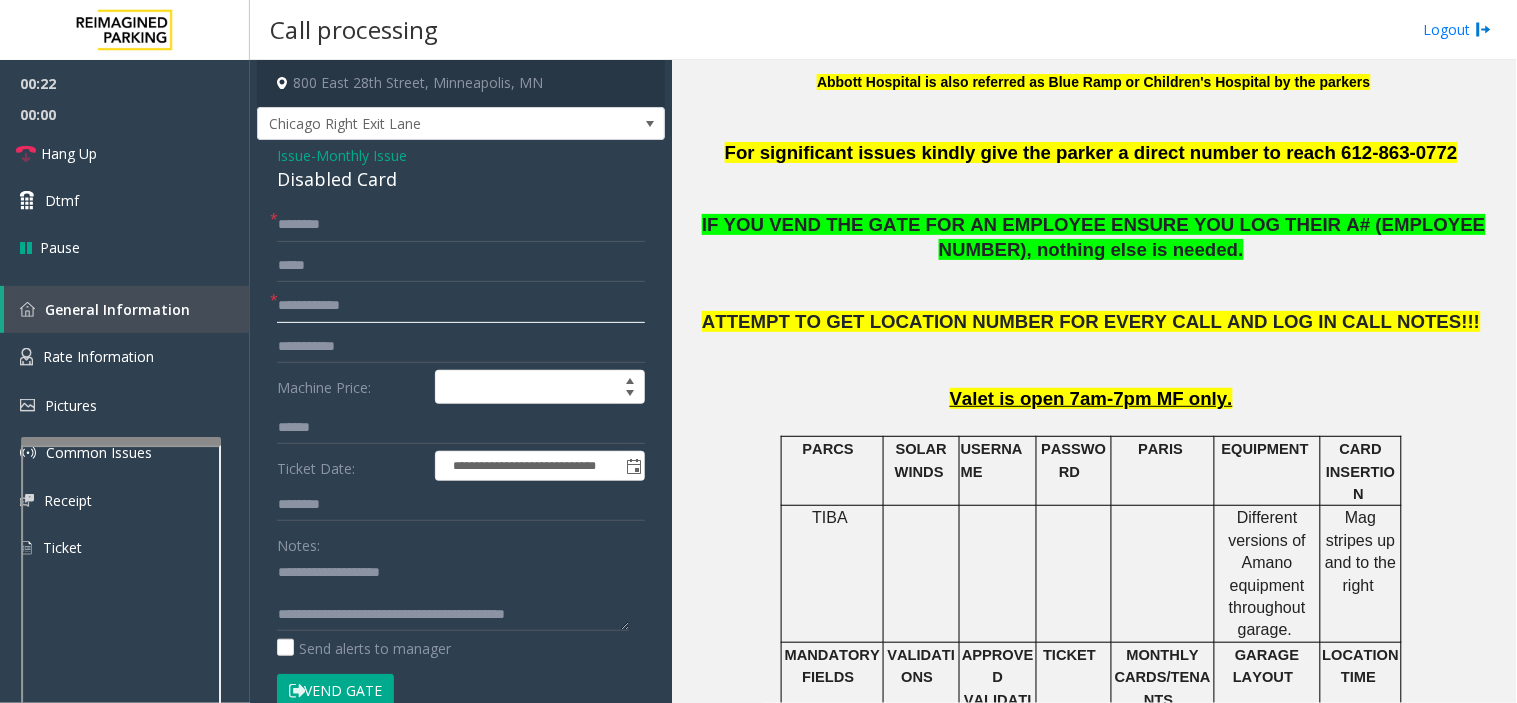 click 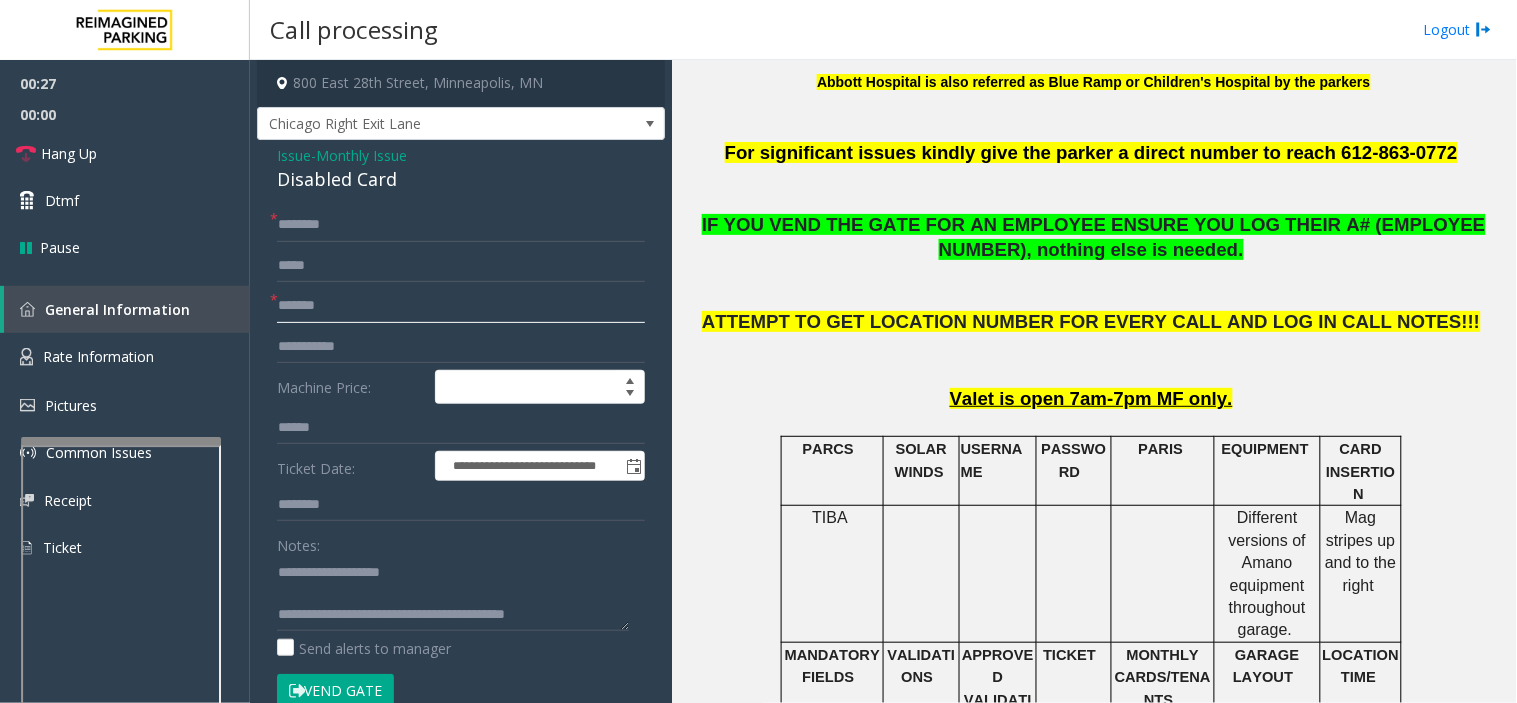type on "*******" 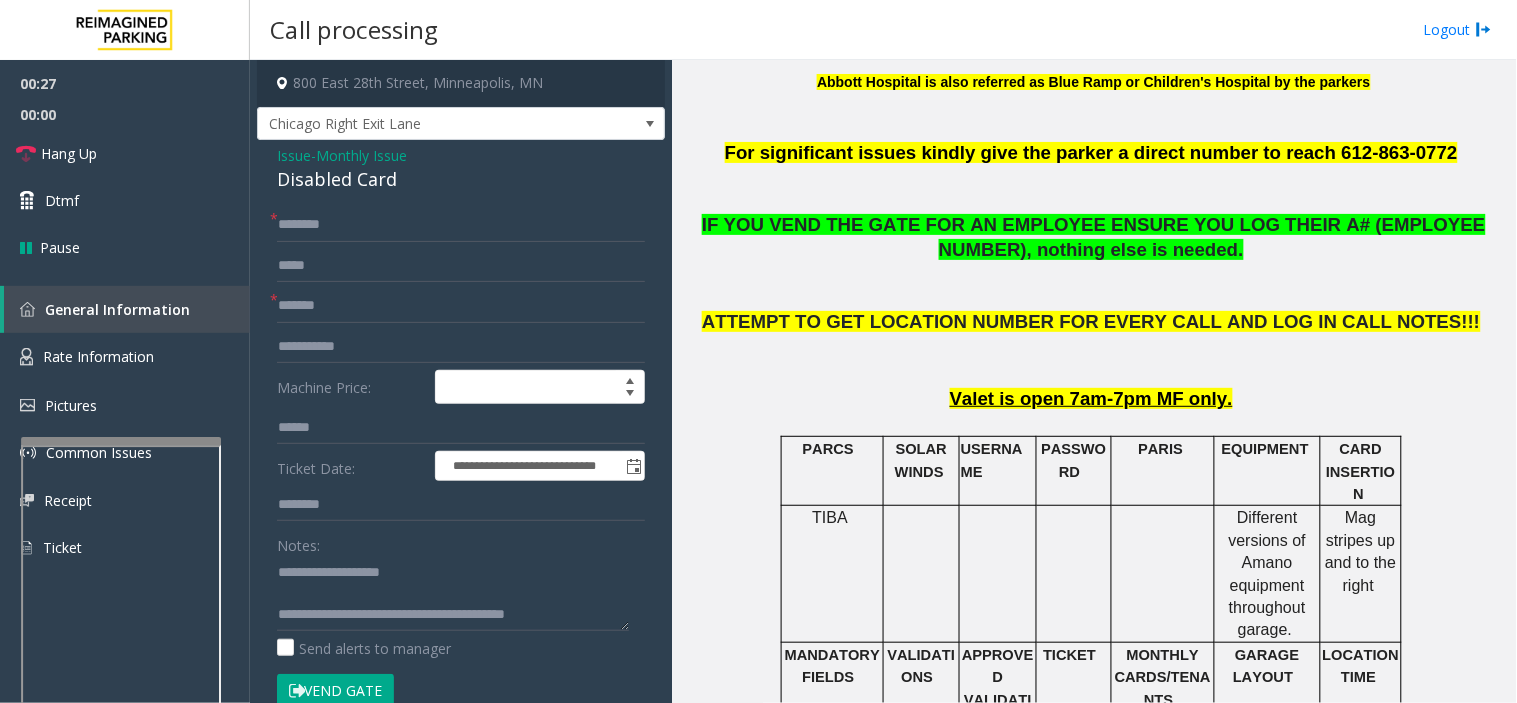 click on "Vend Gate" 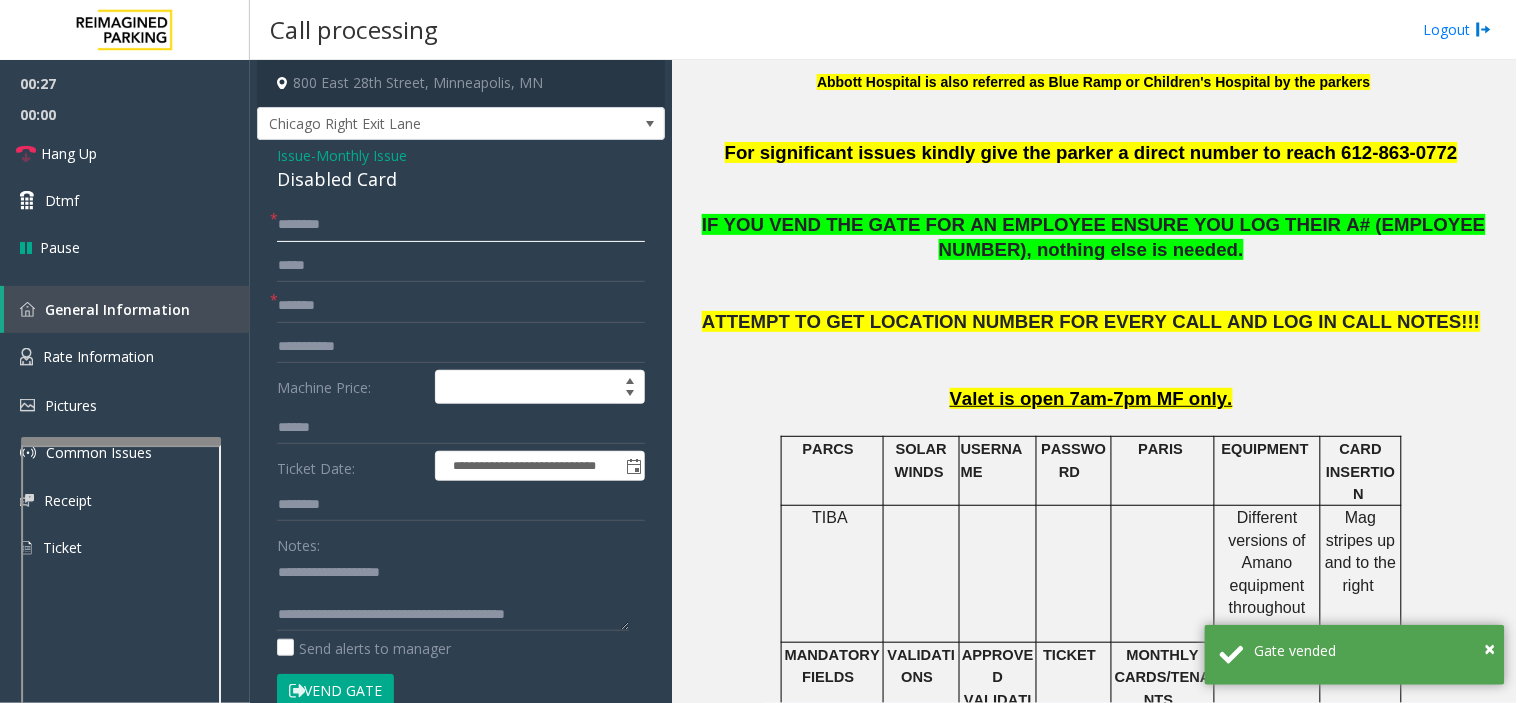 click 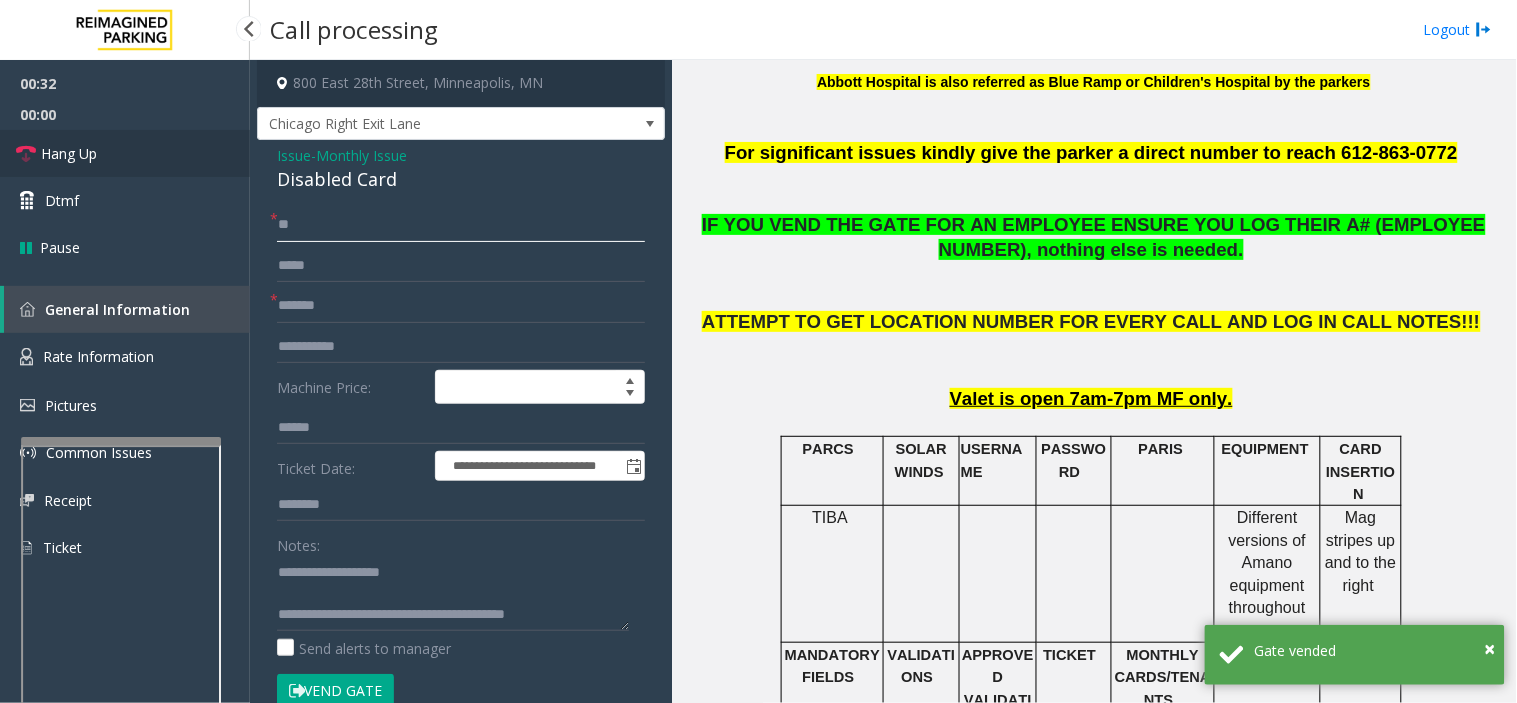 type on "**" 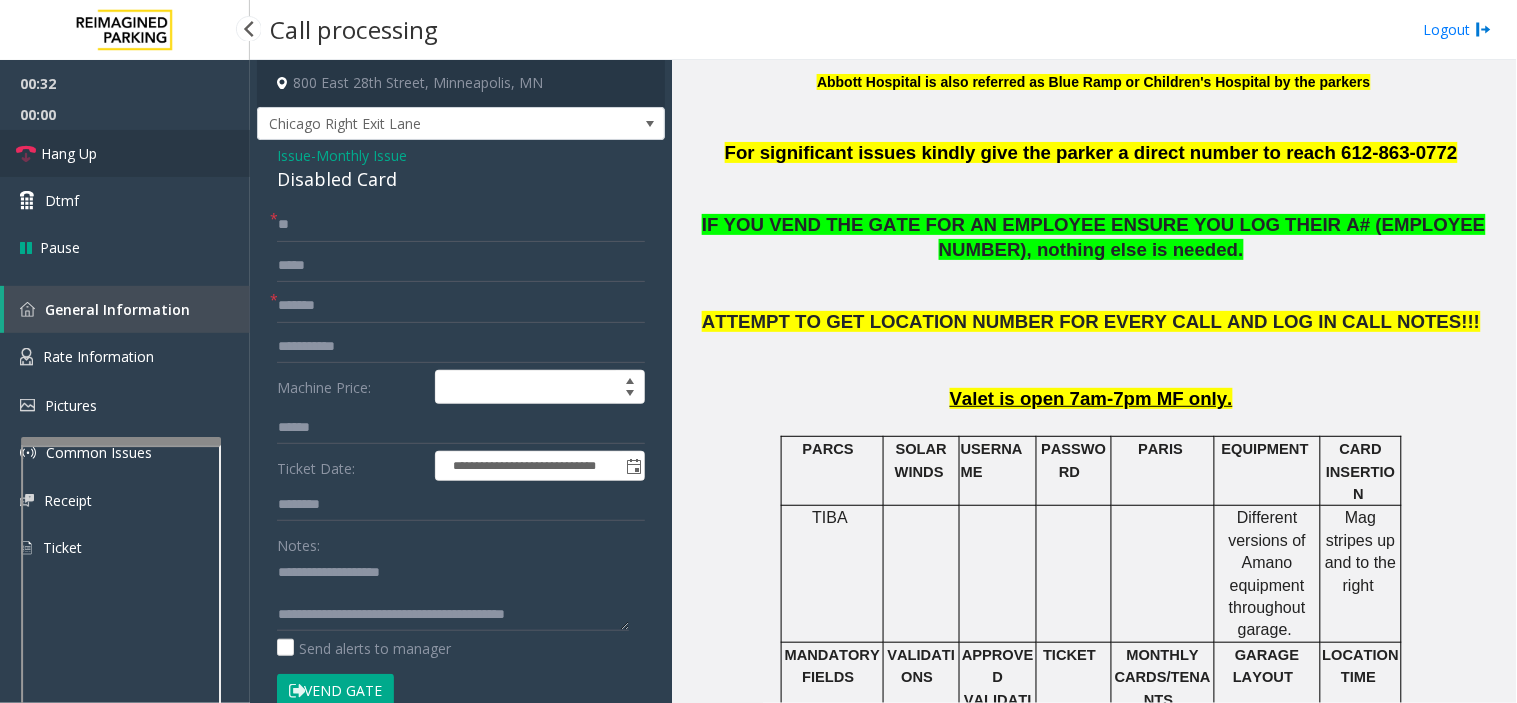 click on "Hang Up" at bounding box center (125, 153) 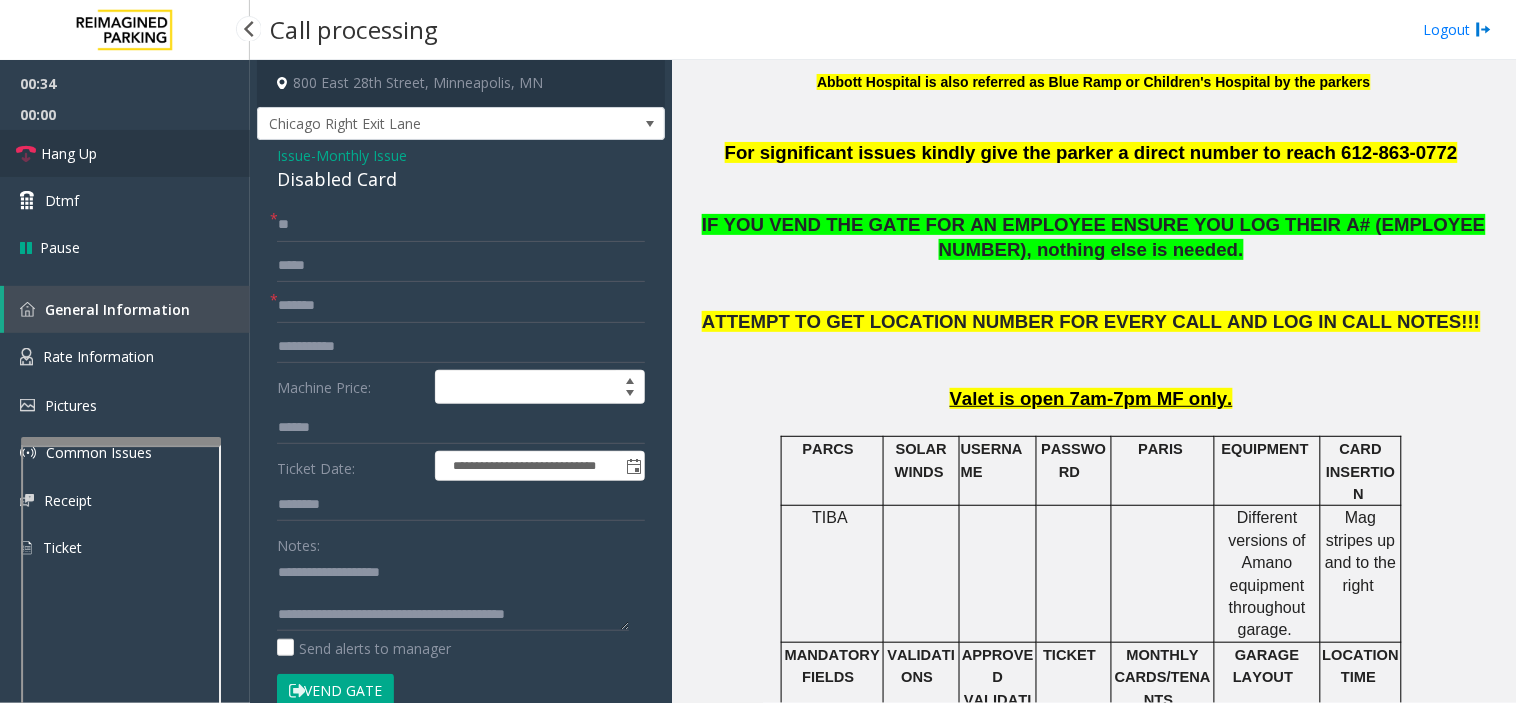 click on "Hang Up" at bounding box center [125, 153] 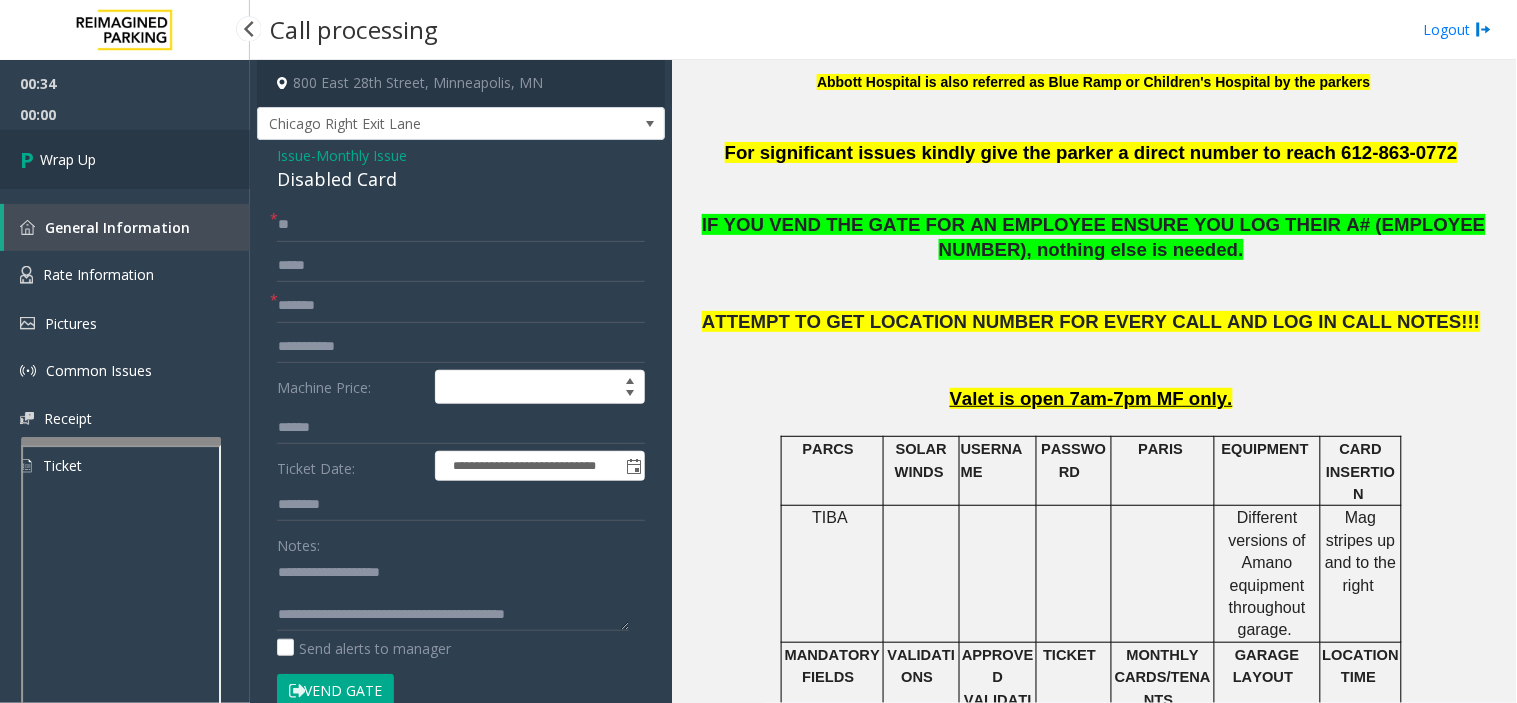 click on "Wrap Up" at bounding box center (125, 159) 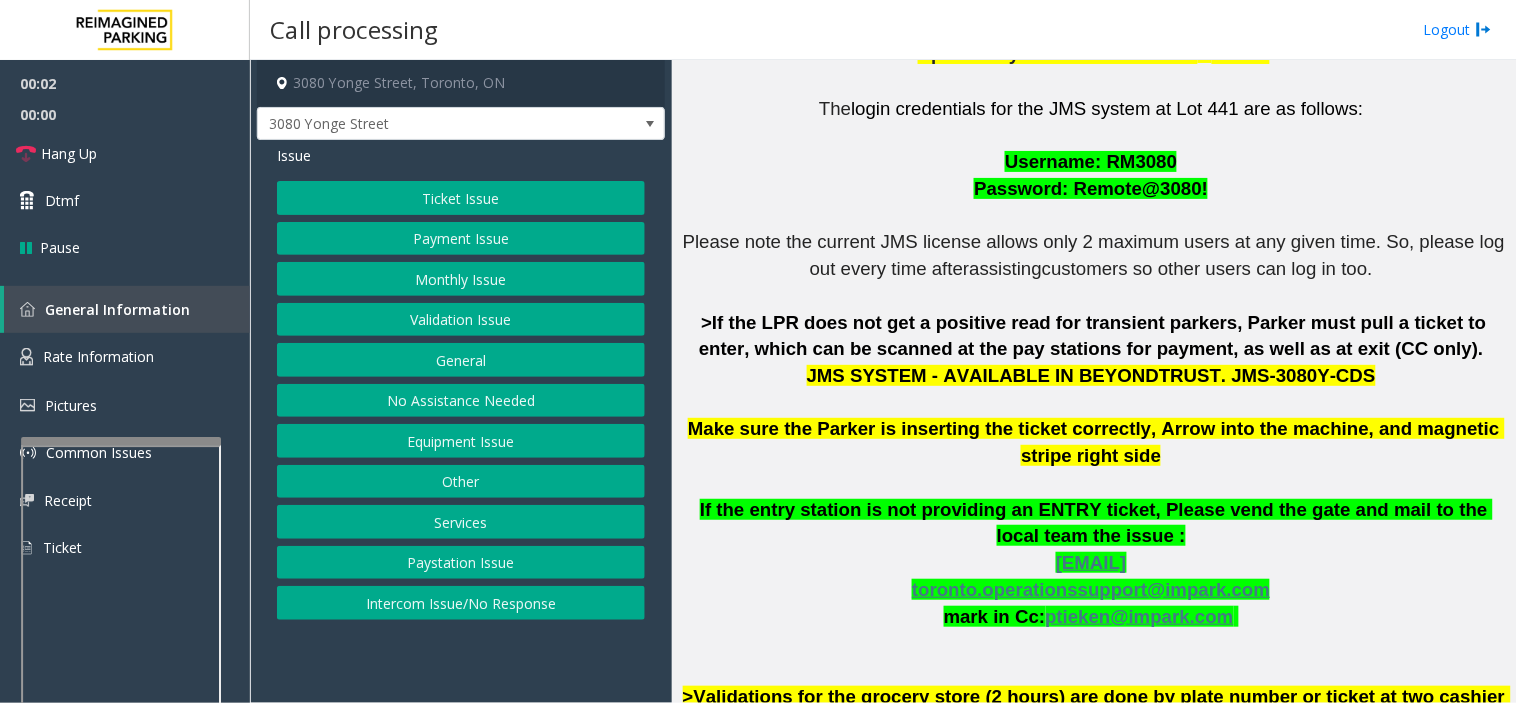 scroll, scrollTop: 666, scrollLeft: 0, axis: vertical 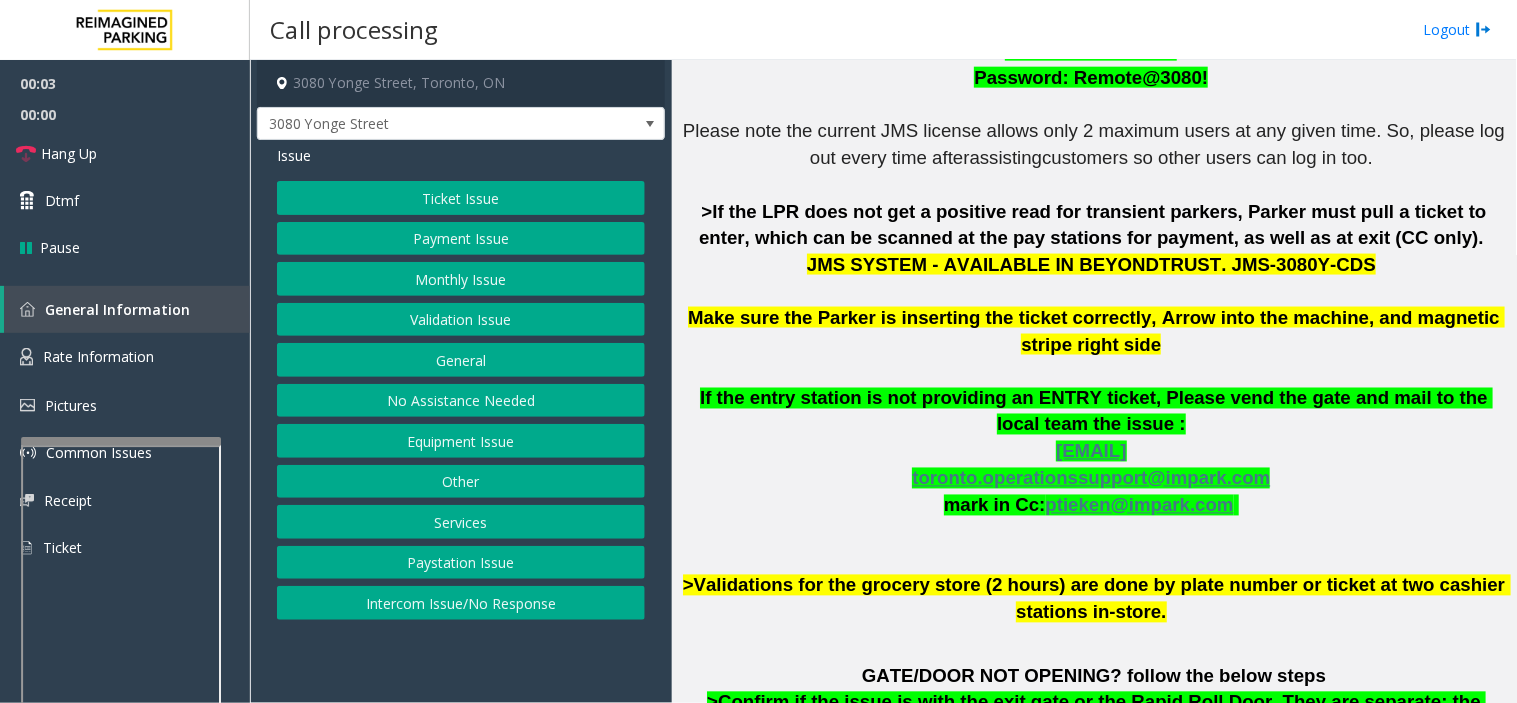 drag, startPoint x: 463, startPoint y: 677, endPoint x: 450, endPoint y: 682, distance: 13.928389 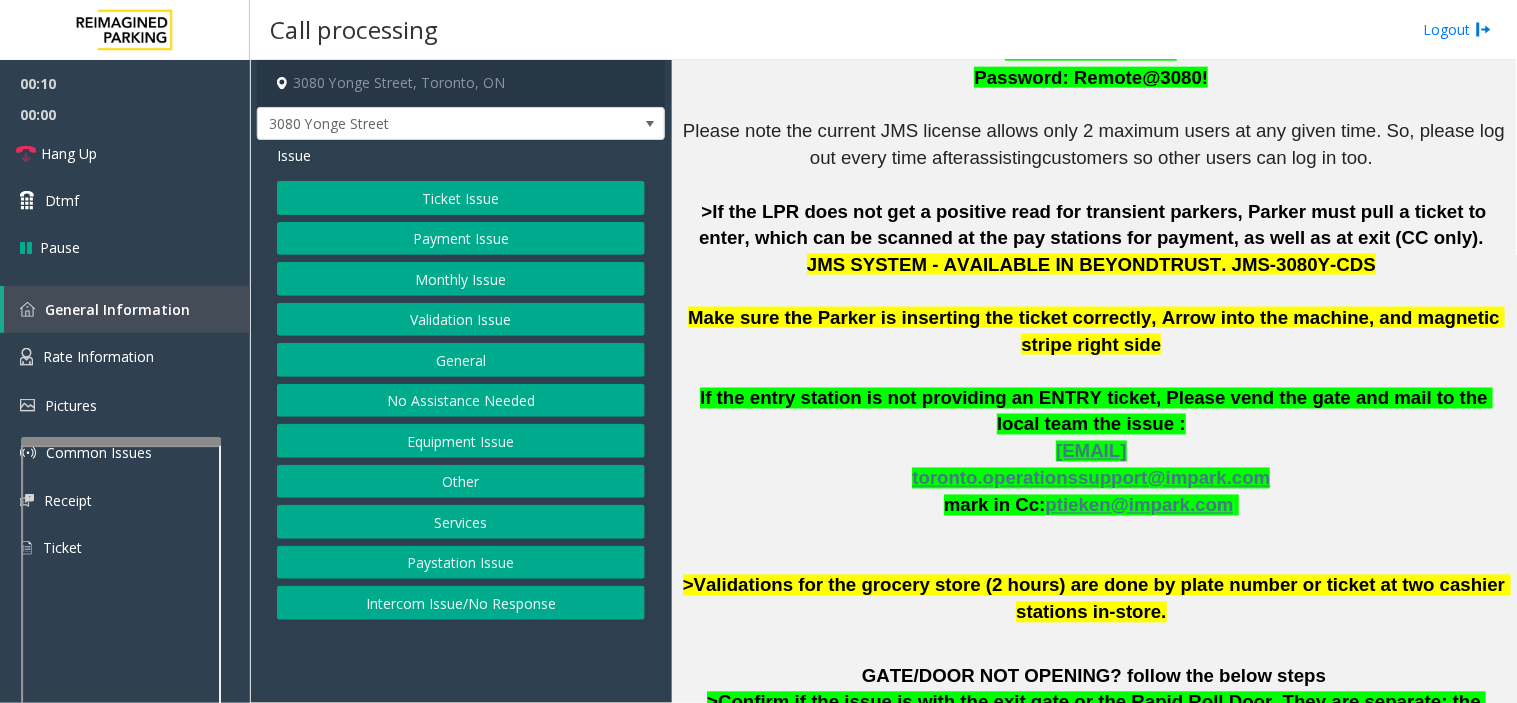 click on "Ticket Issue" 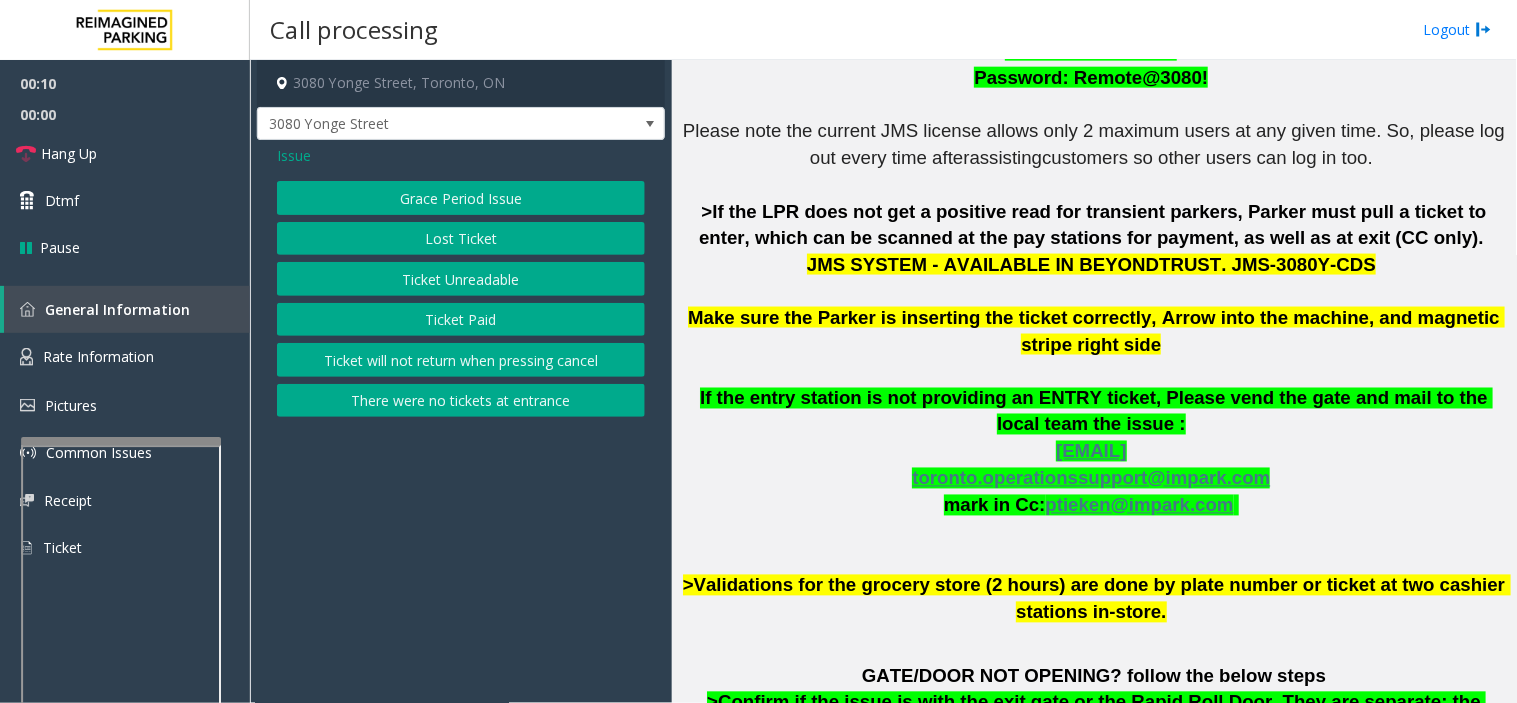 click on "Ticket Unreadable" 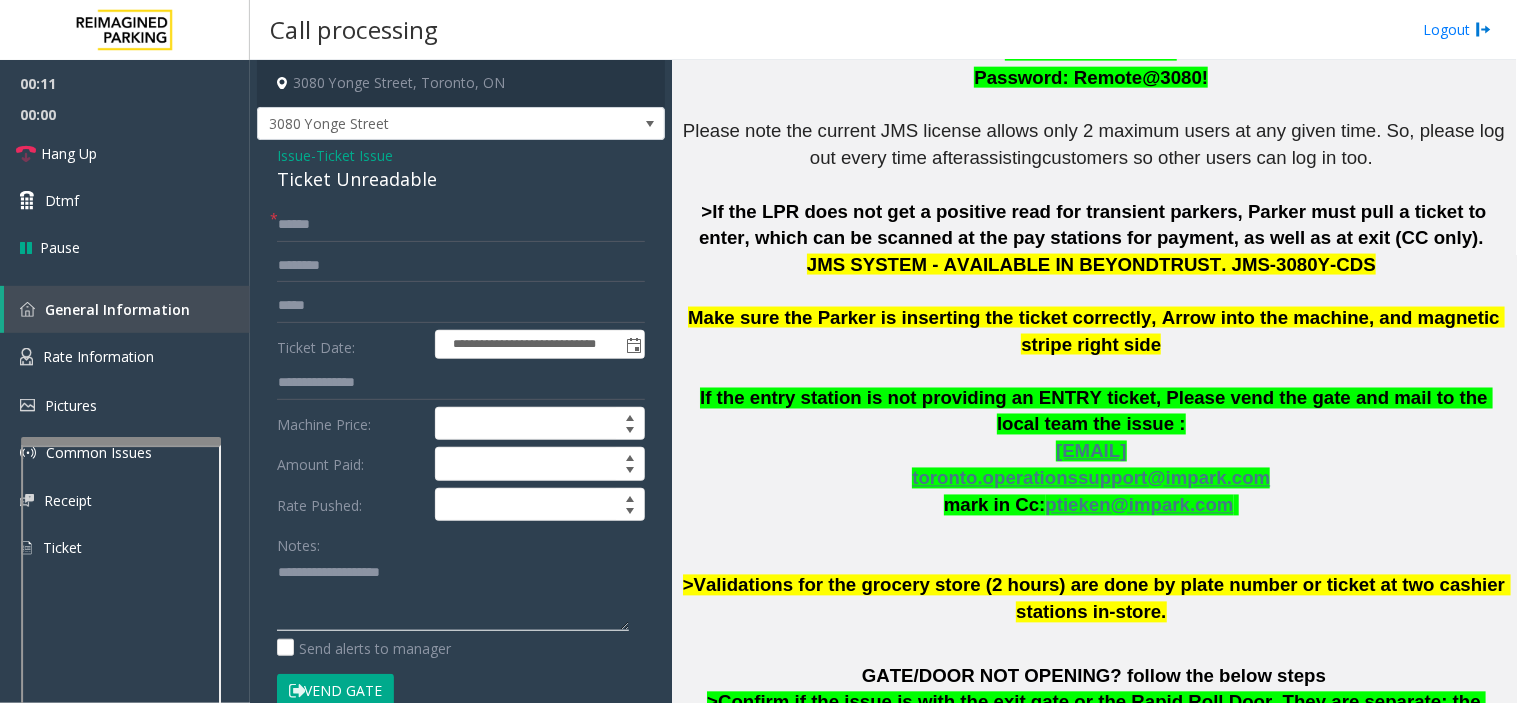 paste on "**********" 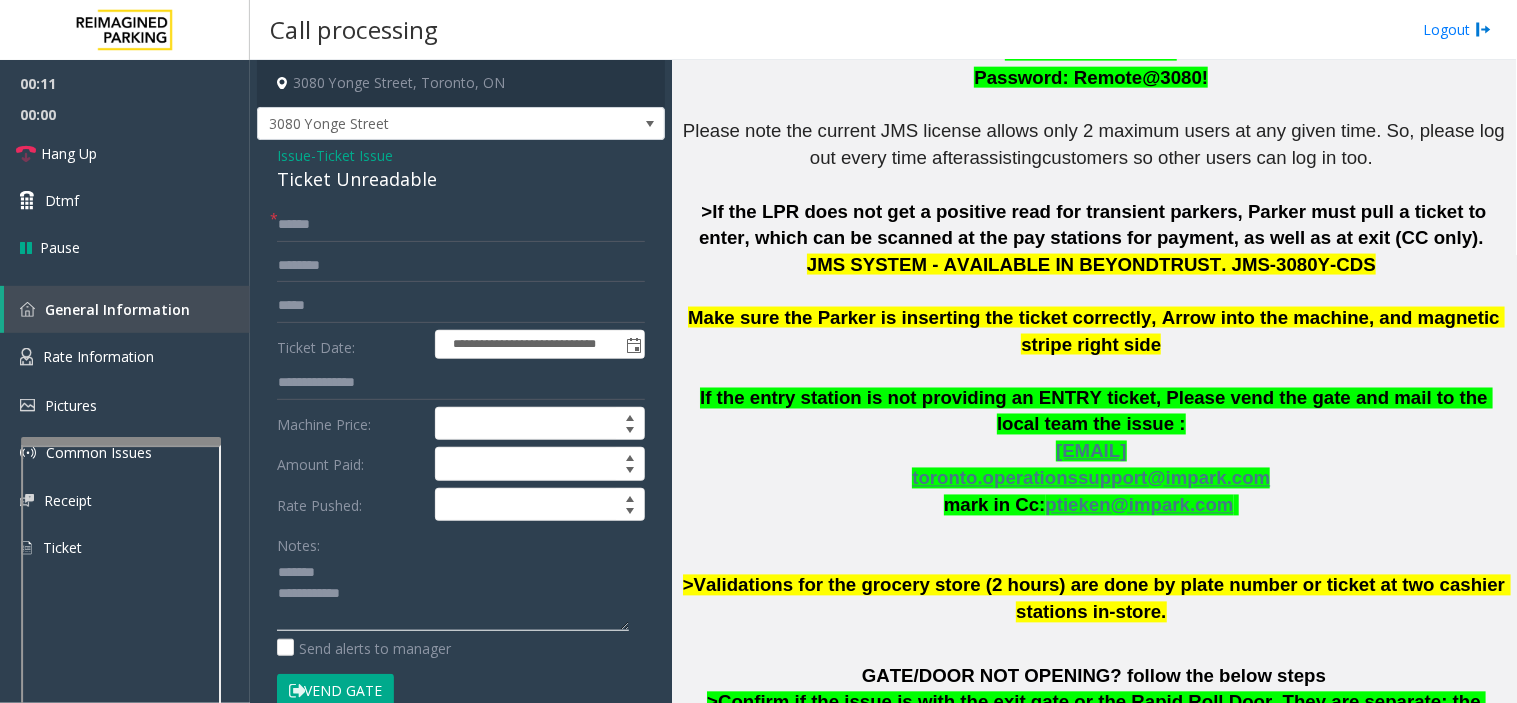 click 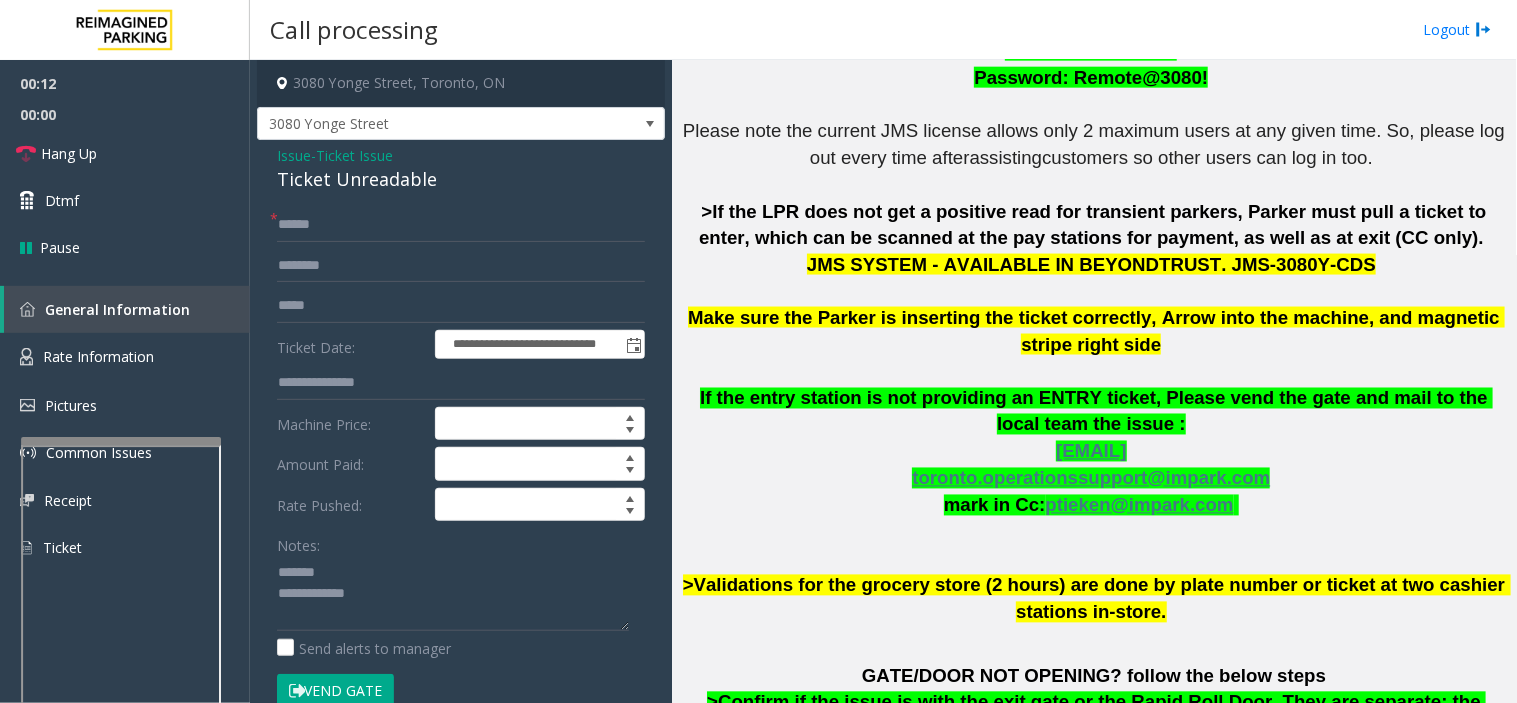 click on "Ticket Unreadable" 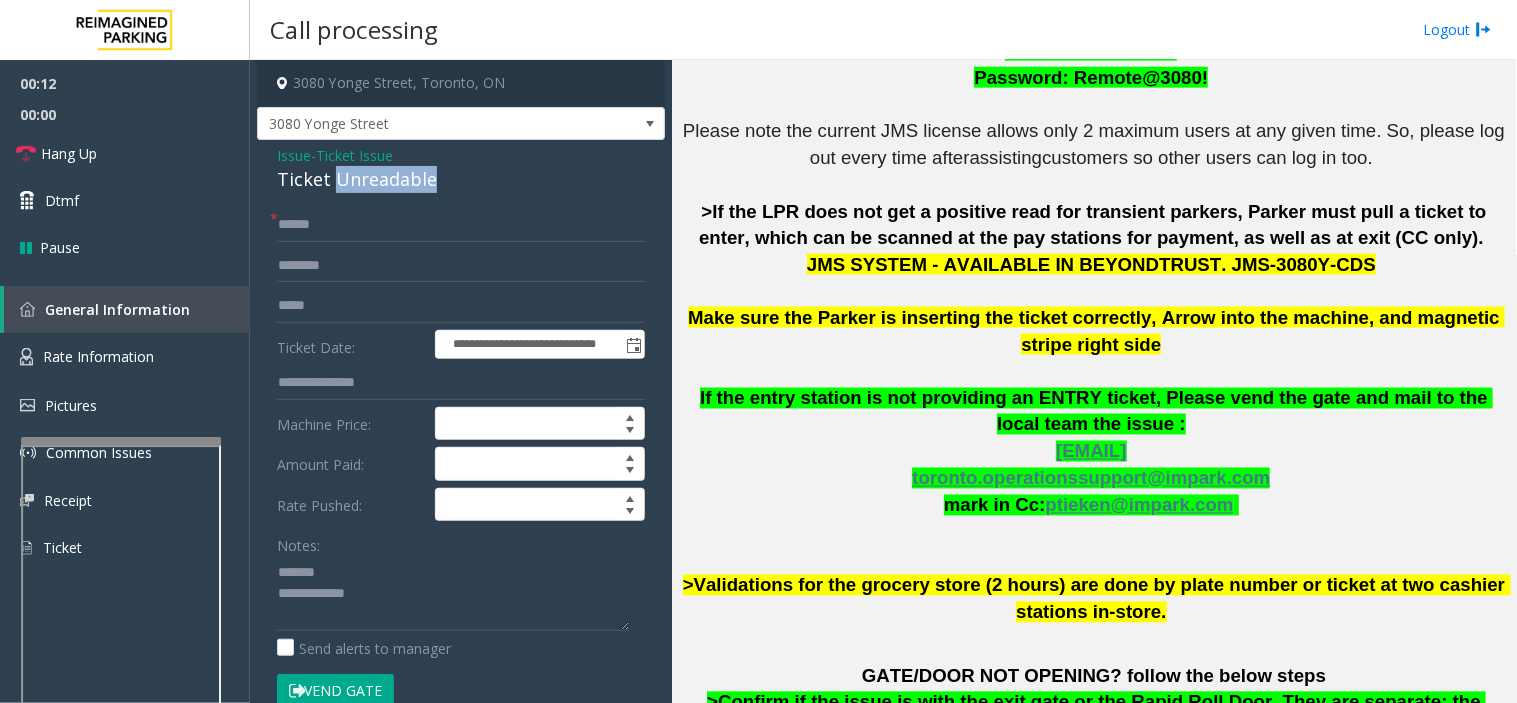 click on "Ticket Unreadable" 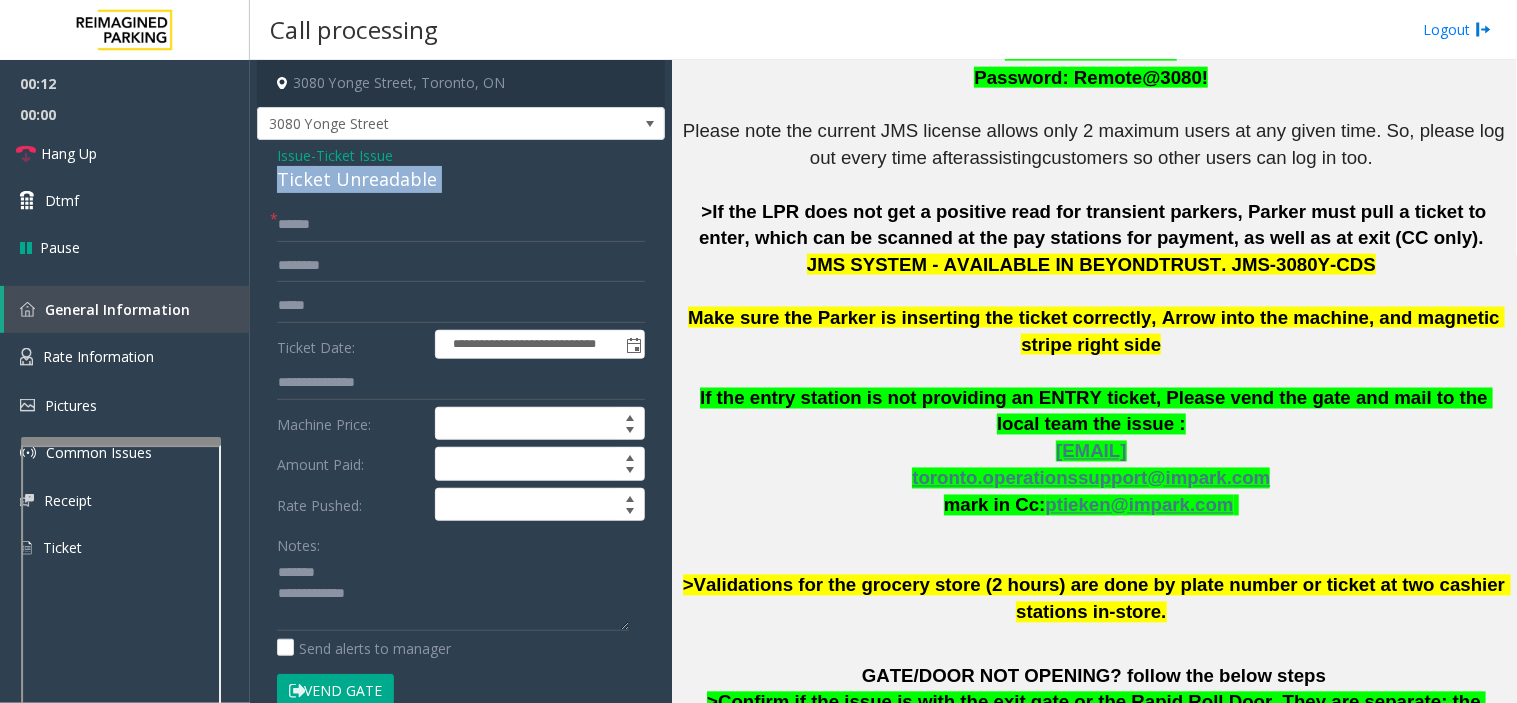click on "Ticket Unreadable" 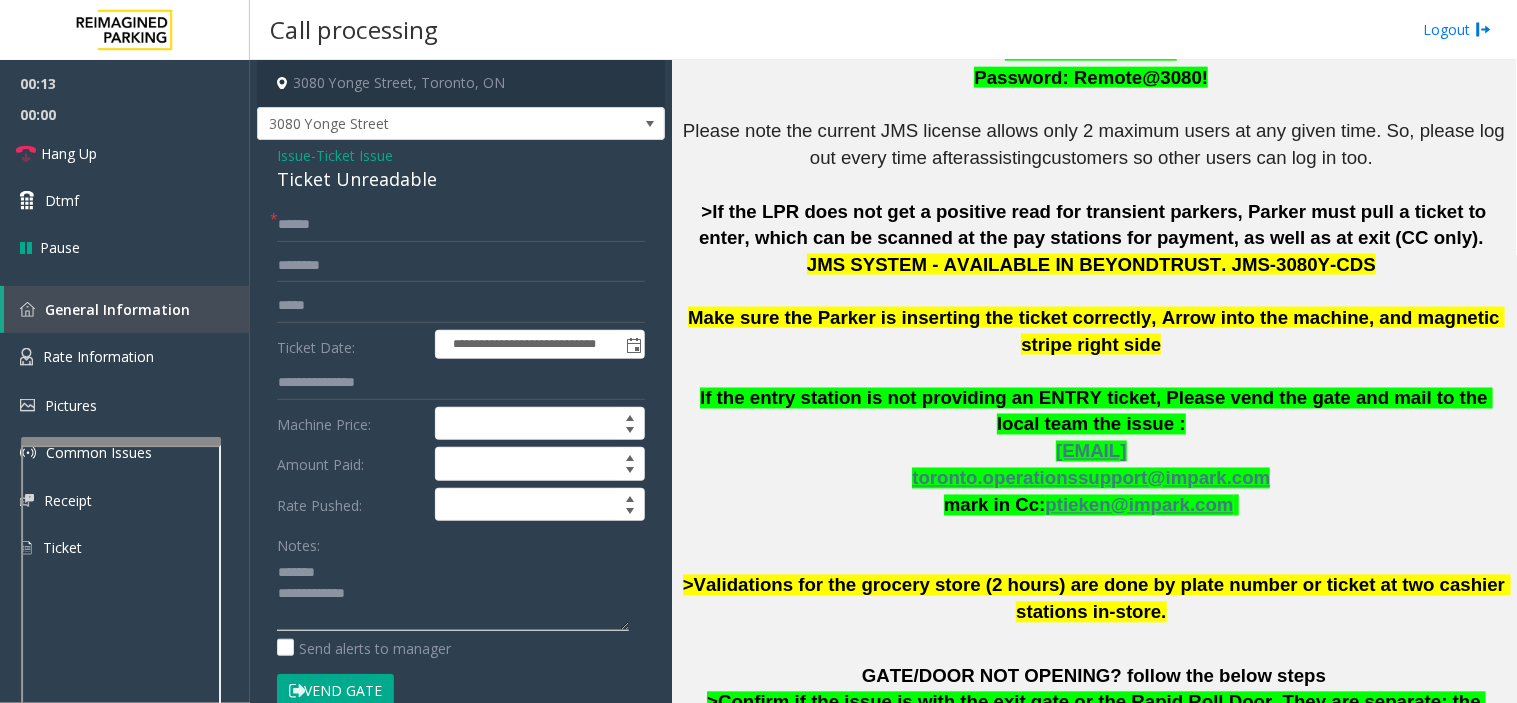 click 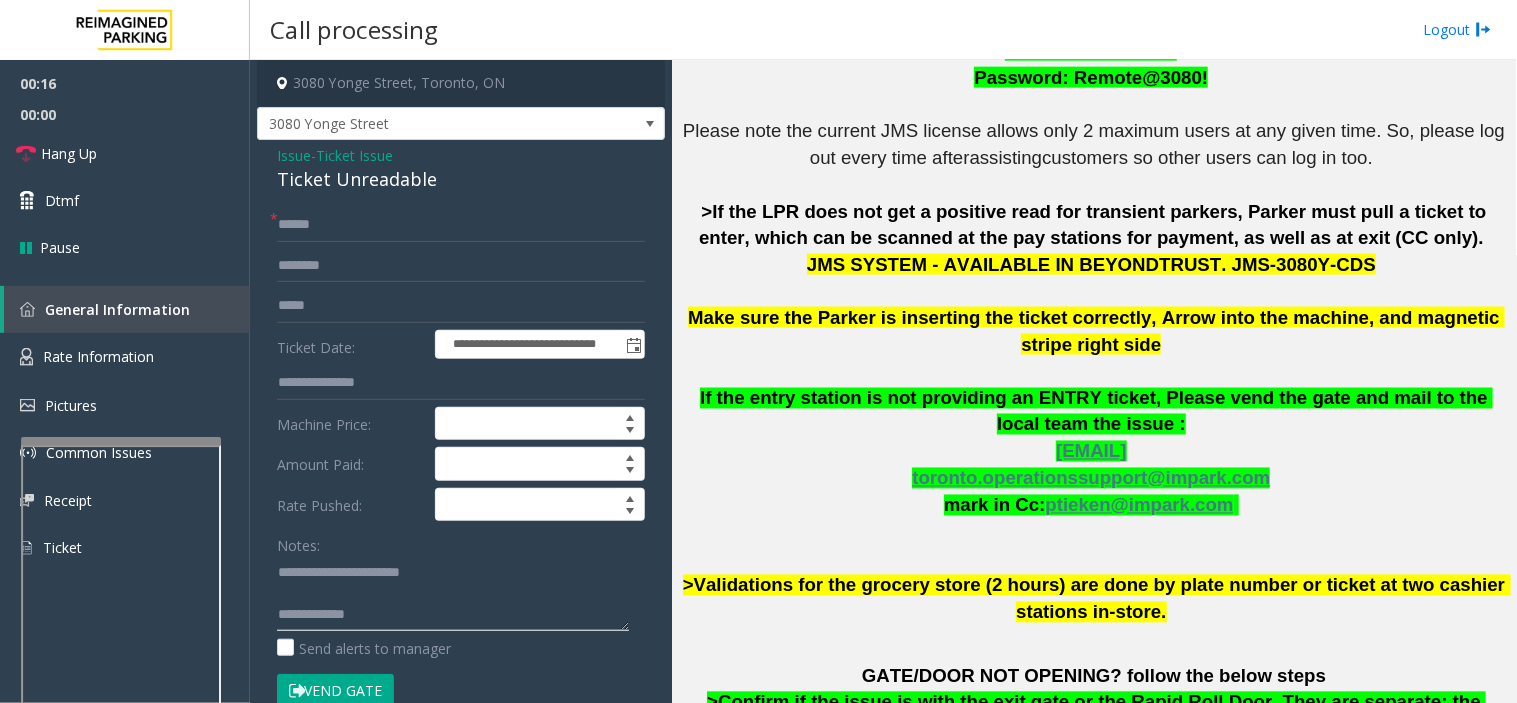 click 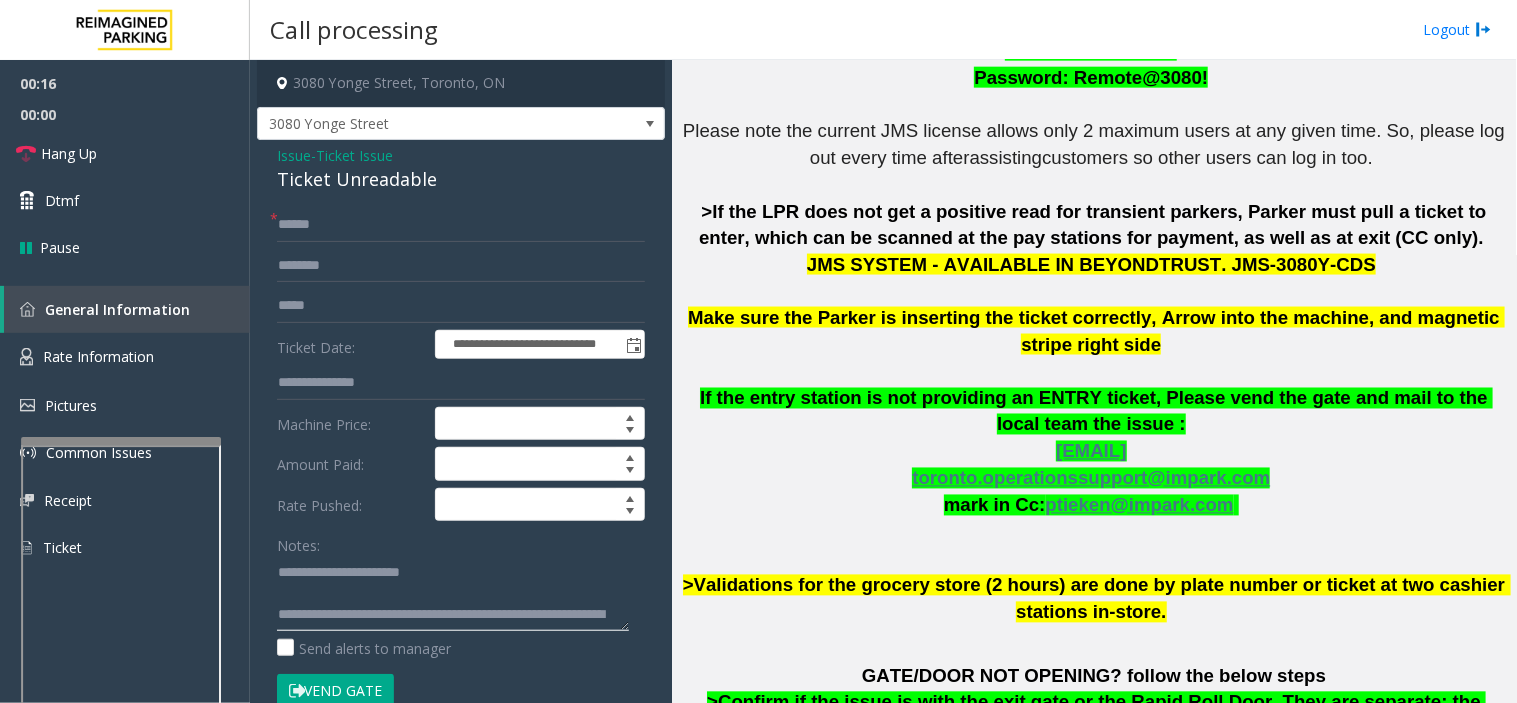 scroll, scrollTop: 34, scrollLeft: 0, axis: vertical 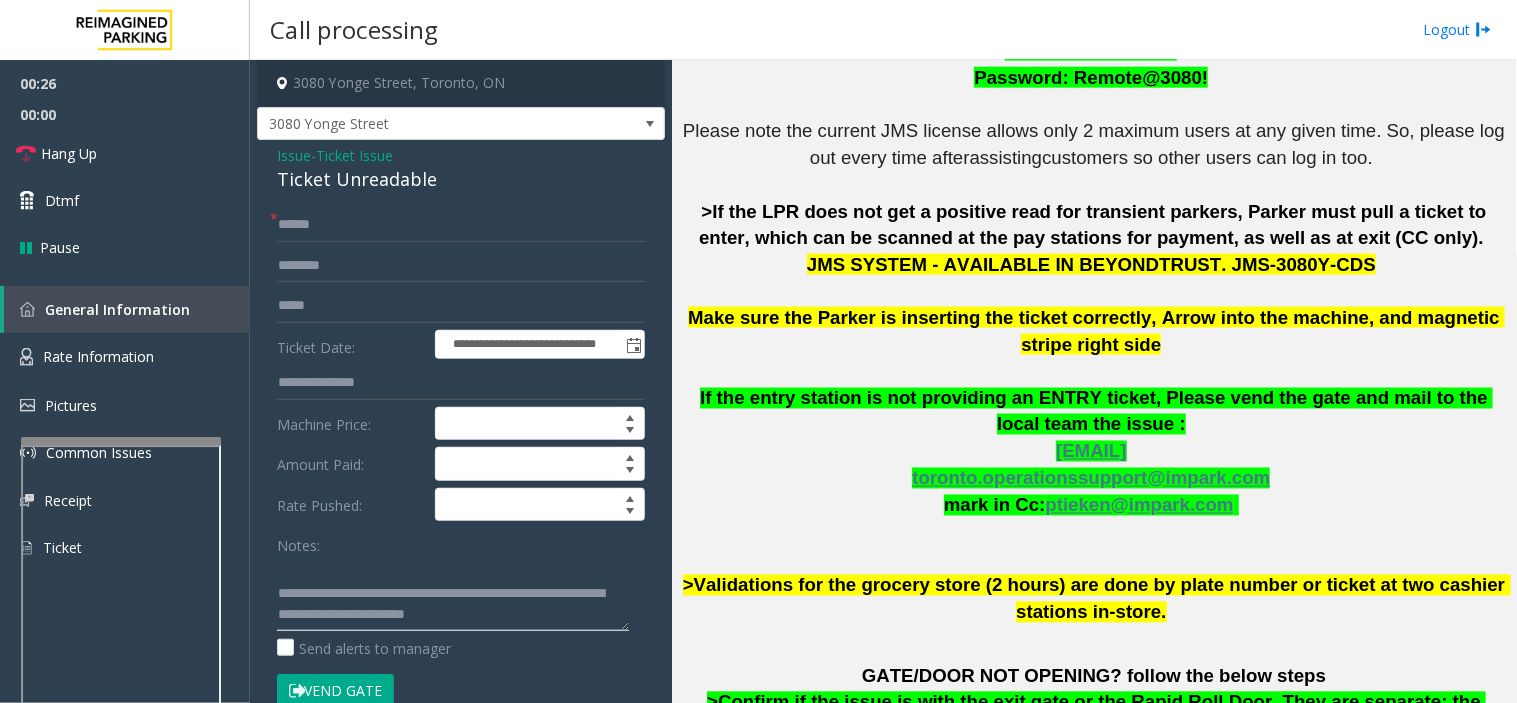 type on "**********" 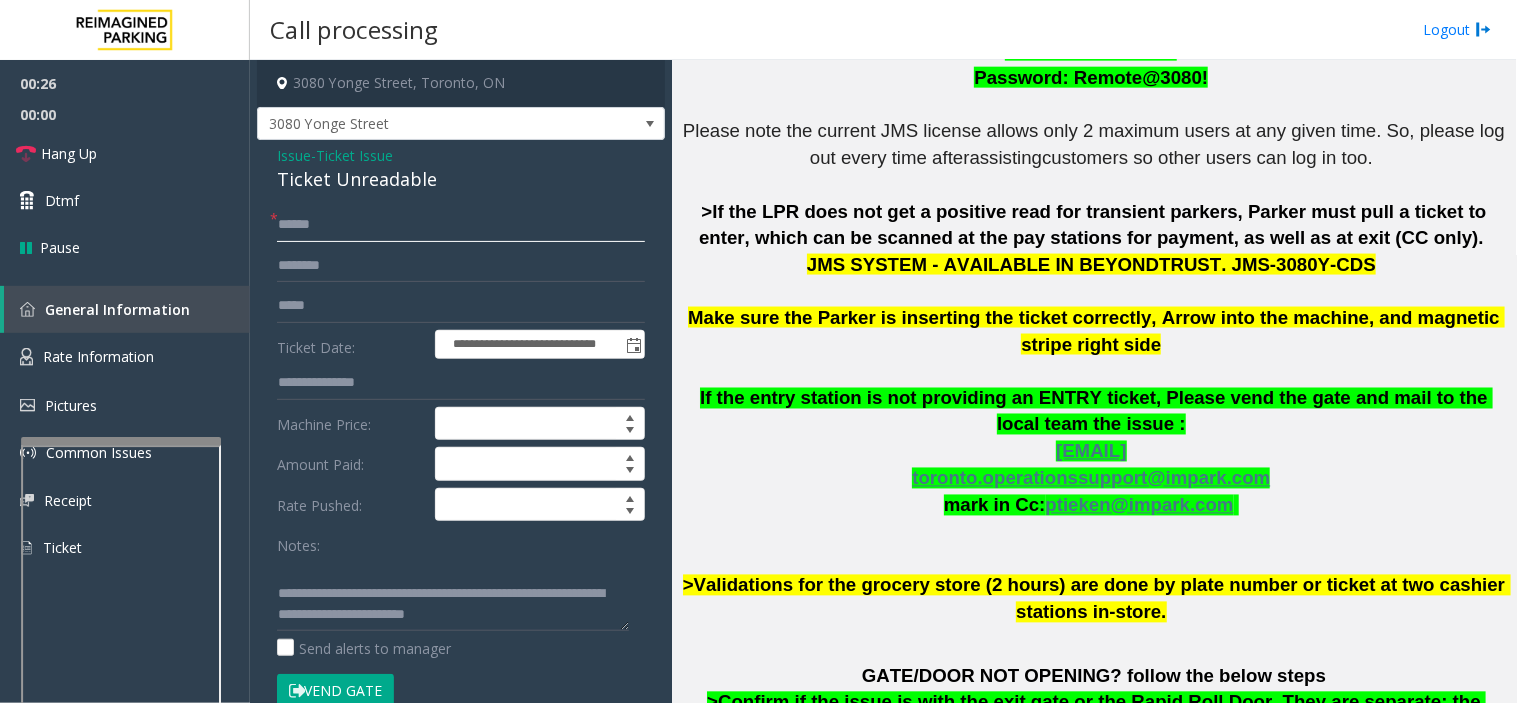 click 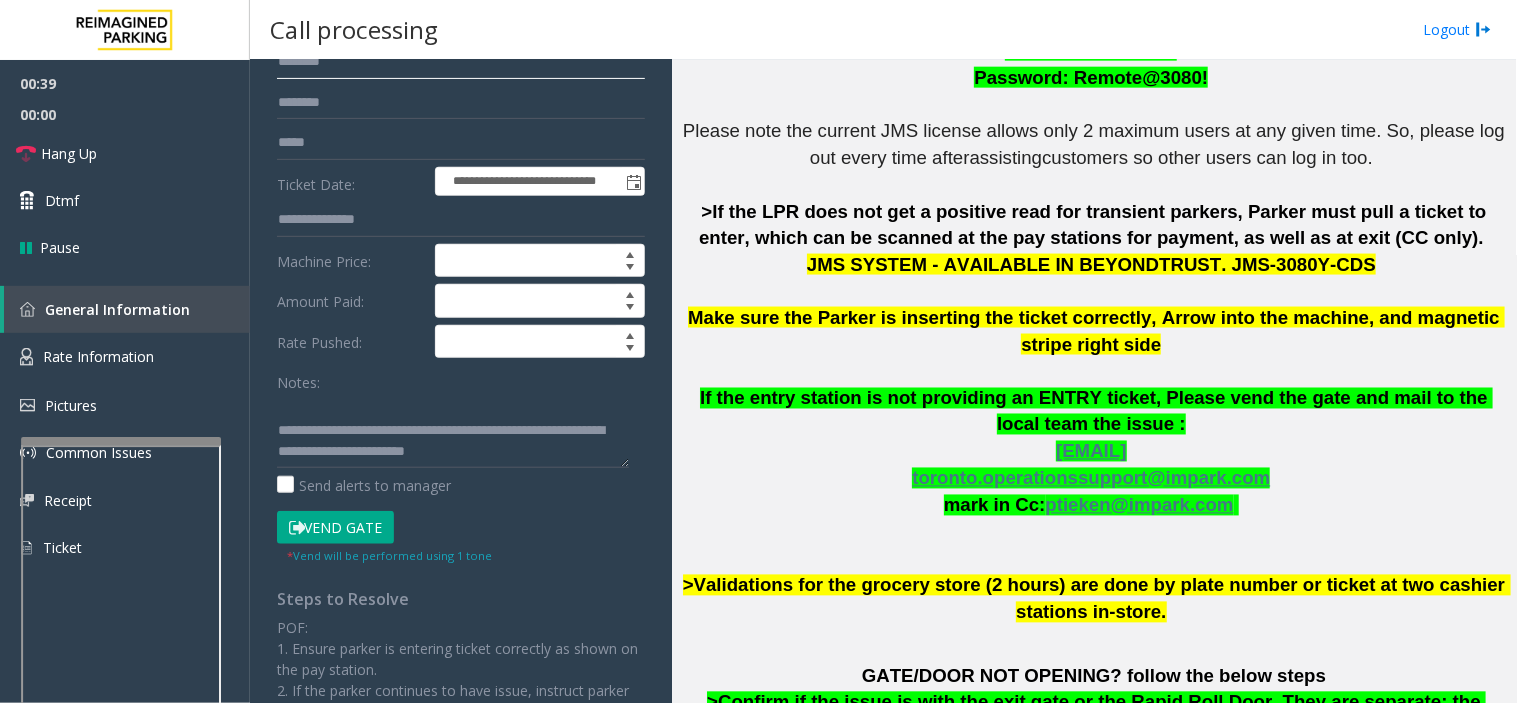 scroll, scrollTop: 333, scrollLeft: 0, axis: vertical 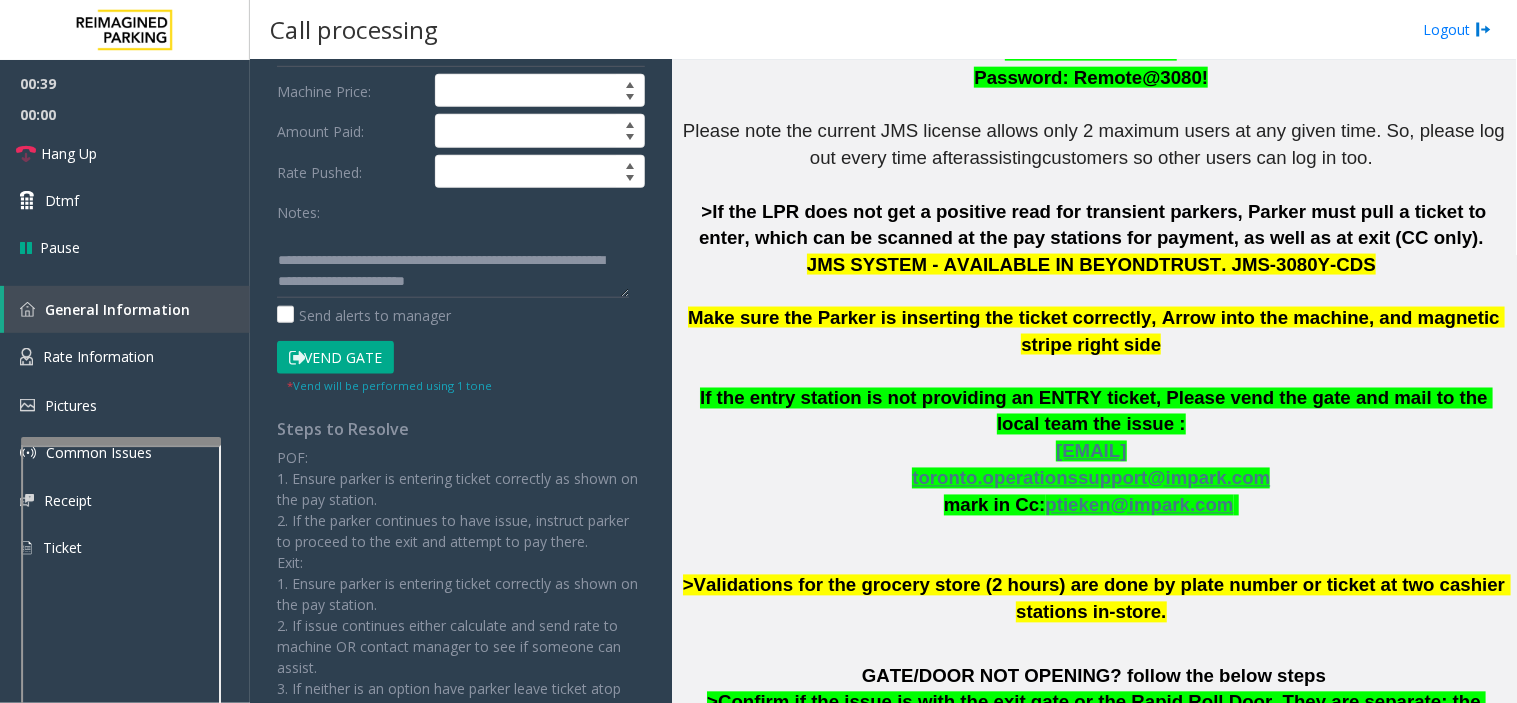 type on "********" 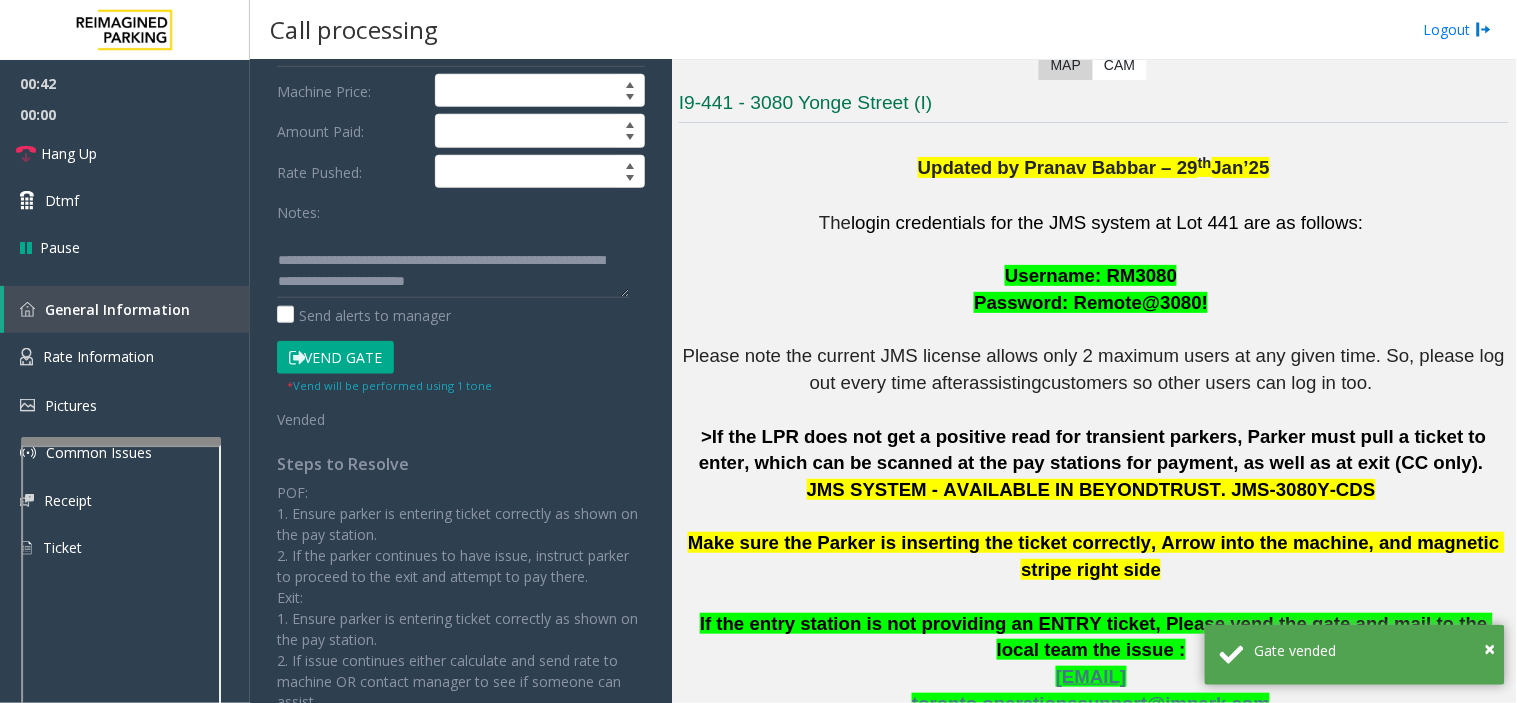 scroll, scrollTop: 222, scrollLeft: 0, axis: vertical 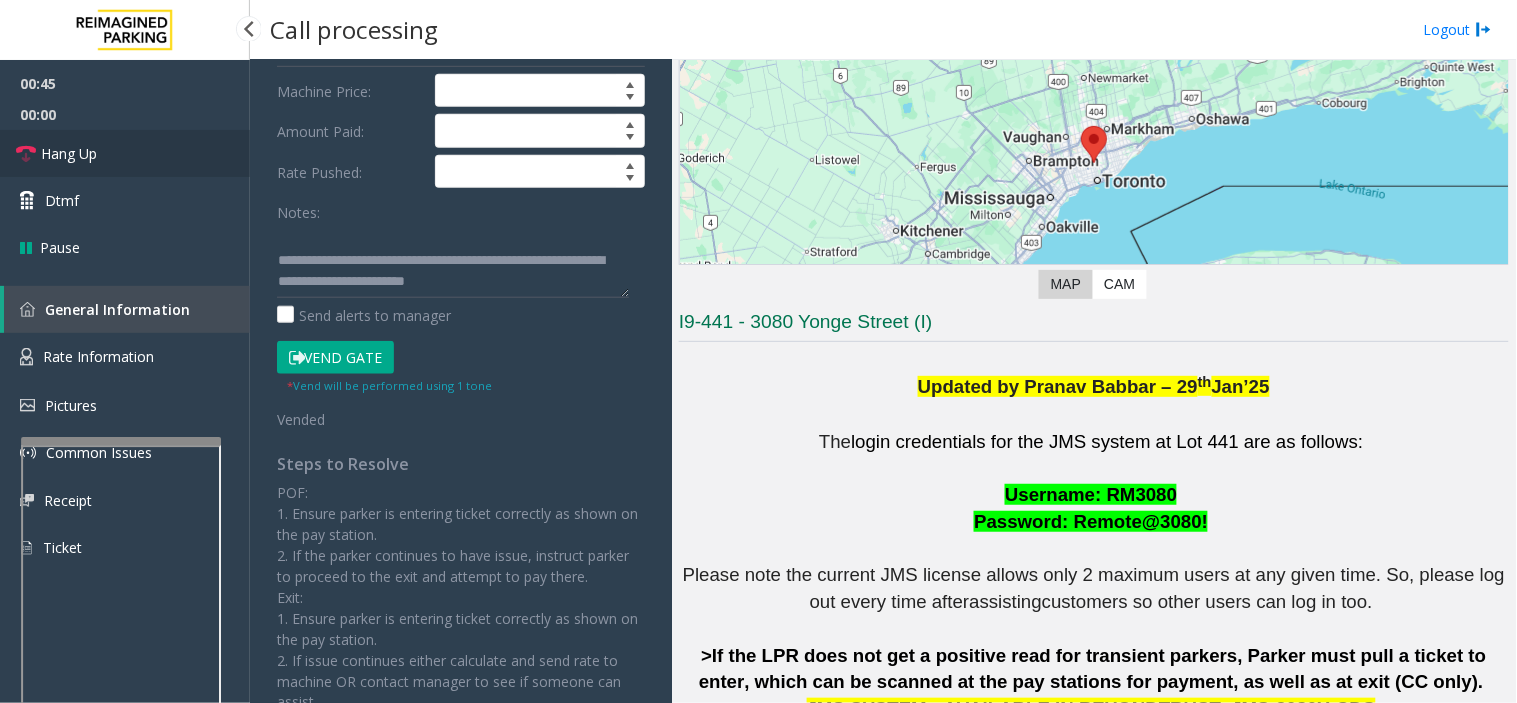 click on "Hang Up" at bounding box center [125, 153] 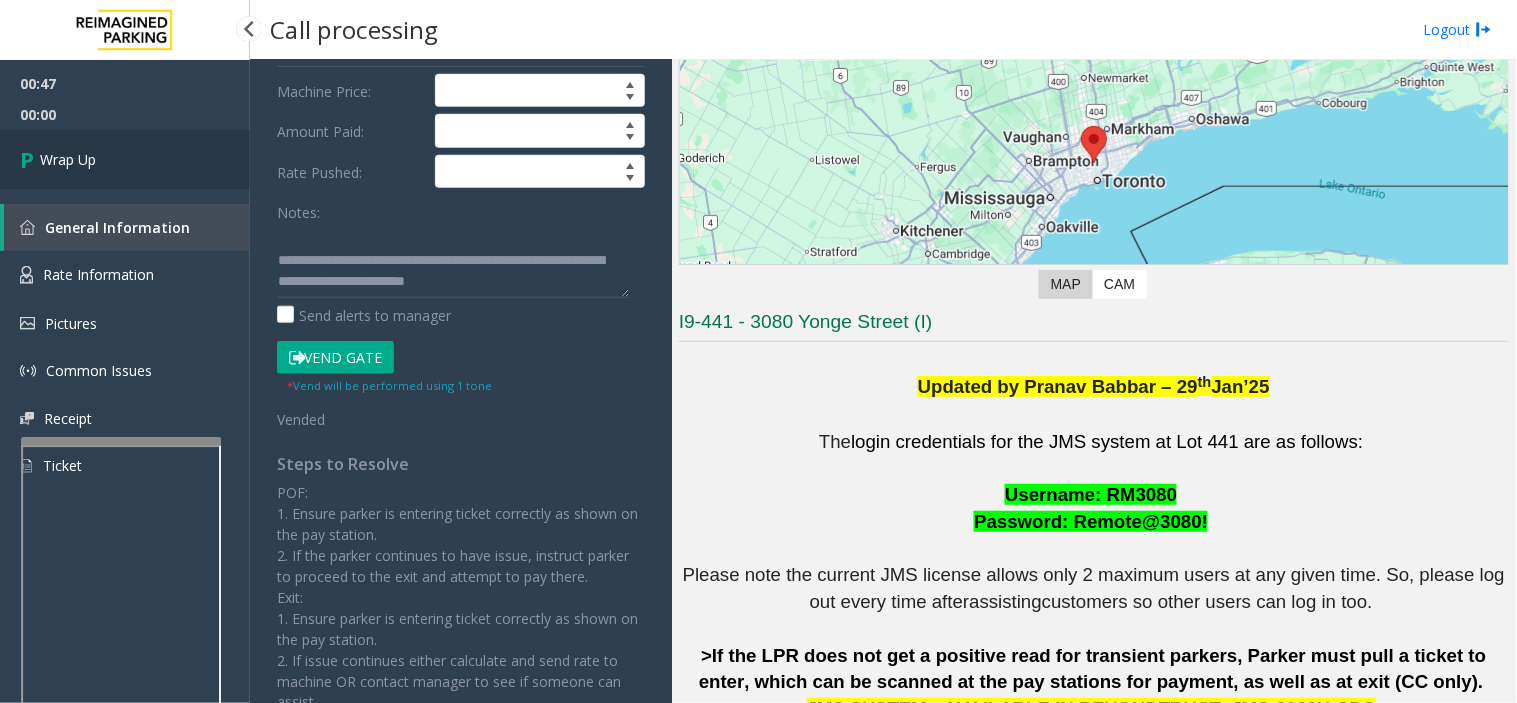 click on "Wrap Up" at bounding box center (125, 159) 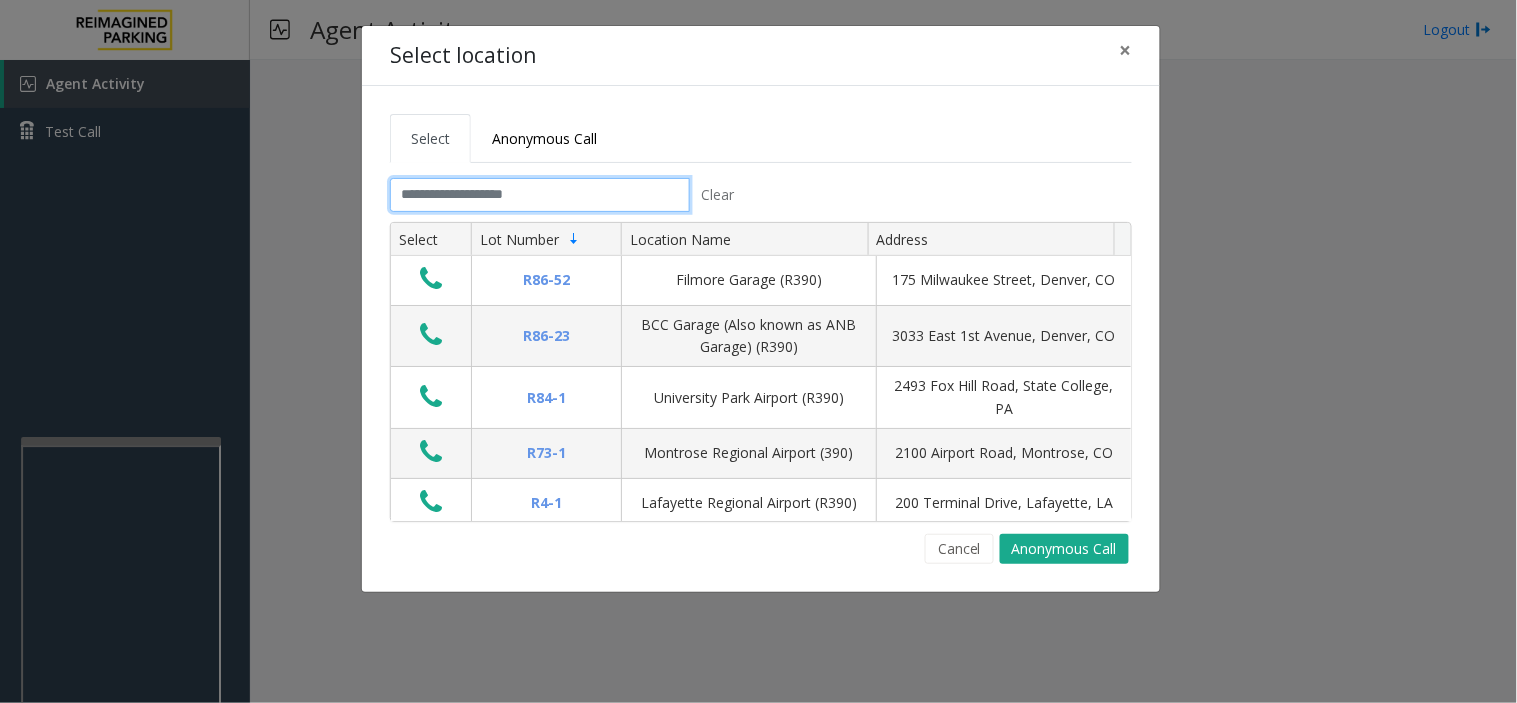 click 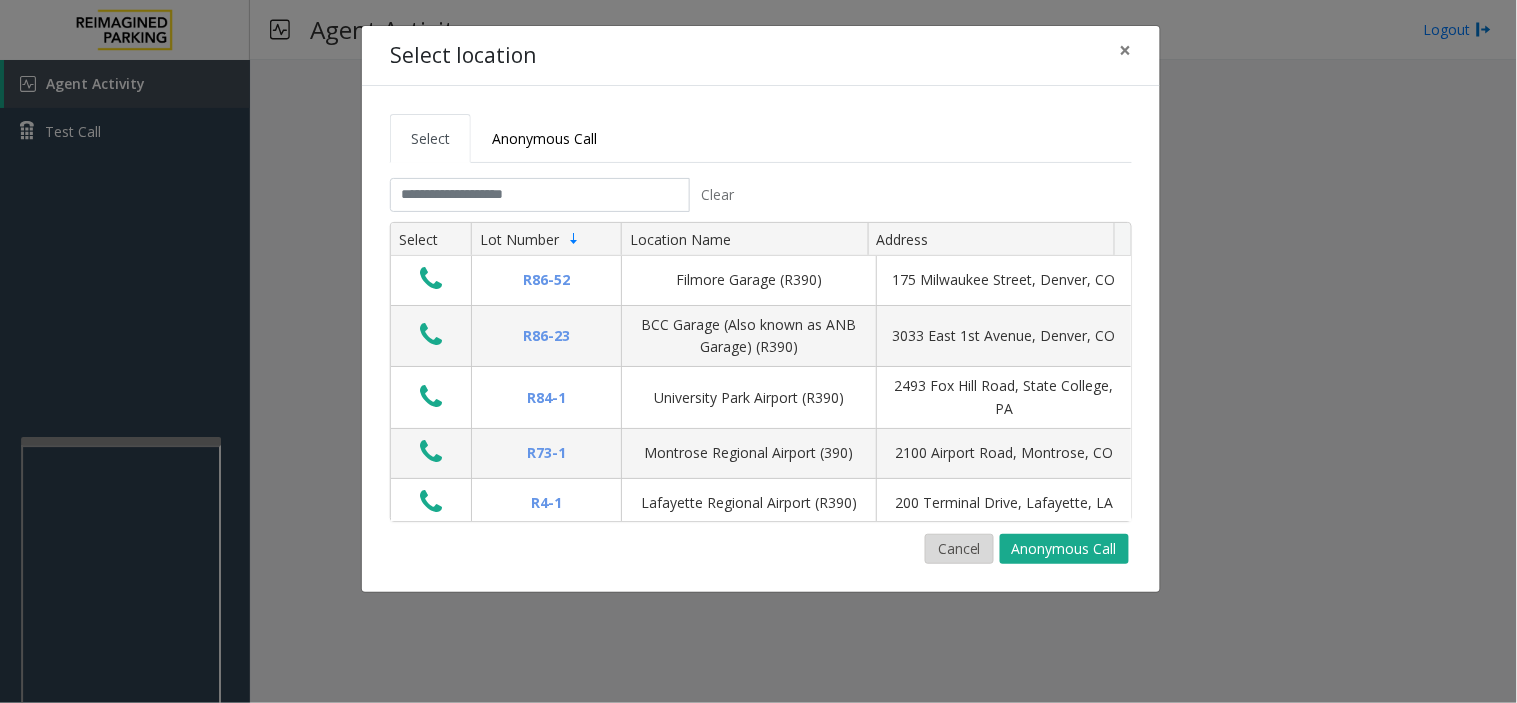 click on "Cancel" 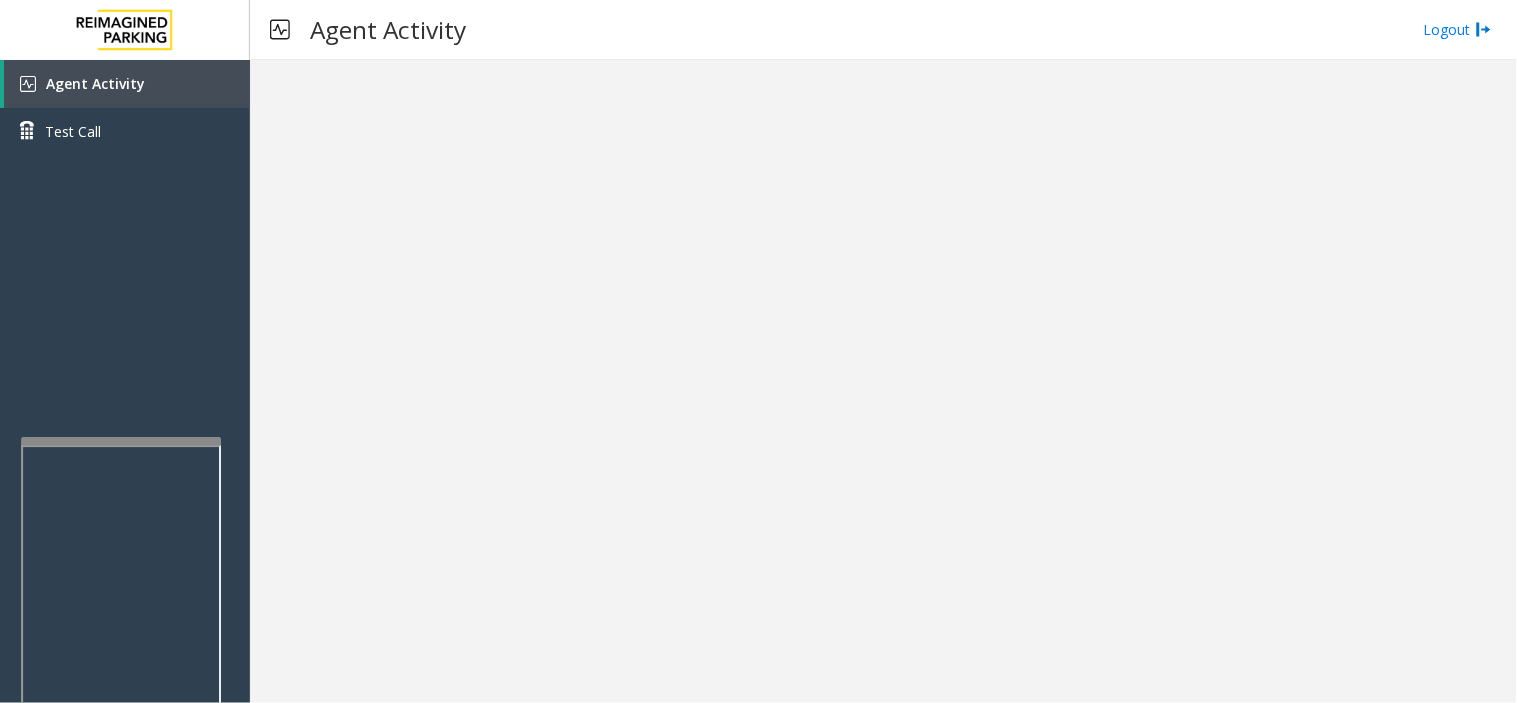 drag, startPoint x: 774, startPoint y: 625, endPoint x: 674, endPoint y: 526, distance: 140.71602 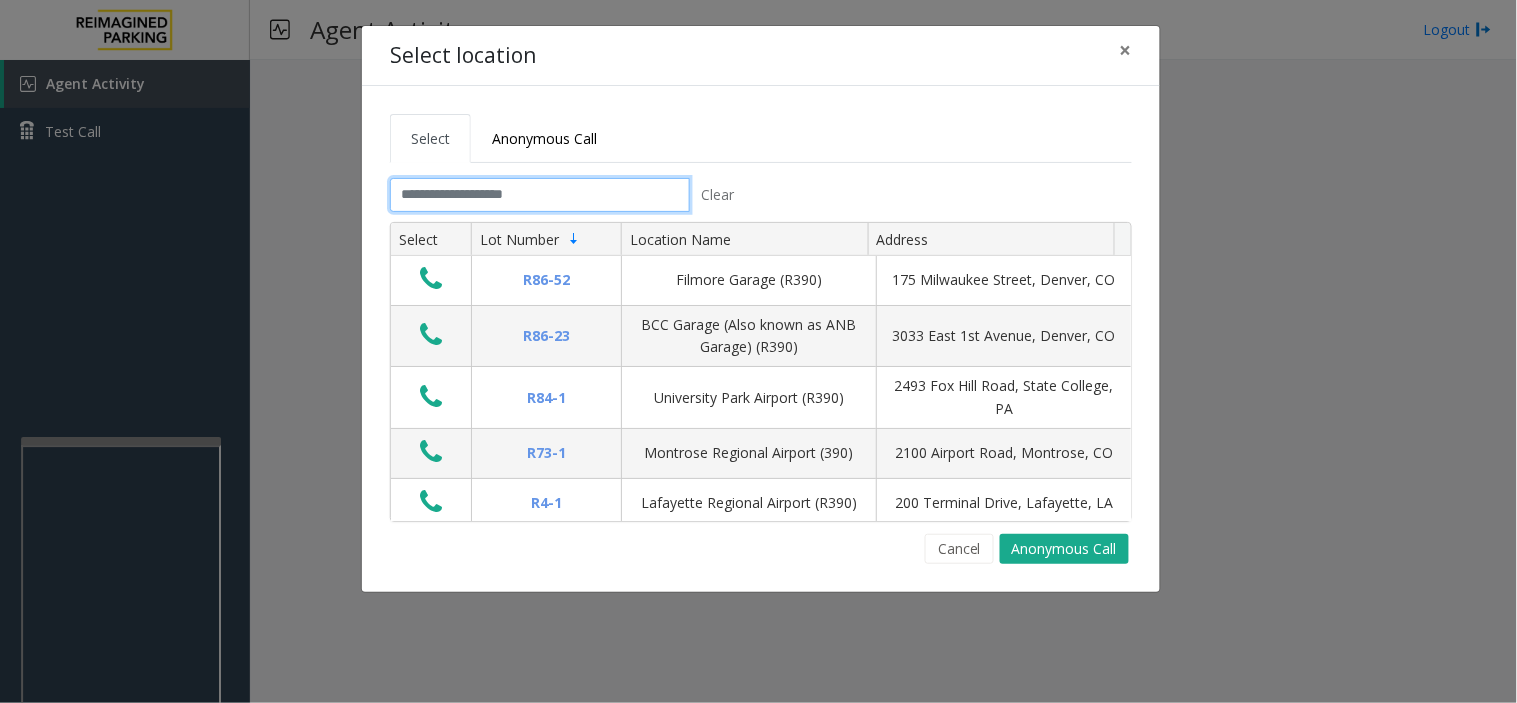 click 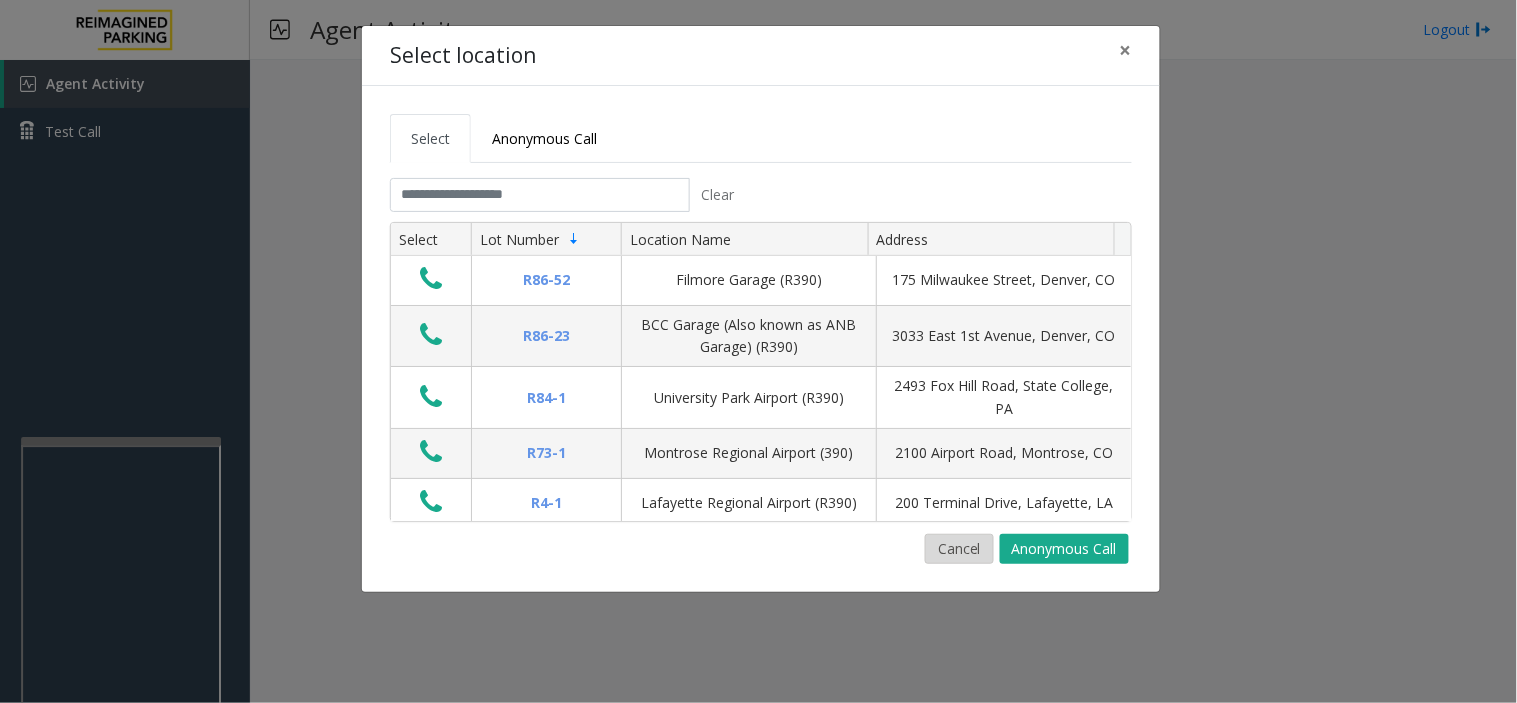 click on "Cancel" 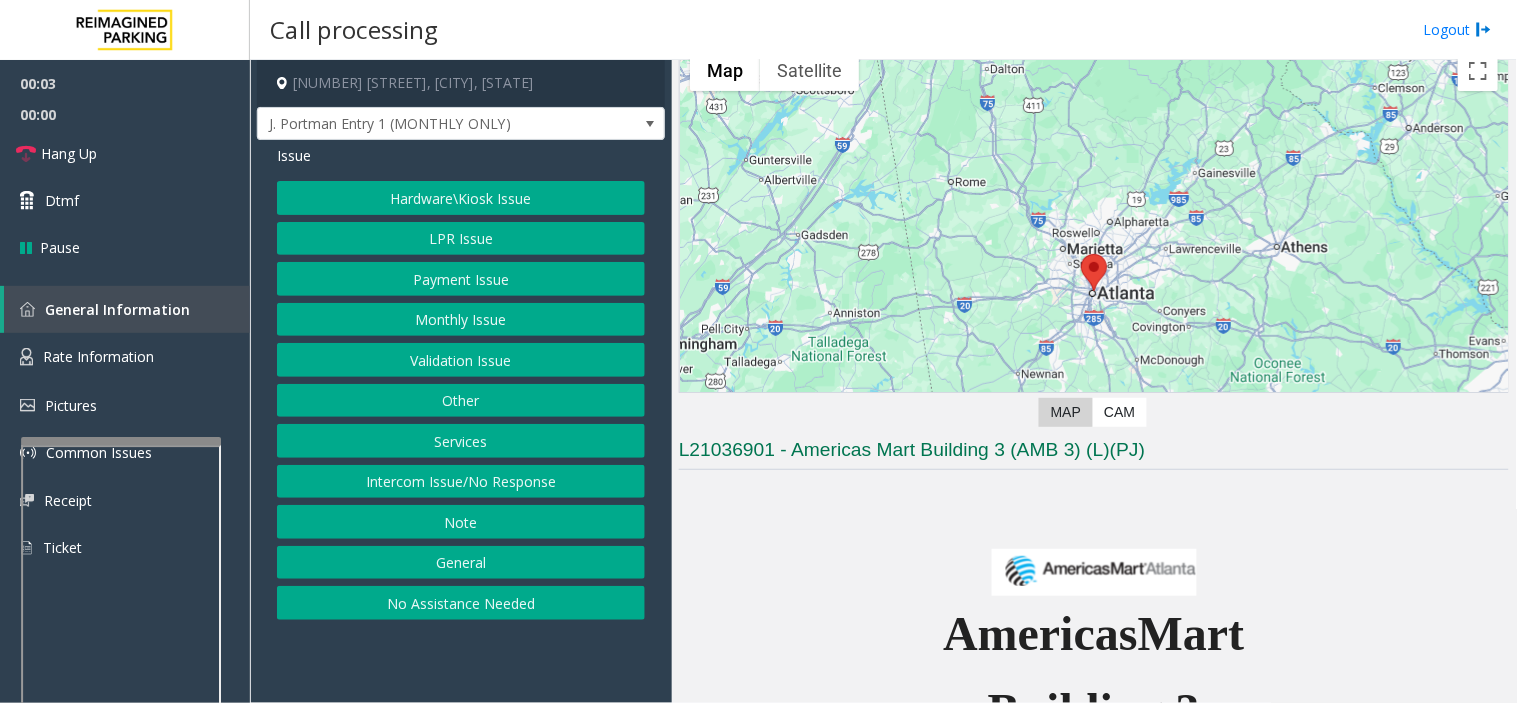 scroll, scrollTop: 555, scrollLeft: 0, axis: vertical 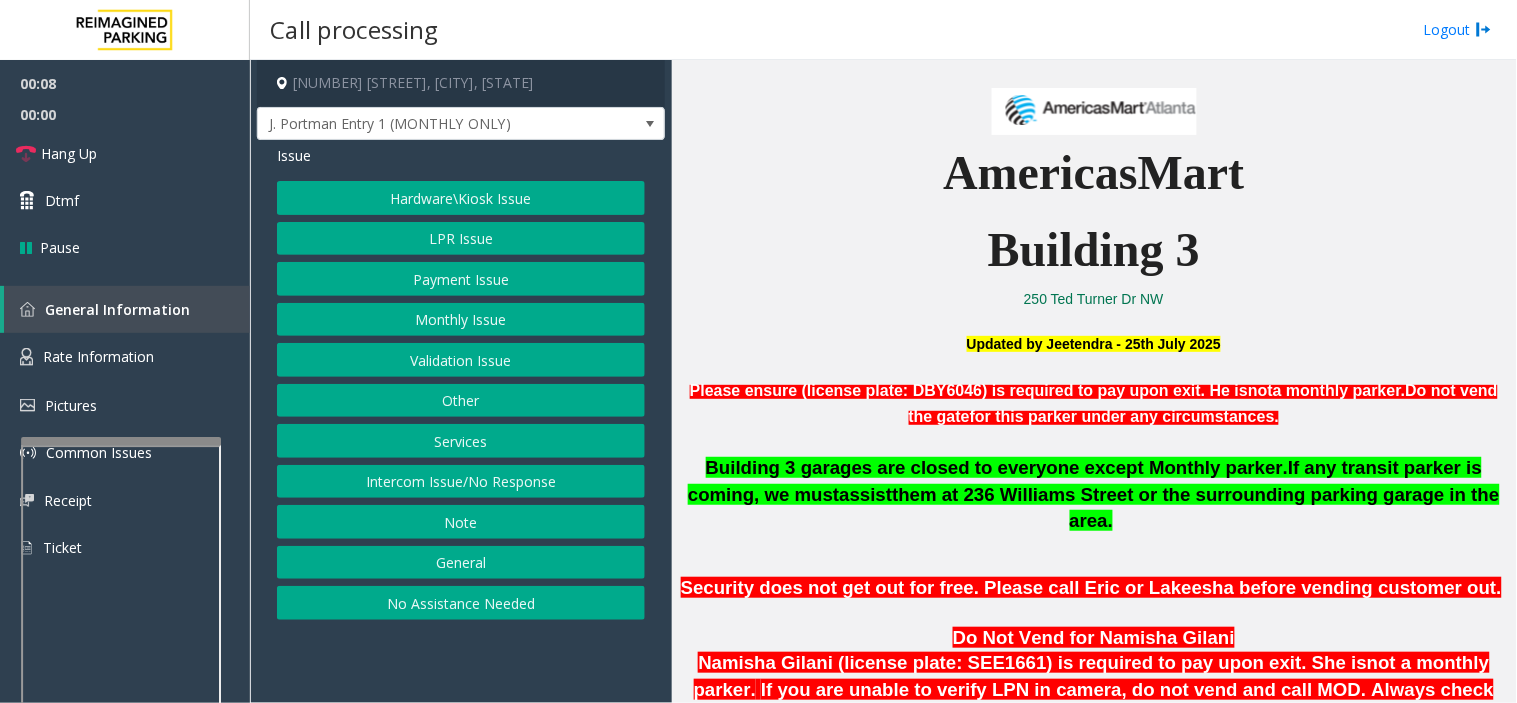drag, startPoint x: 958, startPoint y: 428, endPoint x: 940, endPoint y: 450, distance: 28.42534 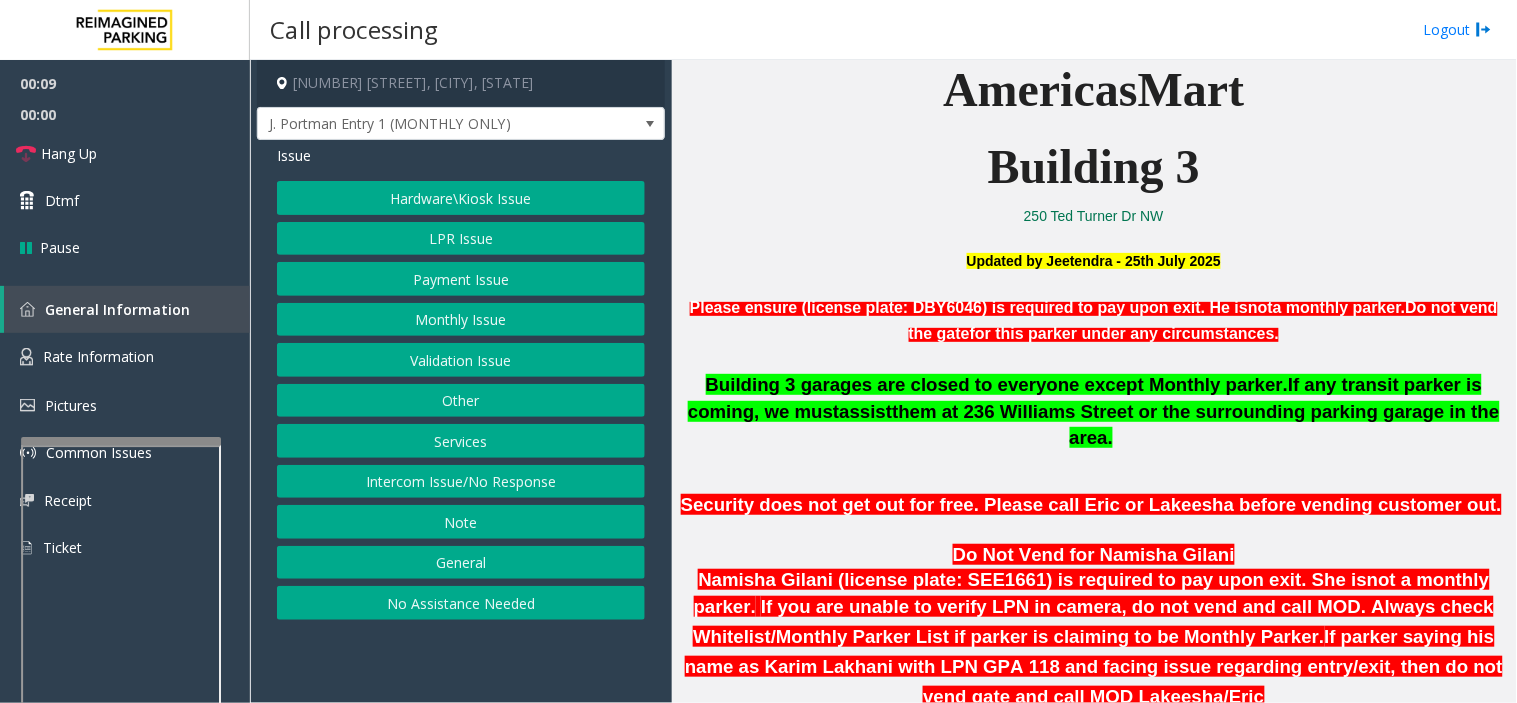 scroll, scrollTop: 777, scrollLeft: 0, axis: vertical 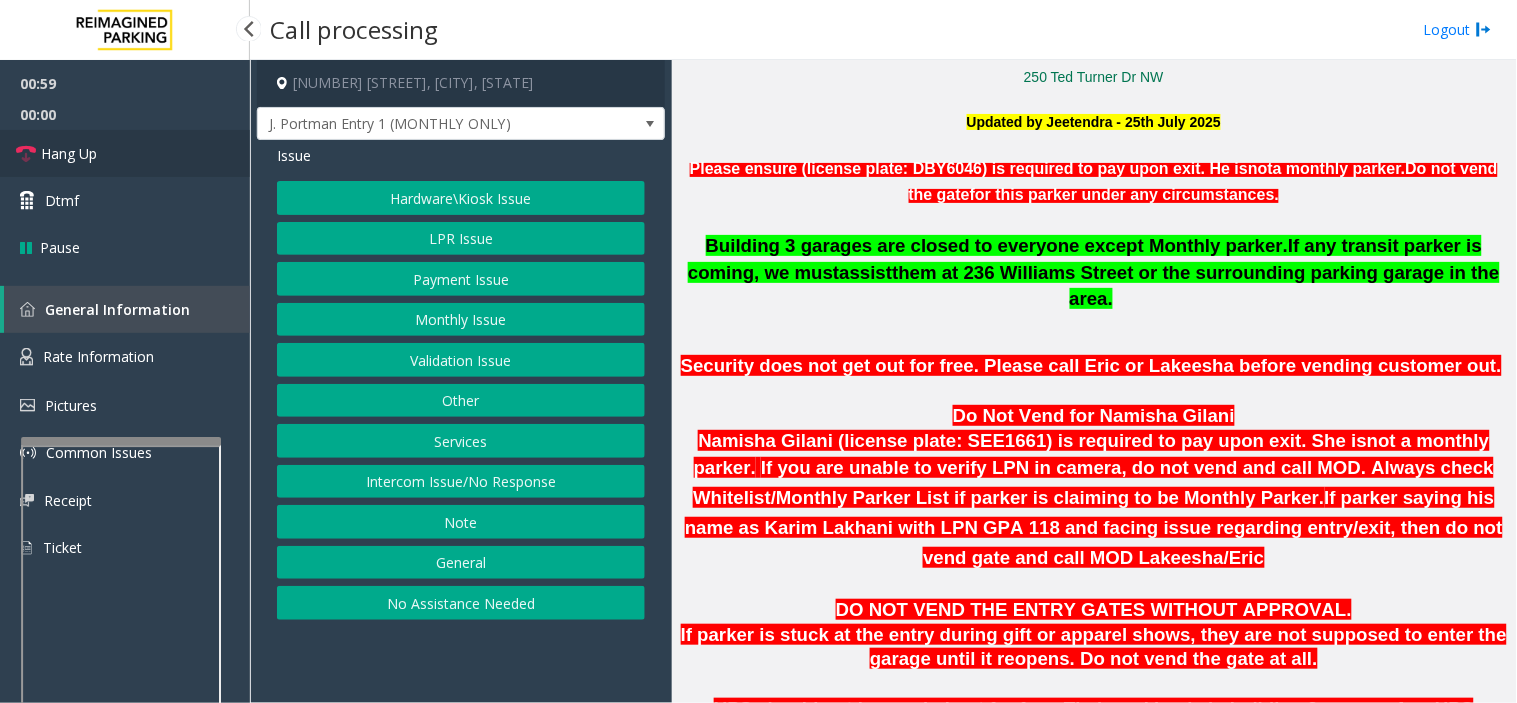 click on "Hang Up" at bounding box center (125, 153) 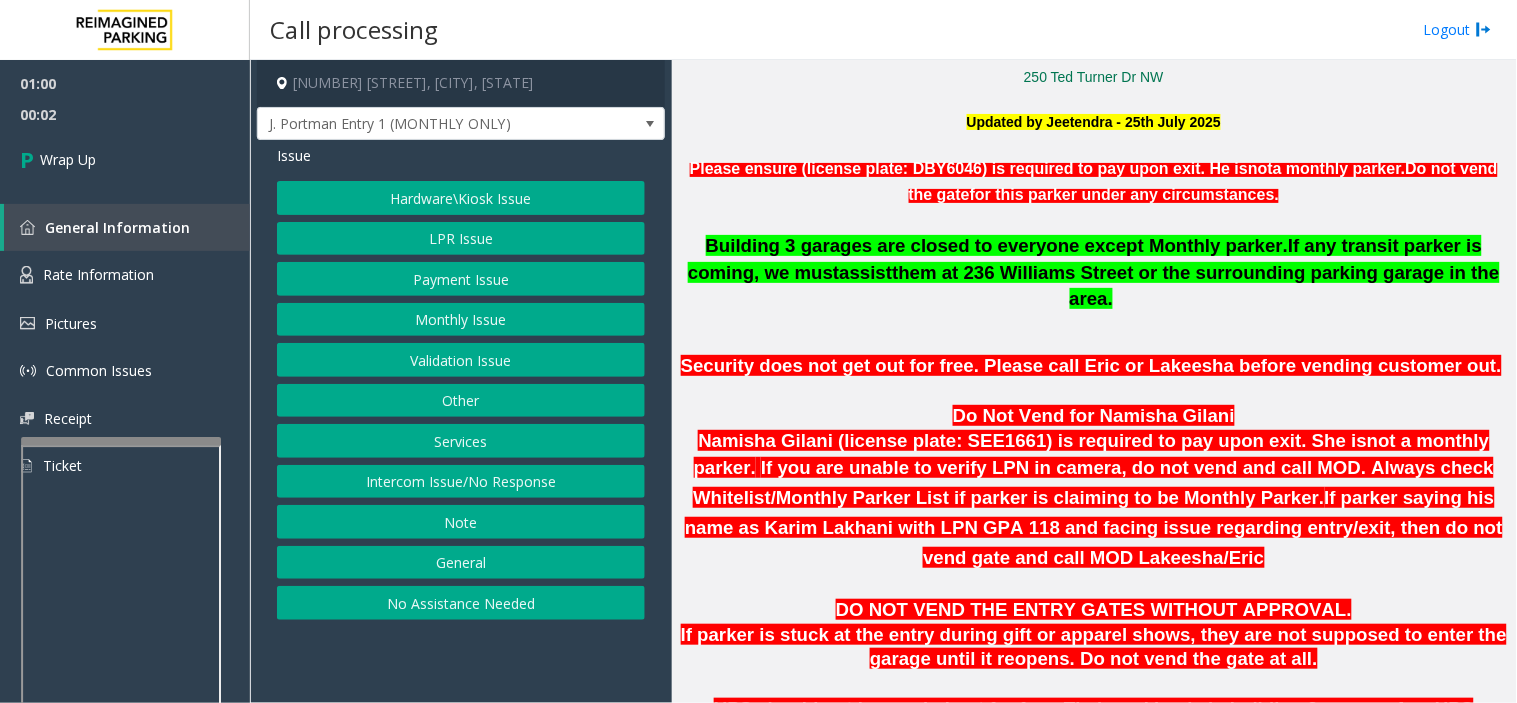 click on "Hardware\Kiosk Issue" 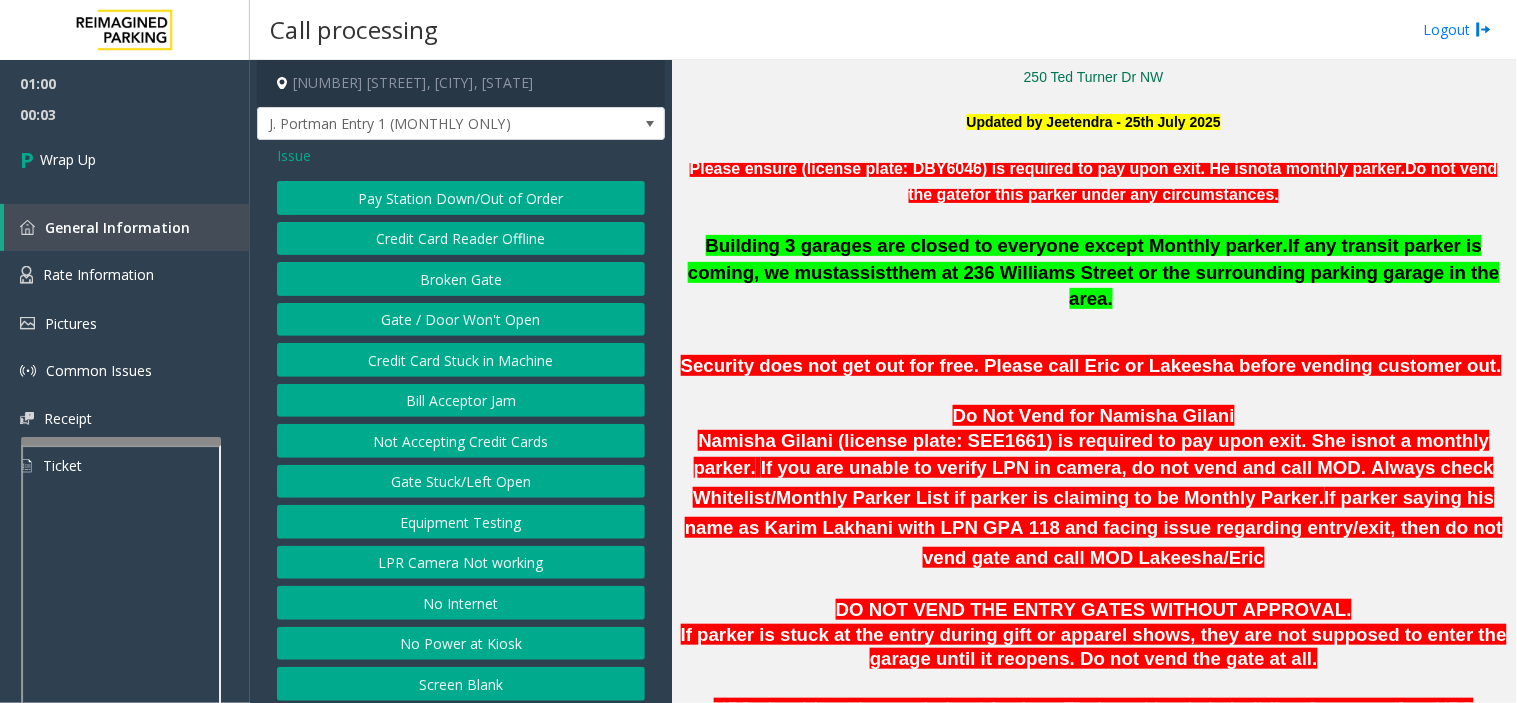 click on "Gate / Door Won't Open" 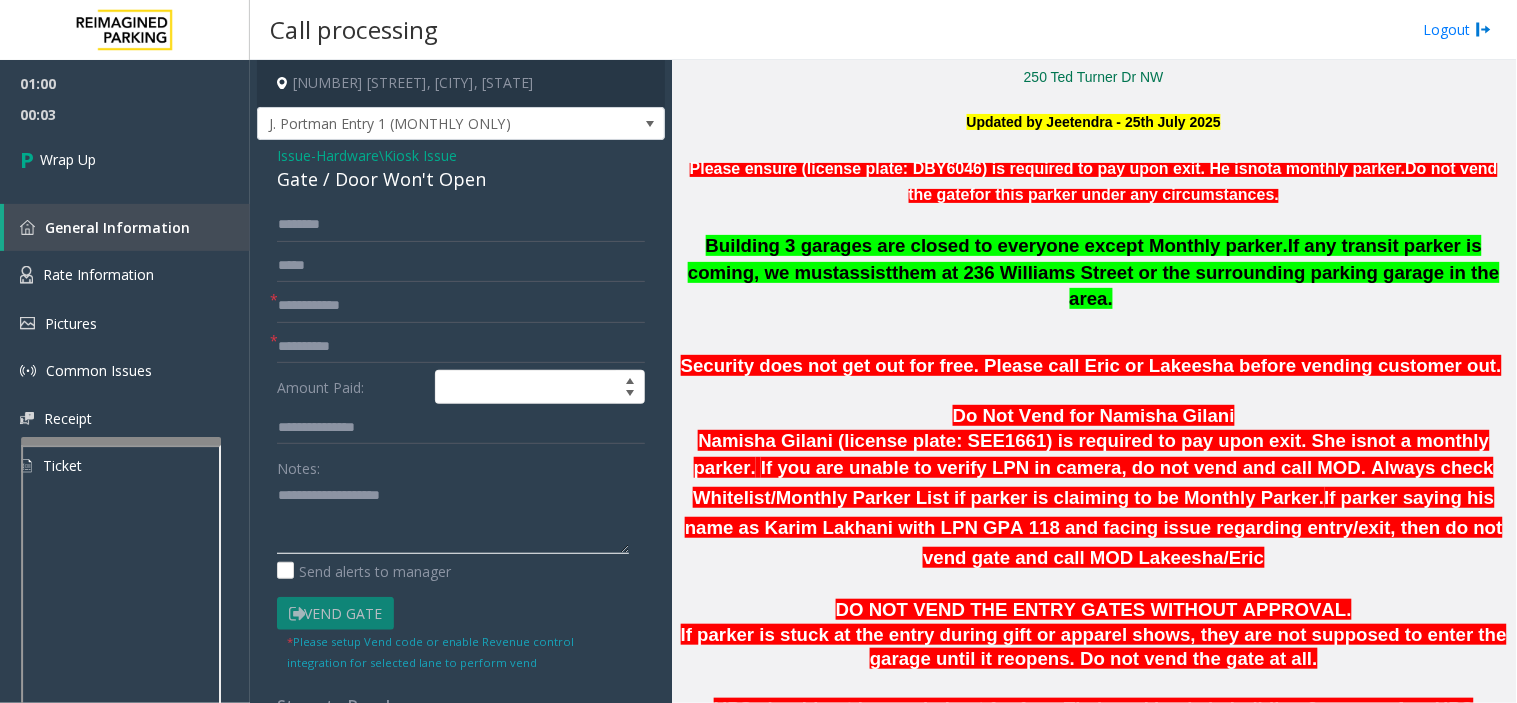 click 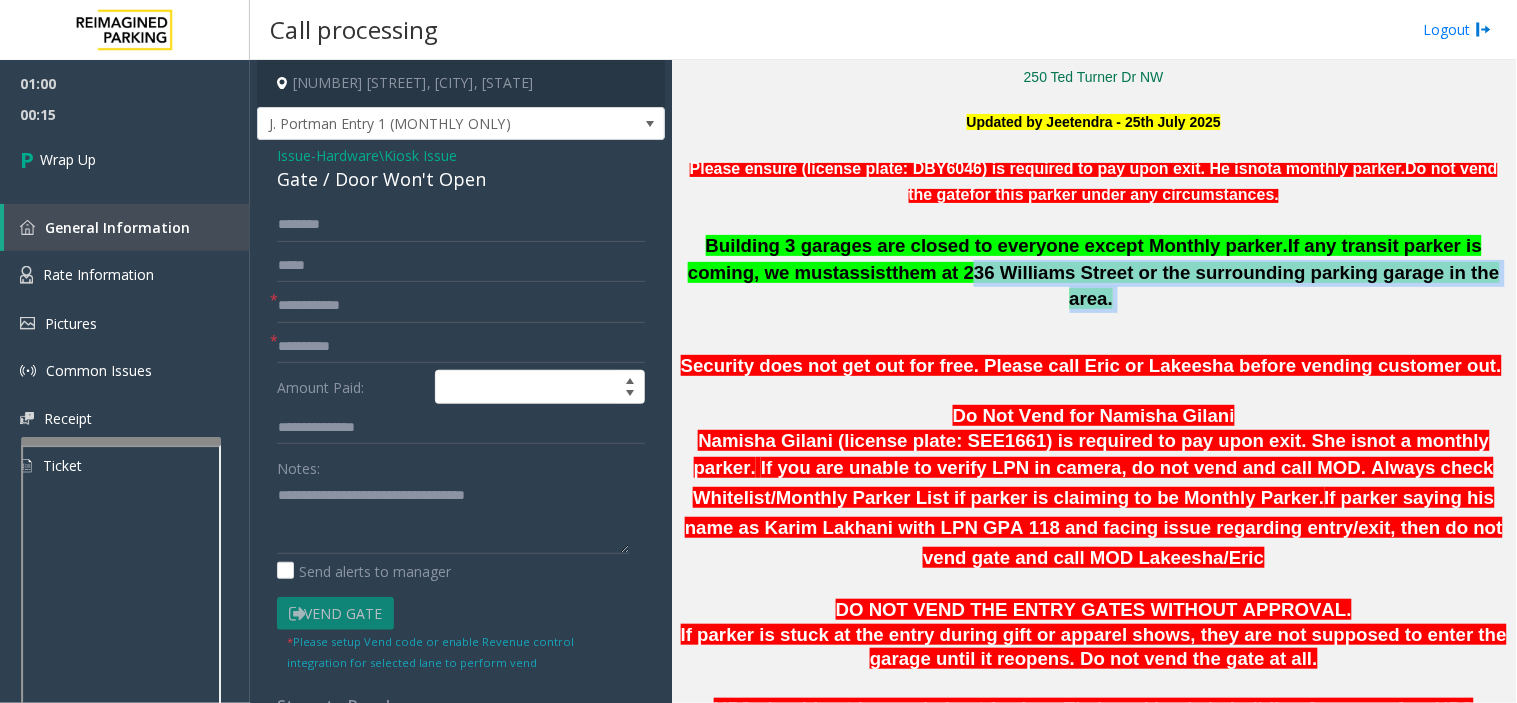 drag, startPoint x: 907, startPoint y: 281, endPoint x: 1474, endPoint y: 280, distance: 567.00085 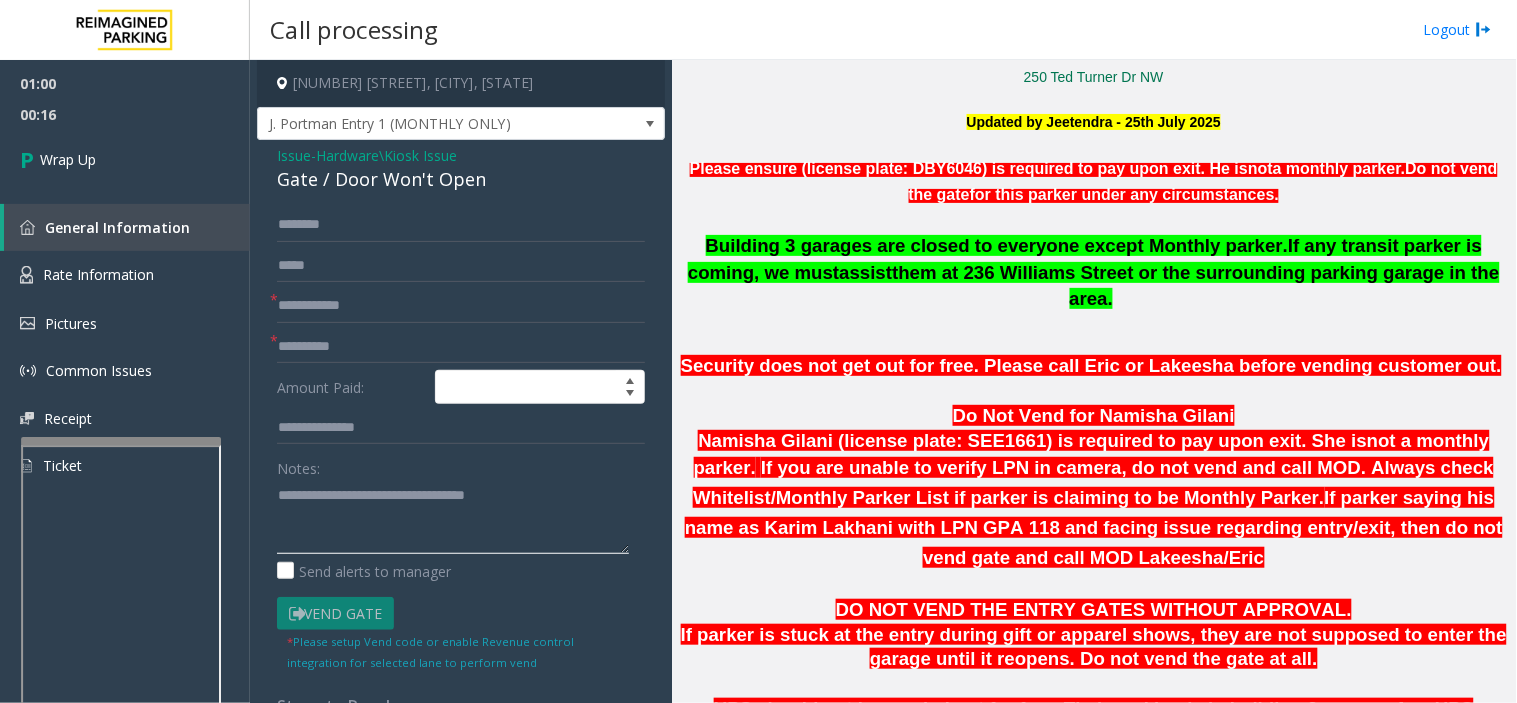 click 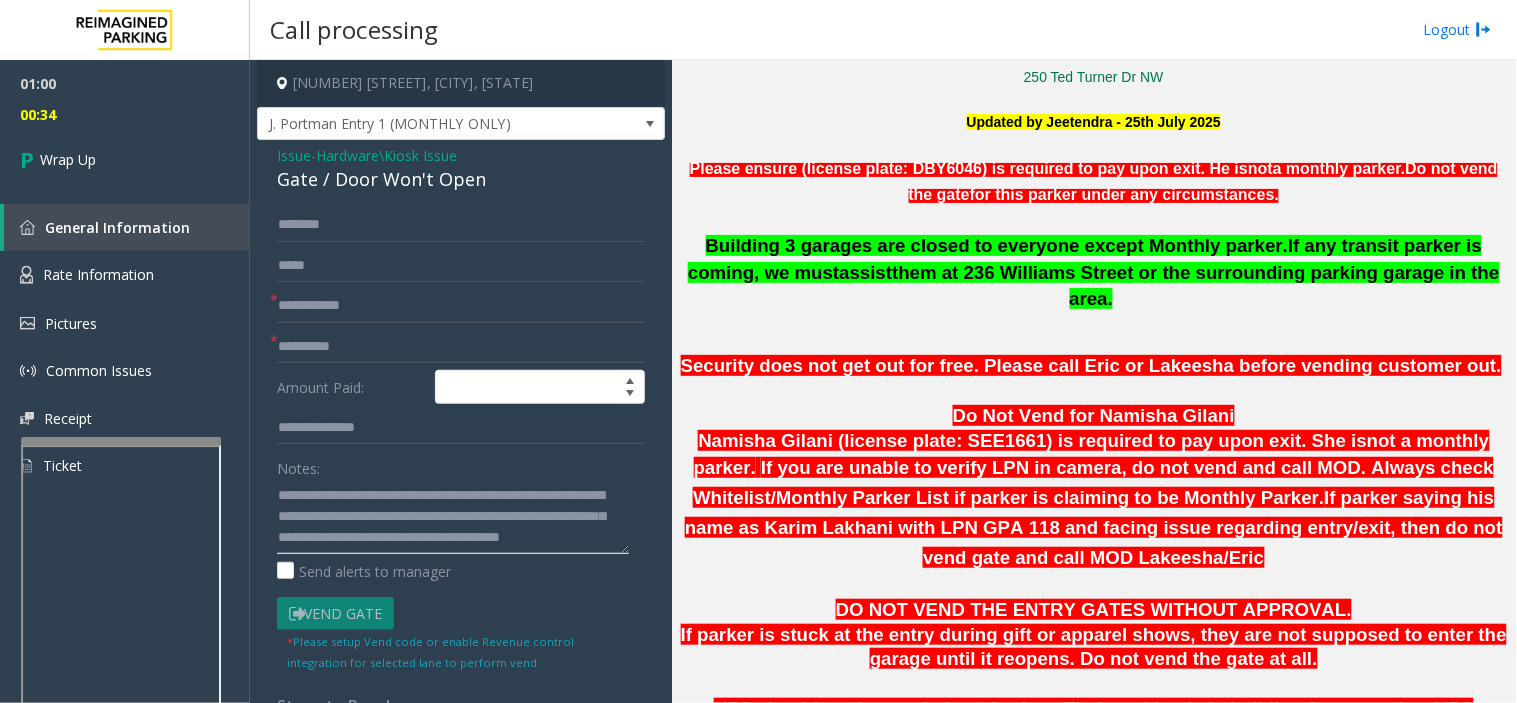 scroll, scrollTop: 34, scrollLeft: 0, axis: vertical 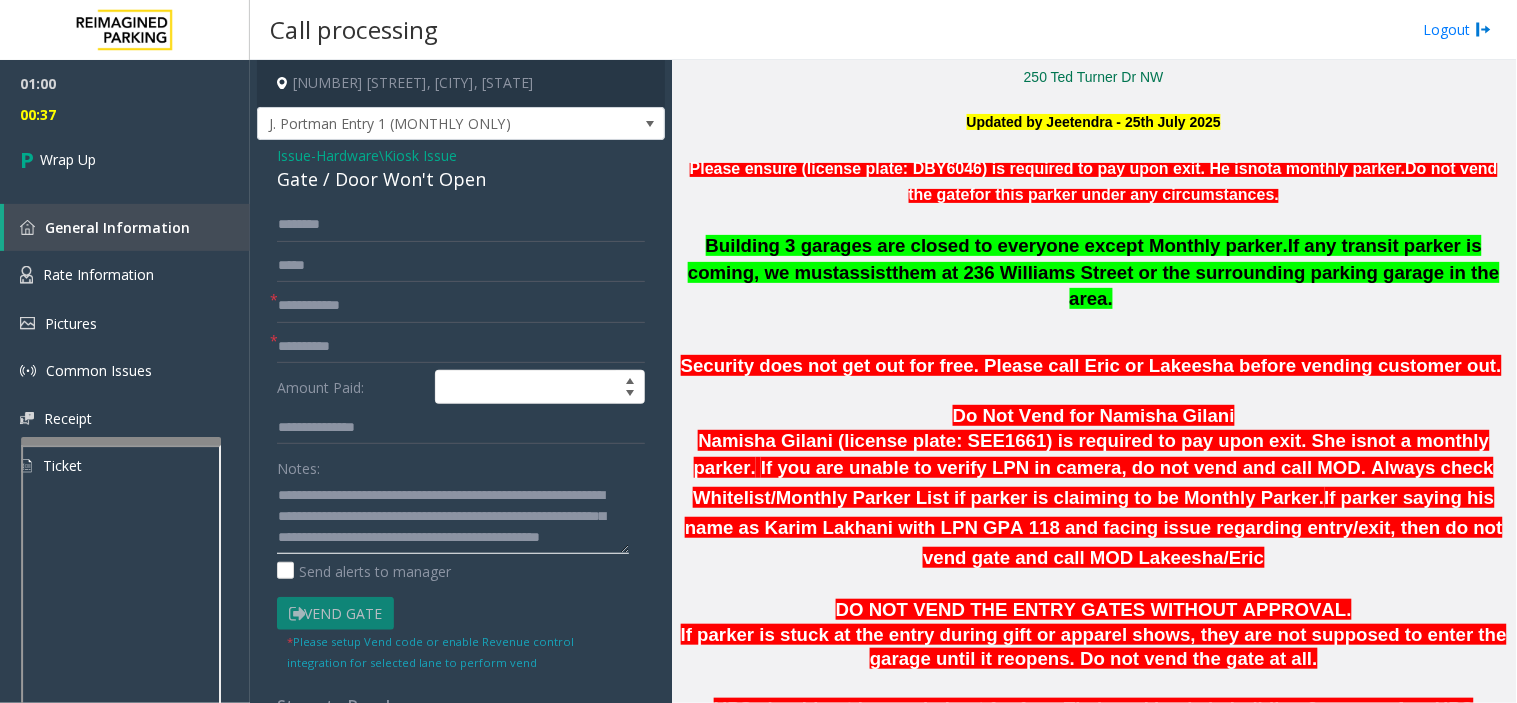 type on "**********" 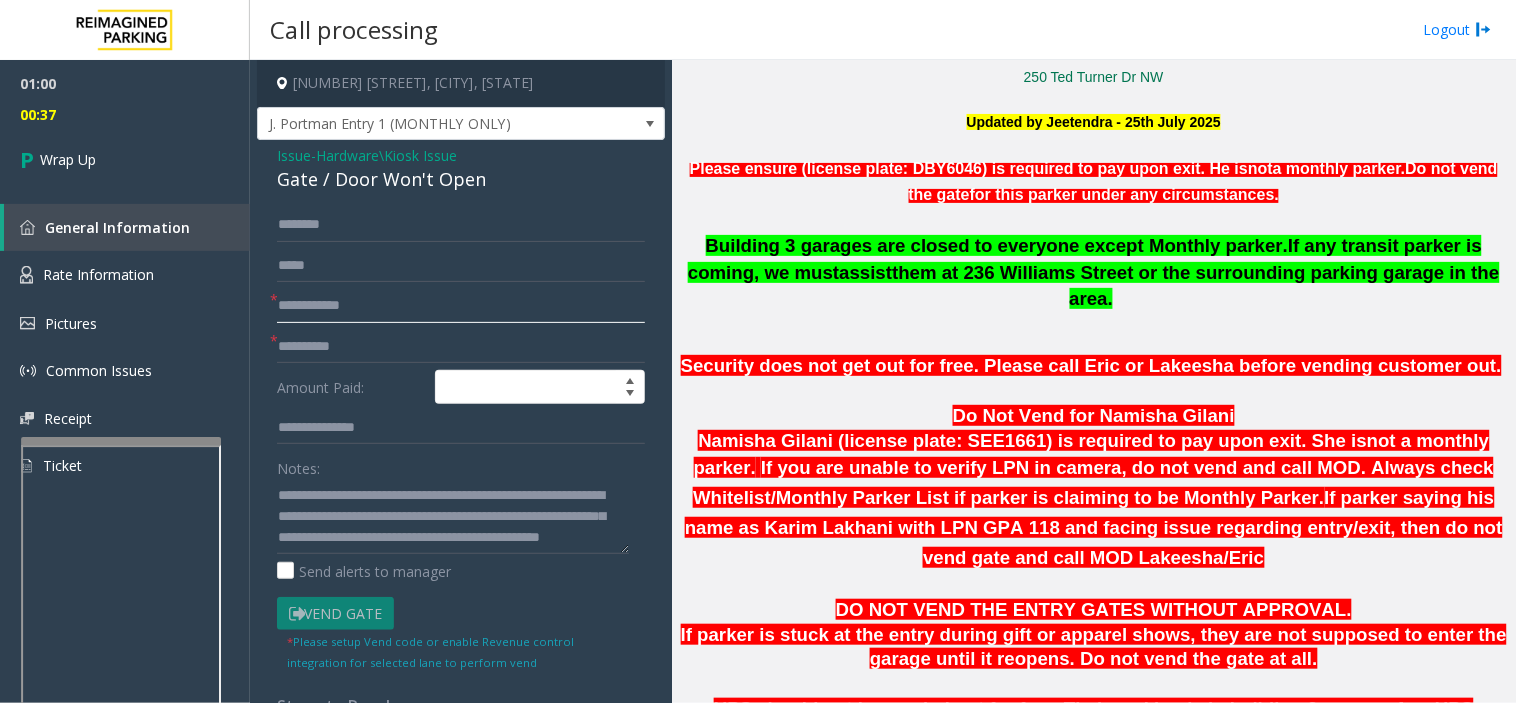 click 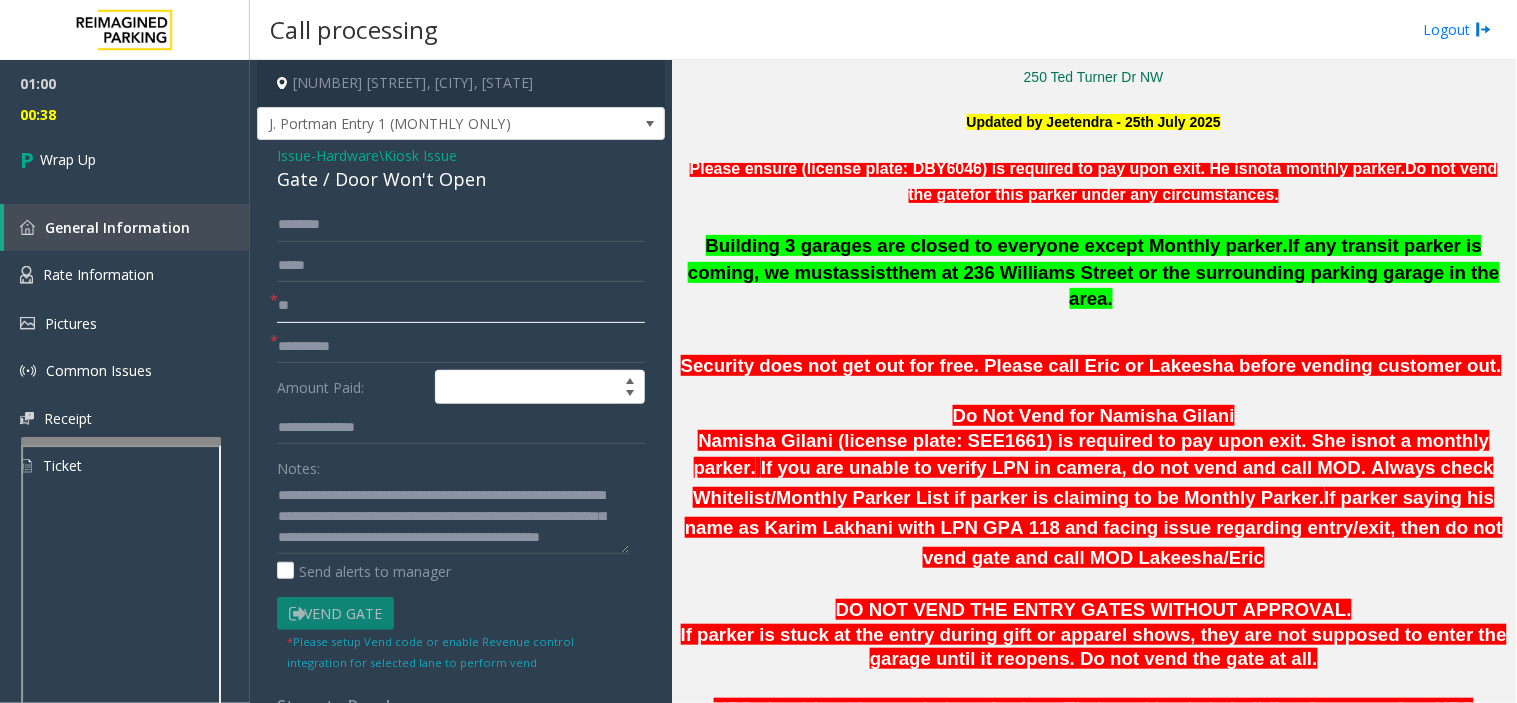 type on "**" 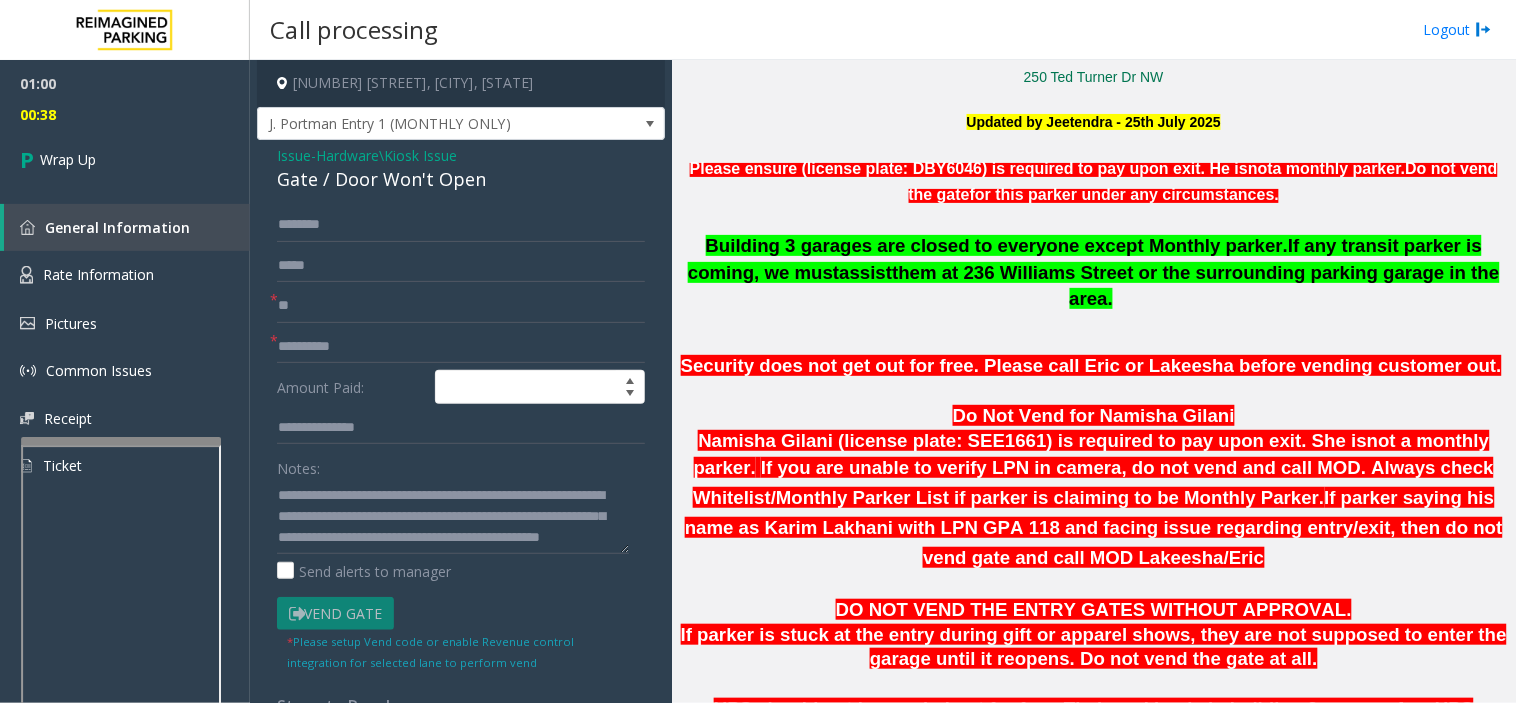 click on "Amount Paid:" 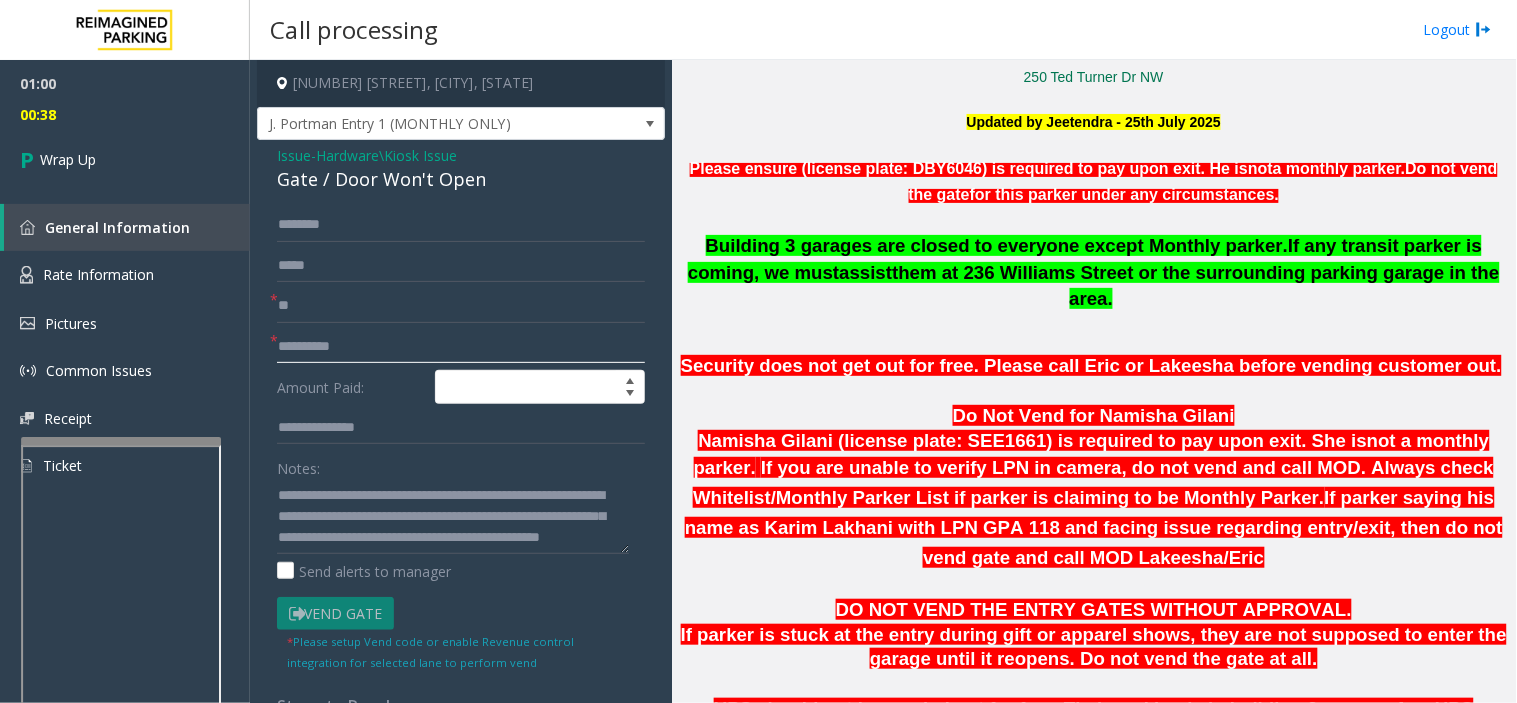 click 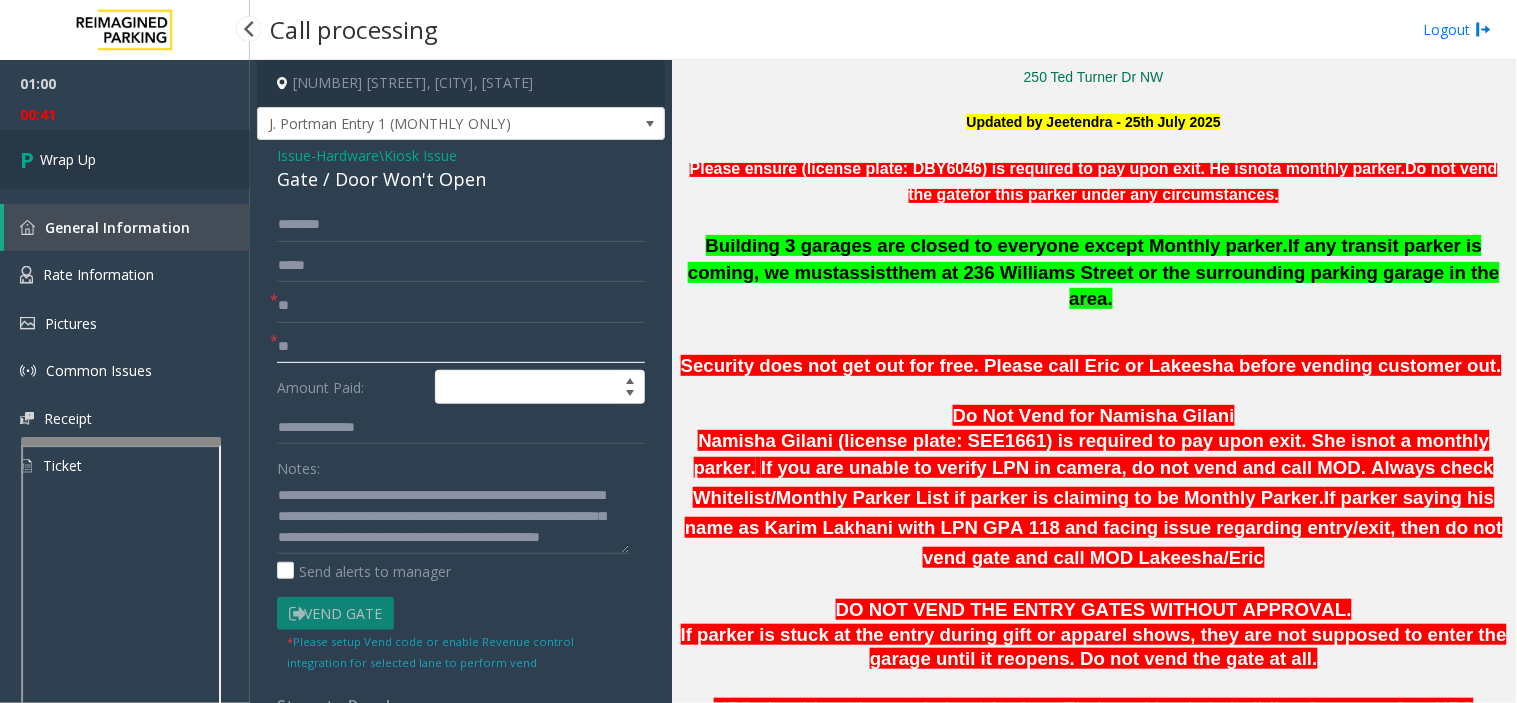 type on "**" 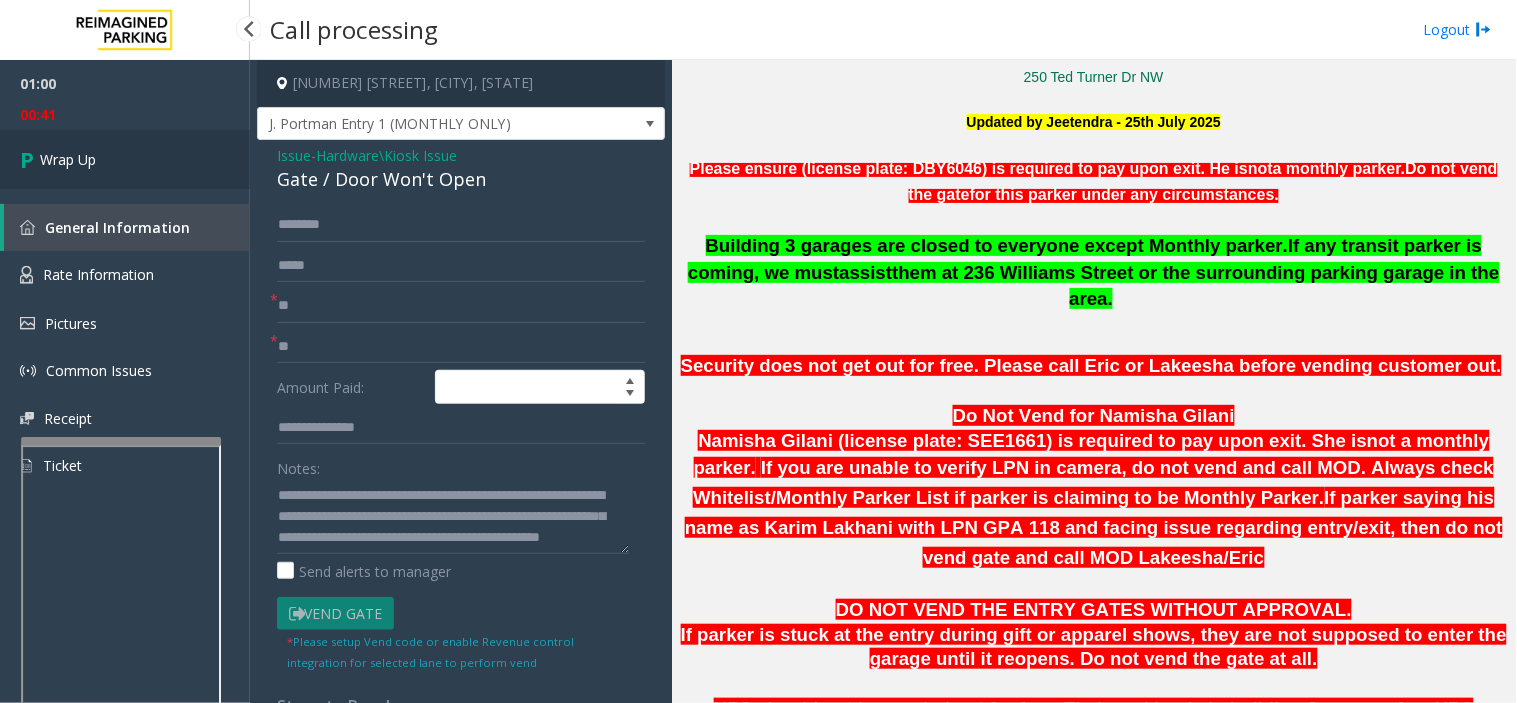 click on "Wrap Up" at bounding box center (125, 159) 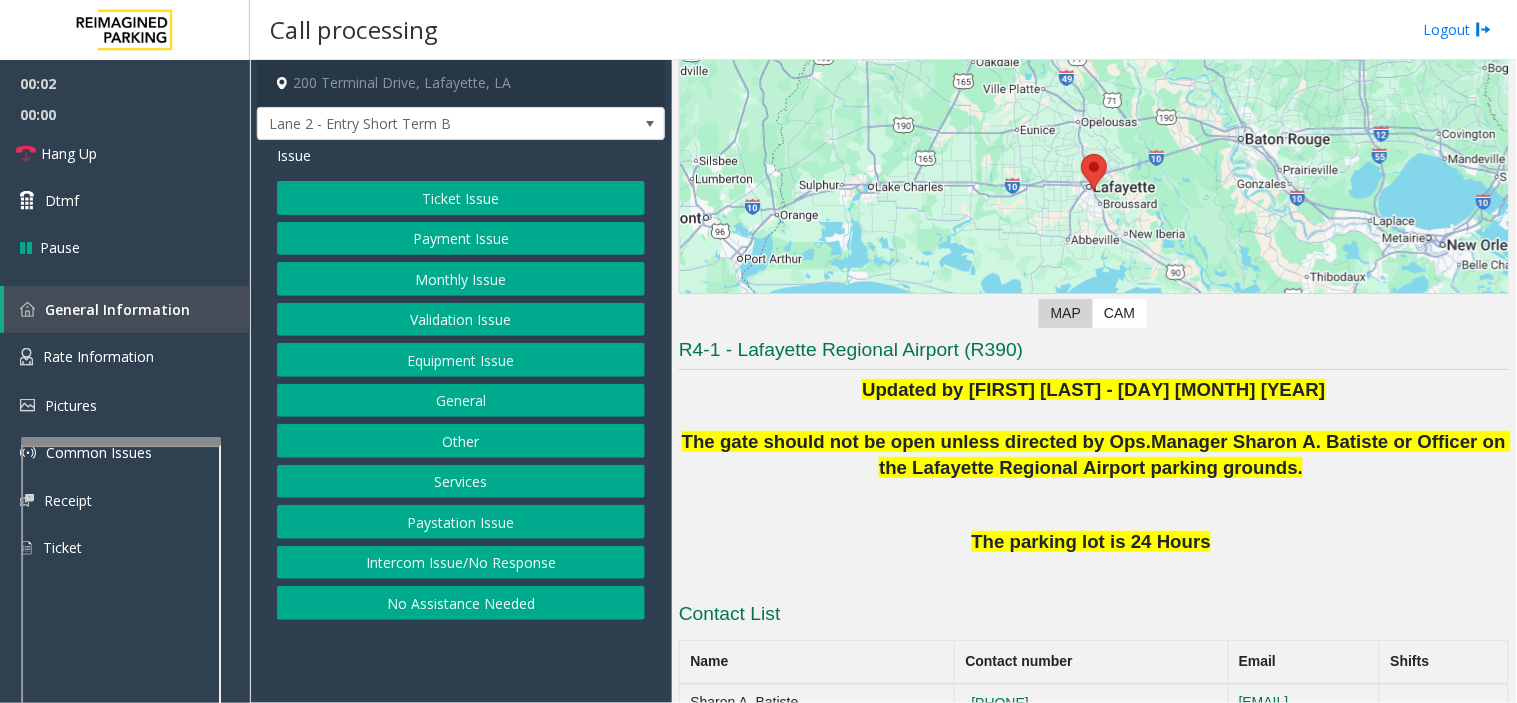 scroll, scrollTop: 157, scrollLeft: 0, axis: vertical 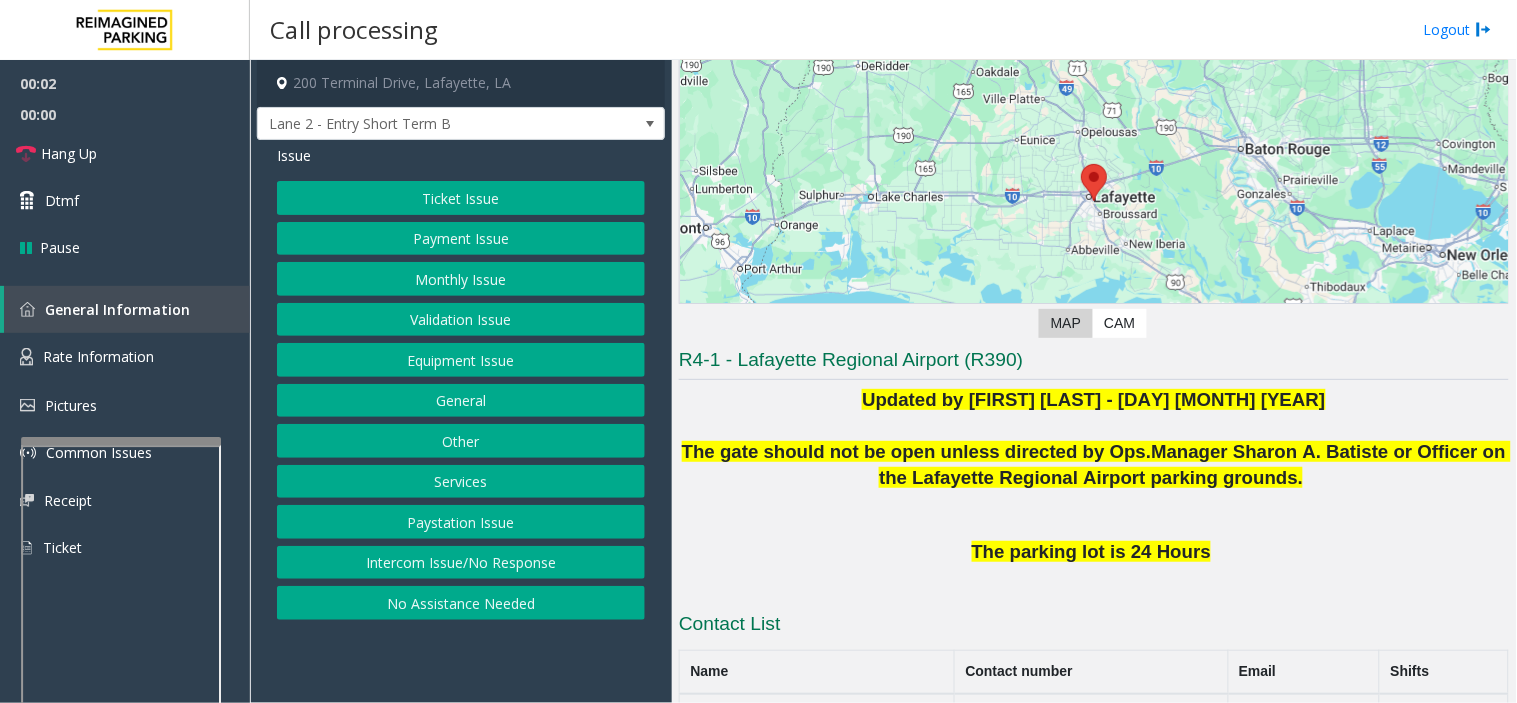 drag, startPoint x: 831, startPoint y: 498, endPoint x: 815, endPoint y: 523, distance: 29.681644 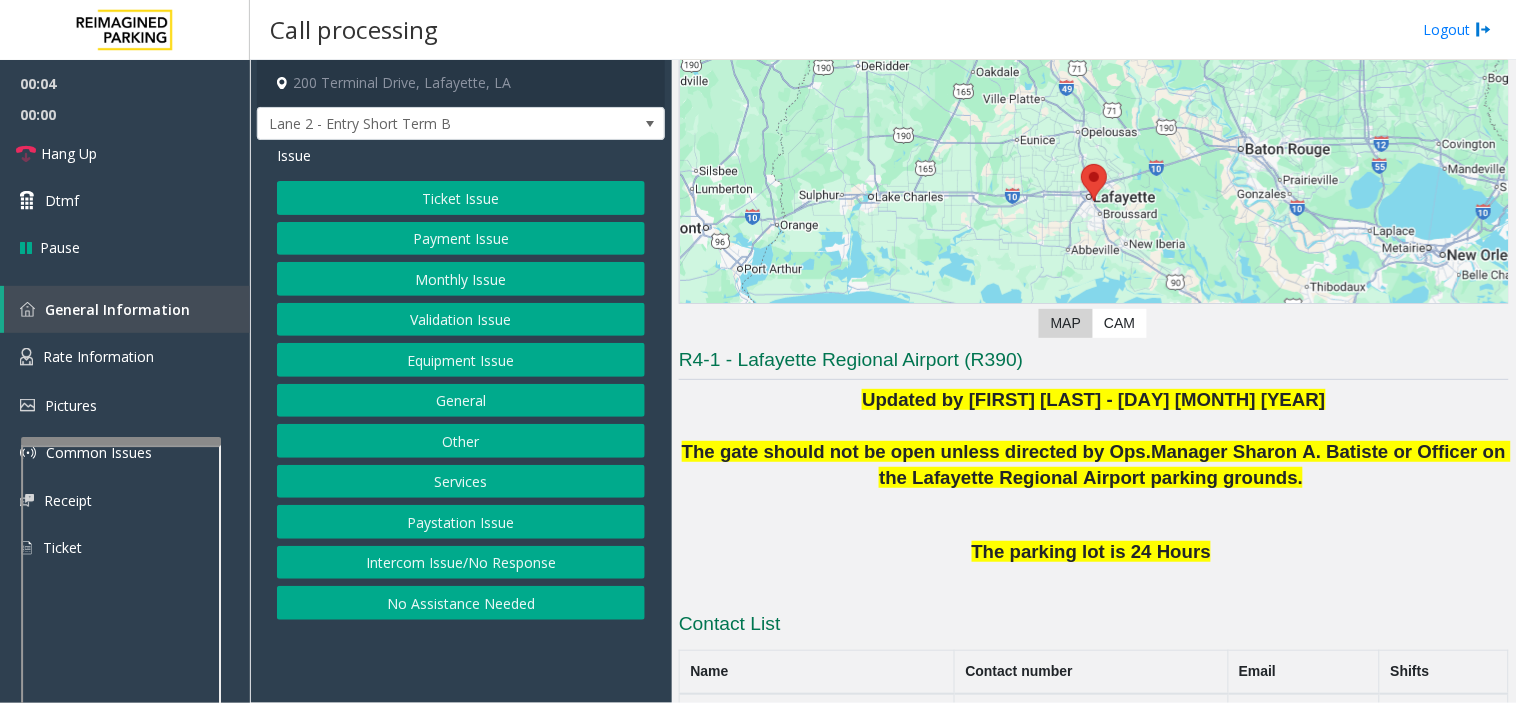 drag, startPoint x: 451, startPoint y: 651, endPoint x: 431, endPoint y: 670, distance: 27.58623 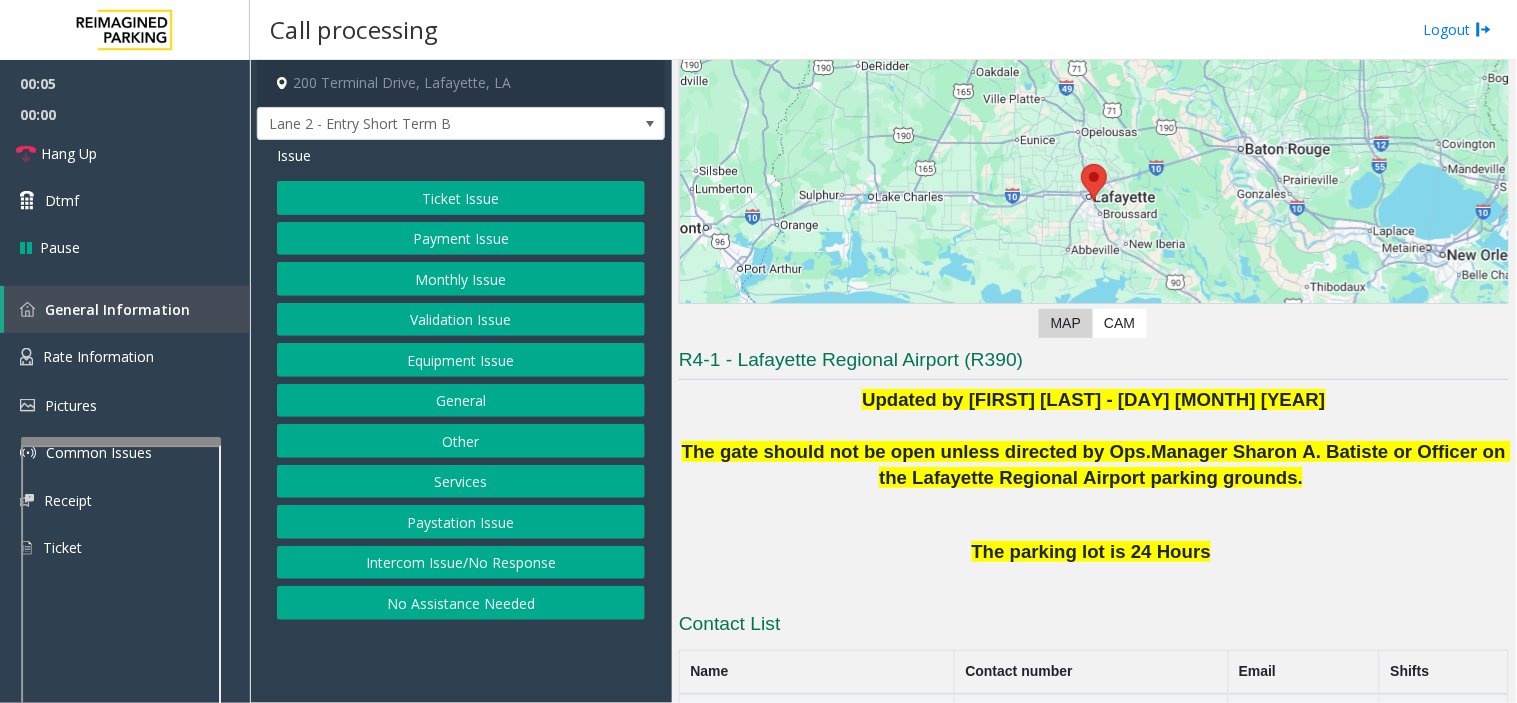 click on "Equipment Issue" 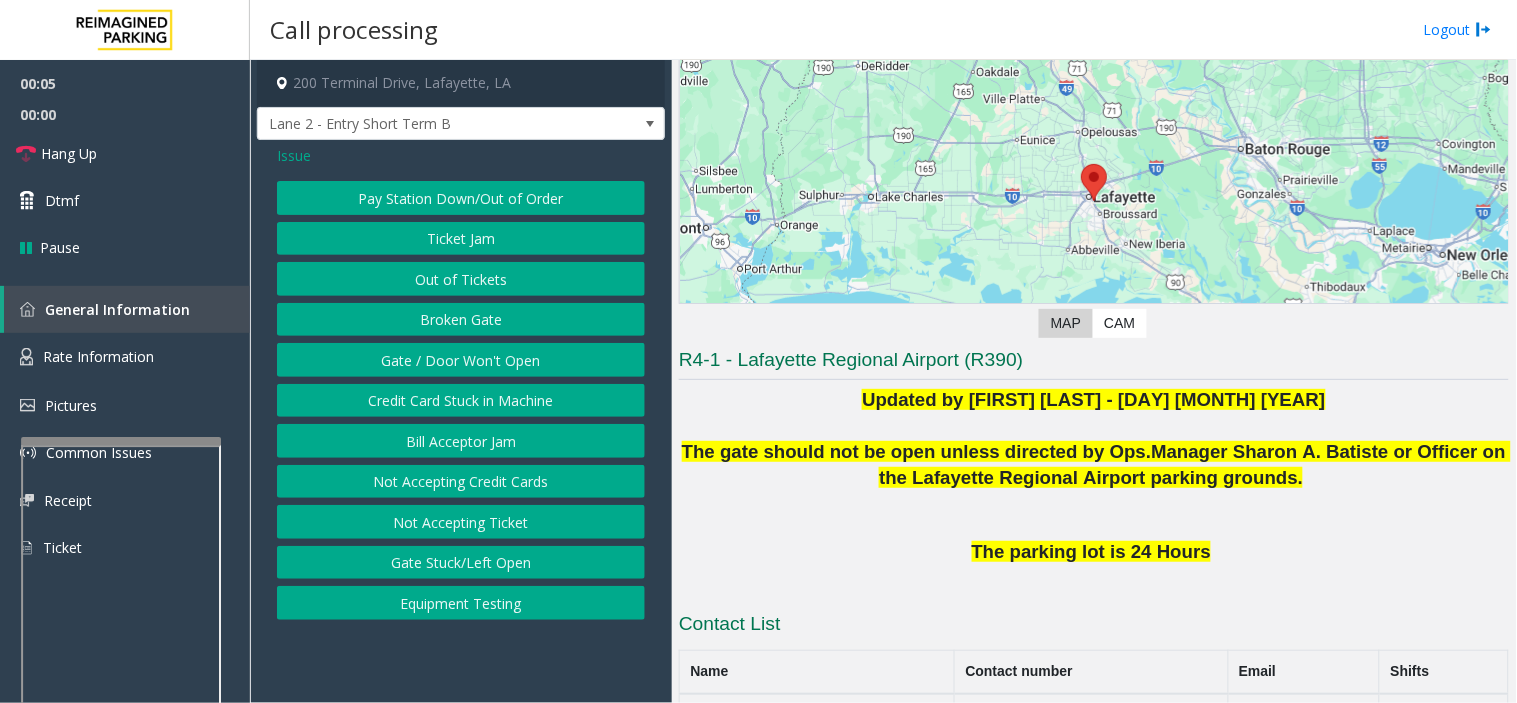 click on "Pay Station Down/Out of Order" 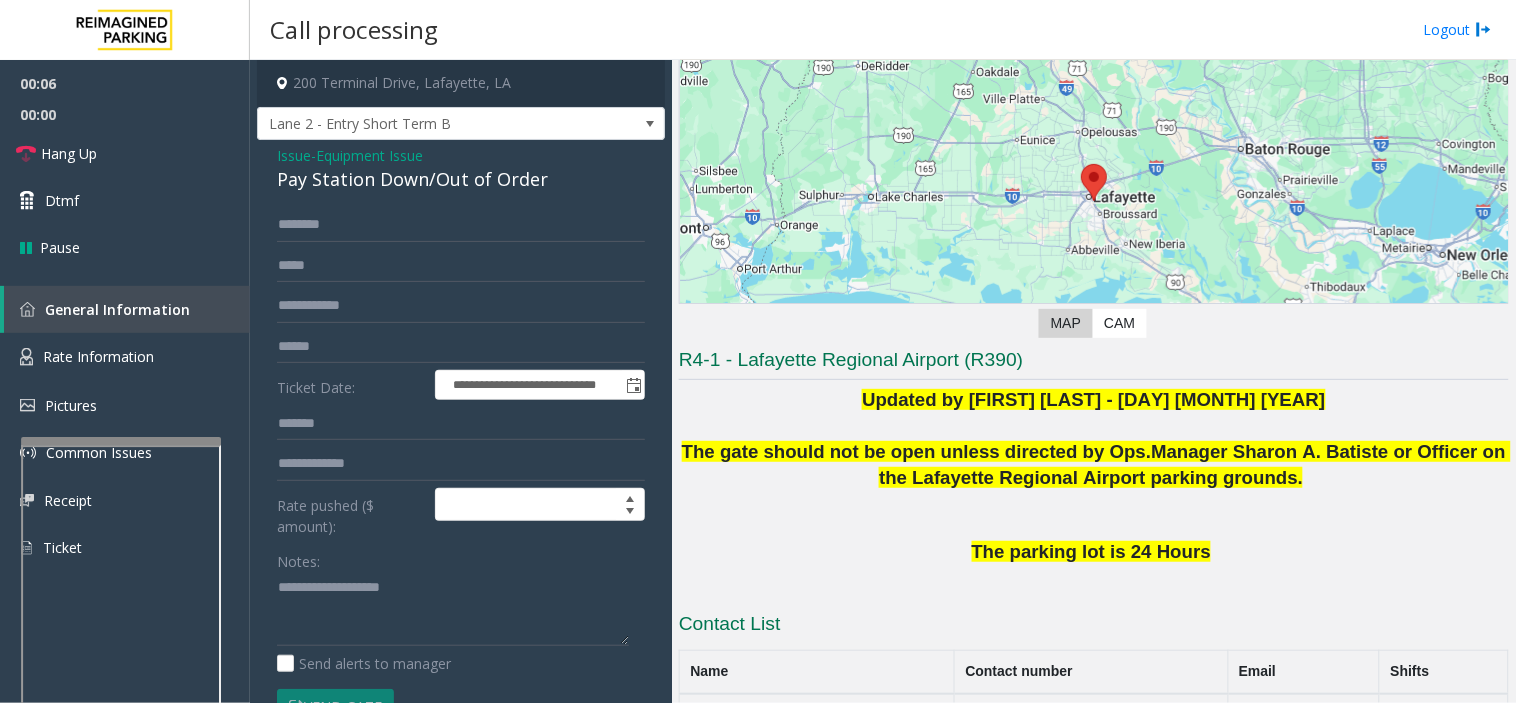 click on "Equipment Issue" 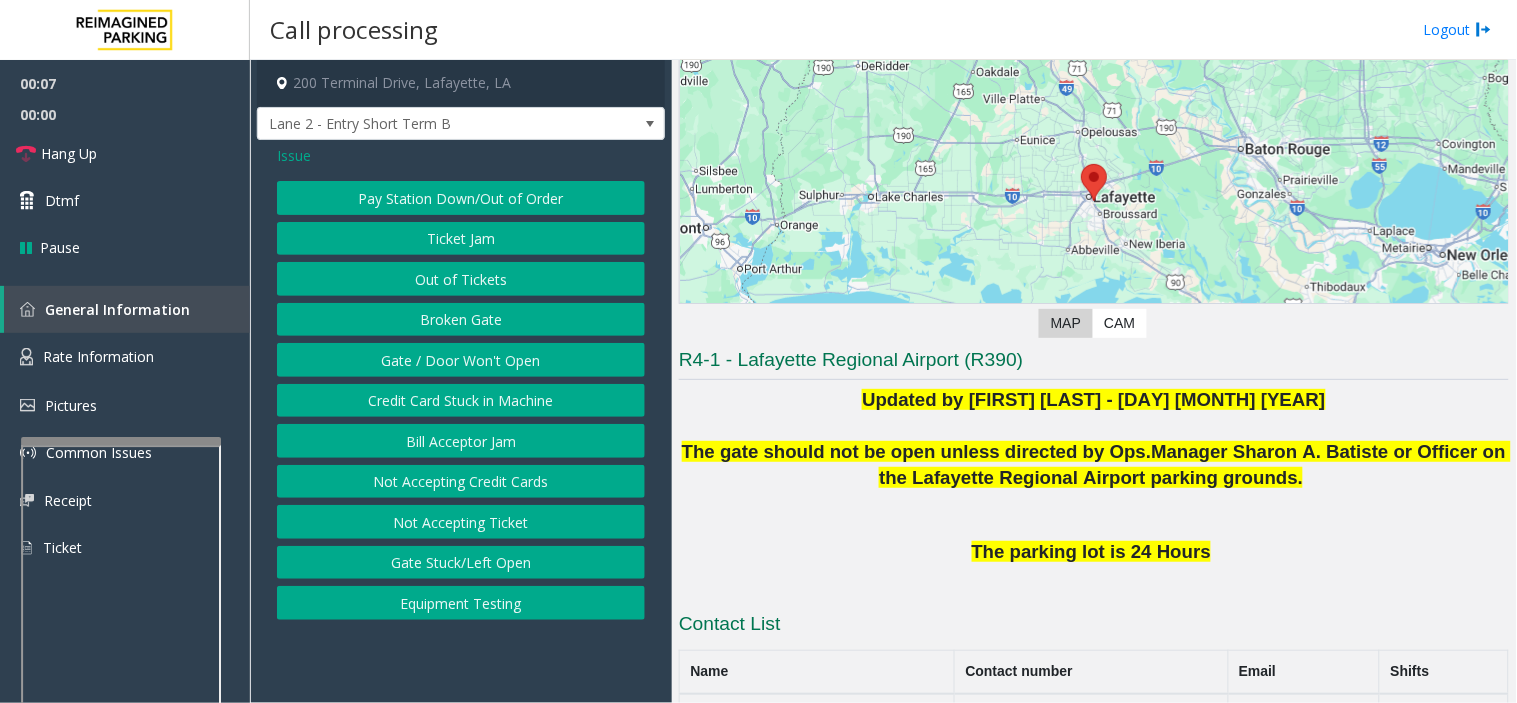 click on "Credit Card Stuck in Machine" 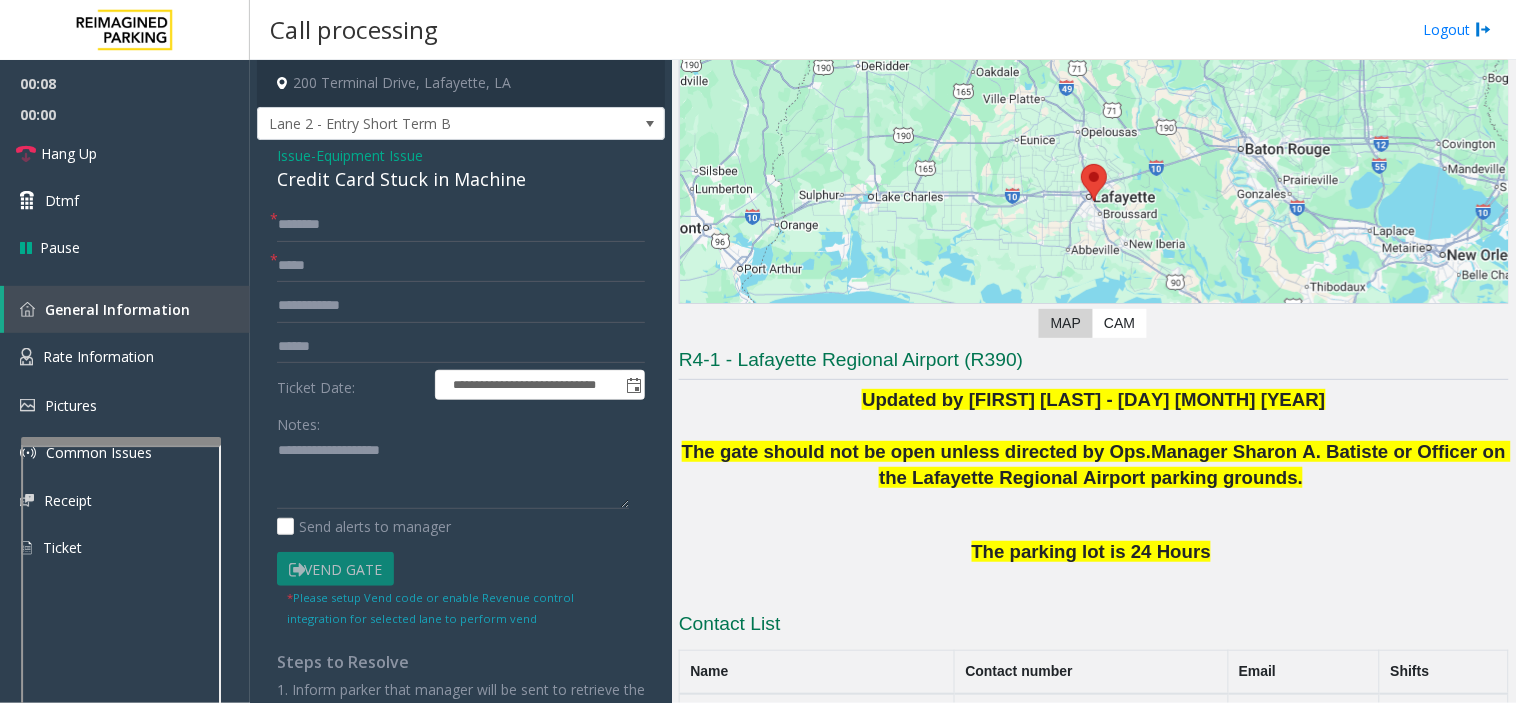 click on "Equipment Issue" 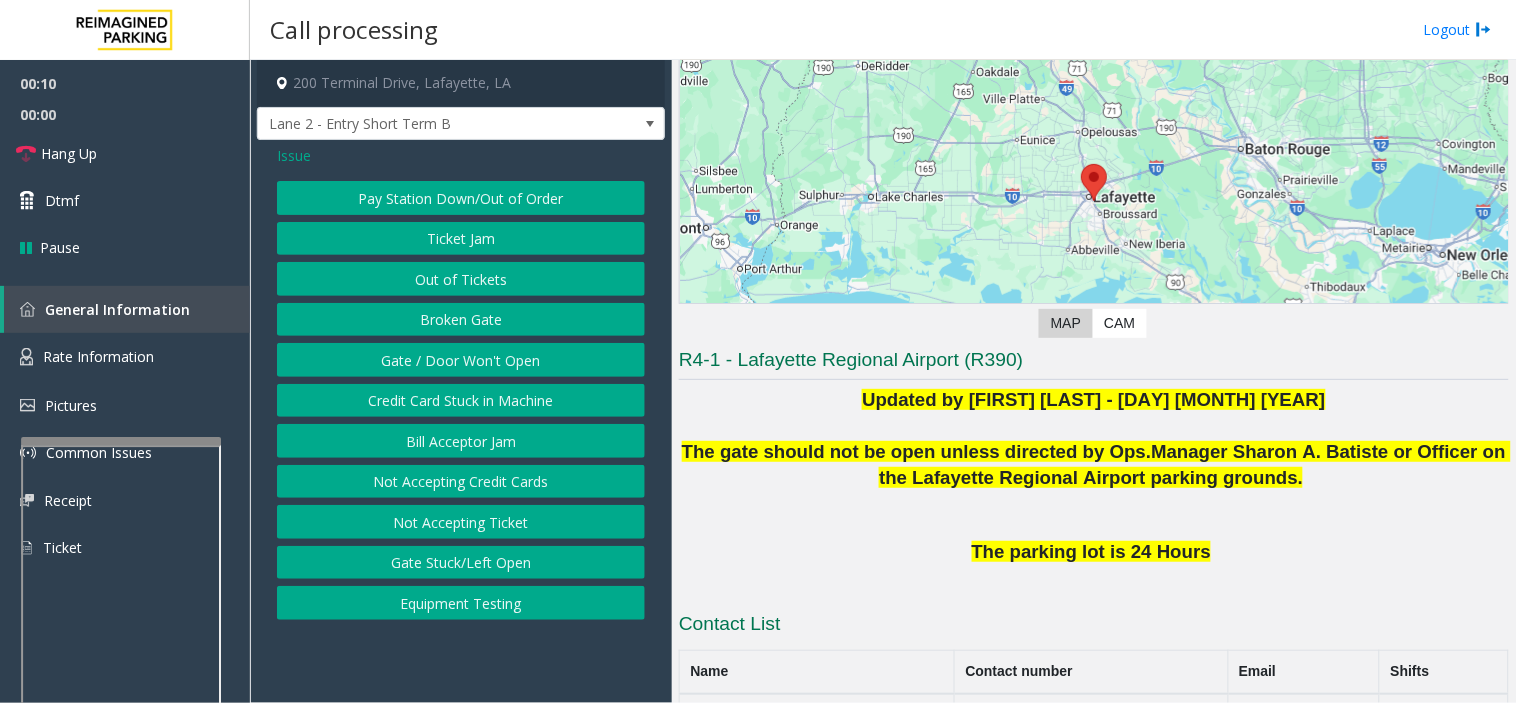 click on "Issue" 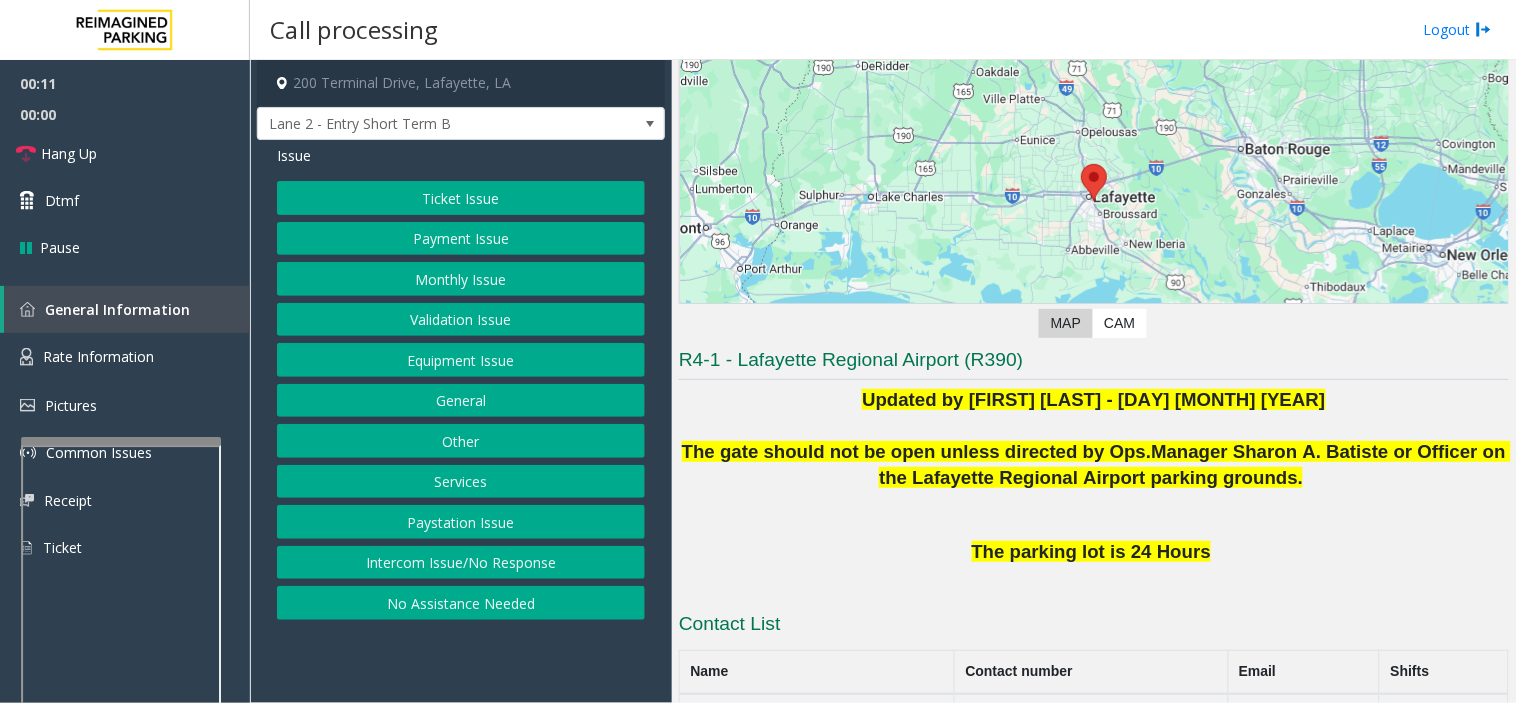 click on "Intercom Issue/No Response" 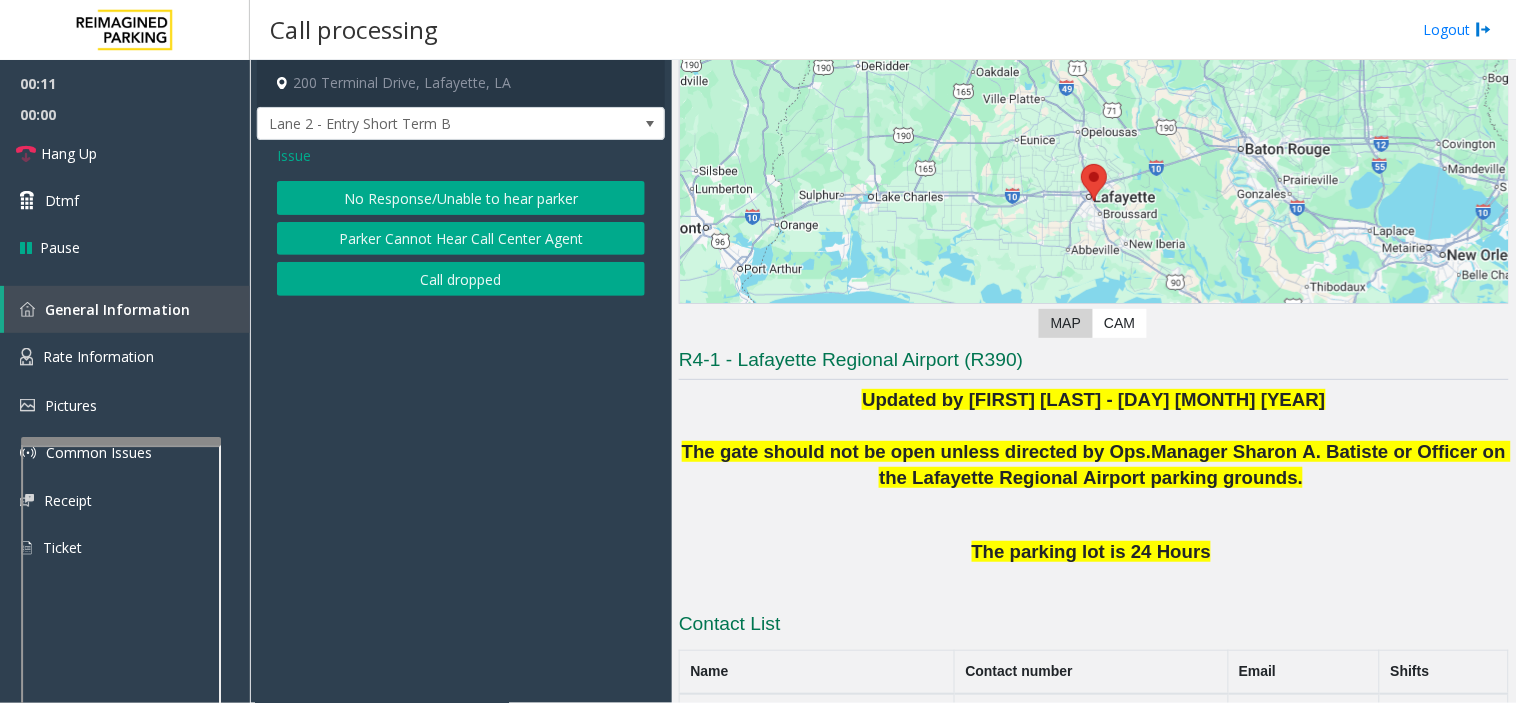 click on "No Response/Unable to hear parker" 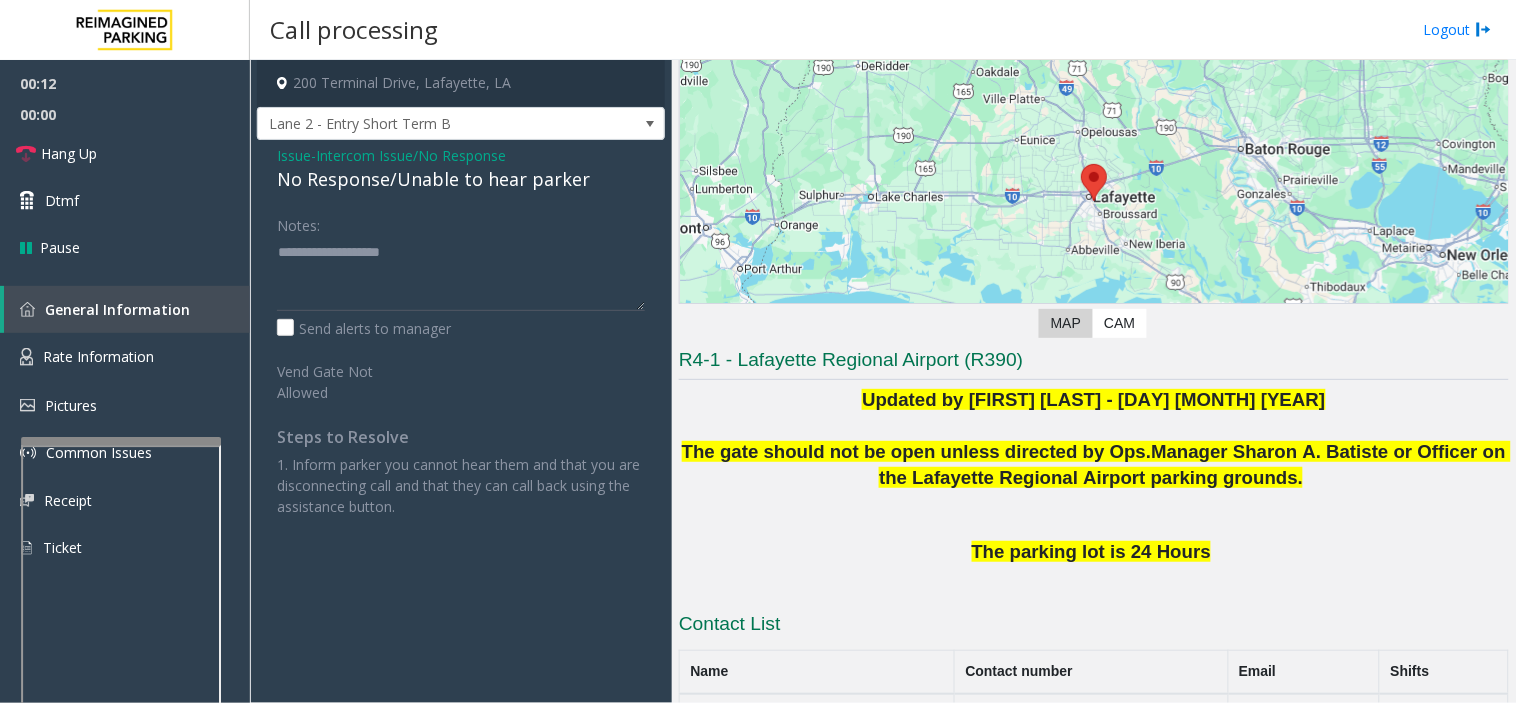 click on "No Response/Unable to hear parker" 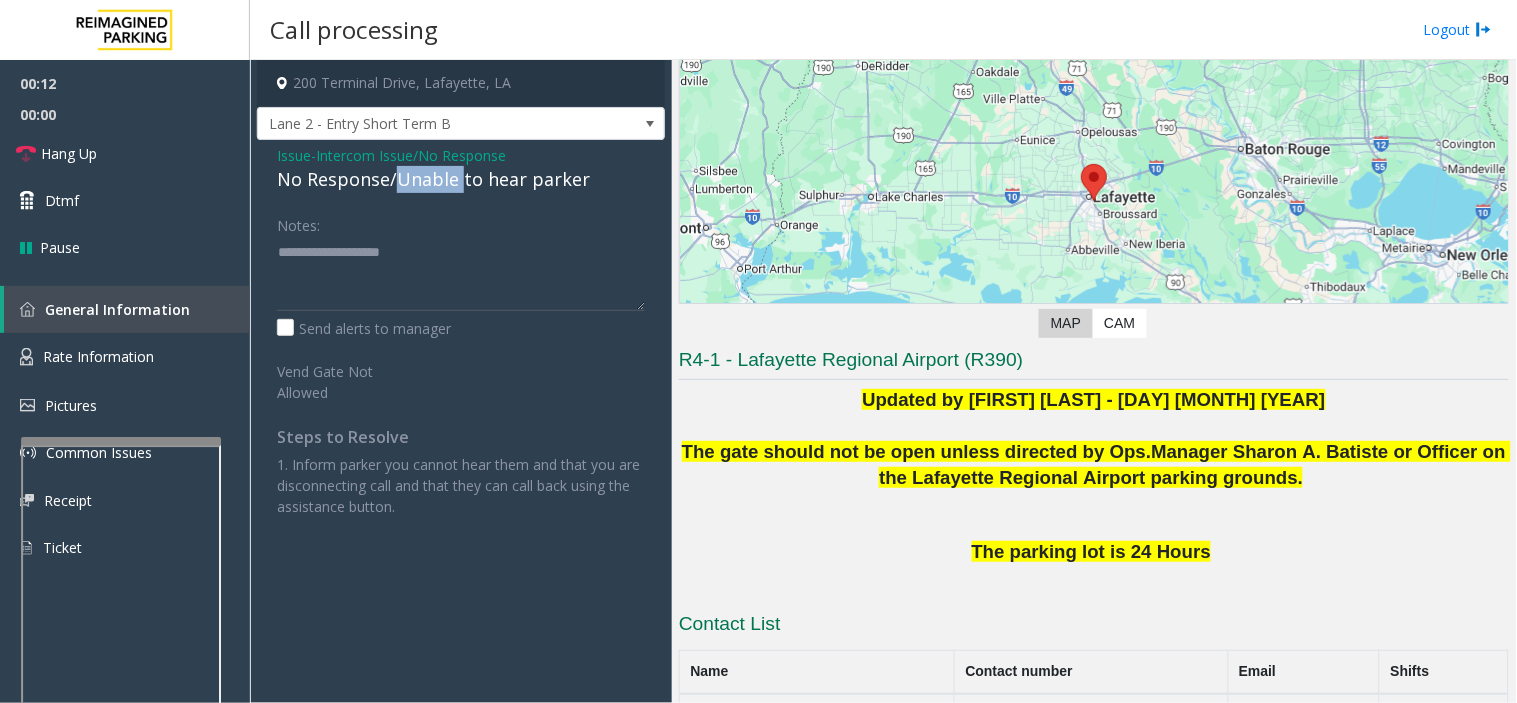 click on "No Response/Unable to hear parker" 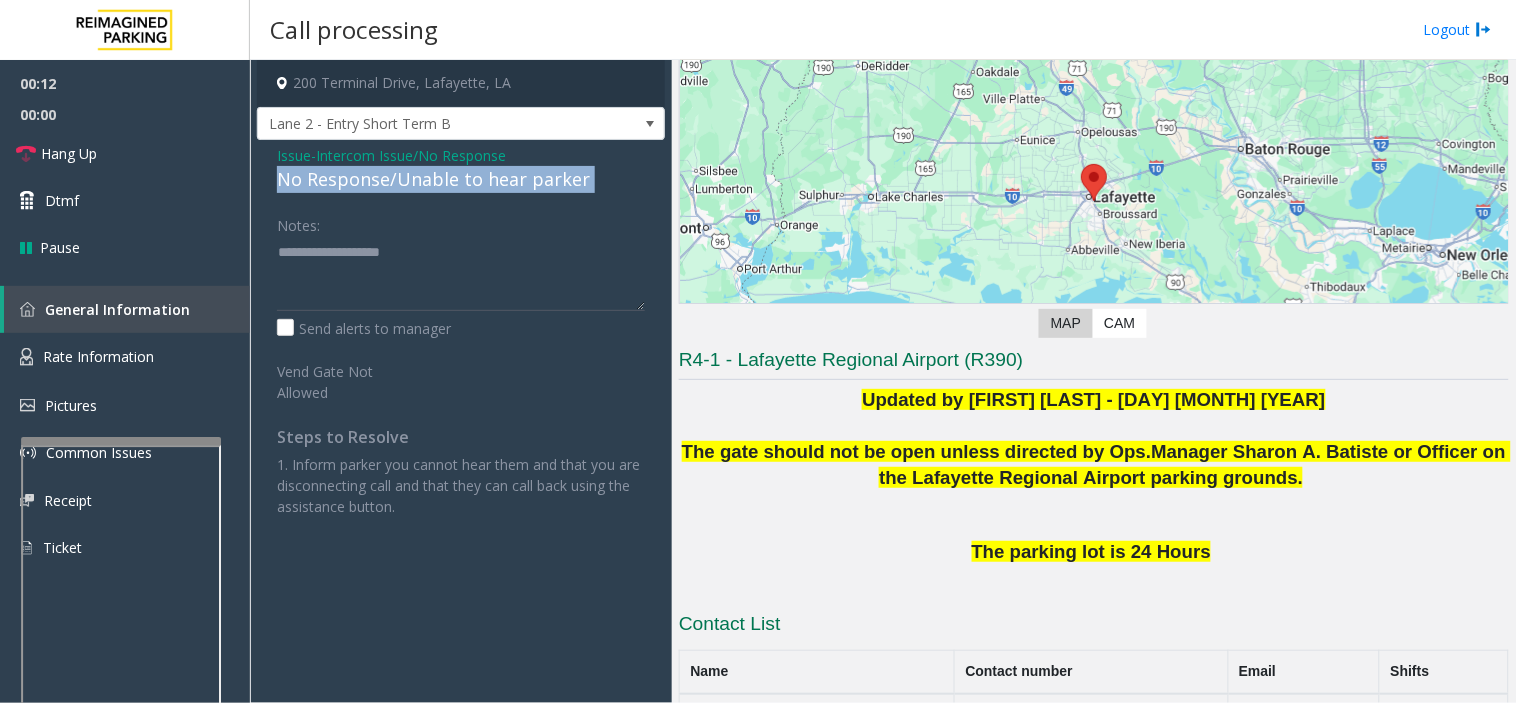 click on "No Response/Unable to hear parker" 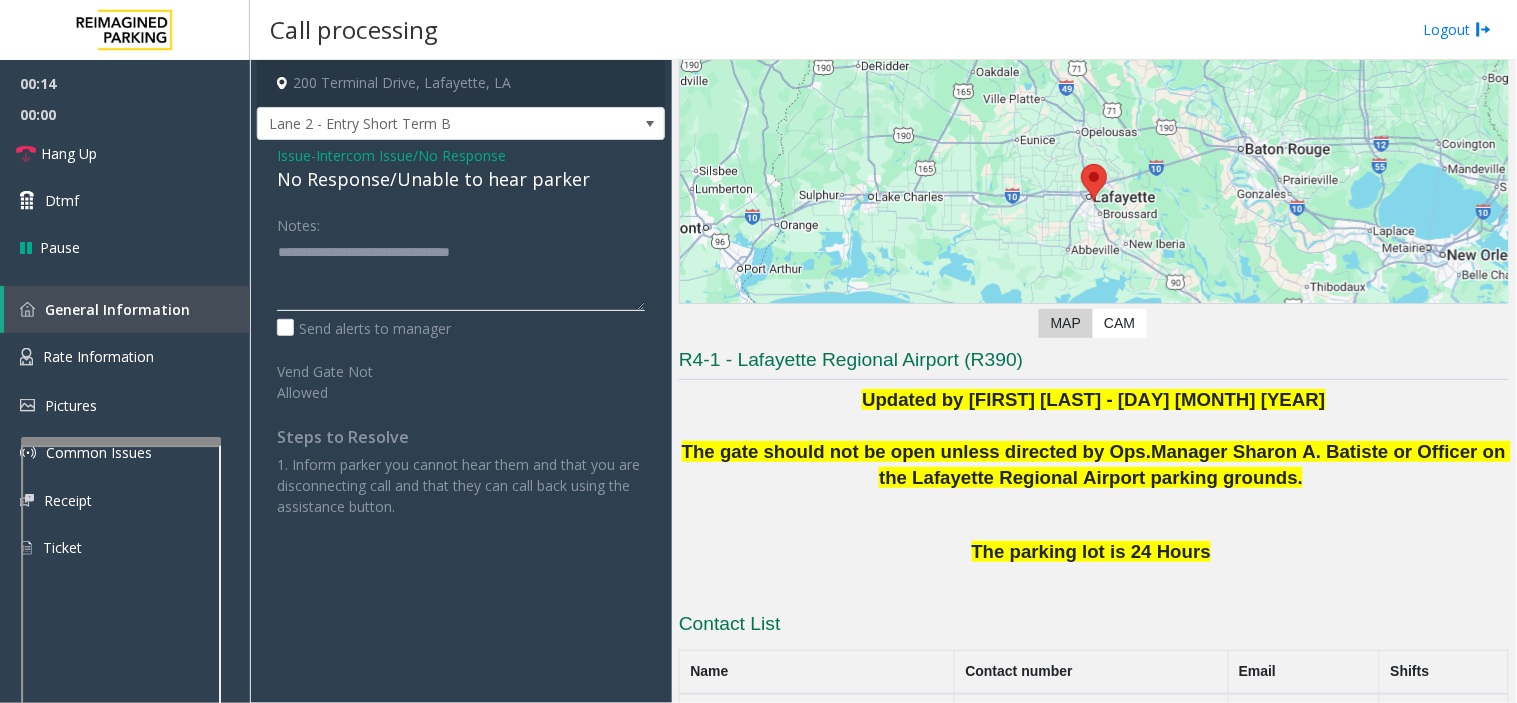 click 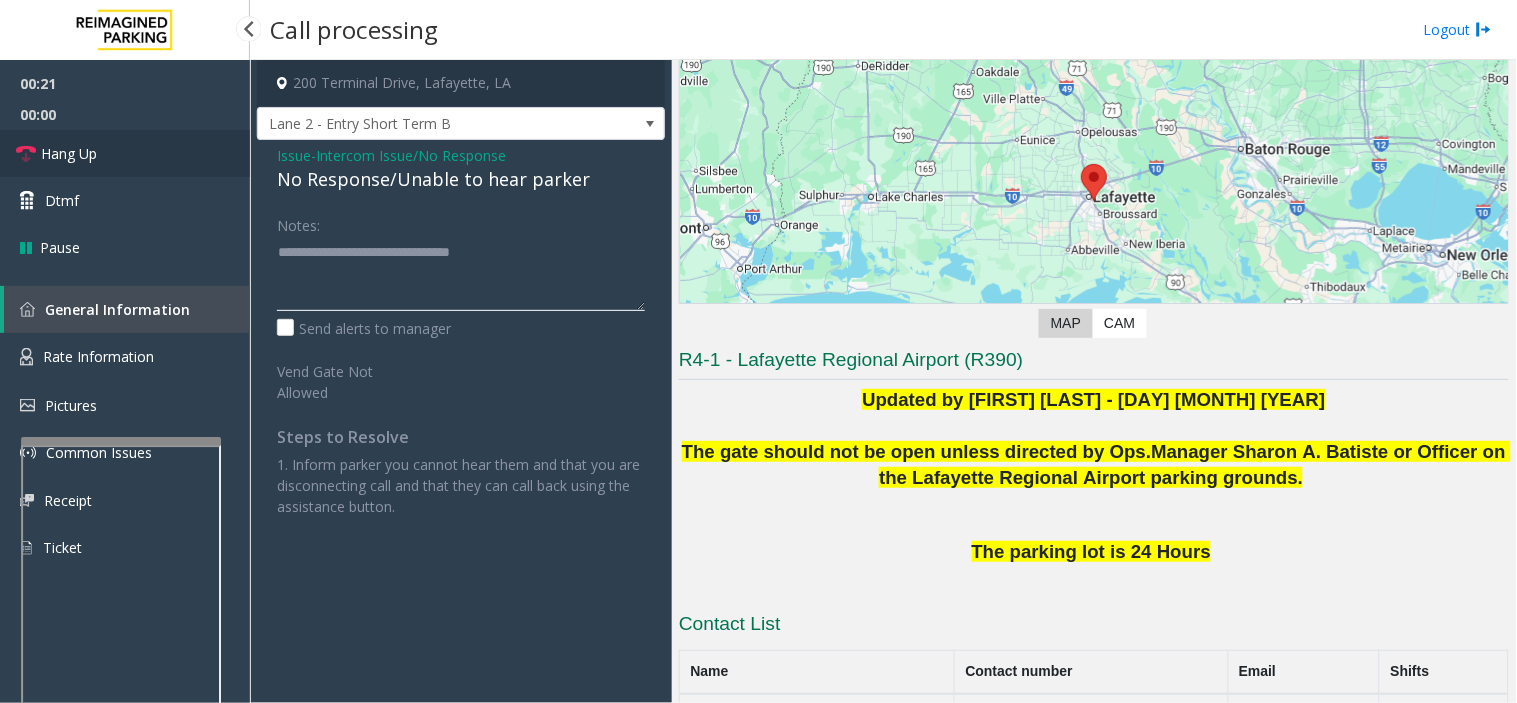 type on "**********" 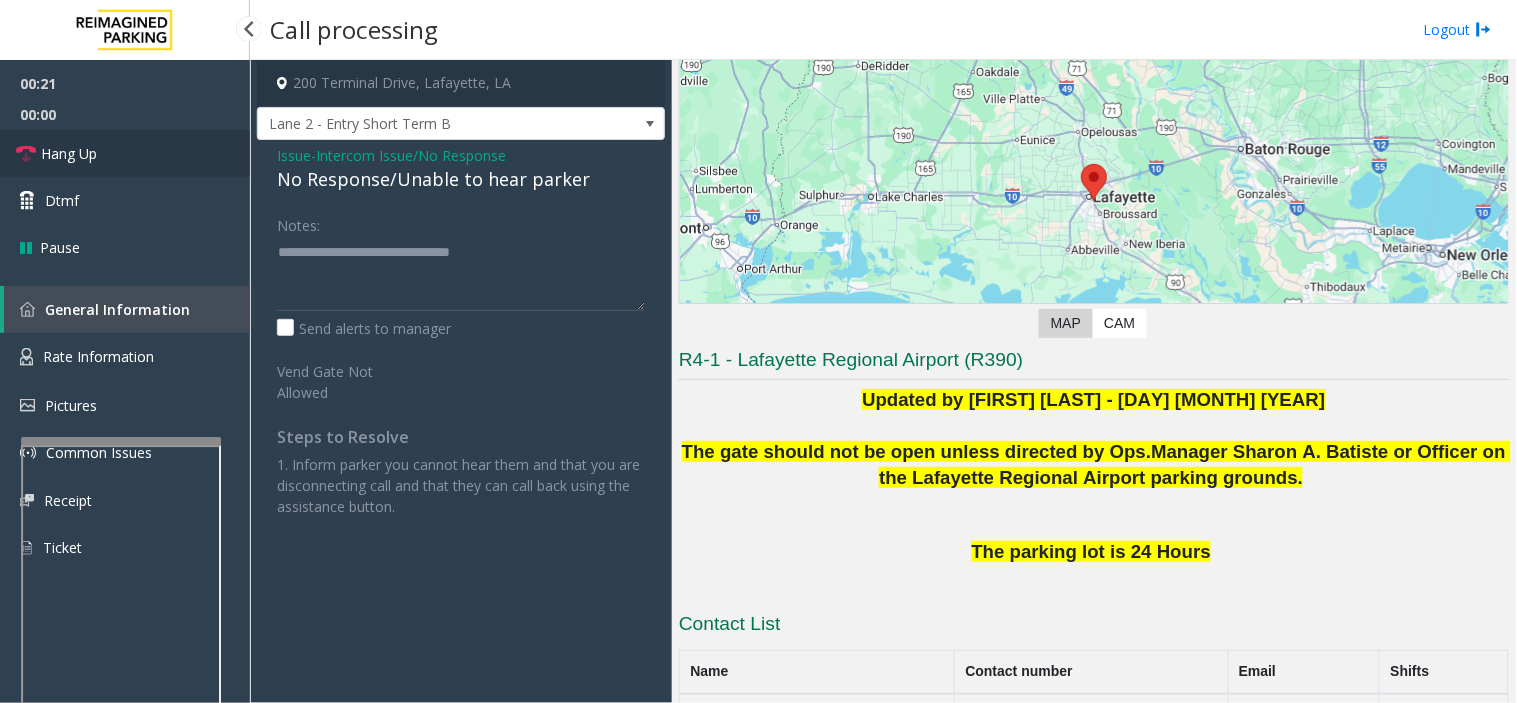 click on "Hang Up" at bounding box center (125, 153) 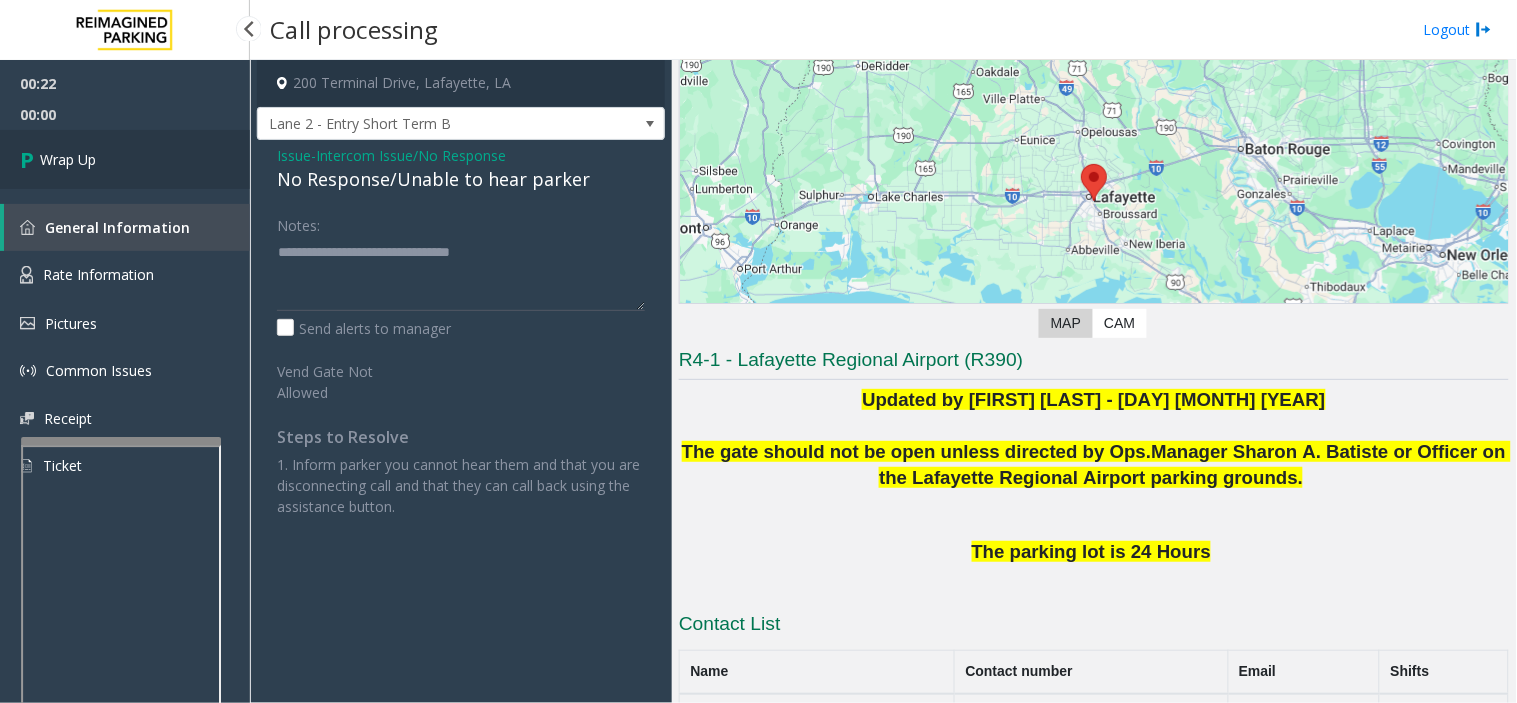 click on "Wrap Up" at bounding box center (125, 159) 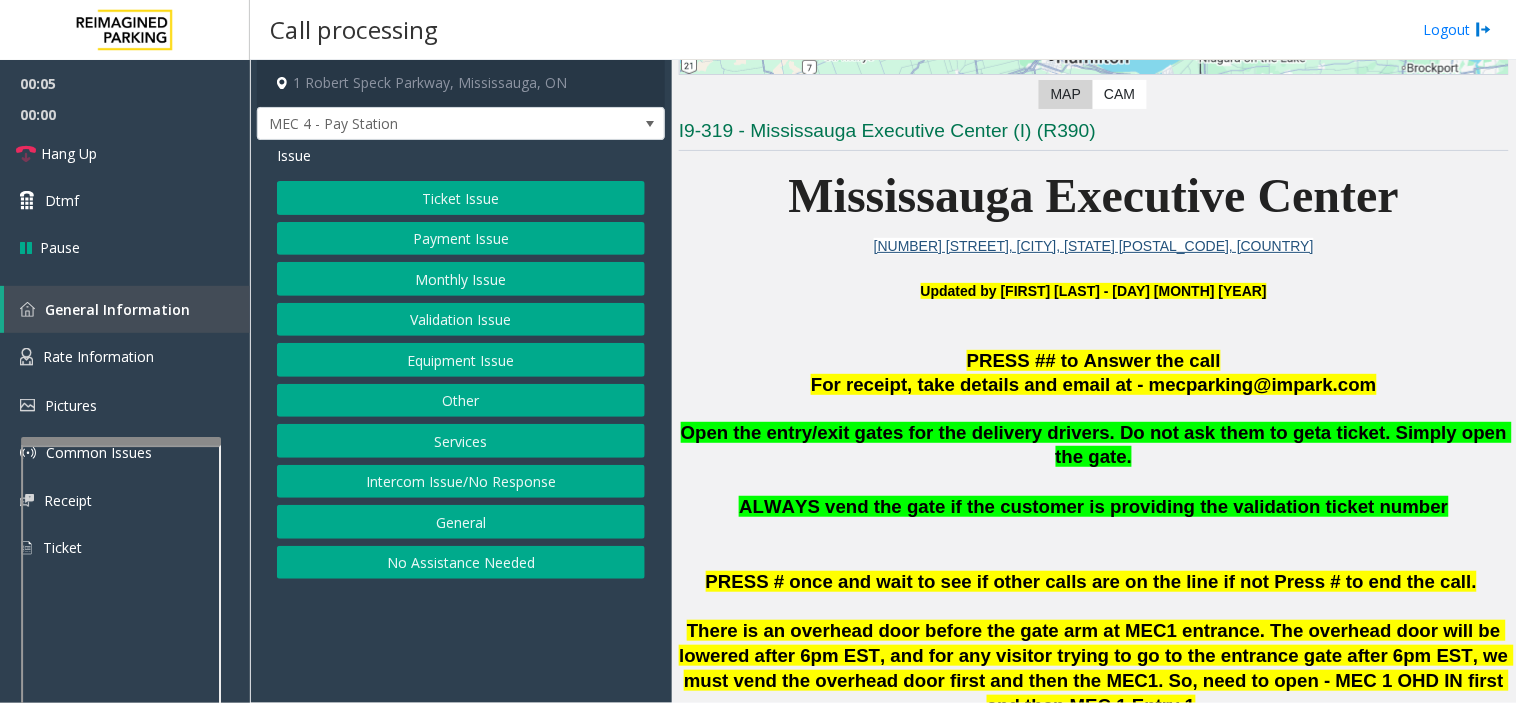 scroll, scrollTop: 555, scrollLeft: 0, axis: vertical 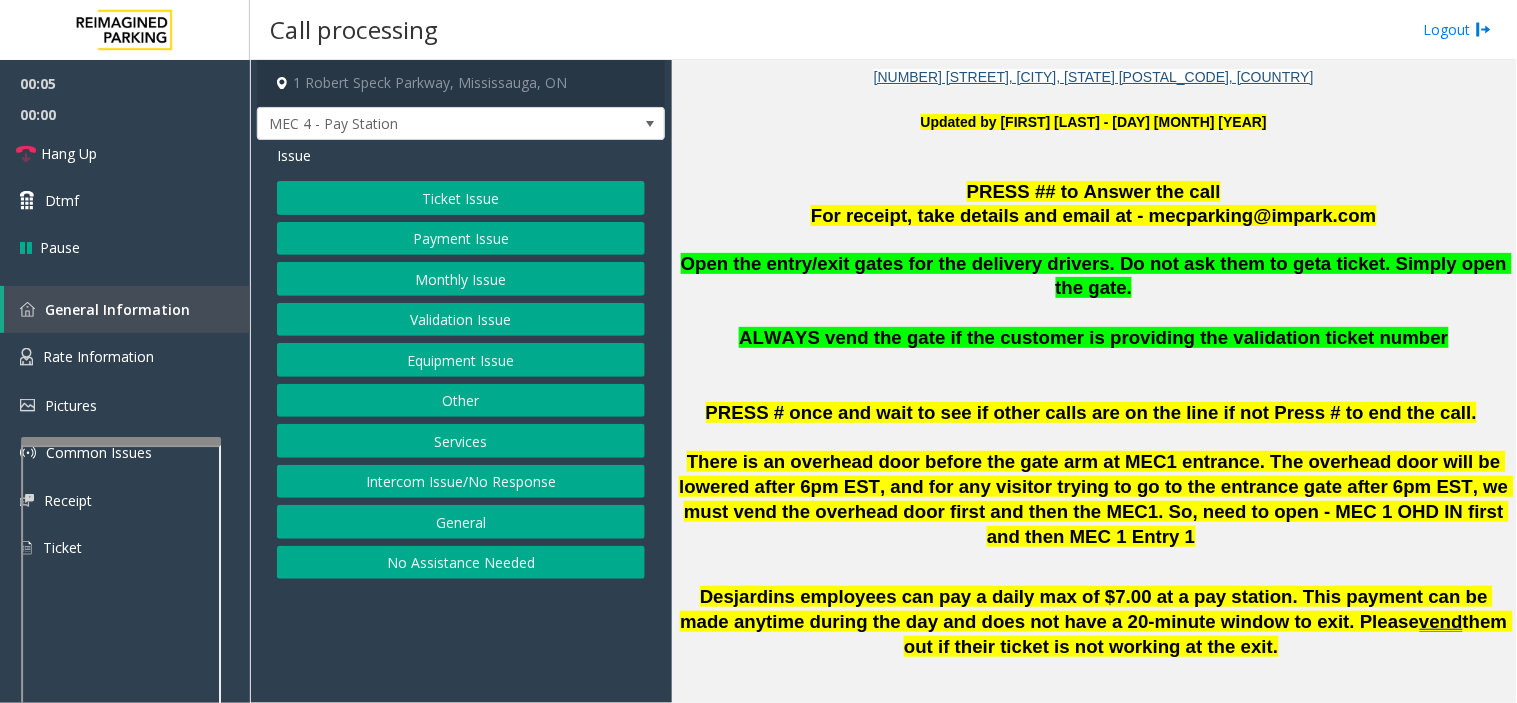 drag, startPoint x: 510, startPoint y: 625, endPoint x: 435, endPoint y: 661, distance: 83.19255 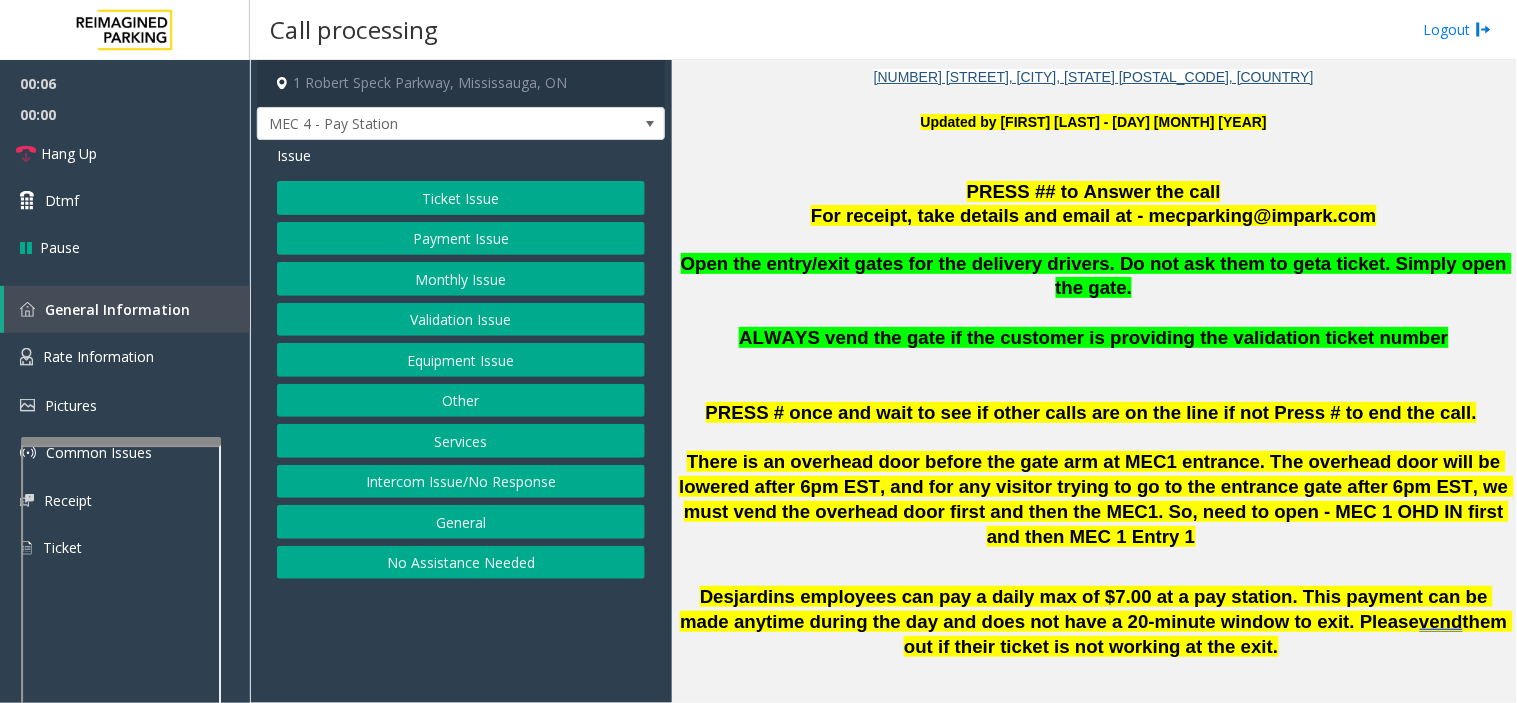drag, startPoint x: 515, startPoint y: 617, endPoint x: 484, endPoint y: 644, distance: 41.109608 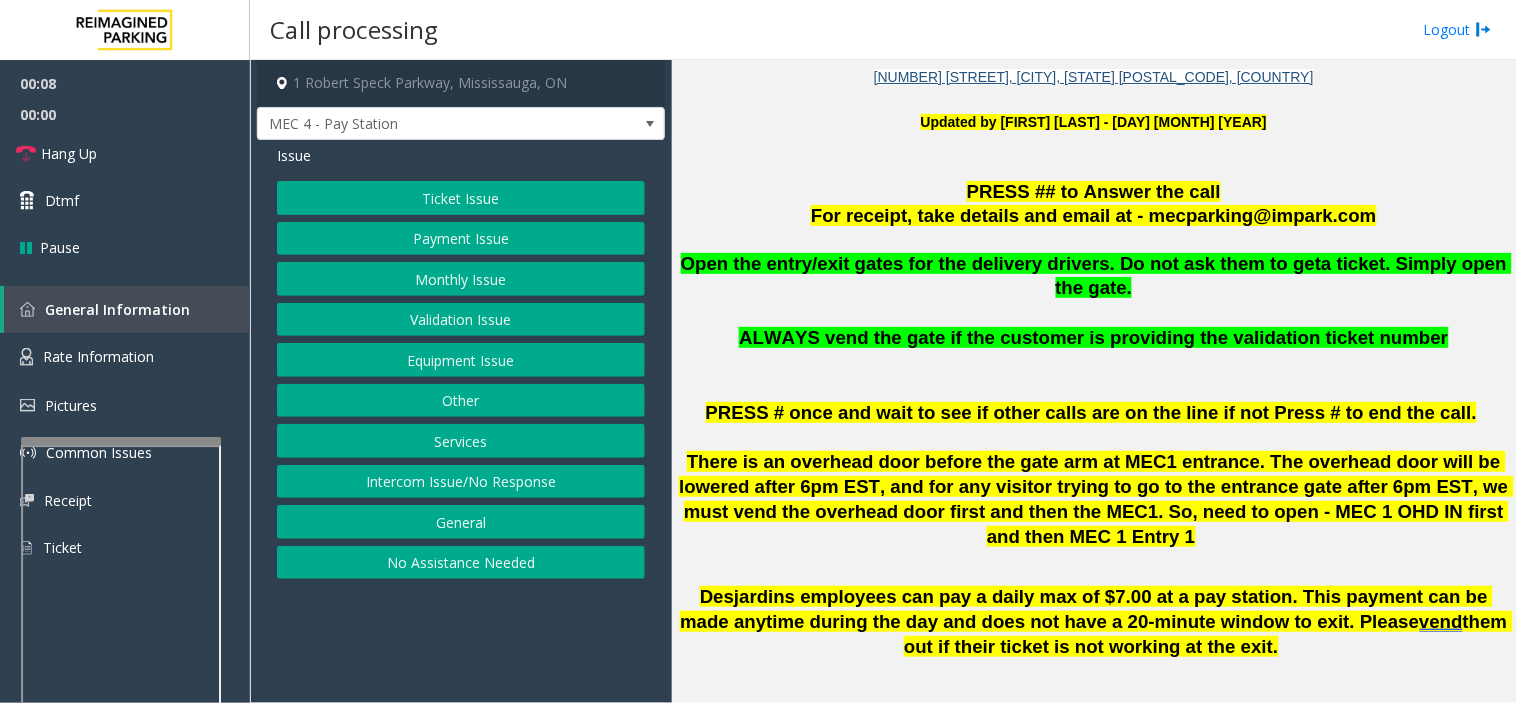 click on "Equipment Issue" 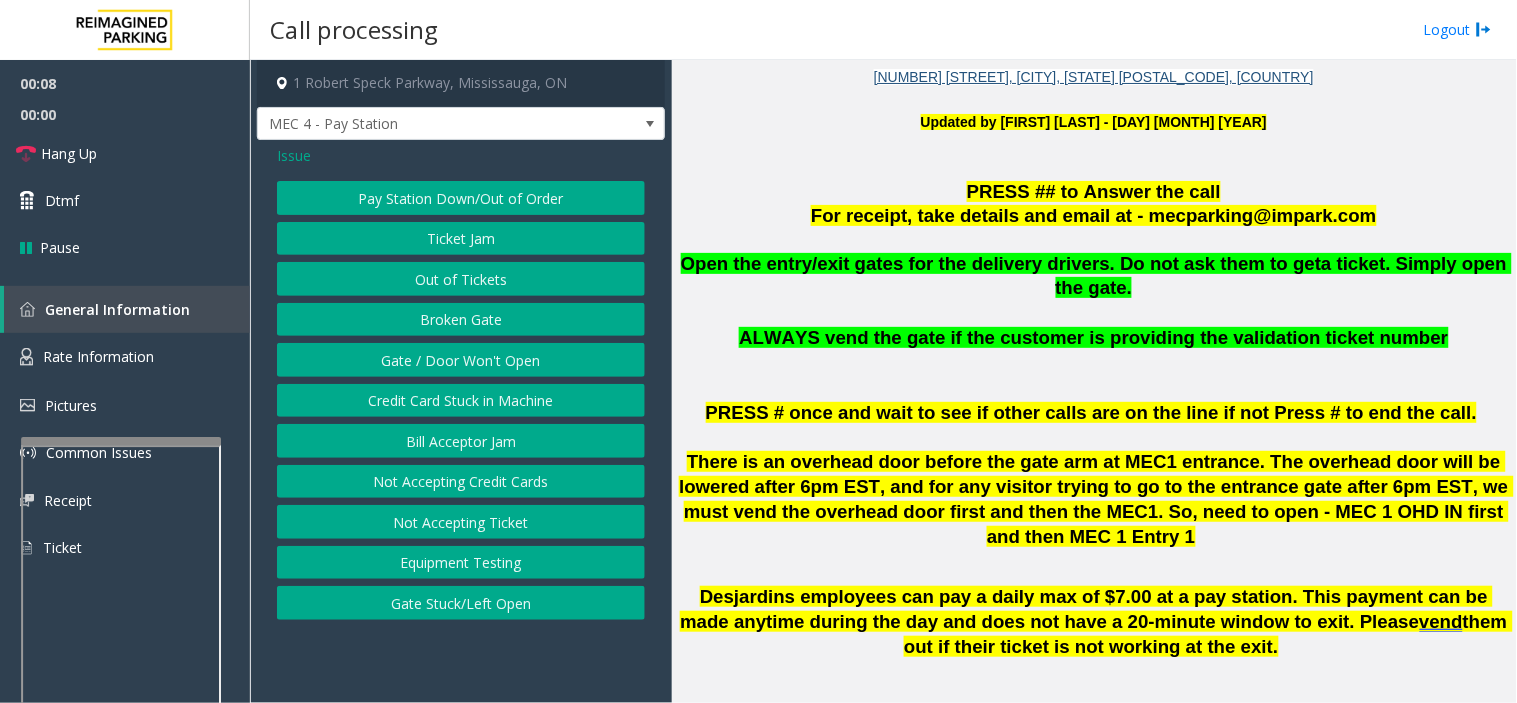 click on "Gate / Door Won't Open" 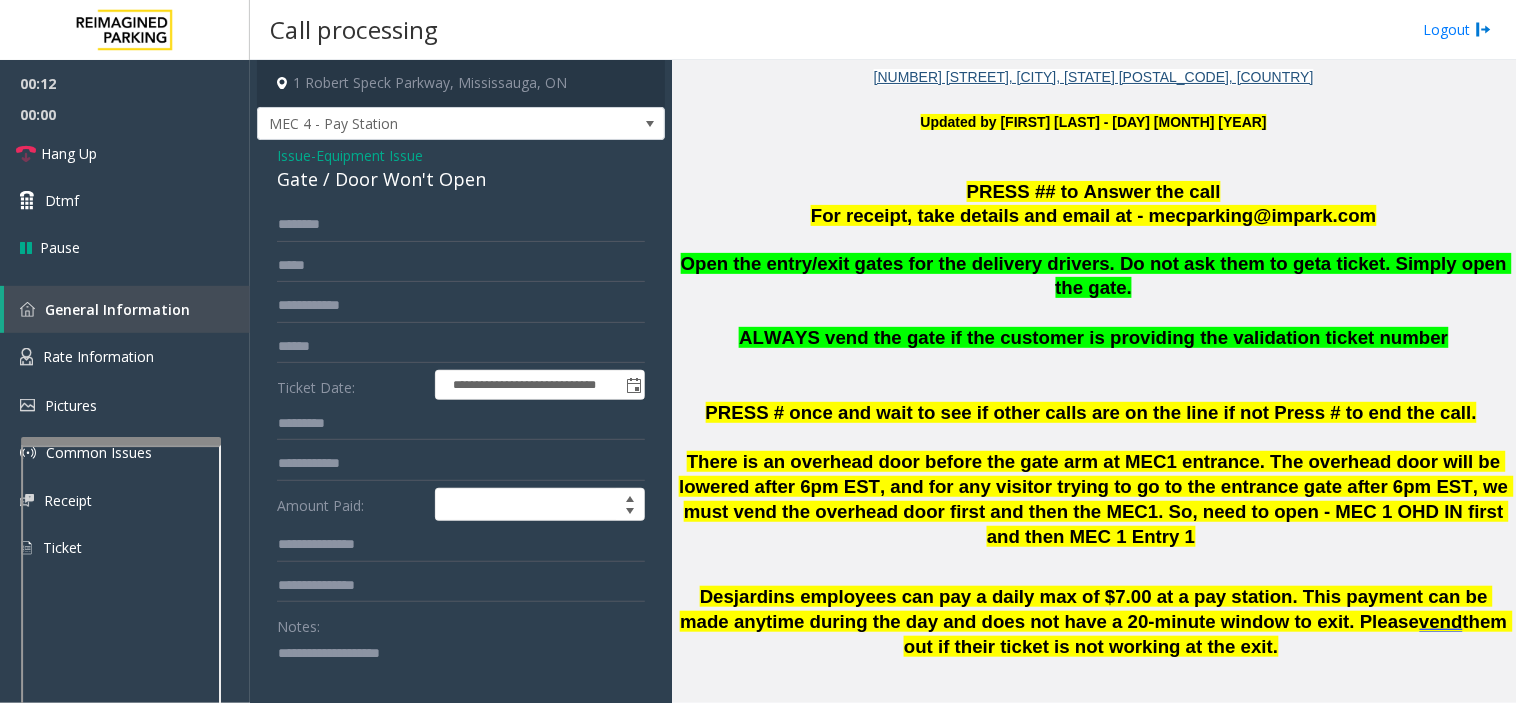 paste on "**********" 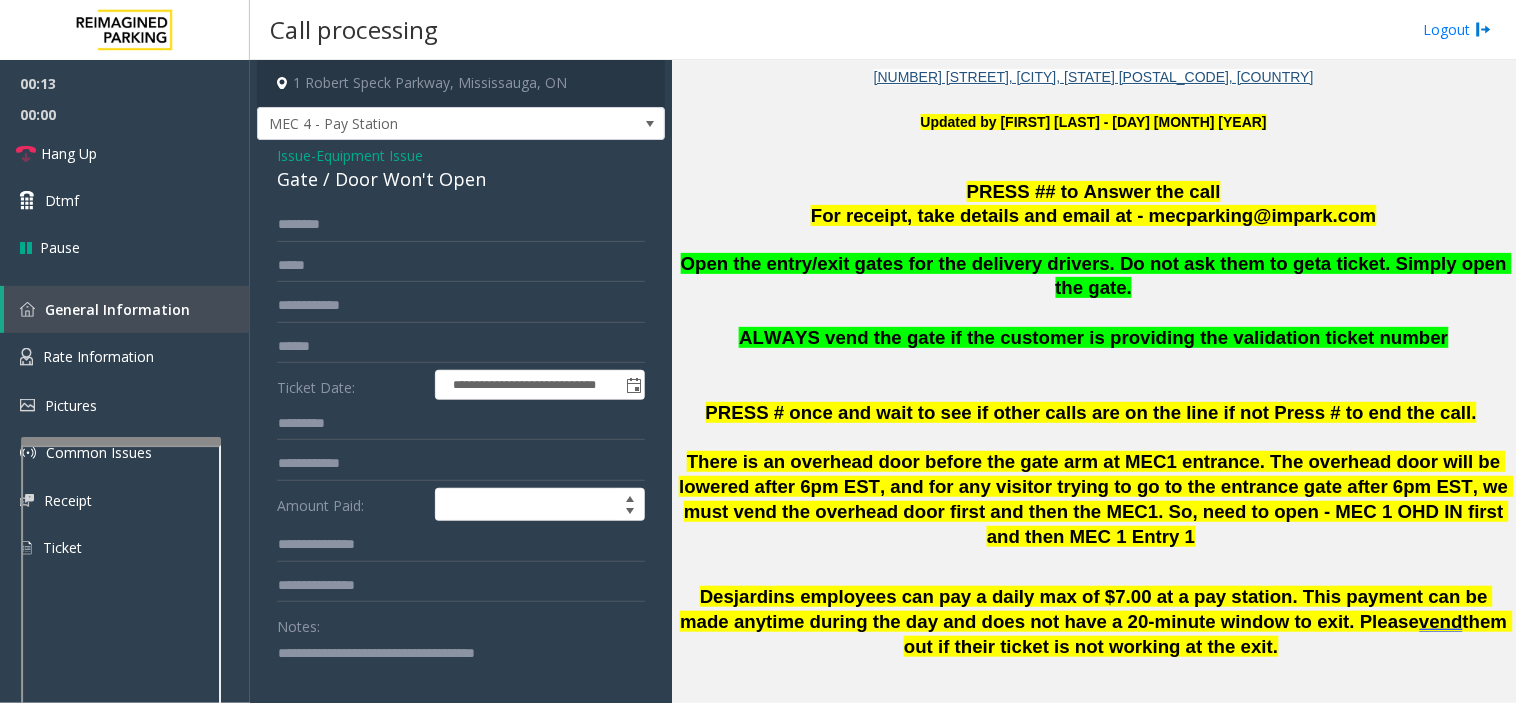 click 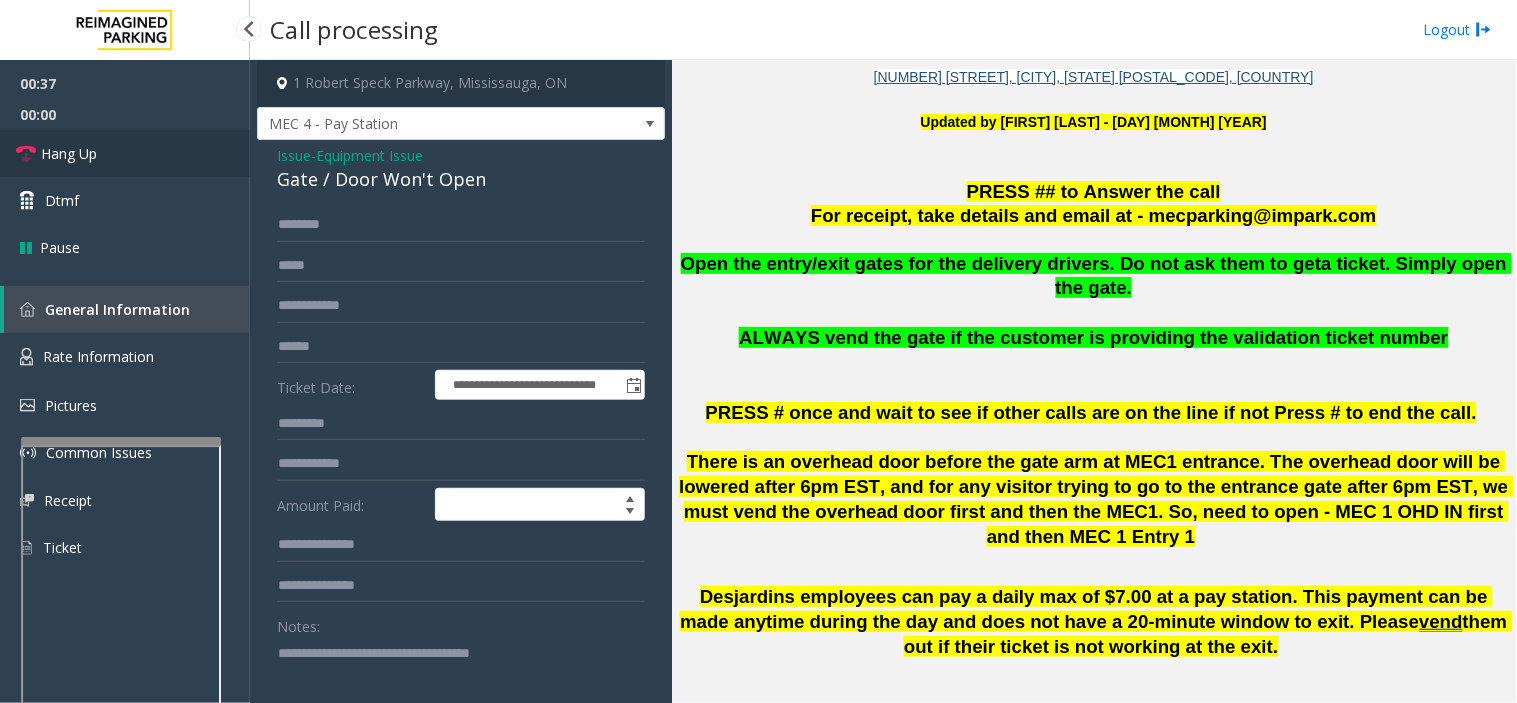 type on "**********" 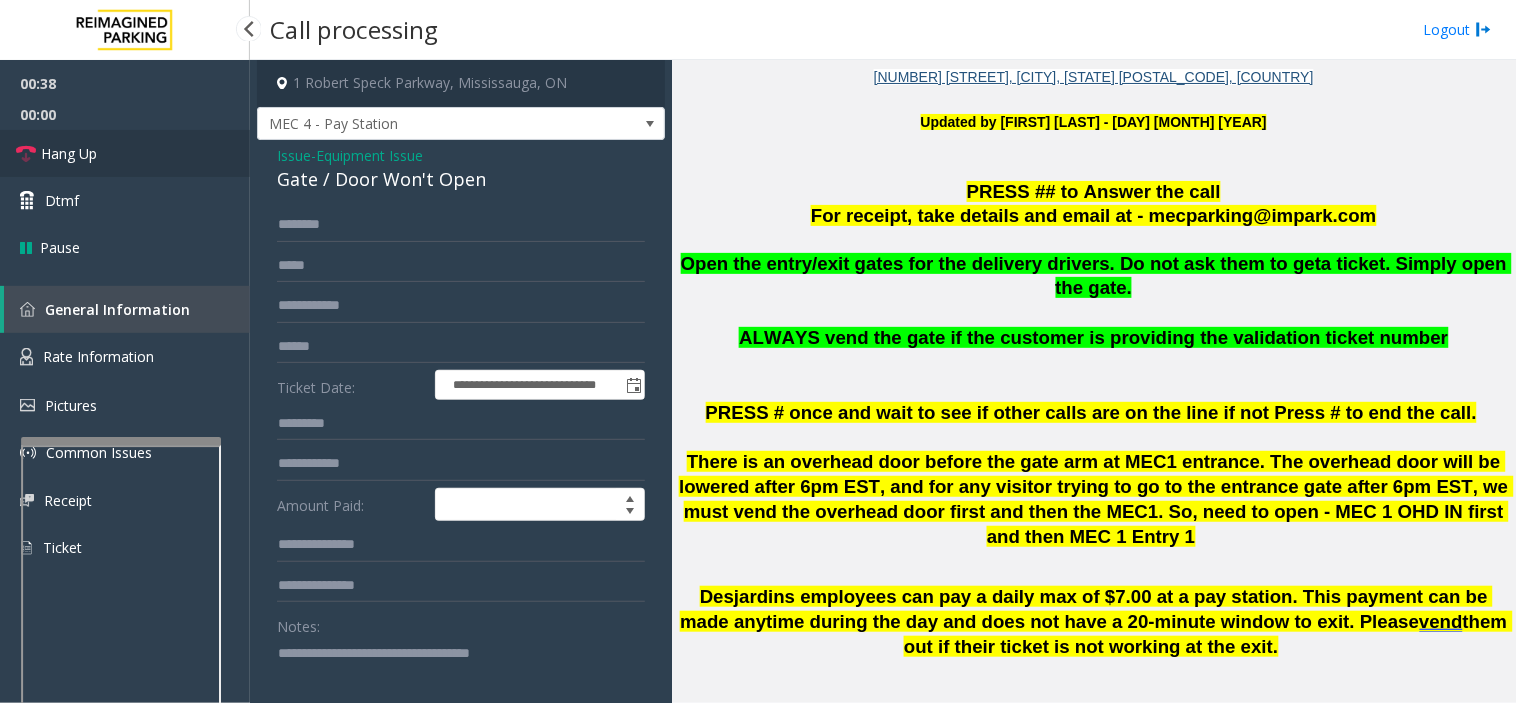 click on "Hang Up" at bounding box center [125, 153] 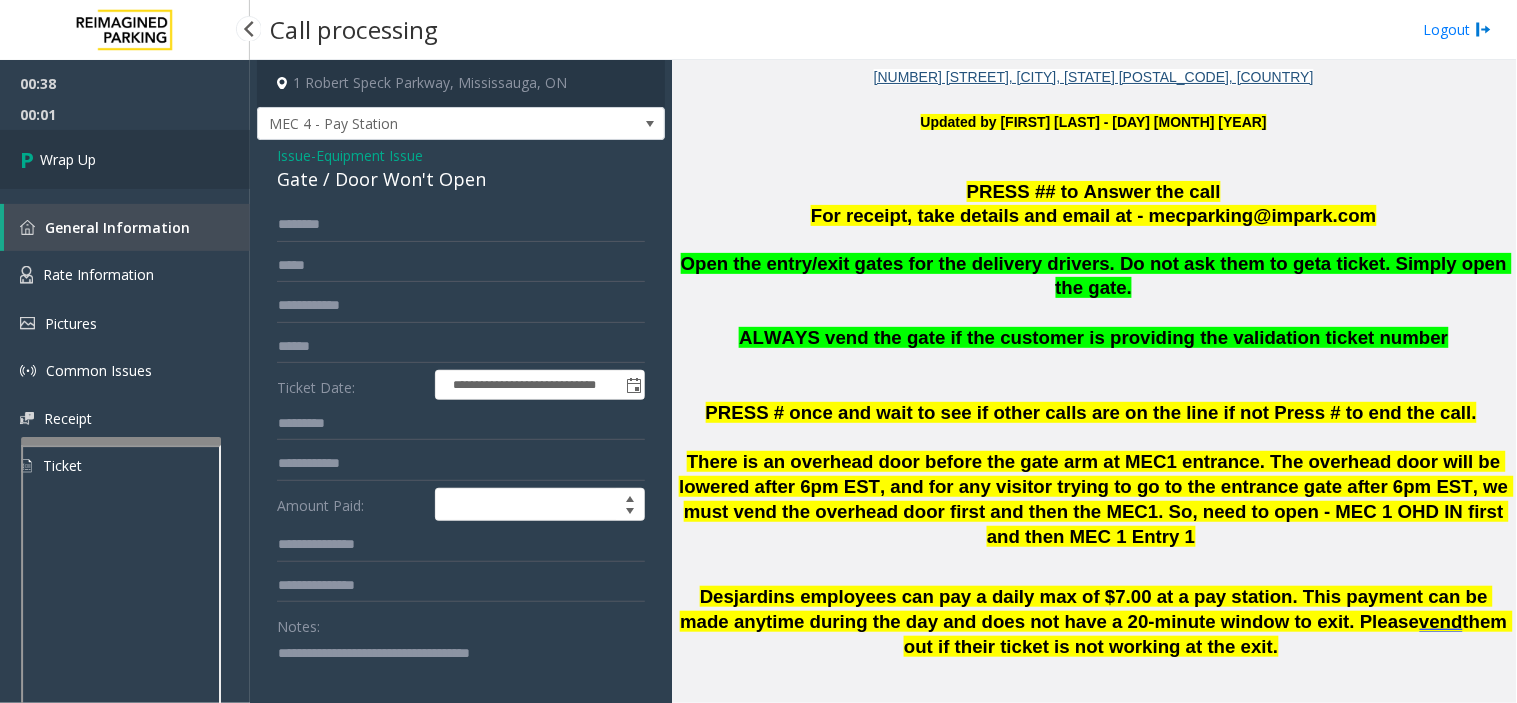 click on "Wrap Up" at bounding box center (125, 159) 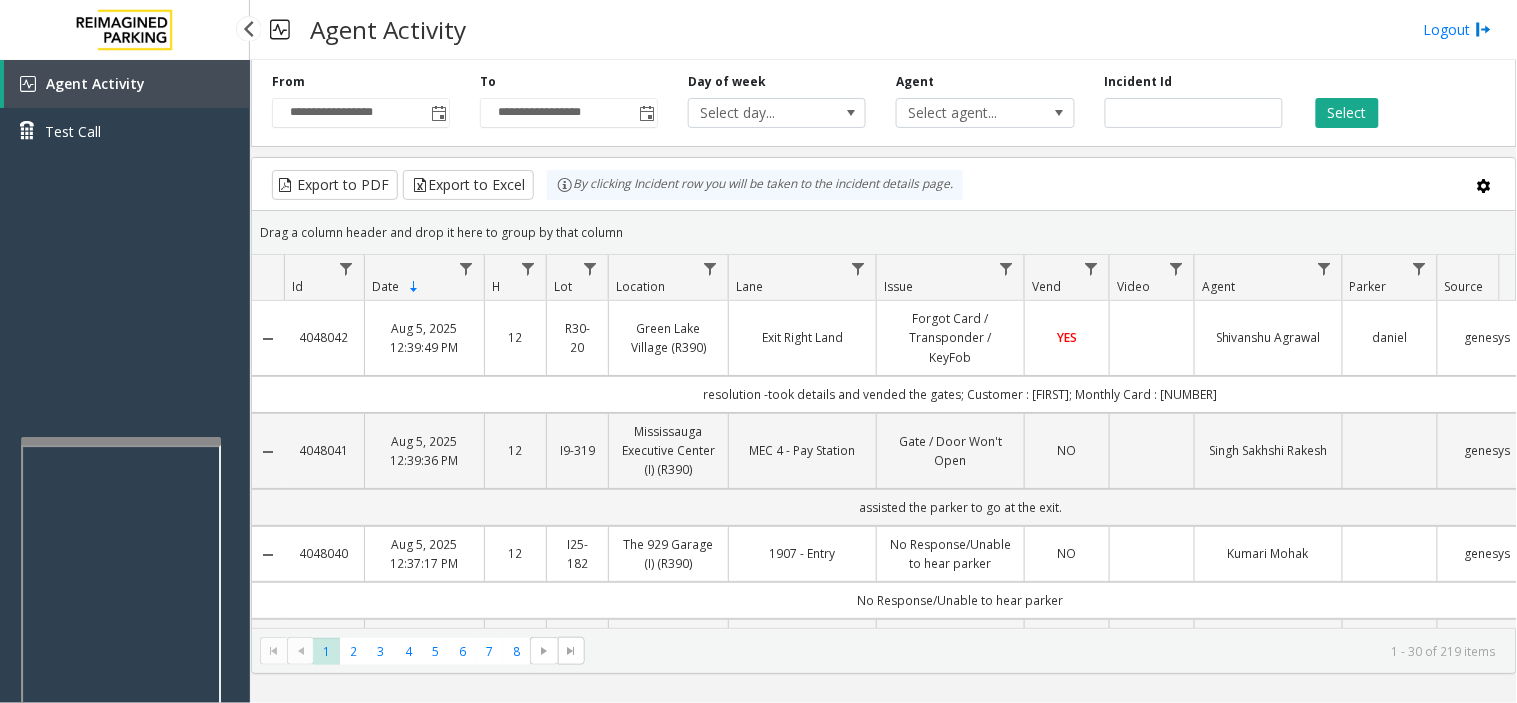 drag, startPoint x: 147, startPoint y: 235, endPoint x: 64, endPoint y: 277, distance: 93.0215 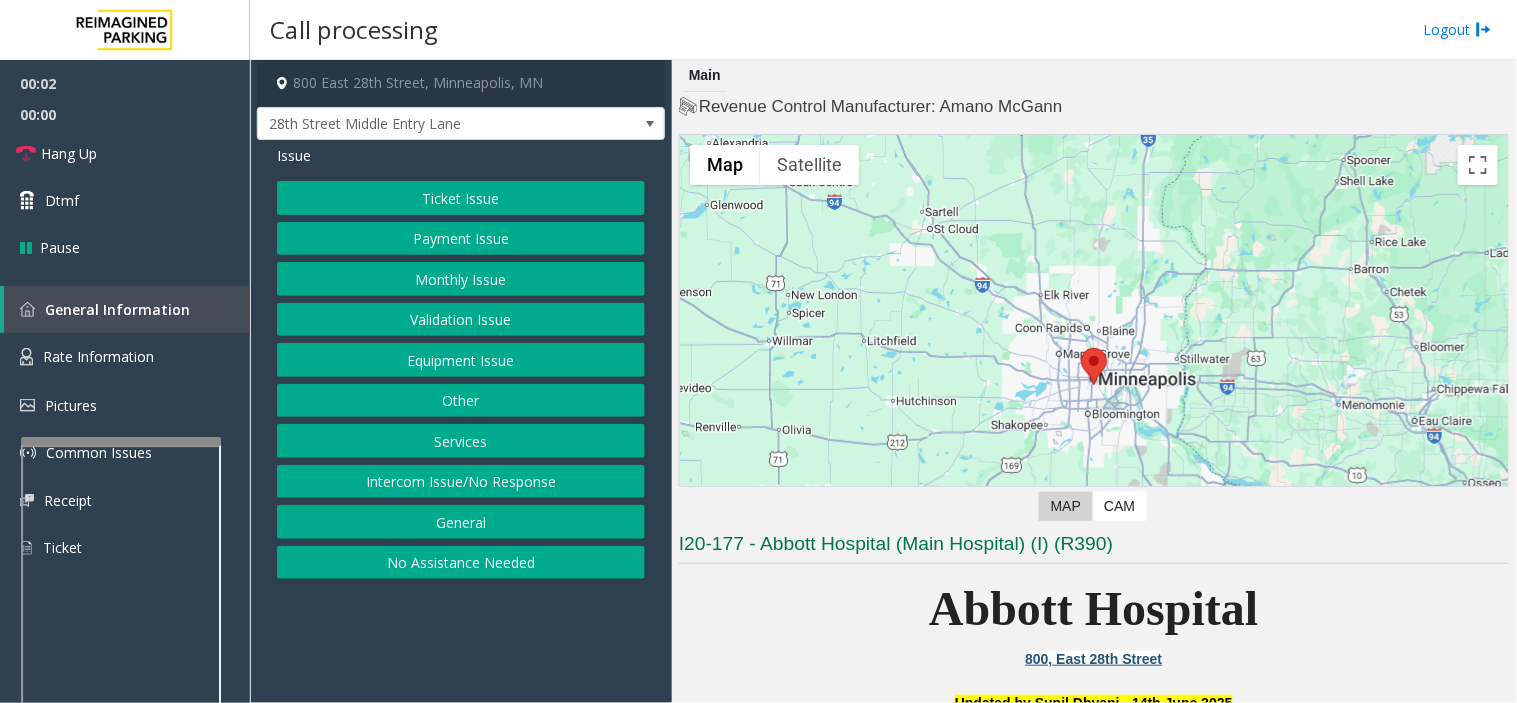 drag, startPoint x: 550, startPoint y: 682, endPoint x: 517, endPoint y: 687, distance: 33.37664 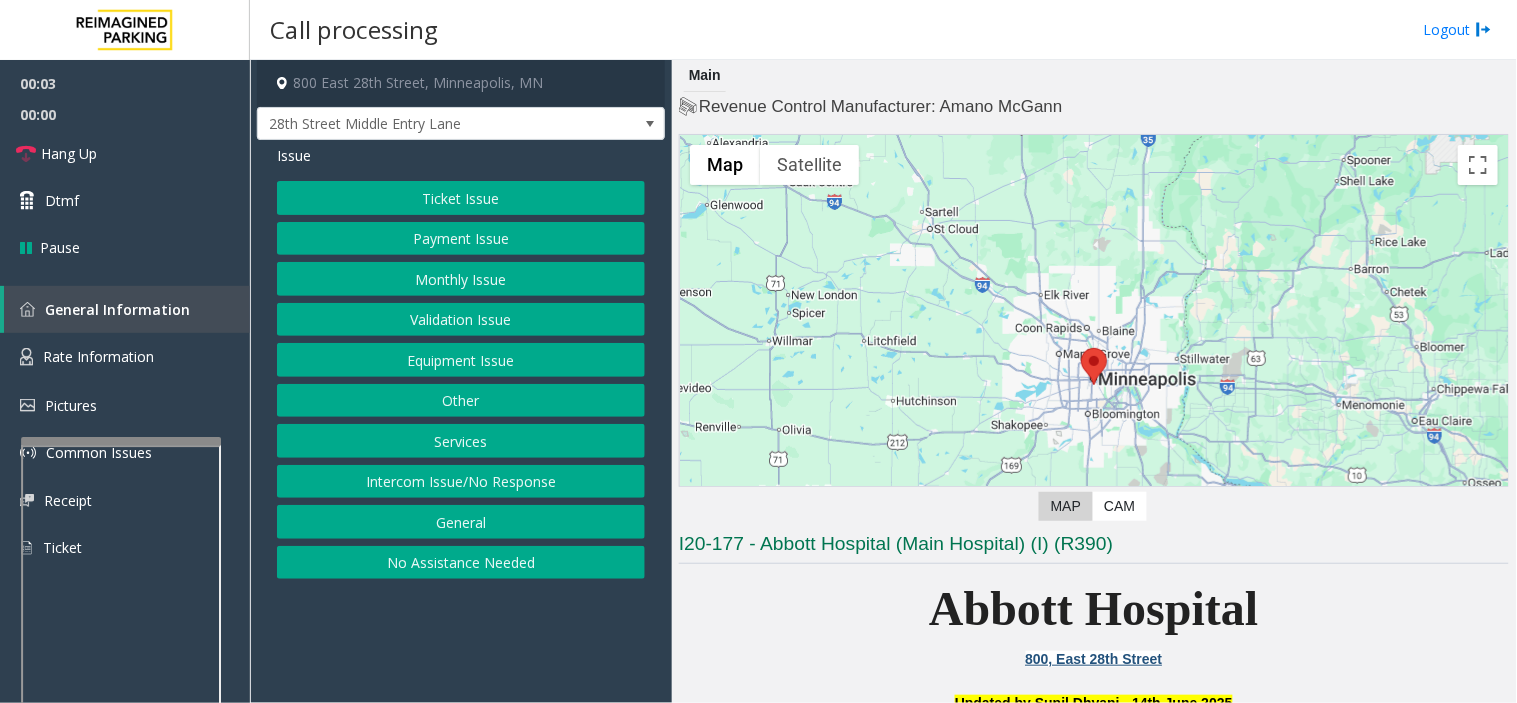 click on "[NUMBER] [STREET], [CITY], [STATE] [STREET] [ENTRY] [ISSUE] [ISSUE] [ISSUE] [ISSUE] [ISSUE] [ISSUE] [ISSUE] [ISSUE] [ISSUE] [ISSUE]" 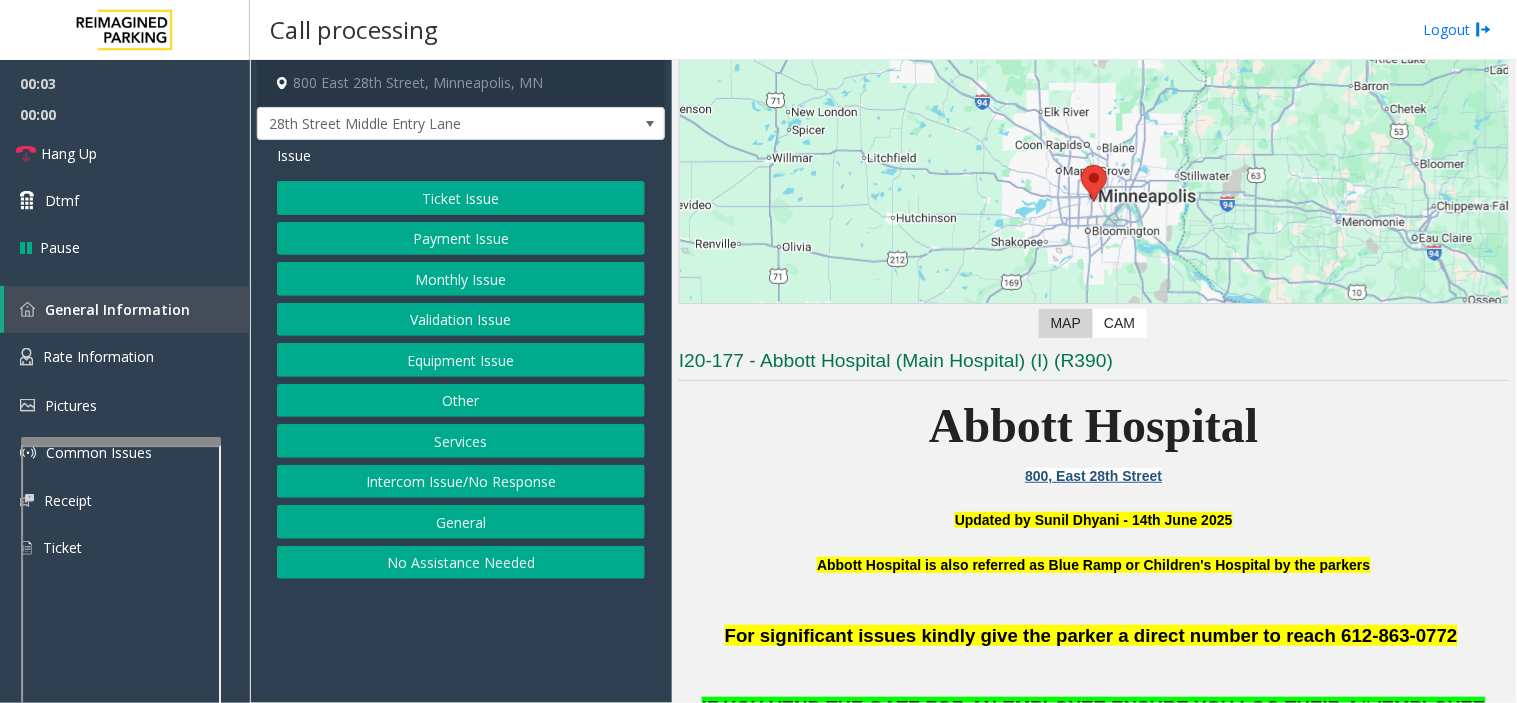 scroll, scrollTop: 555, scrollLeft: 0, axis: vertical 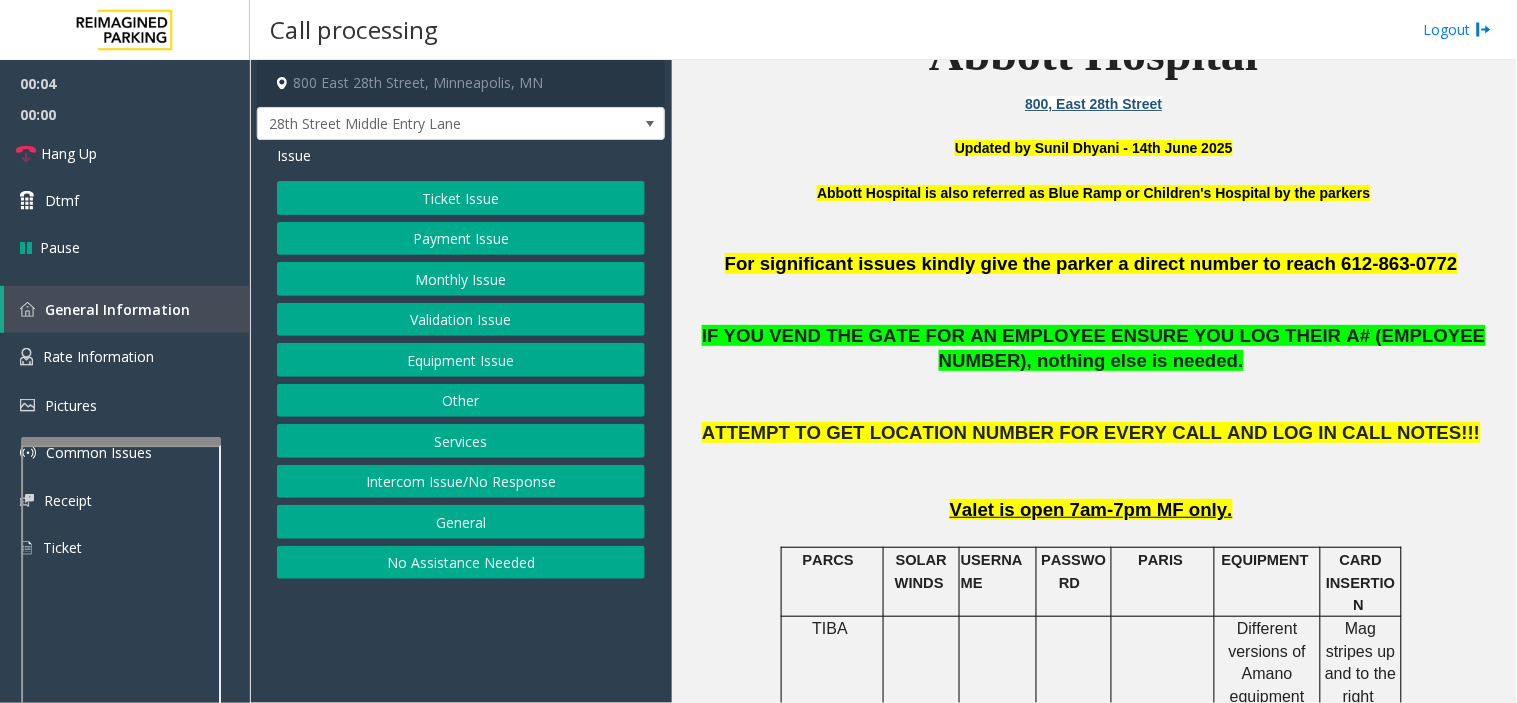 click on "Equipment Issue" 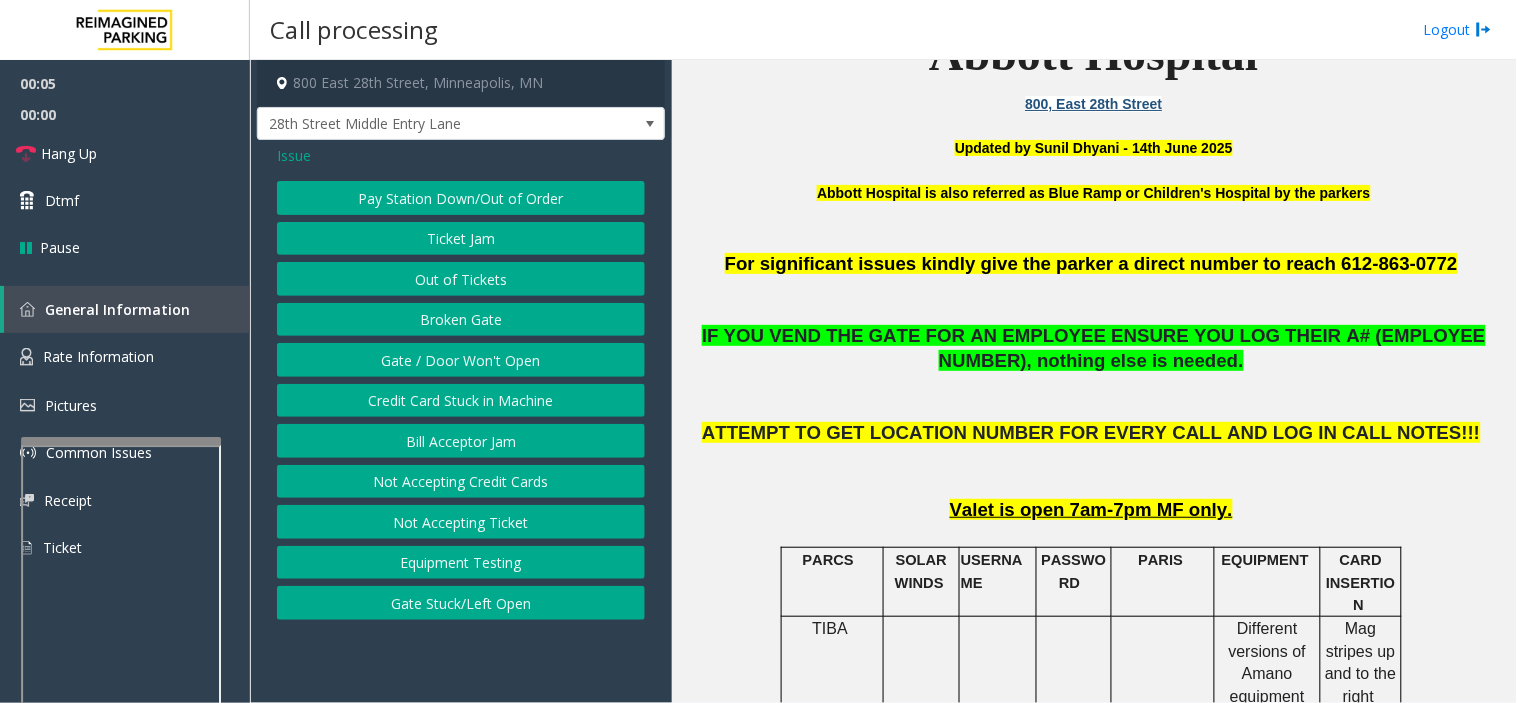 click on "Gate / Door Won't Open" 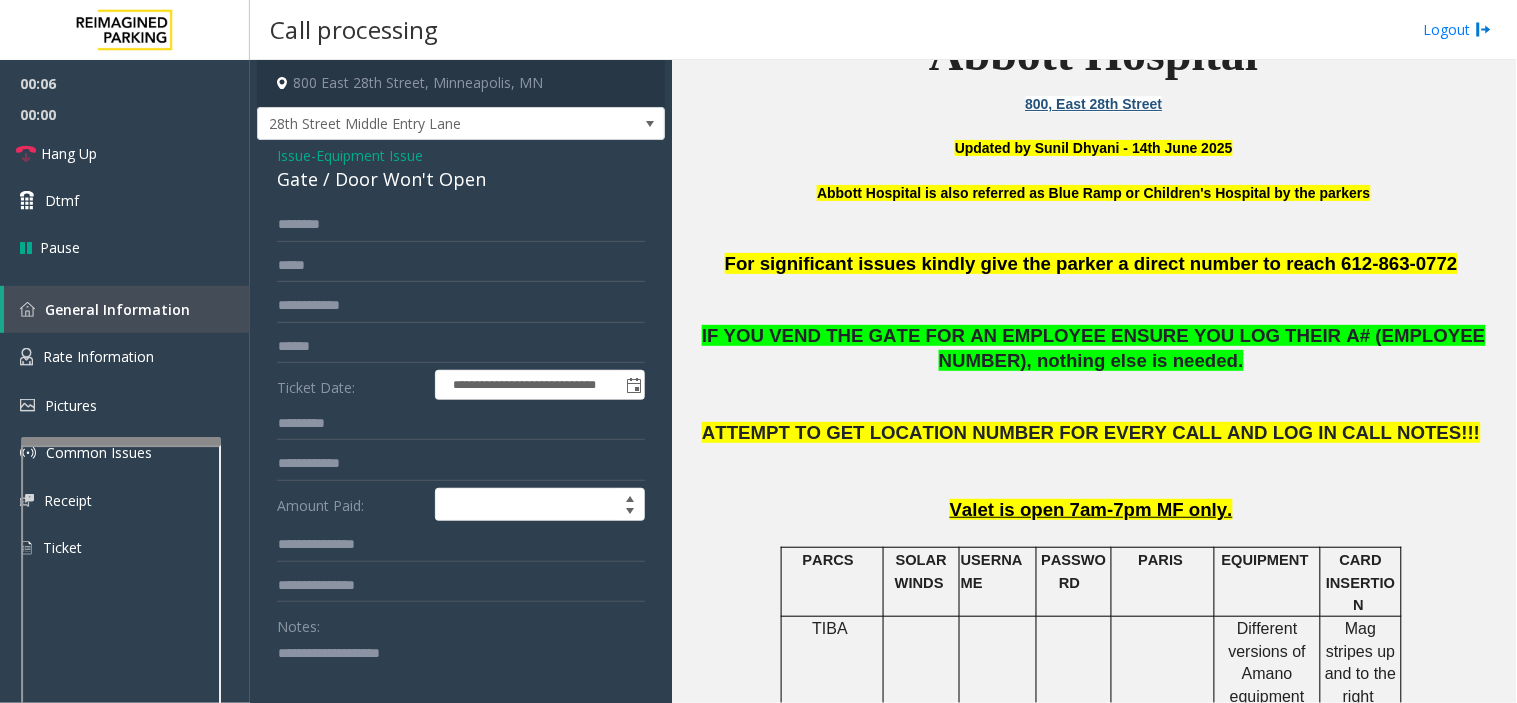 click 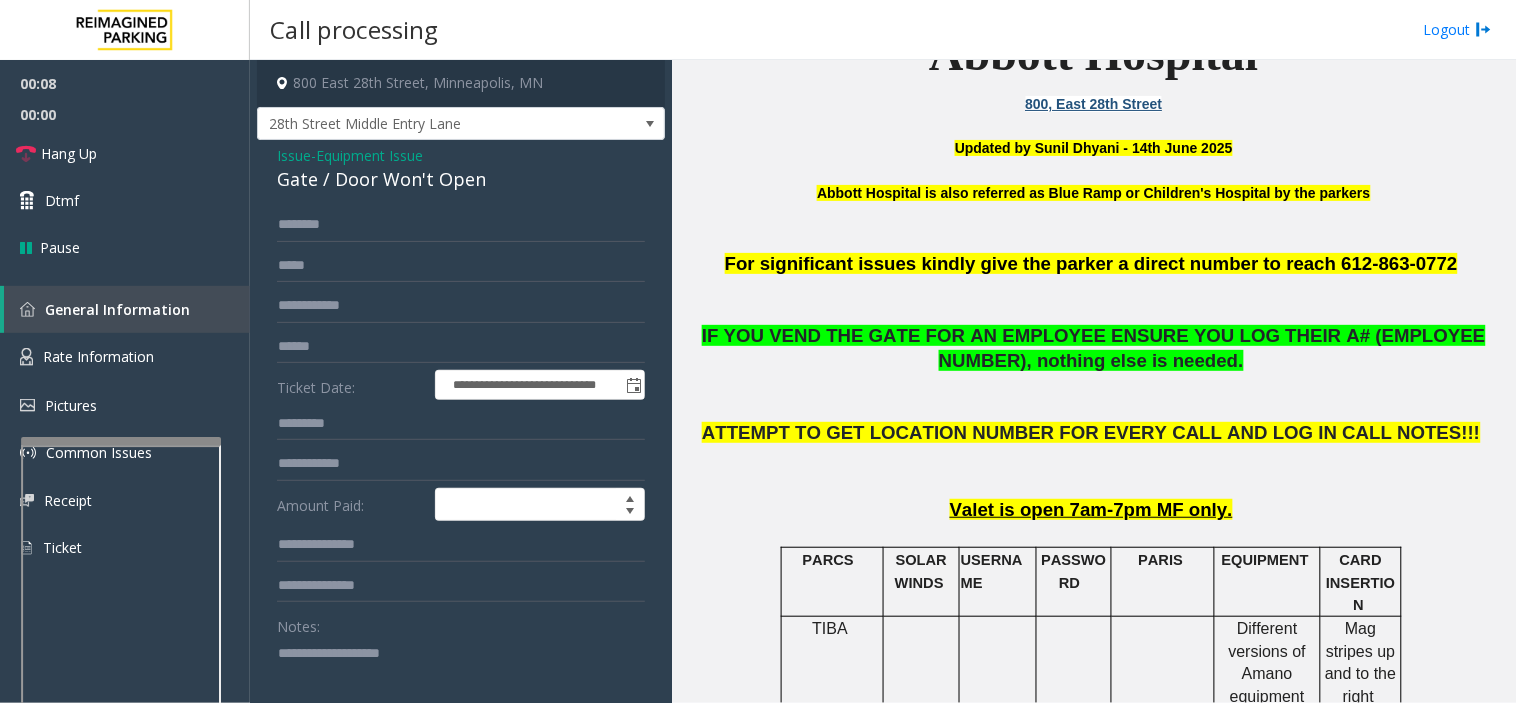 paste on "**********" 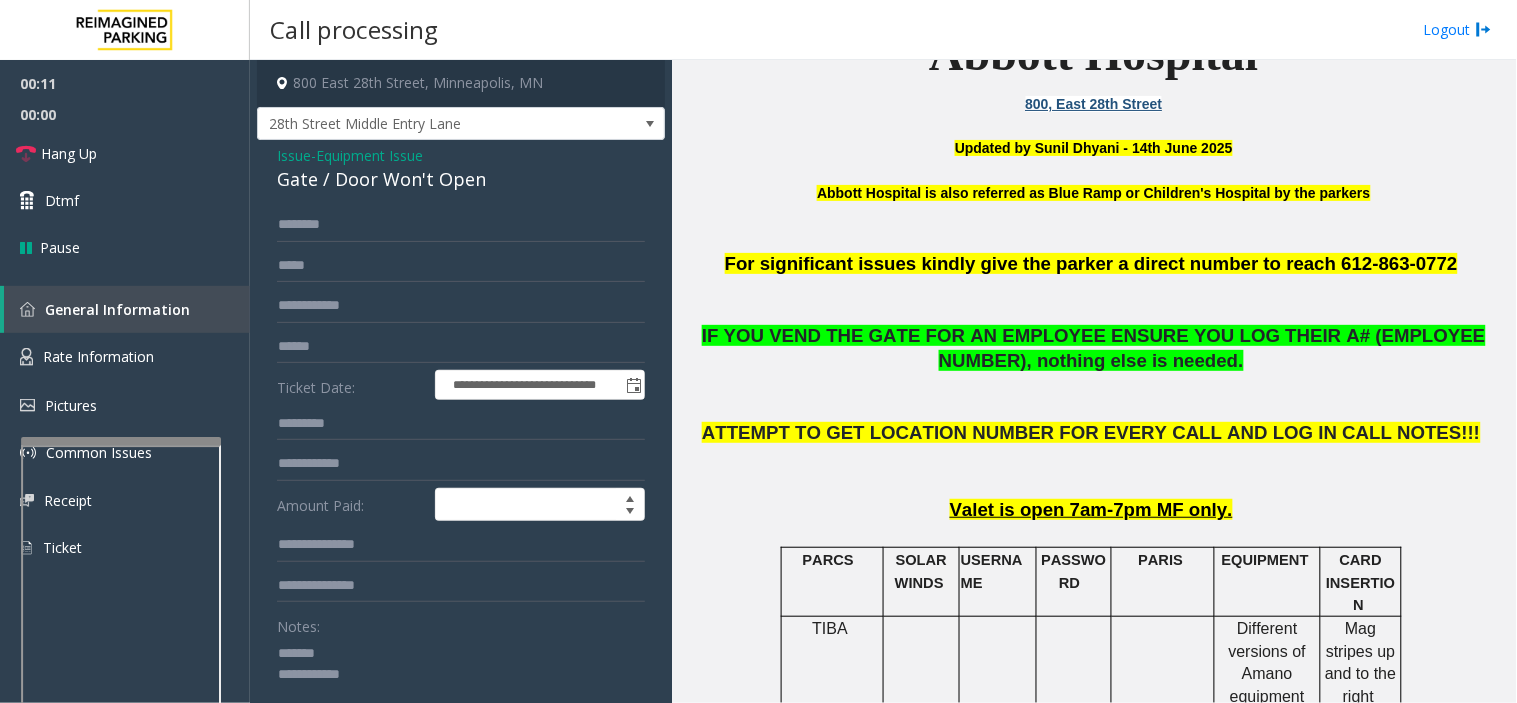 click on "Notes:" 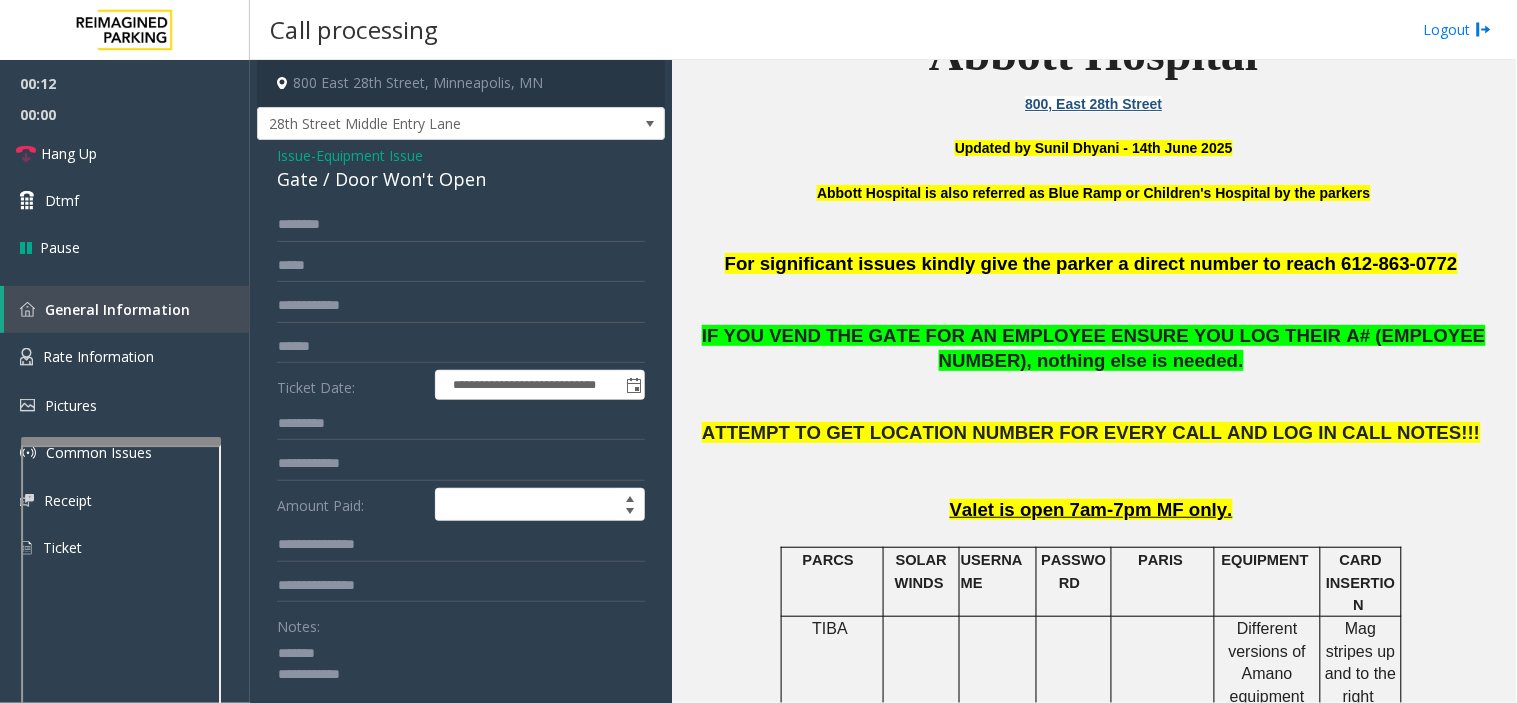 click 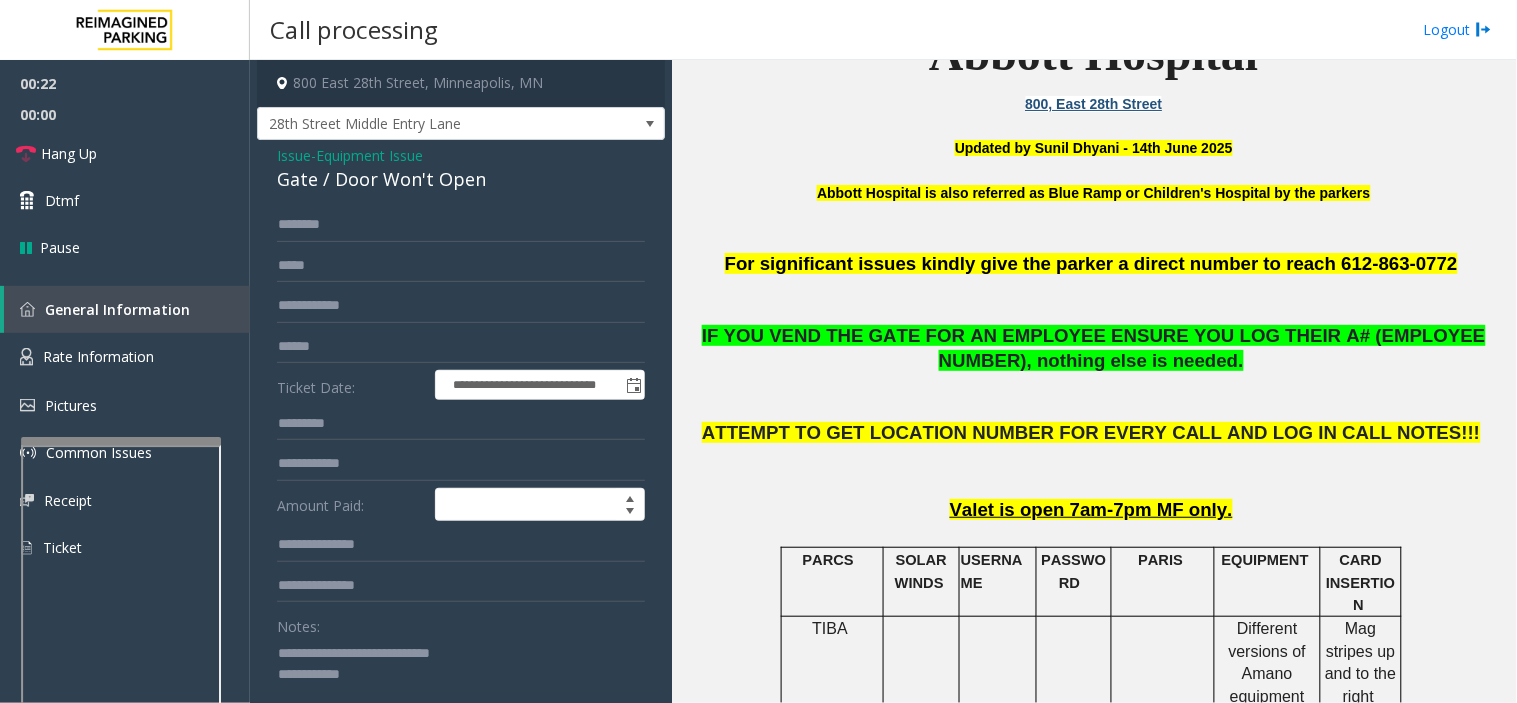 click 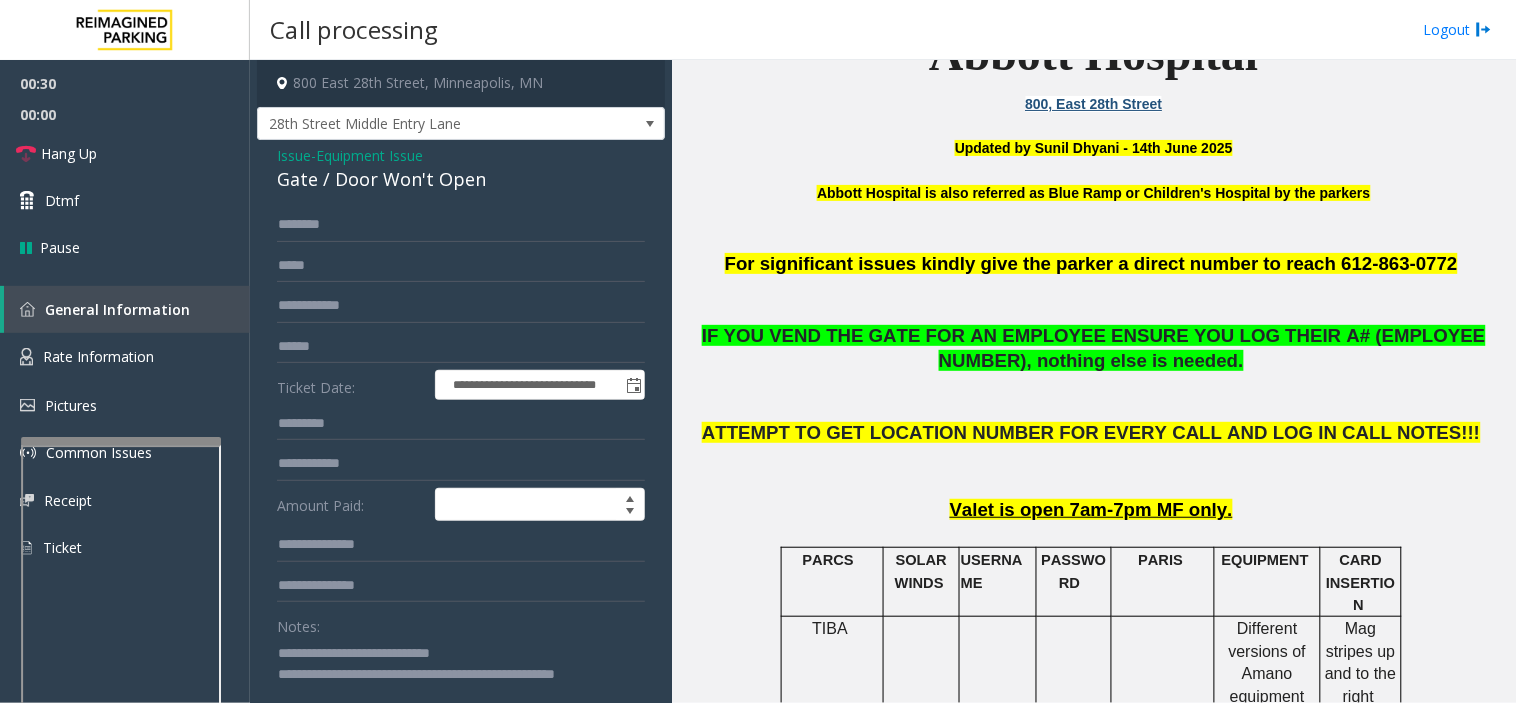 scroll, scrollTop: 1, scrollLeft: 0, axis: vertical 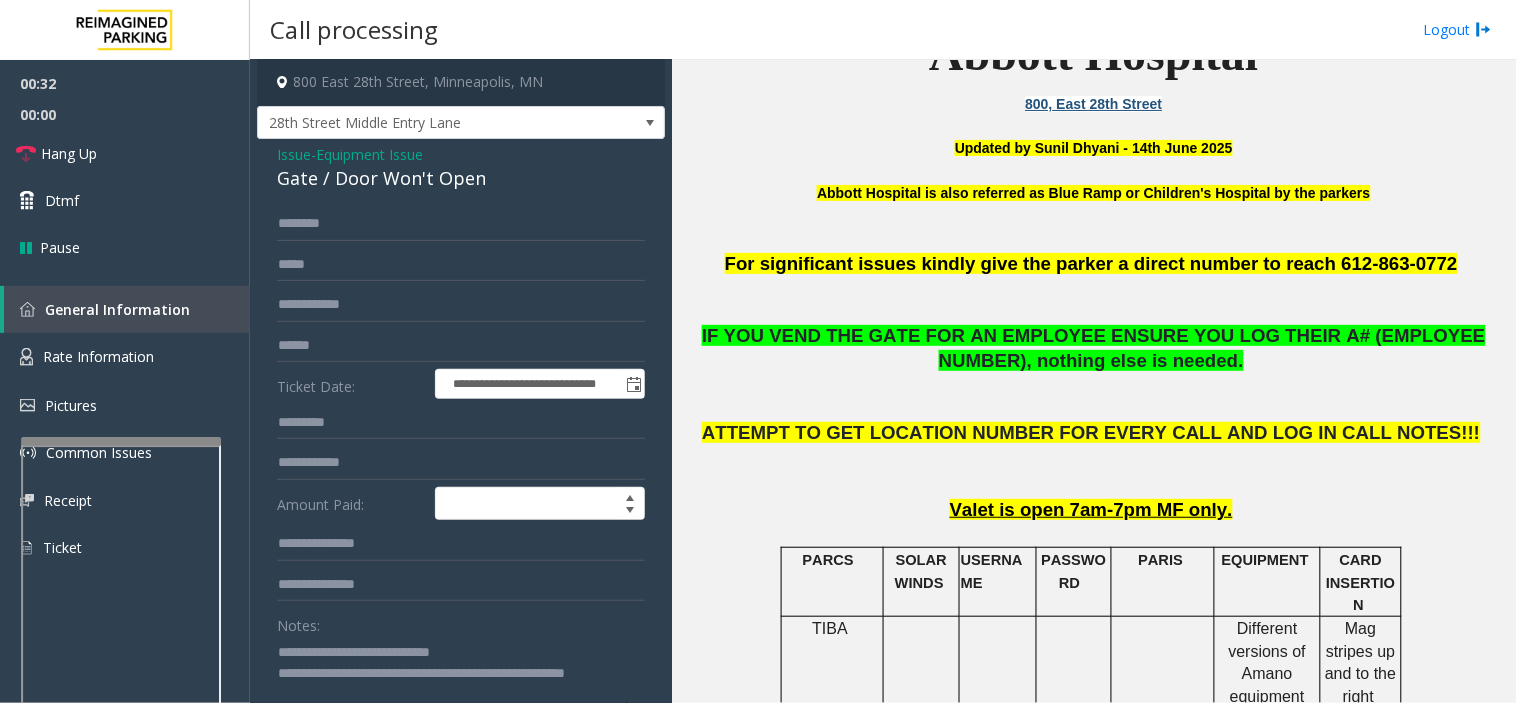 click 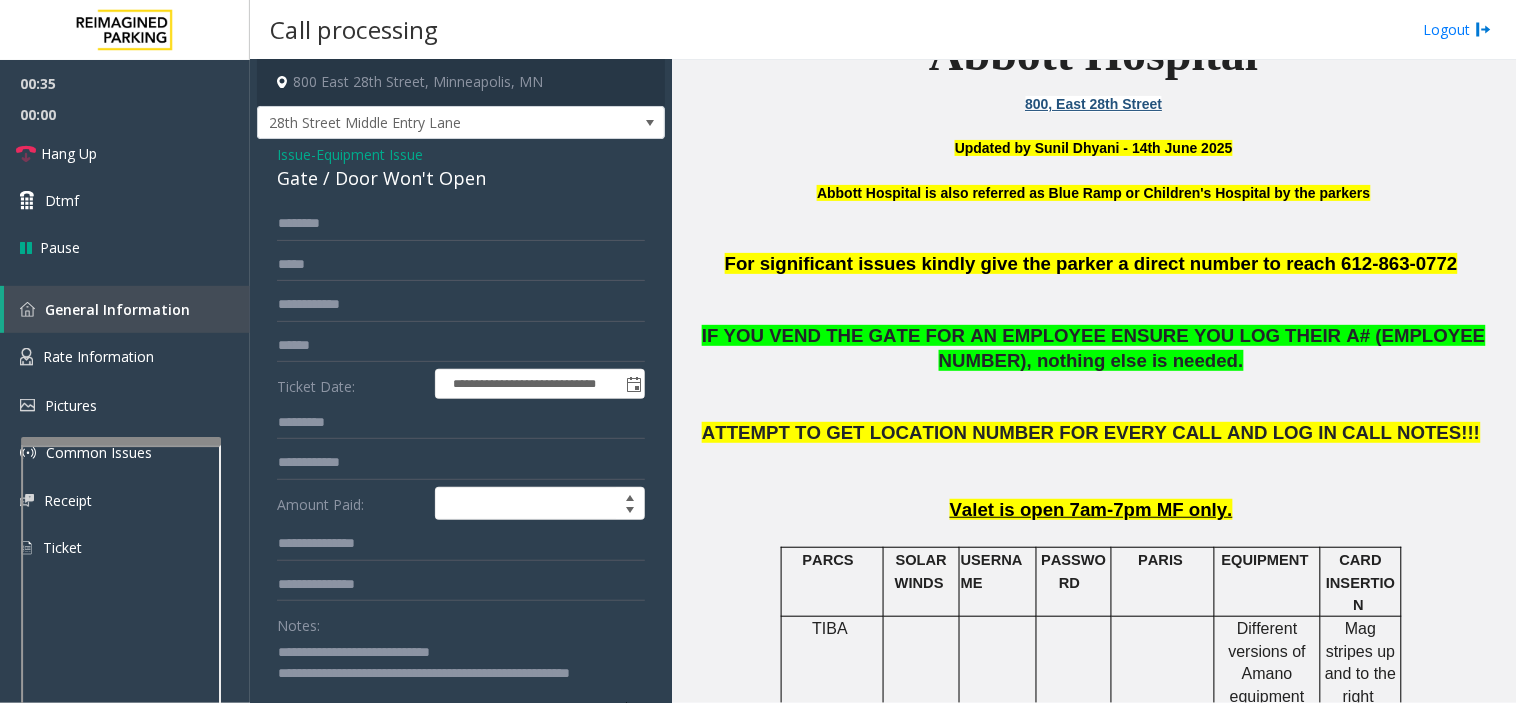 click 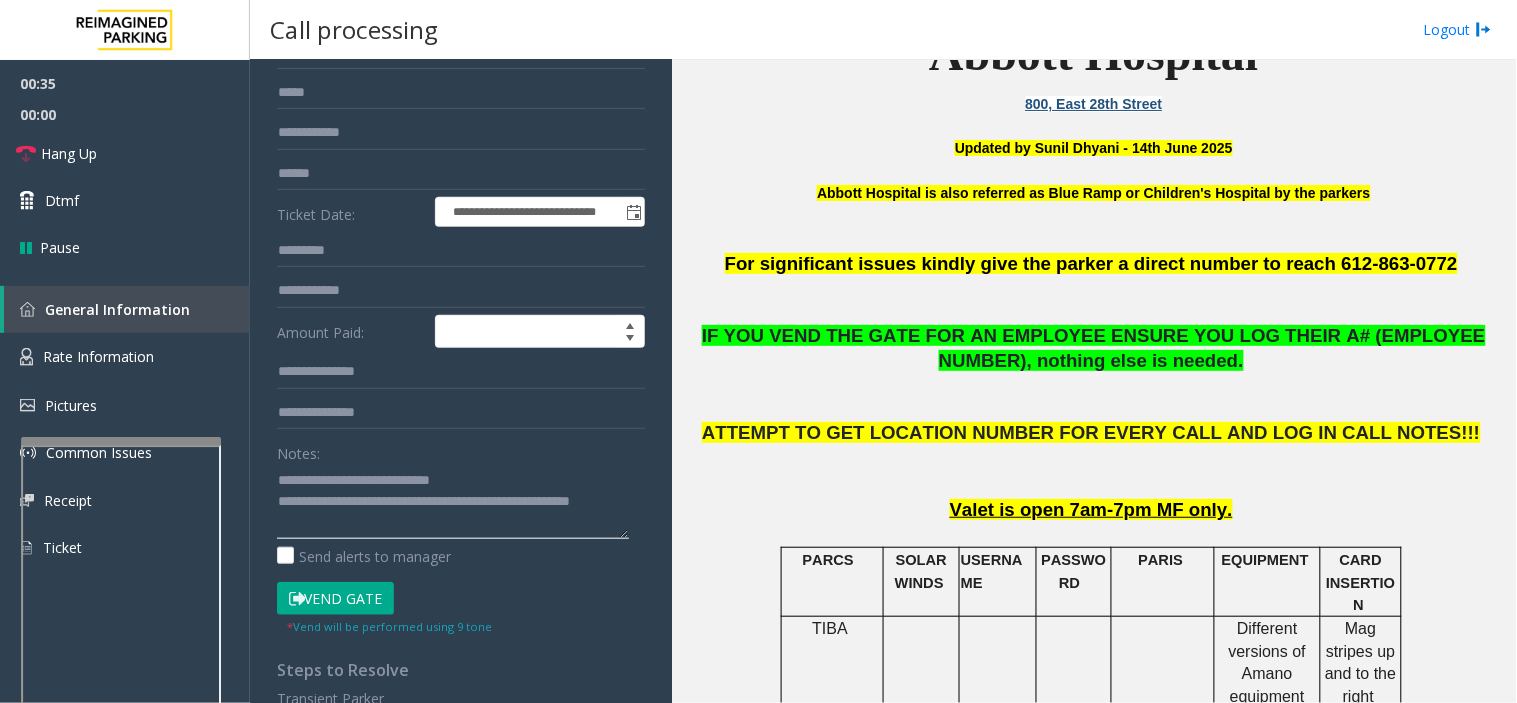 scroll, scrollTop: 445, scrollLeft: 0, axis: vertical 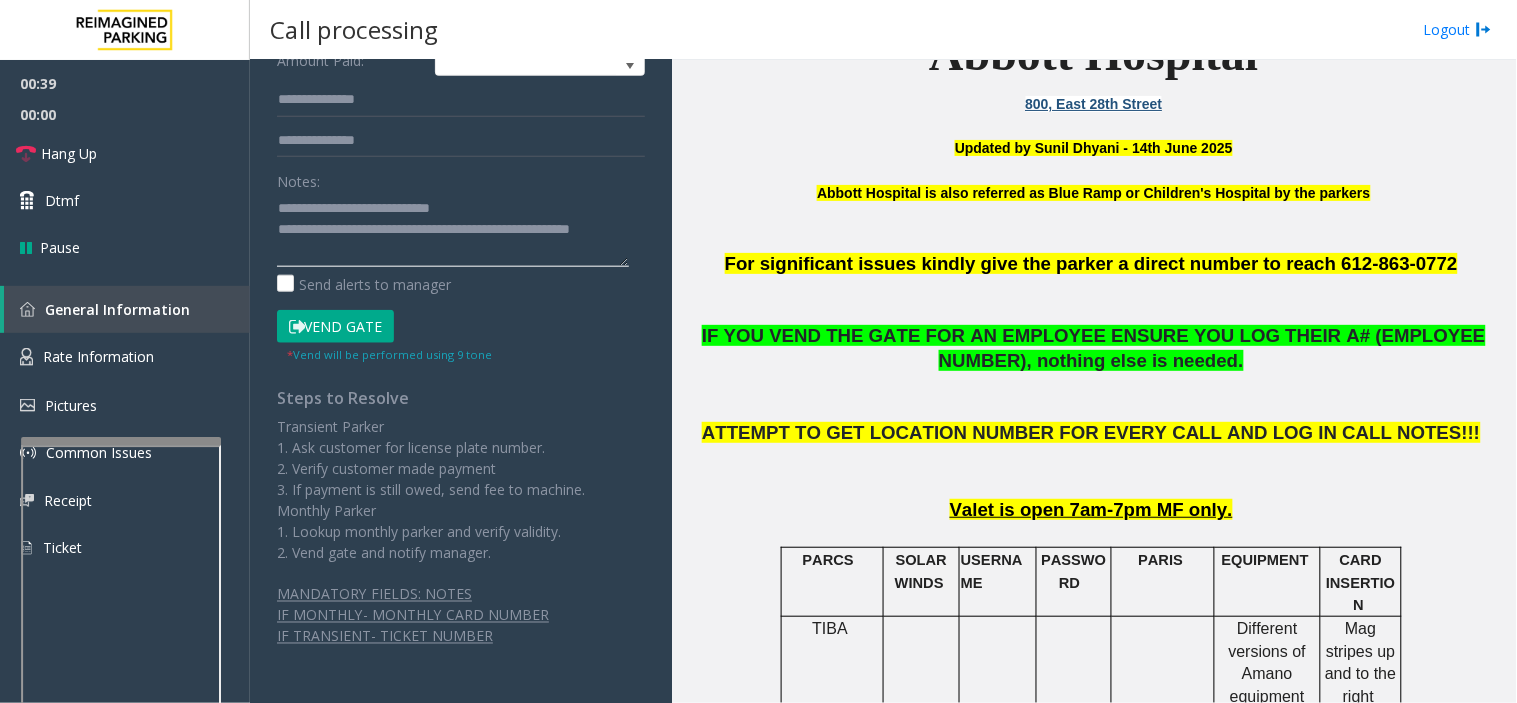 type on "**********" 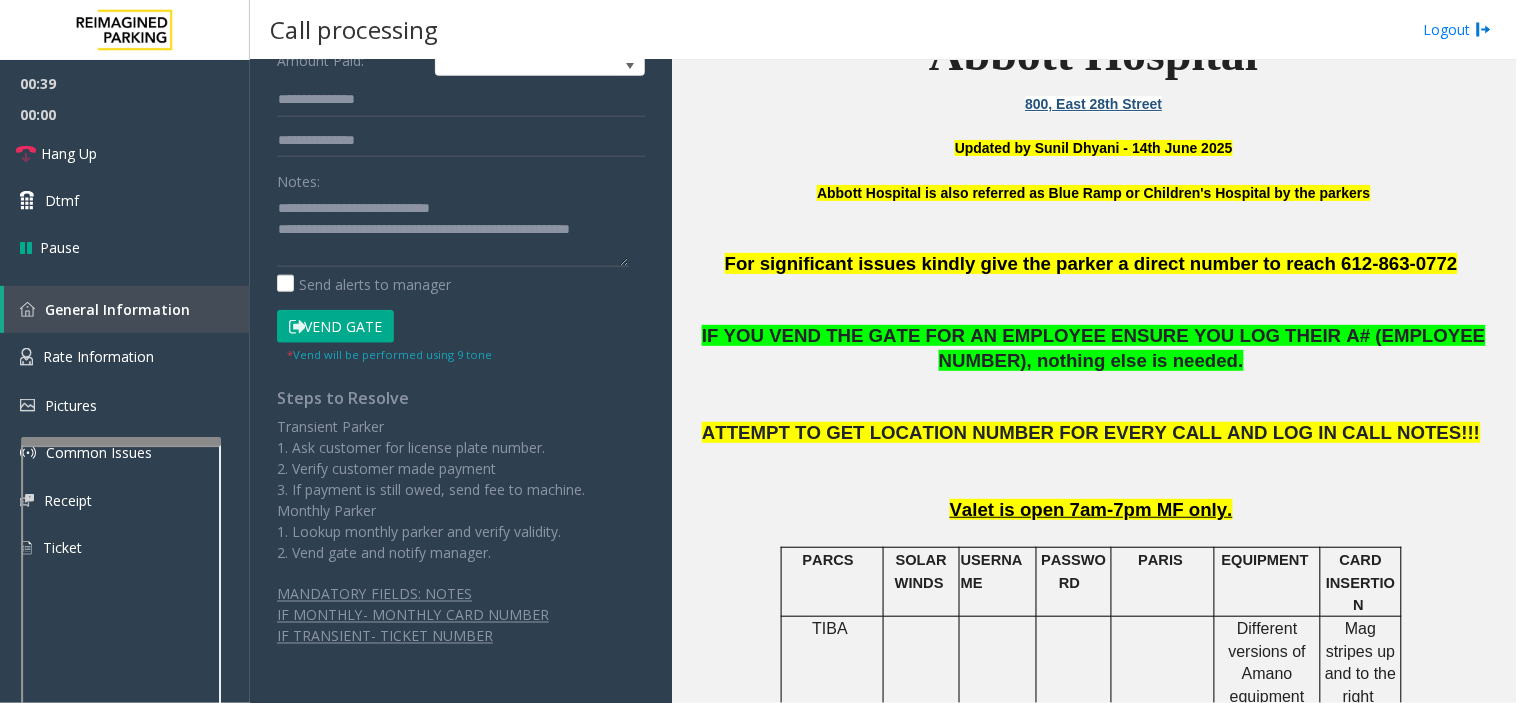 drag, startPoint x: 340, startPoint y: 323, endPoint x: 251, endPoint y: 220, distance: 136.12494 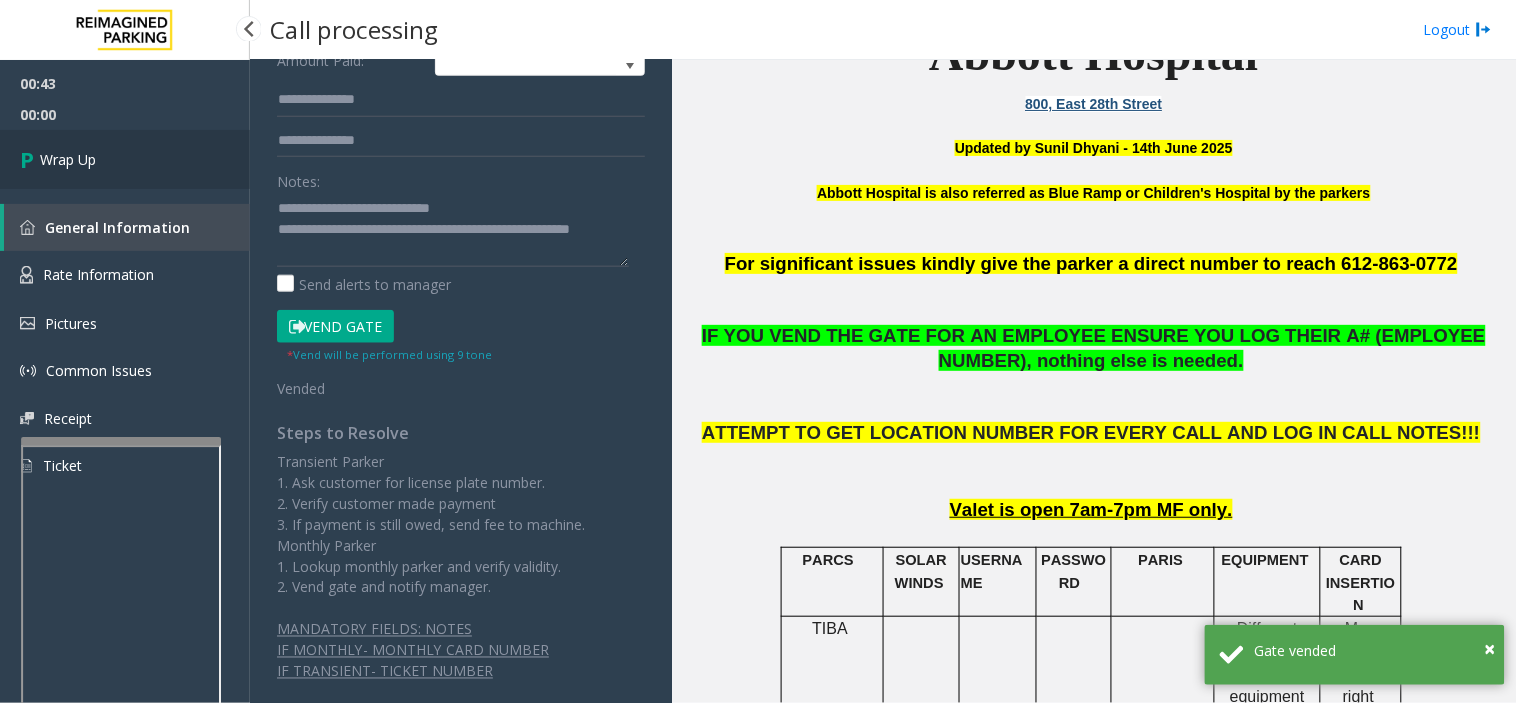click on "Wrap Up" at bounding box center (125, 159) 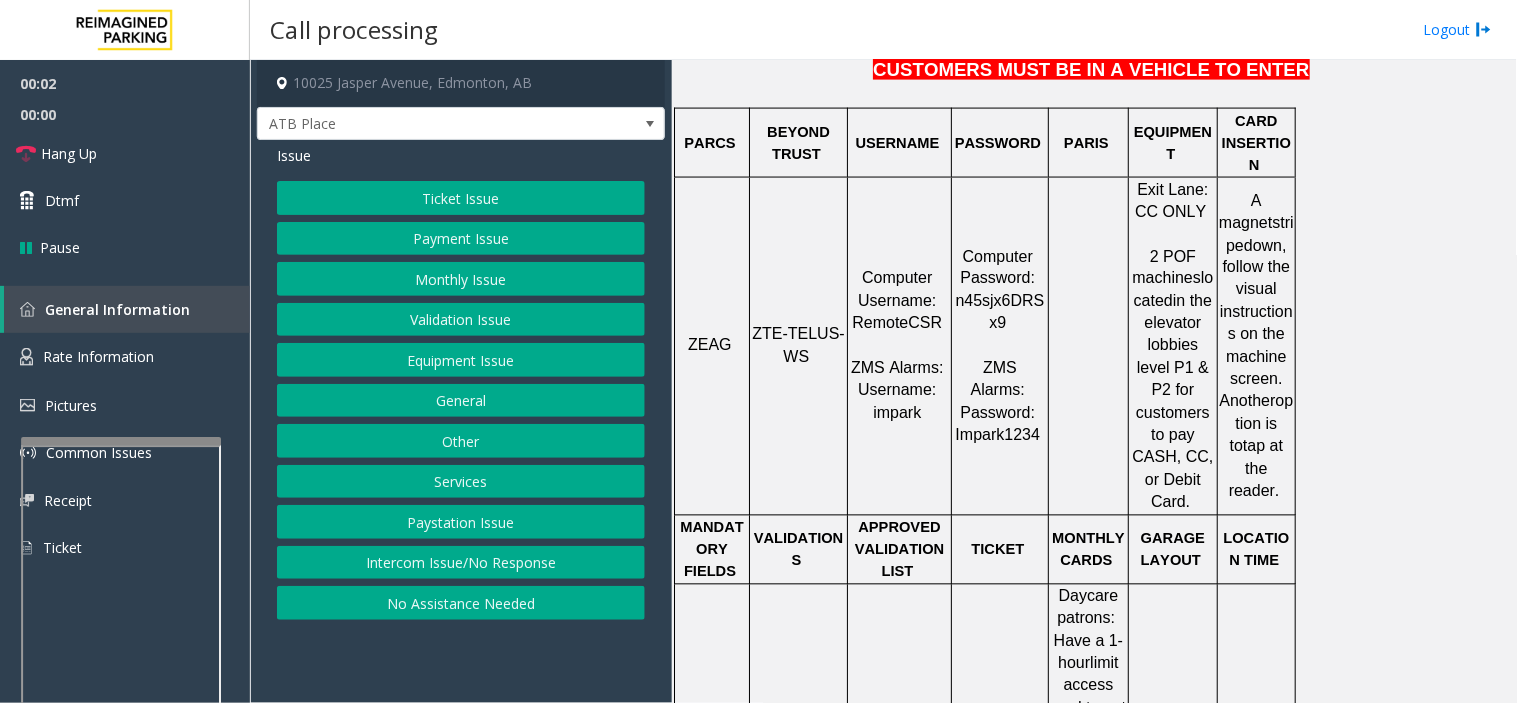 scroll, scrollTop: 777, scrollLeft: 0, axis: vertical 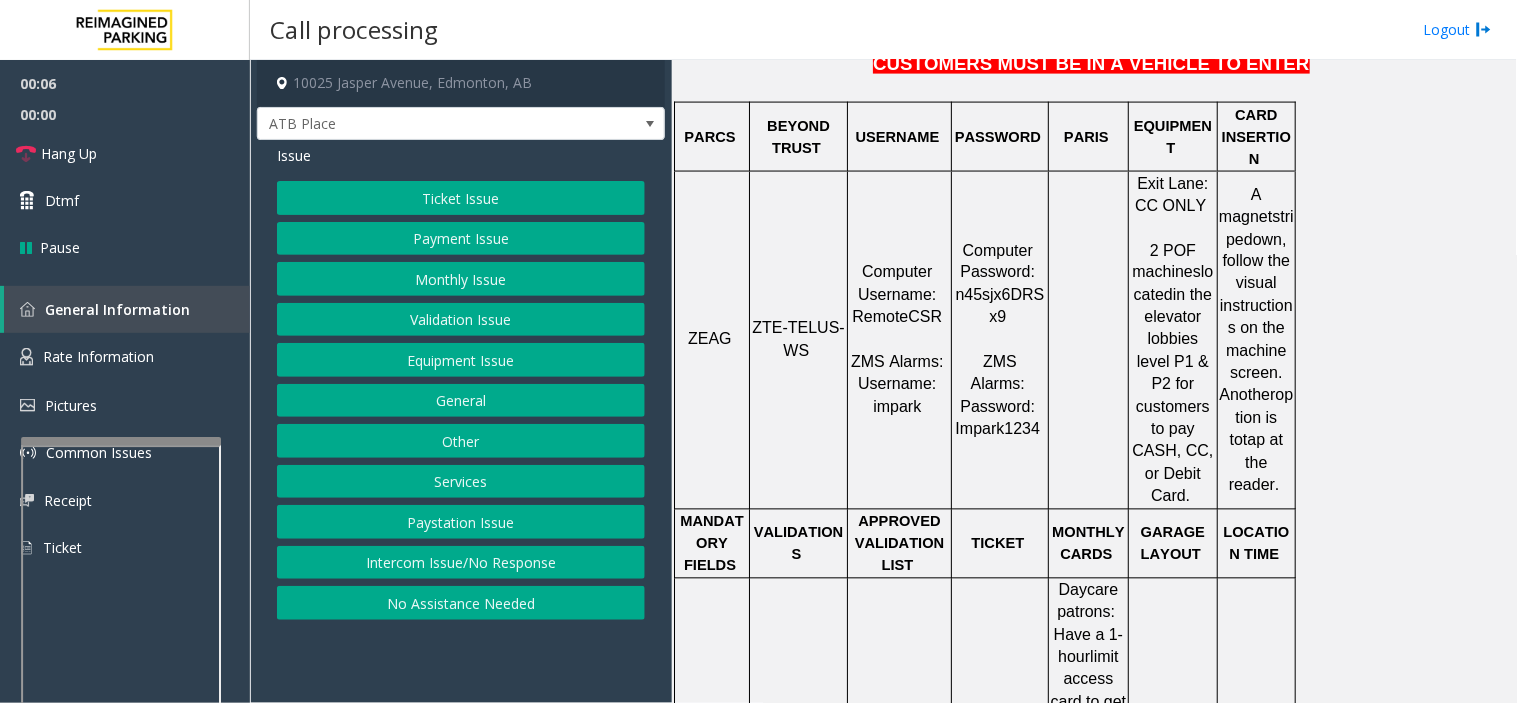click on "Issue  Ticket Issue   Payment Issue   Monthly Issue   Validation Issue   Equipment Issue   General   Other   Services   Paystation Issue   Intercom Issue/No Response   No Assistance Needed" 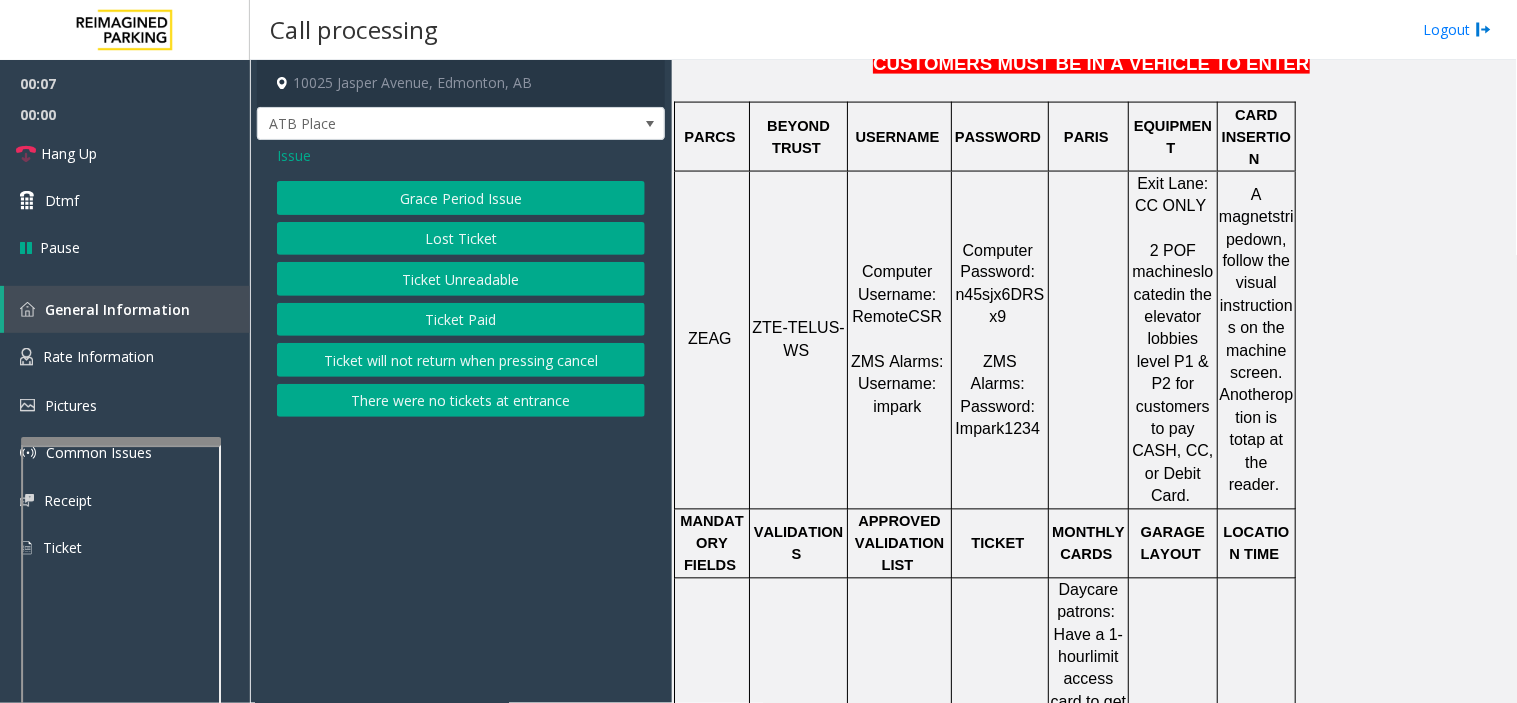click on "Ticket Unreadable" 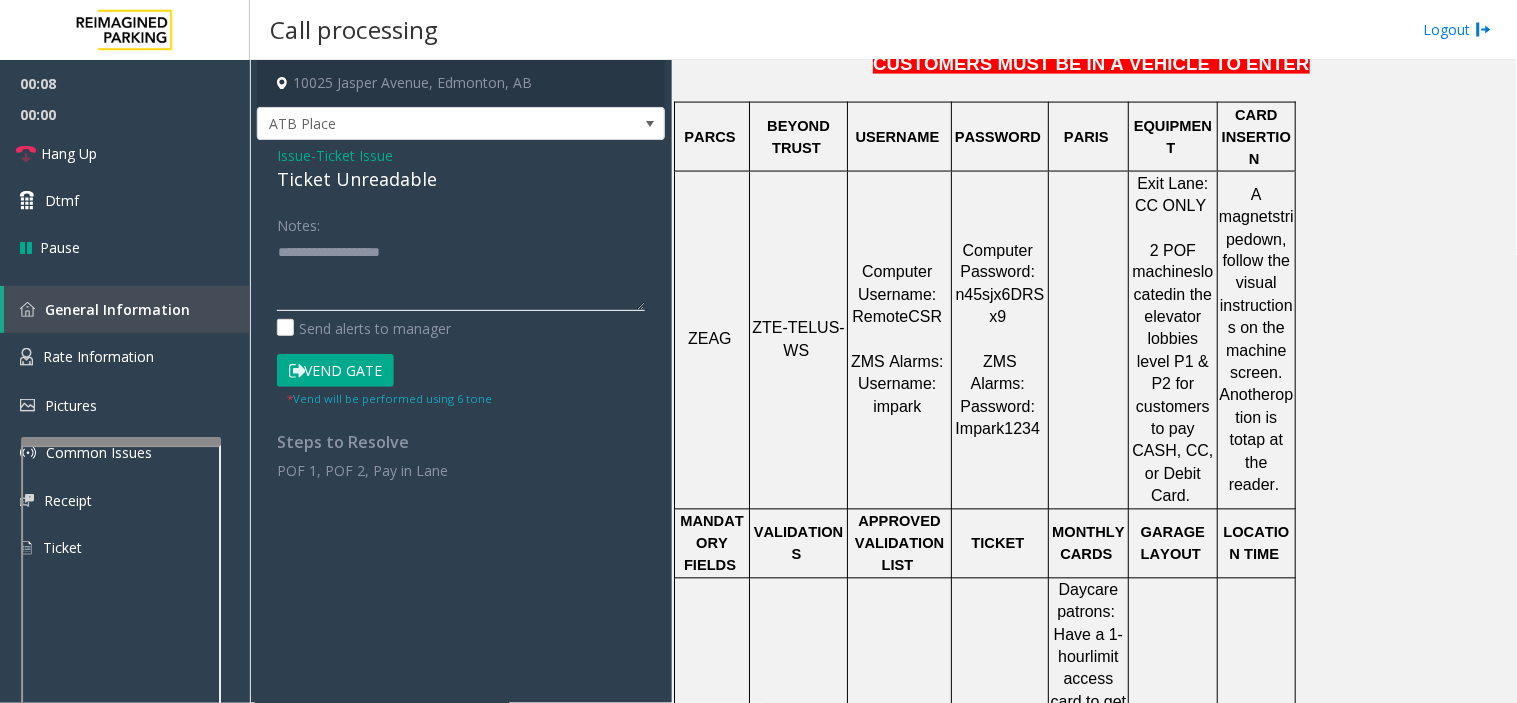 click 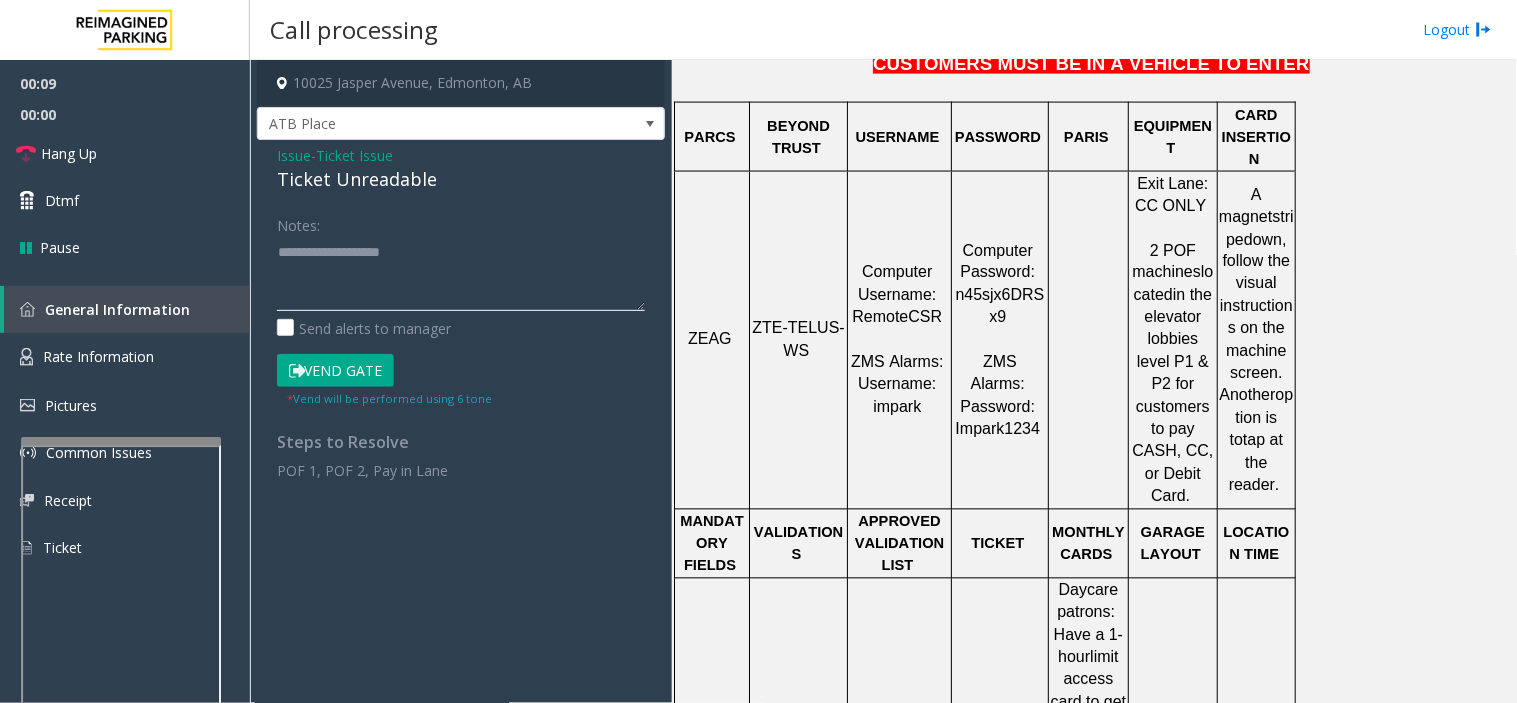 paste on "**********" 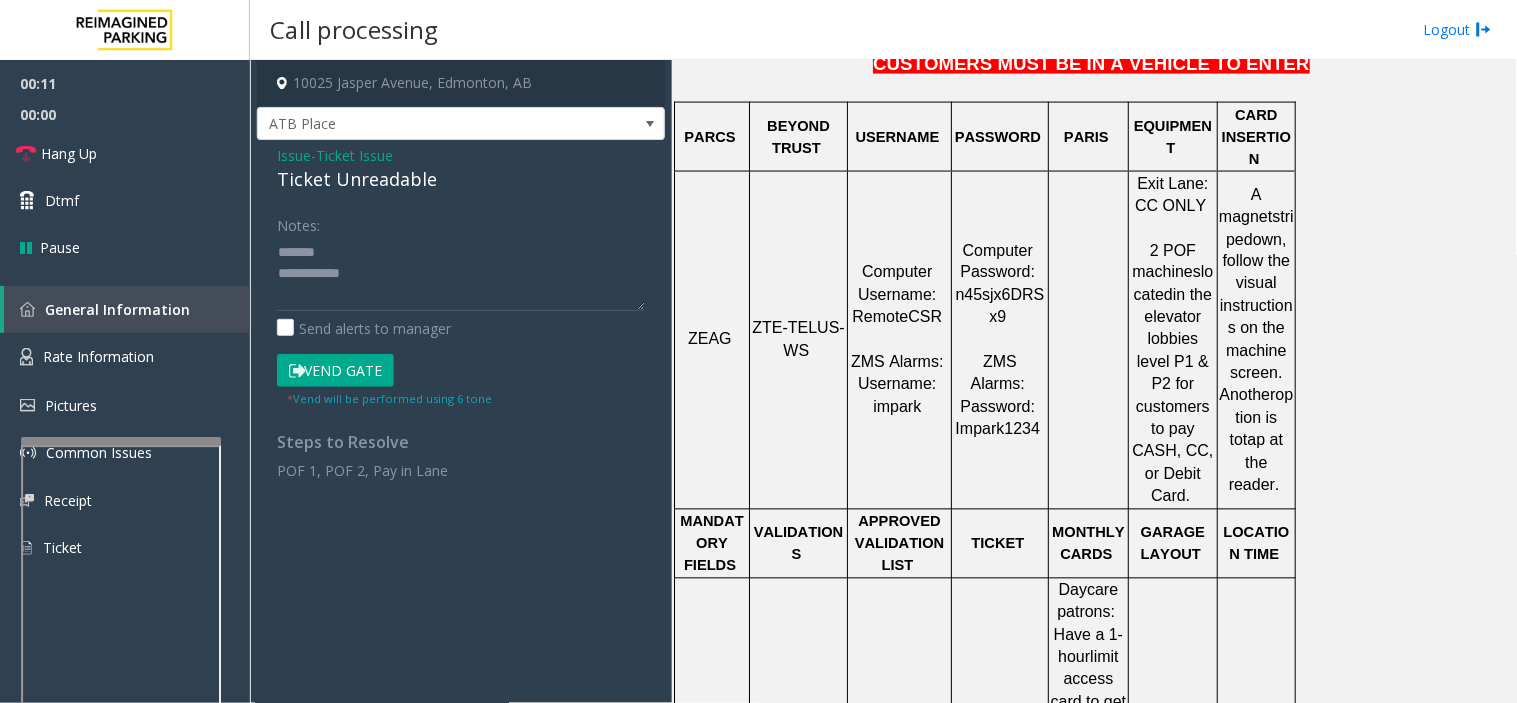 click on "Ticket Unreadable" 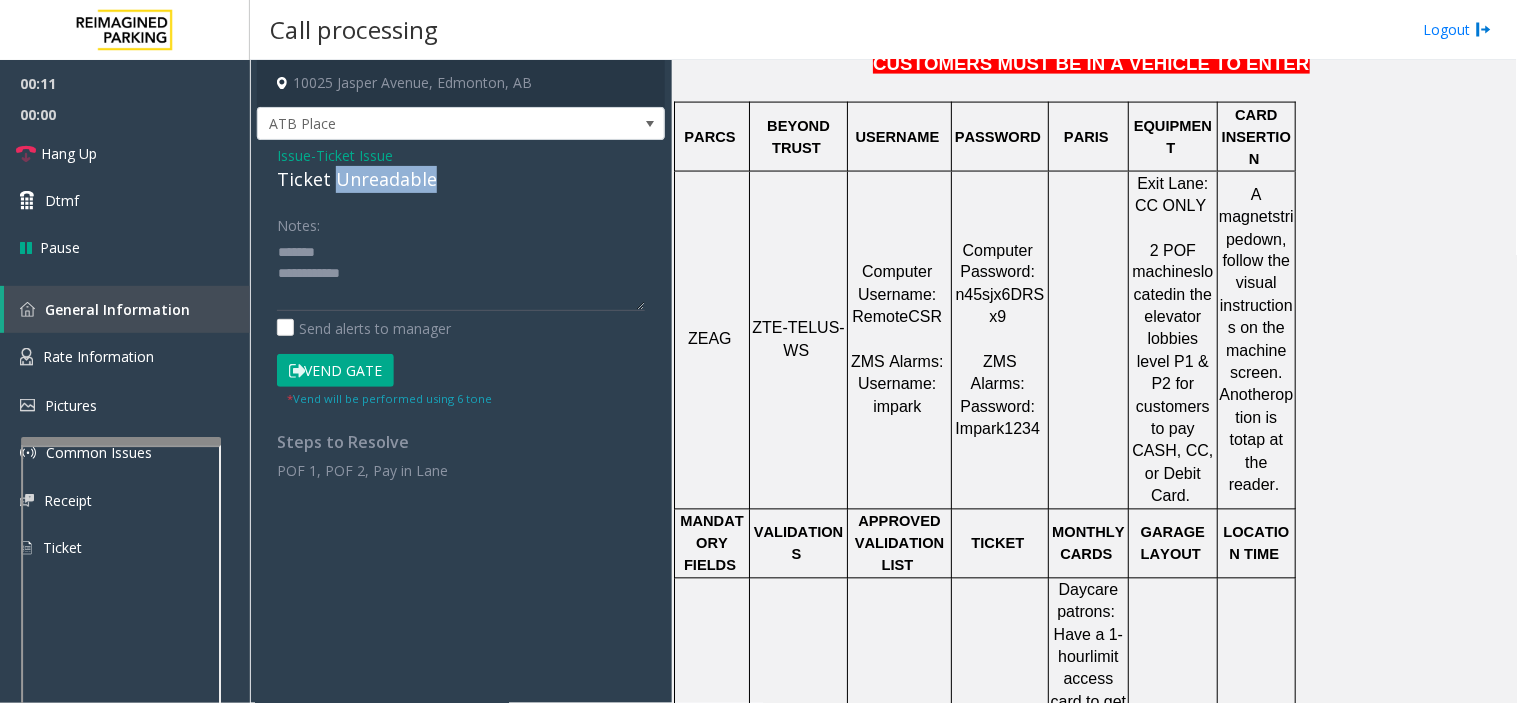 click on "Ticket Unreadable" 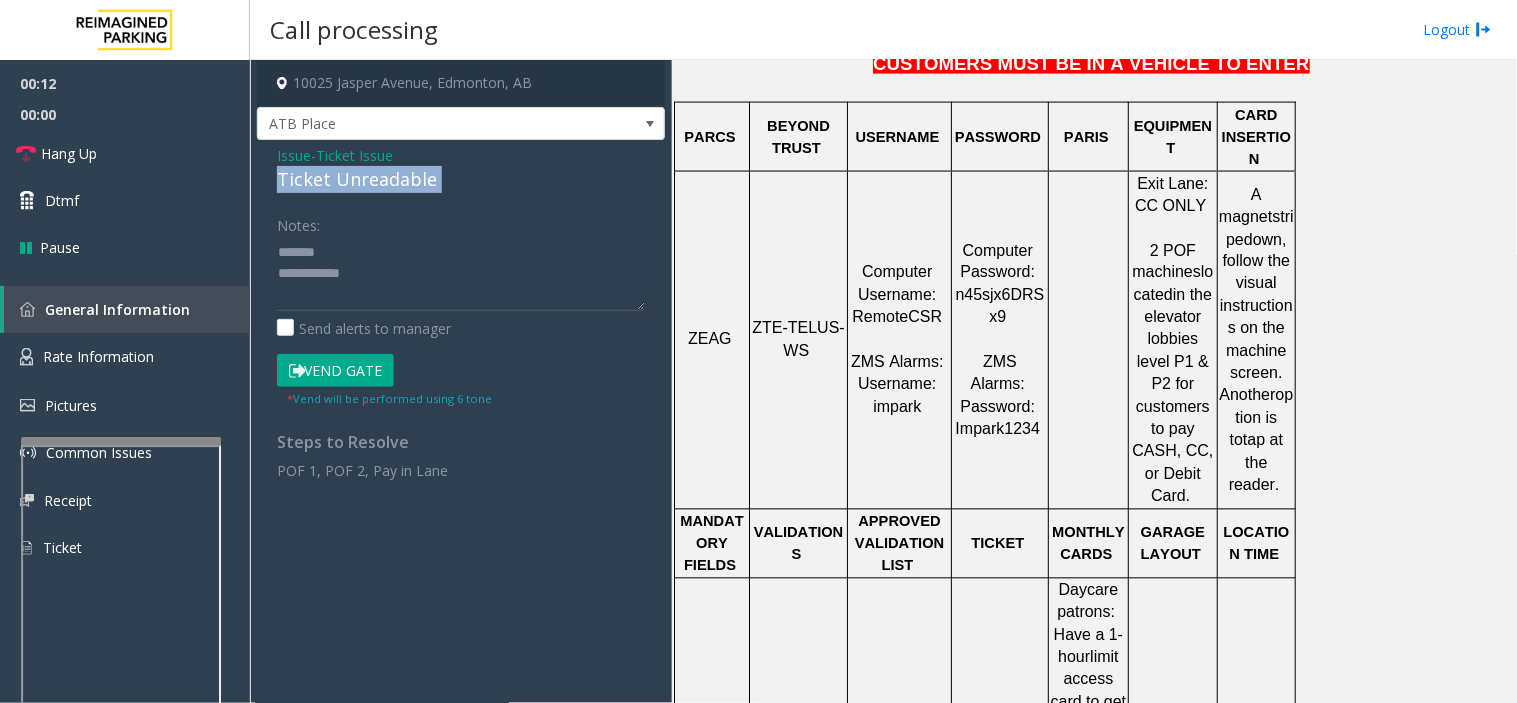 click on "Ticket Unreadable" 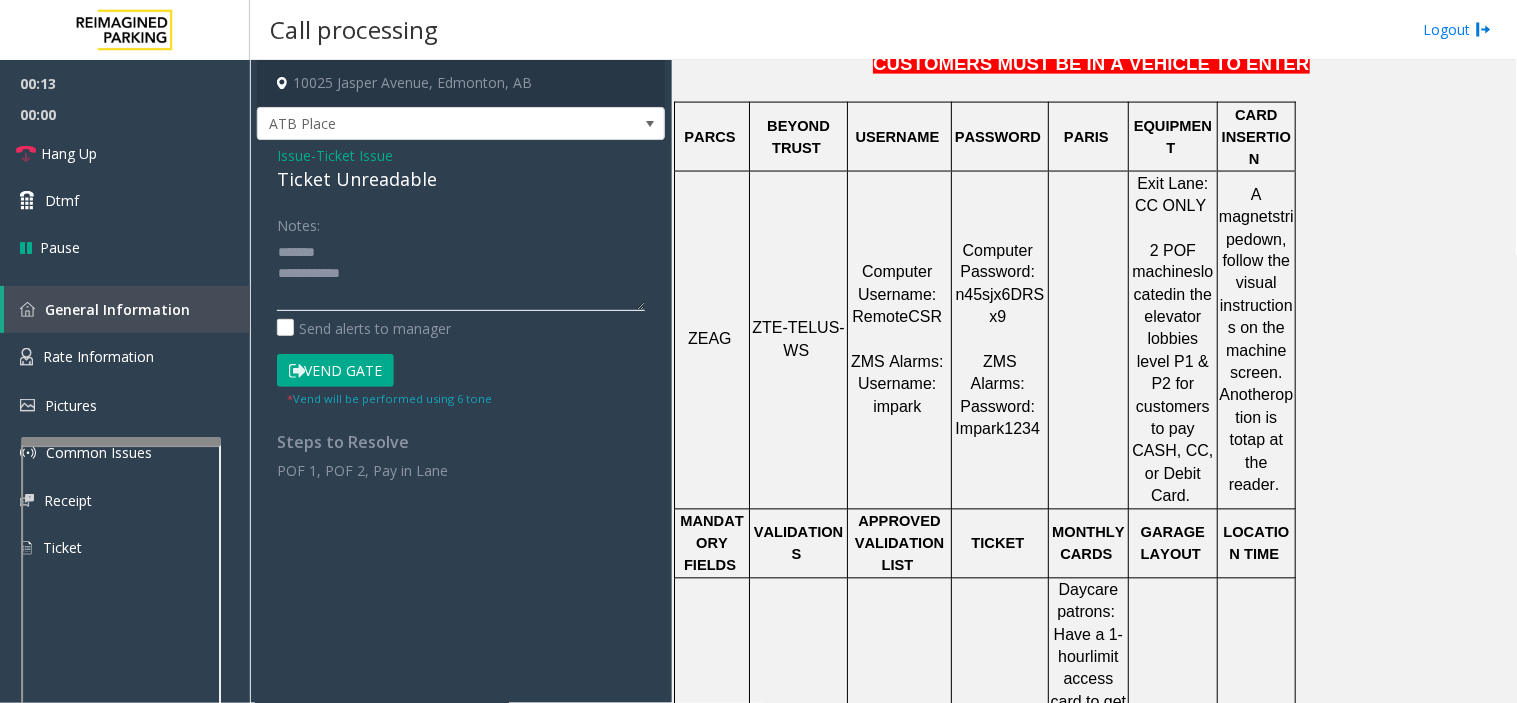 click 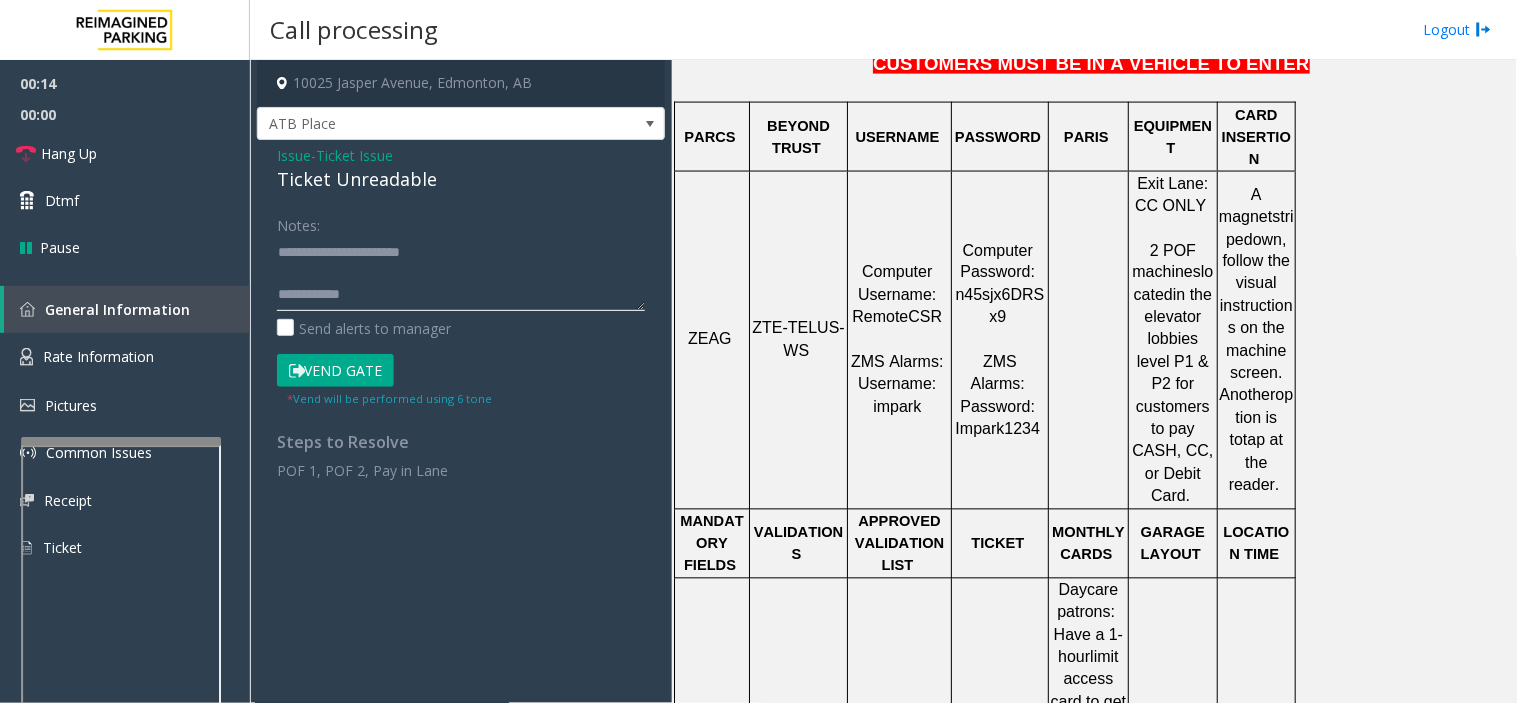 click 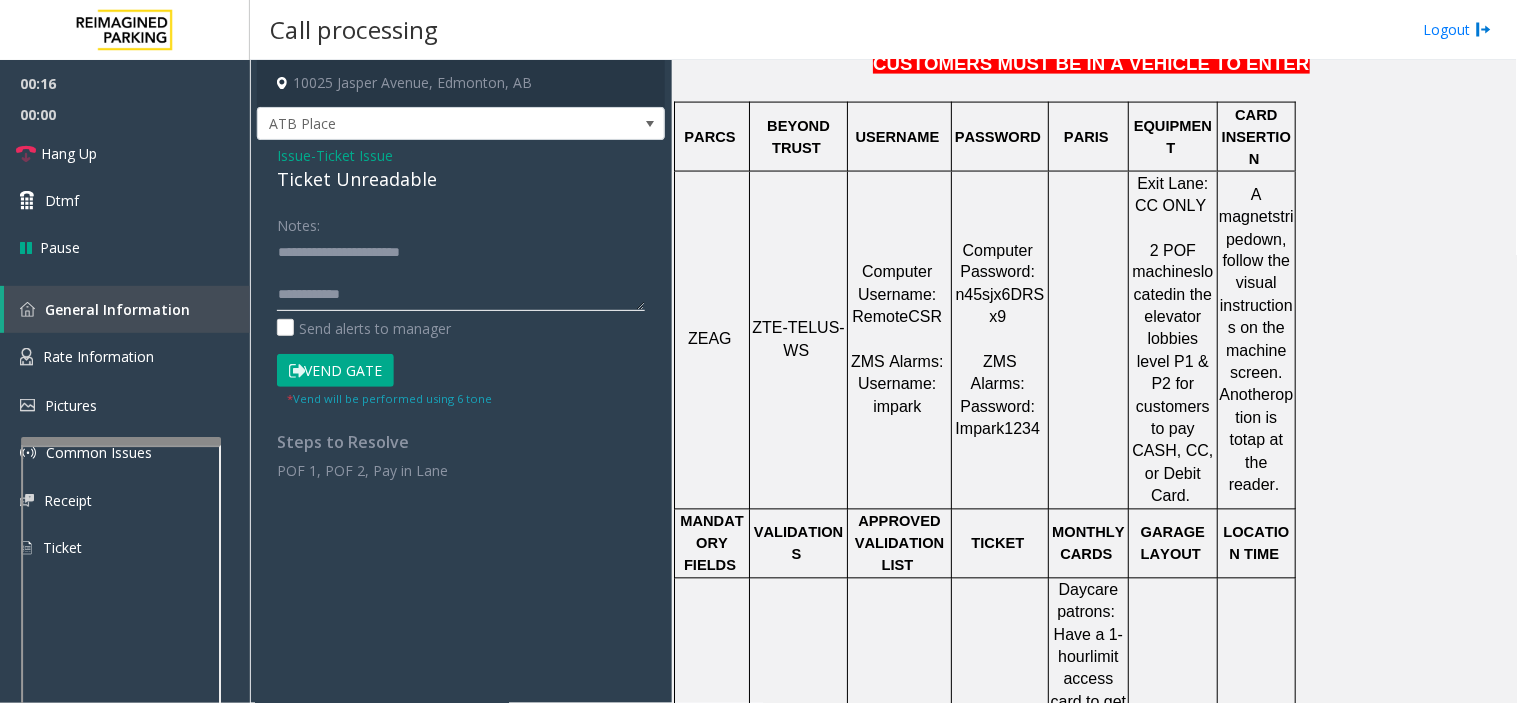 type on "**********" 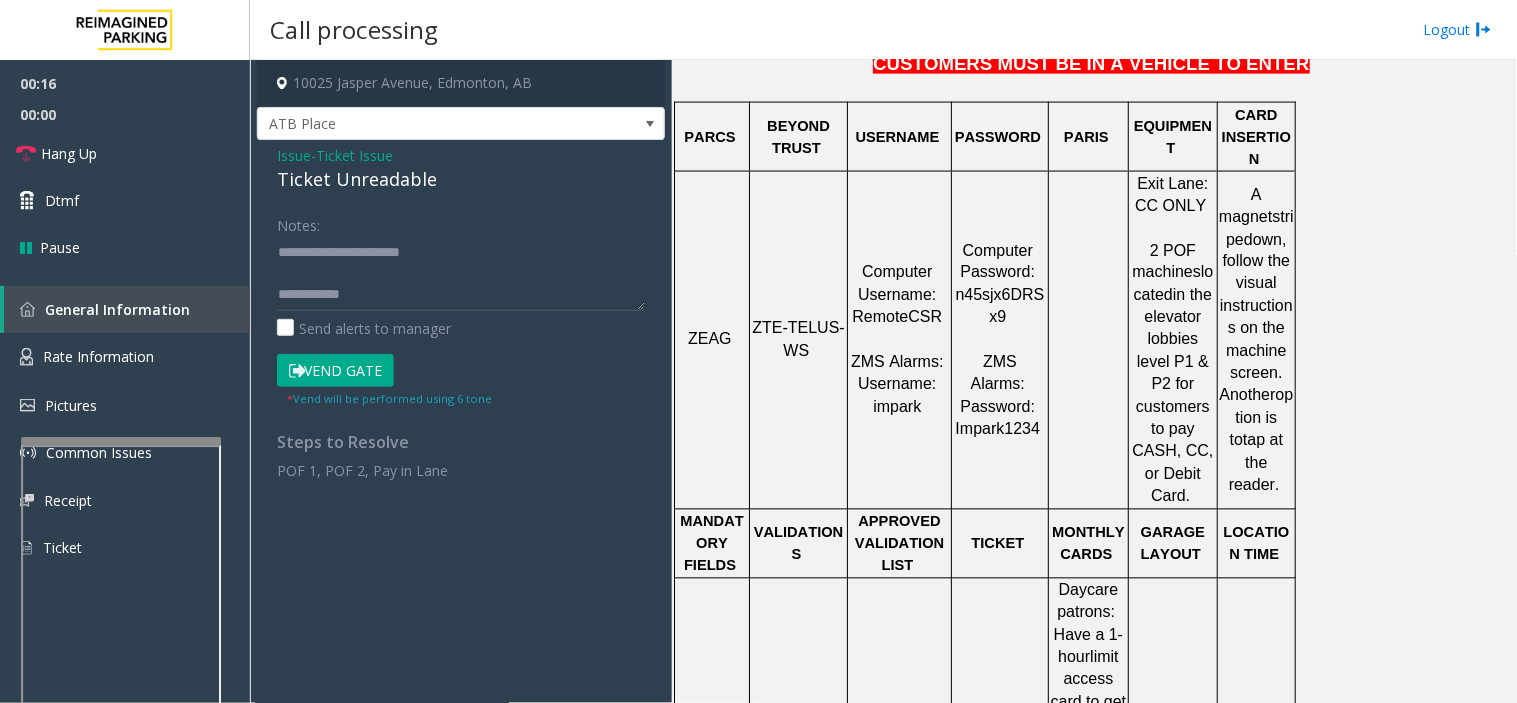 click on "Issue" 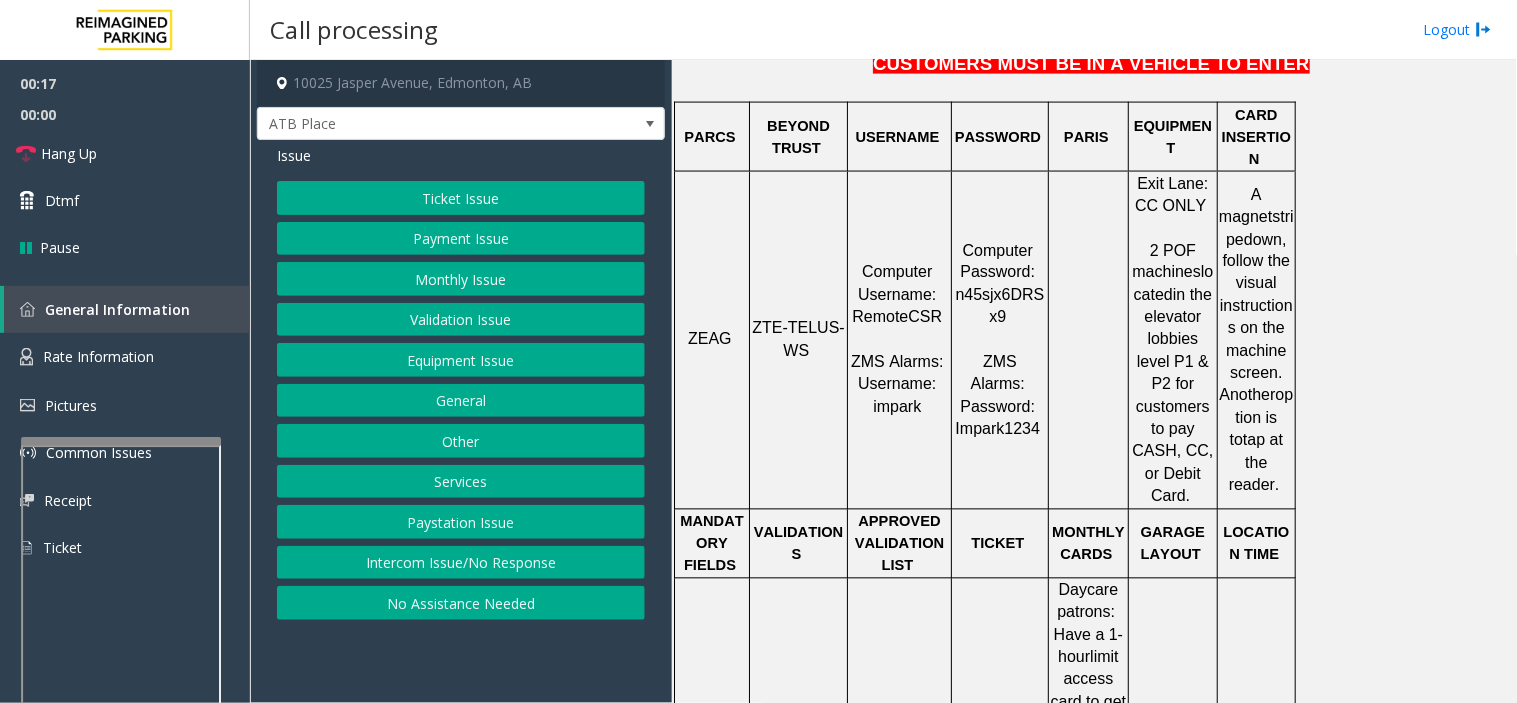 click on "Ticket Issue" 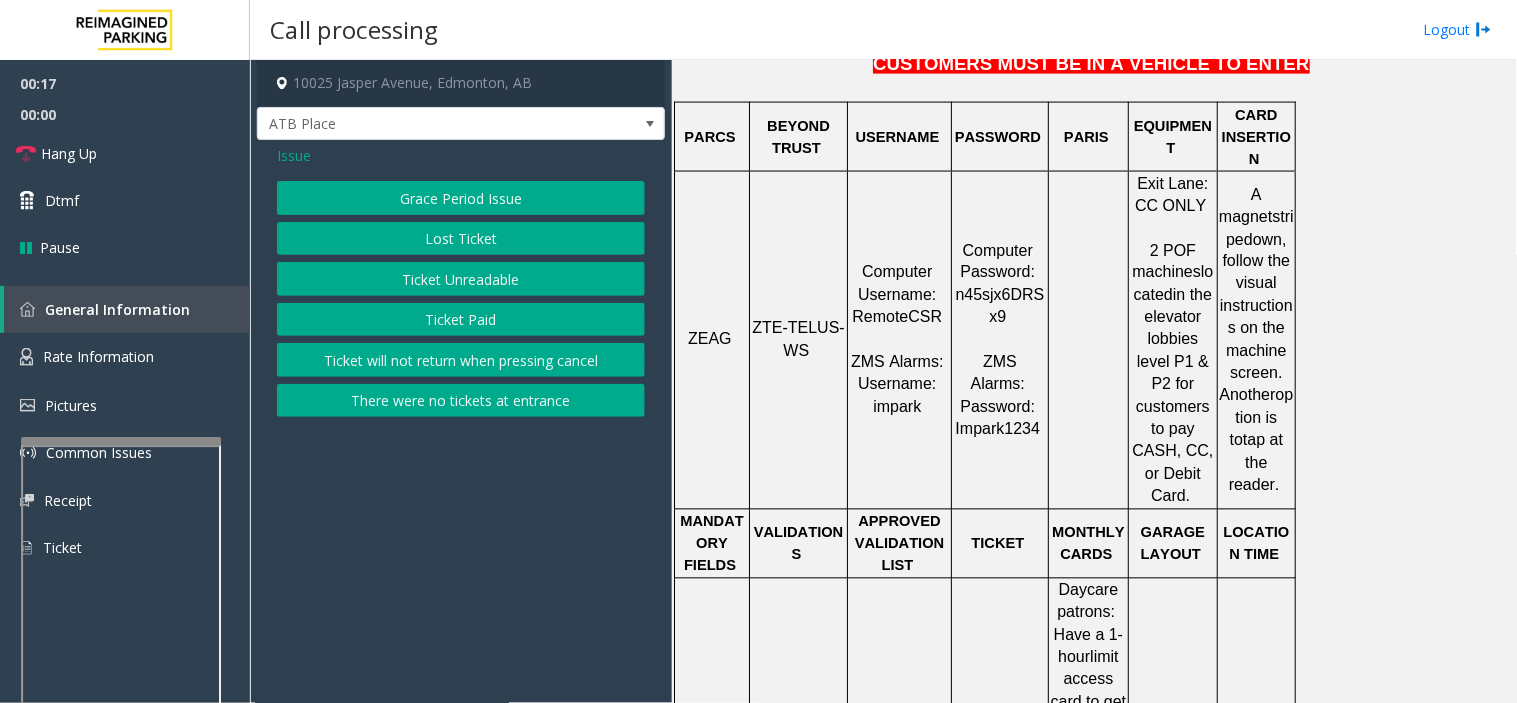 click on "Ticket Unreadable" 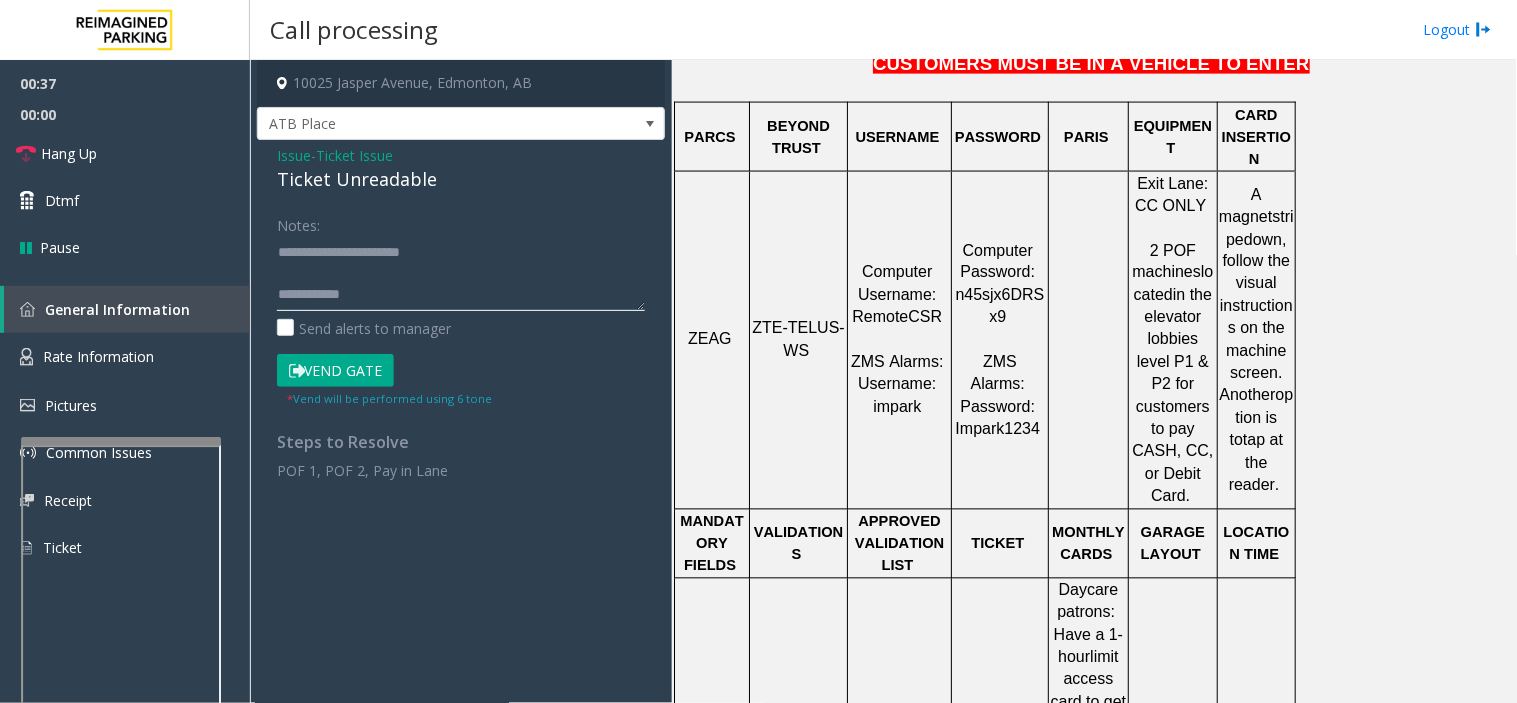 click 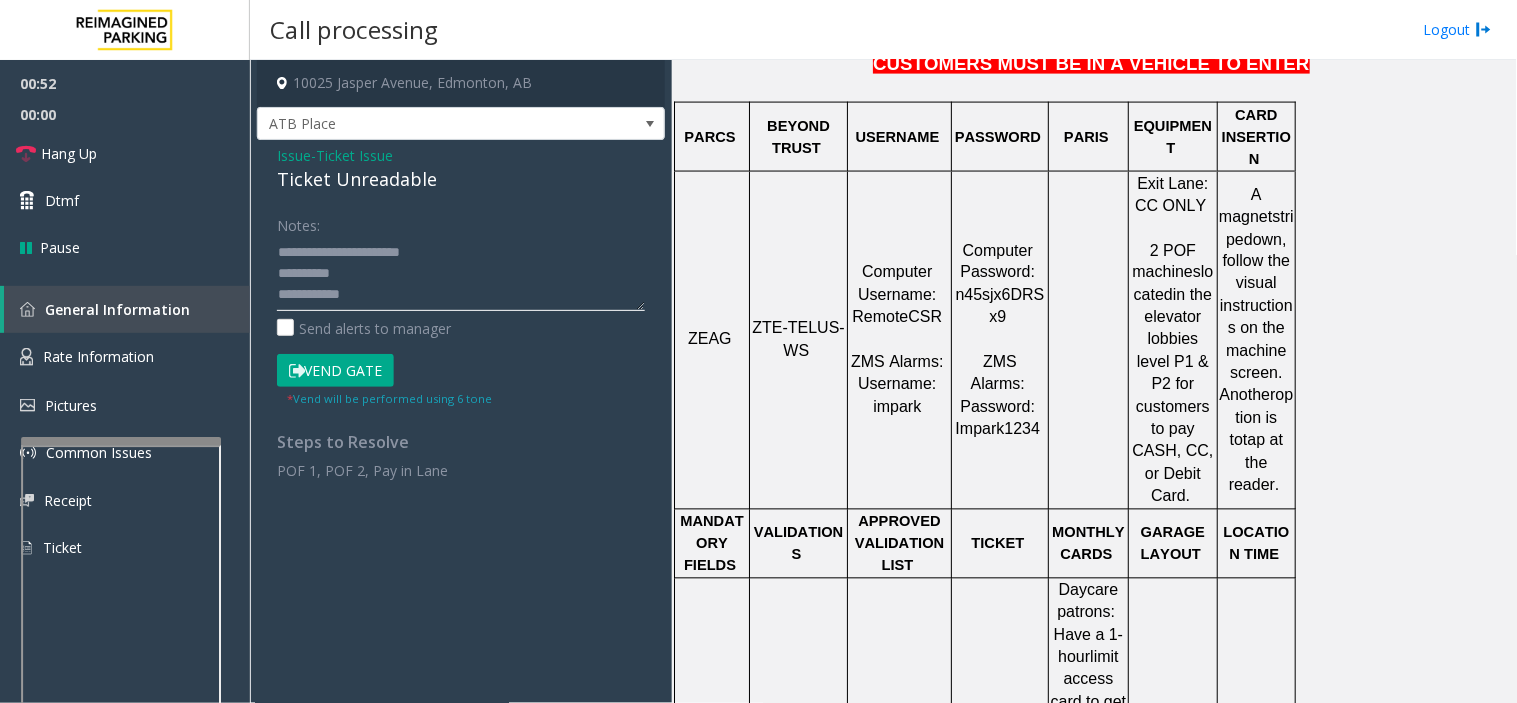 type on "**********" 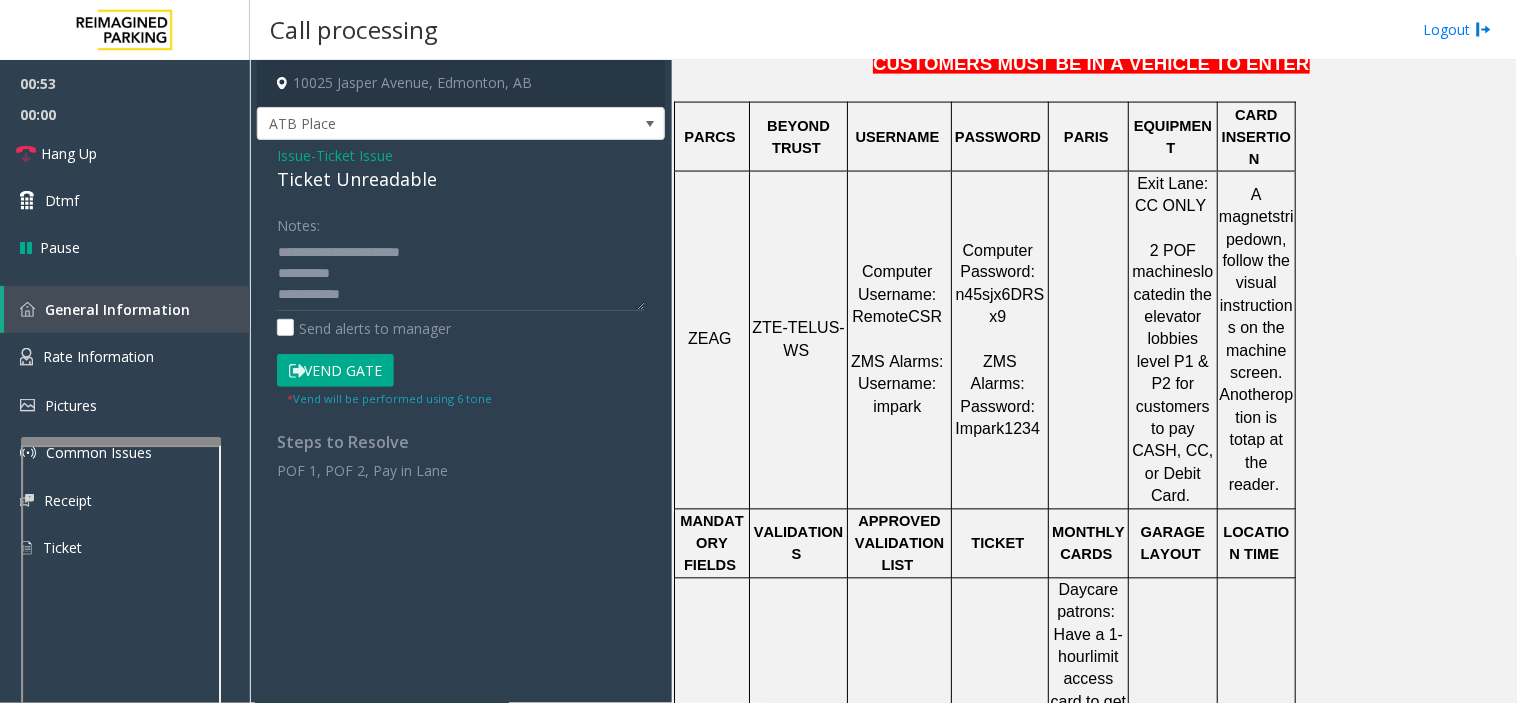 click on "Vend Gate" 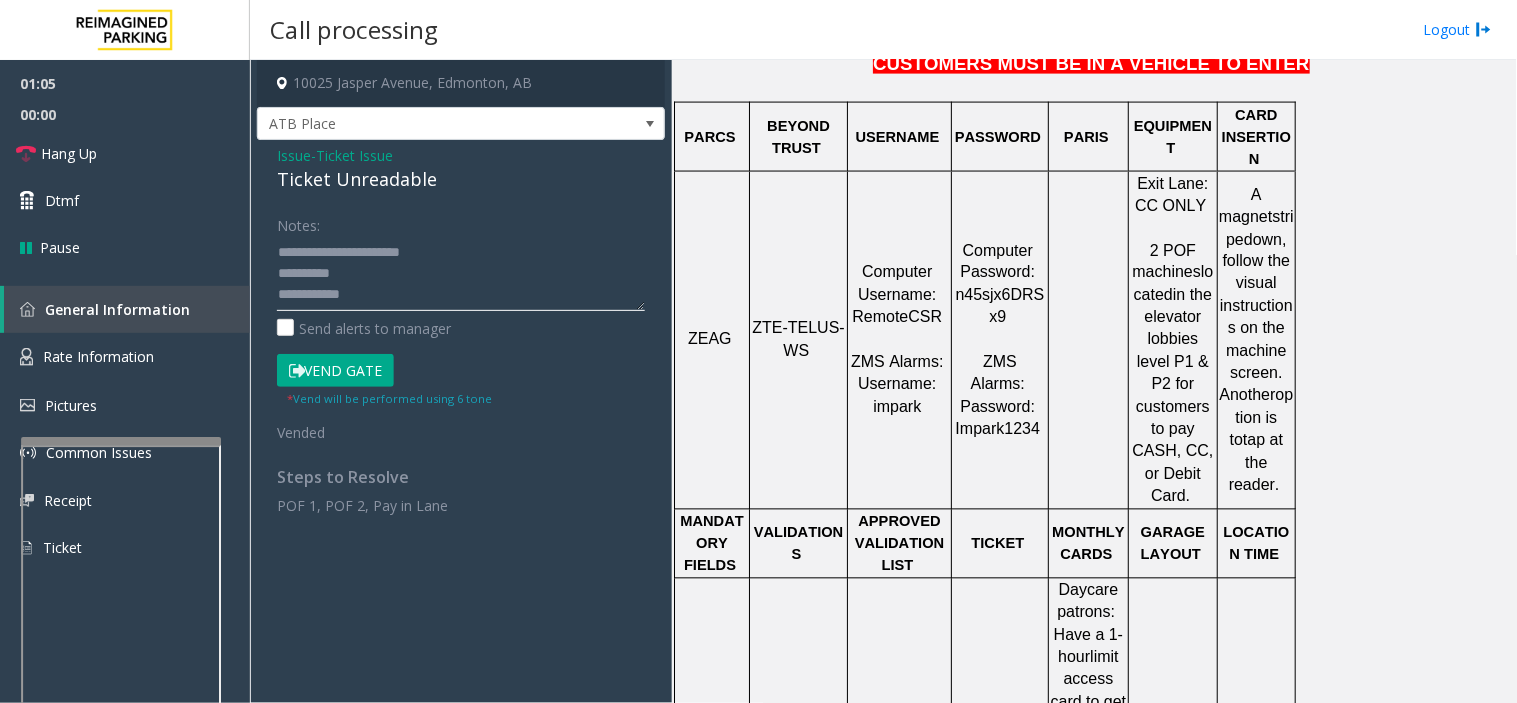 click 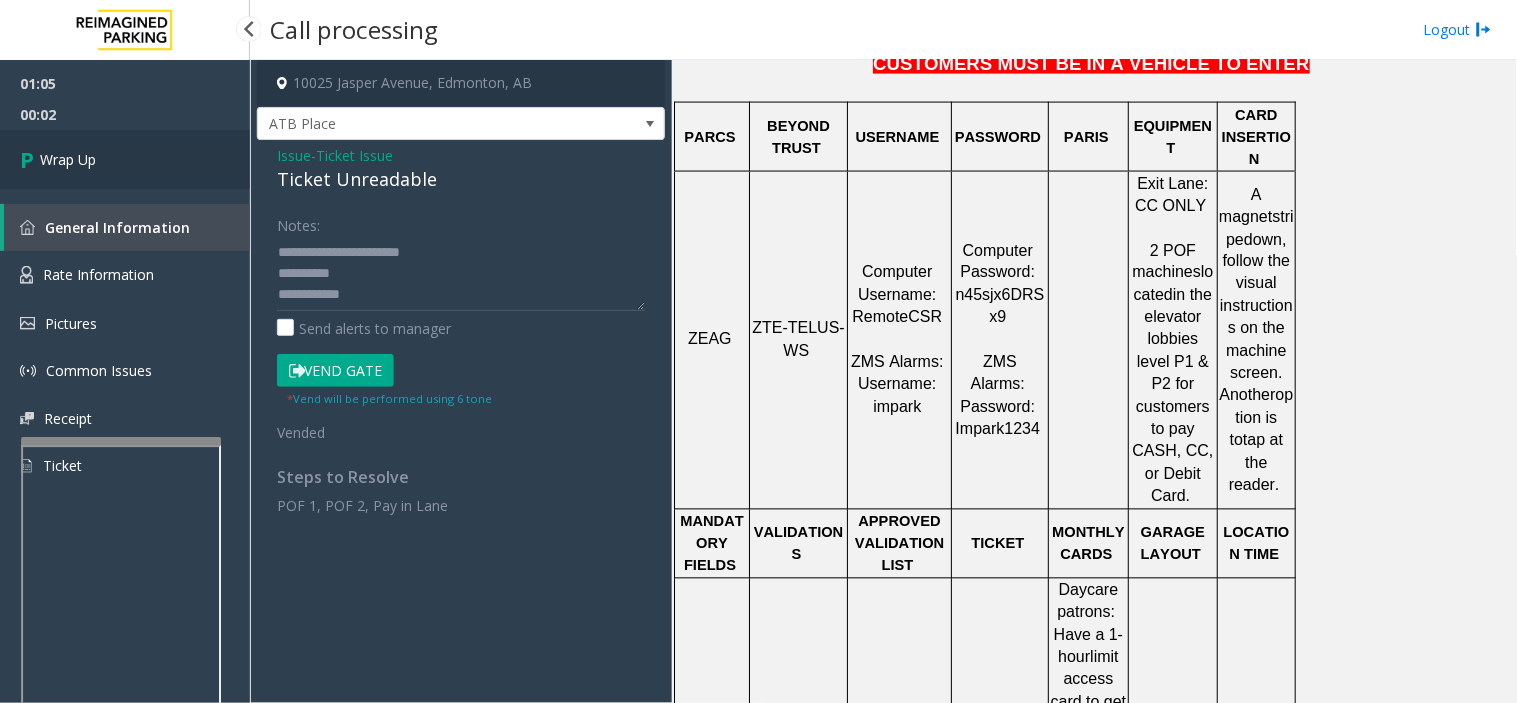 click on "Wrap Up" at bounding box center [125, 159] 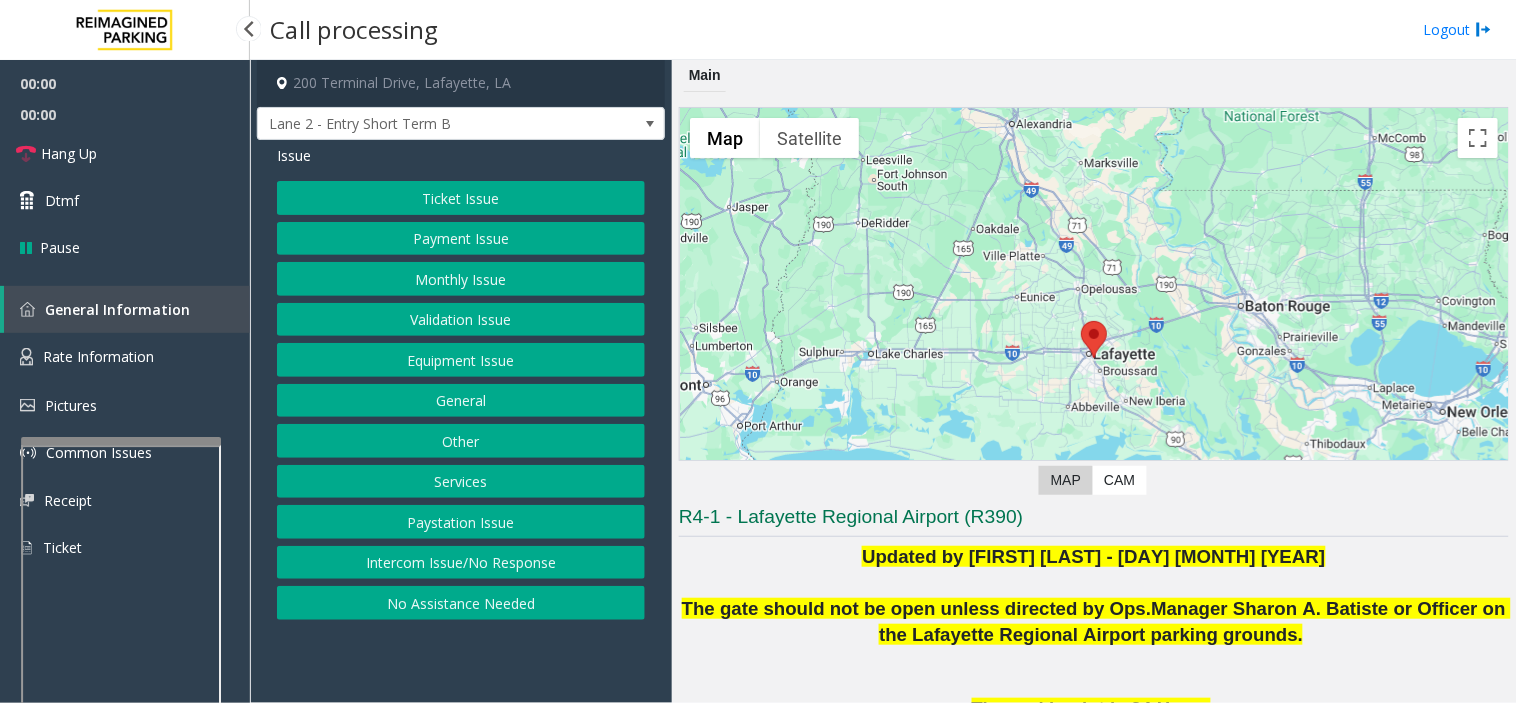 drag, startPoint x: 91, startPoint y: 354, endPoint x: 494, endPoint y: 670, distance: 512.11816 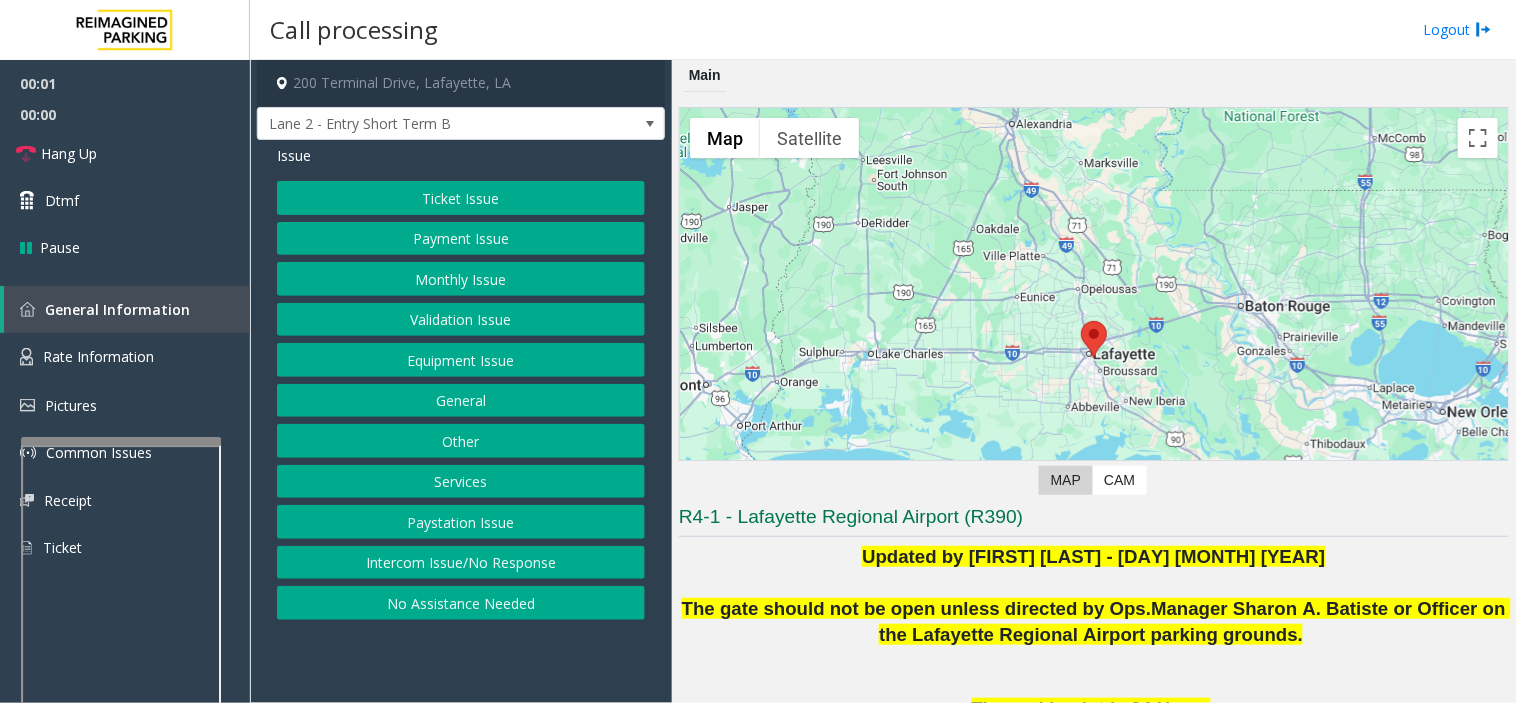 drag, startPoint x: 494, startPoint y: 670, endPoint x: 508, endPoint y: 671, distance: 14.035668 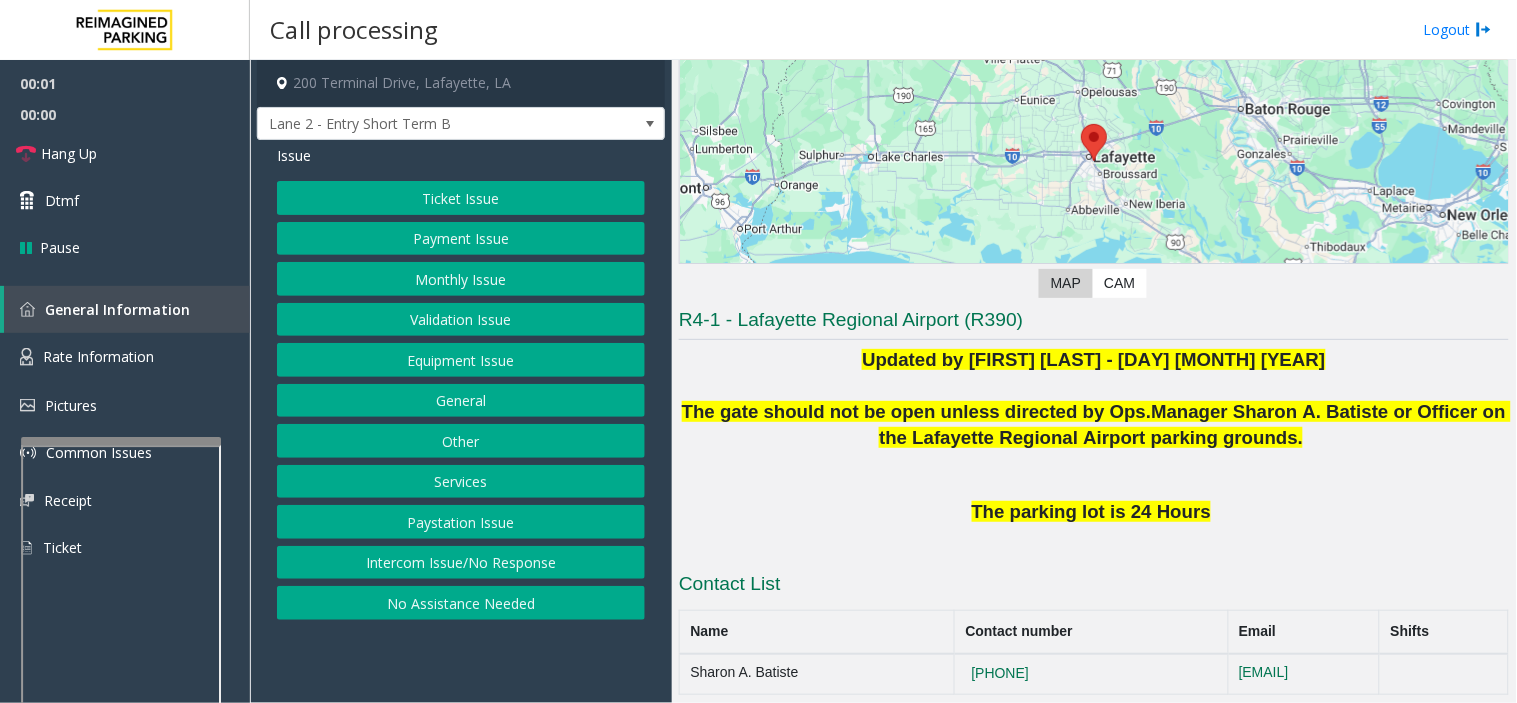 scroll, scrollTop: 491, scrollLeft: 0, axis: vertical 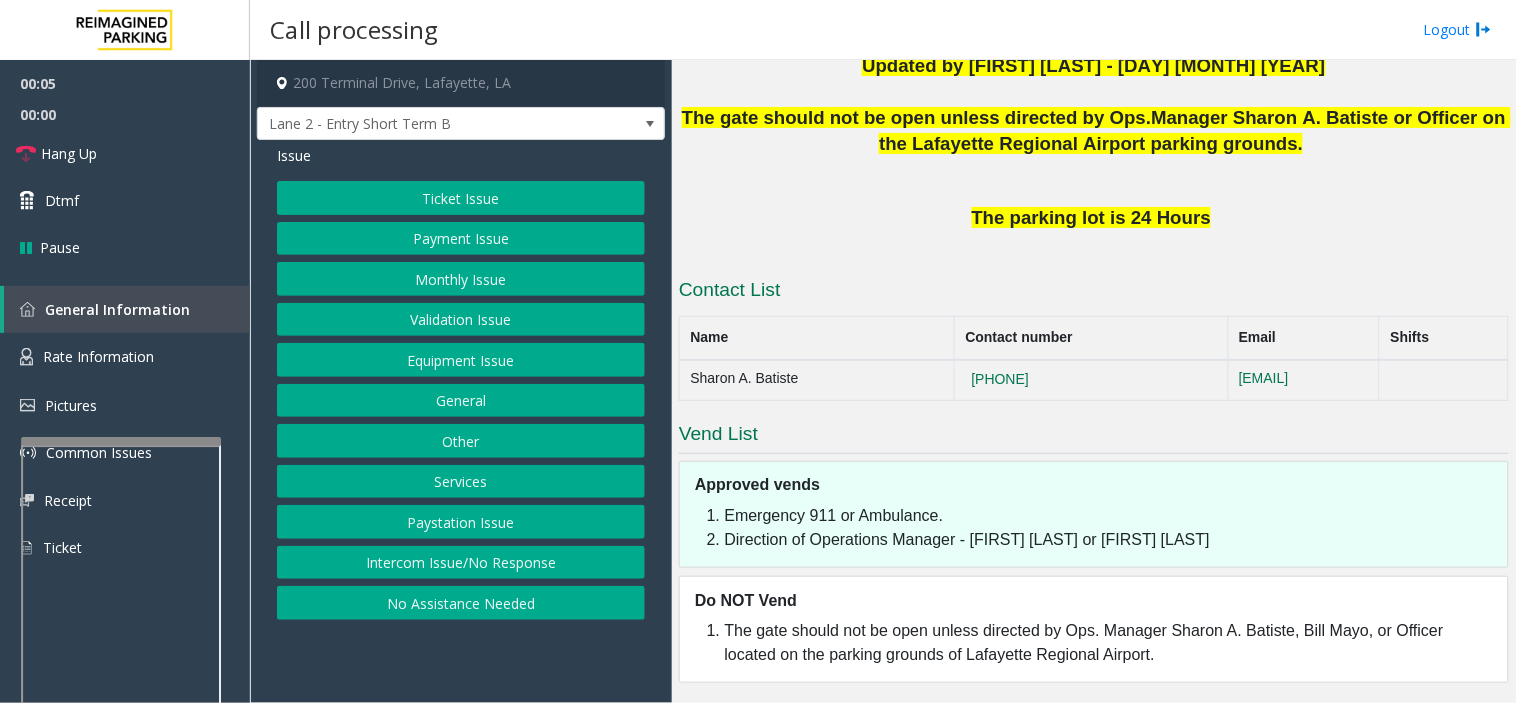drag, startPoint x: 768, startPoint y: 42, endPoint x: 758, endPoint y: 43, distance: 10.049875 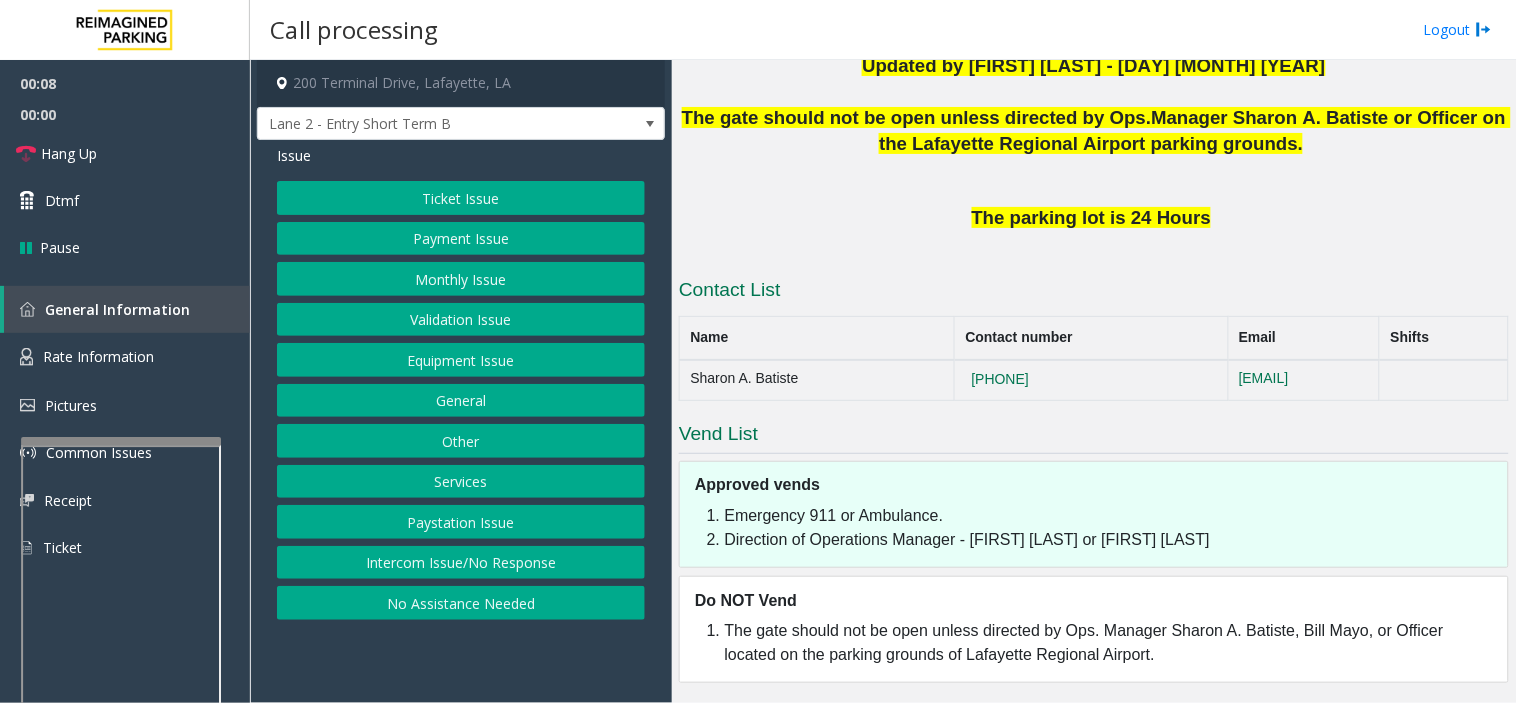 click on "Equipment Issue" 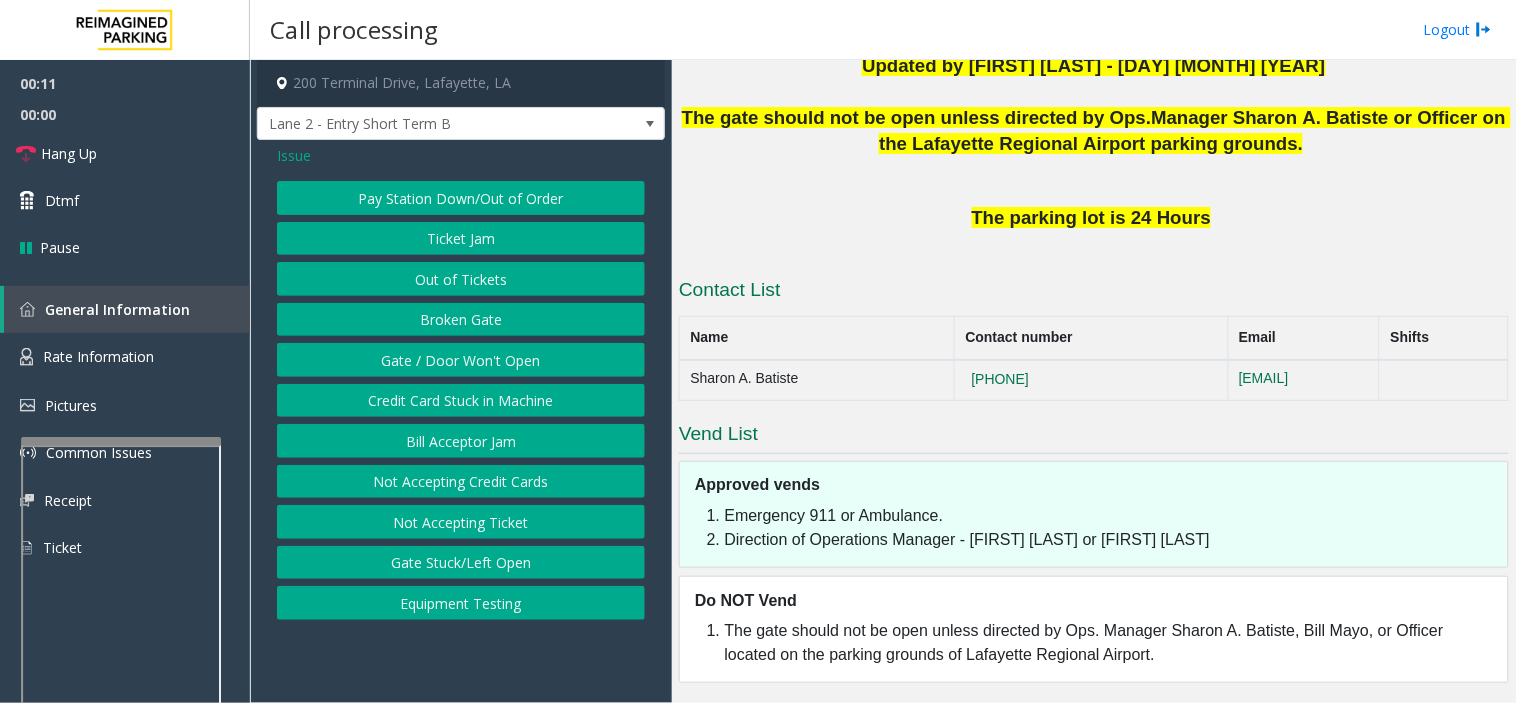 click on "Issue" 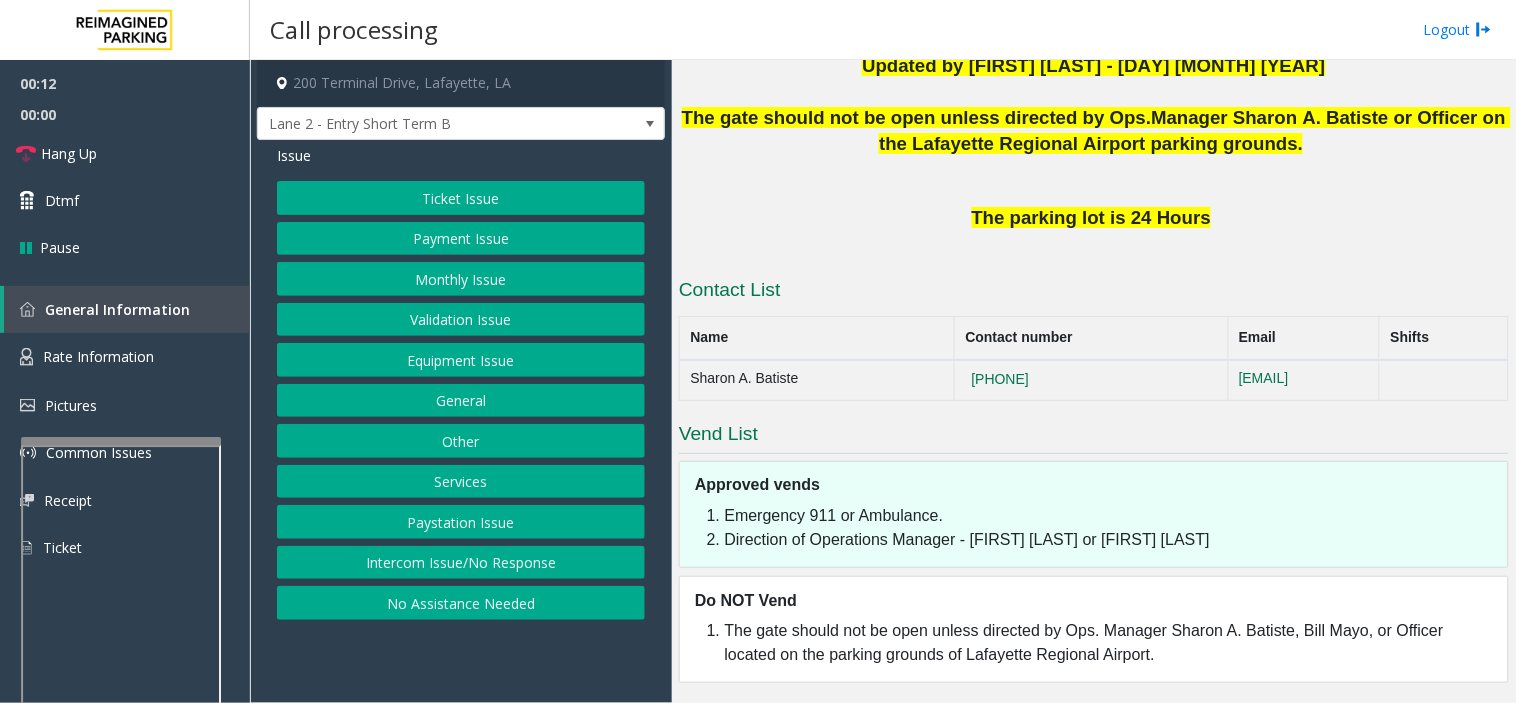 click on "Intercom Issue/No Response" 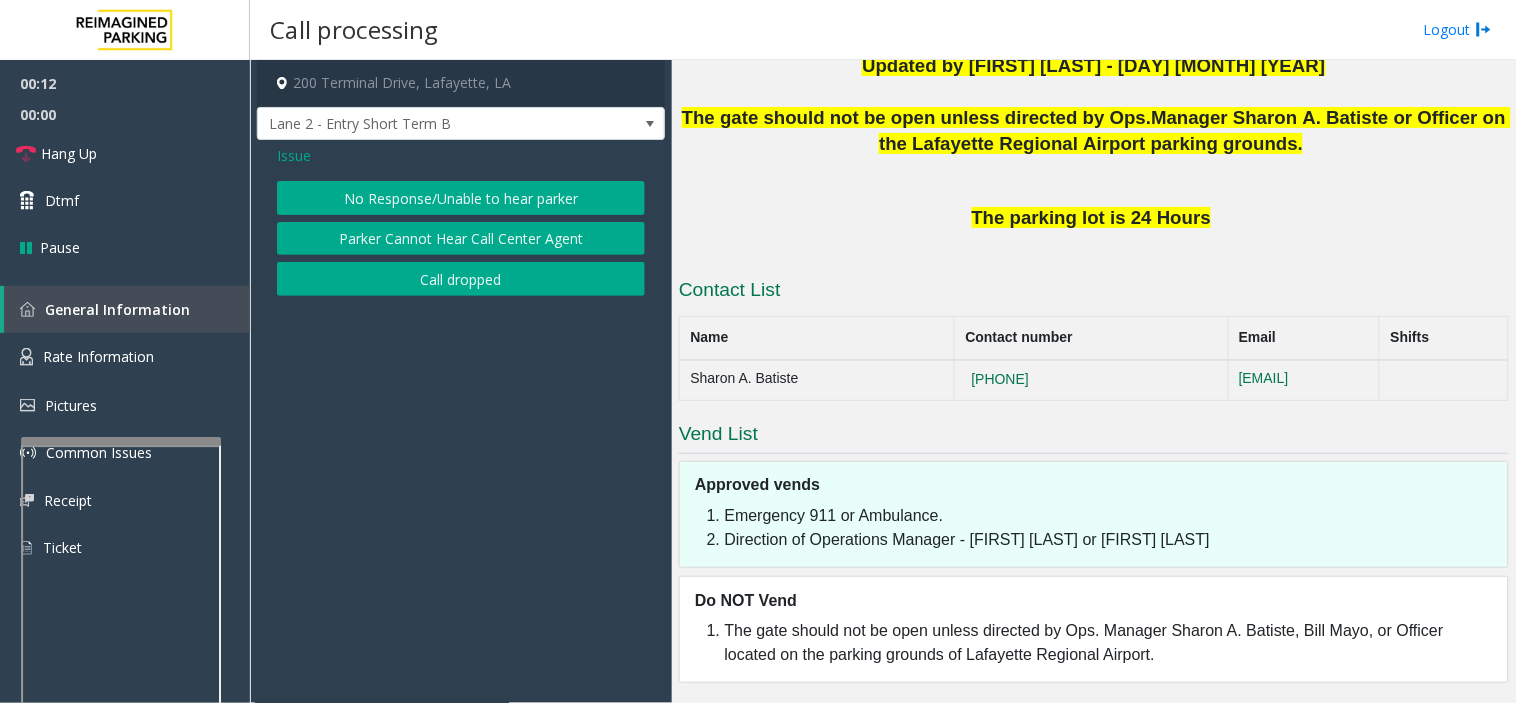click on "No Response/Unable to hear parker" 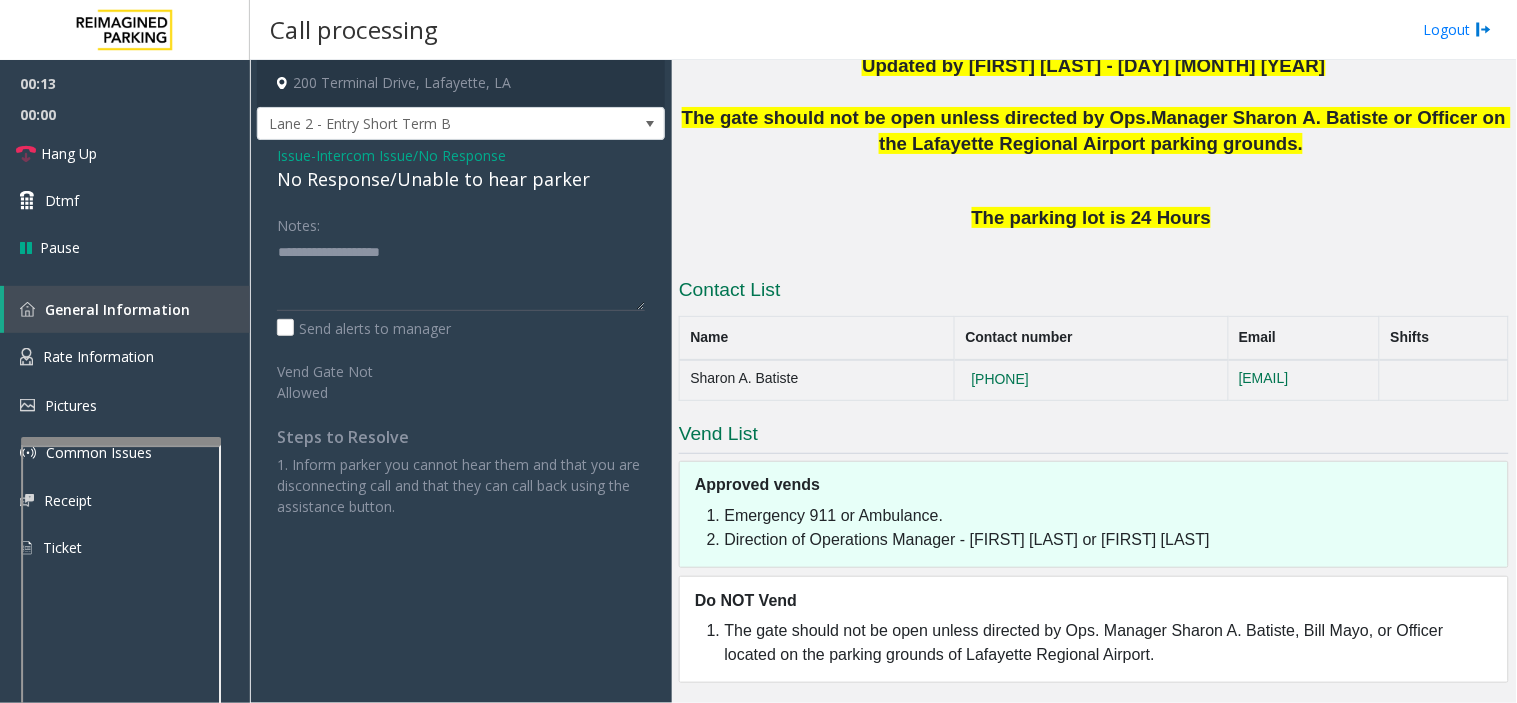 click on "No Response/Unable to hear parker" 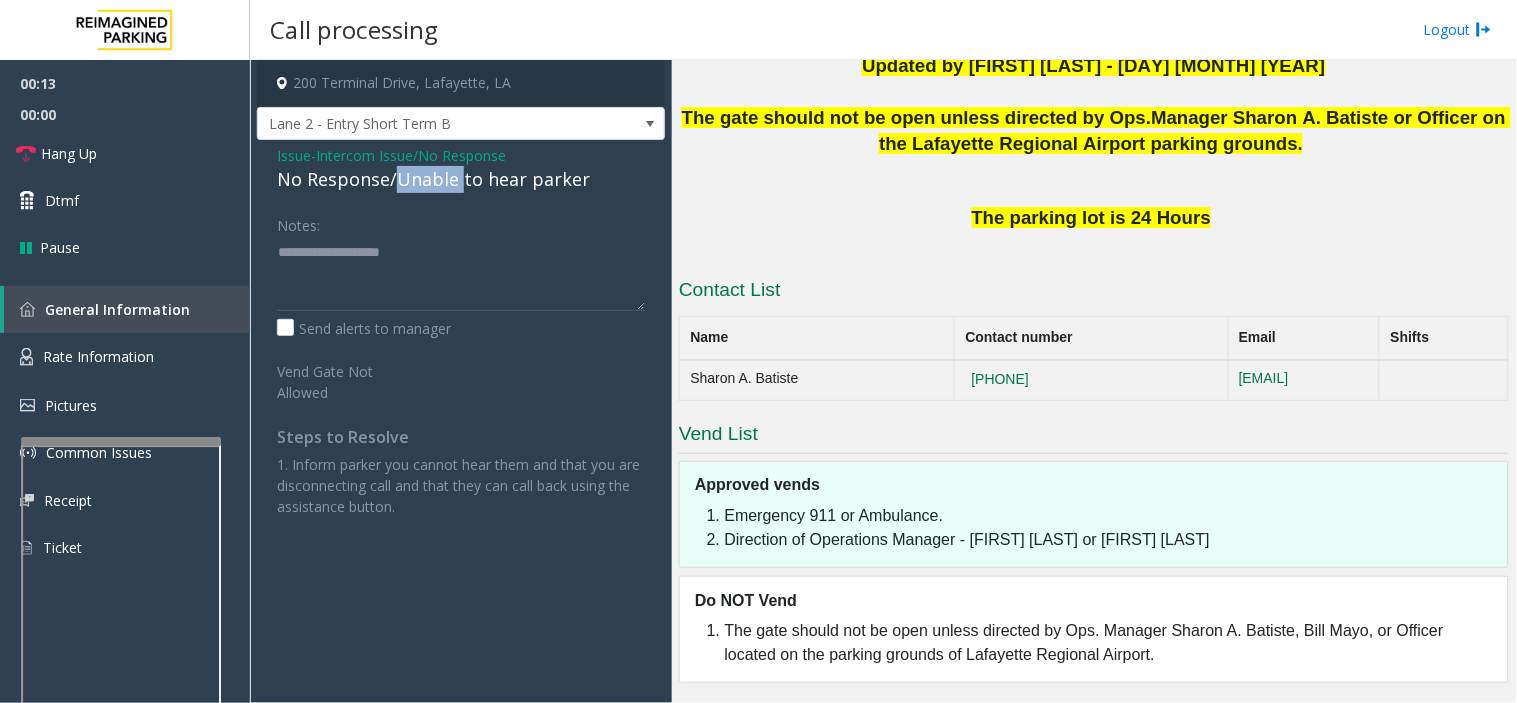 click on "No Response/Unable to hear parker" 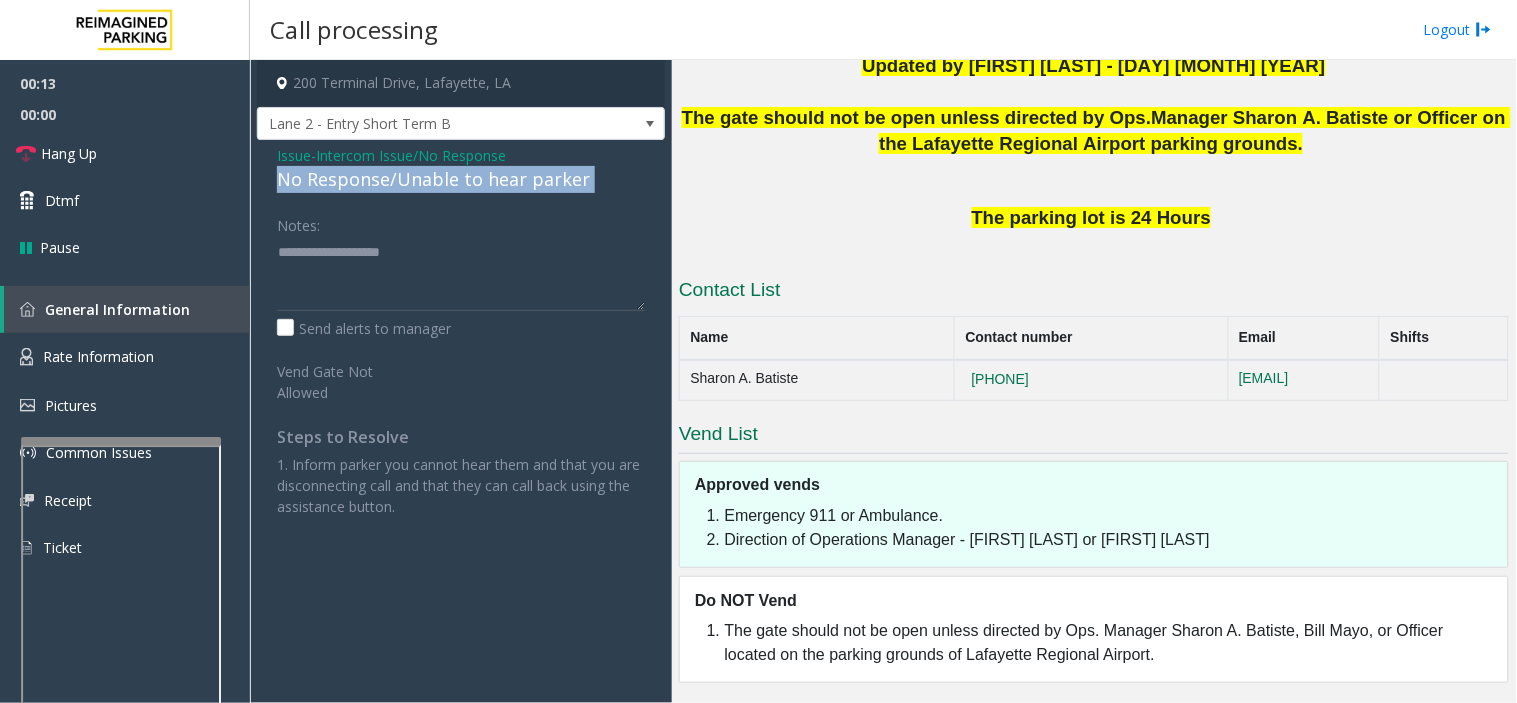click on "No Response/Unable to hear parker" 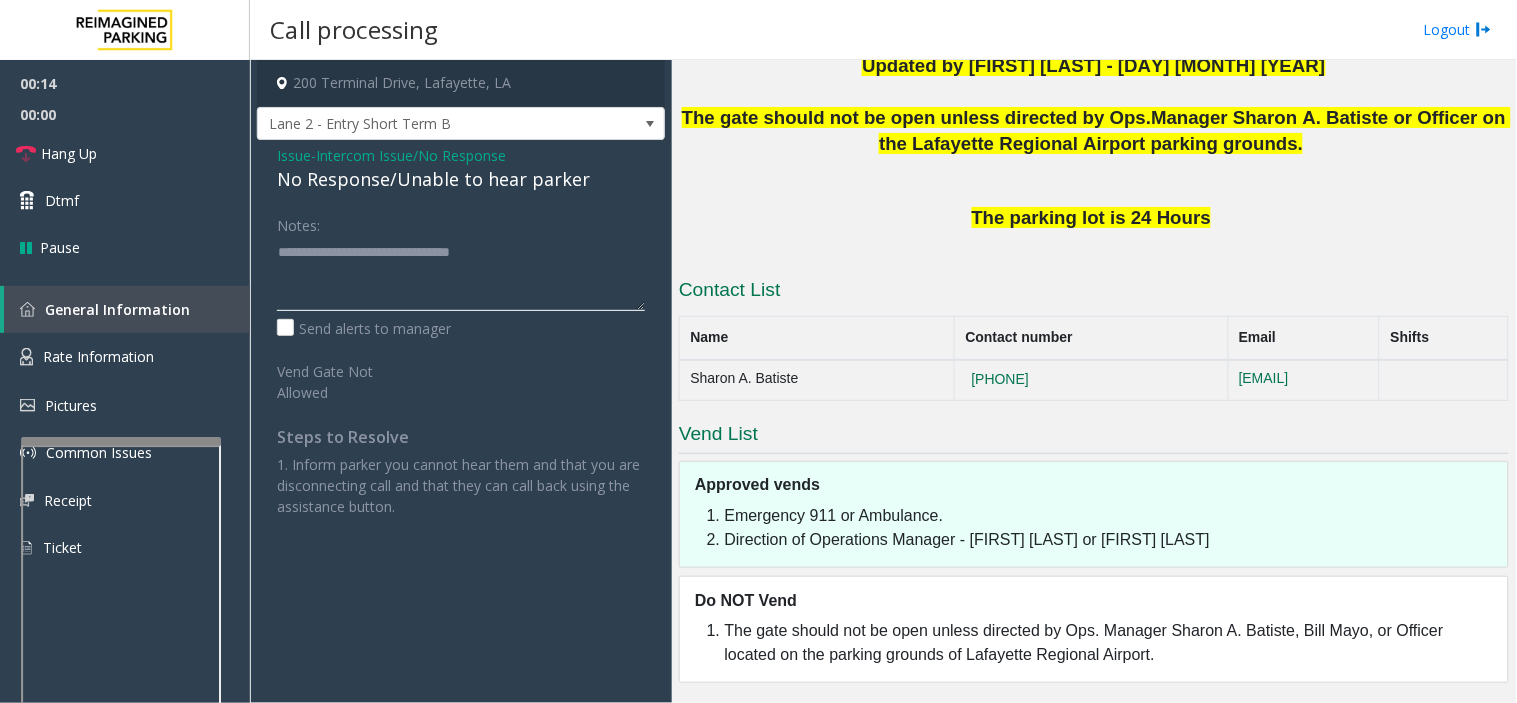 click 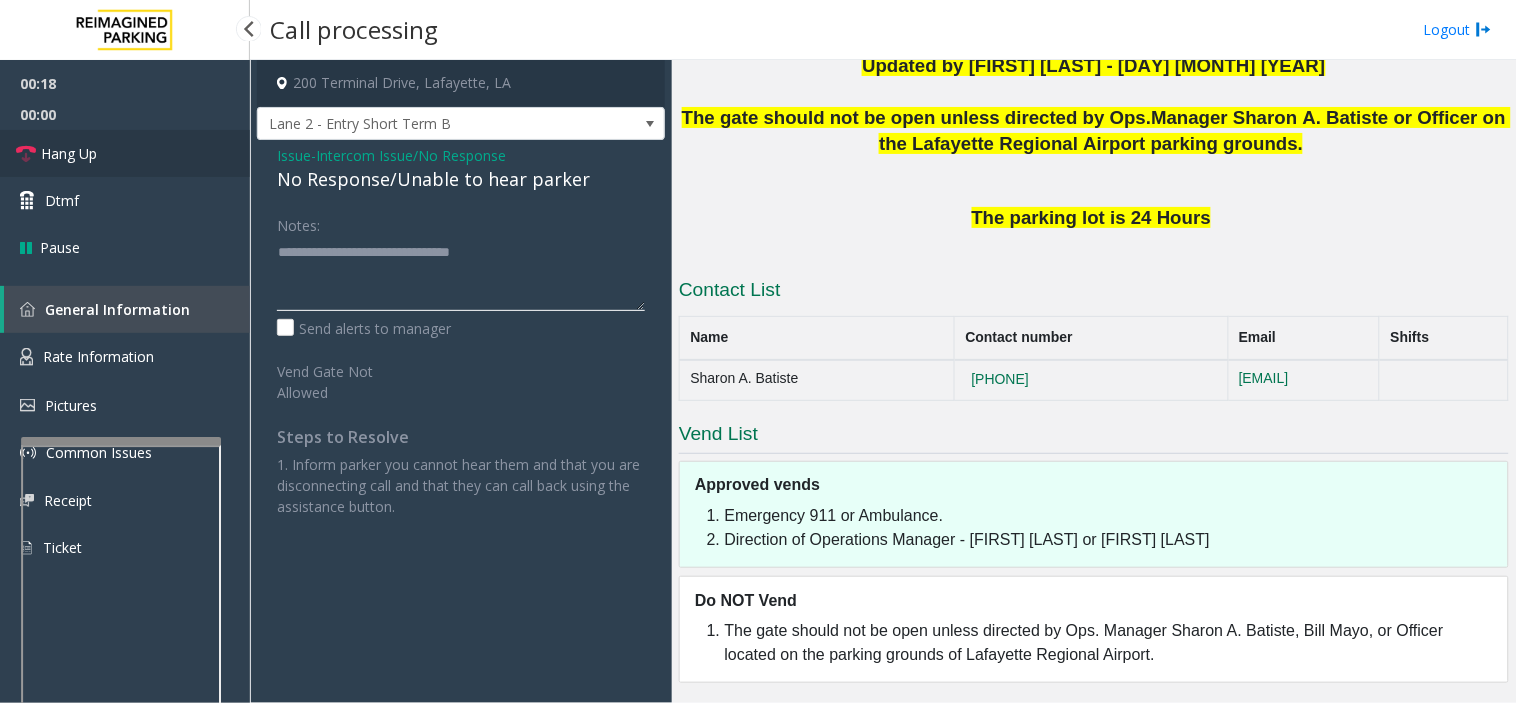 type on "**********" 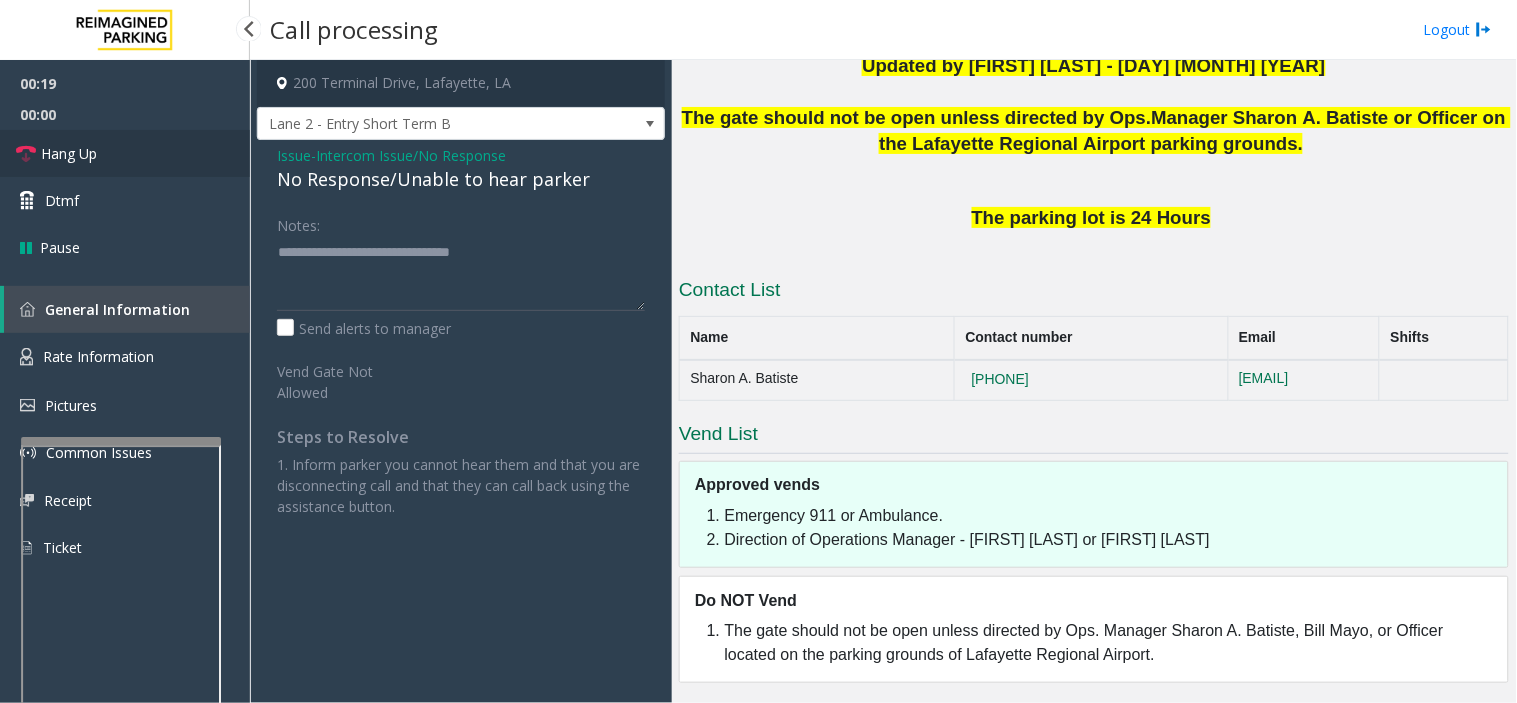 click on "Hang Up" at bounding box center [125, 153] 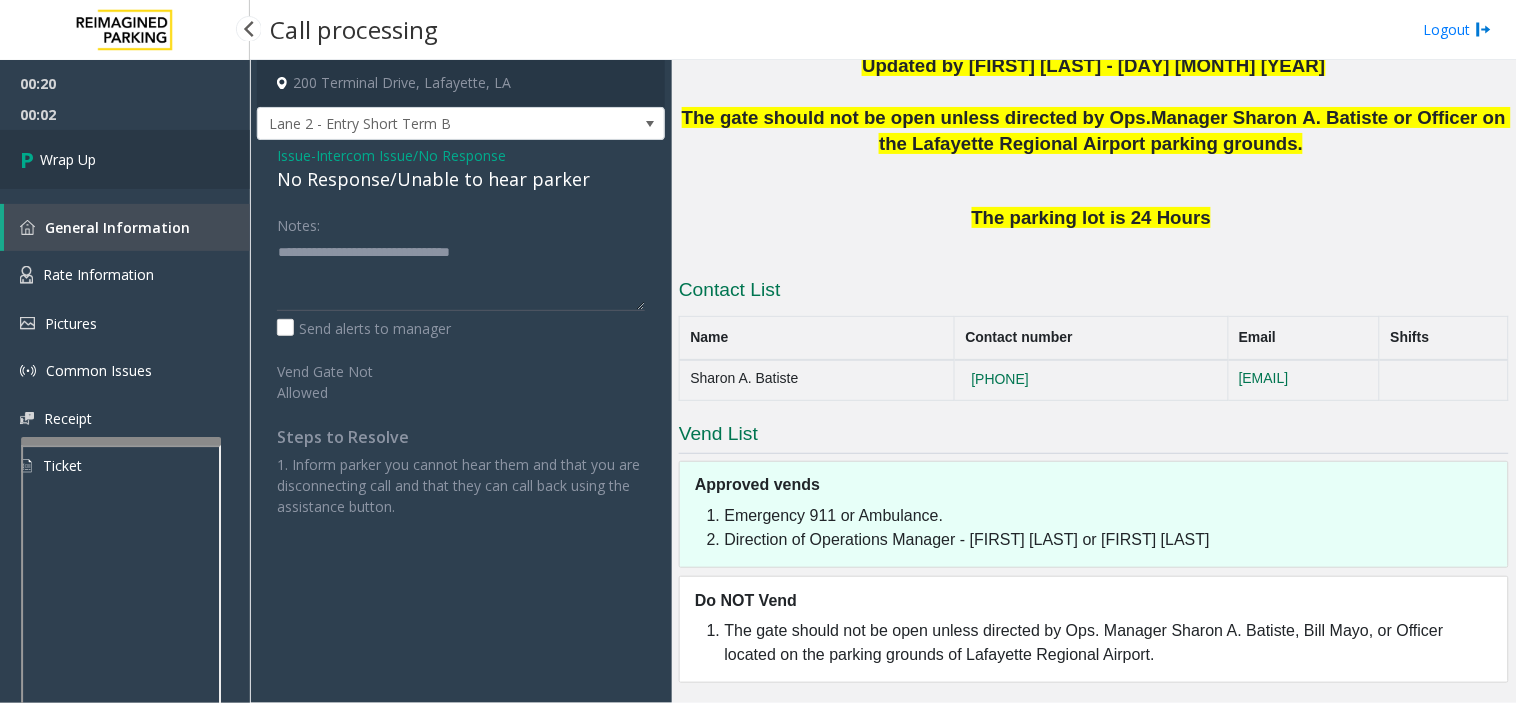 click on "Wrap Up" at bounding box center [125, 159] 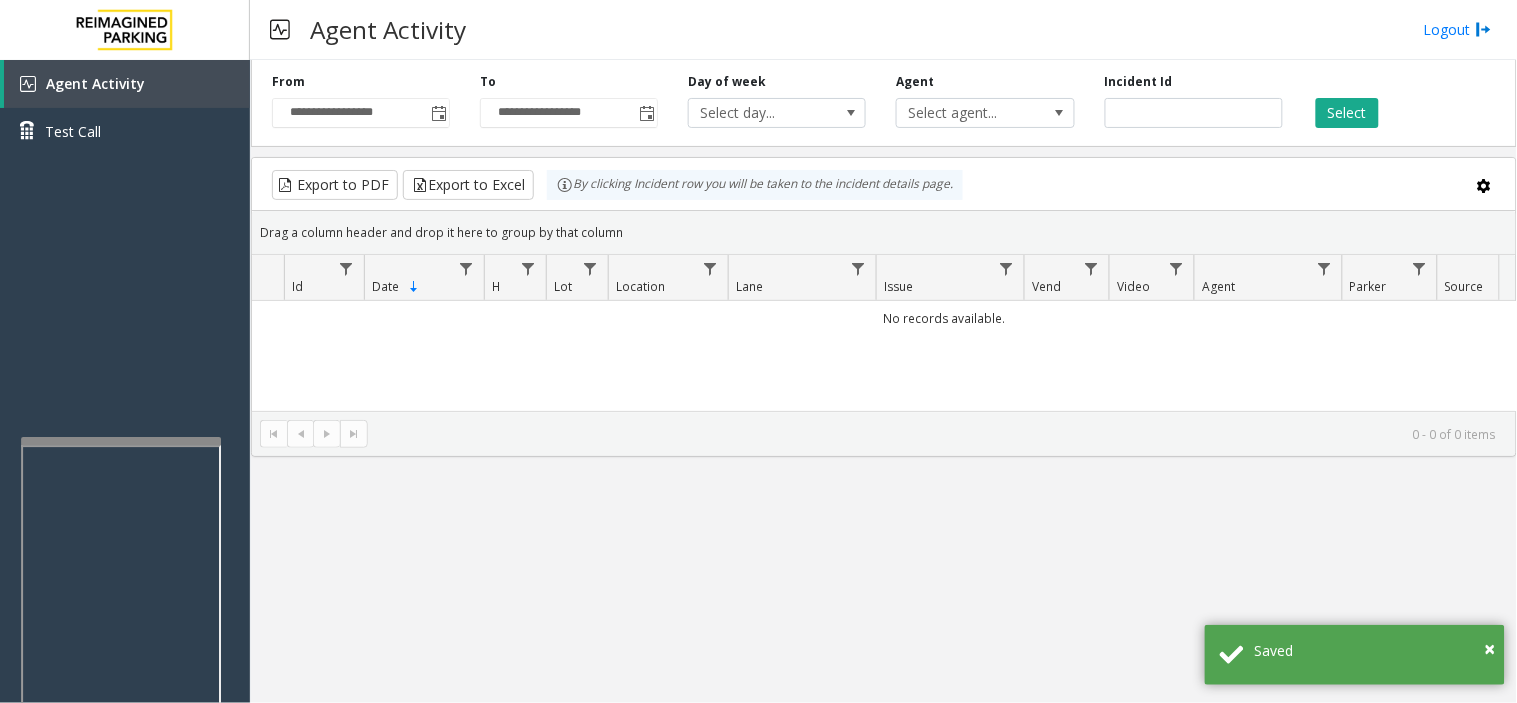 drag, startPoint x: 762, startPoint y: 396, endPoint x: 711, endPoint y: 420, distance: 56.364883 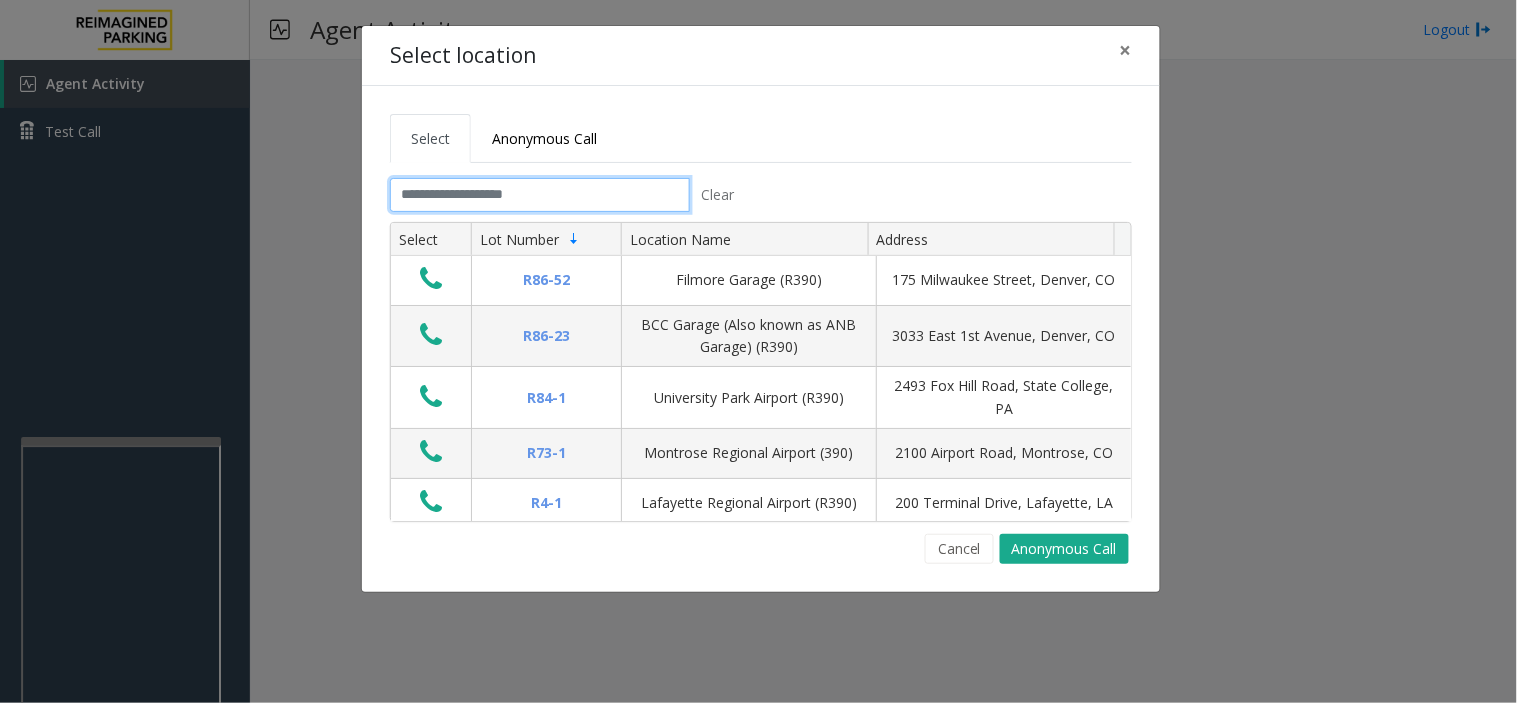 click 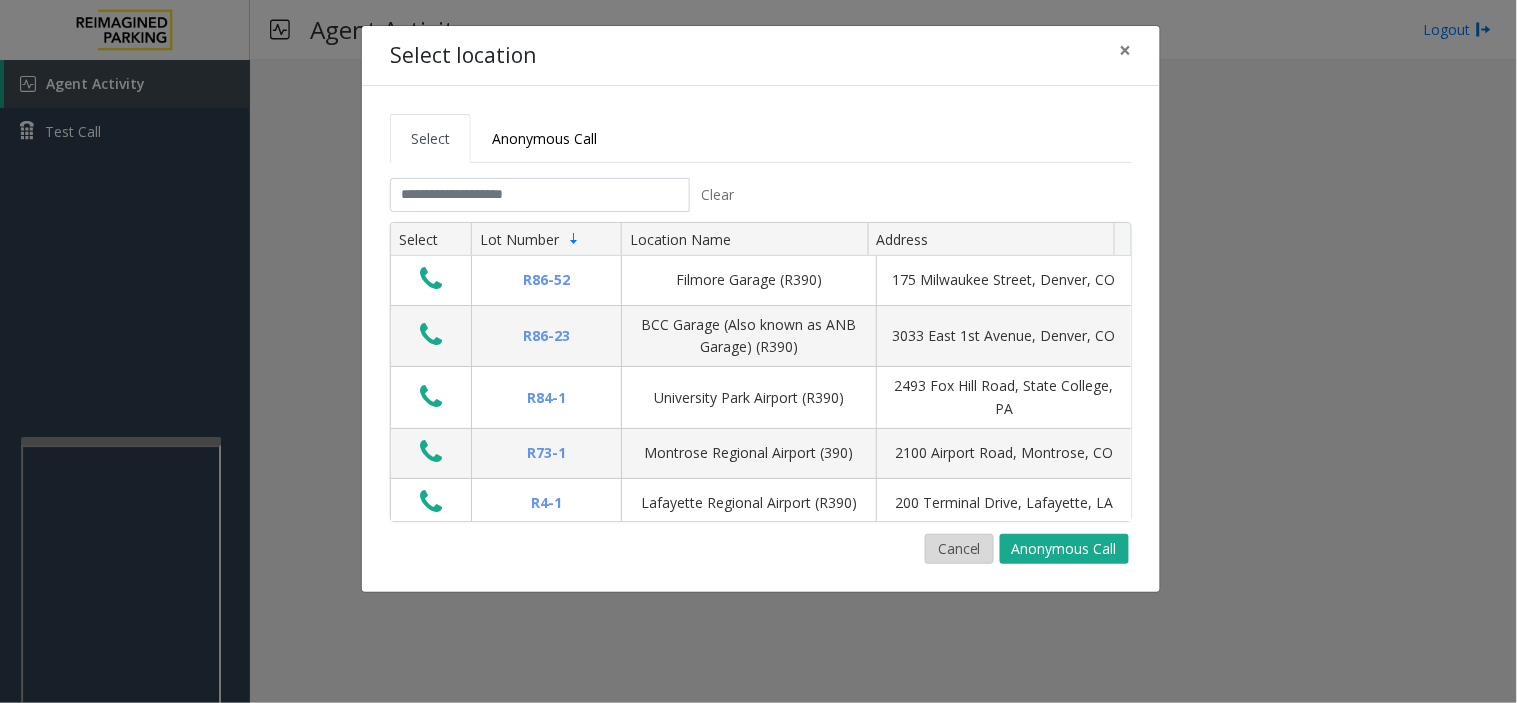 click on "Cancel" 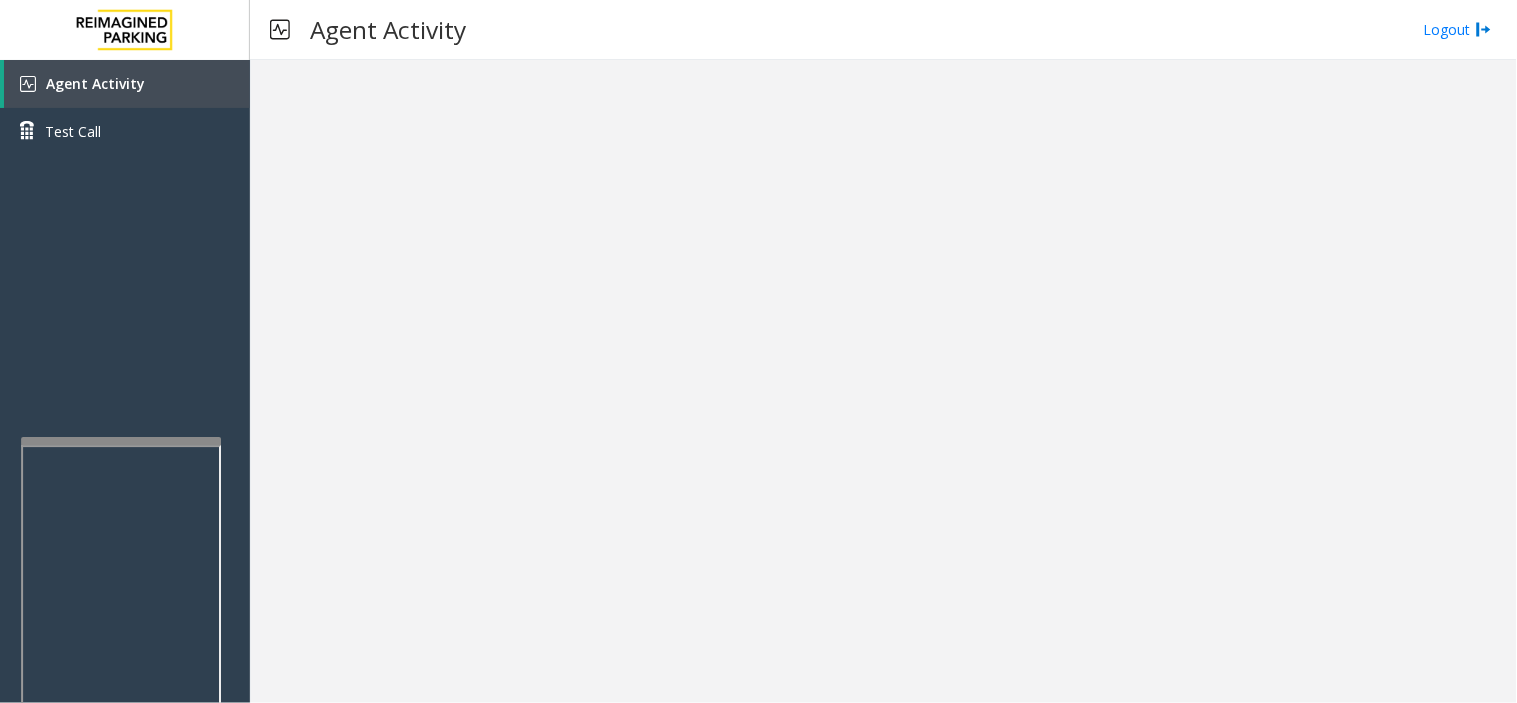 drag, startPoint x: 744, startPoint y: 552, endPoint x: 706, endPoint y: 601, distance: 62.008064 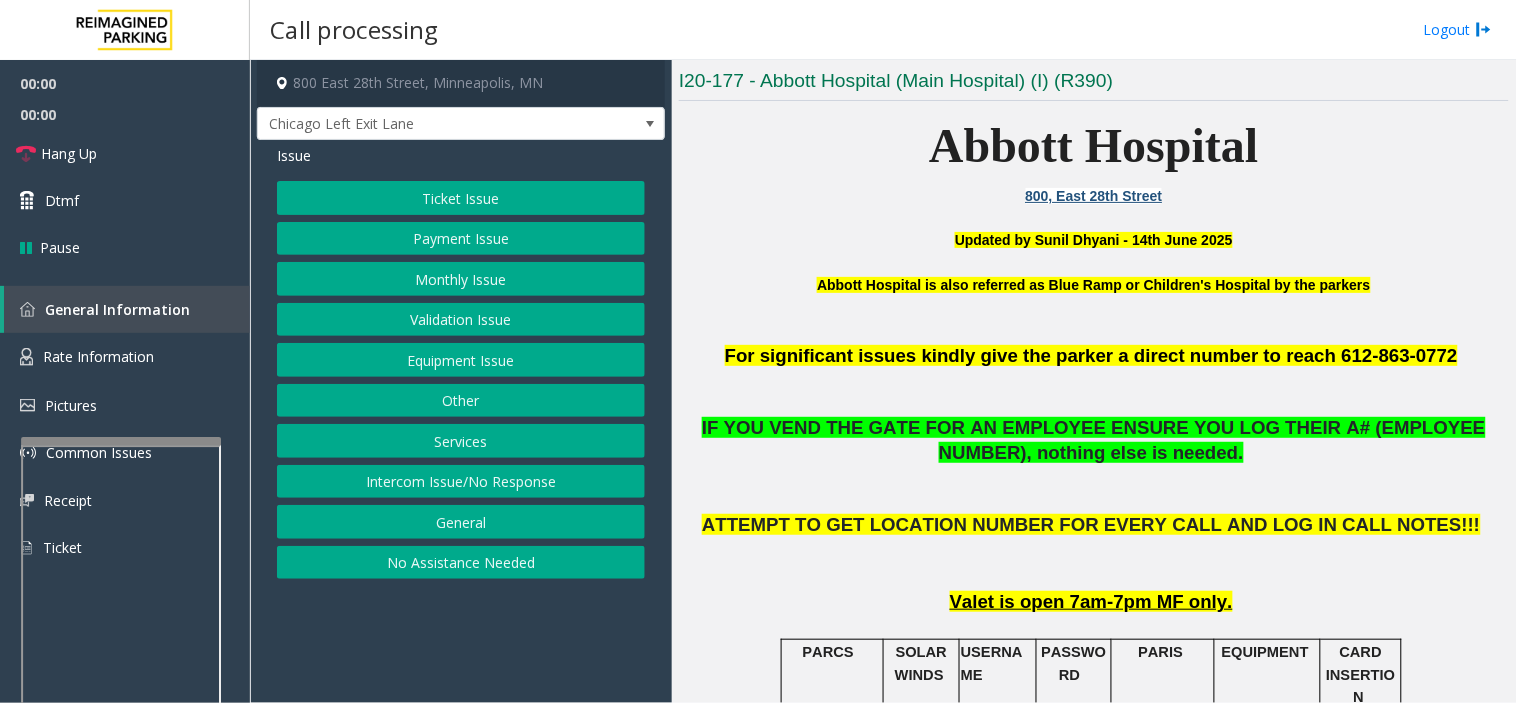 scroll, scrollTop: 555, scrollLeft: 0, axis: vertical 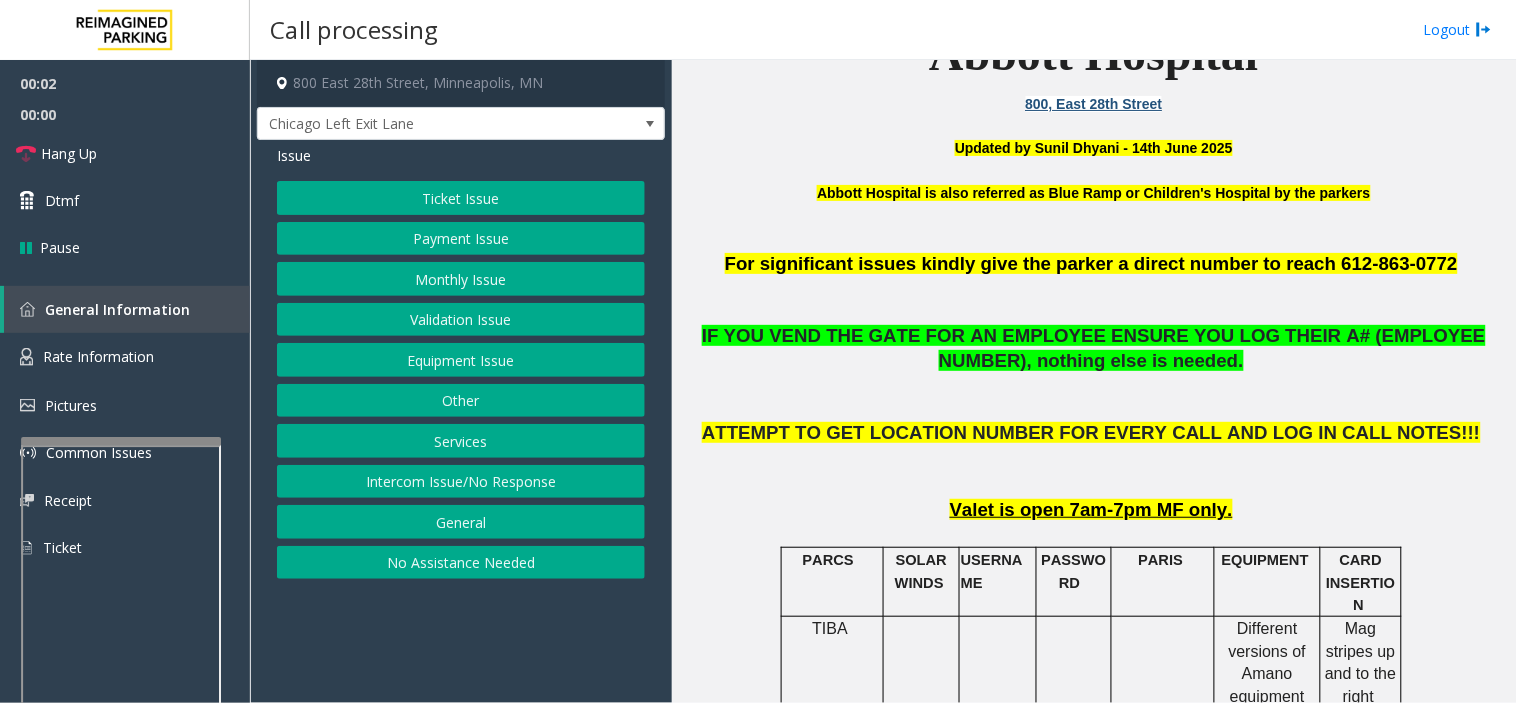 drag, startPoint x: 465, startPoint y: 622, endPoint x: 453, endPoint y: 623, distance: 12.0415945 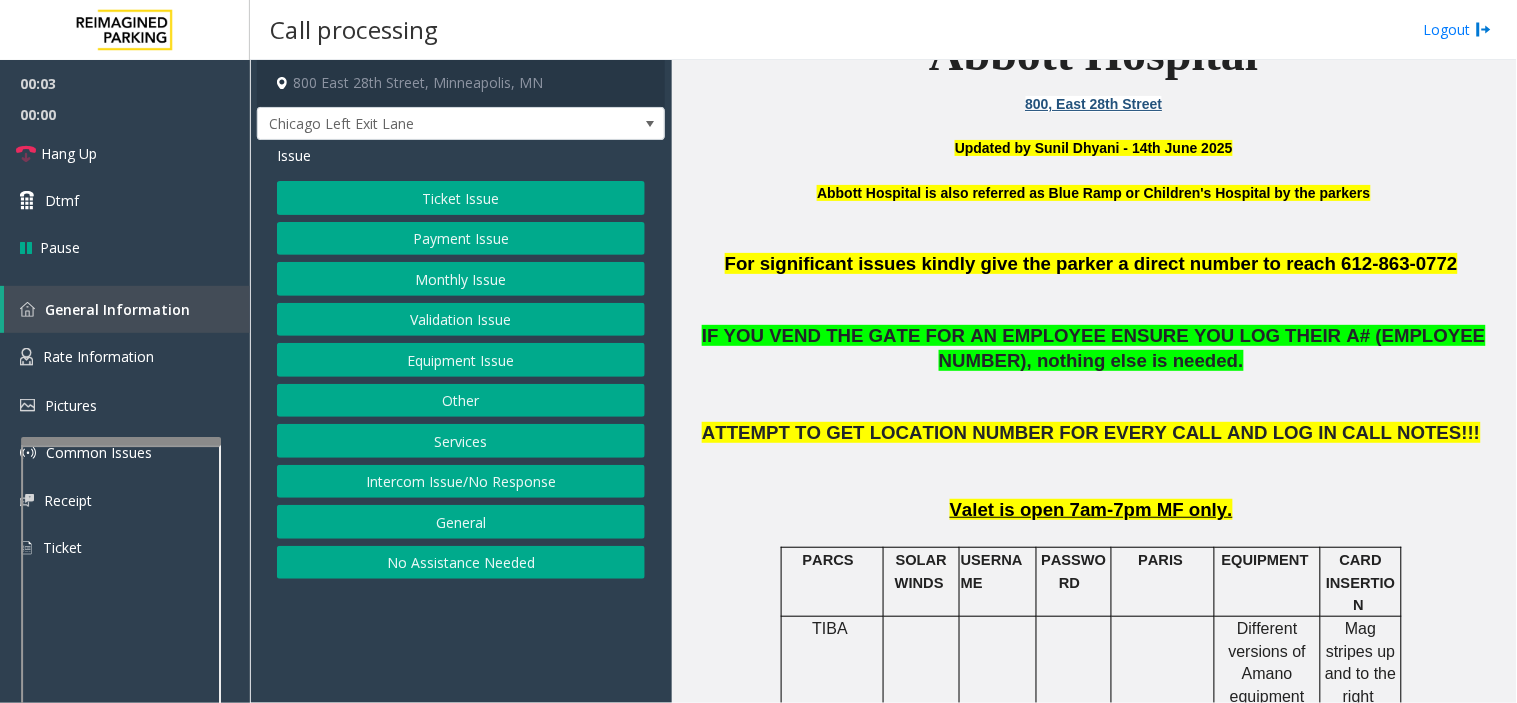 click on "[NUMBER] [STREET], [CITY], [STATE]" 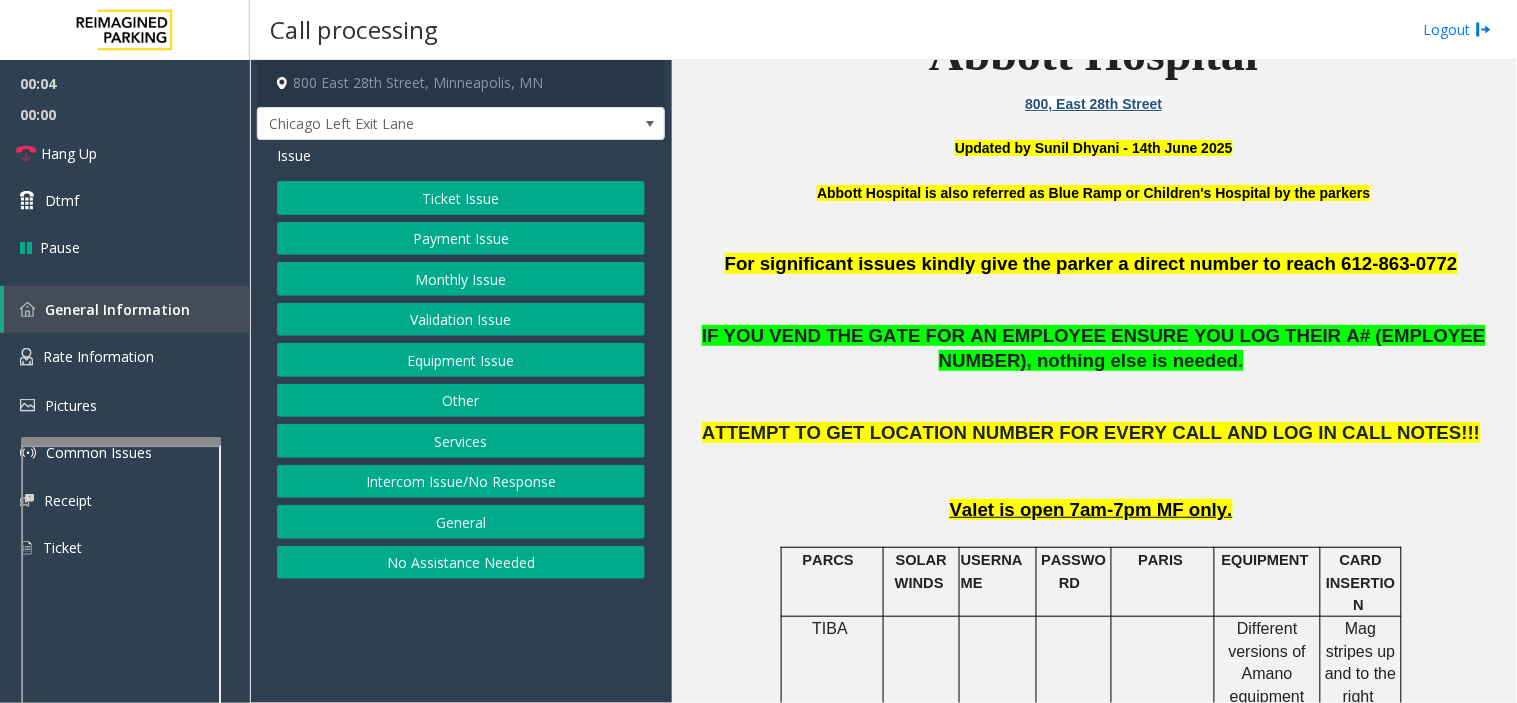 click on "Ticket Issue" 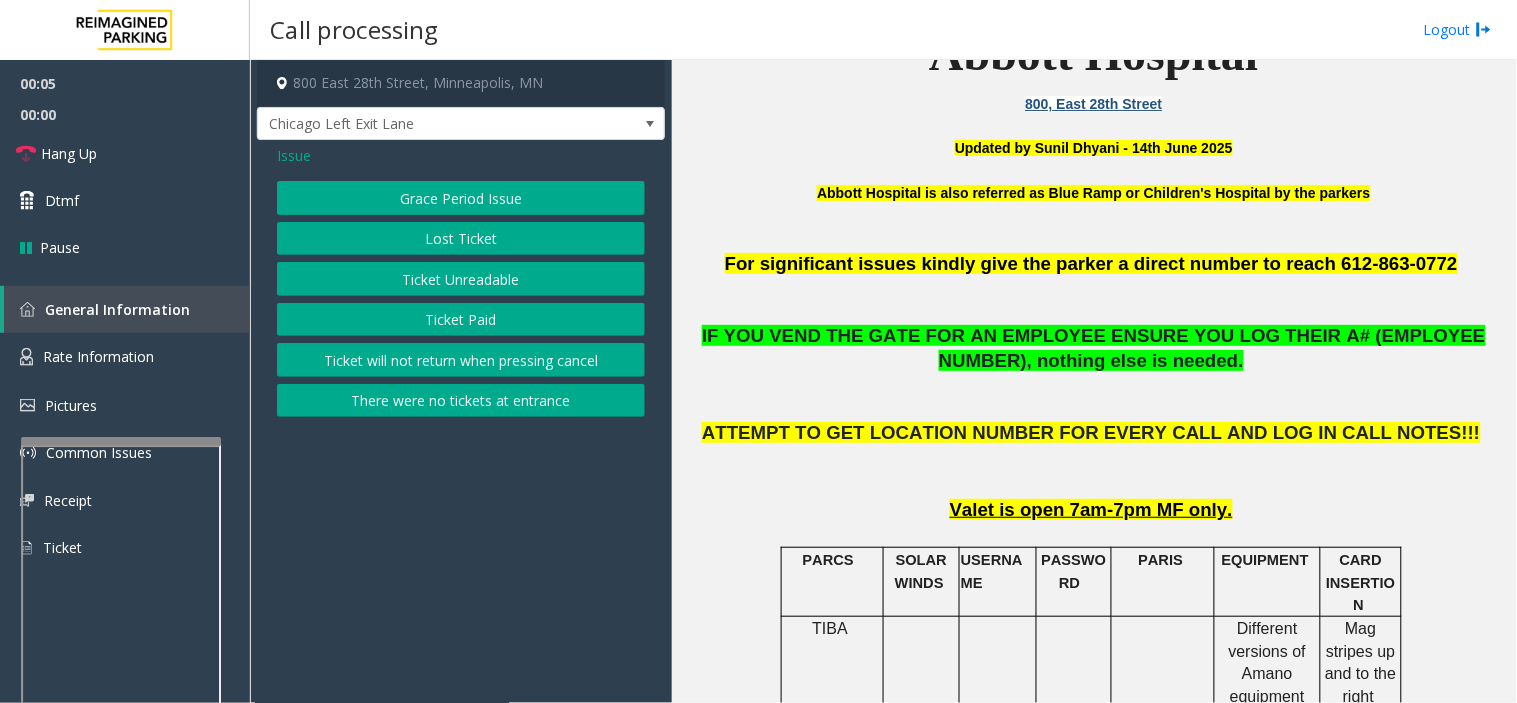 click on "Ticket Unreadable" 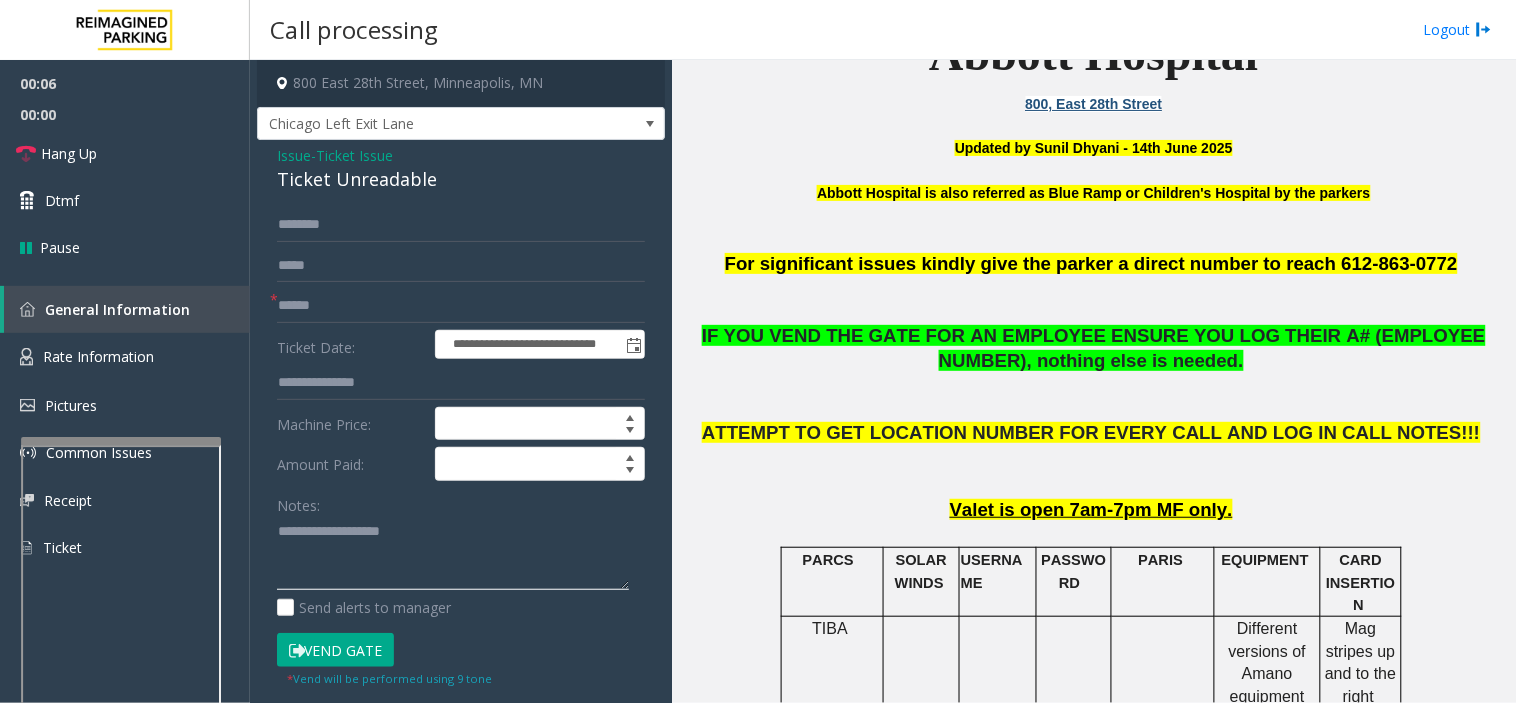 paste on "**********" 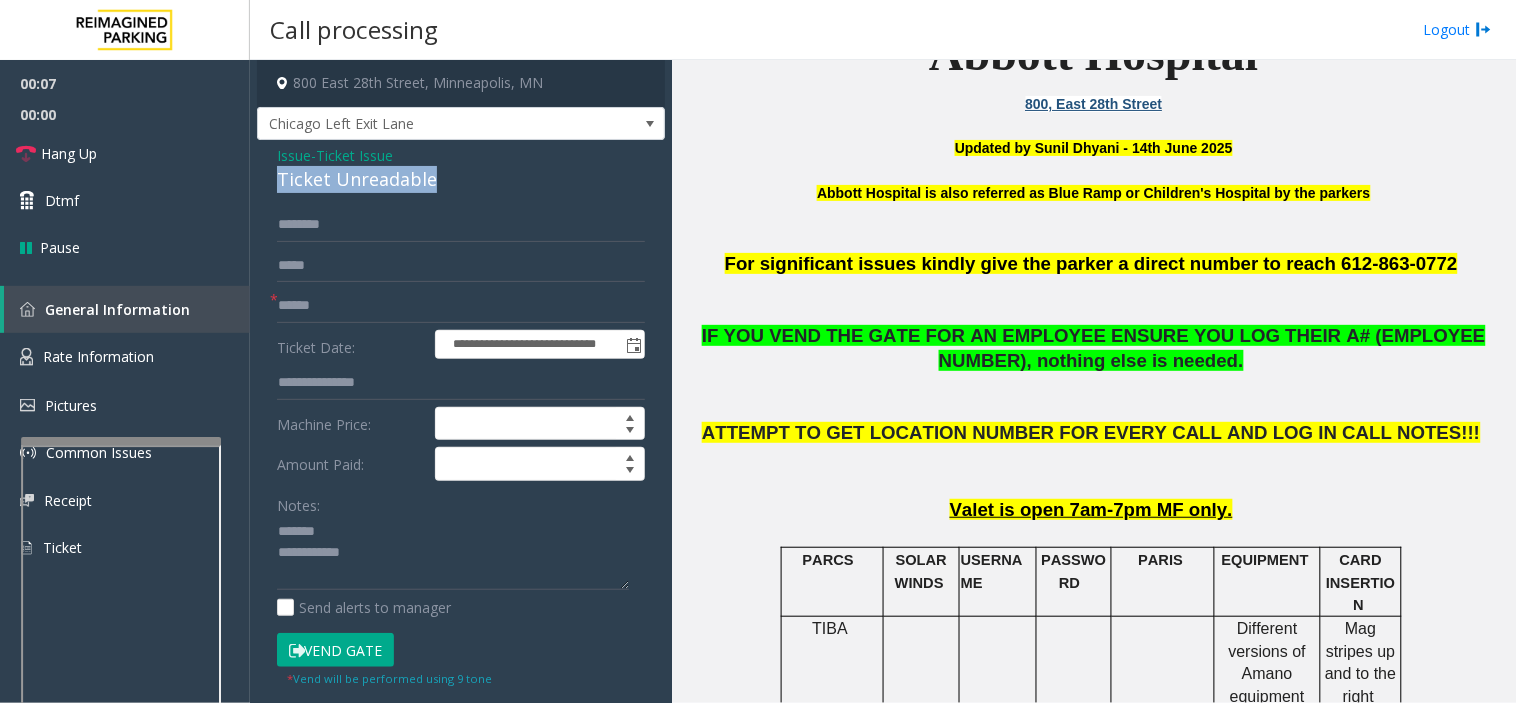 drag, startPoint x: 266, startPoint y: 182, endPoint x: 405, endPoint y: 182, distance: 139 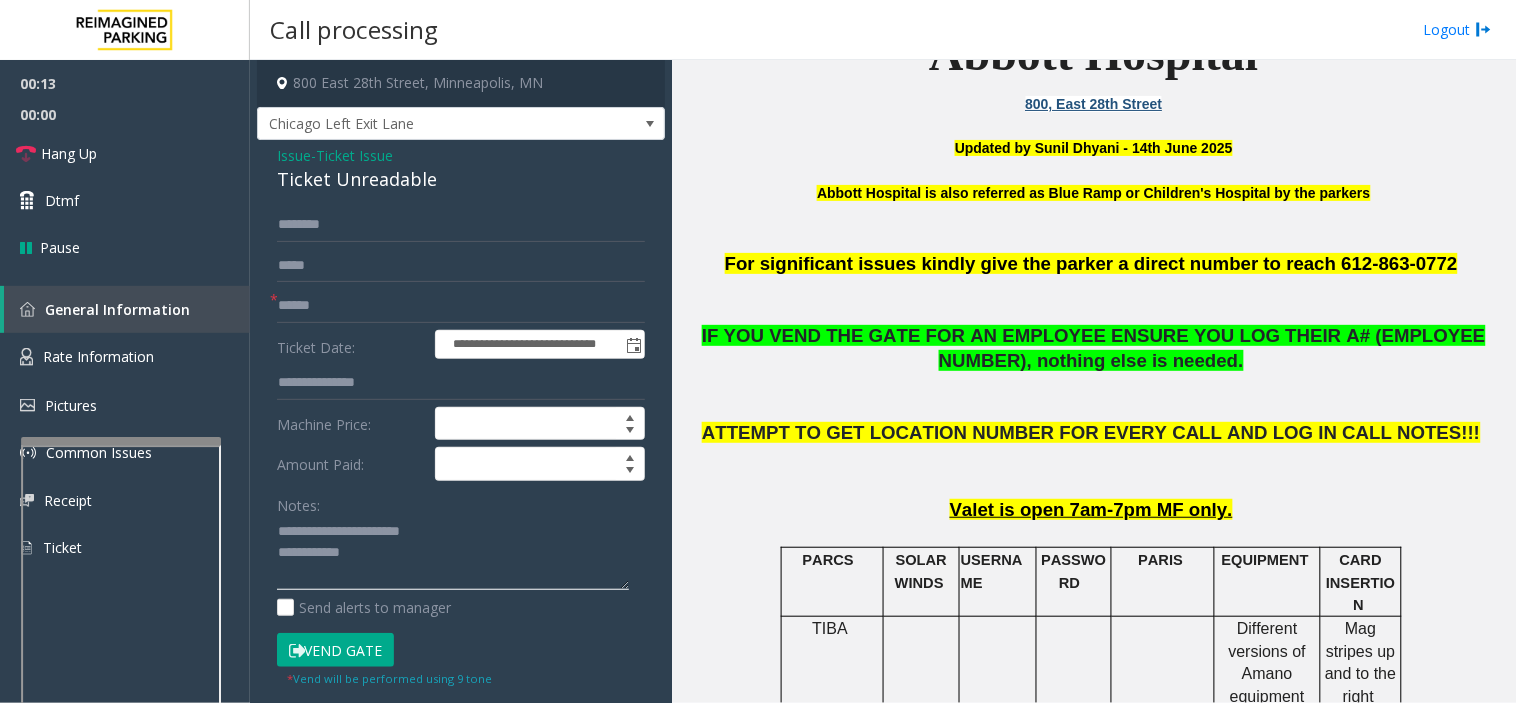 paste on "**********" 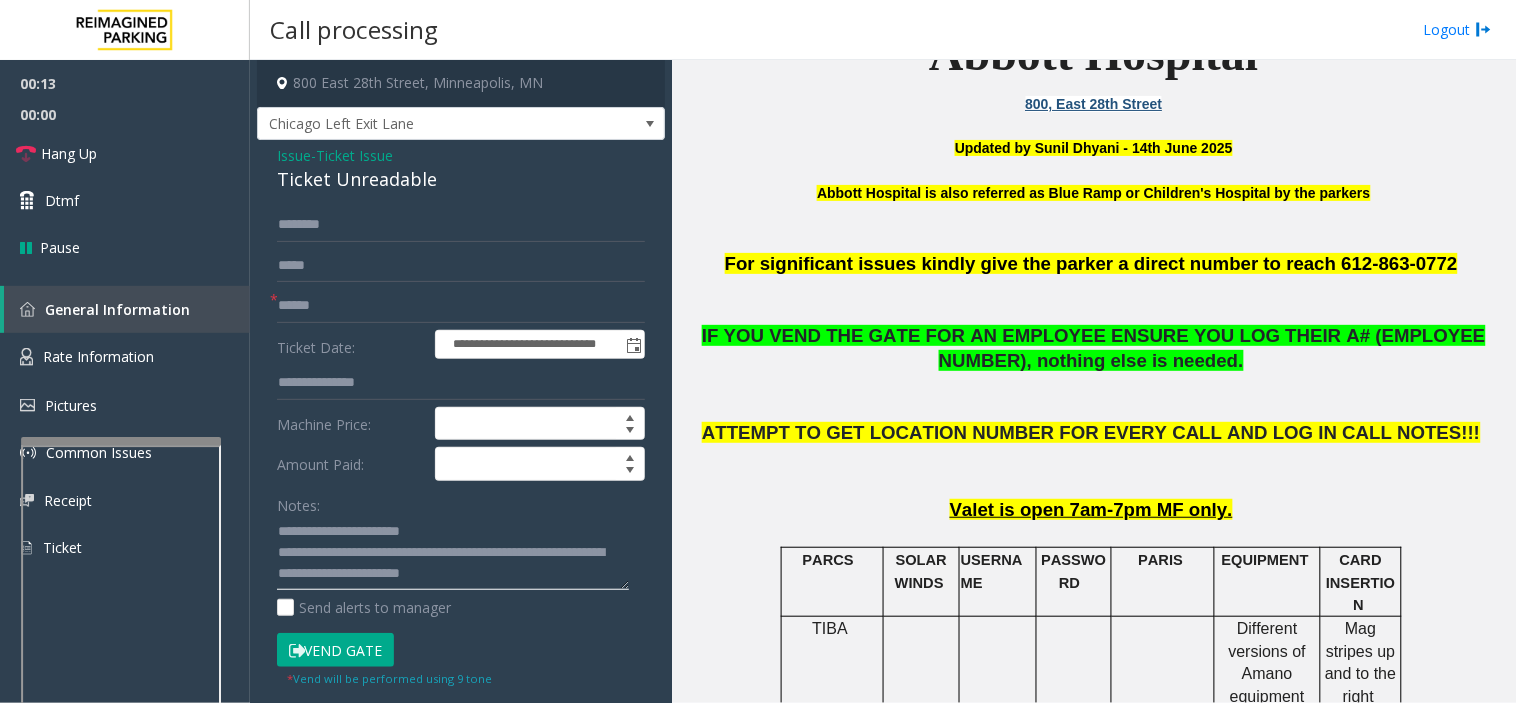 scroll, scrollTop: 14, scrollLeft: 0, axis: vertical 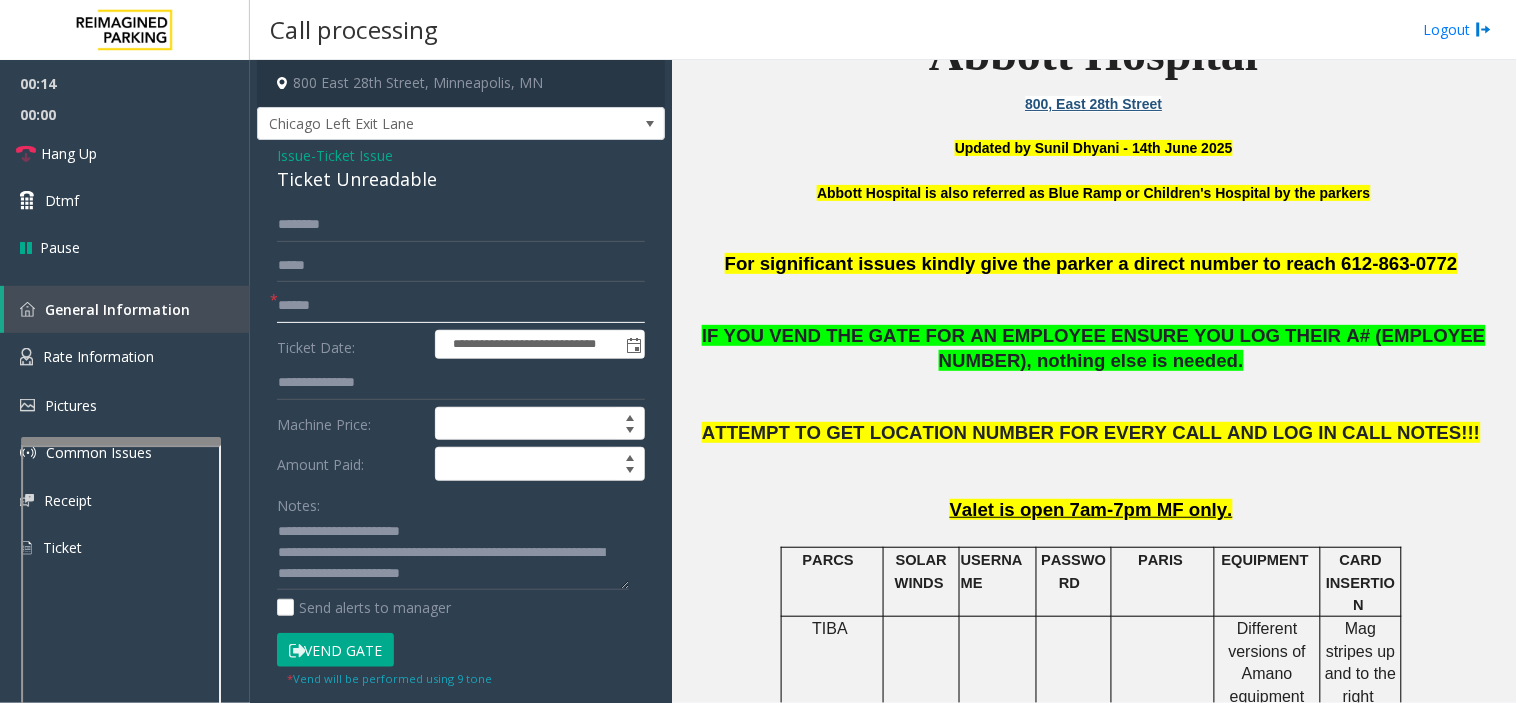 click 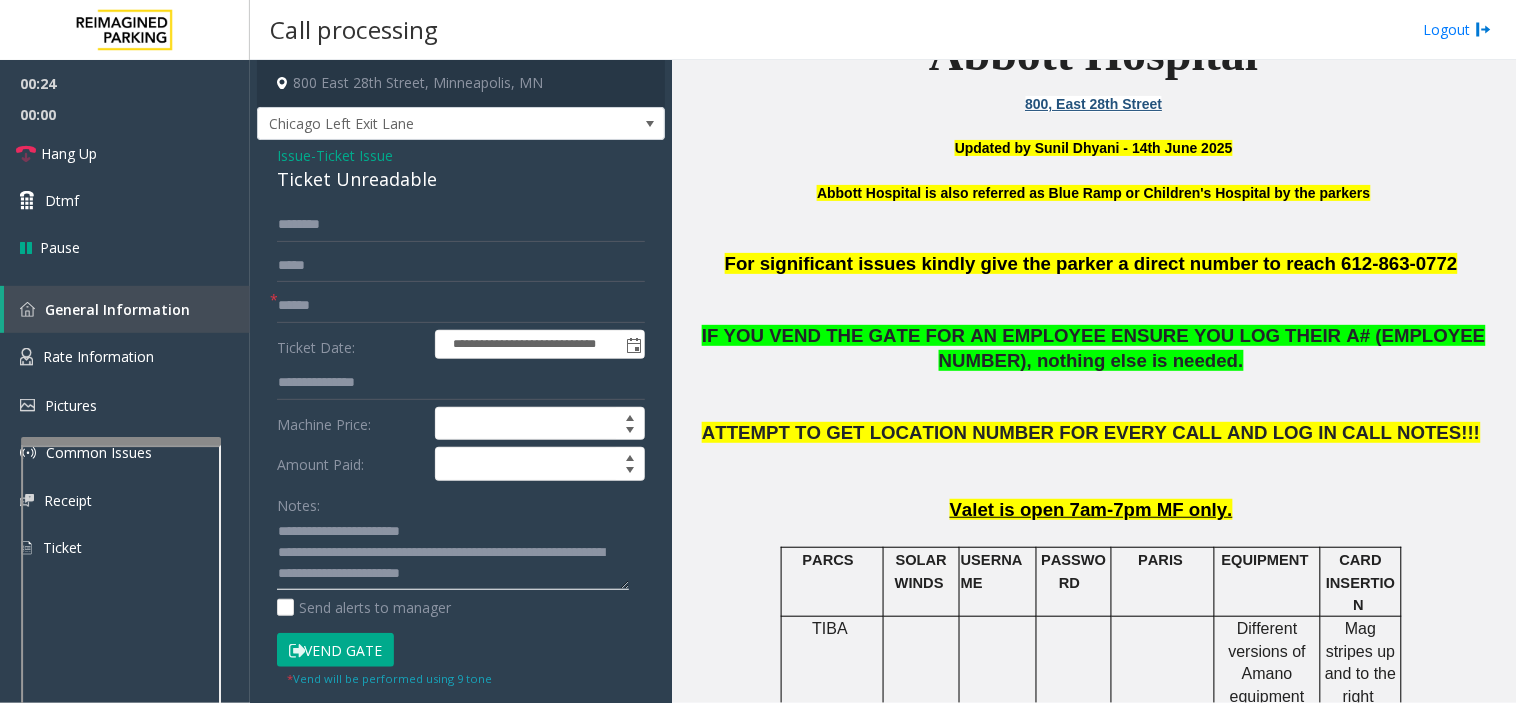 scroll, scrollTop: 21, scrollLeft: 0, axis: vertical 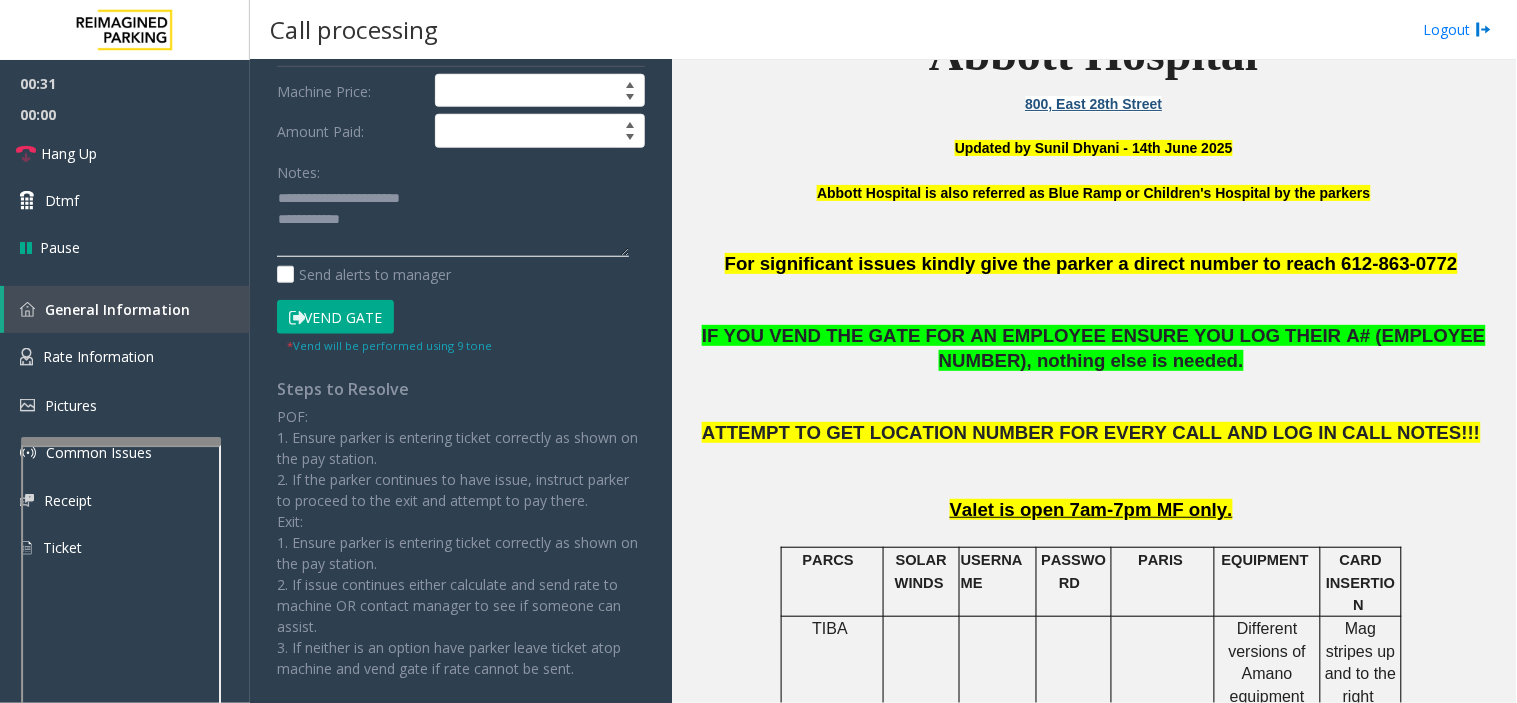 type on "**********" 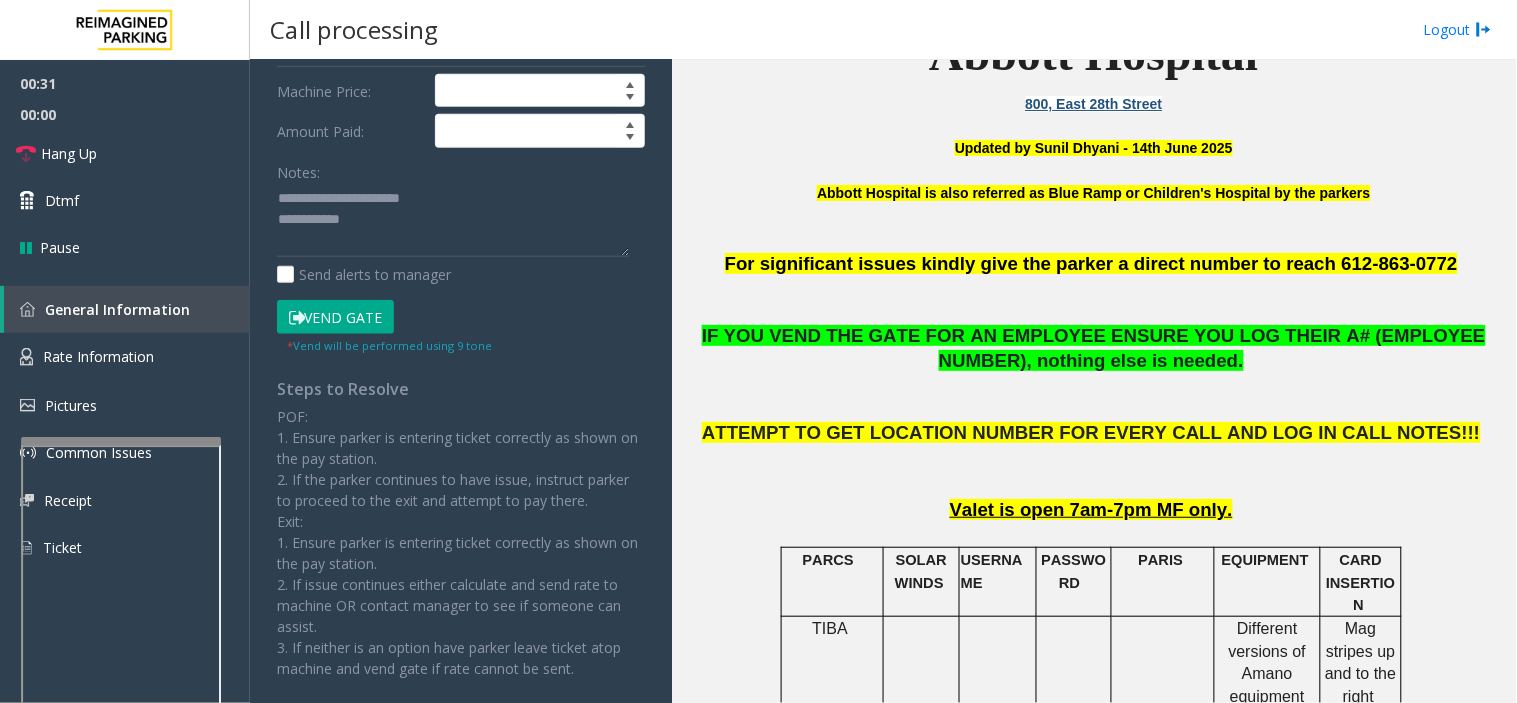 click on "Vend Gate" 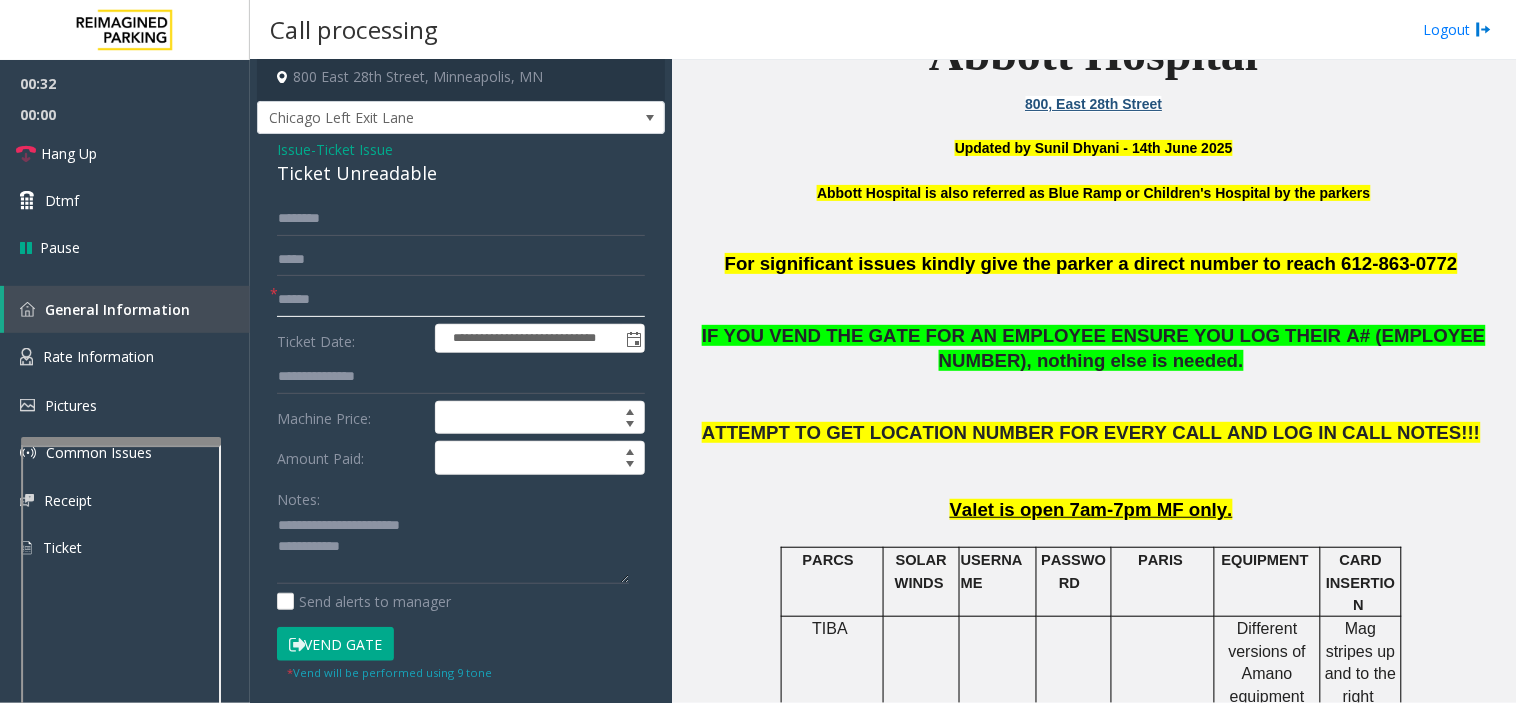 scroll, scrollTop: 0, scrollLeft: 0, axis: both 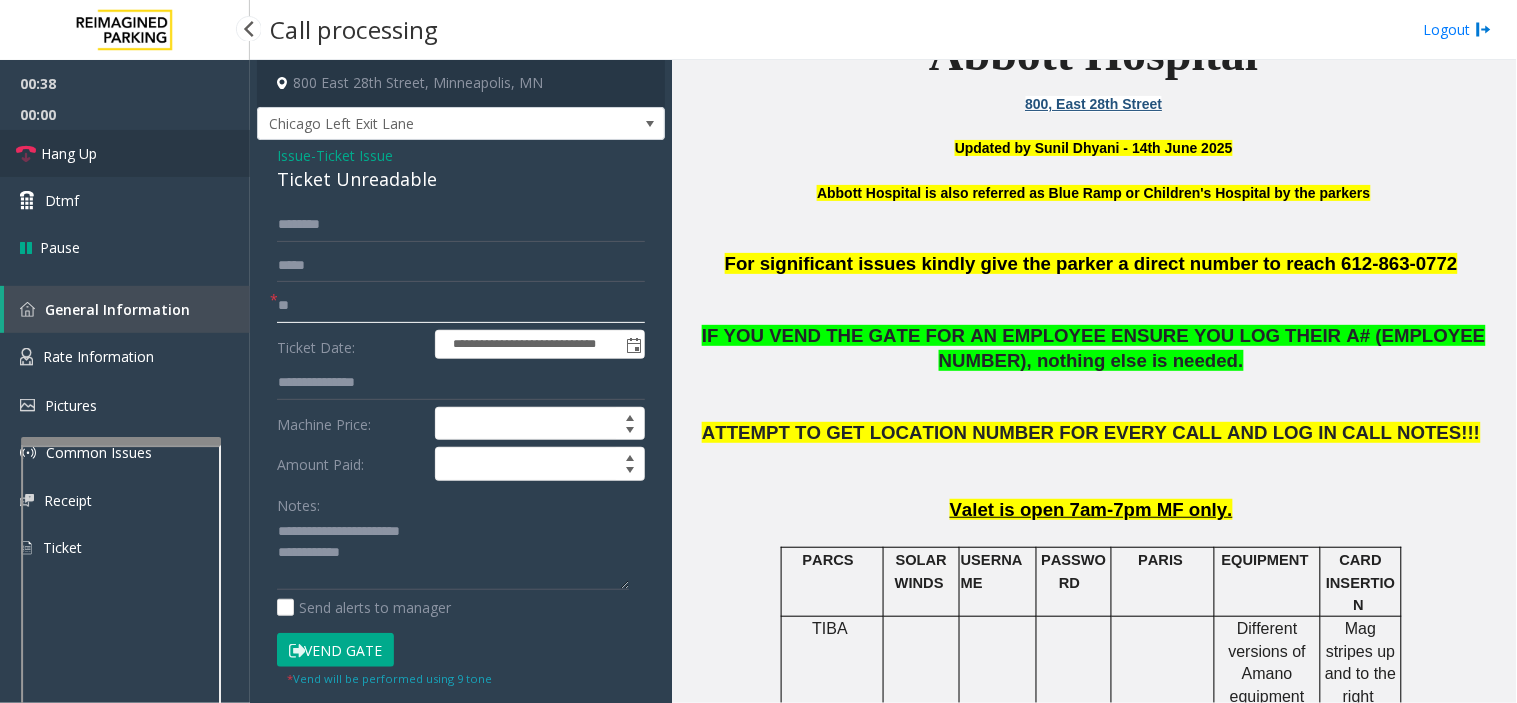 type on "**" 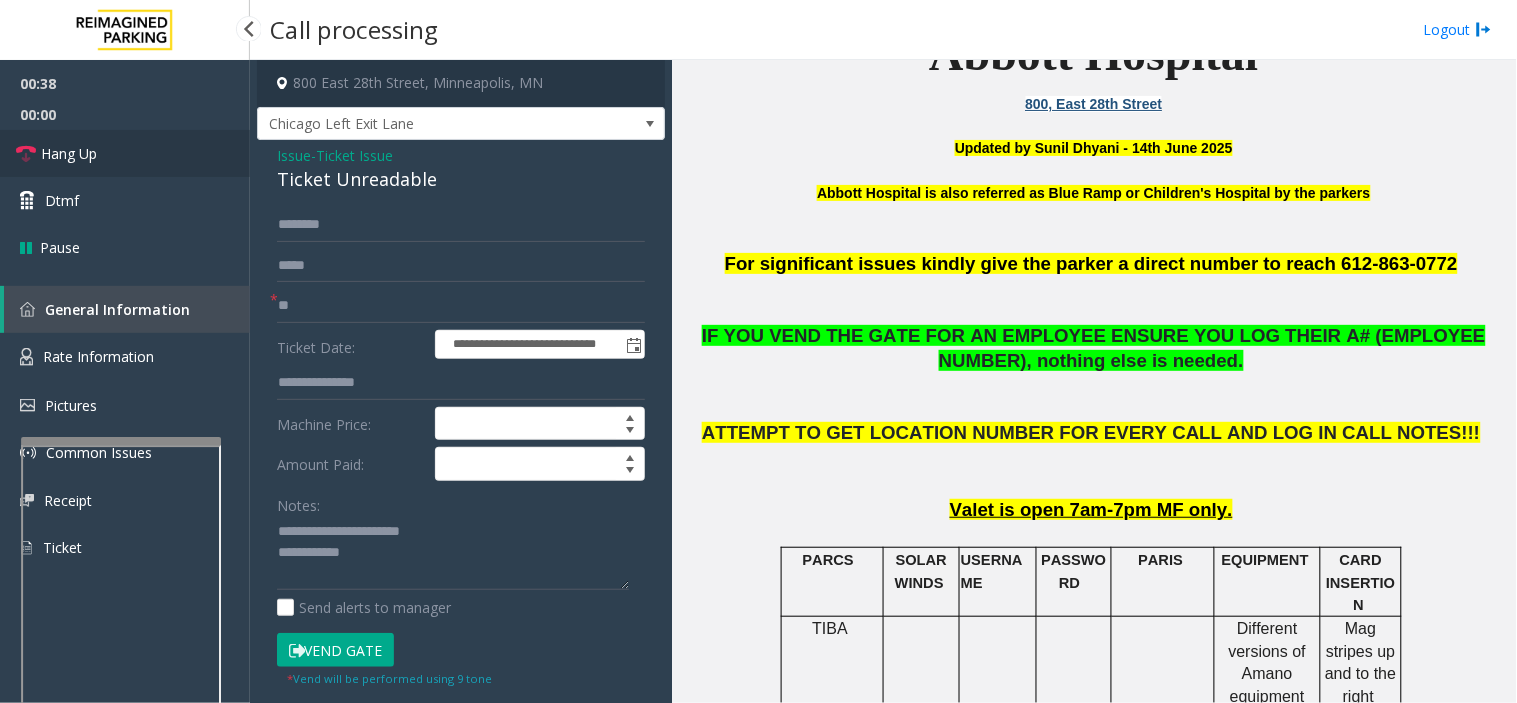 click on "Hang Up" at bounding box center (125, 153) 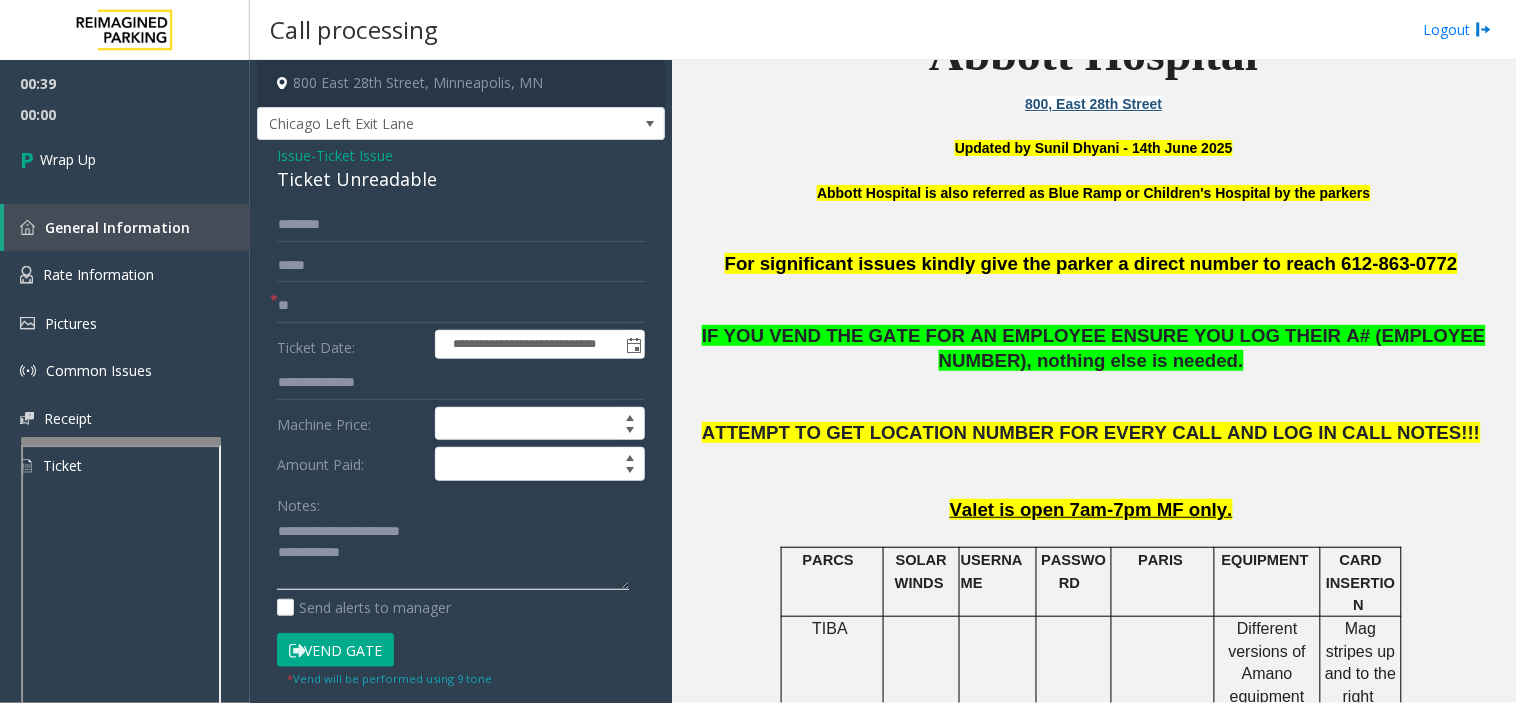 click 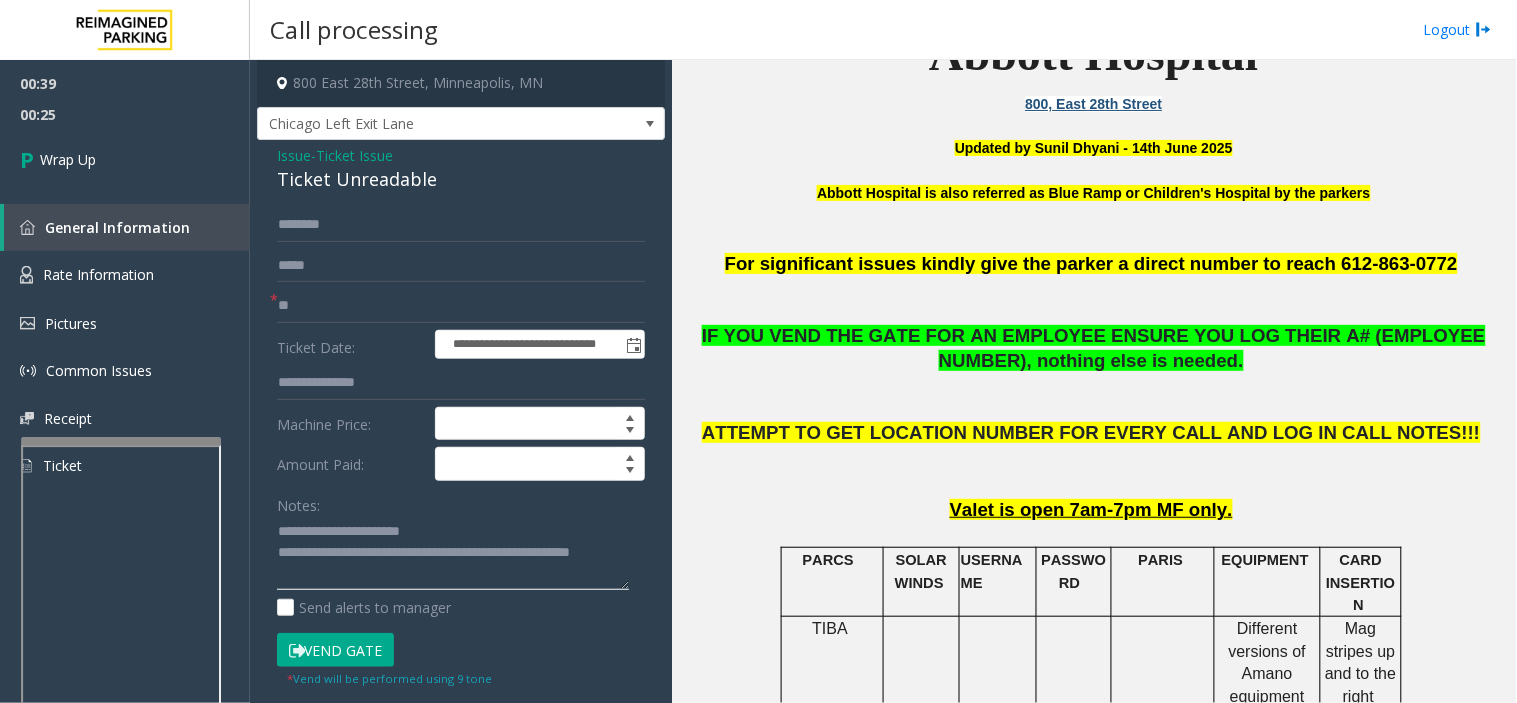 click 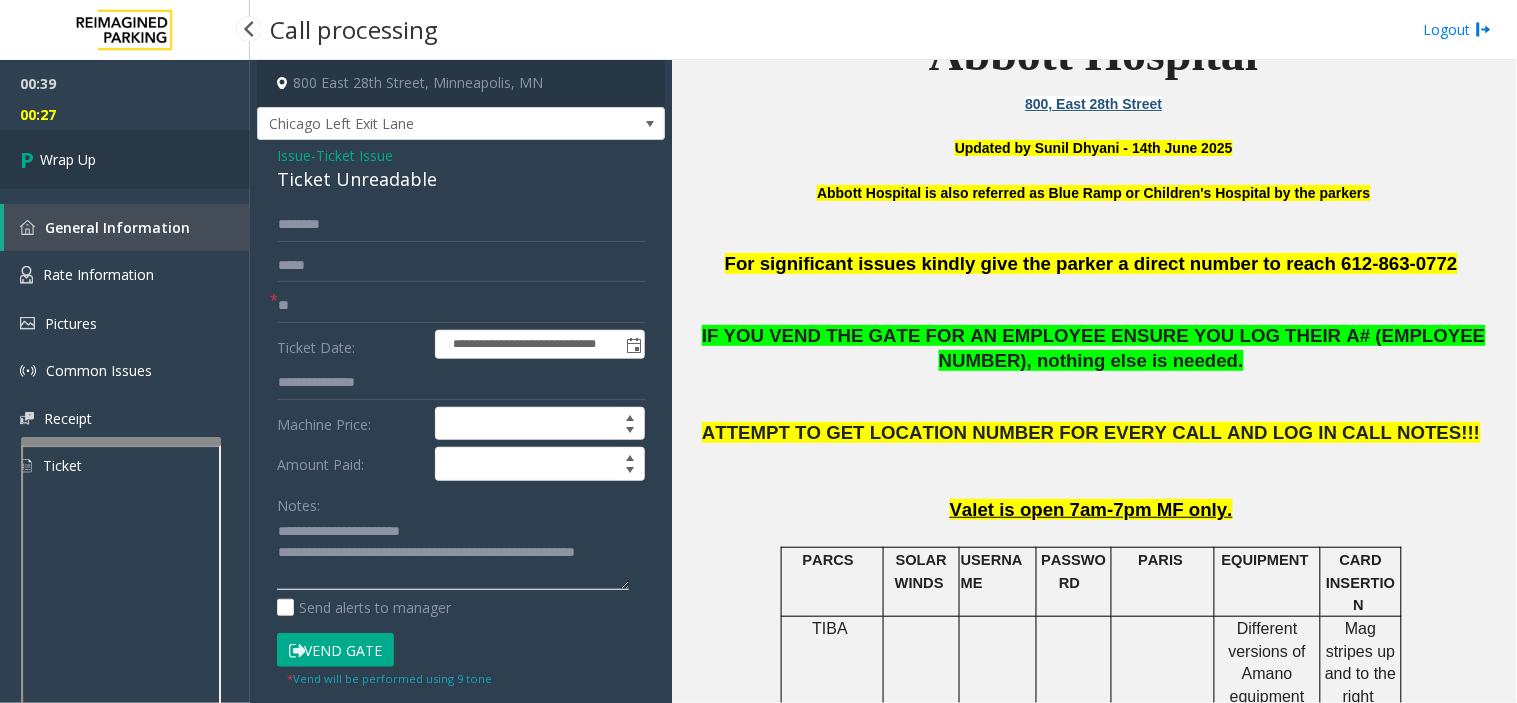 type on "**********" 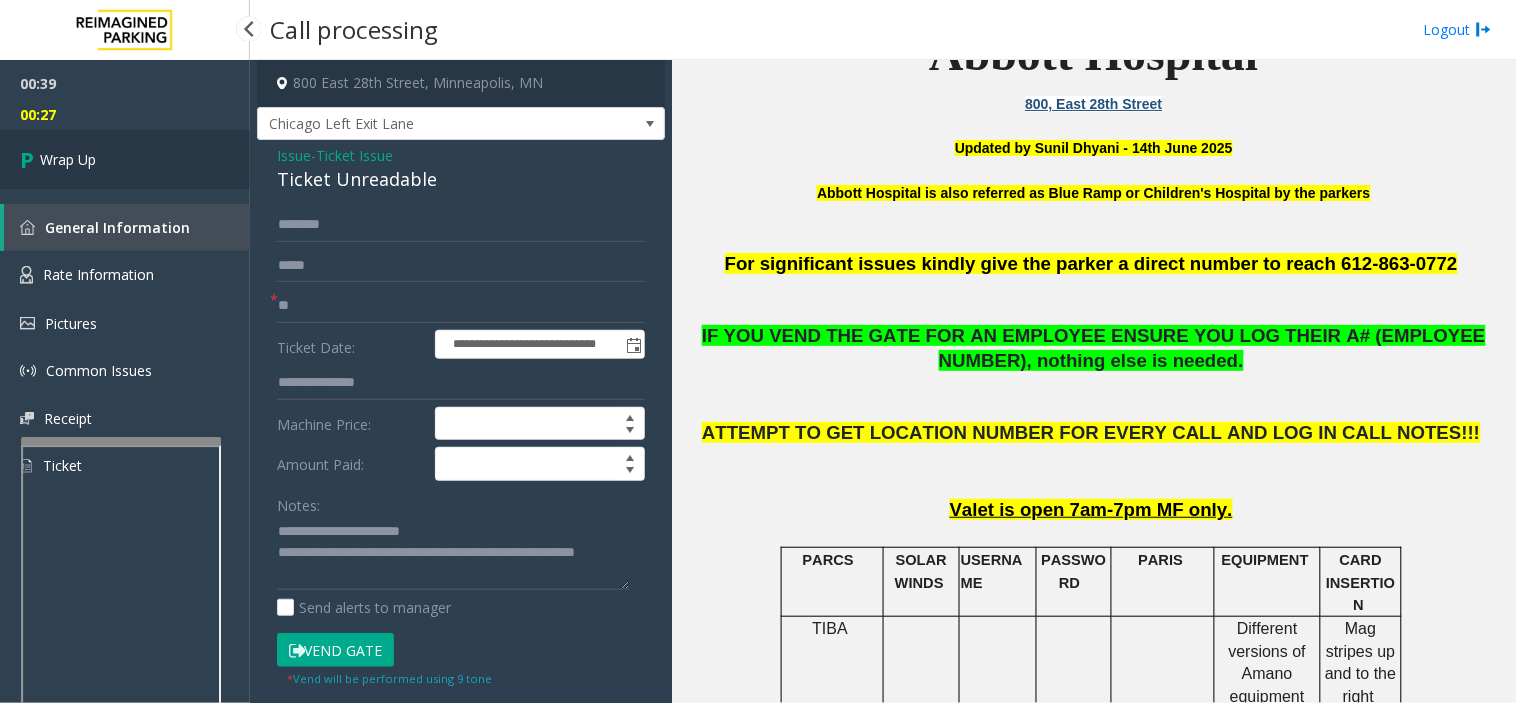 click on "Wrap Up" at bounding box center [125, 159] 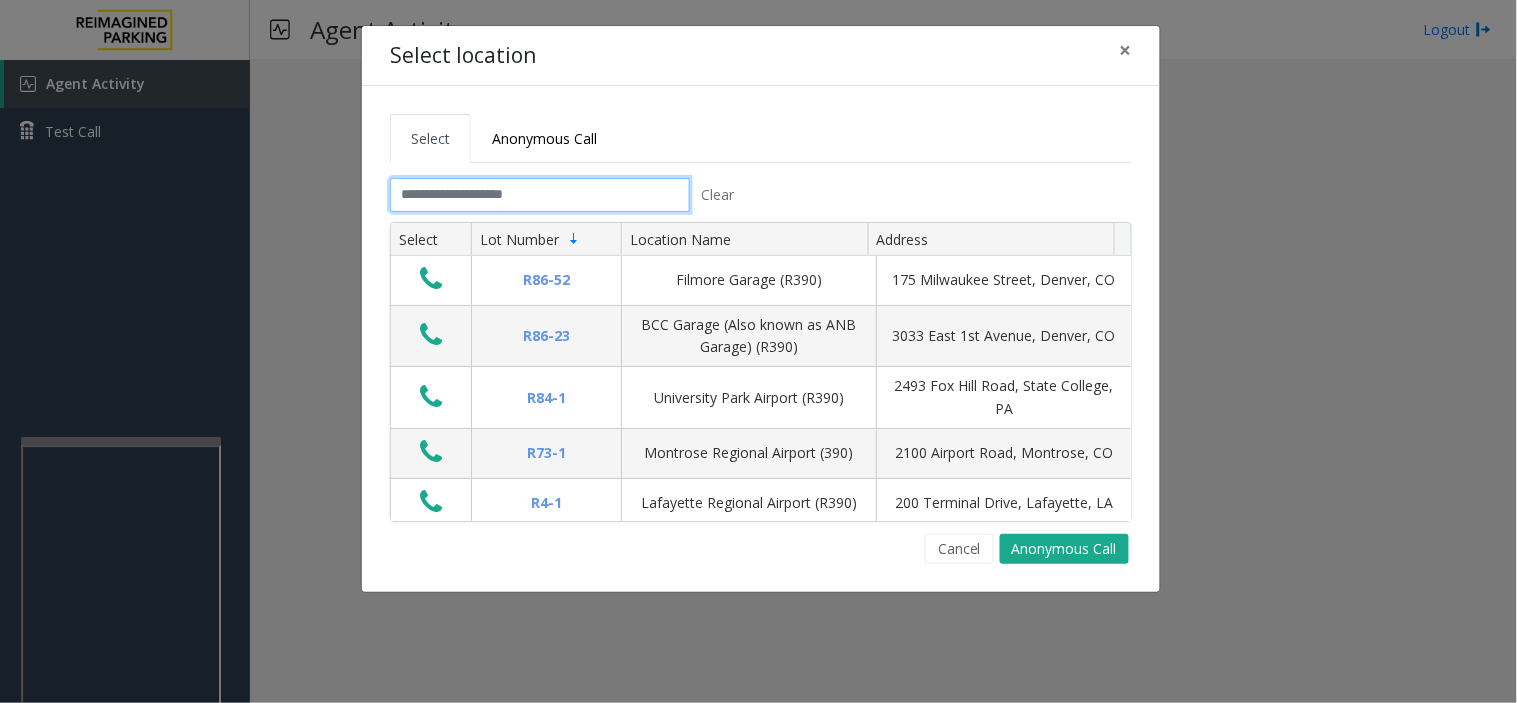 click 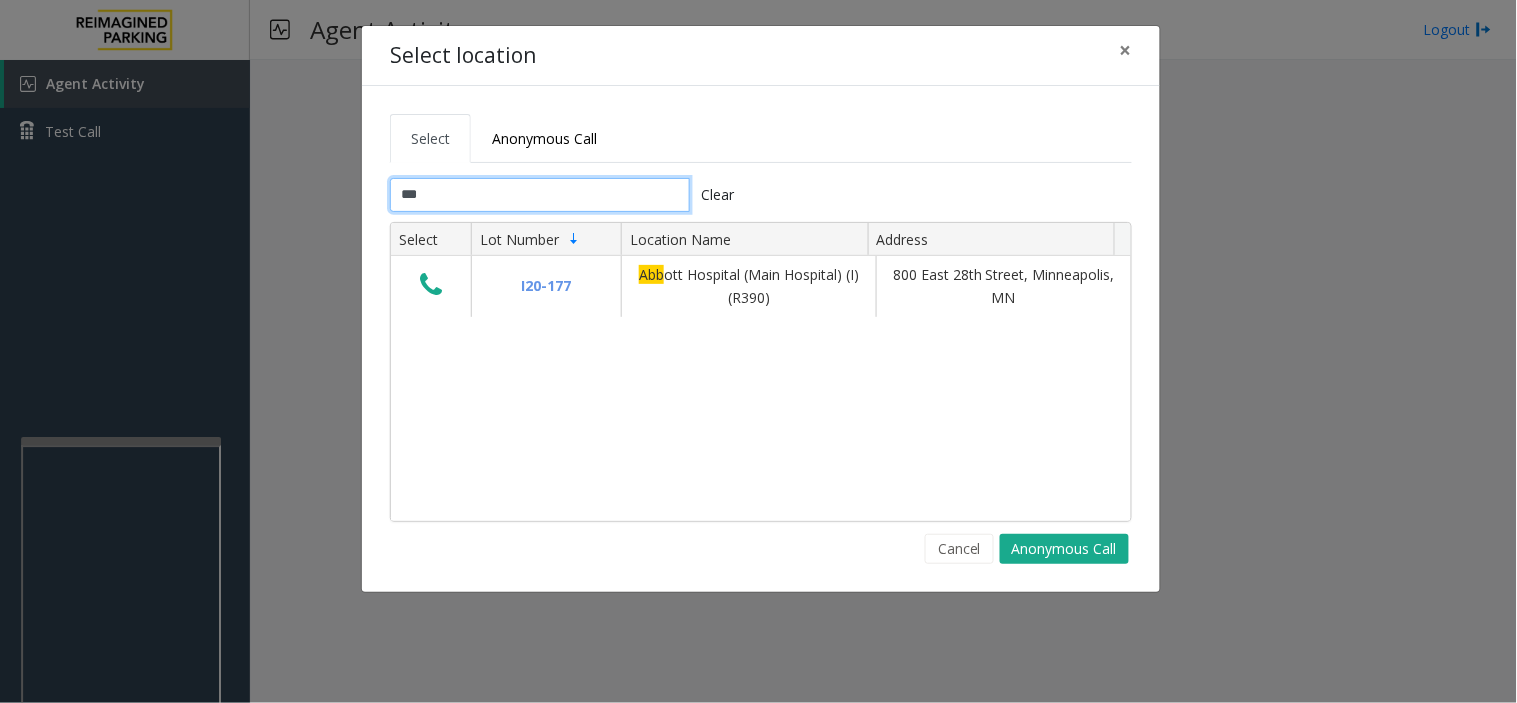 type on "***" 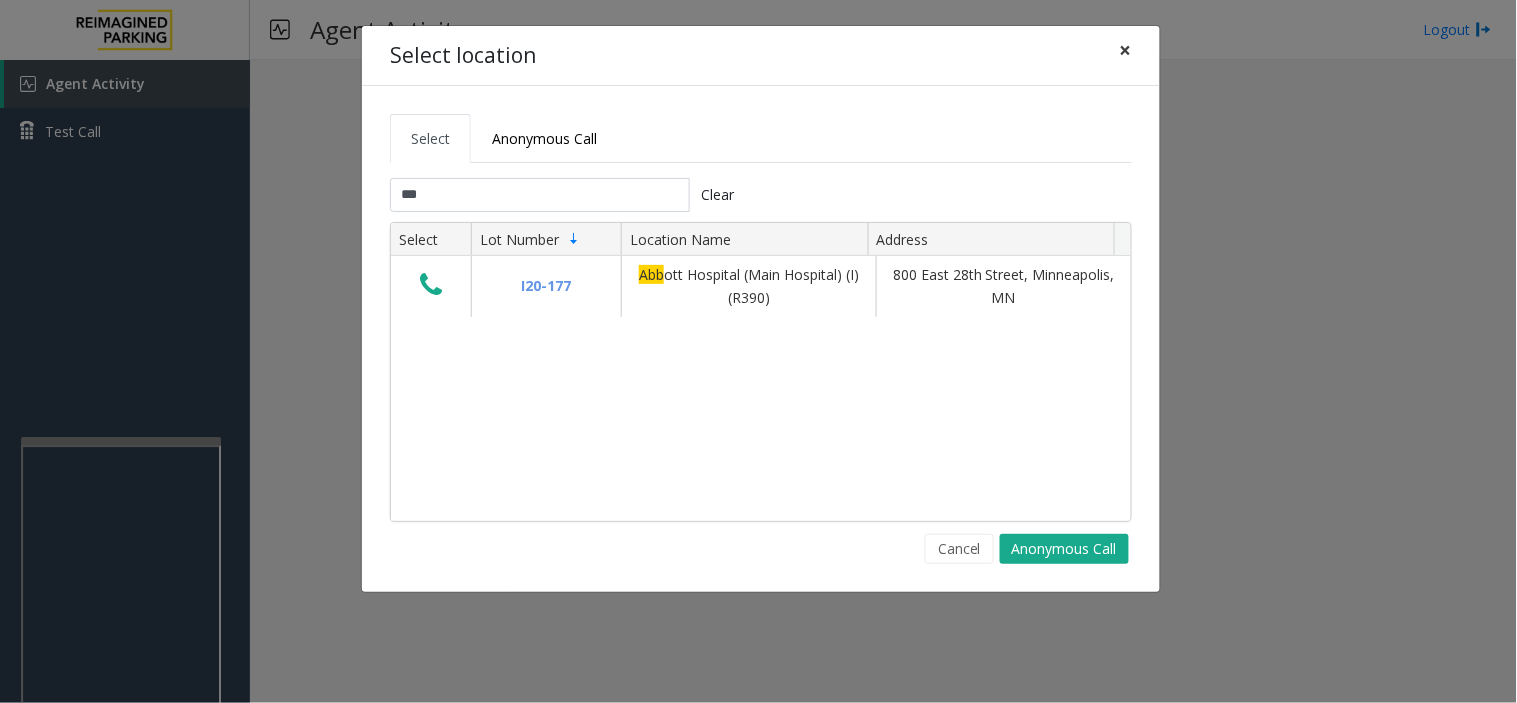 click on "×" 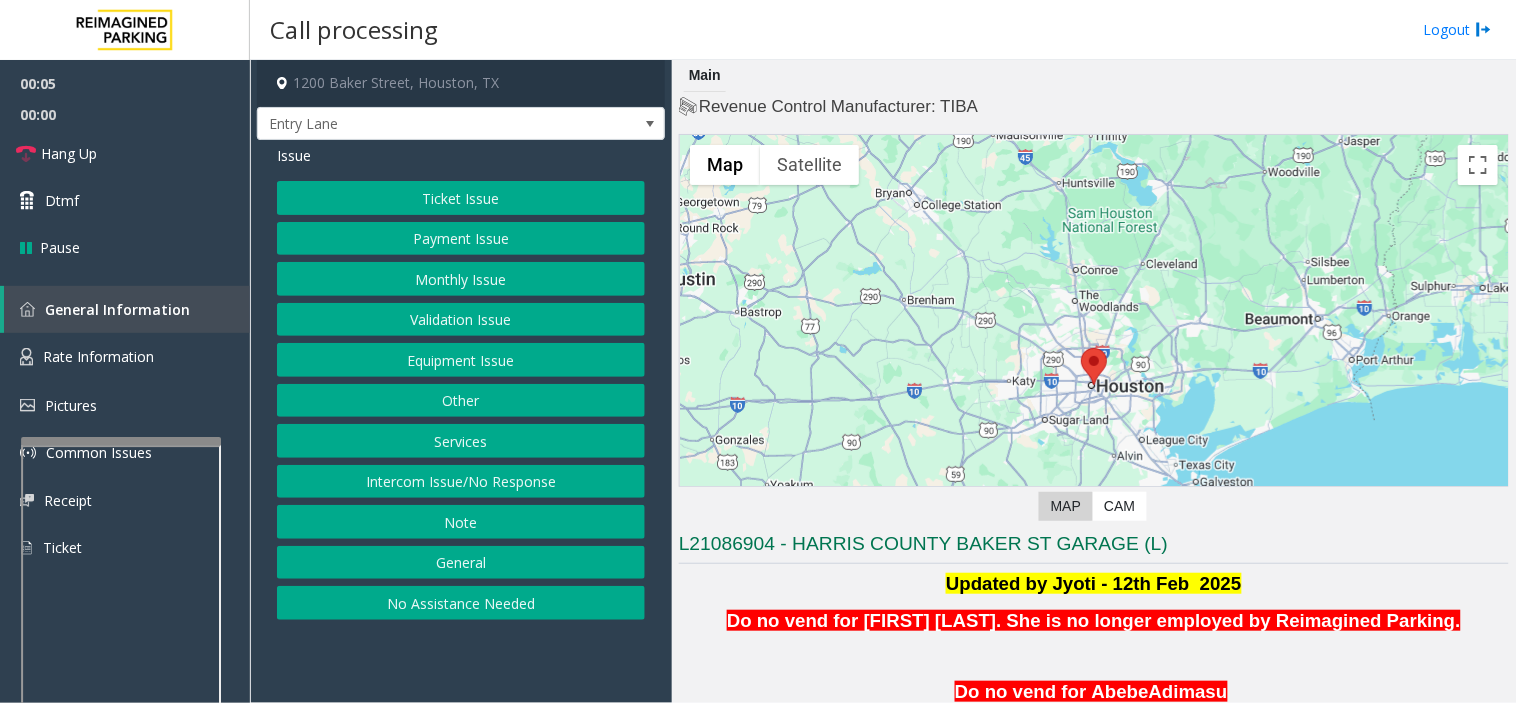 scroll, scrollTop: 333, scrollLeft: 0, axis: vertical 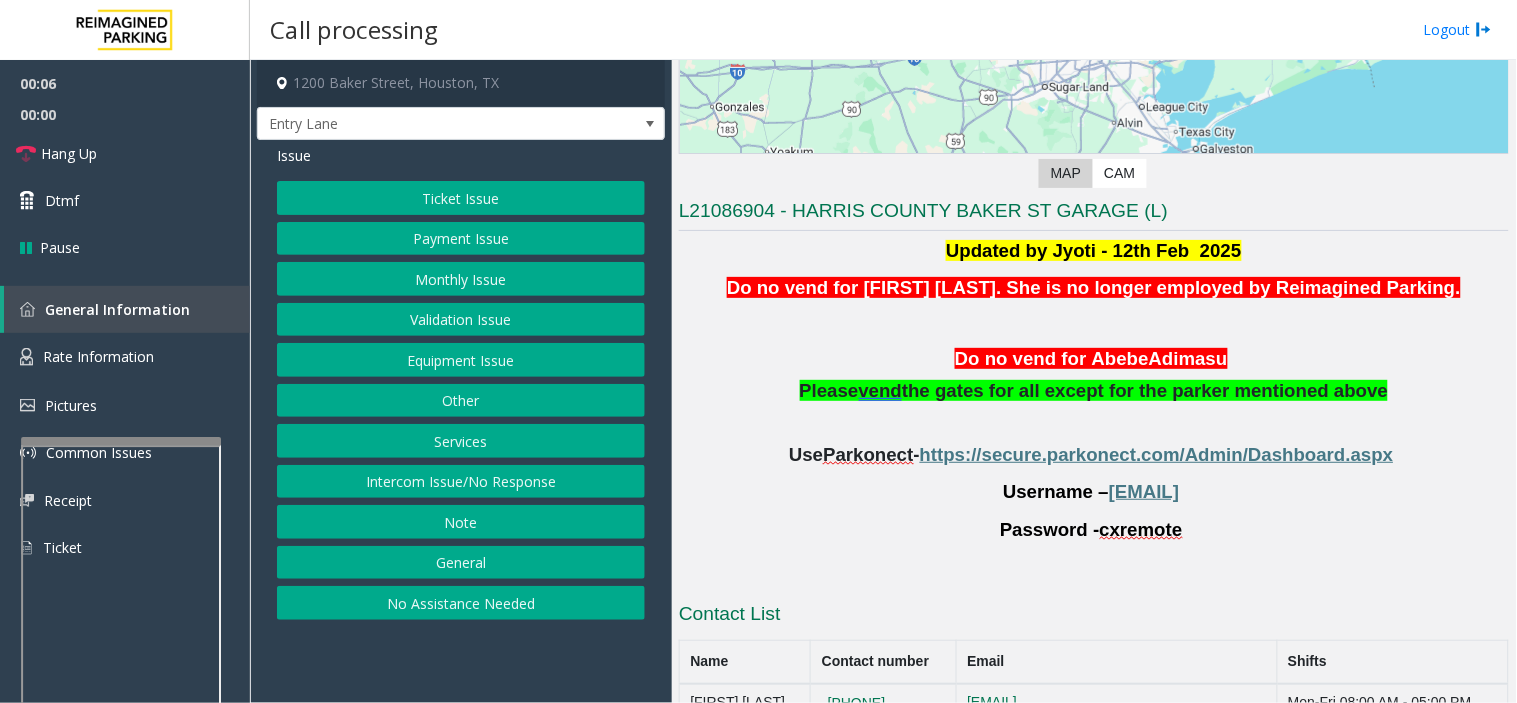 drag, startPoint x: 905, startPoint y: 525, endPoint x: 872, endPoint y: 542, distance: 37.12142 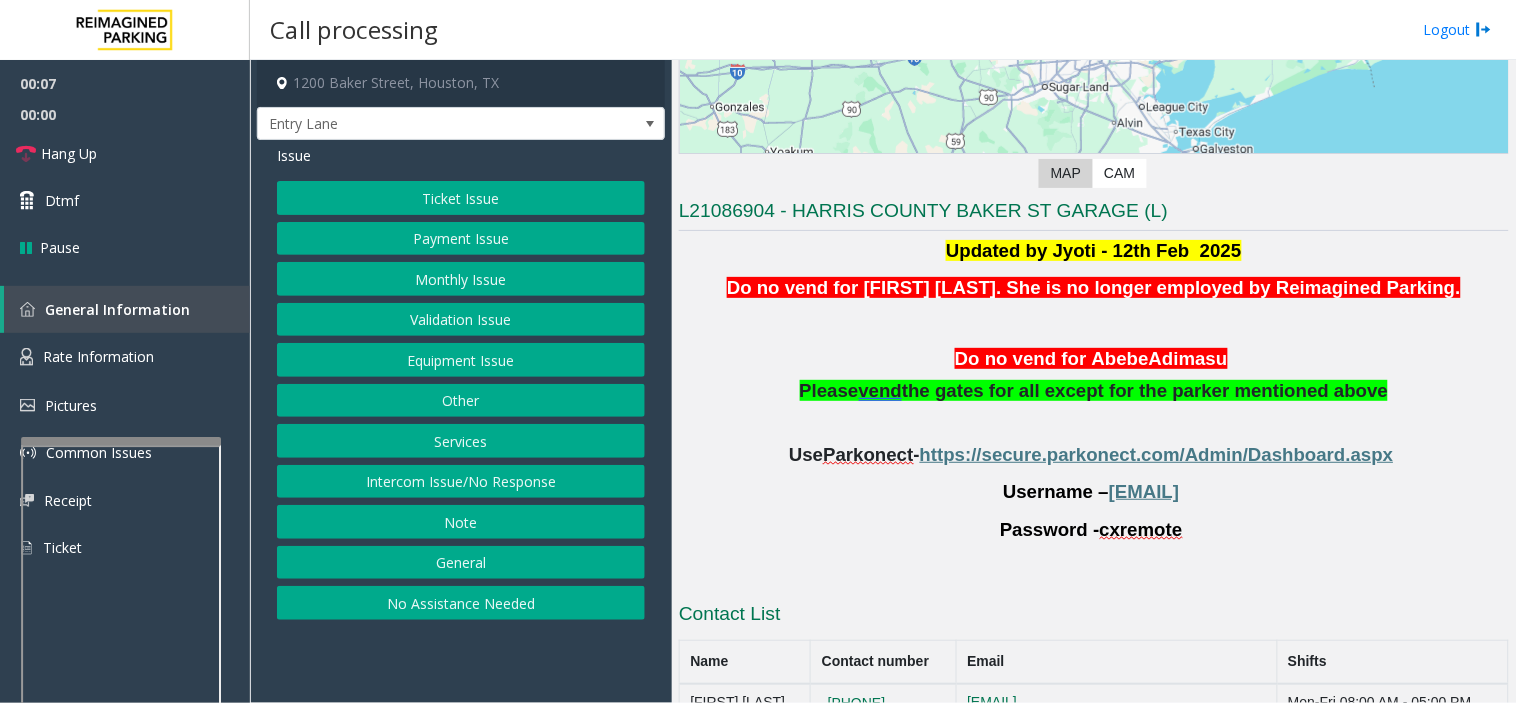 drag, startPoint x: 833, startPoint y: 557, endPoint x: 810, endPoint y: 571, distance: 26.925823 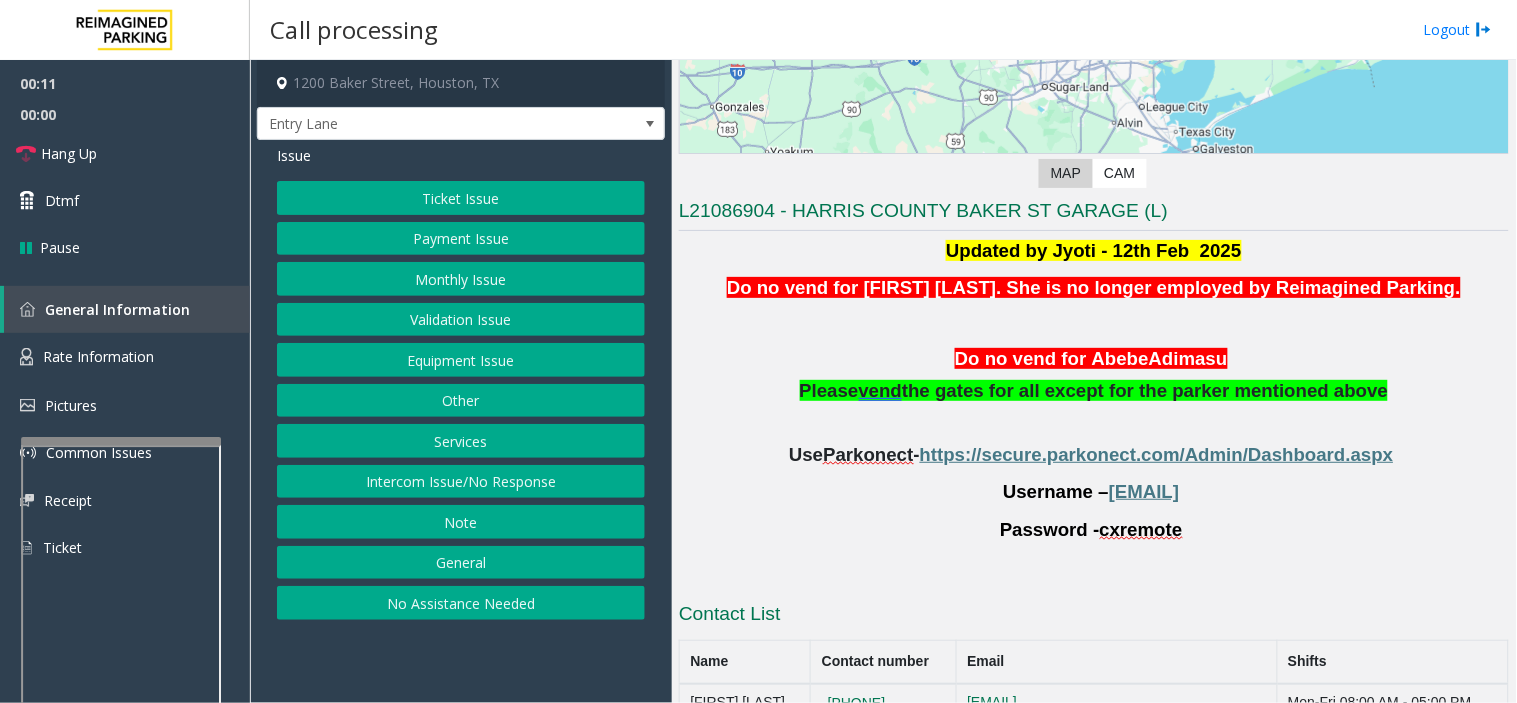 drag, startPoint x: 893, startPoint y: 574, endPoint x: 842, endPoint y: 548, distance: 57.245087 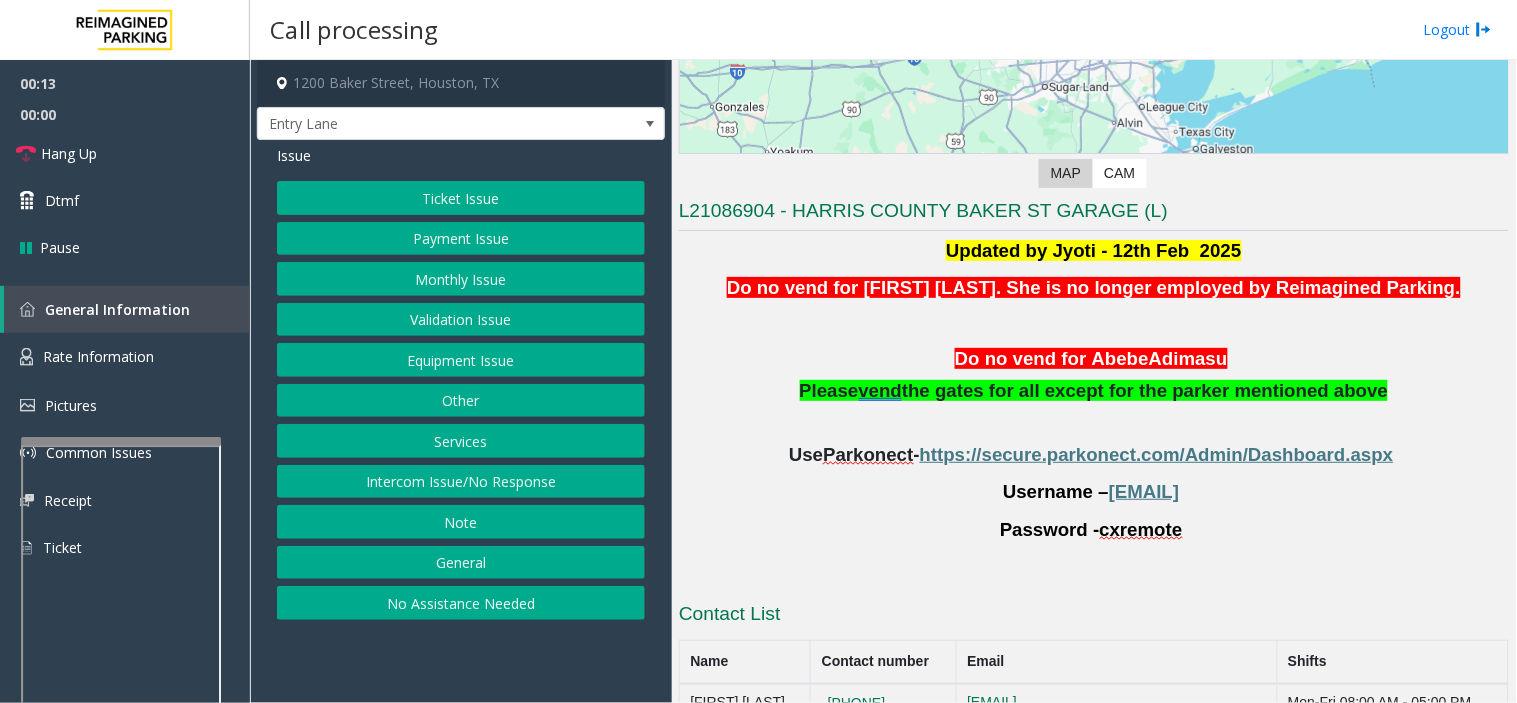 drag, startPoint x: 837, startPoint y: 548, endPoint x: 805, endPoint y: 562, distance: 34.928497 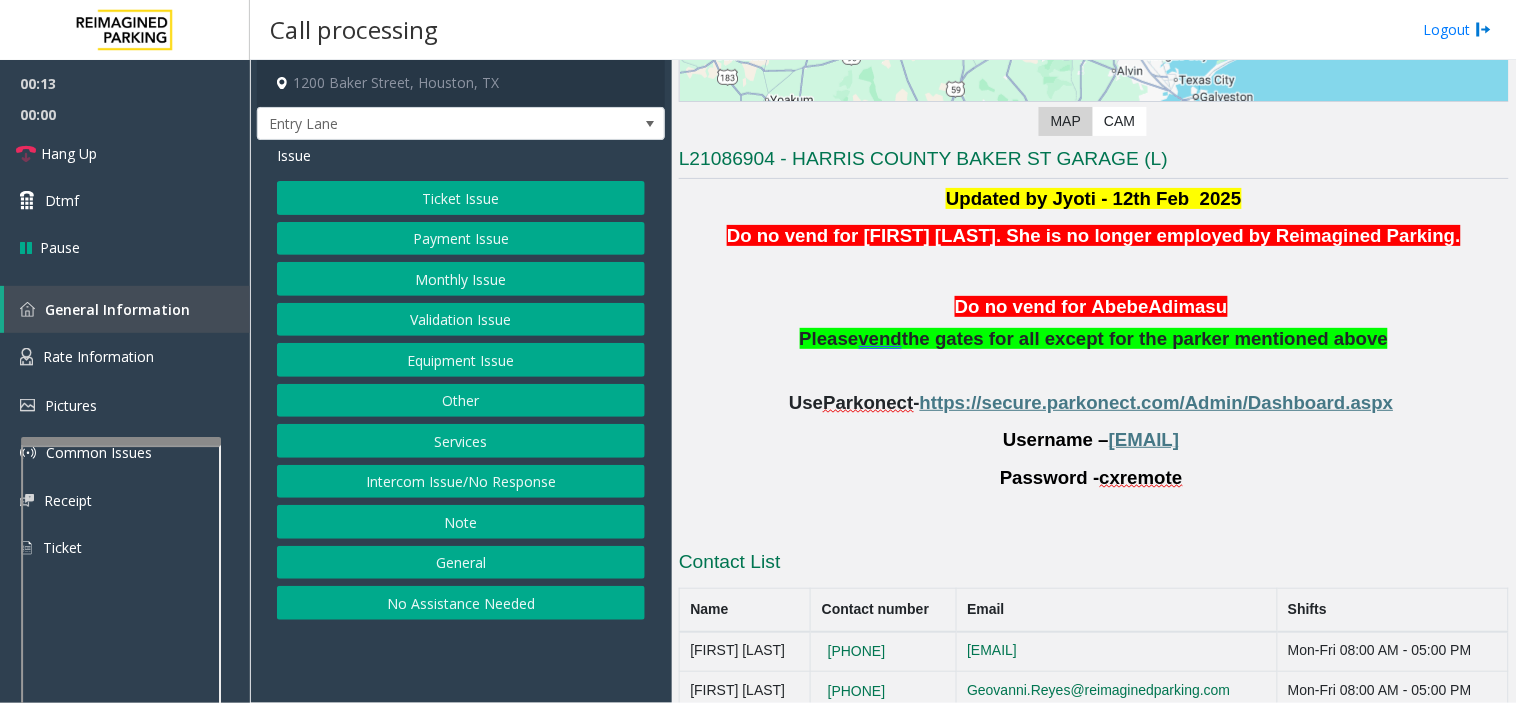scroll, scrollTop: 413, scrollLeft: 0, axis: vertical 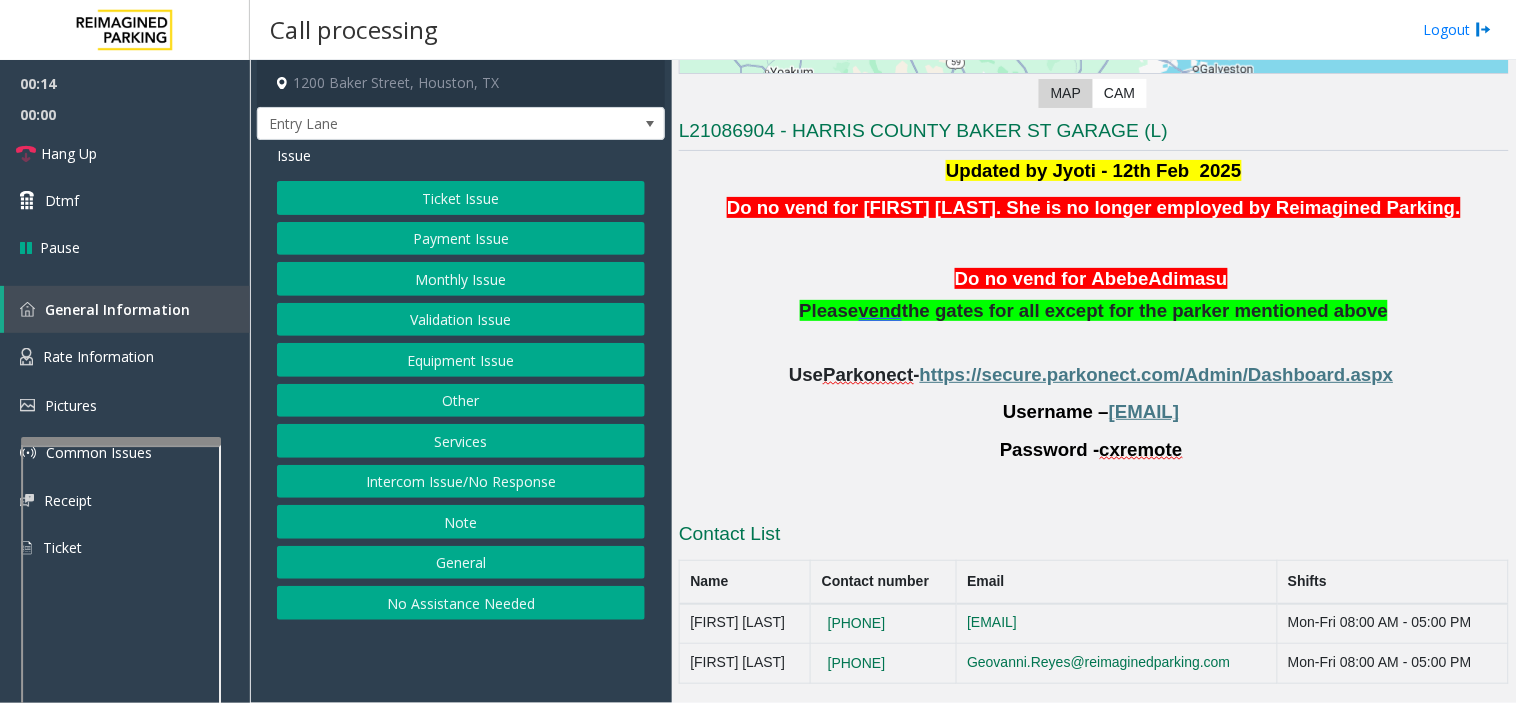 drag, startPoint x: 870, startPoint y: 518, endPoint x: 836, endPoint y: 505, distance: 36.40055 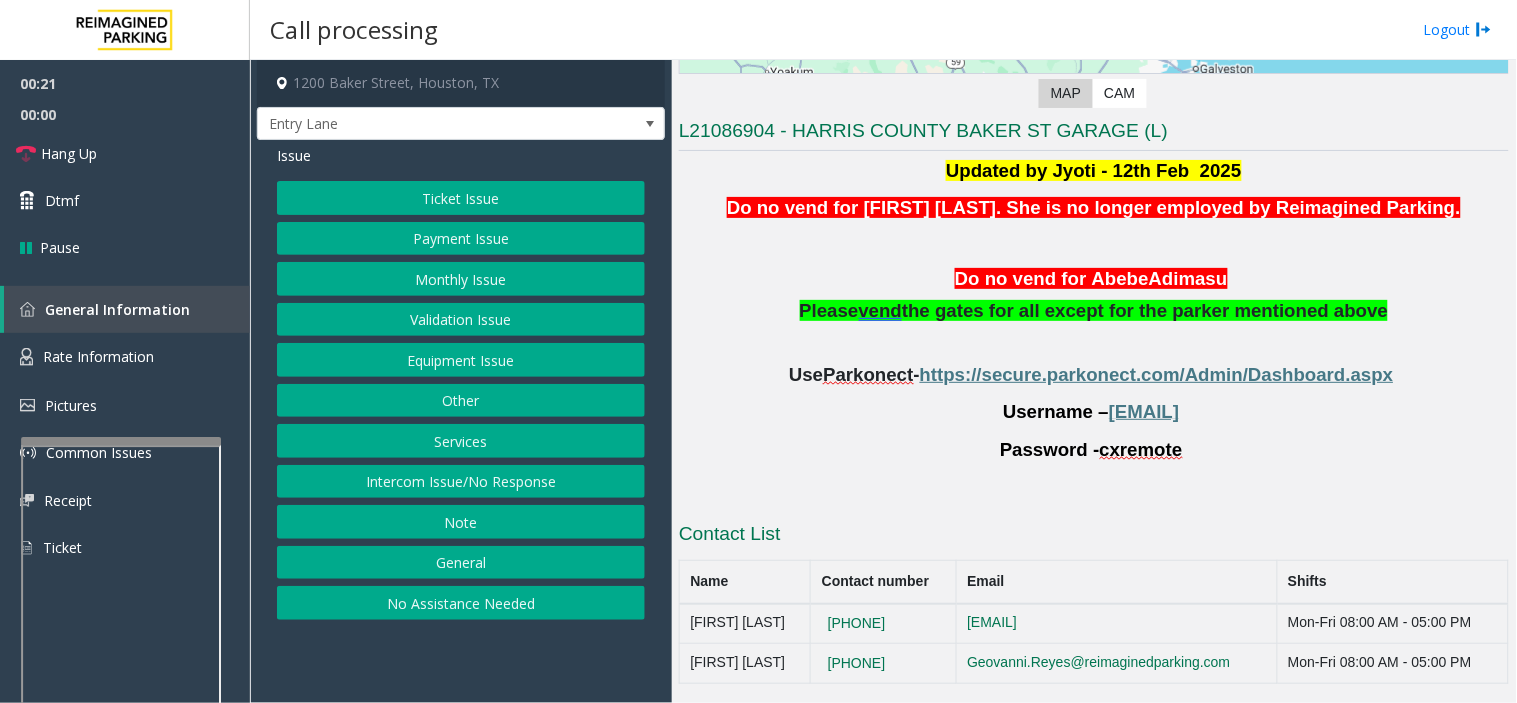 drag, startPoint x: 817, startPoint y: 507, endPoint x: 771, endPoint y: 491, distance: 48.703182 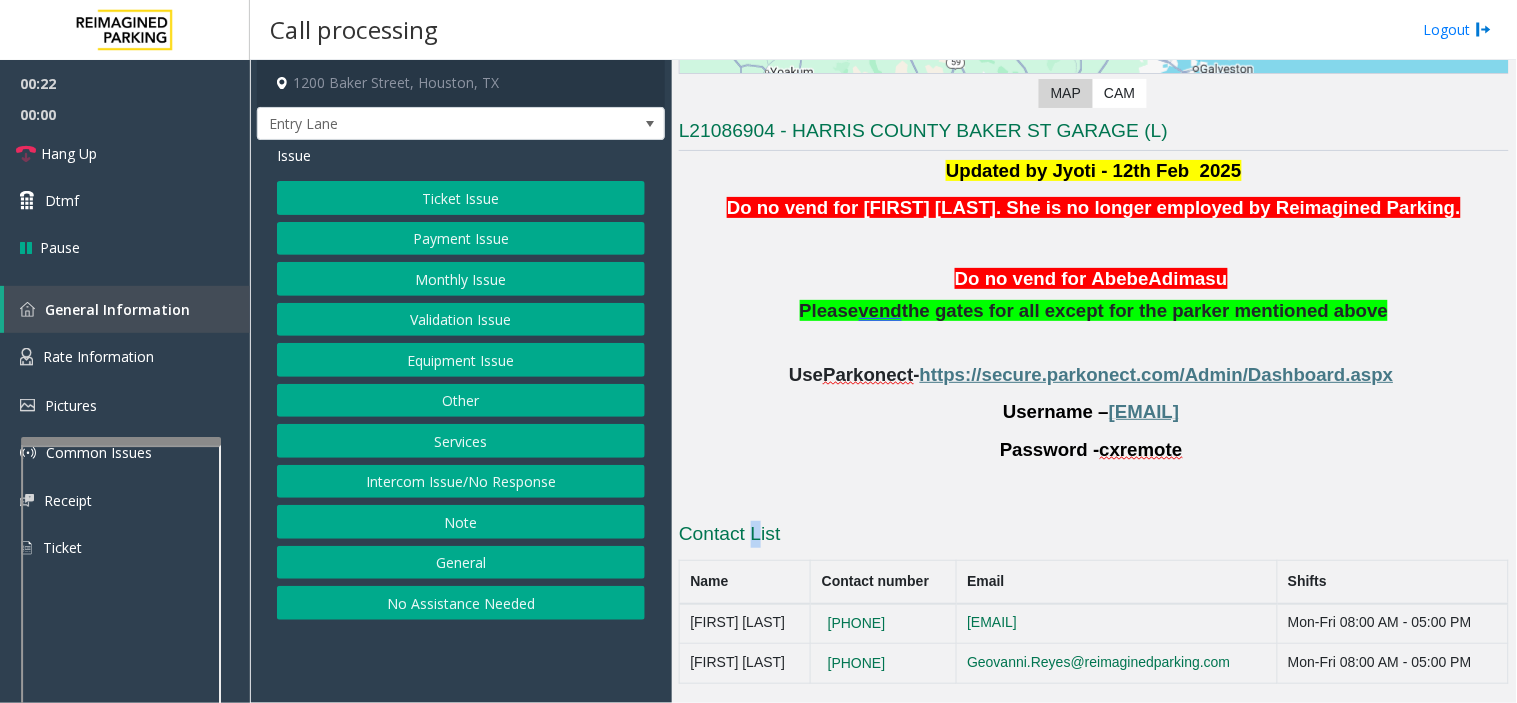 drag, startPoint x: 810, startPoint y: 530, endPoint x: 755, endPoint y: 528, distance: 55.03635 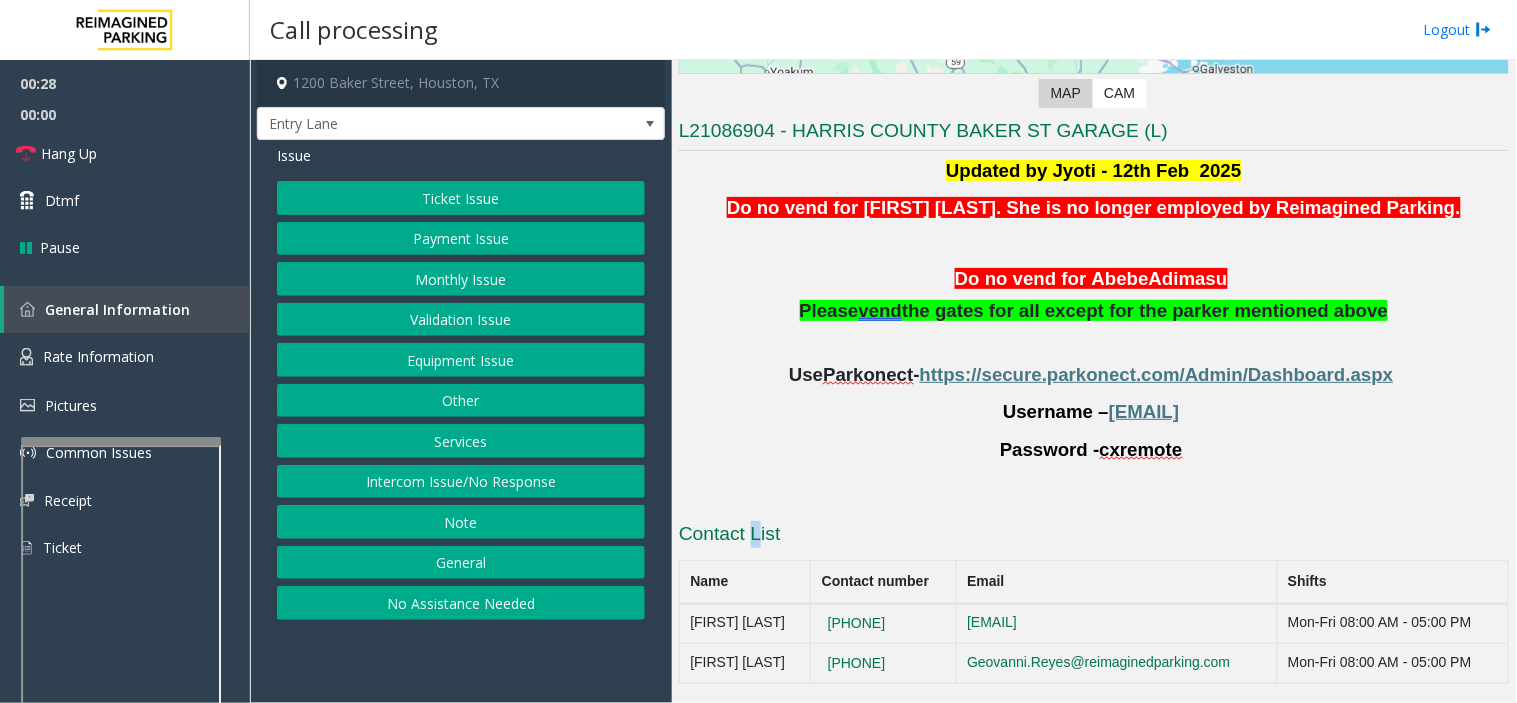 click on "Equipment Issue" 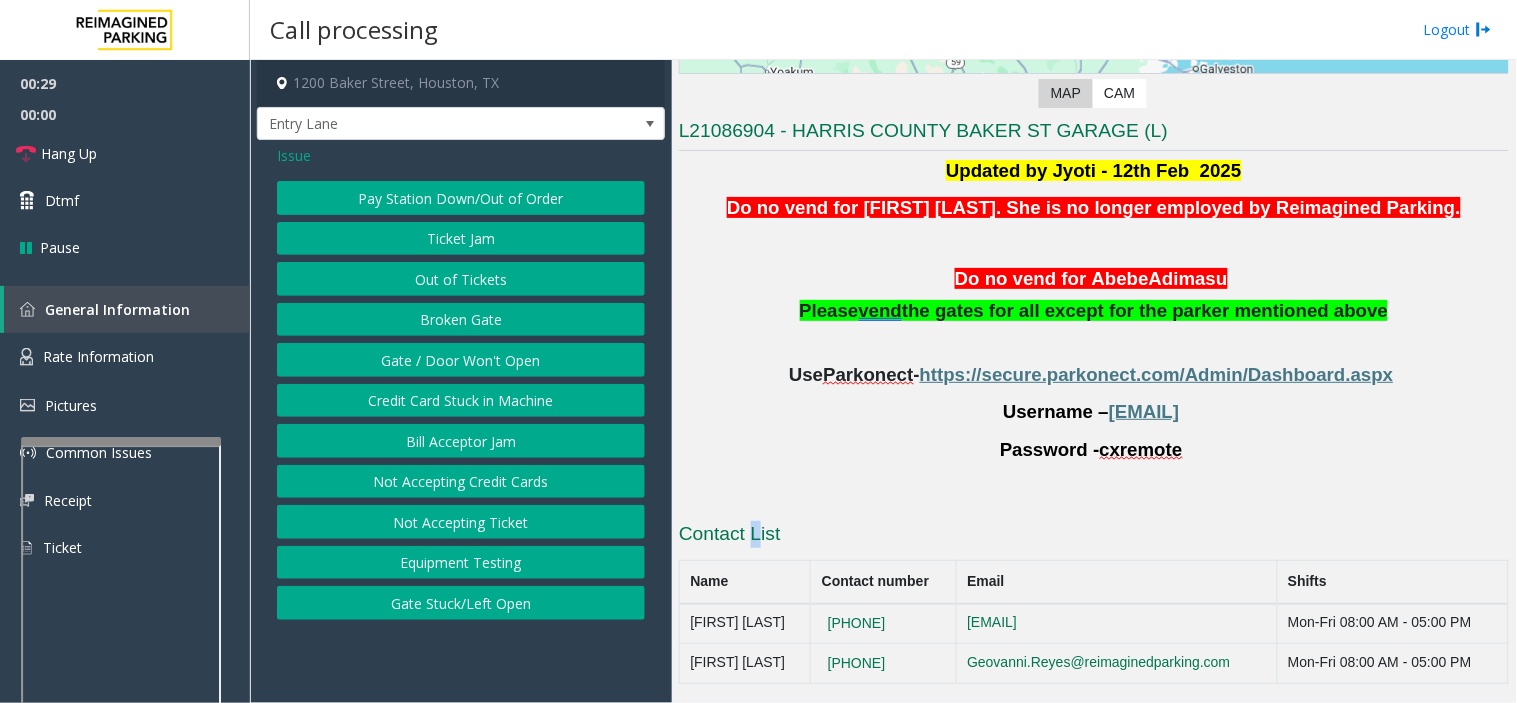 click on "Gate / Door Won't Open" 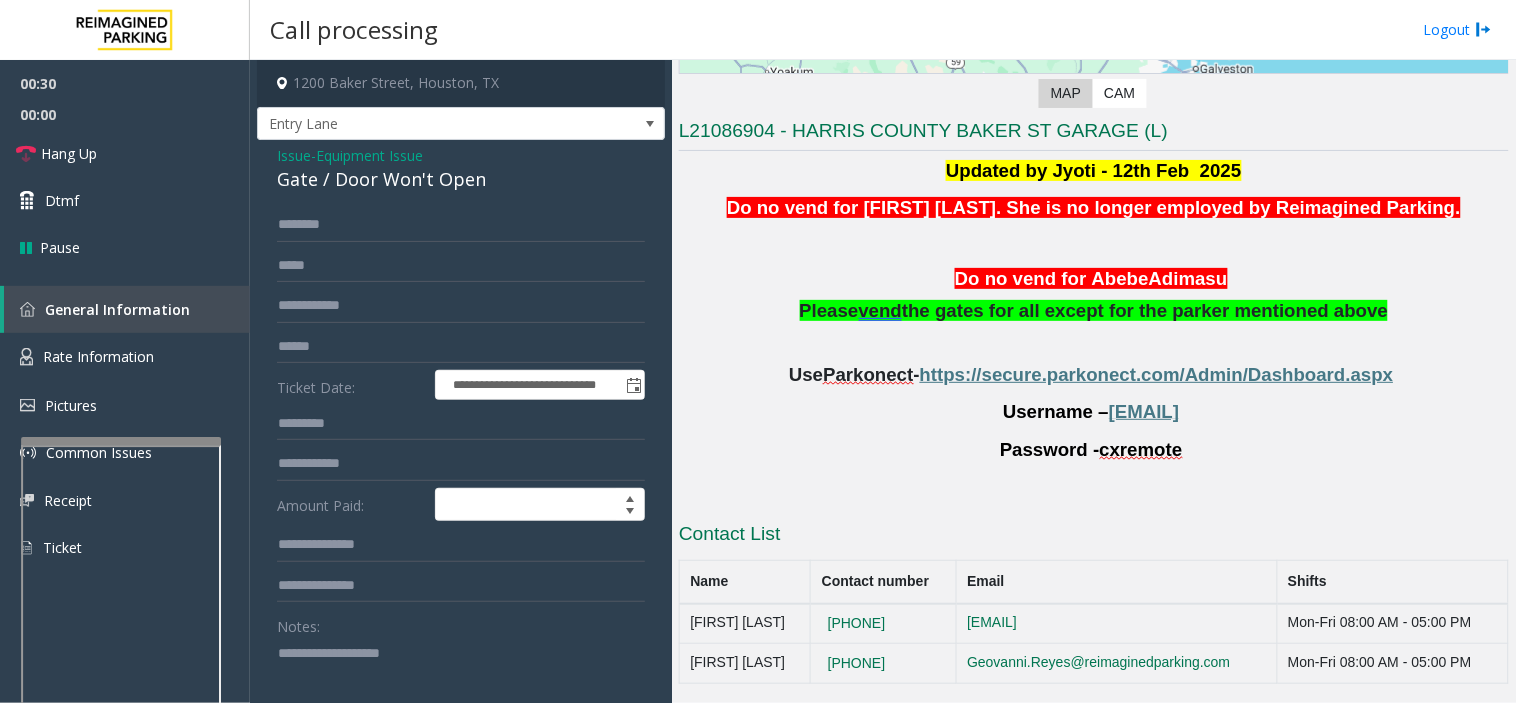 click on "Notes:" 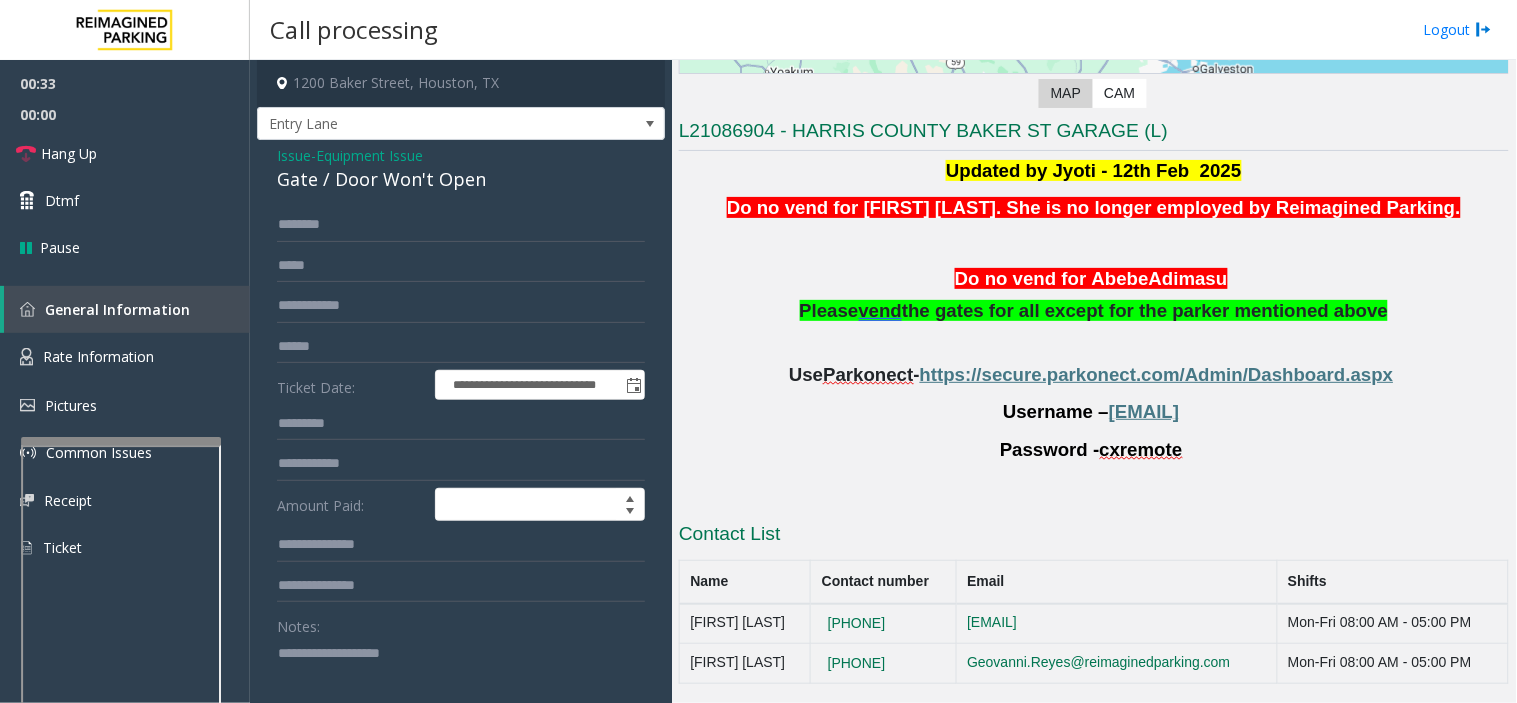 paste on "**********" 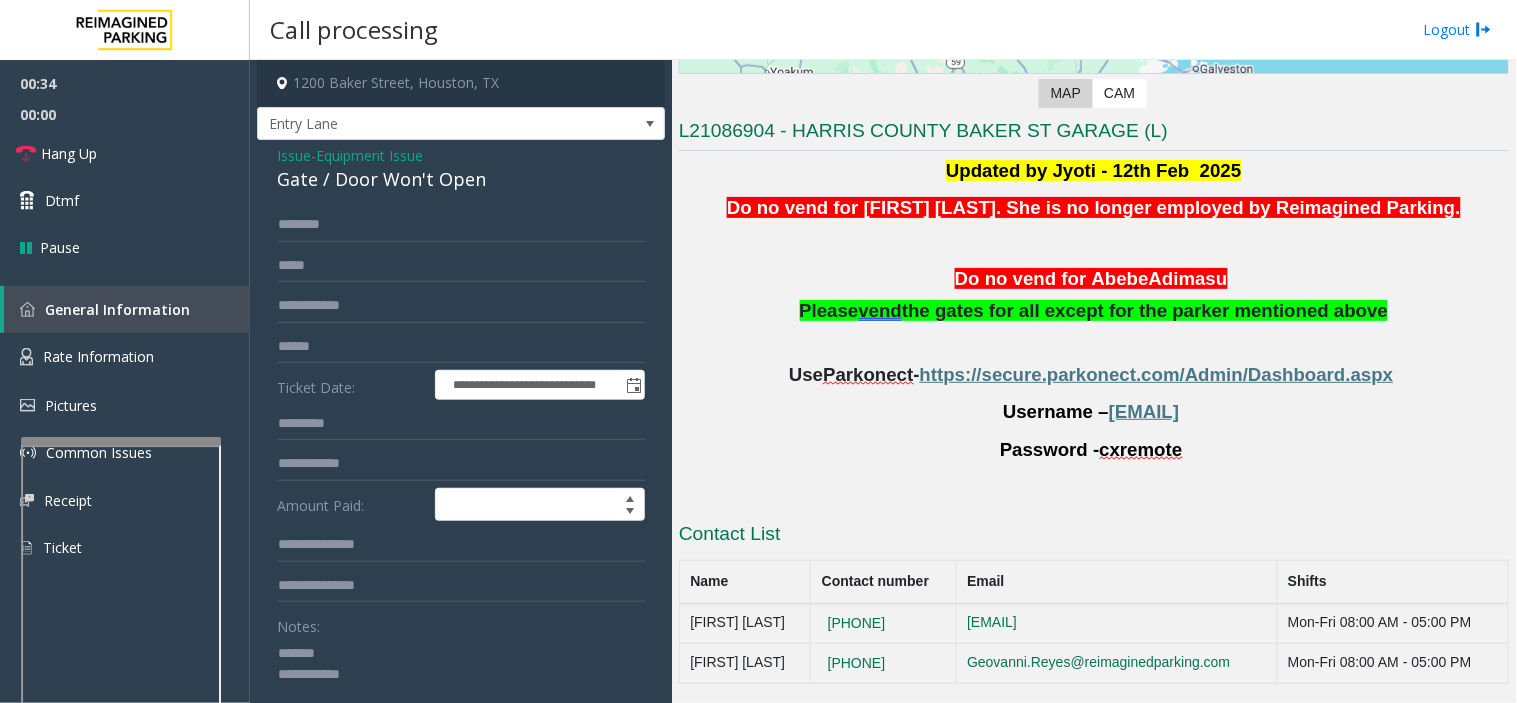 click 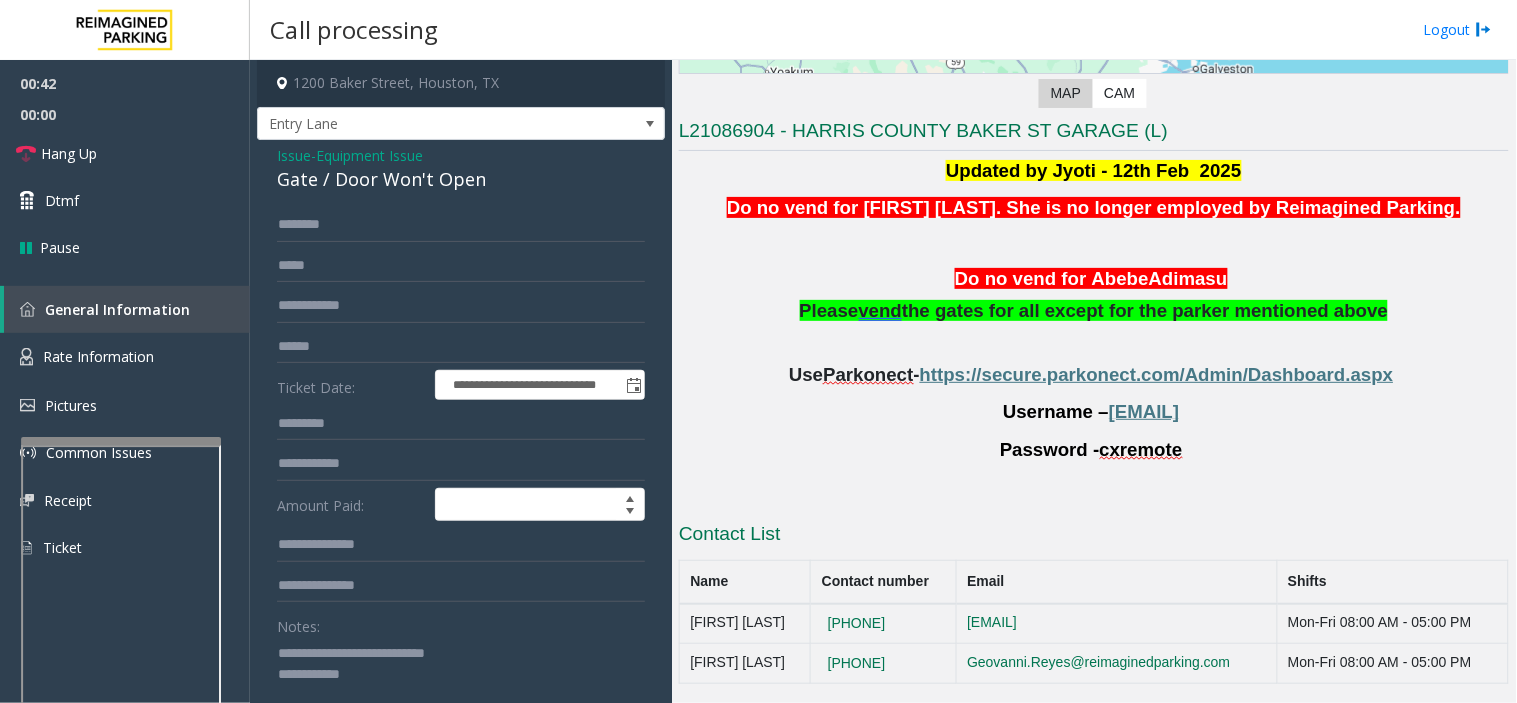 click 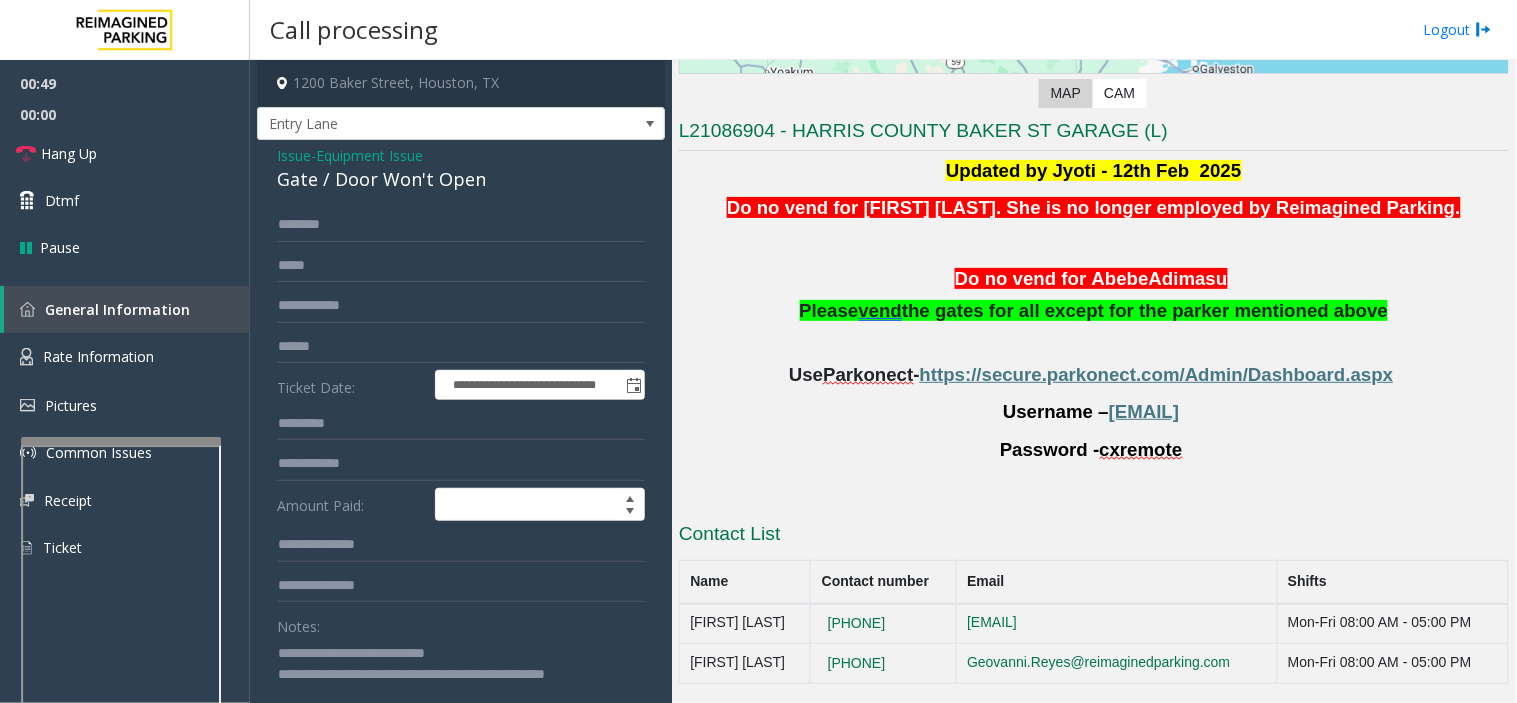scroll, scrollTop: 1, scrollLeft: 0, axis: vertical 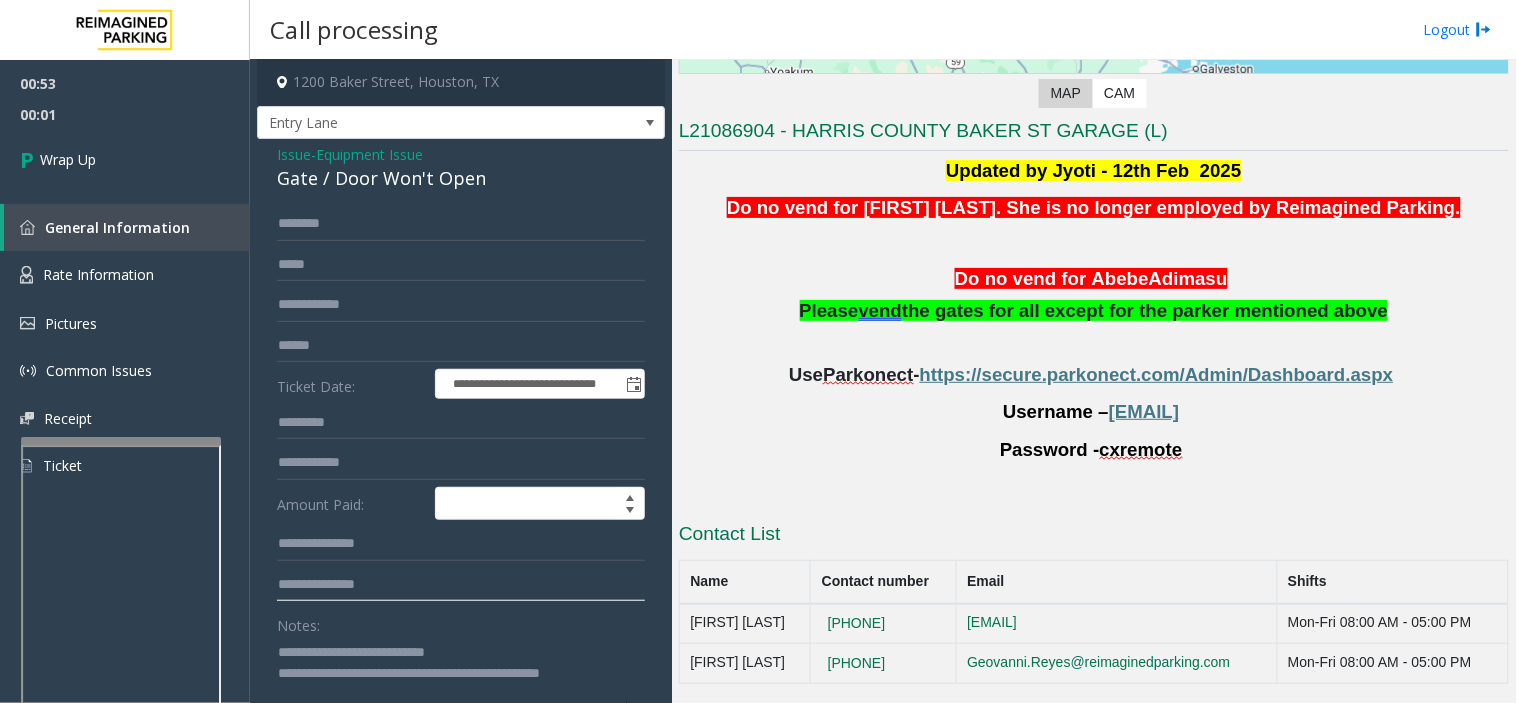 drag, startPoint x: 528, startPoint y: 674, endPoint x: 460, endPoint y: 581, distance: 115.2085 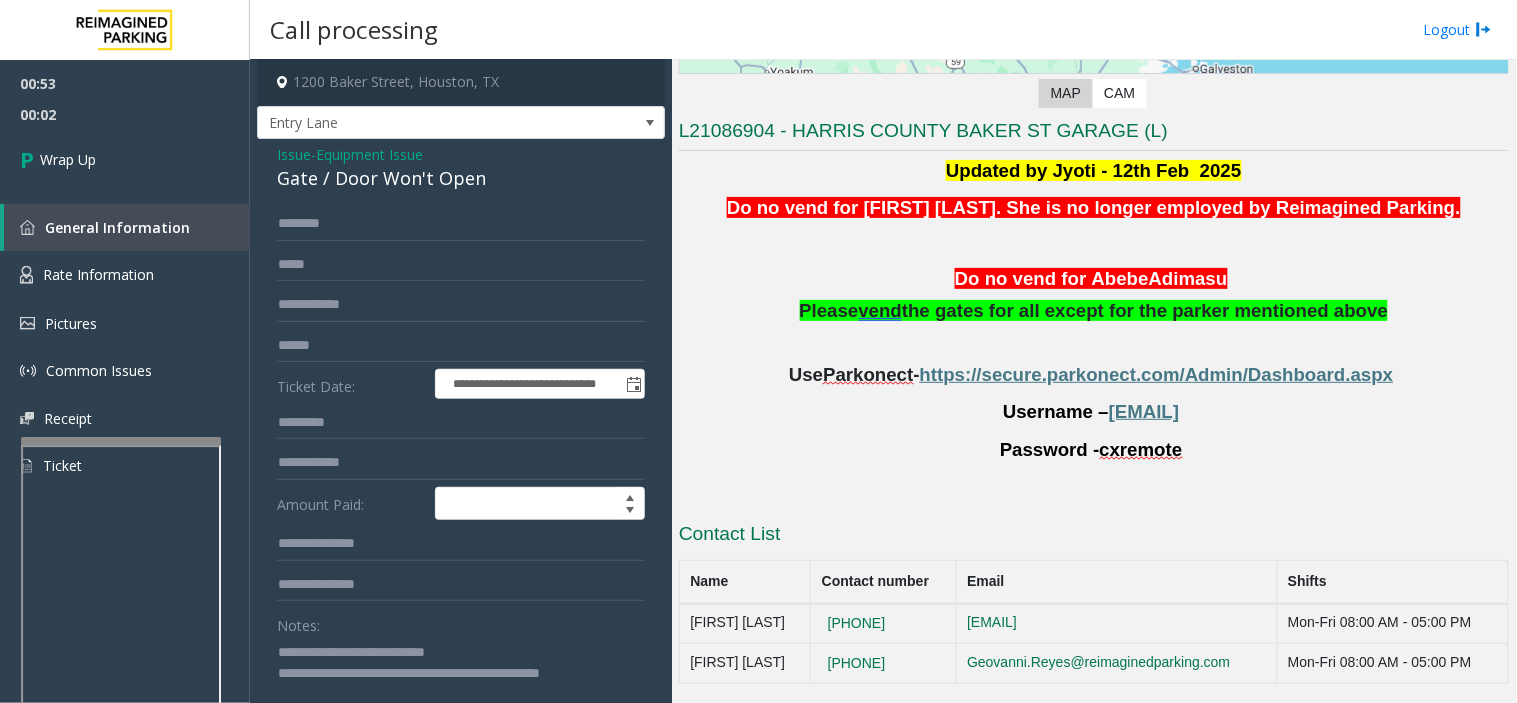 click 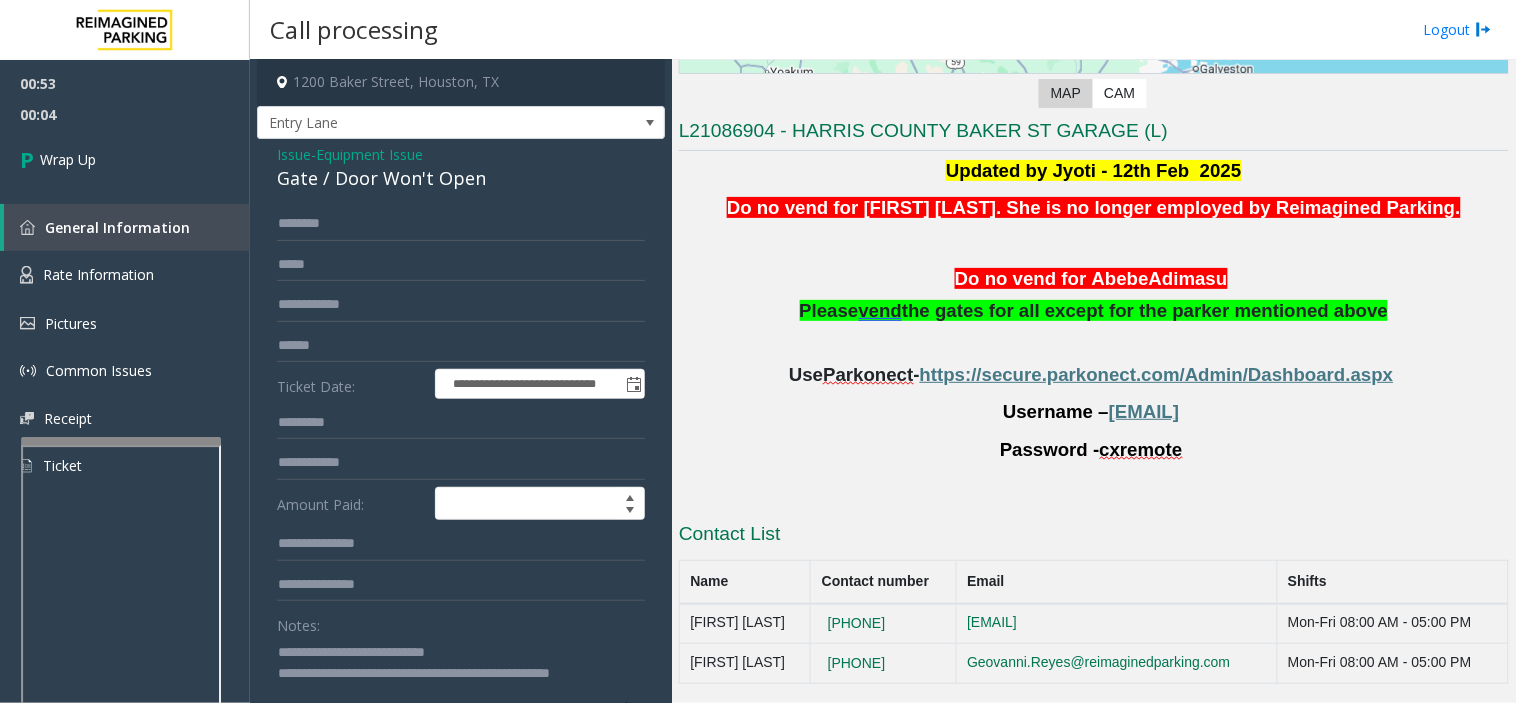 click 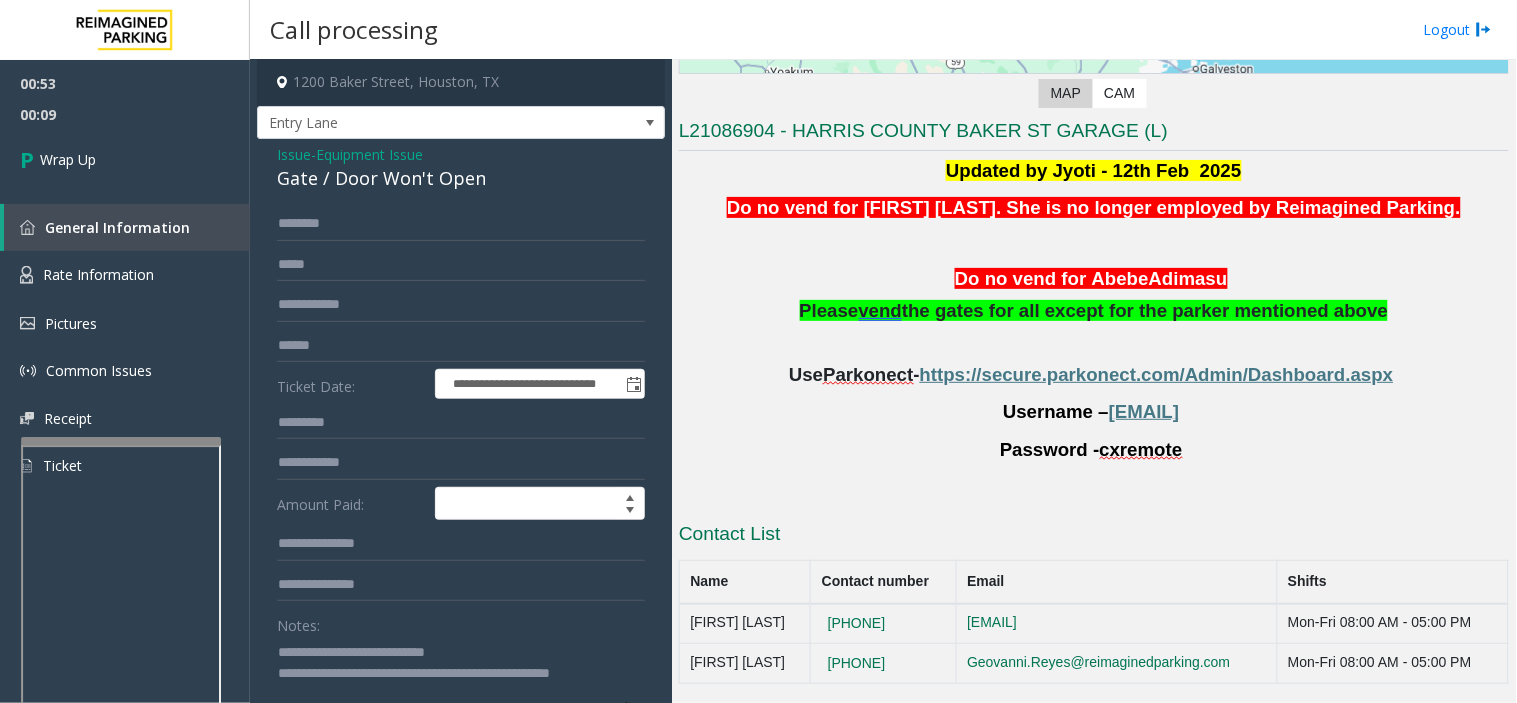 click 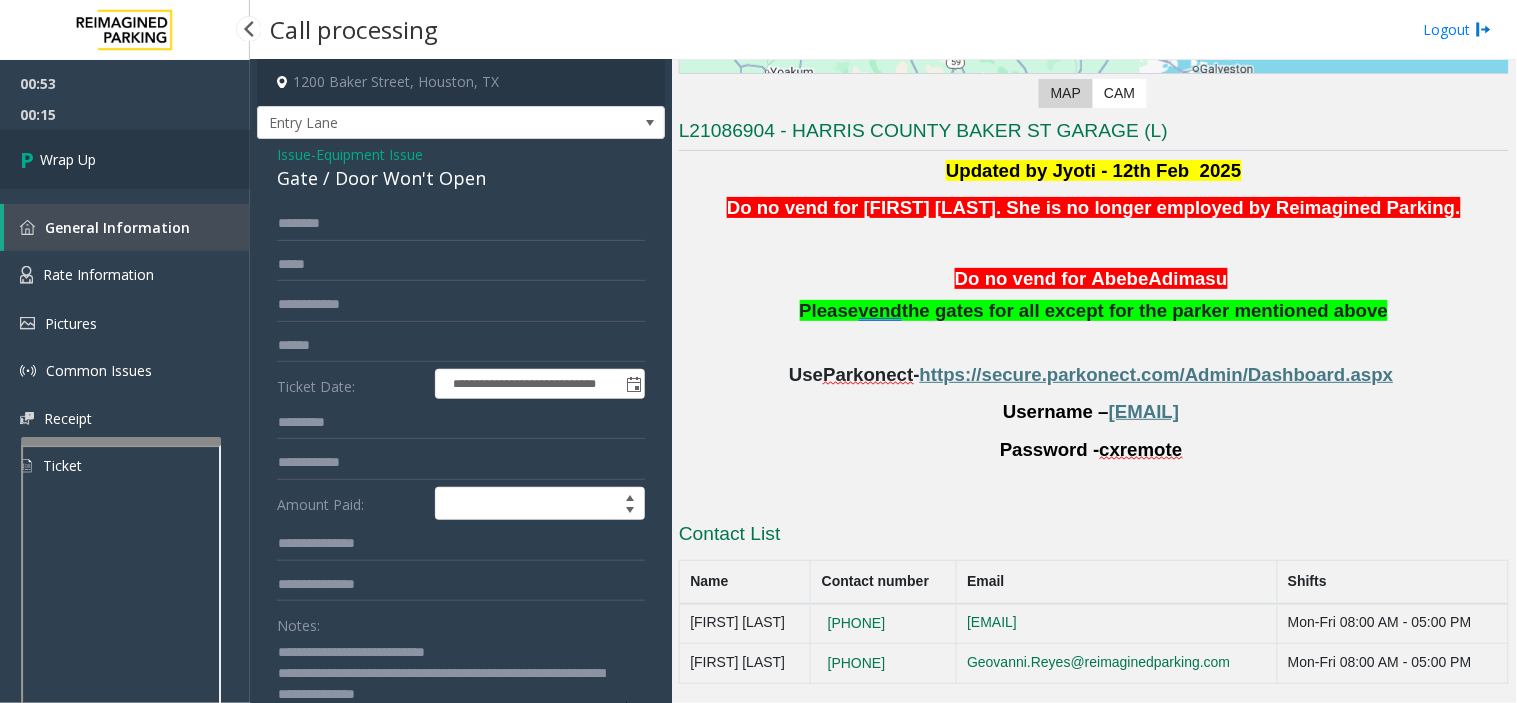 type on "**********" 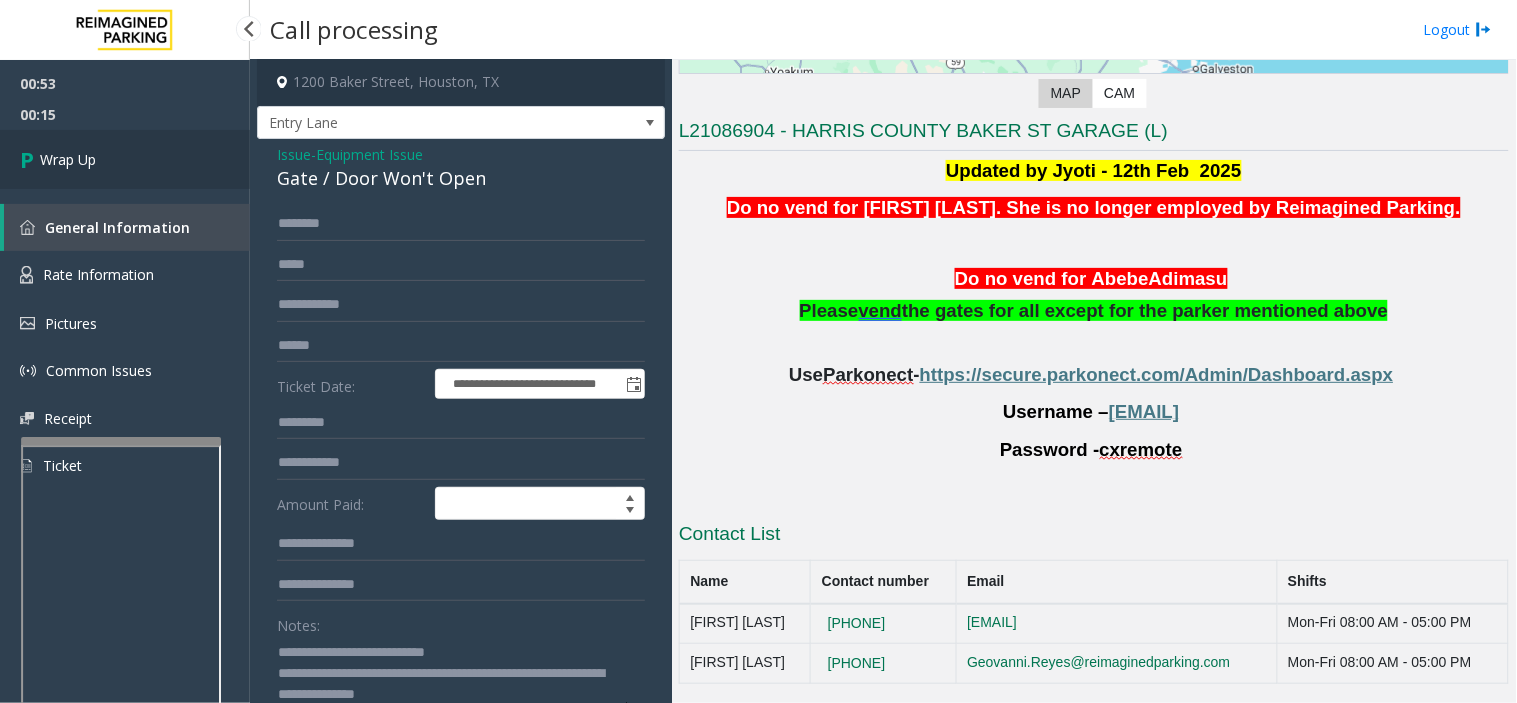 click on "Wrap Up" at bounding box center (125, 159) 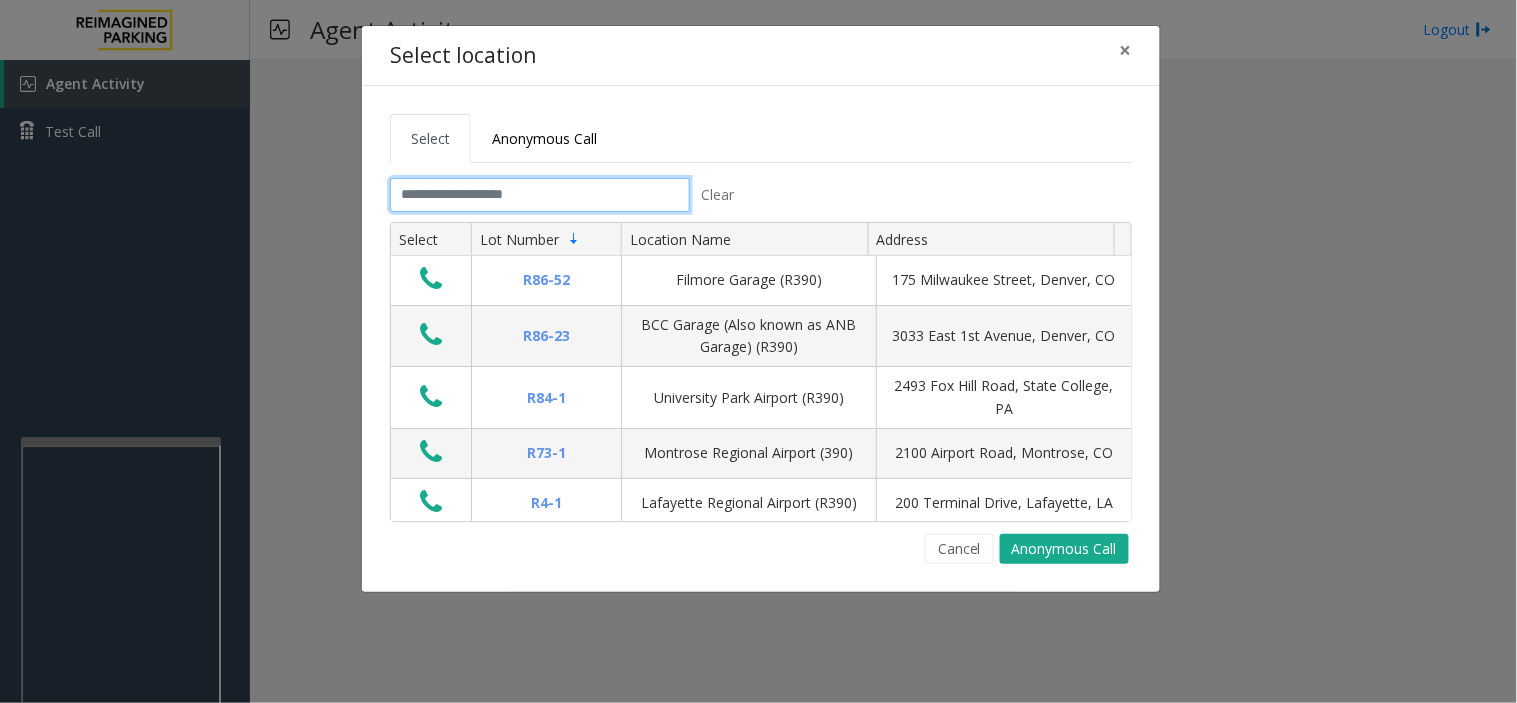 click 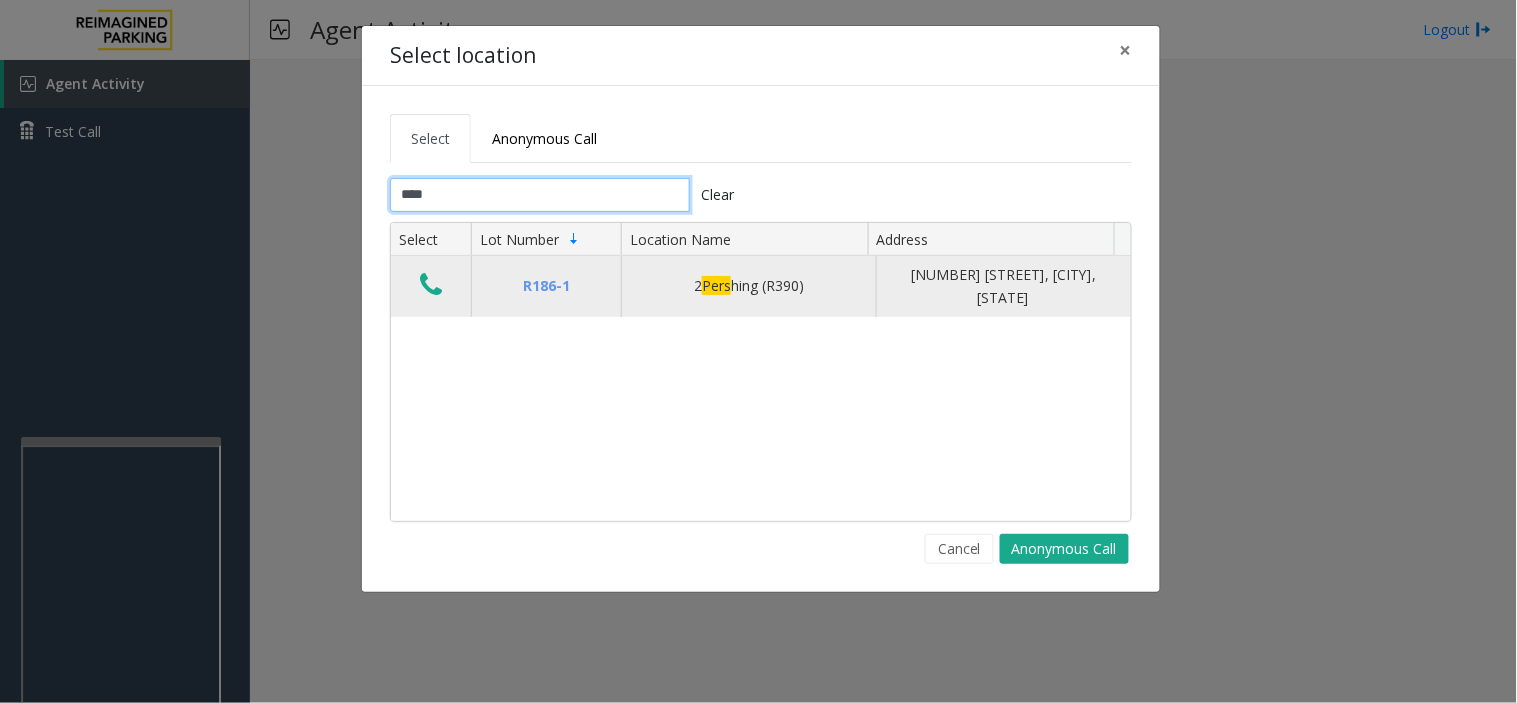 type on "****" 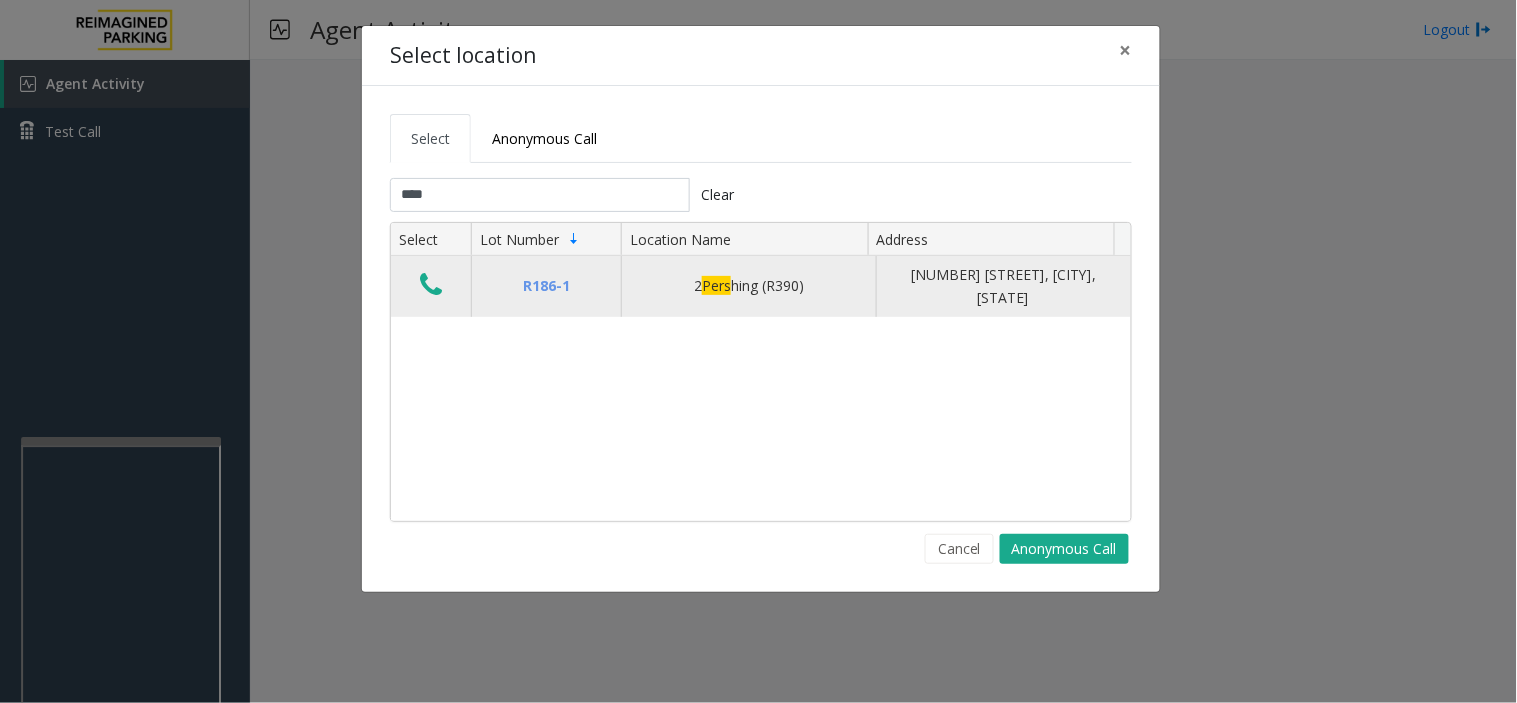 click 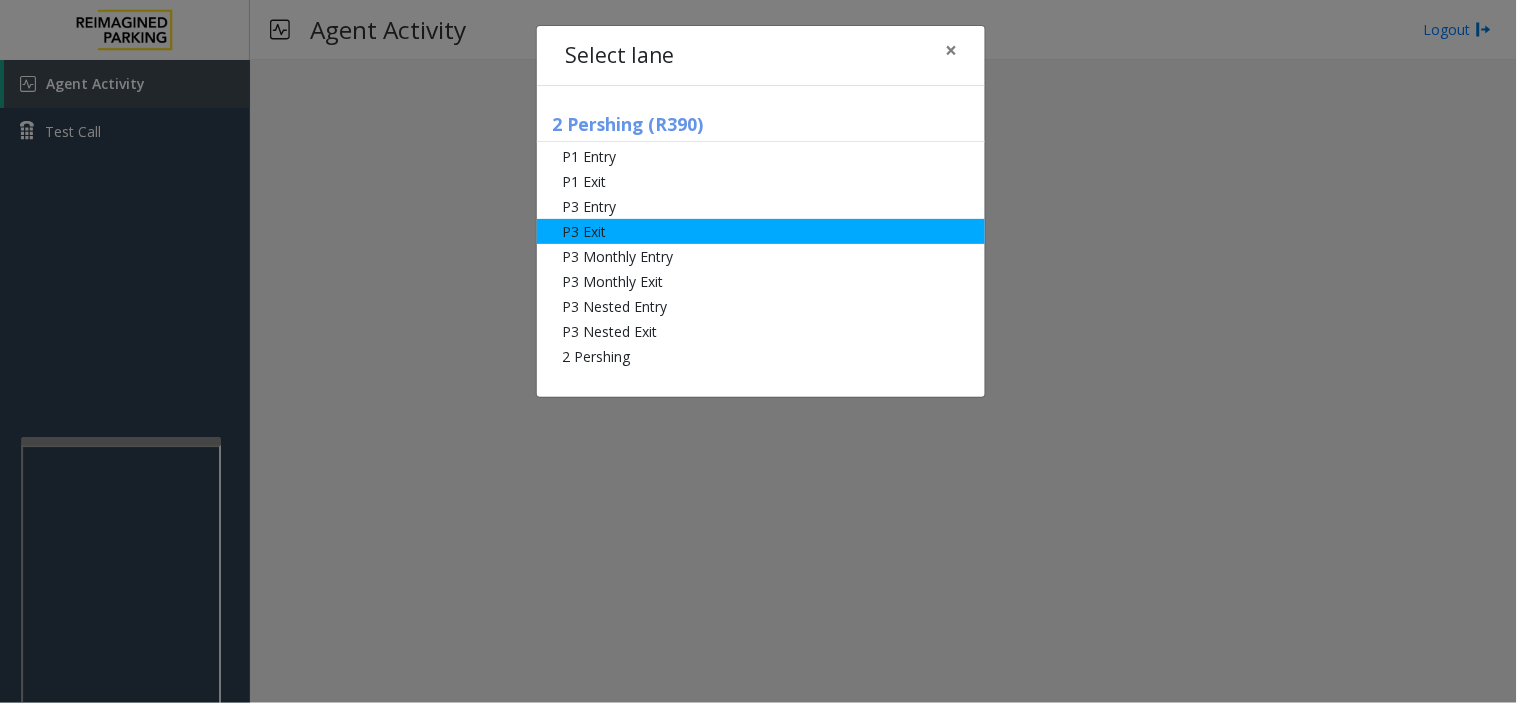 click on "P3 Exit" 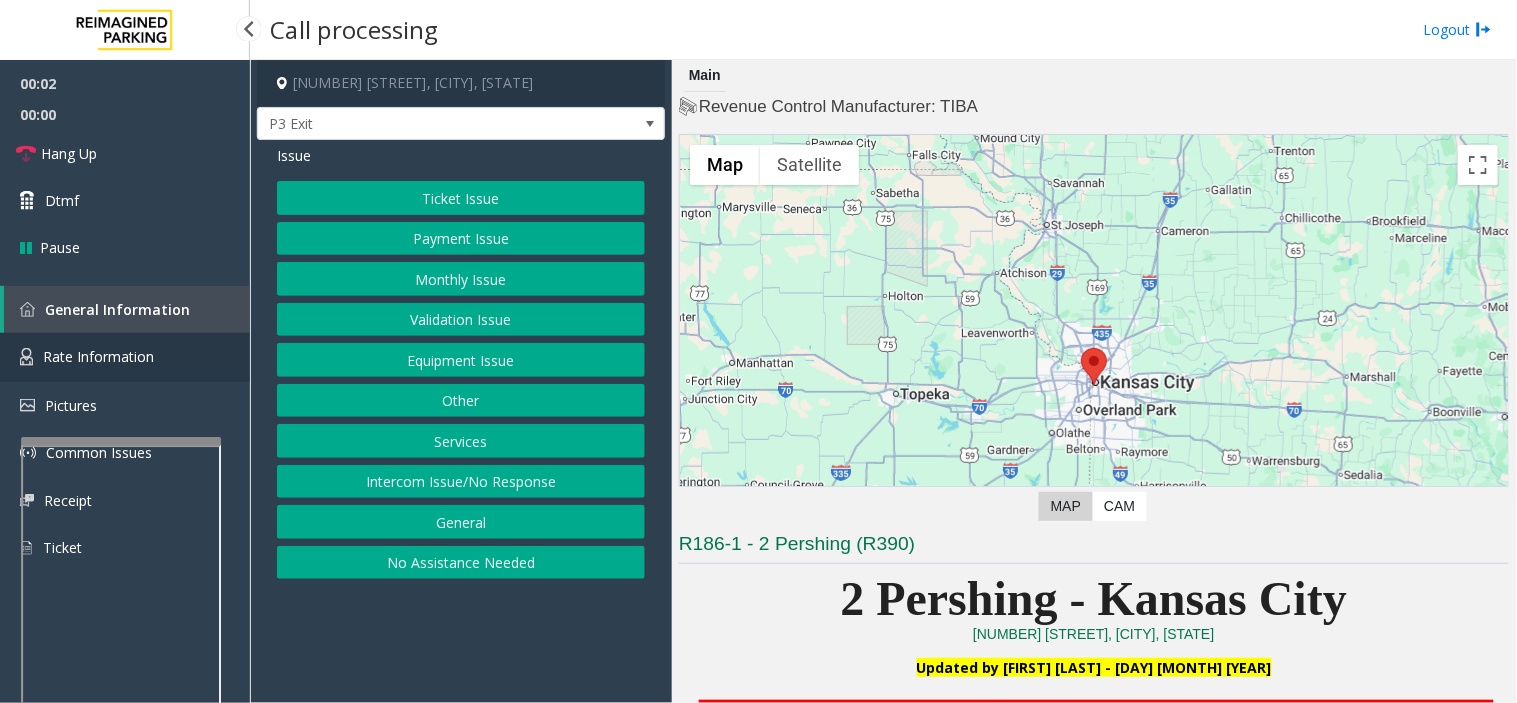 click on "Rate Information" at bounding box center (98, 356) 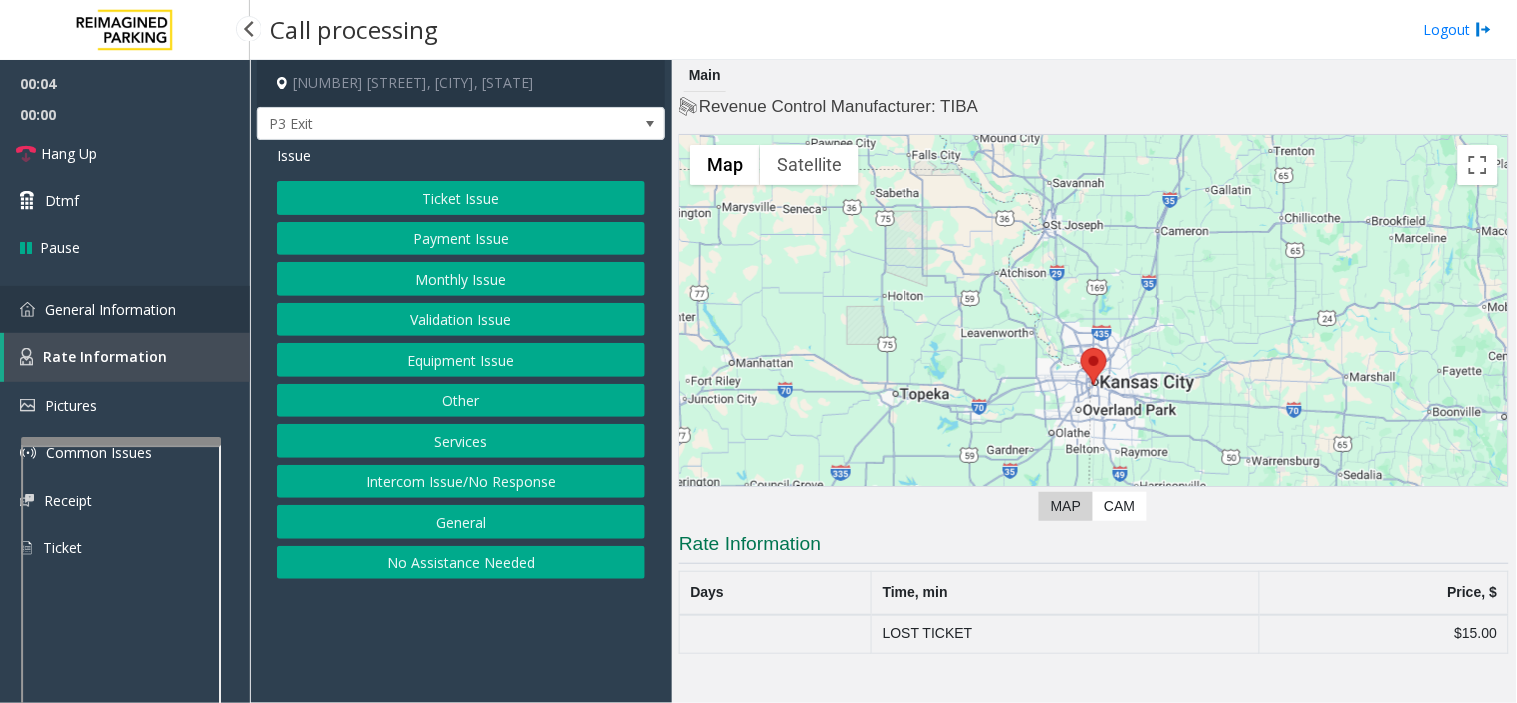 click on "General Information" at bounding box center [110, 309] 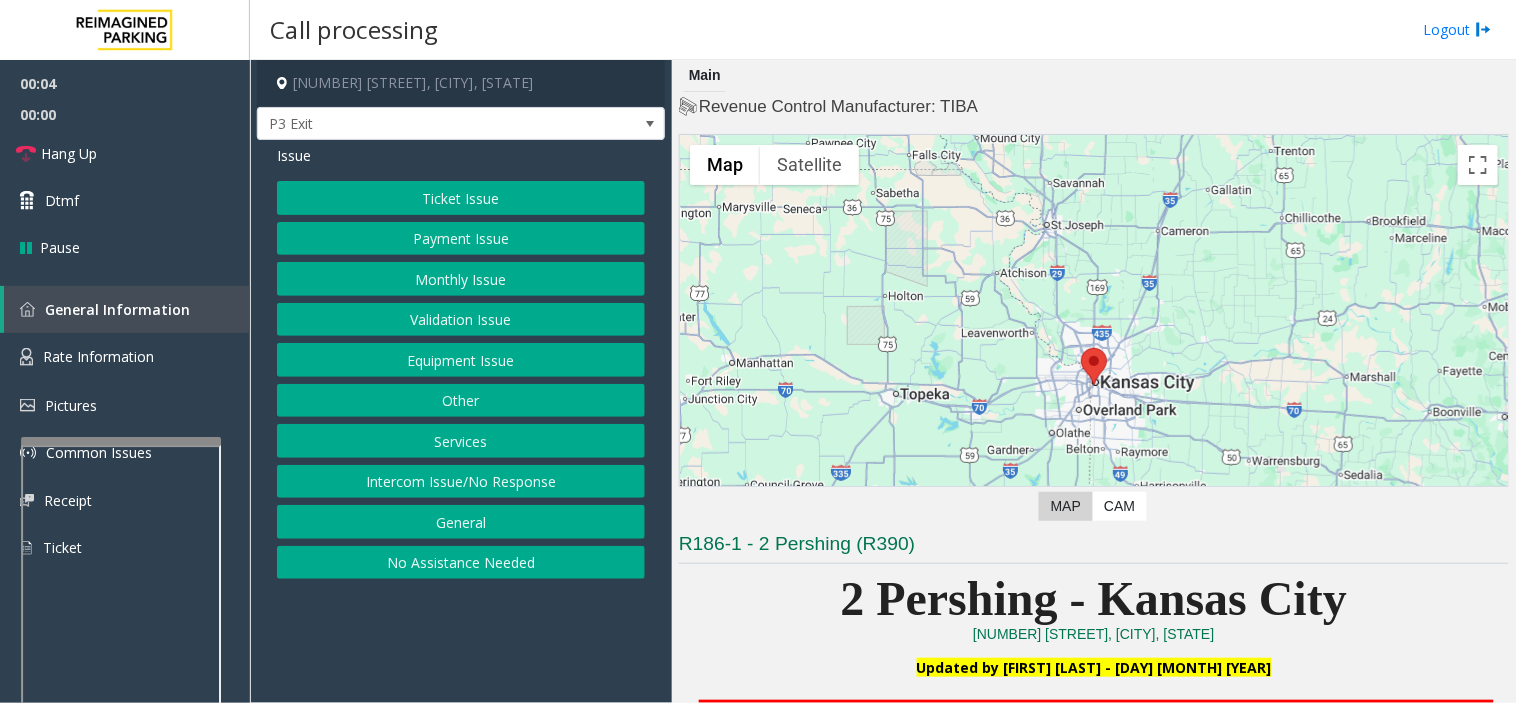 click on "Equipment Issue" 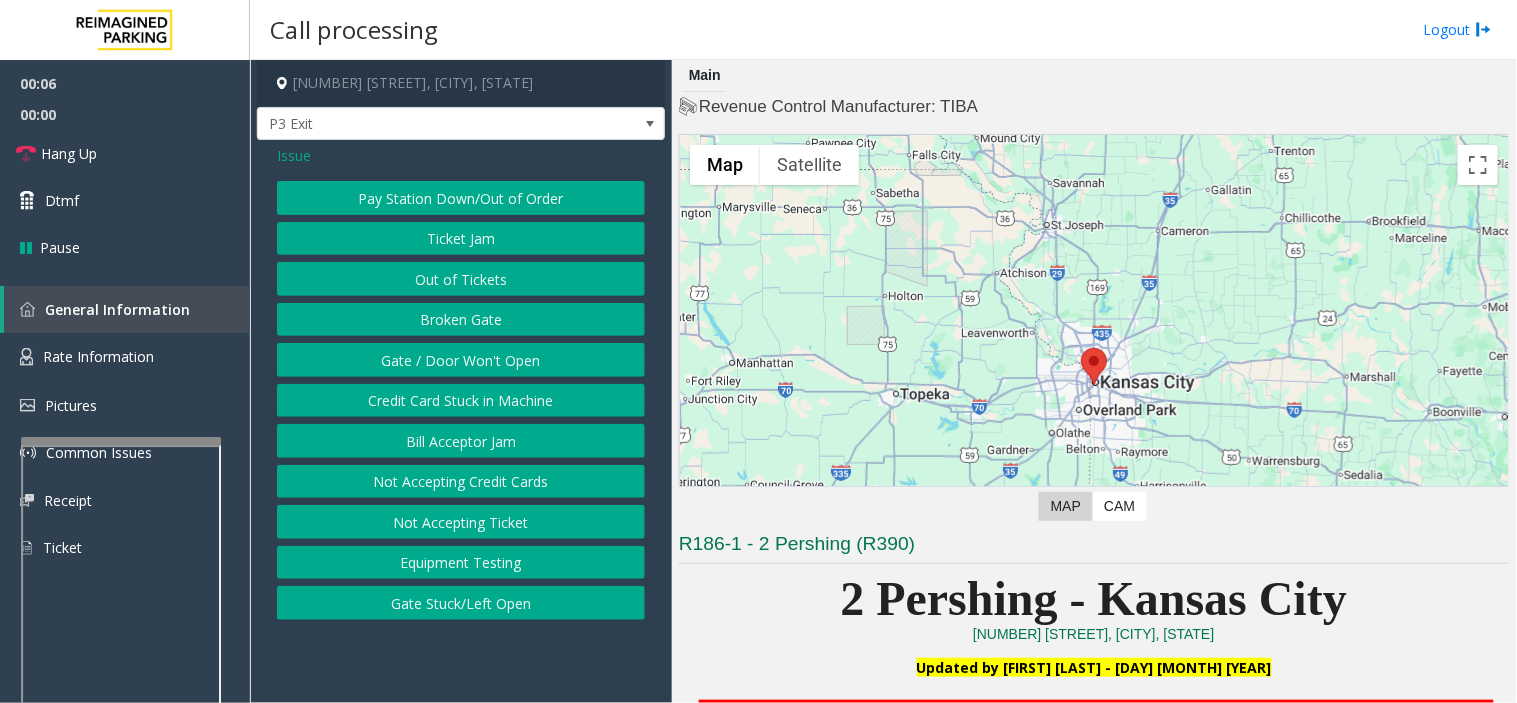 click on "Gate / Door Won't Open" 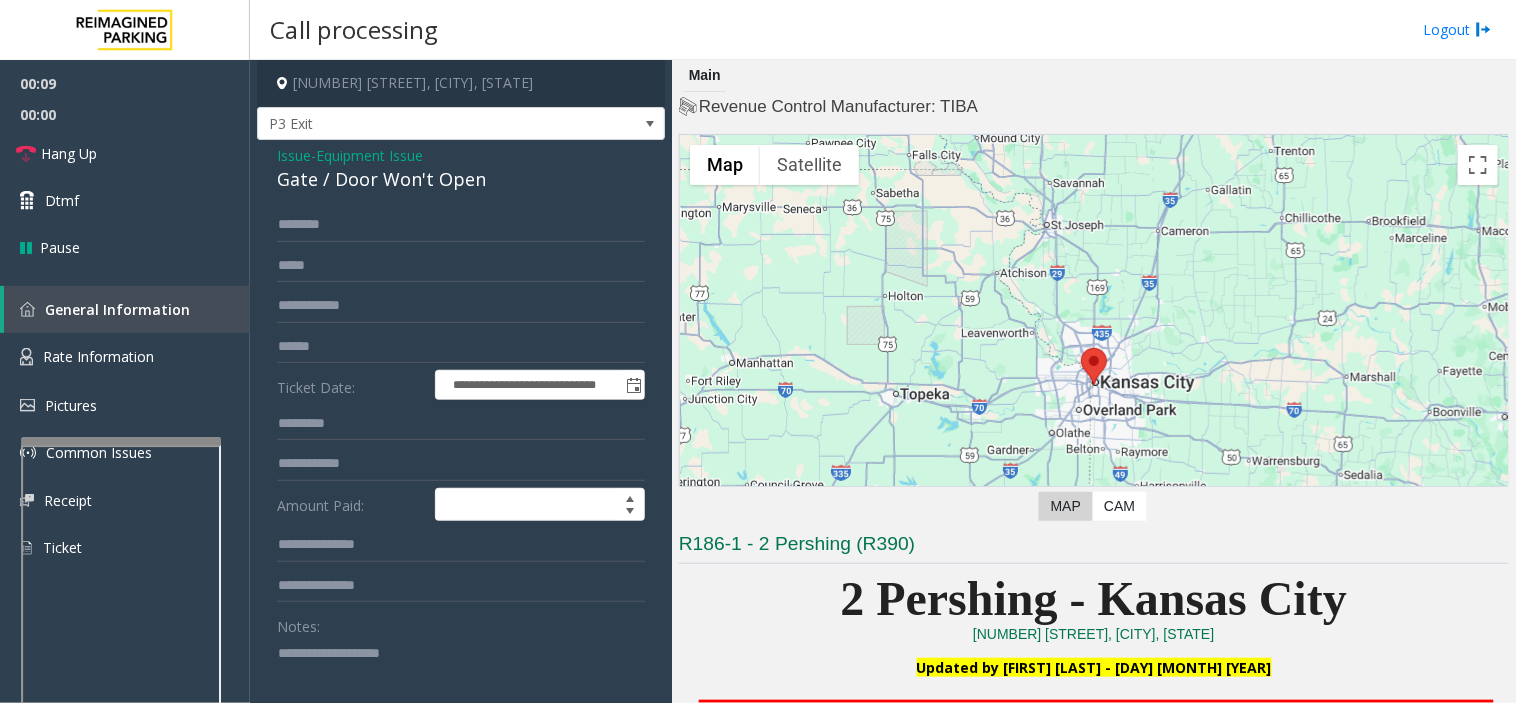 click 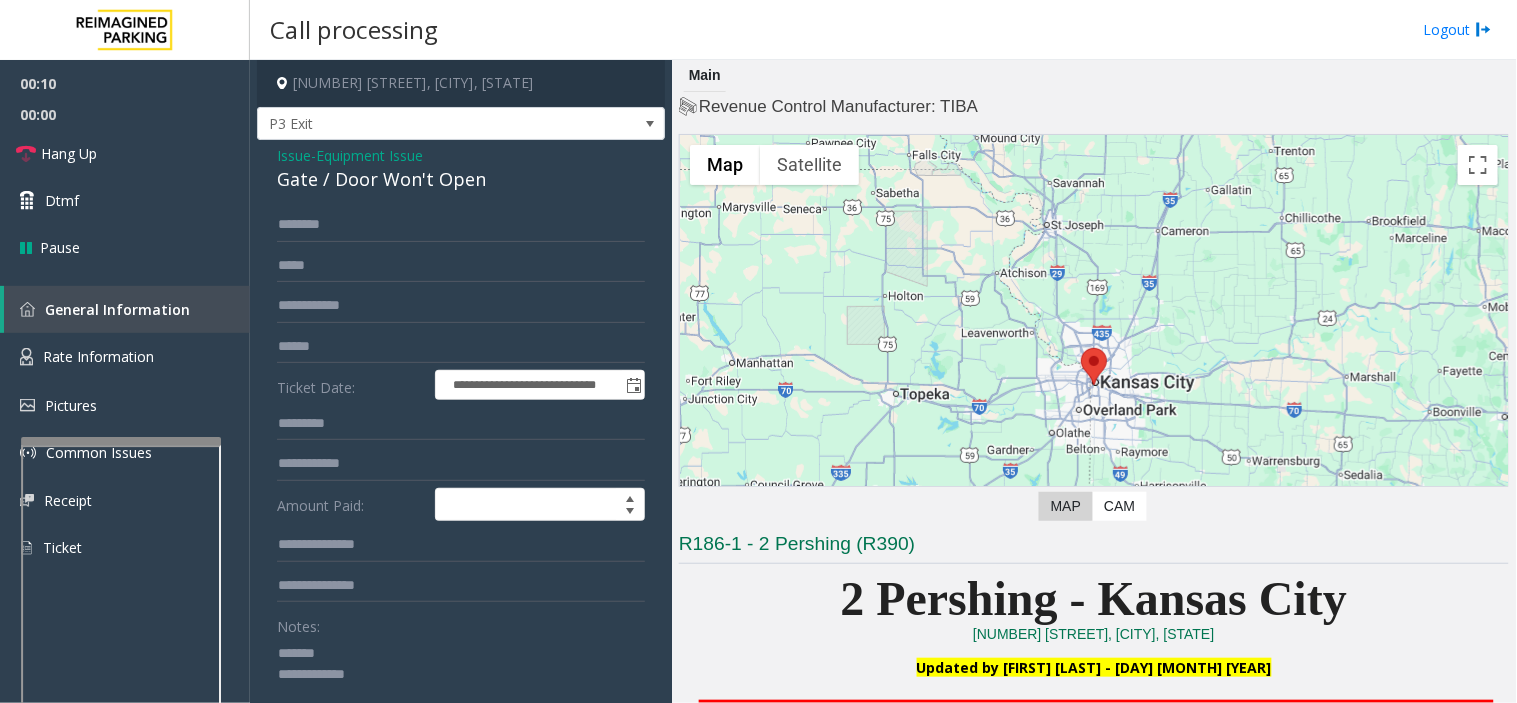 click 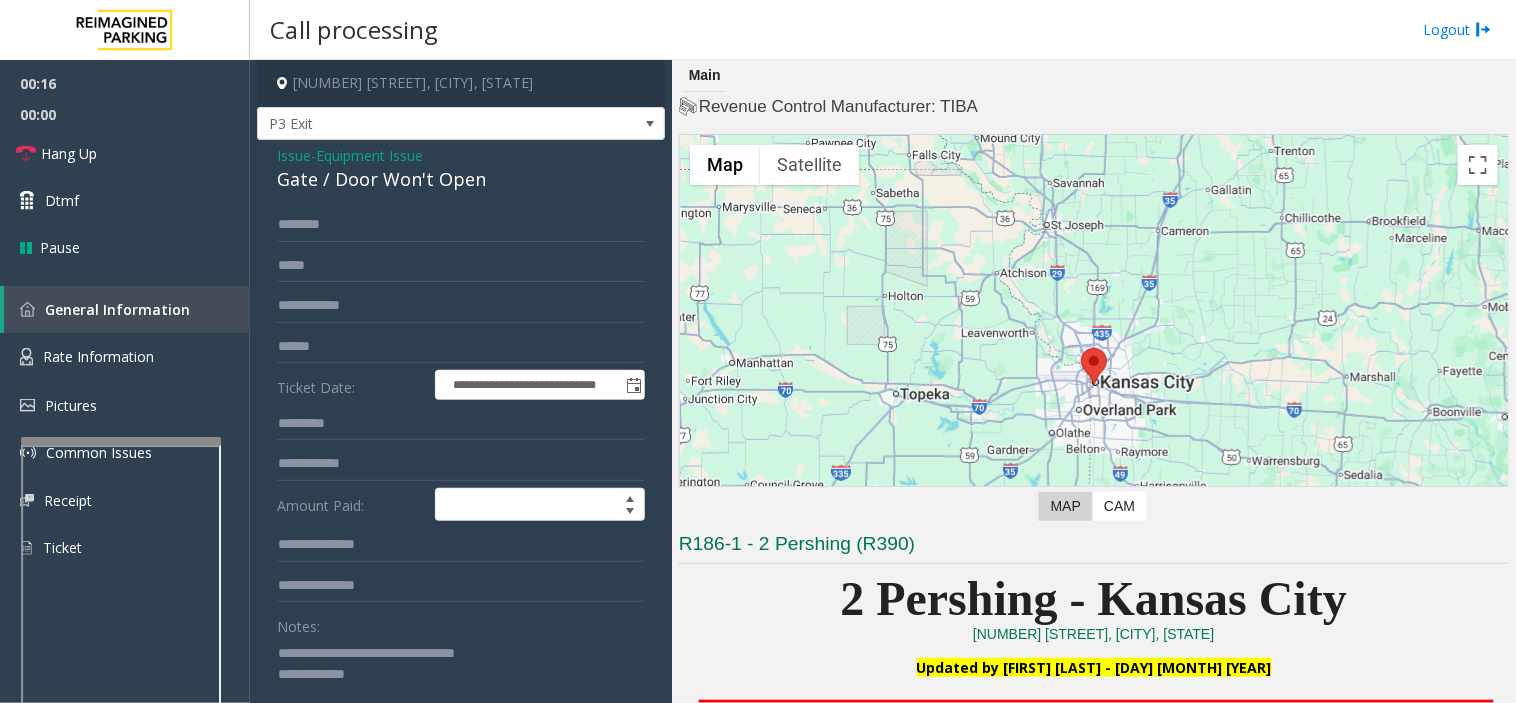 click 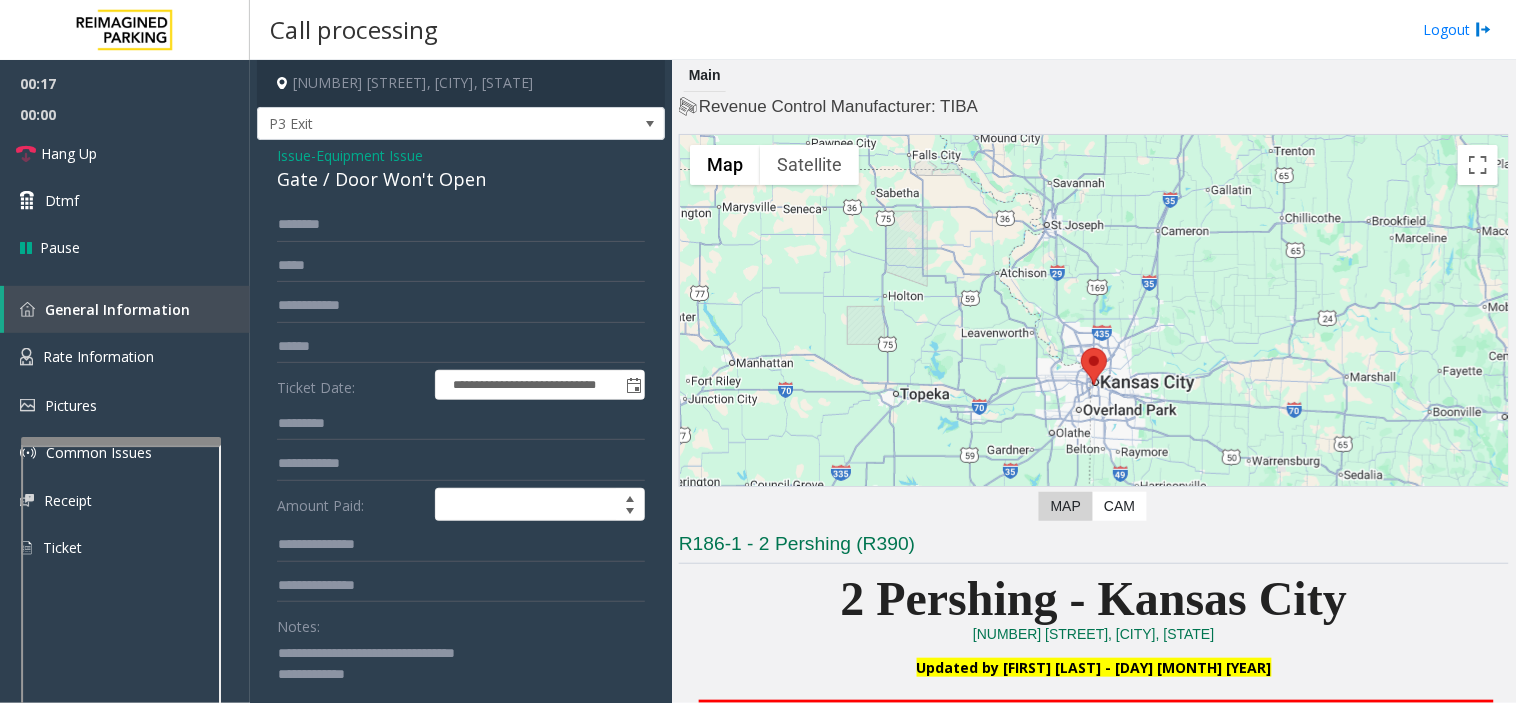 click 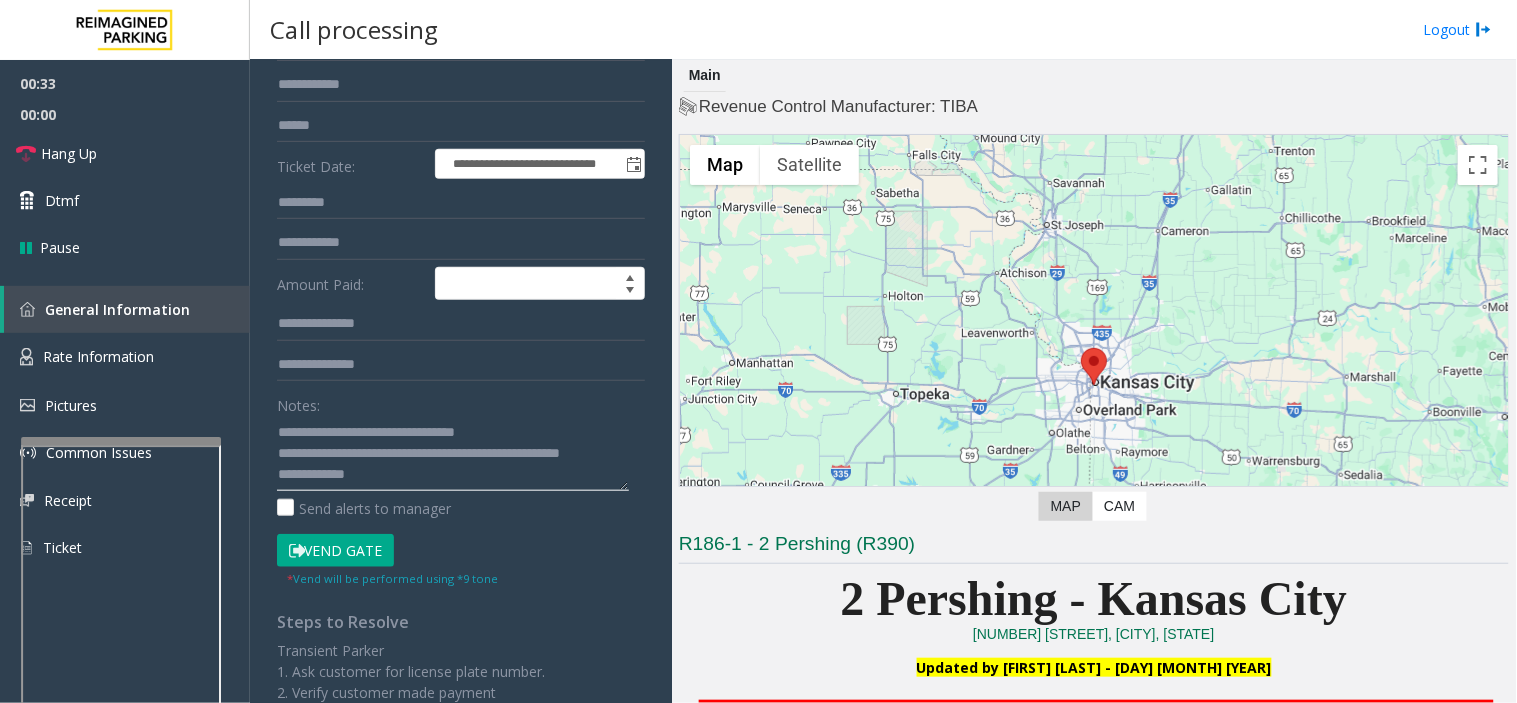 scroll, scrollTop: 223, scrollLeft: 0, axis: vertical 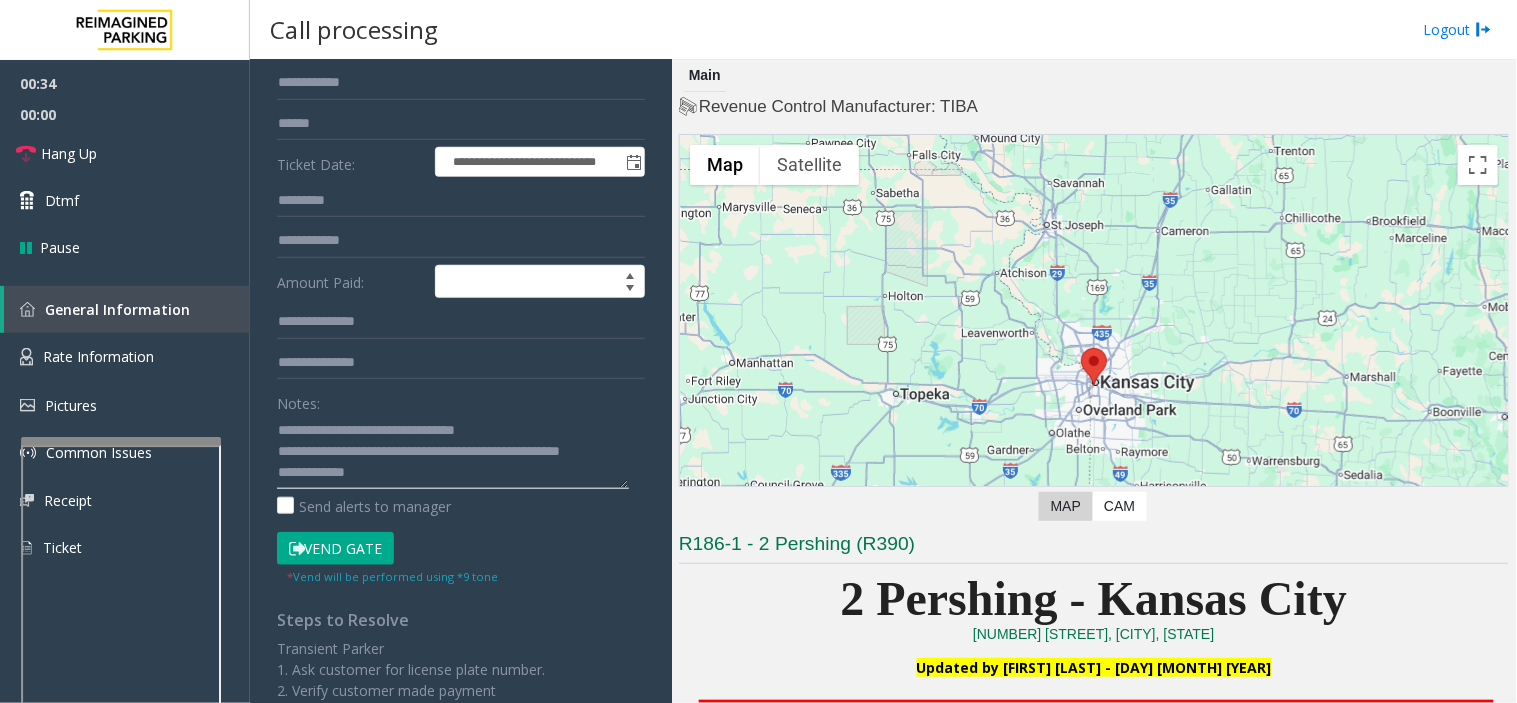 click 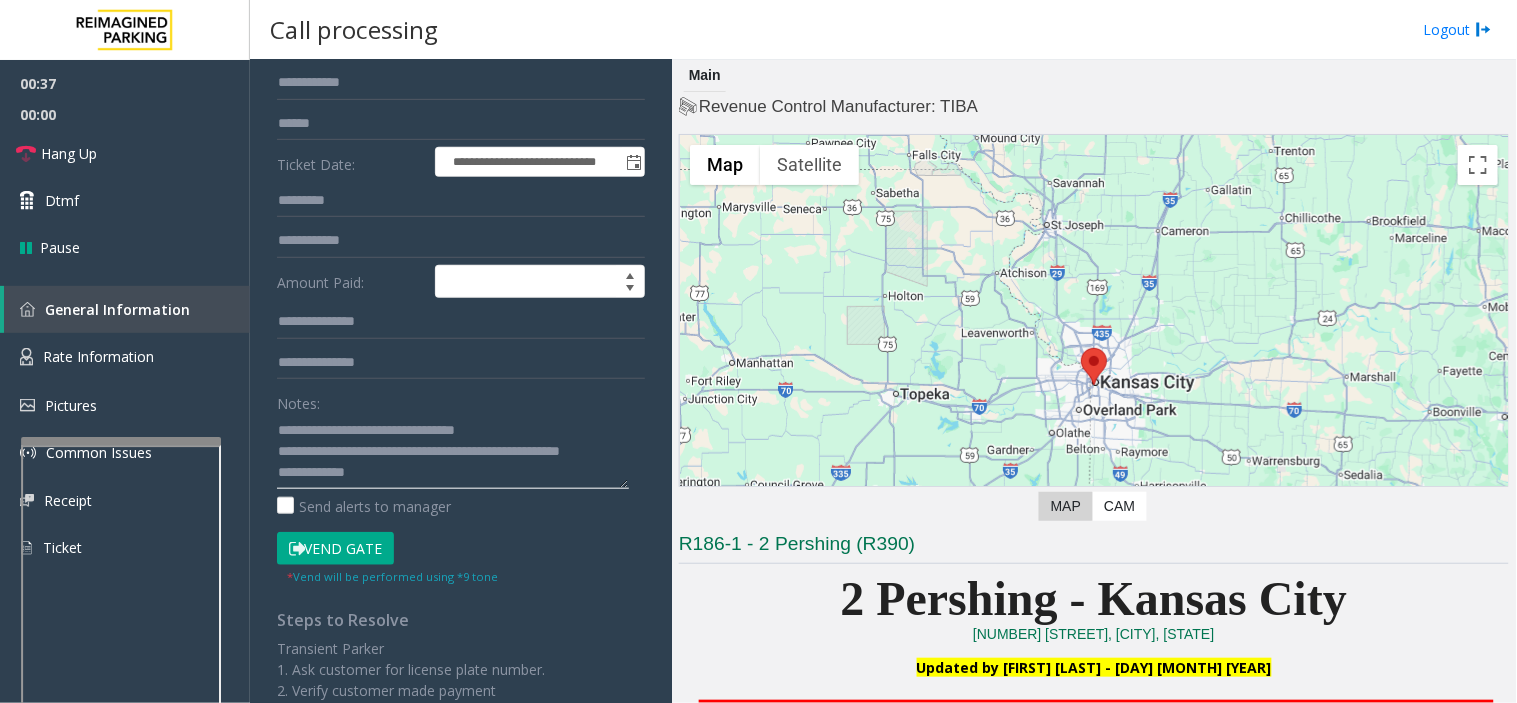 paste on "**********" 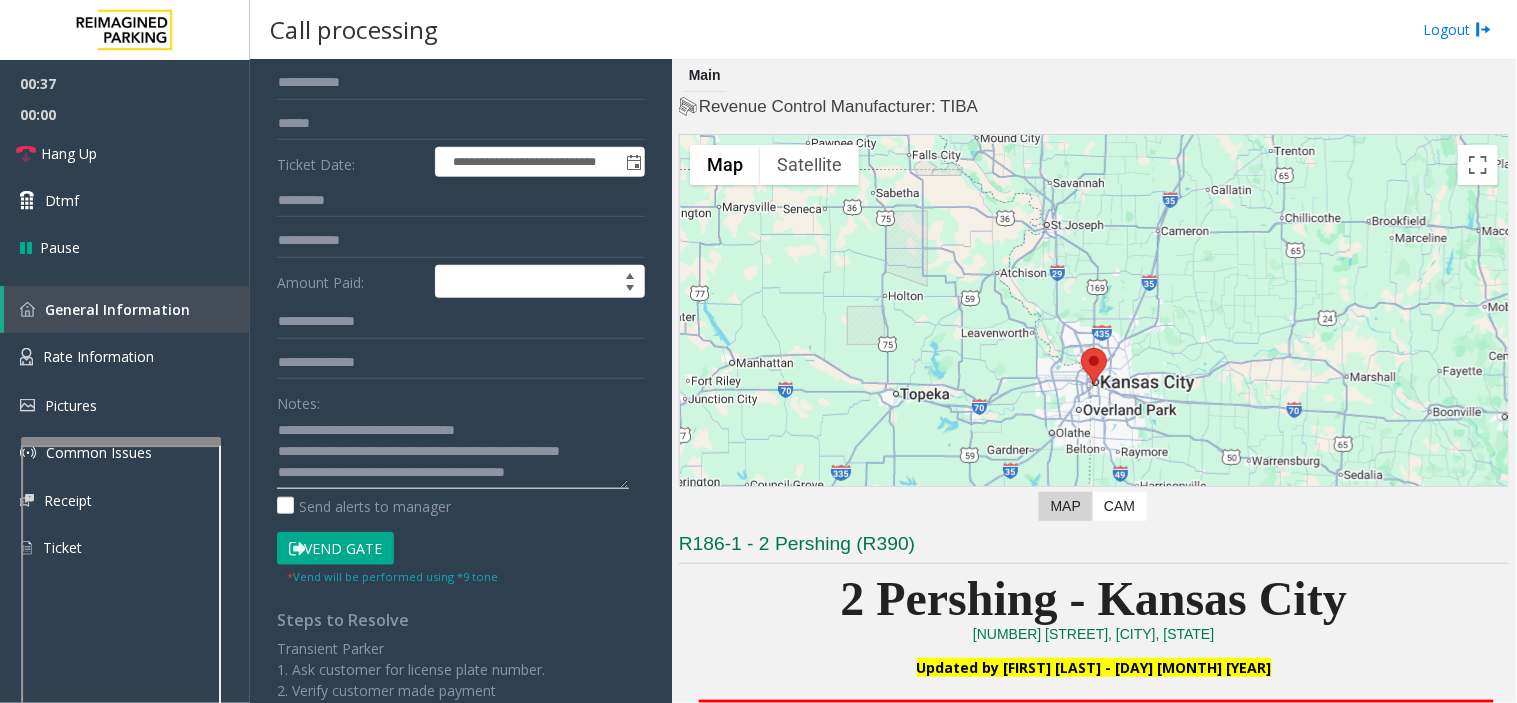 click 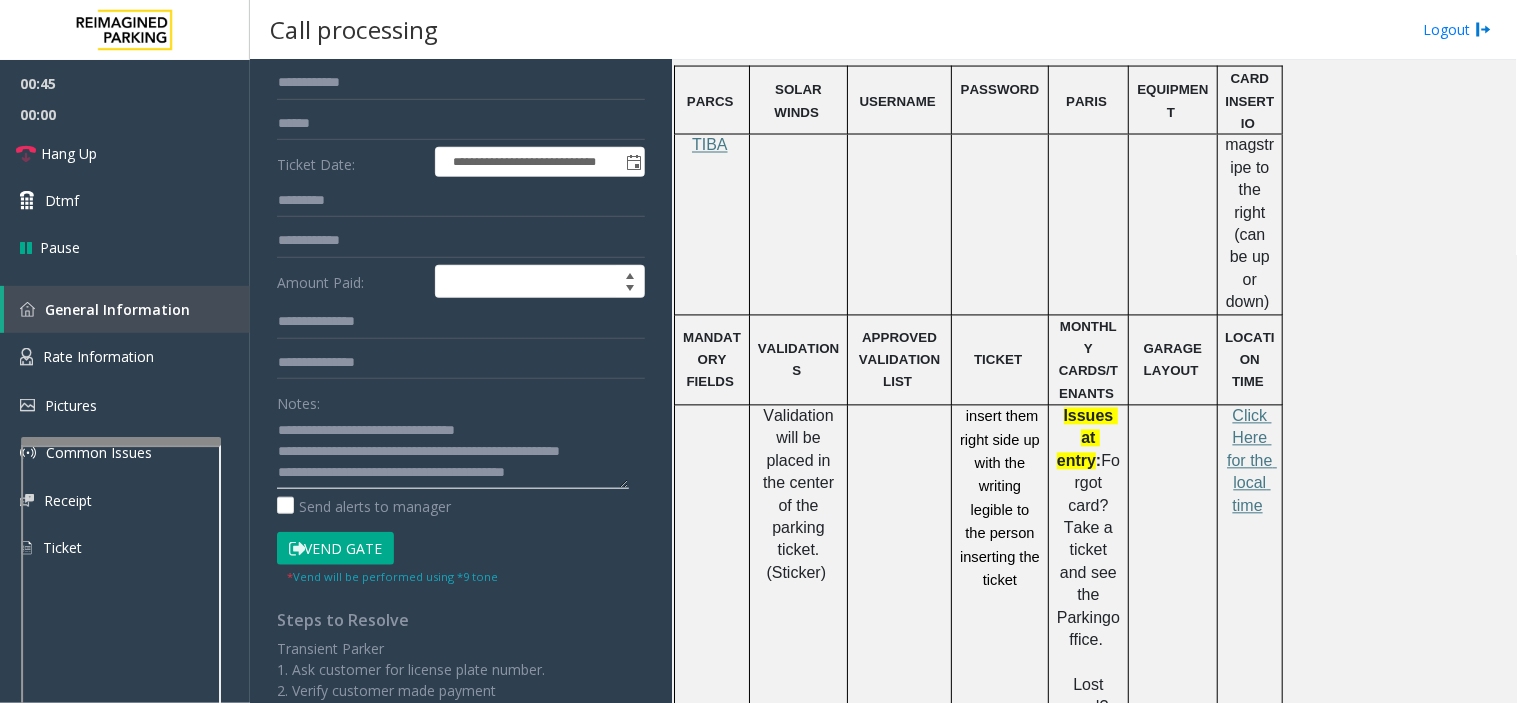 scroll, scrollTop: 888, scrollLeft: 0, axis: vertical 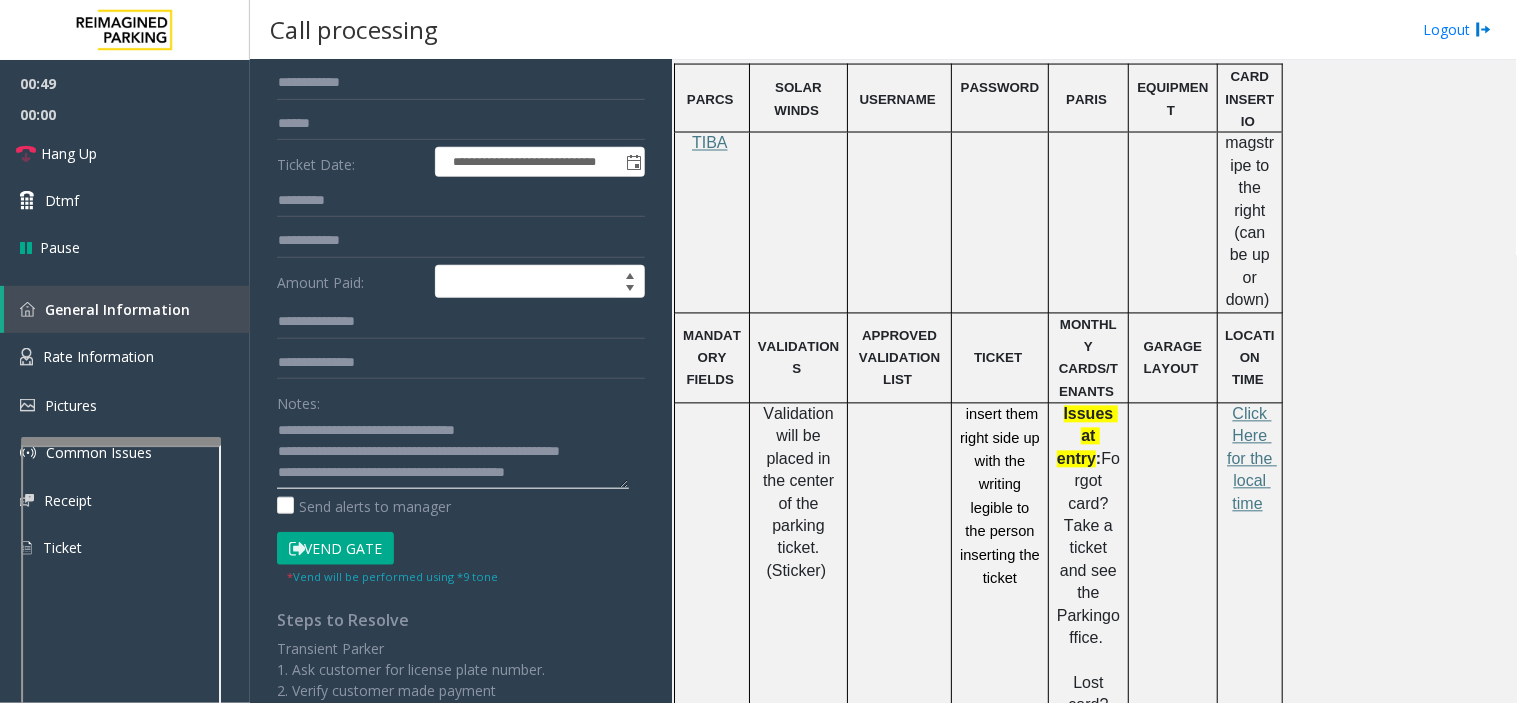 type on "**********" 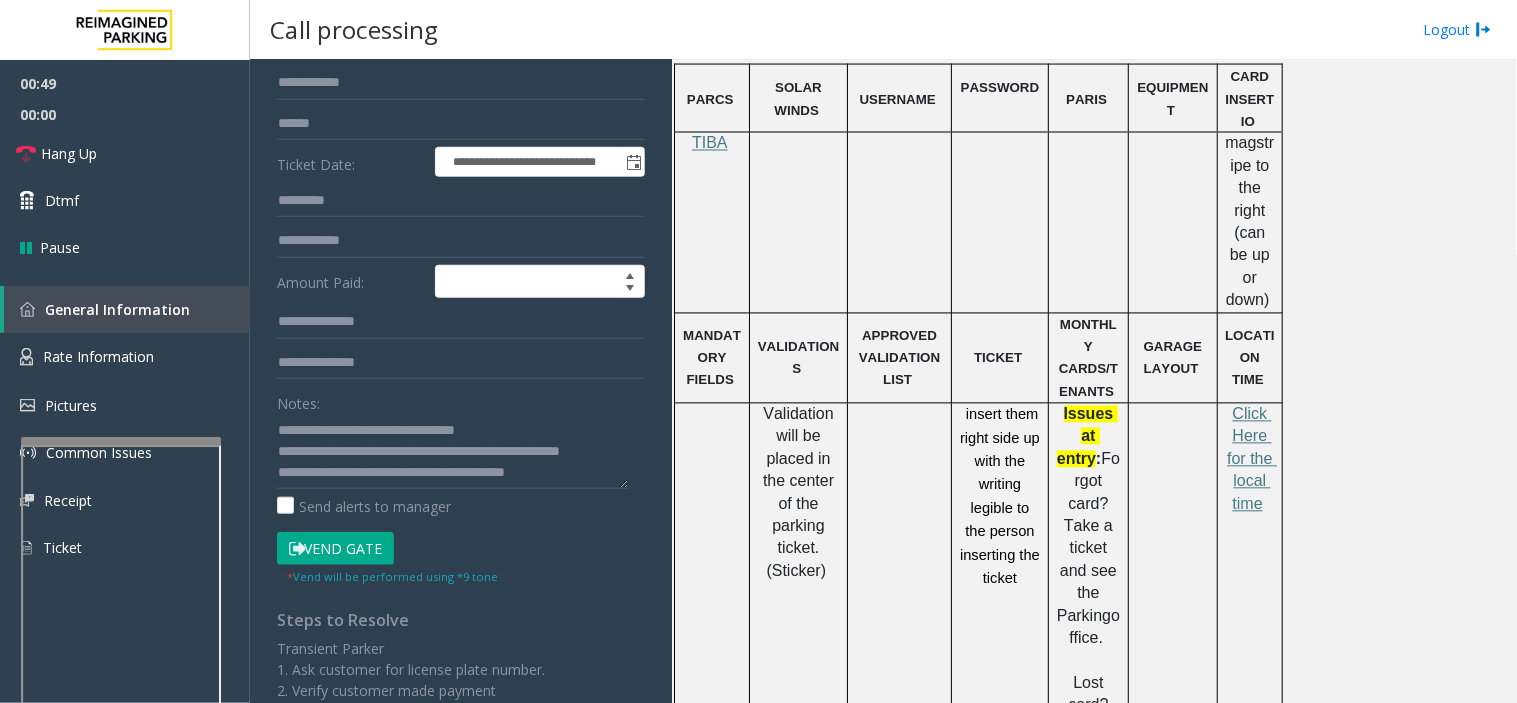 click 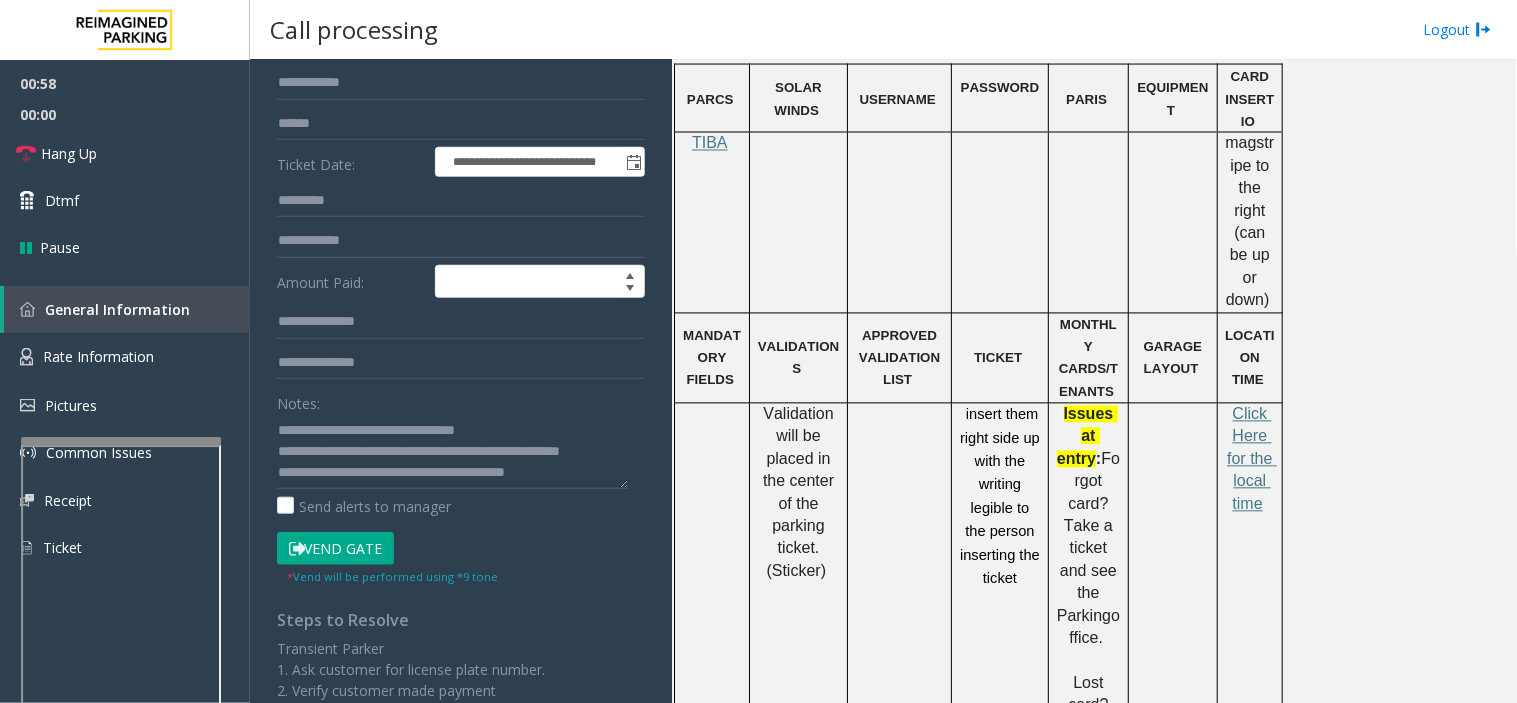 drag, startPoint x: 793, startPoint y: 376, endPoint x: 722, endPoint y: 442, distance: 96.938126 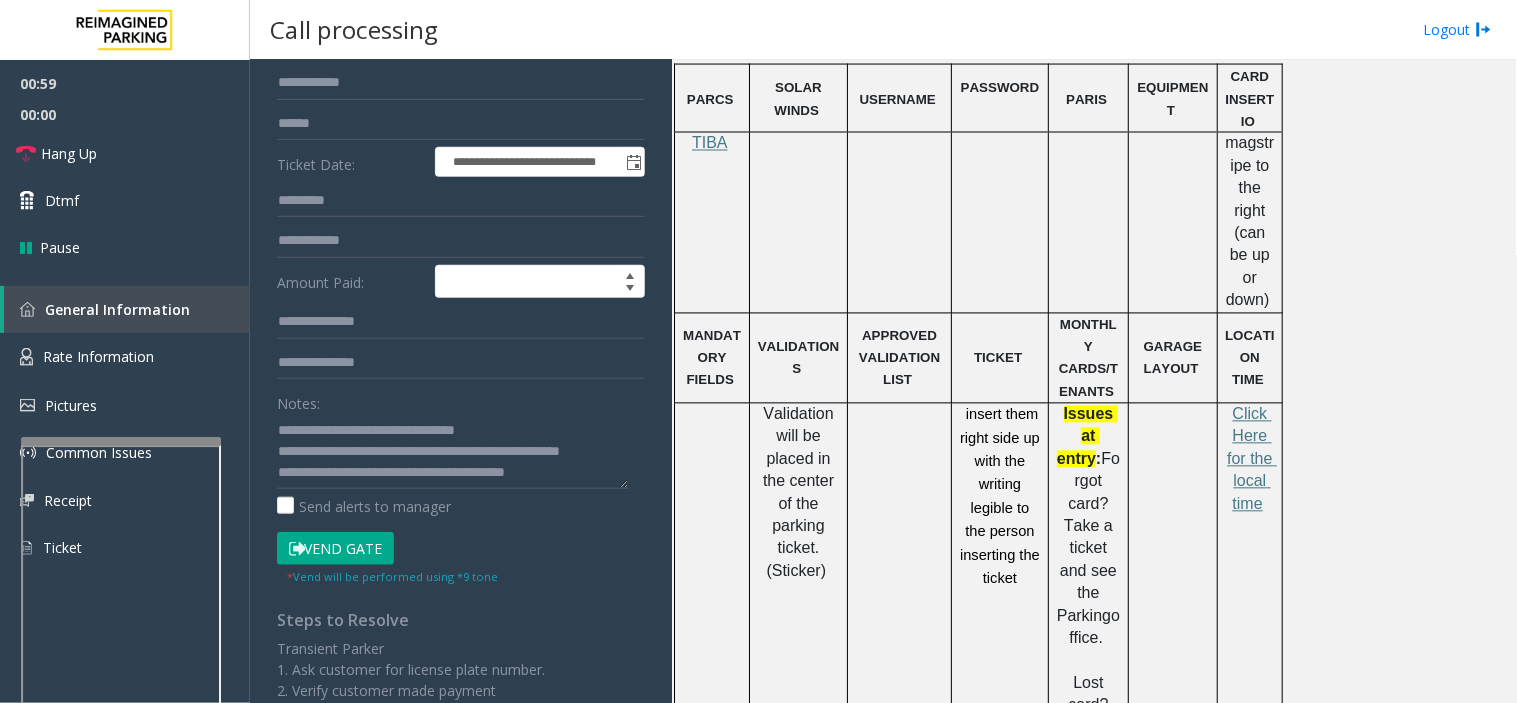 scroll, scrollTop: 0, scrollLeft: 0, axis: both 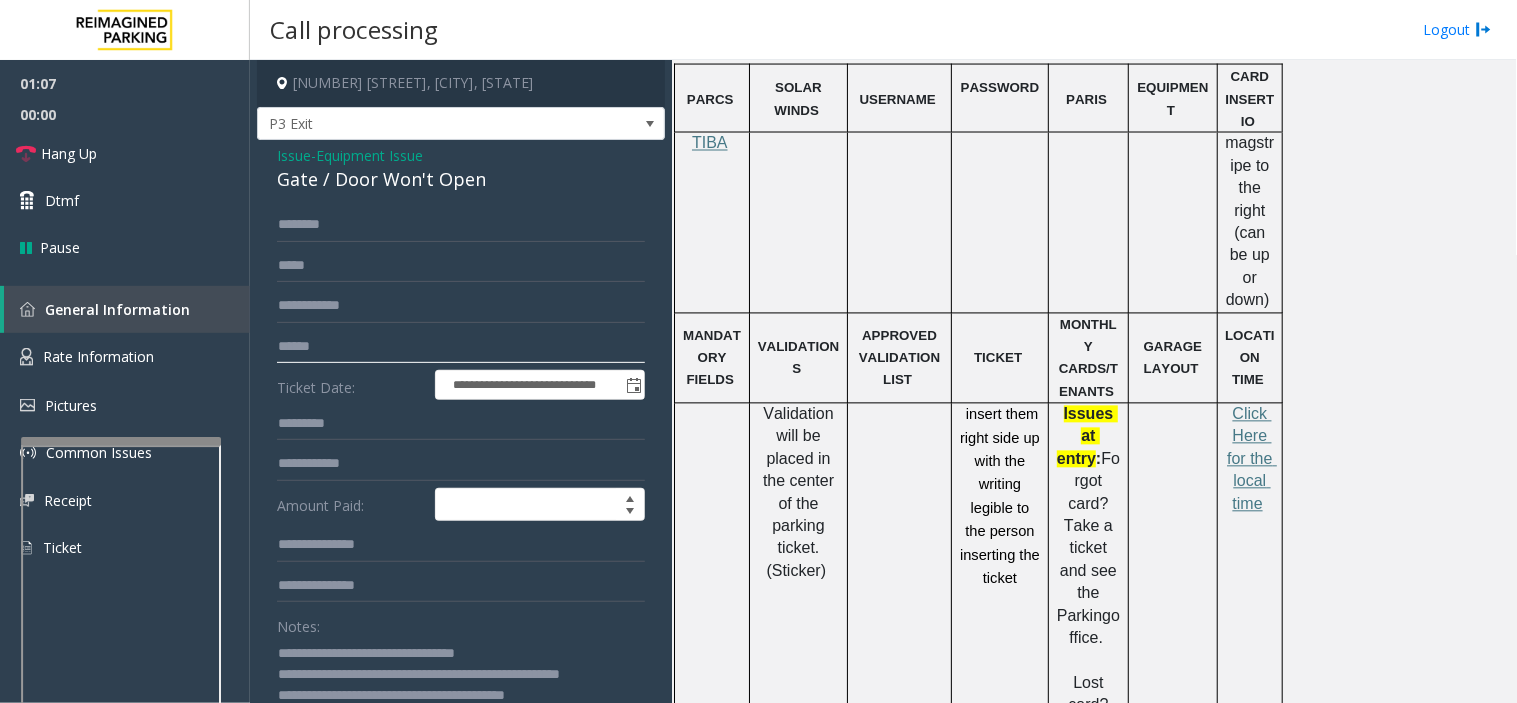 click 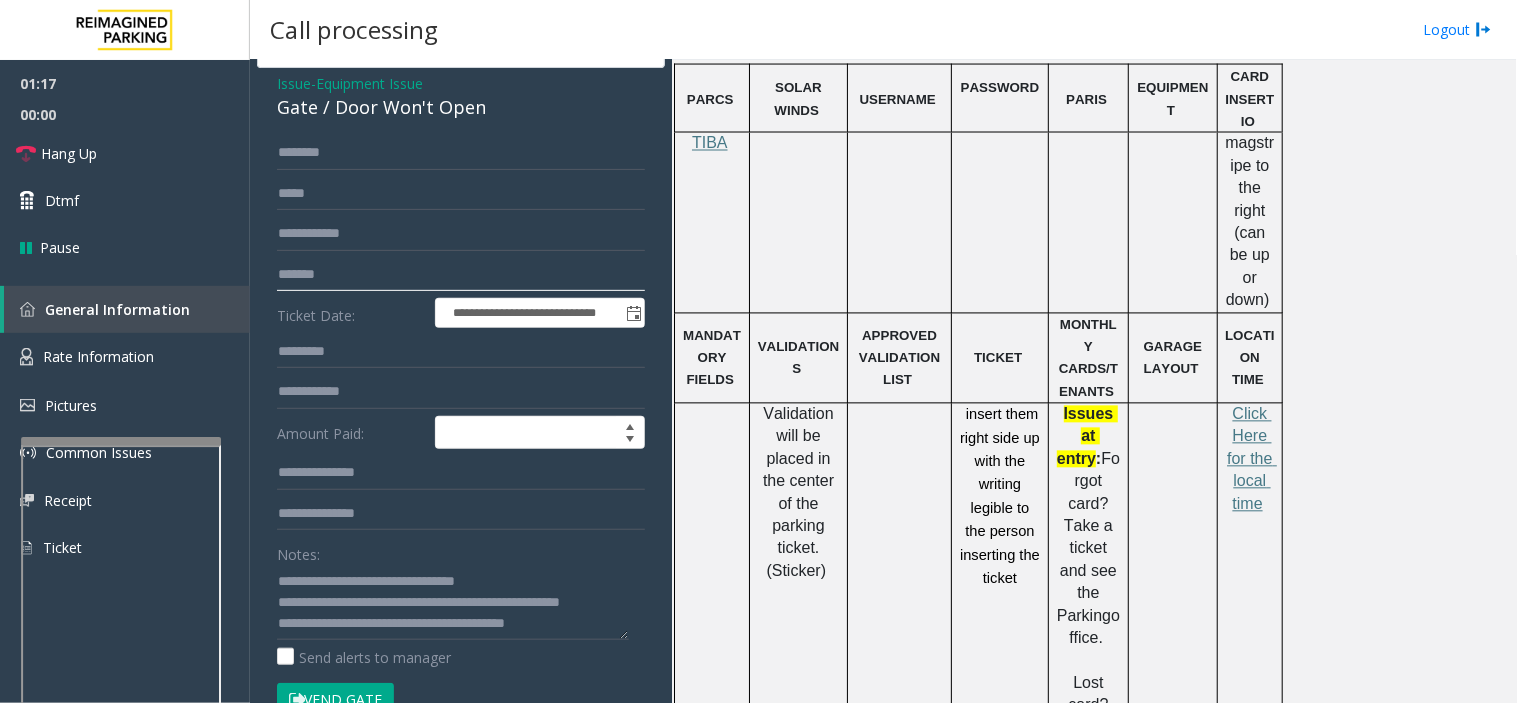 scroll, scrollTop: 111, scrollLeft: 0, axis: vertical 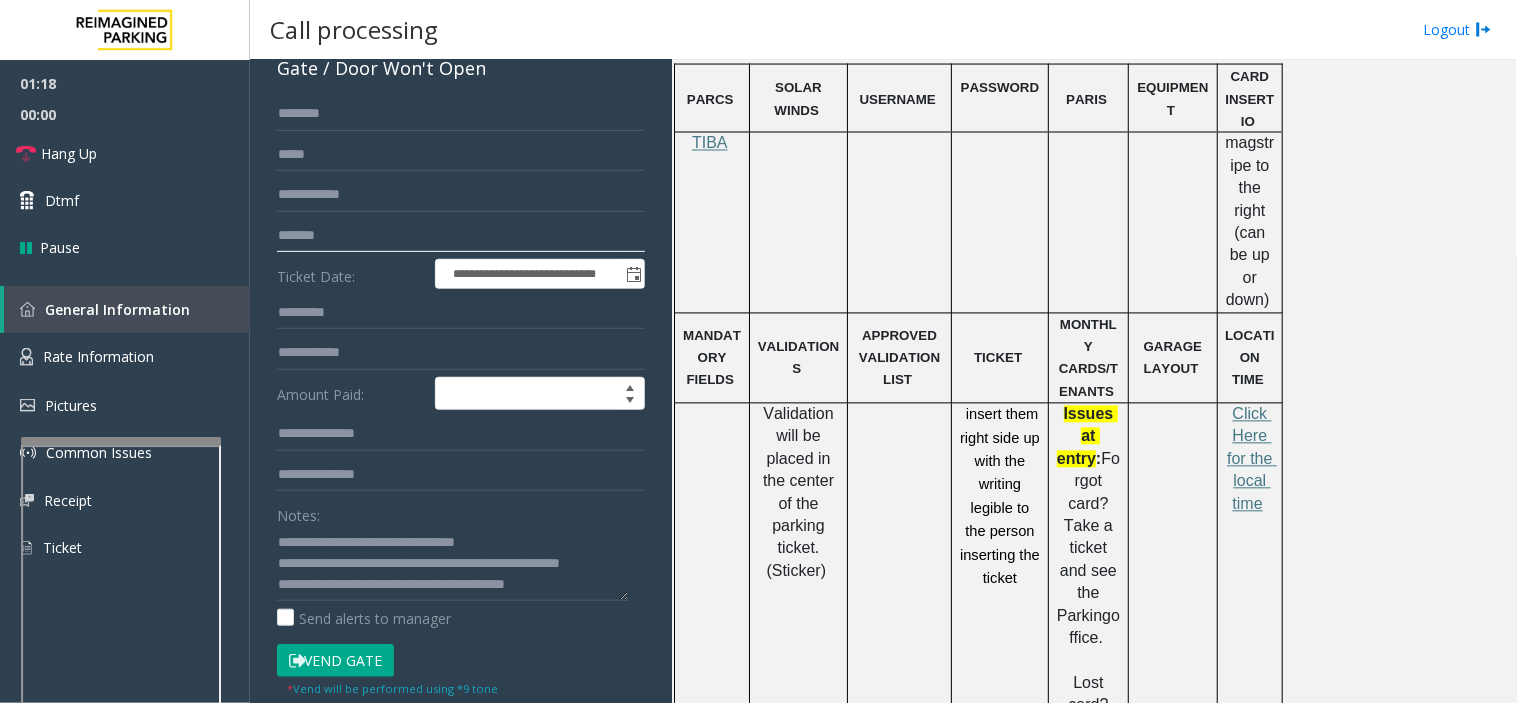 type on "*******" 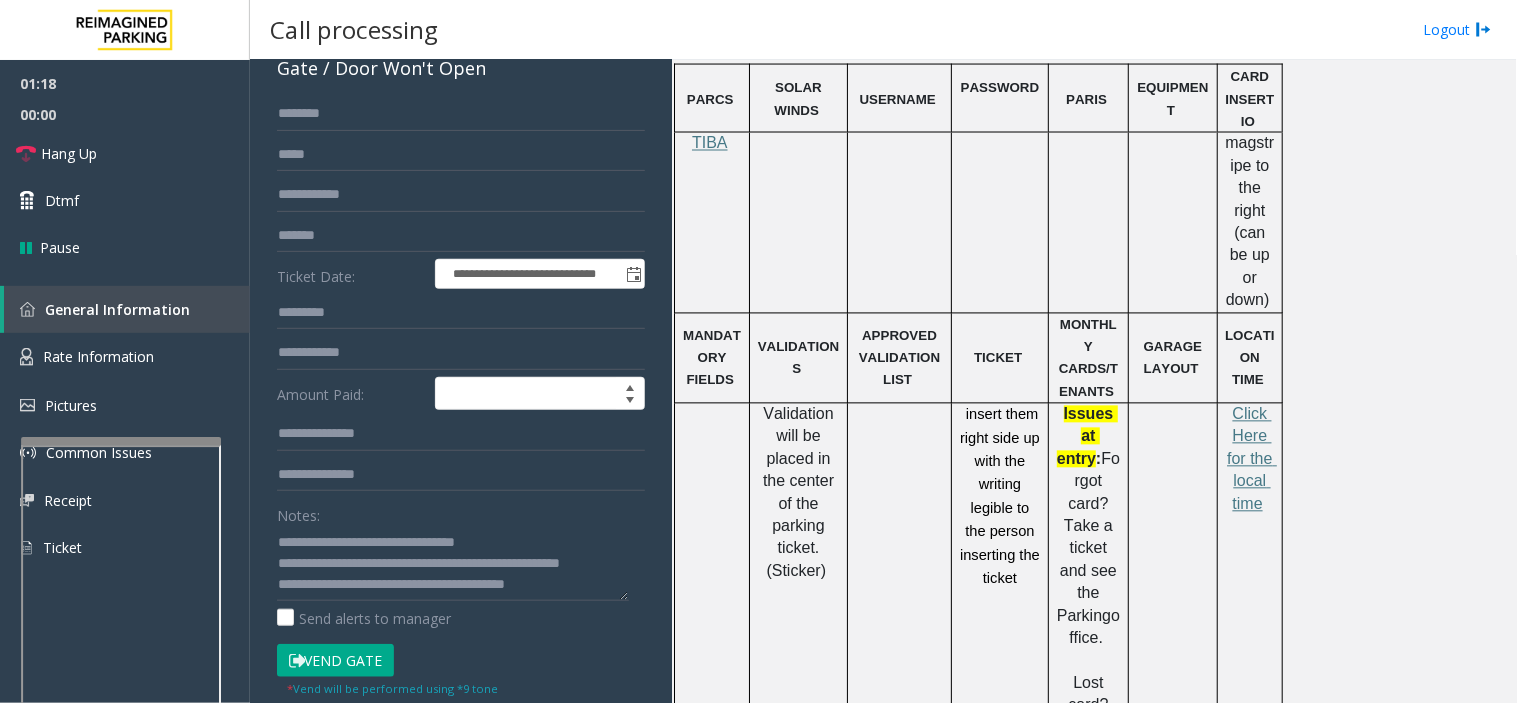 click on "Vend Gate" 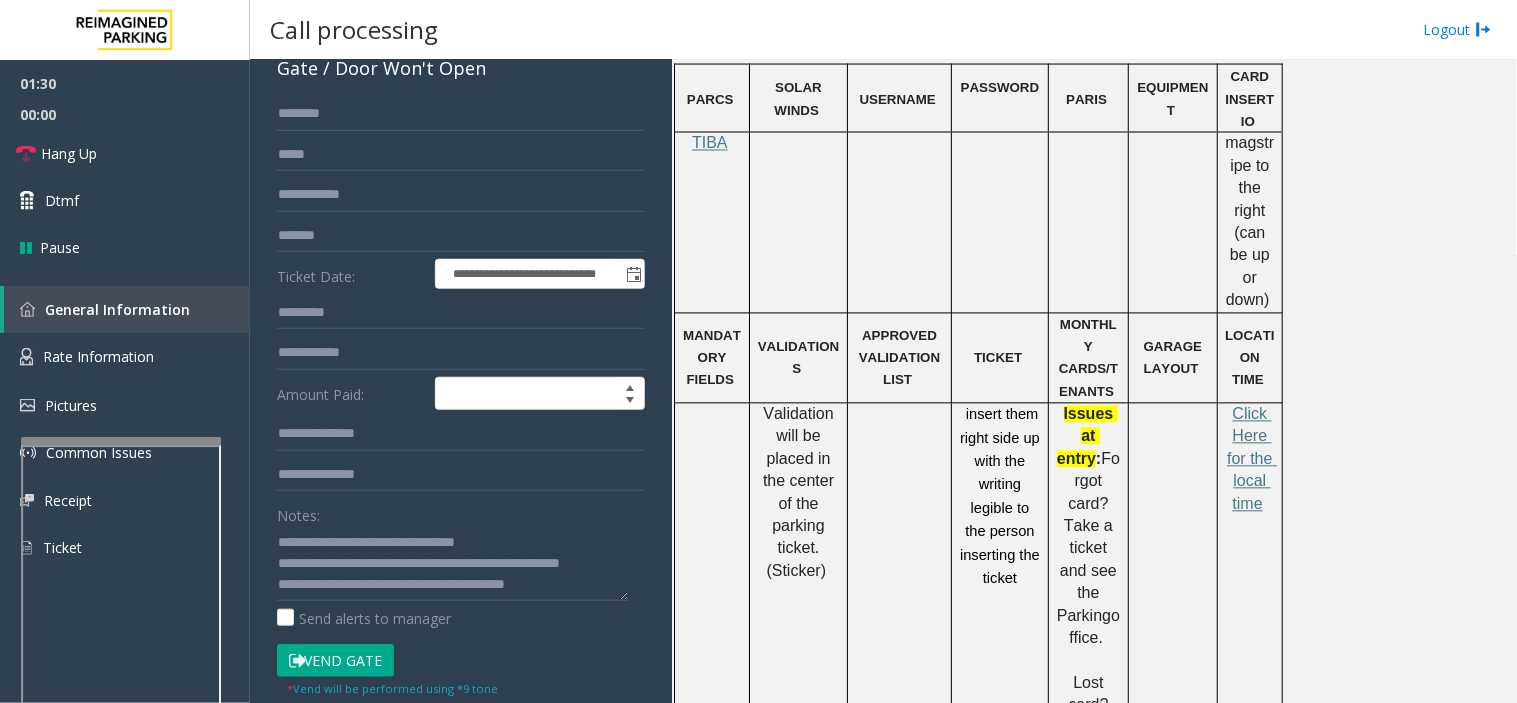 scroll, scrollTop: 21, scrollLeft: 0, axis: vertical 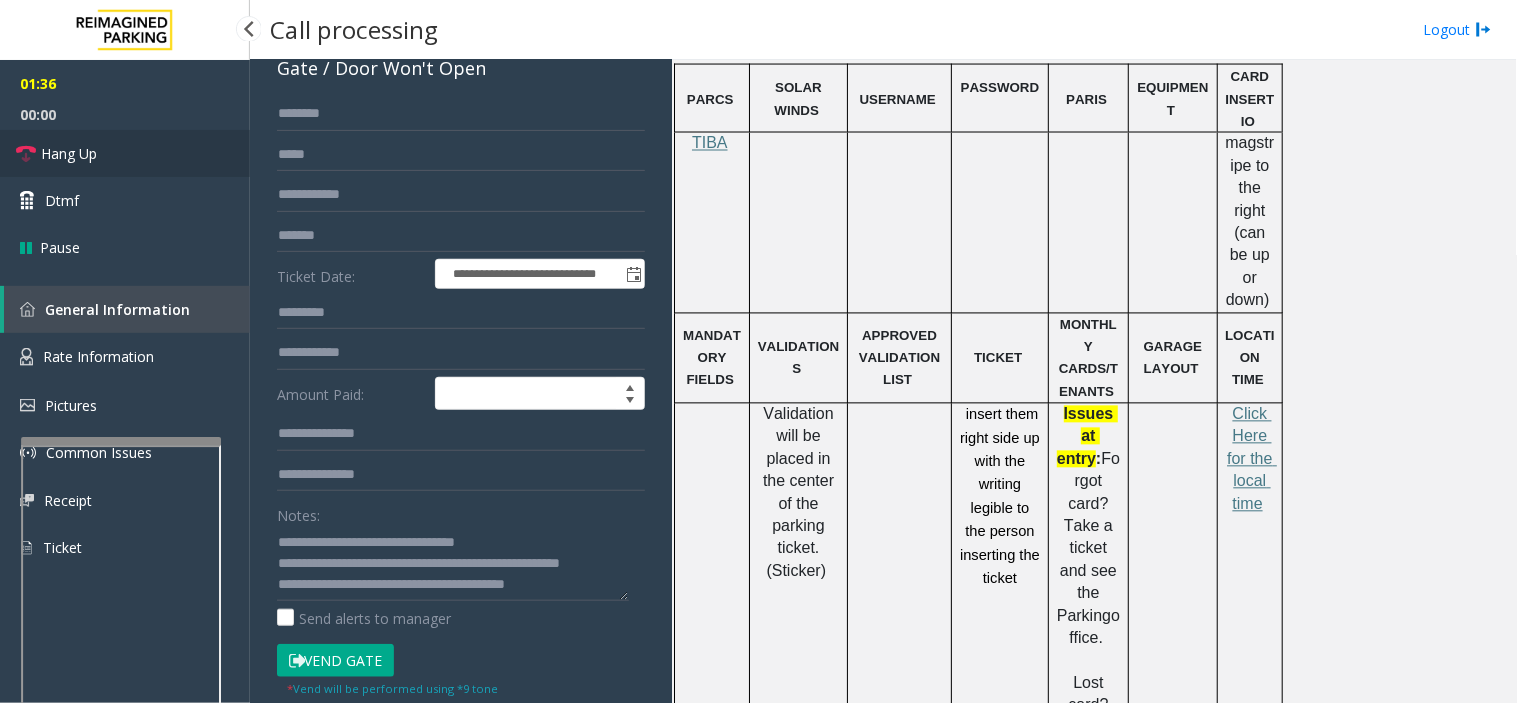 click on "Hang Up" at bounding box center [125, 153] 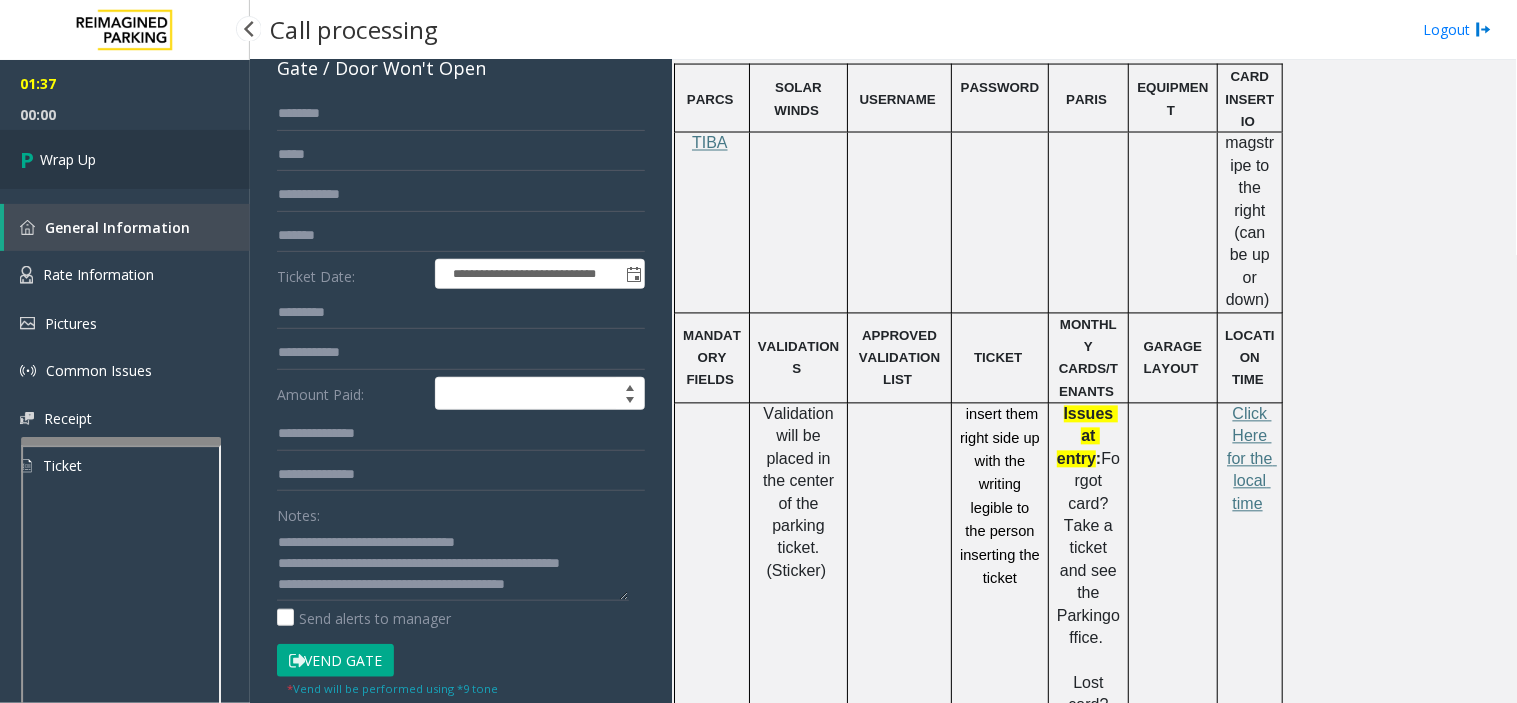 click on "Wrap Up" at bounding box center (125, 159) 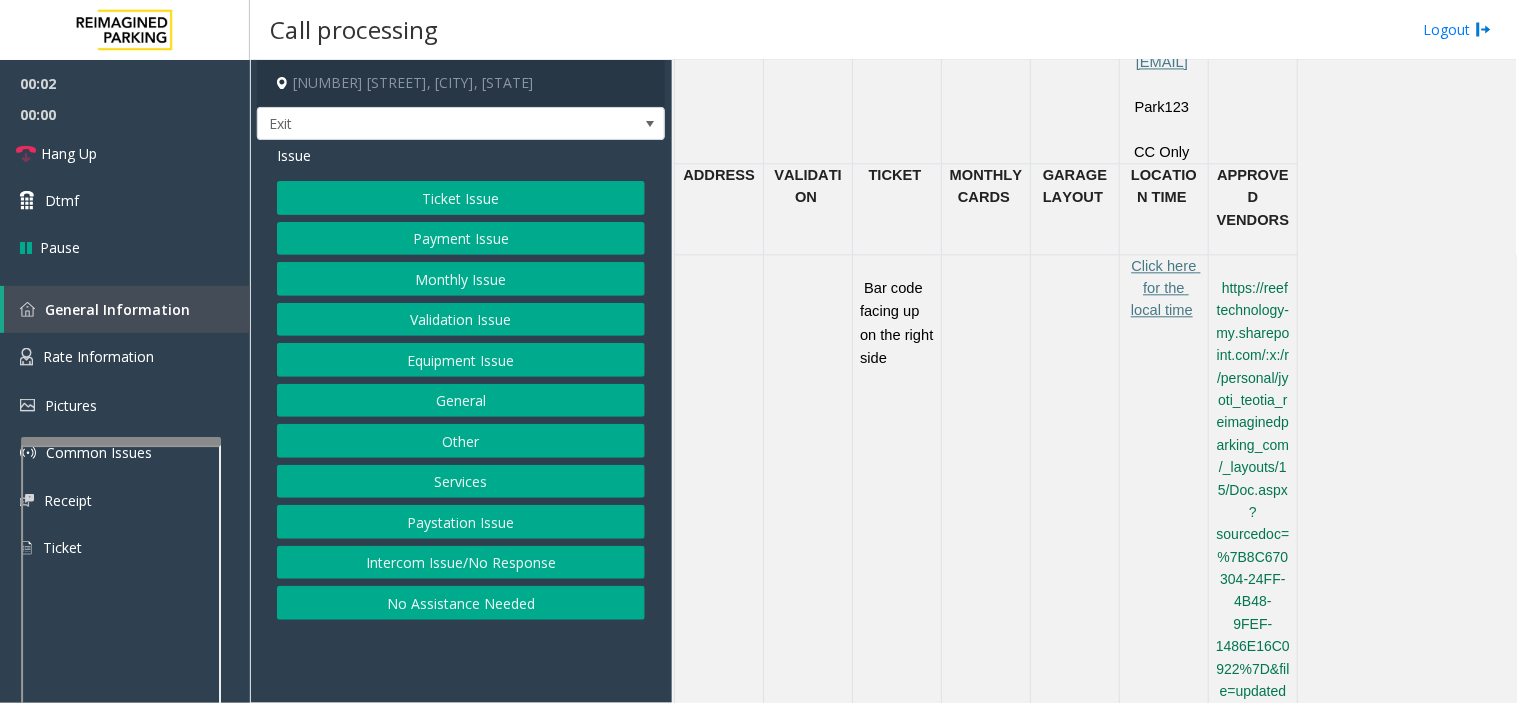 scroll, scrollTop: 1666, scrollLeft: 0, axis: vertical 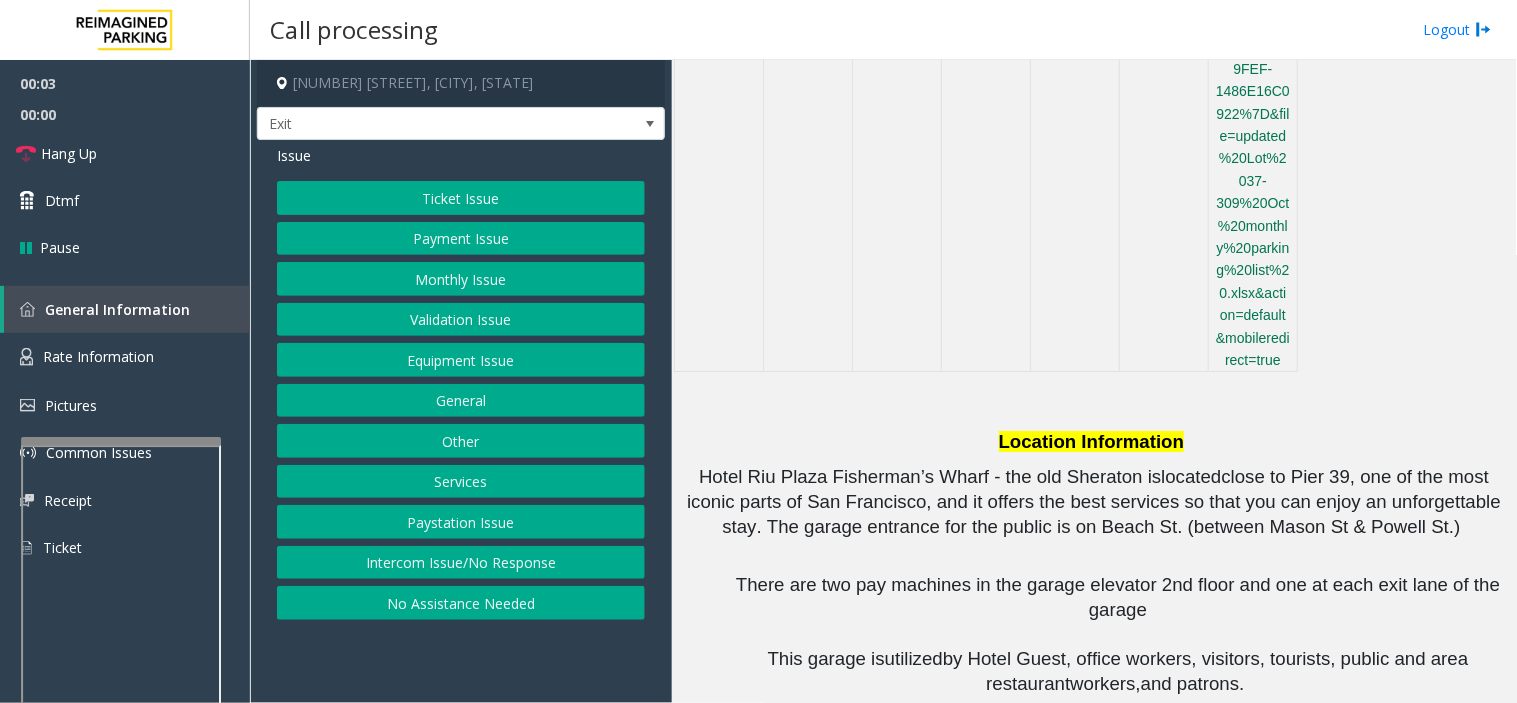 drag, startPoint x: 497, startPoint y: 647, endPoint x: 394, endPoint y: 645, distance: 103.01942 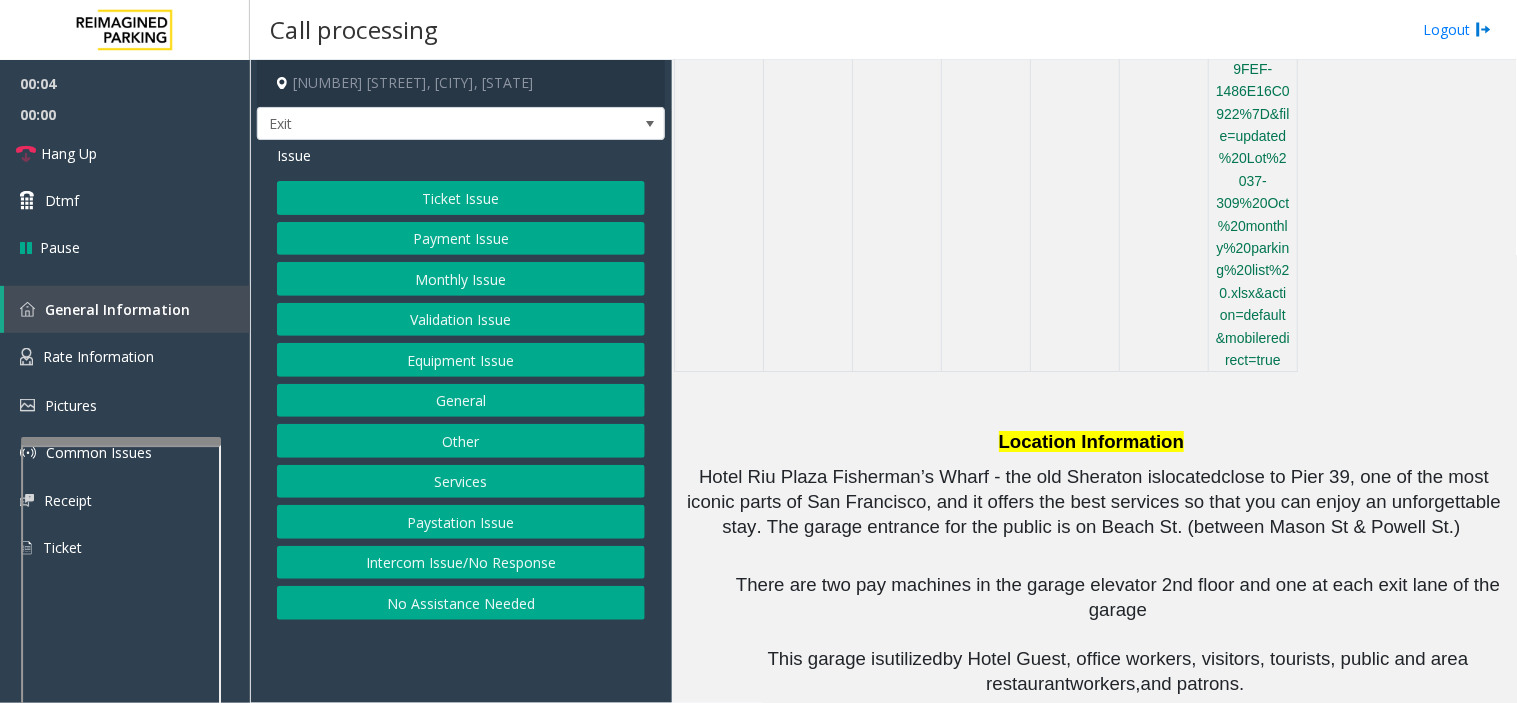 drag, startPoint x: 481, startPoint y: 634, endPoint x: 472, endPoint y: 642, distance: 12.0415945 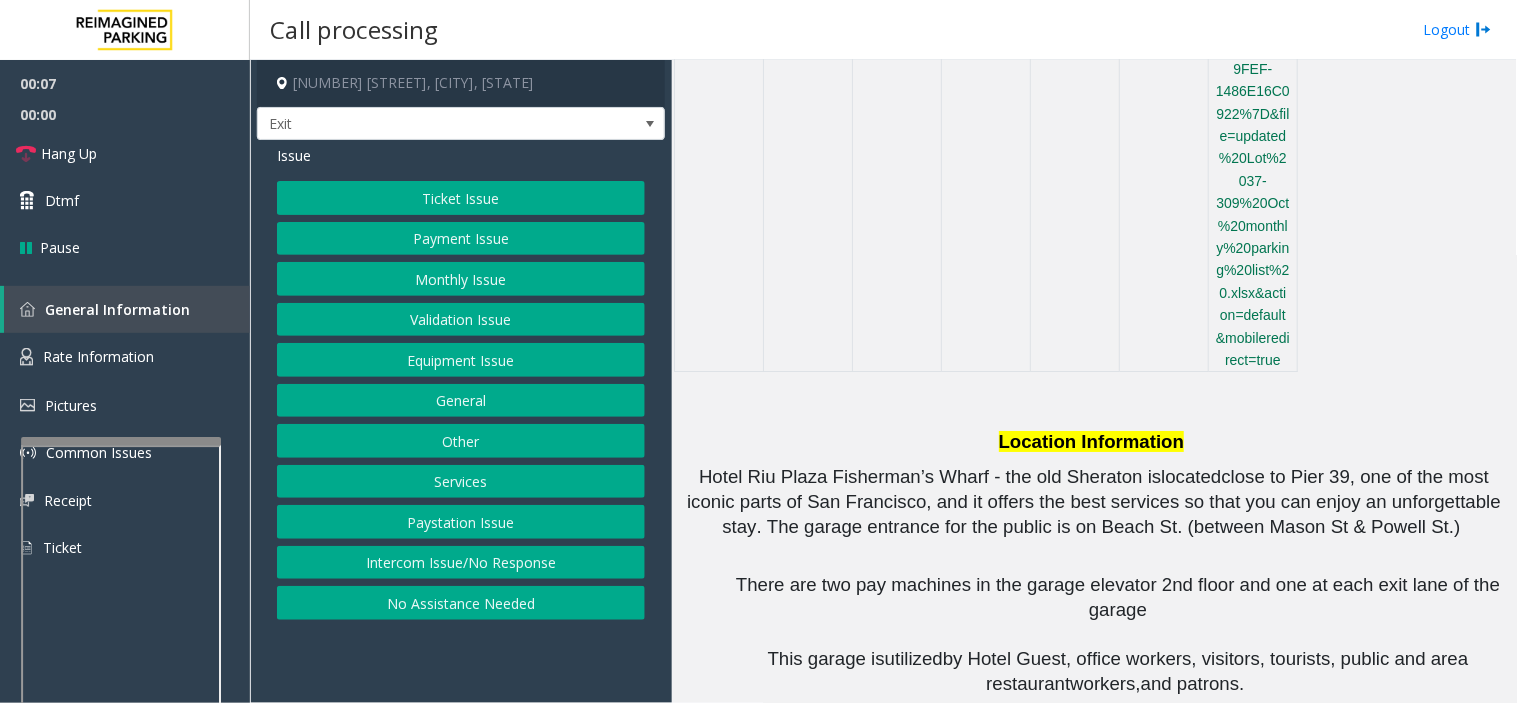 click on "Ticket Issue" 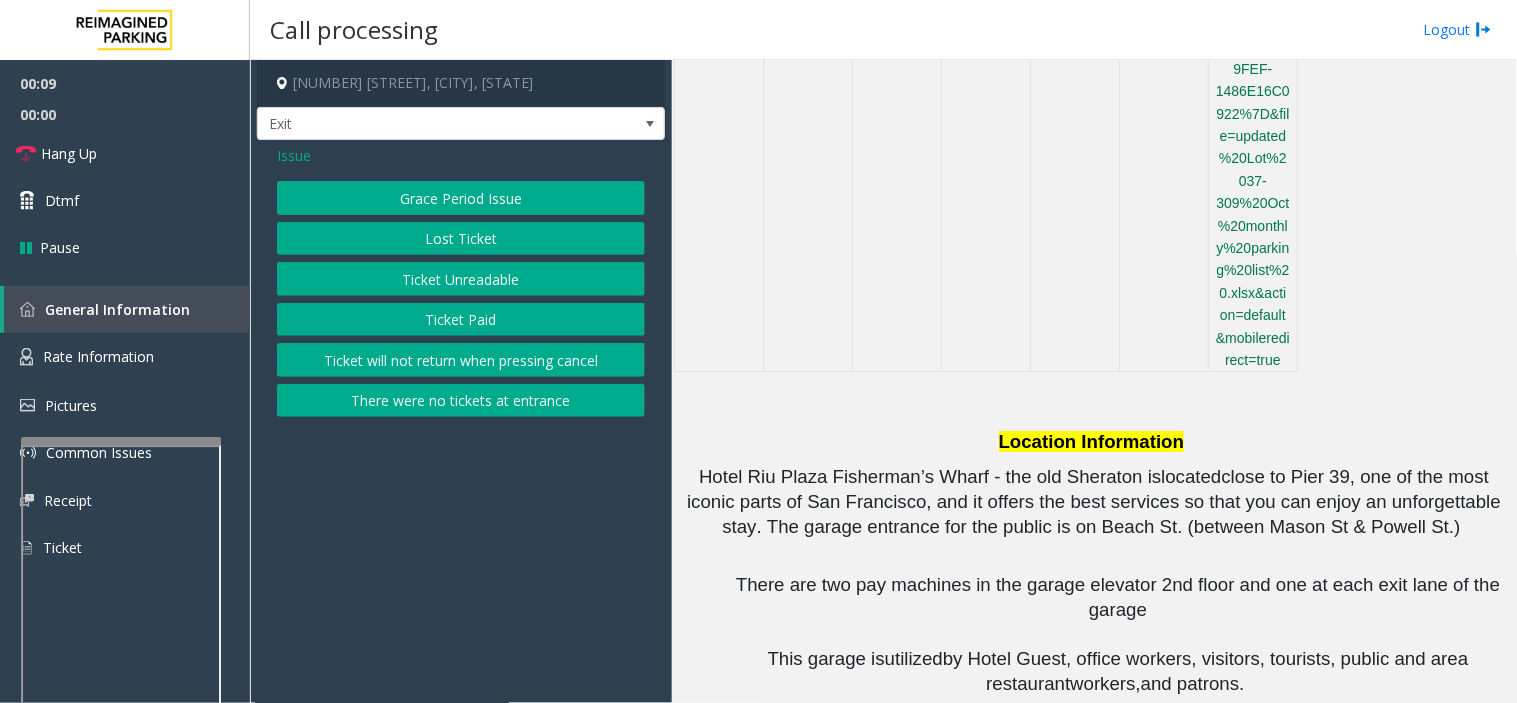 click on "Ticket Paid" 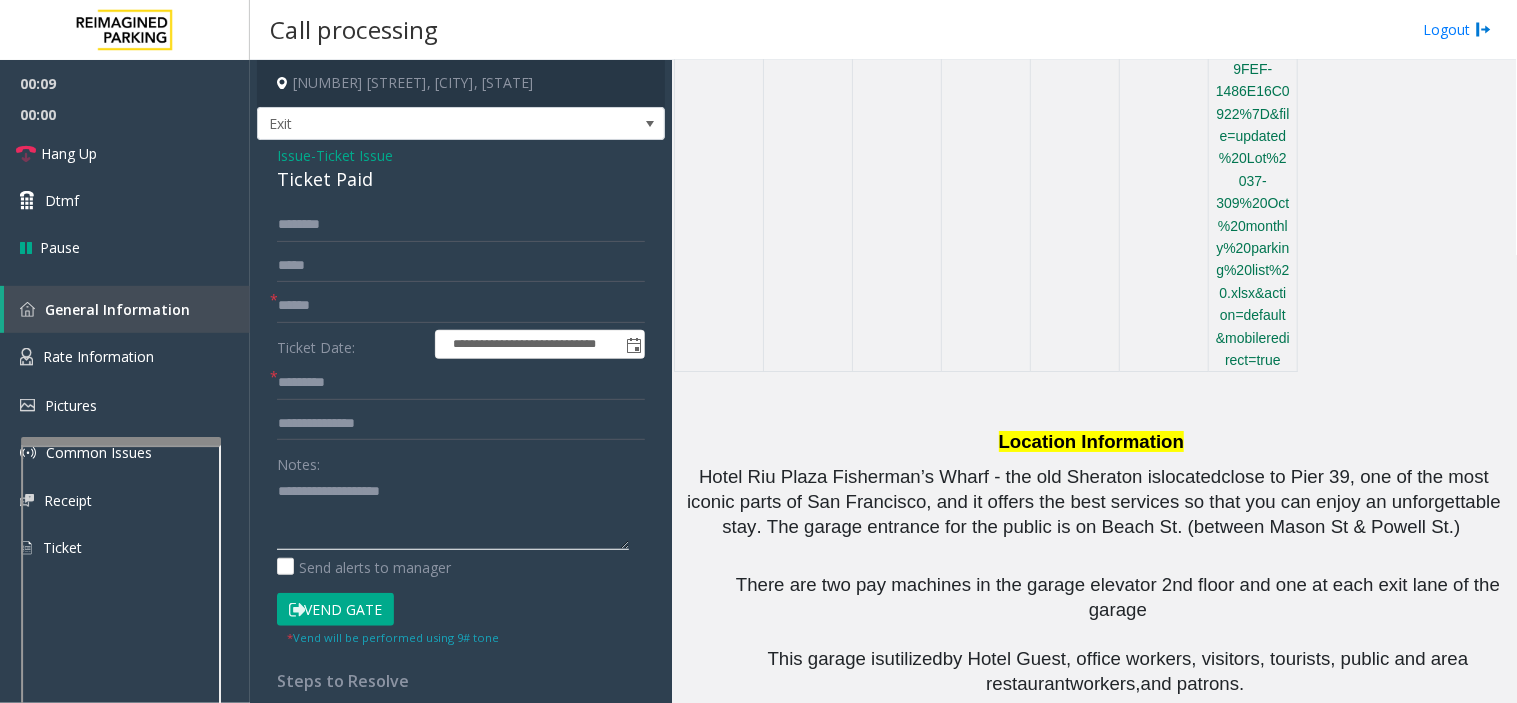 click 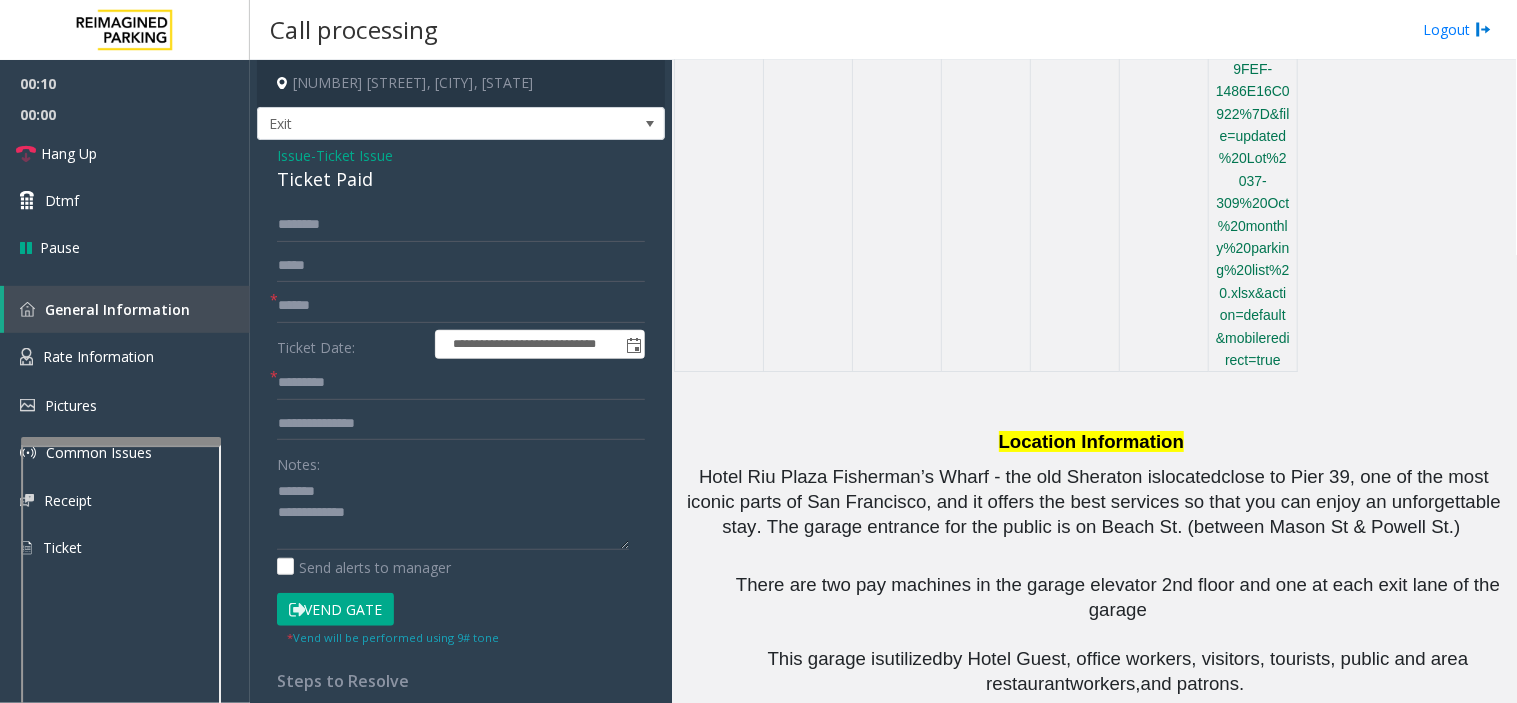 click on "Ticket Paid" 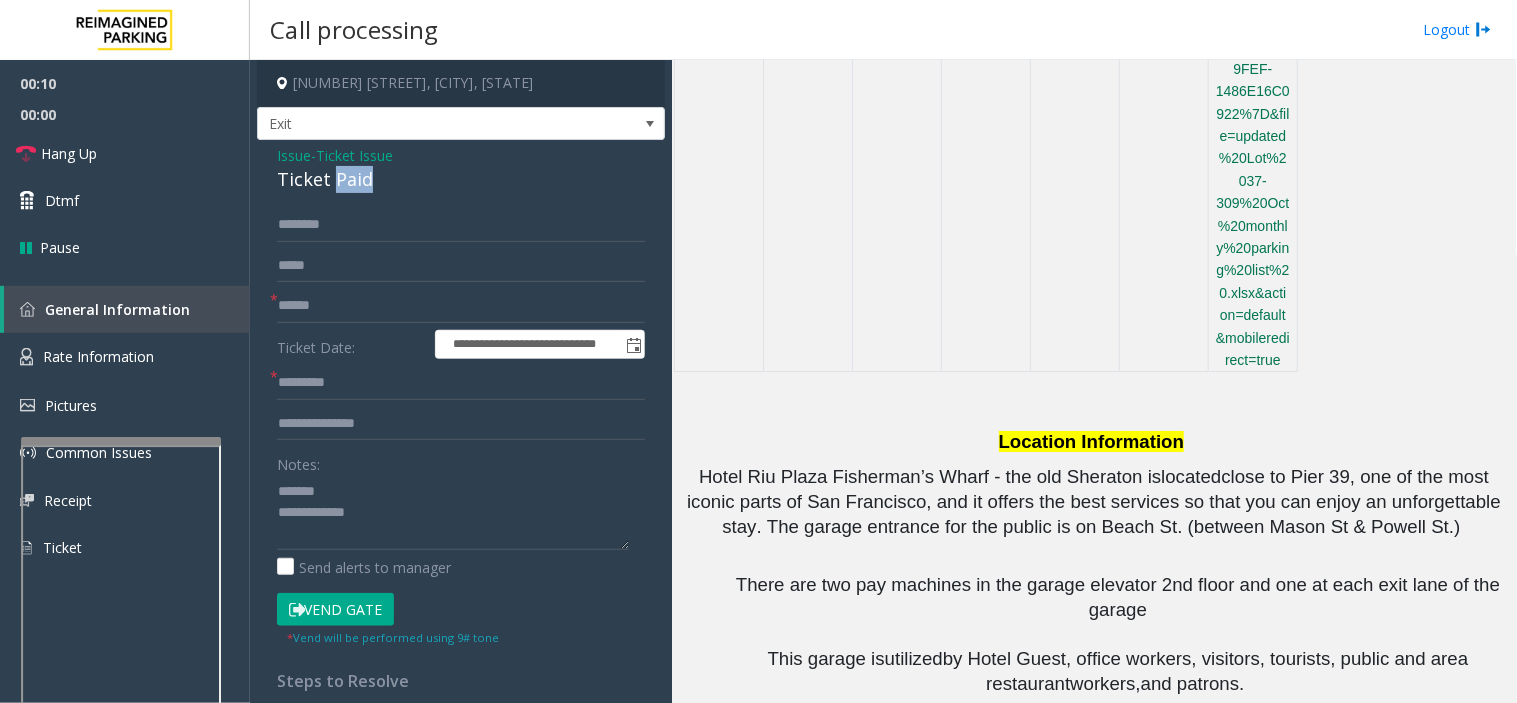 click on "Ticket Paid" 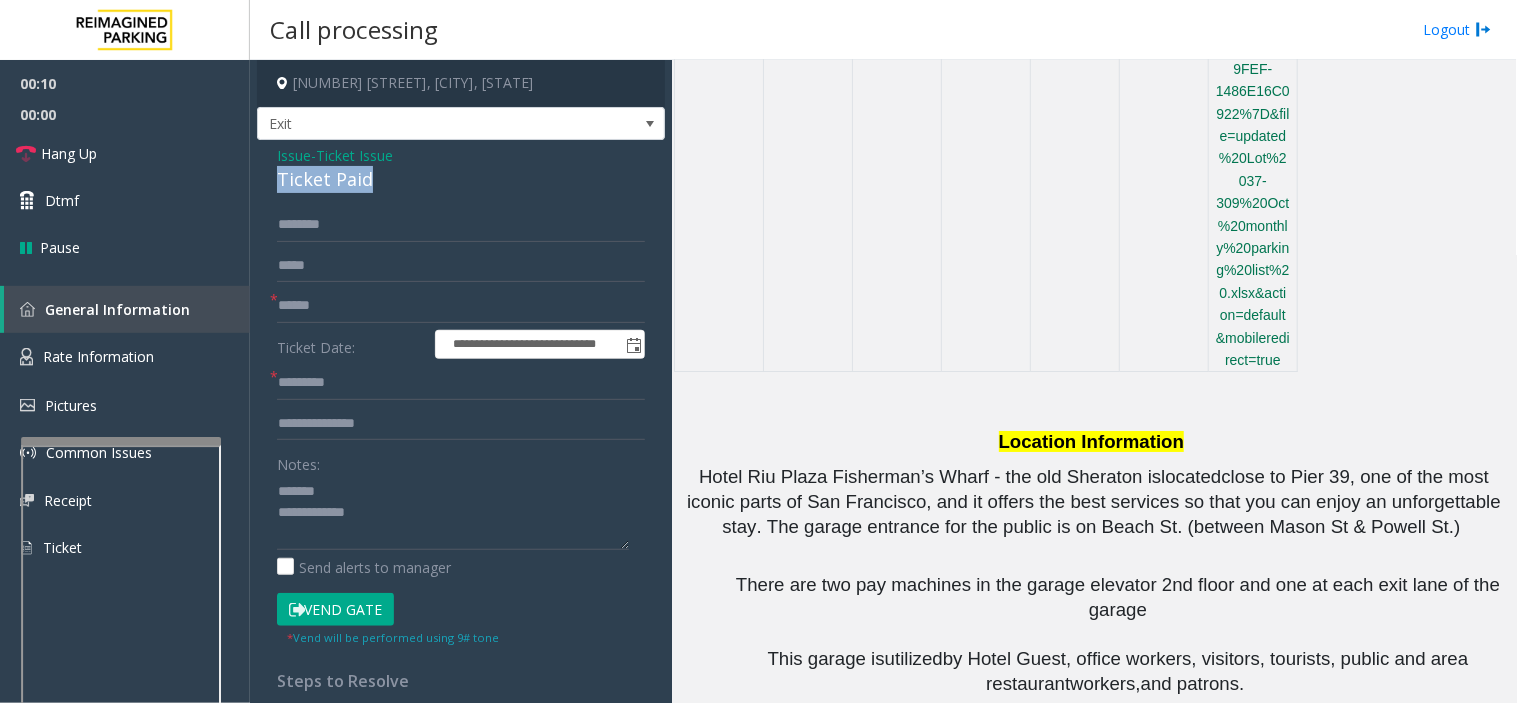 click on "Ticket Paid" 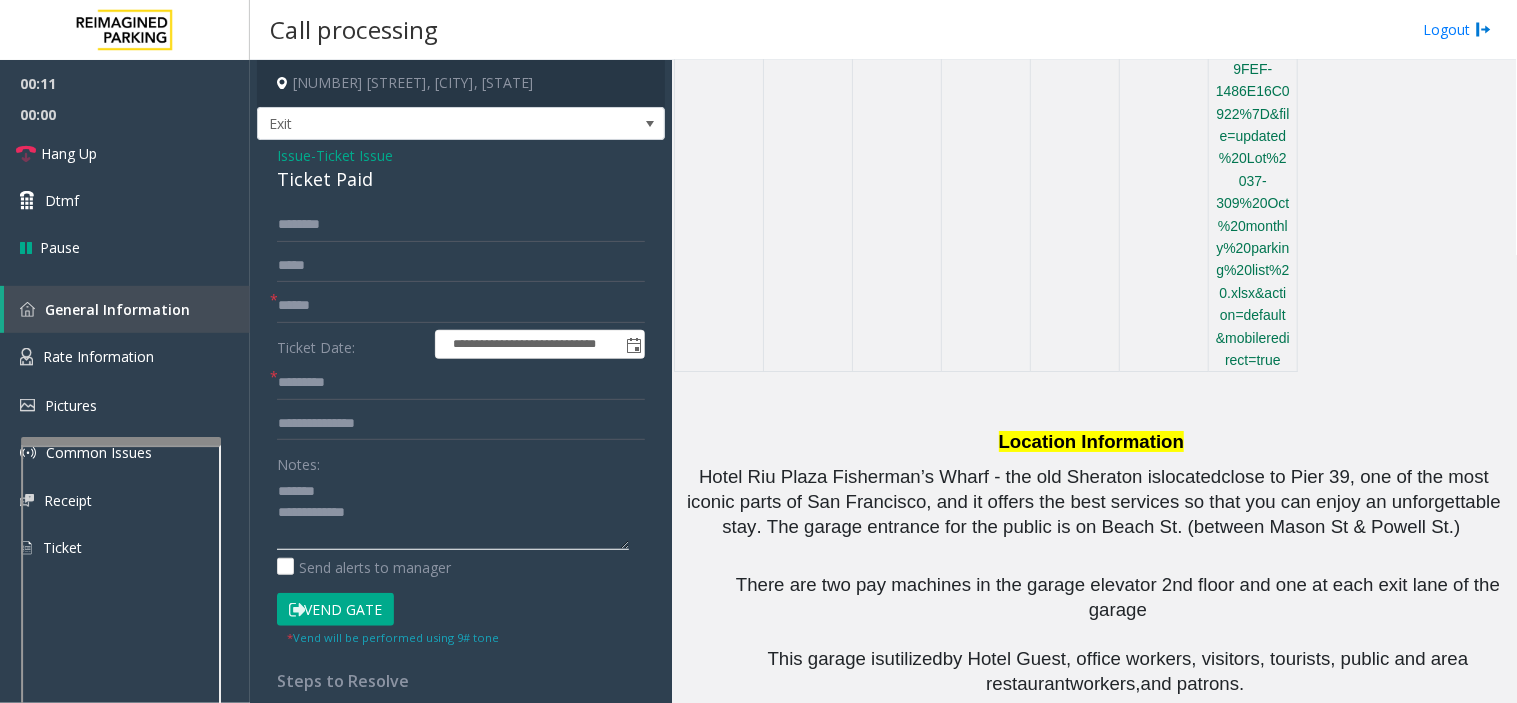 paste on "**********" 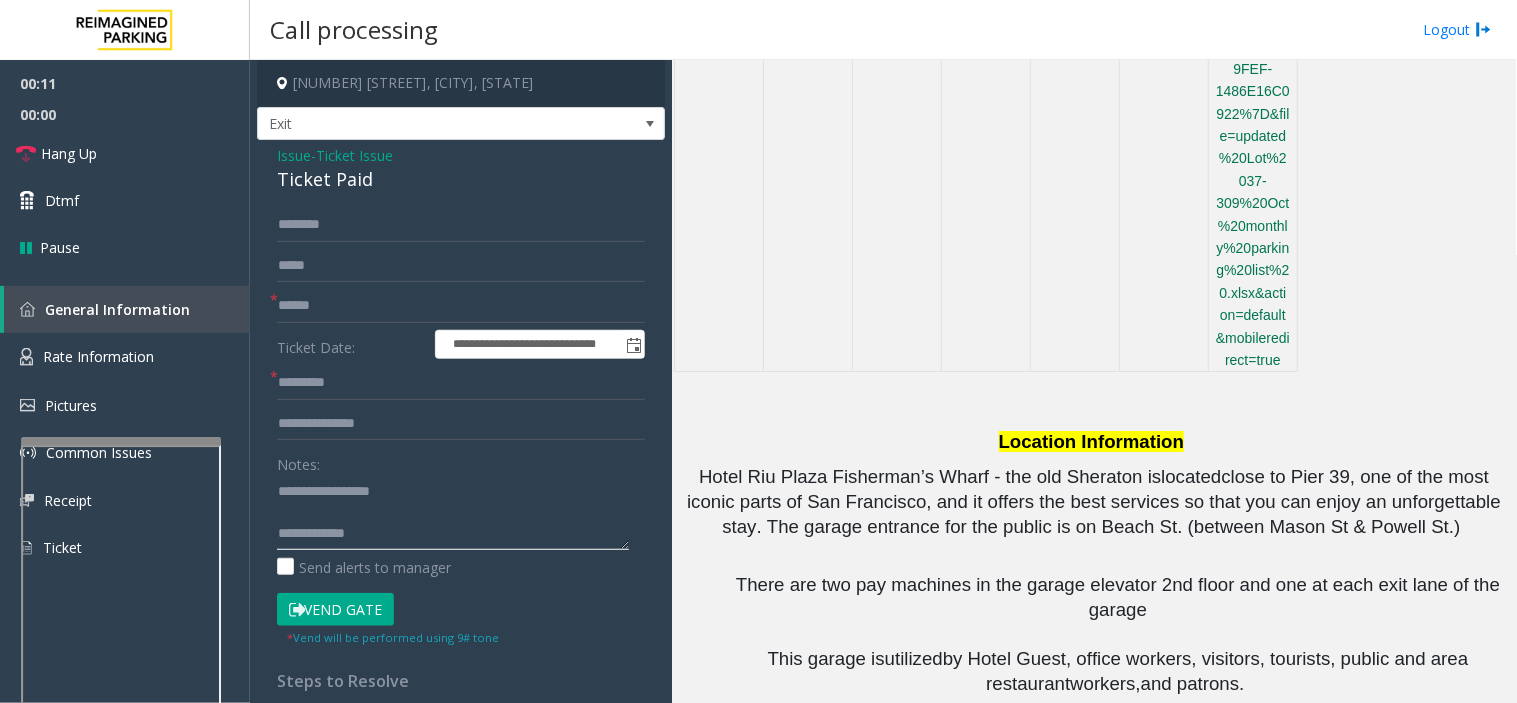 click 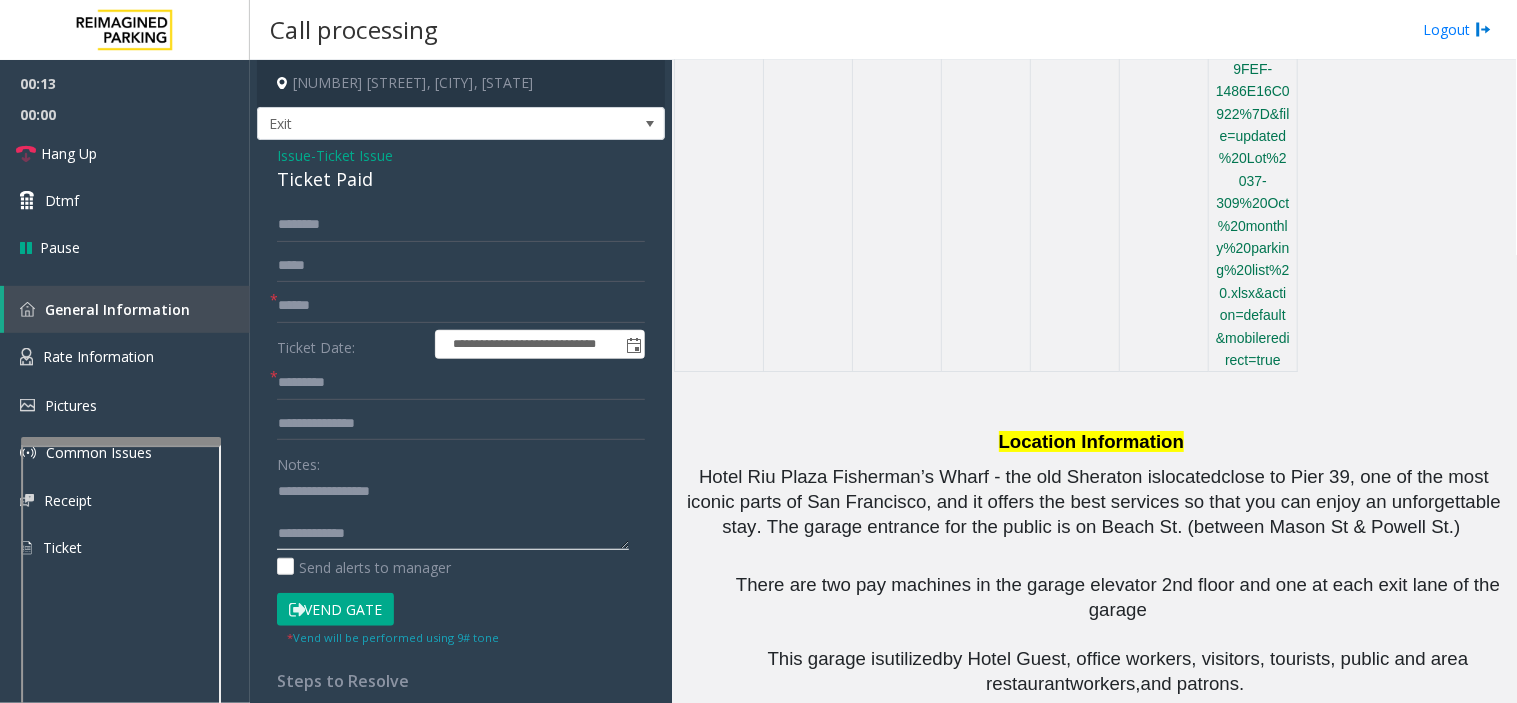 type on "**********" 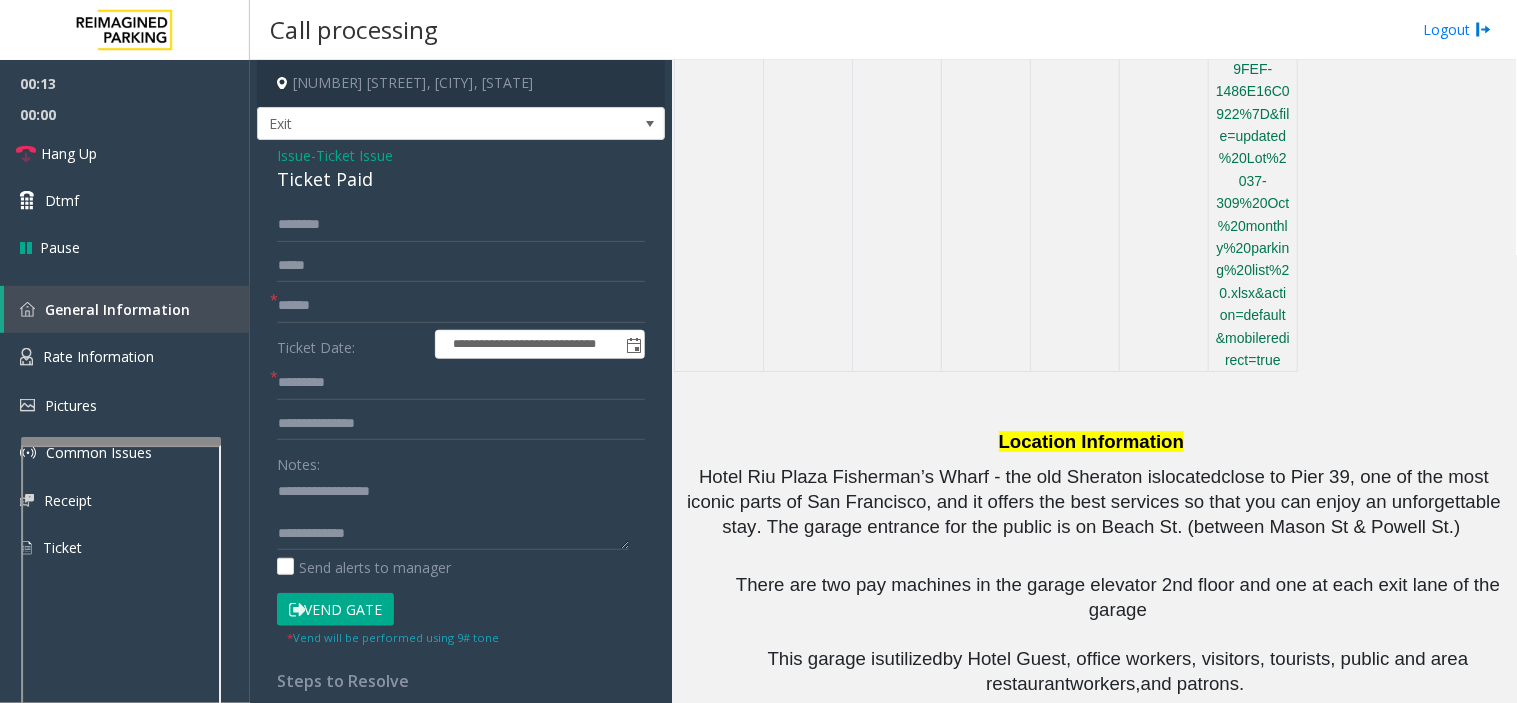 click on "Issue" 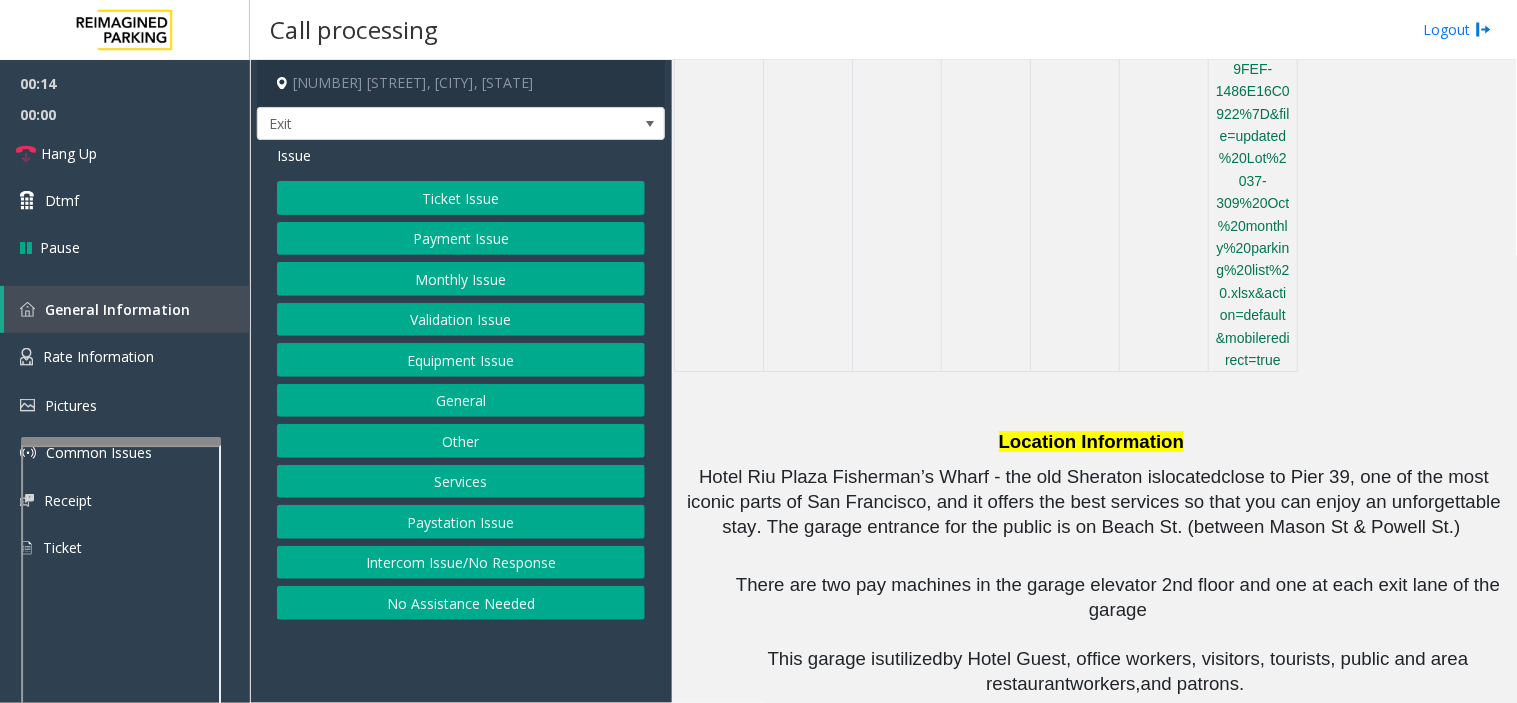 click on "Services" 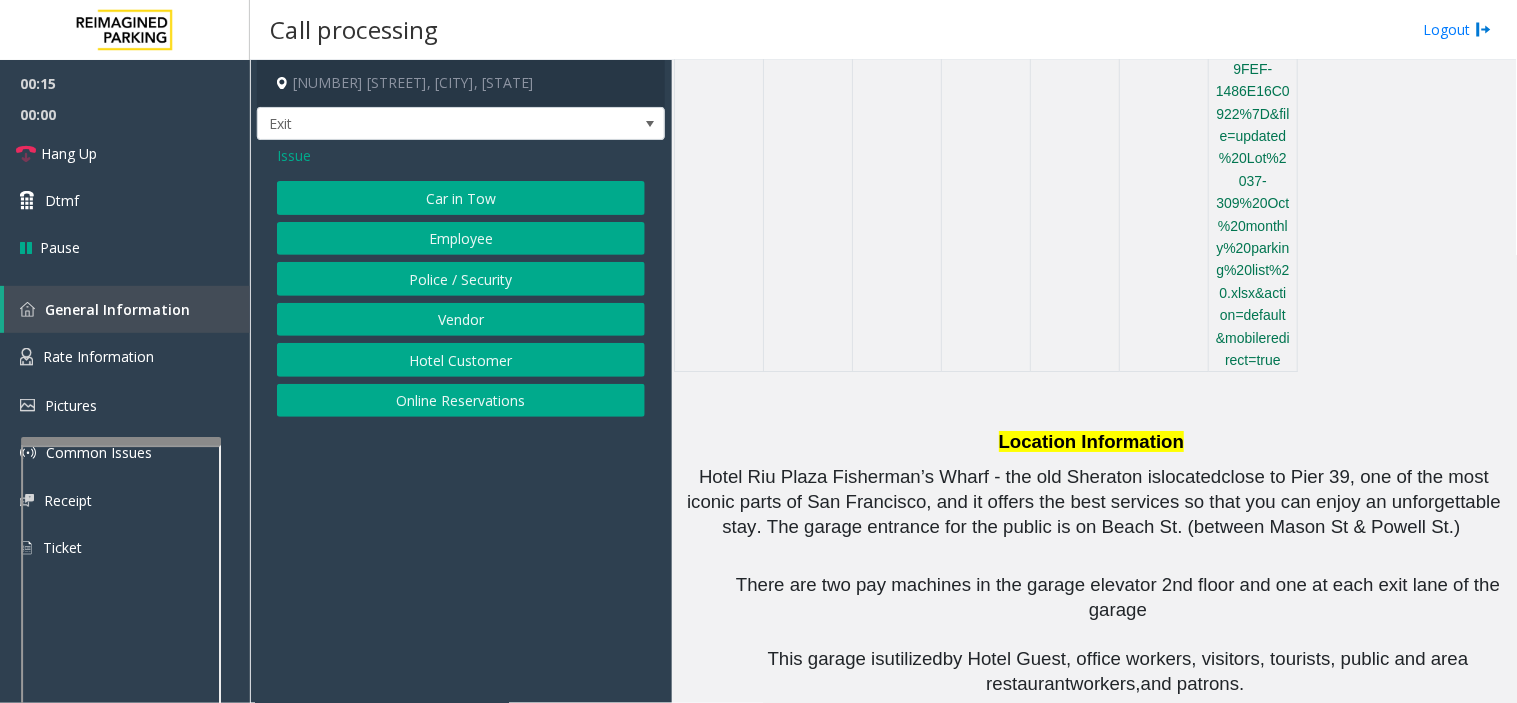 click on "Hotel Customer" 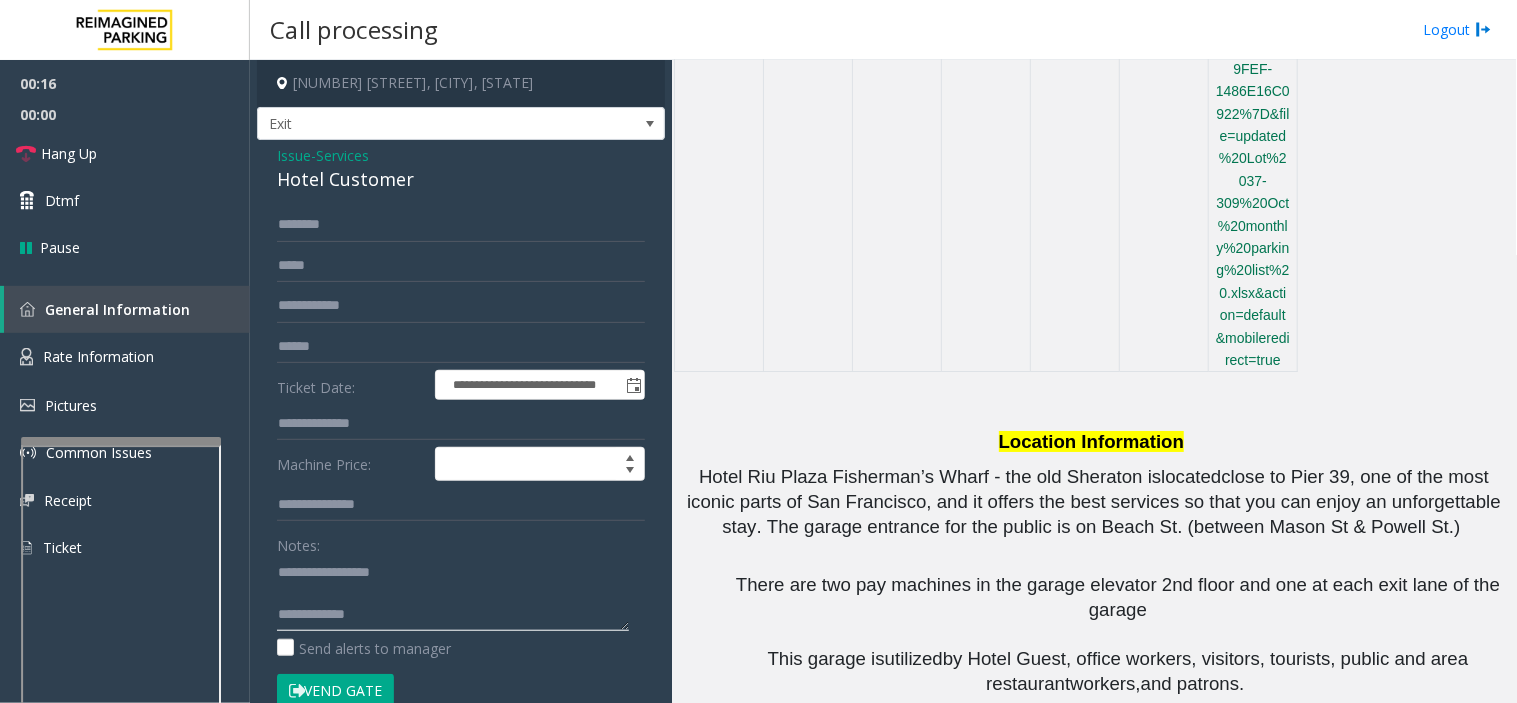 drag, startPoint x: 337, startPoint y: 577, endPoint x: 515, endPoint y: 570, distance: 178.13759 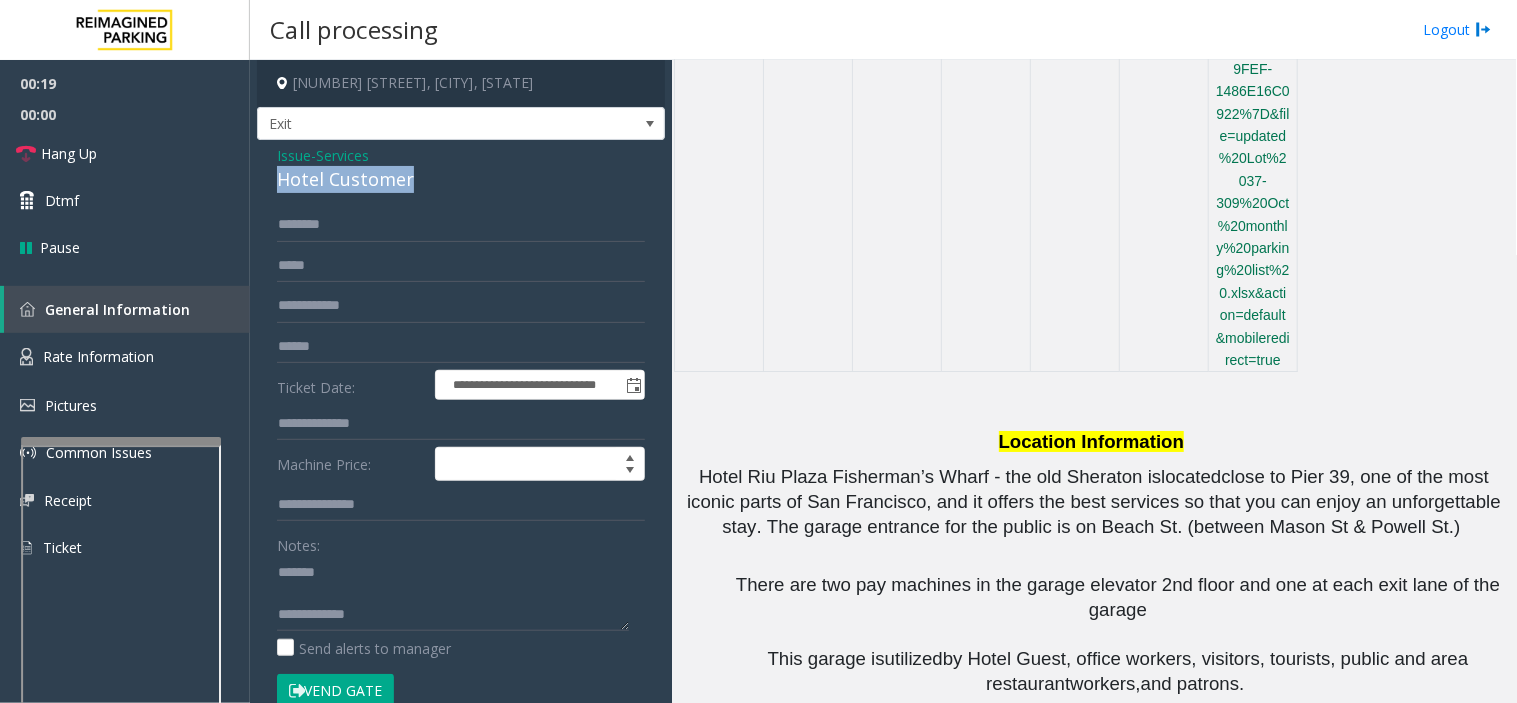 drag, startPoint x: 272, startPoint y: 175, endPoint x: 450, endPoint y: 186, distance: 178.33957 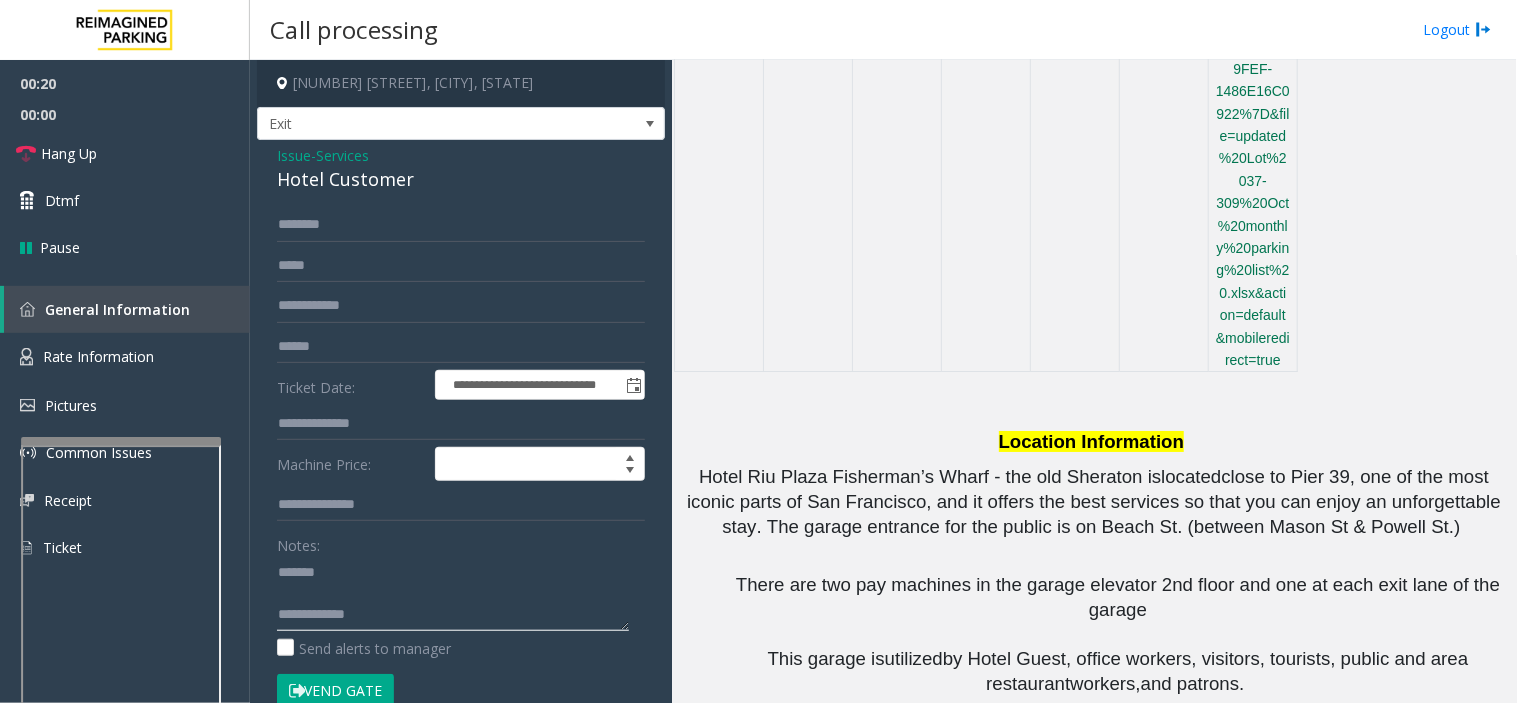 click 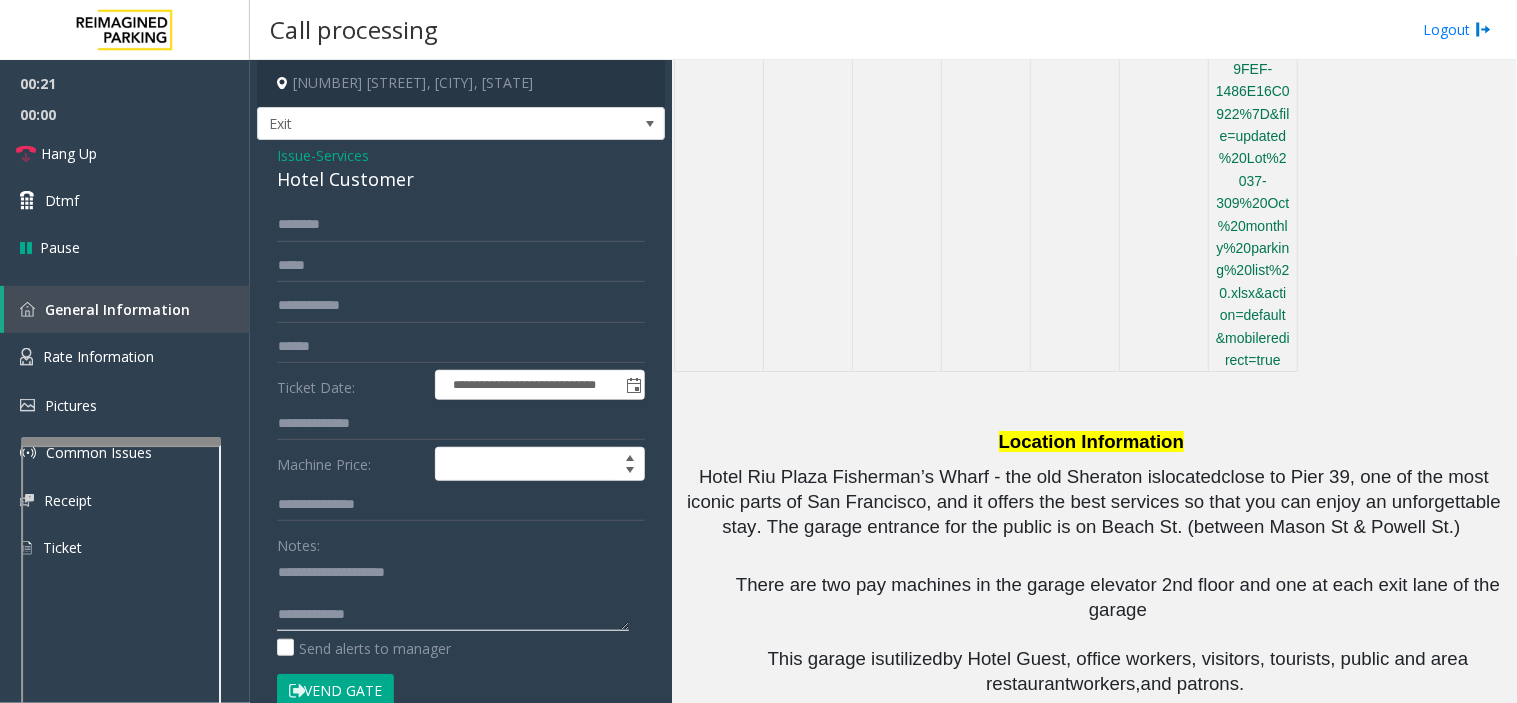 click 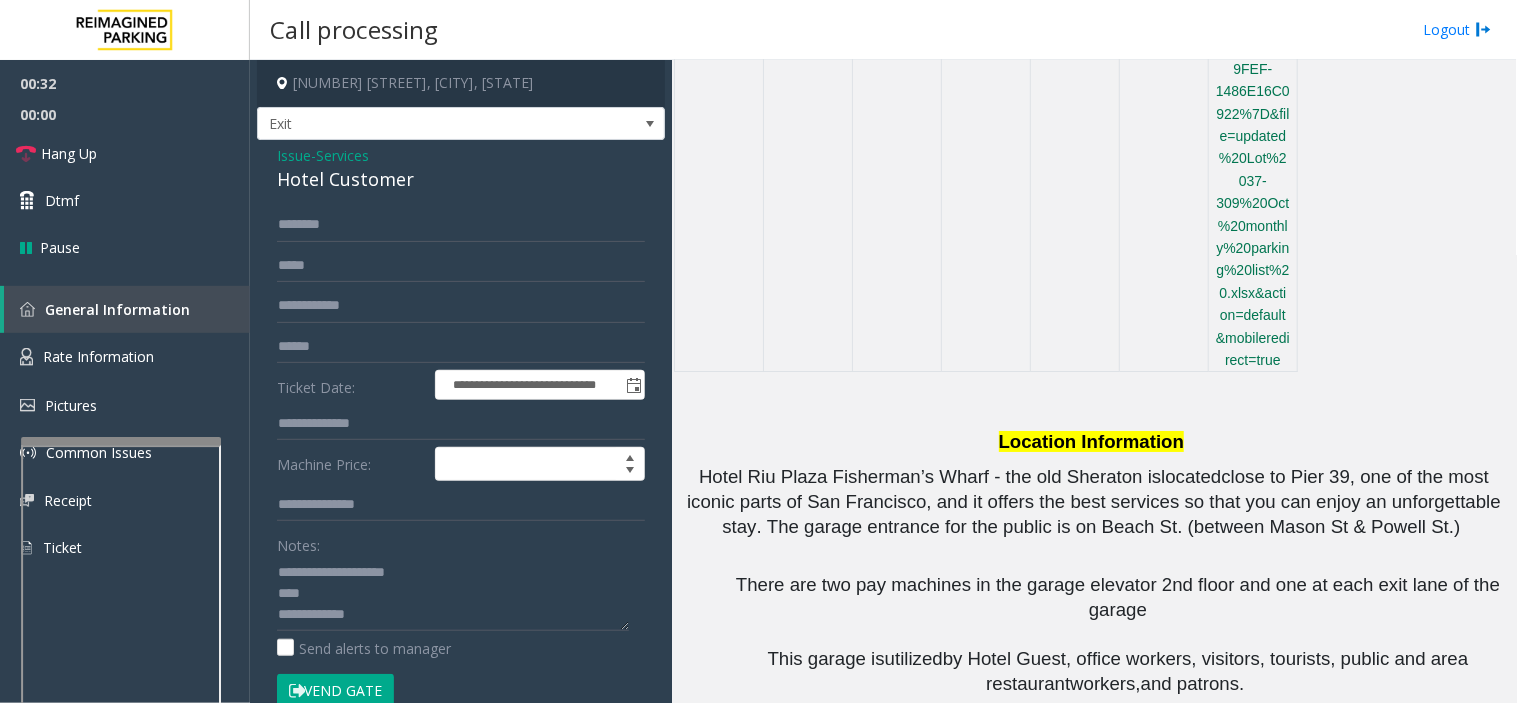 click on "Vend Gate" 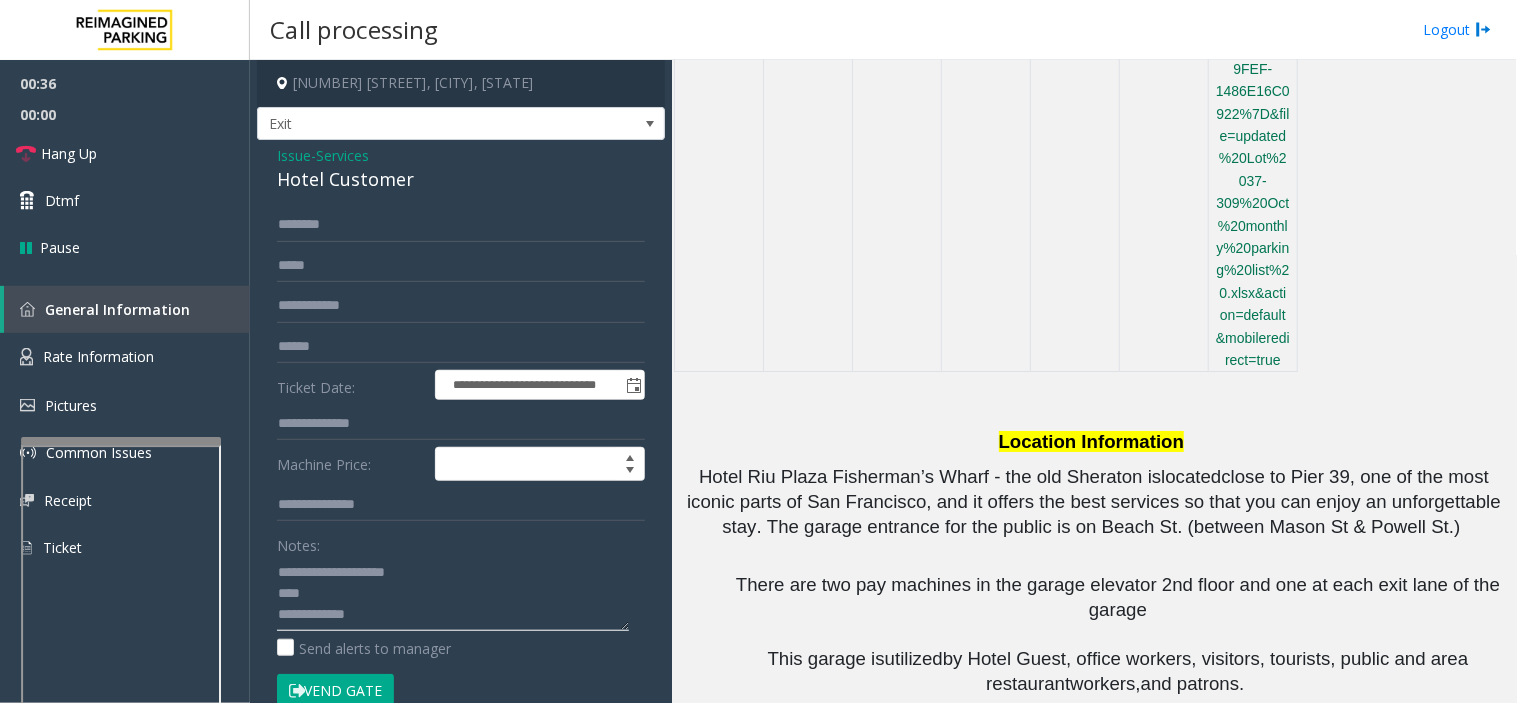 paste on "**********" 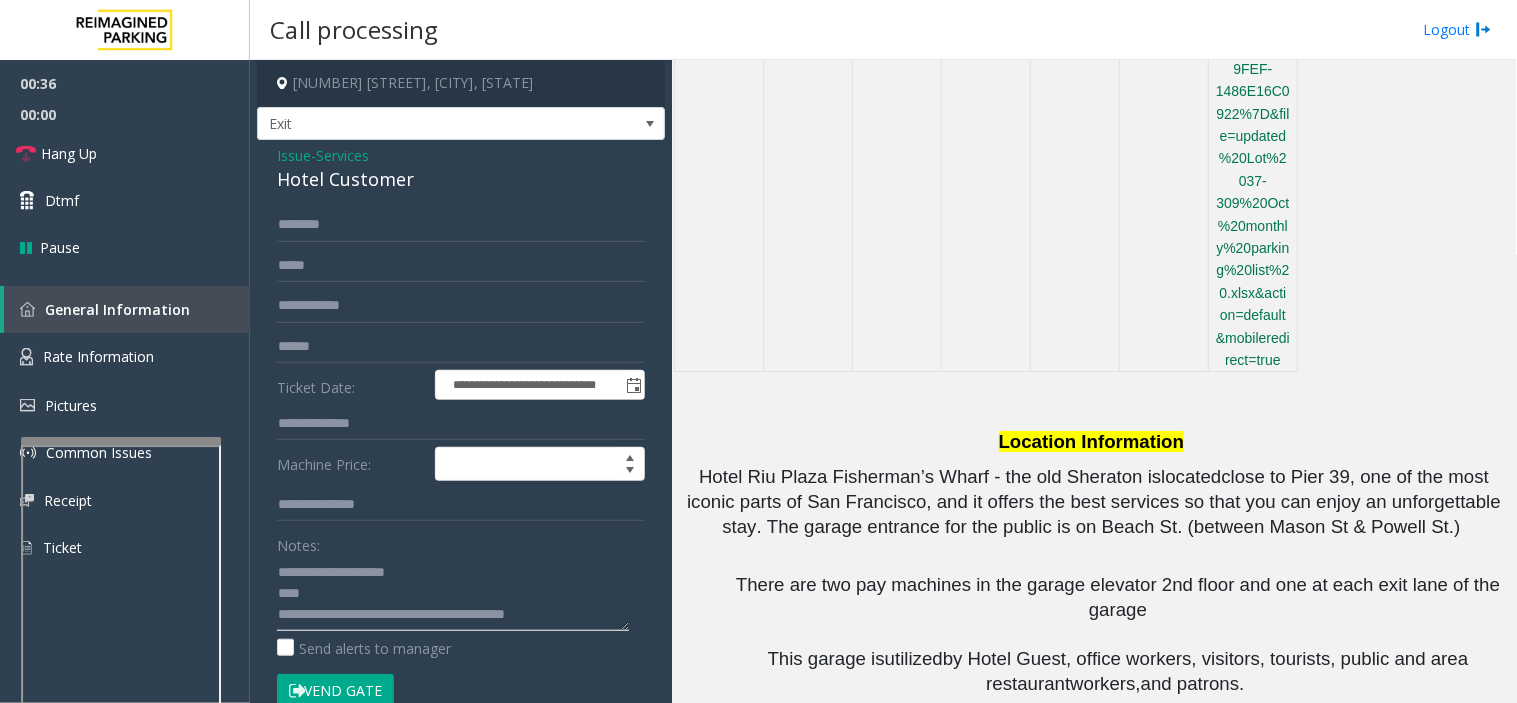click 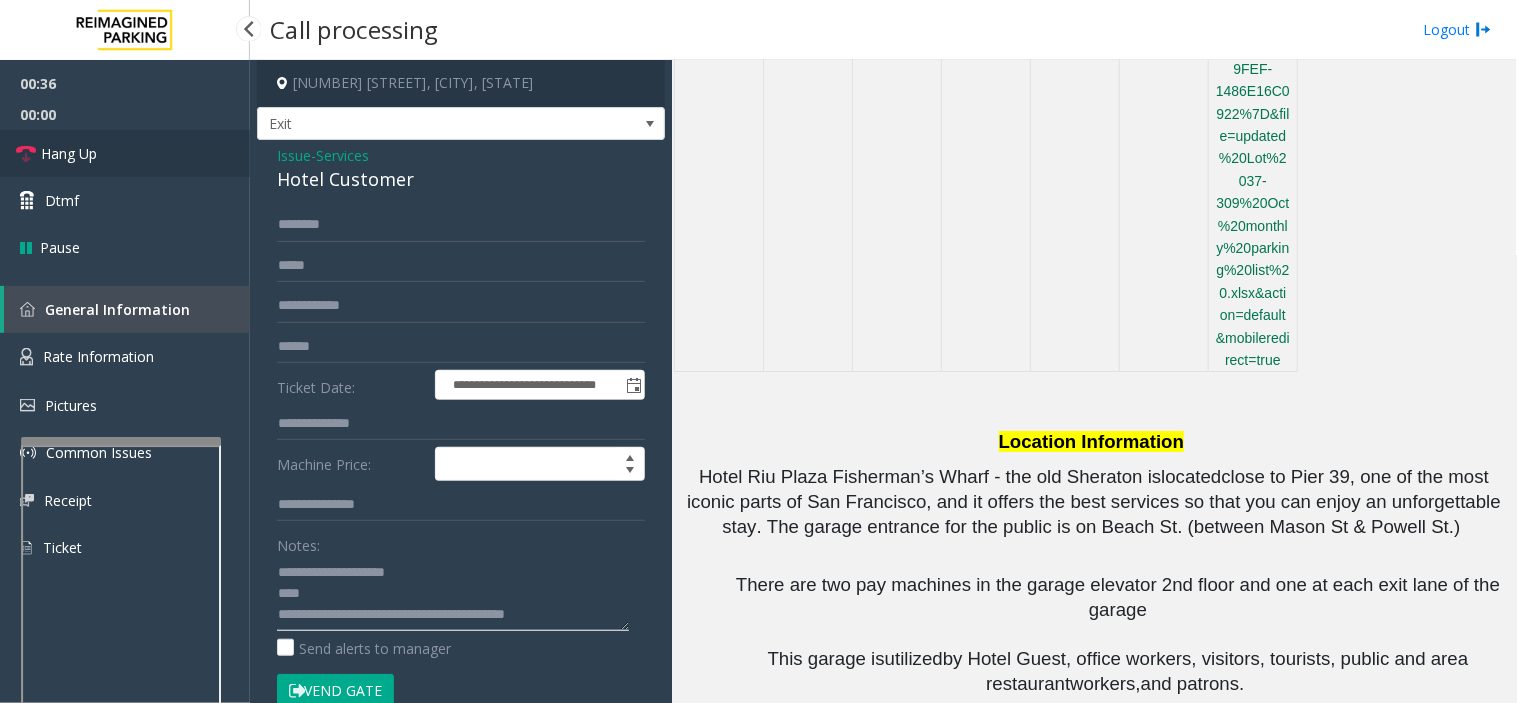 type on "**********" 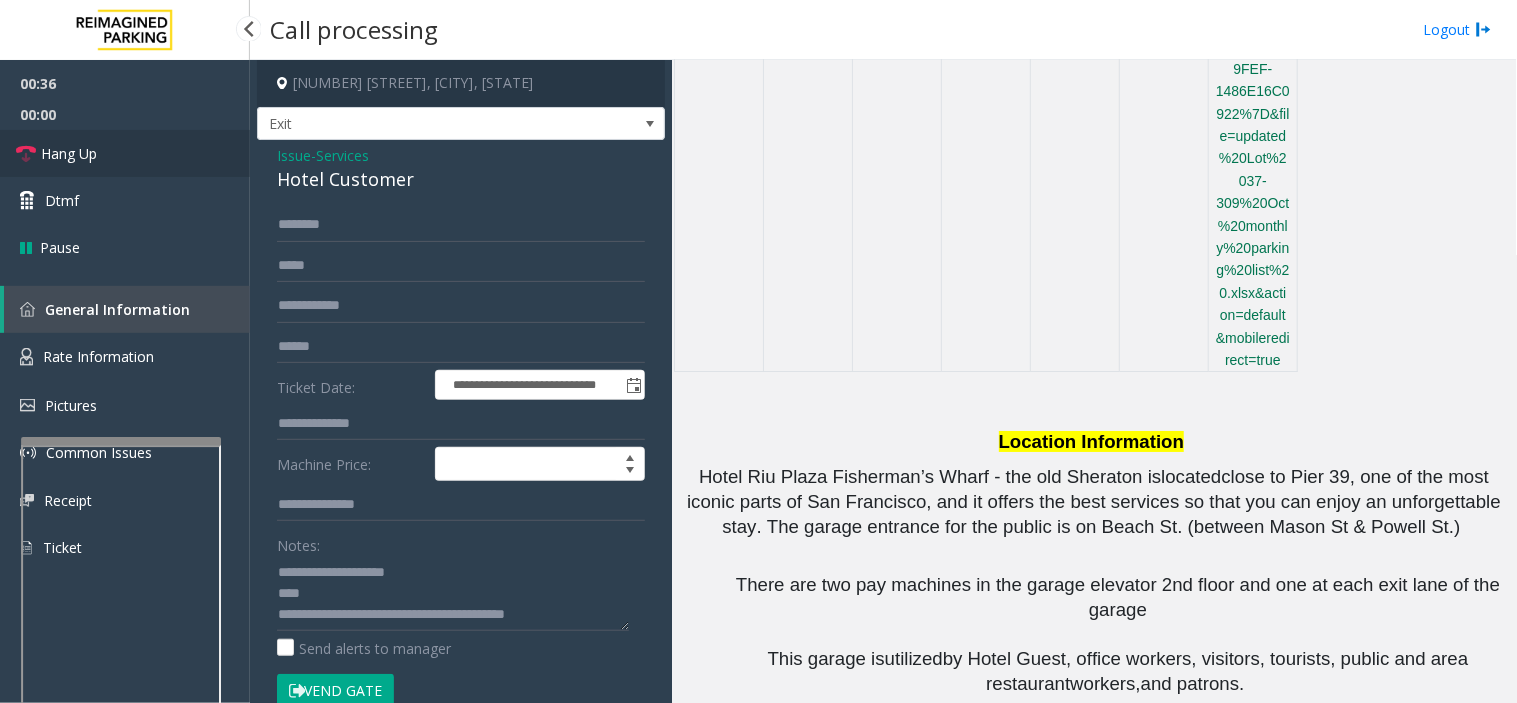 click on "Hang Up" at bounding box center (125, 153) 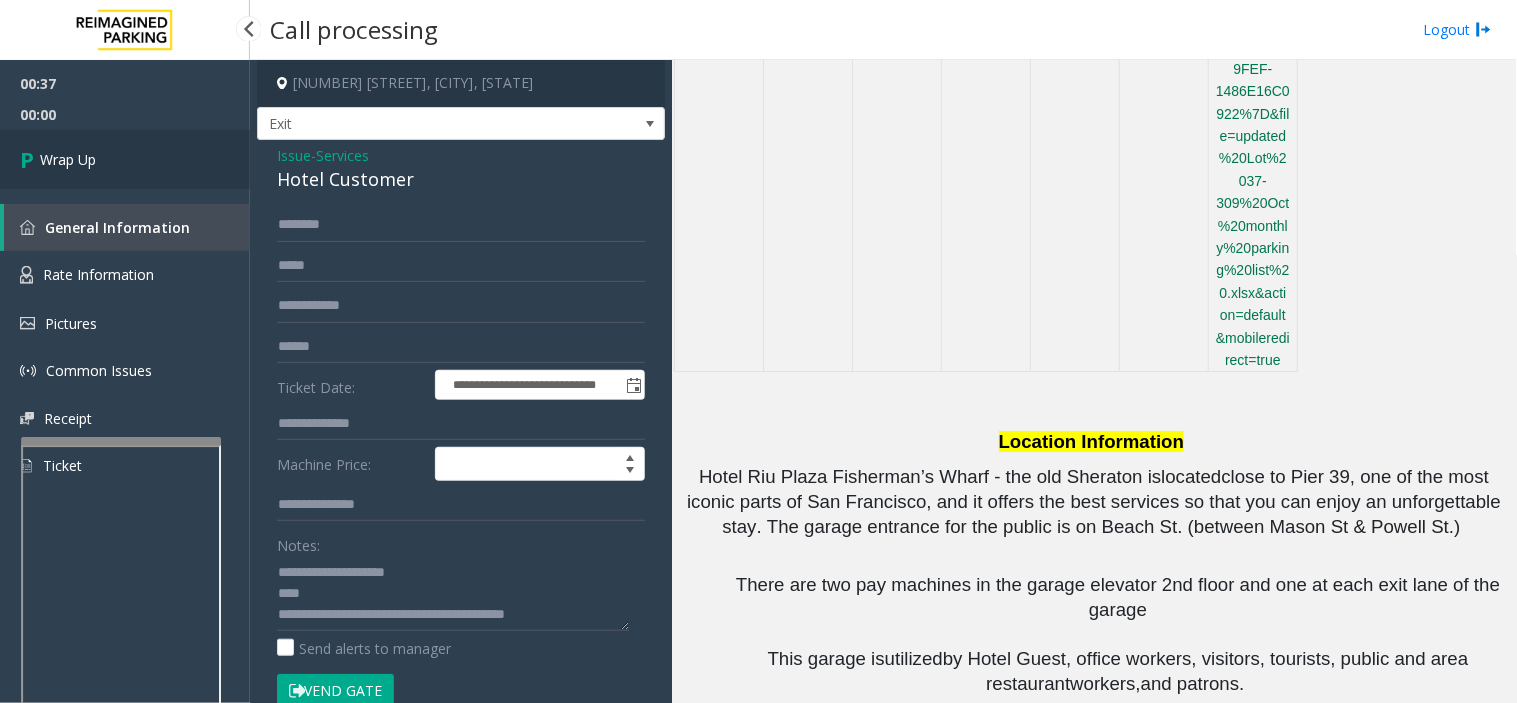 click on "Wrap Up" at bounding box center [125, 159] 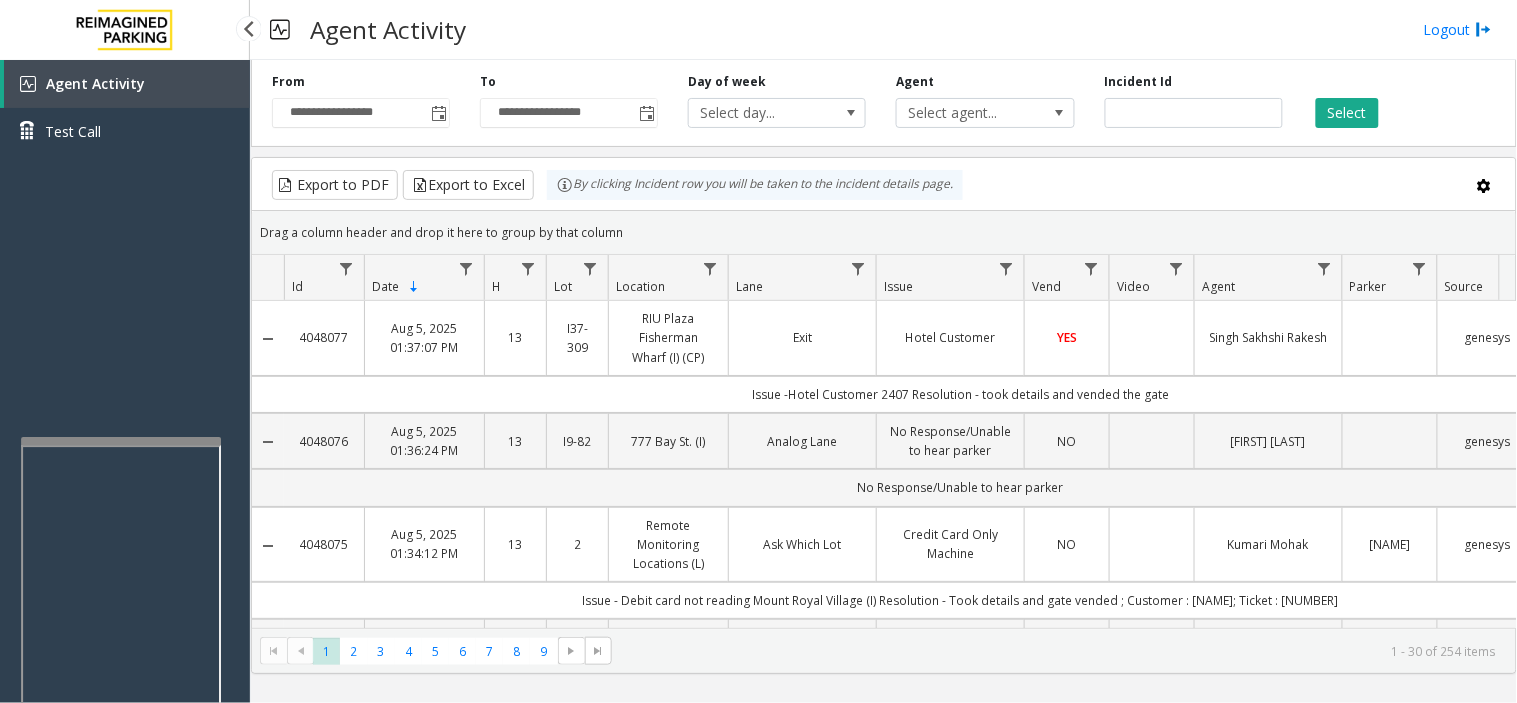 drag, startPoint x: 161, startPoint y: 330, endPoint x: 117, endPoint y: 363, distance: 55 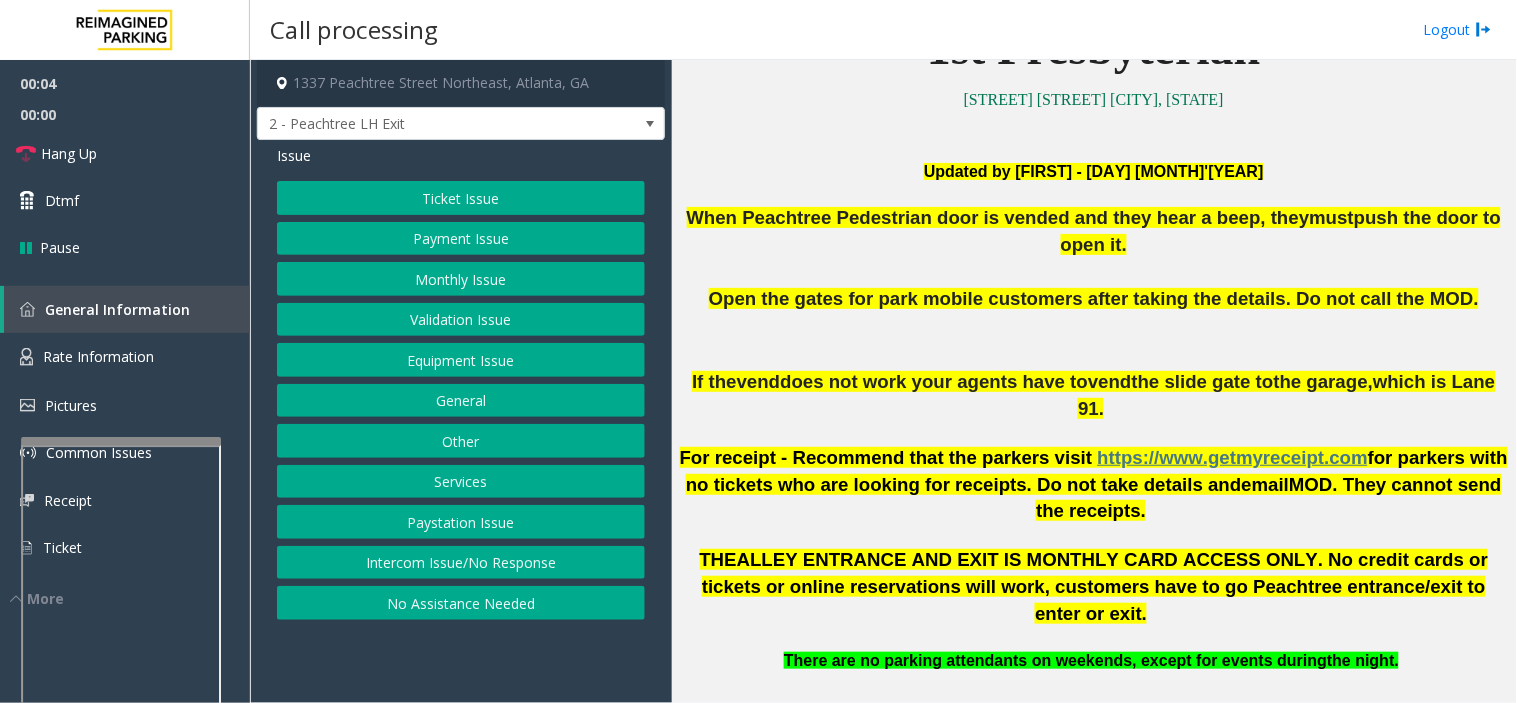 scroll, scrollTop: 1111, scrollLeft: 0, axis: vertical 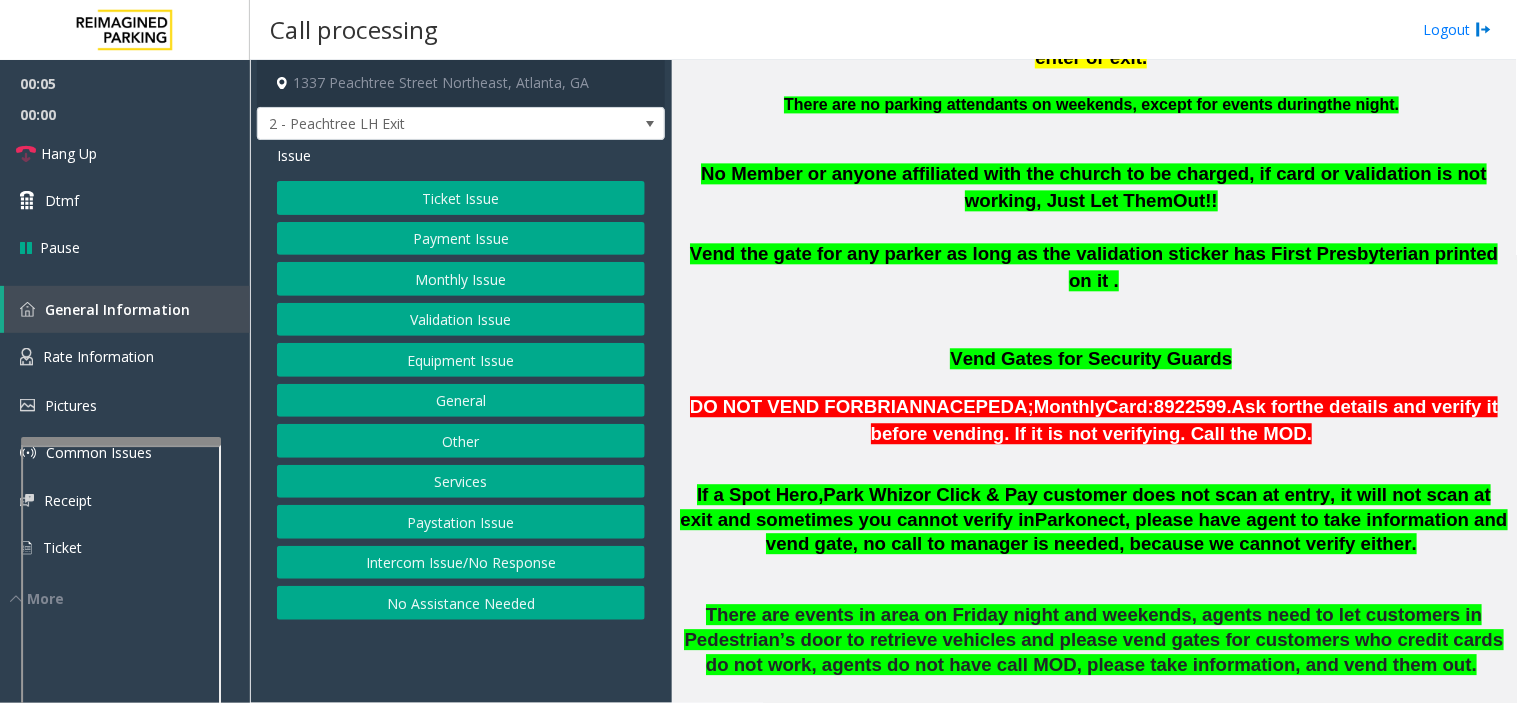 click on "Ticket Issue" 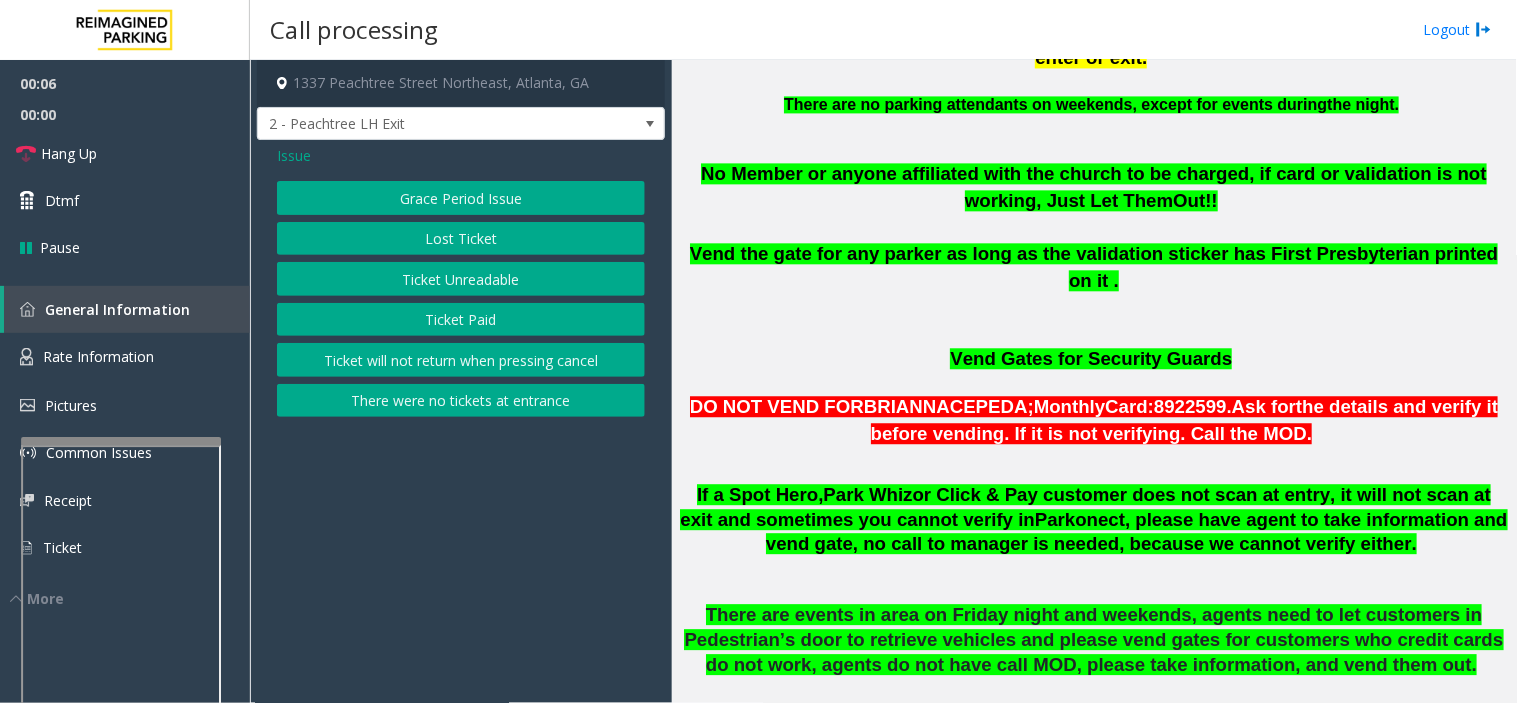 click on "Lost Ticket" 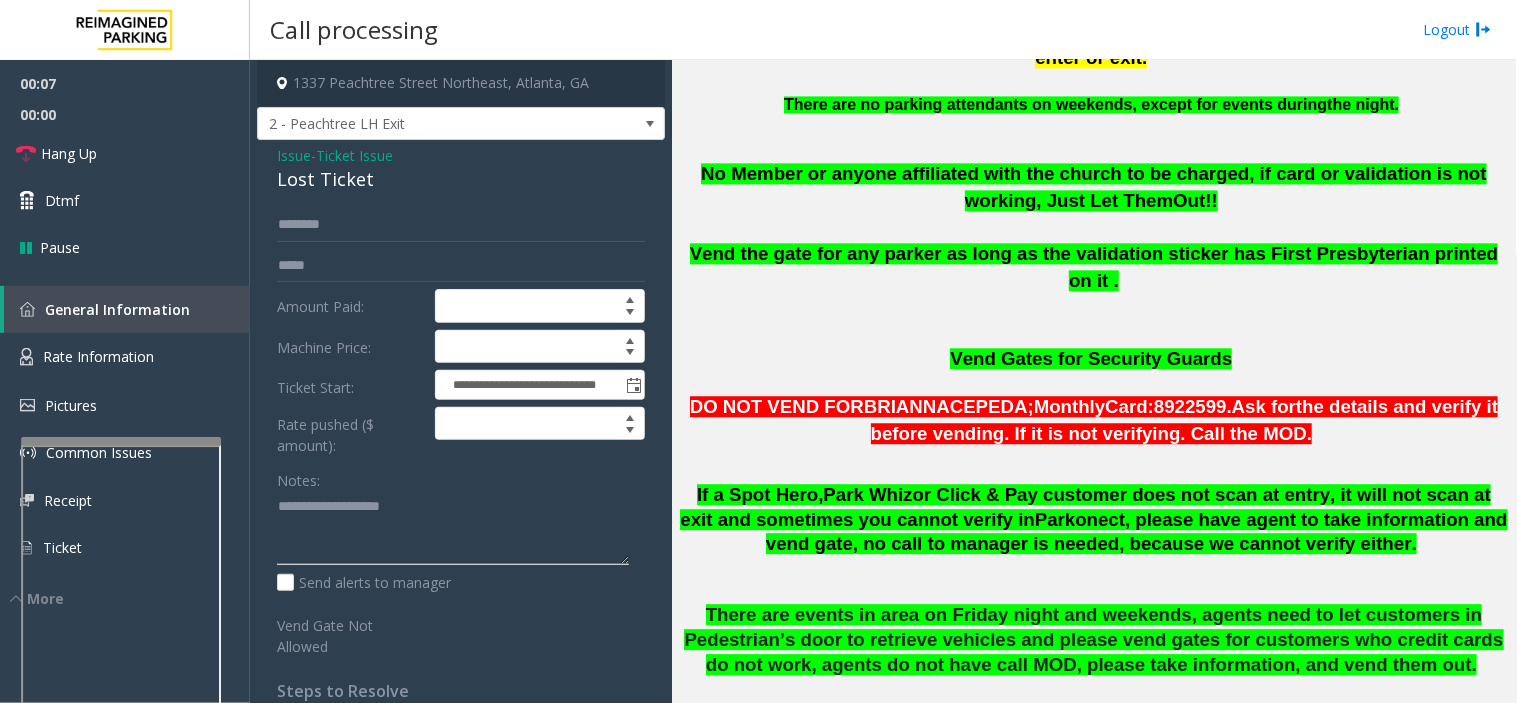 paste on "**********" 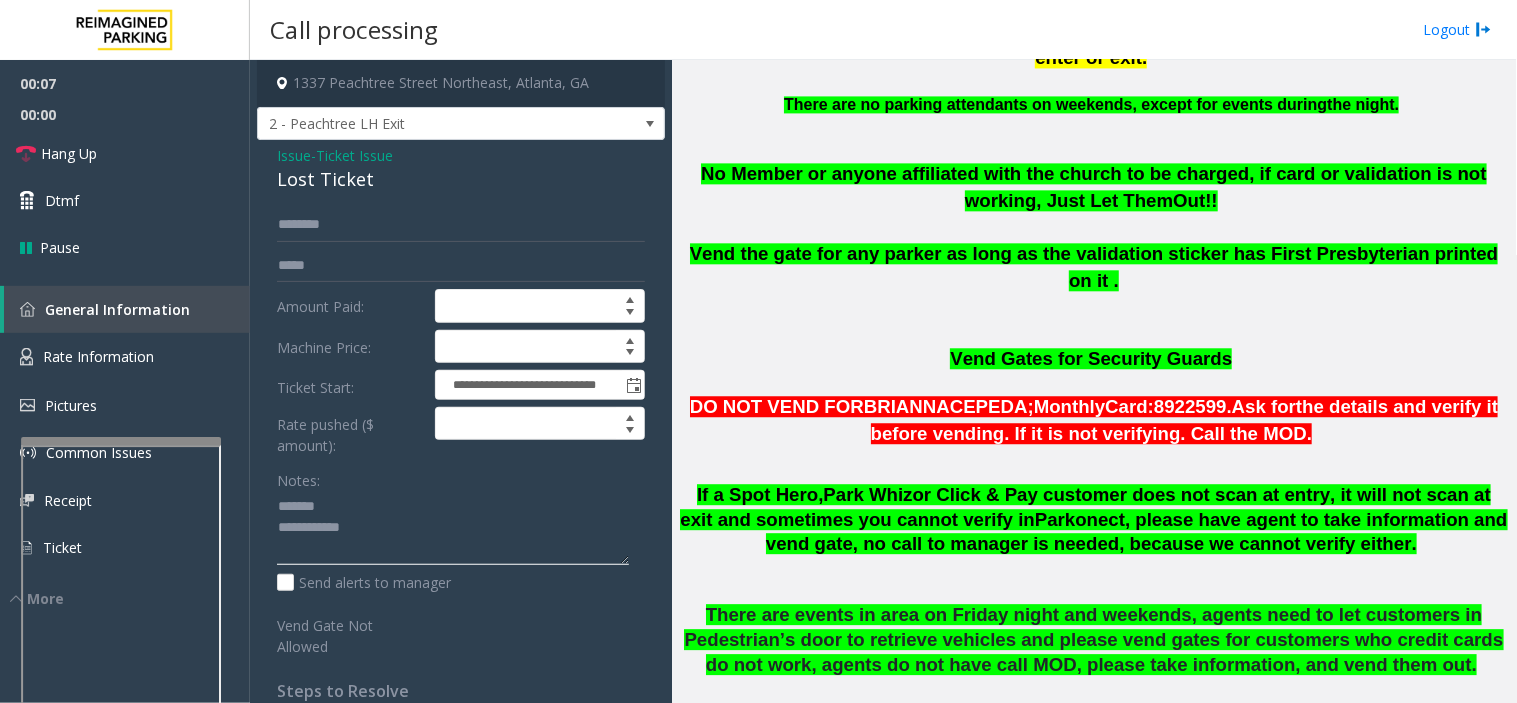 click 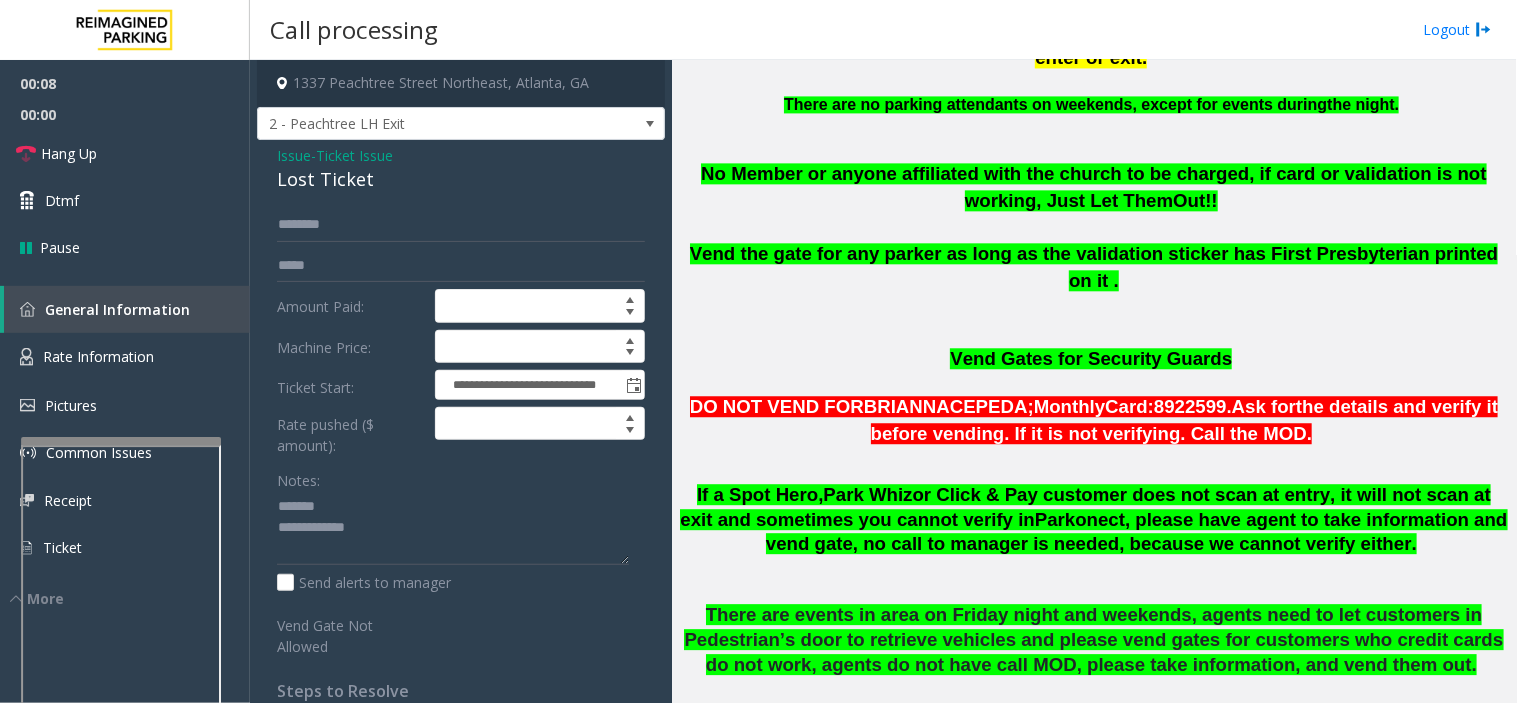 click on "Lost Ticket" 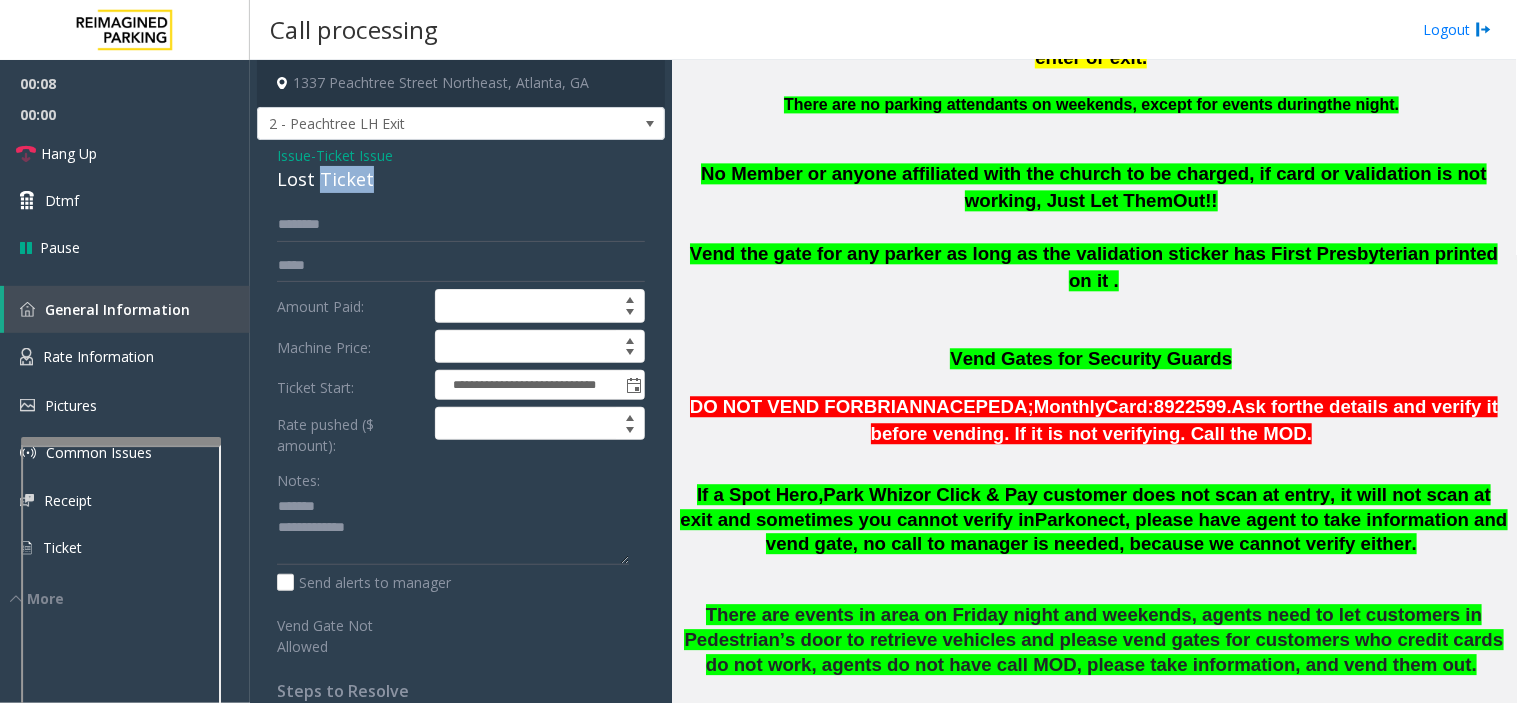 click on "Lost Ticket" 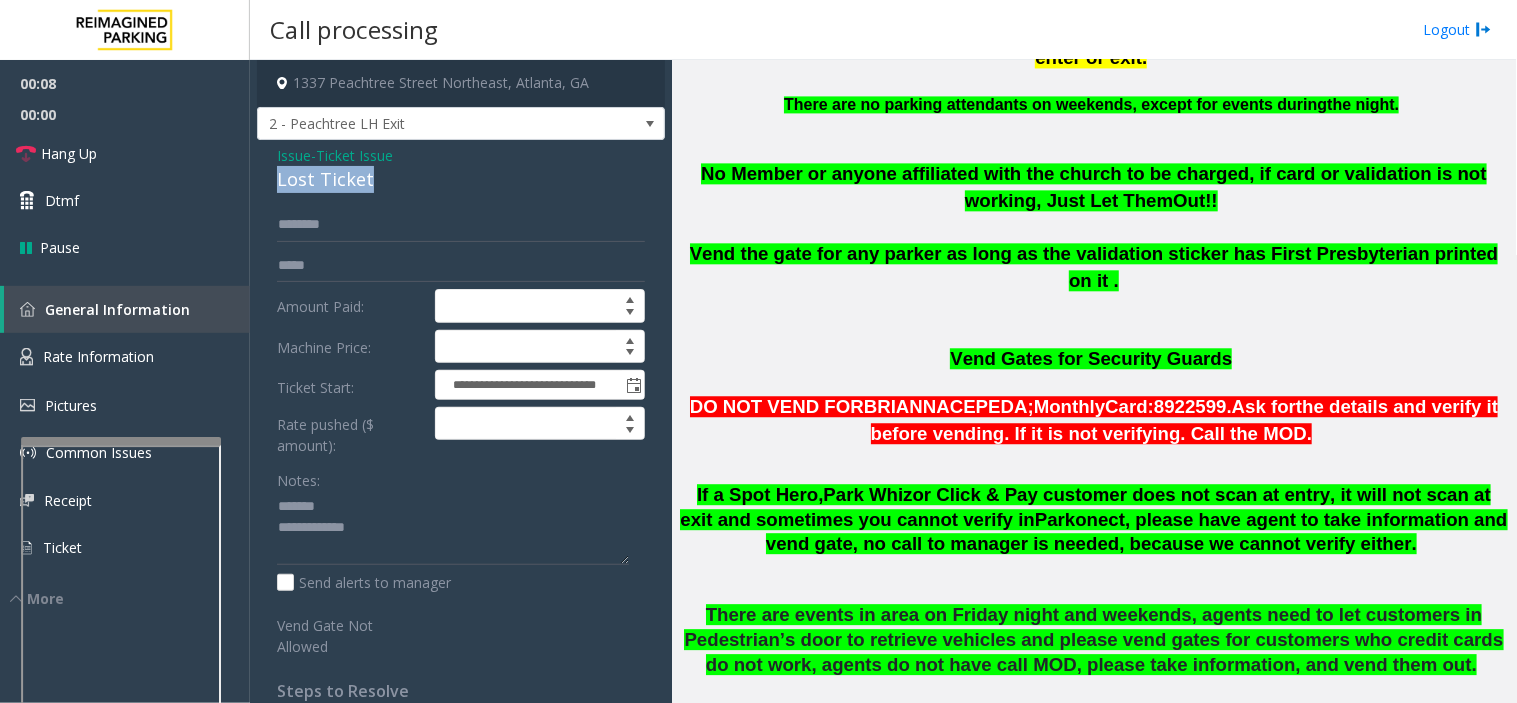 click on "Lost Ticket" 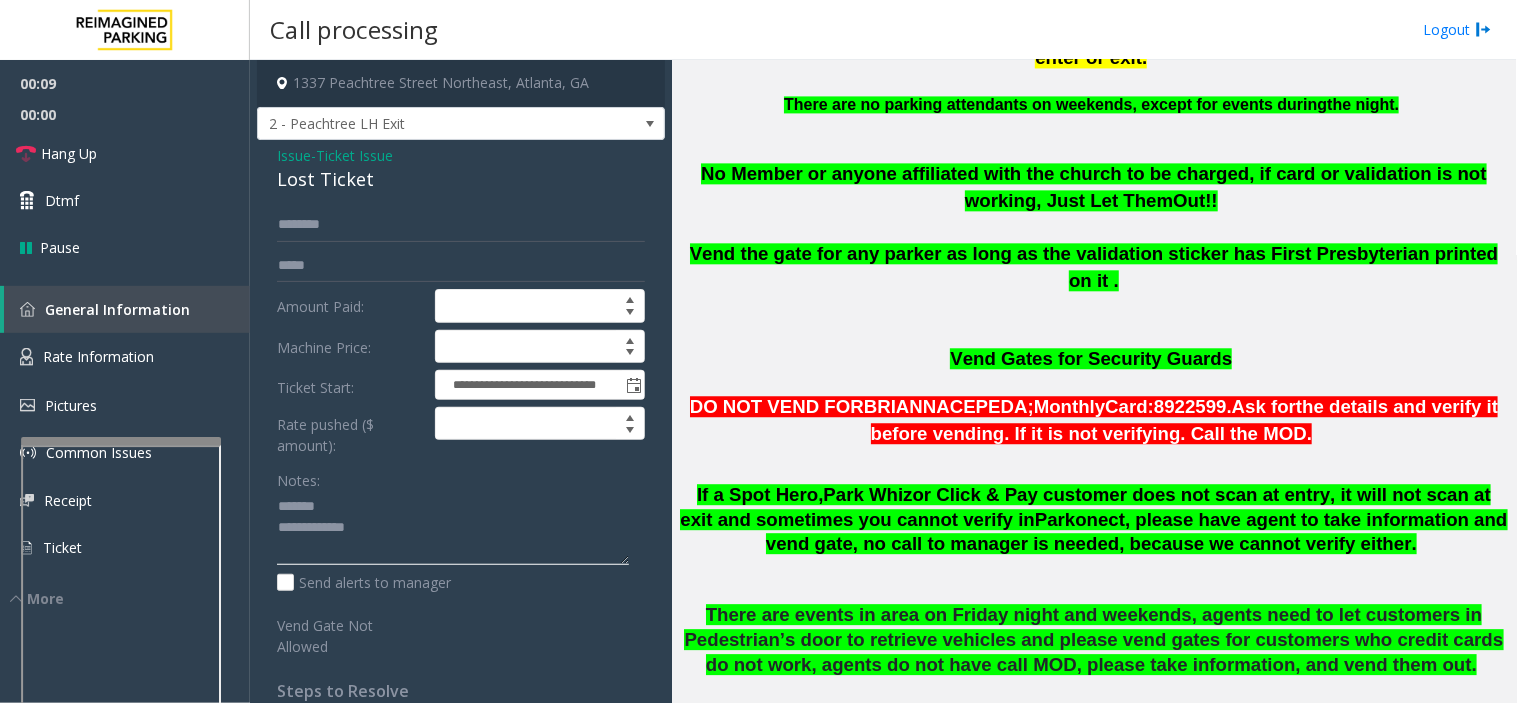 paste on "**********" 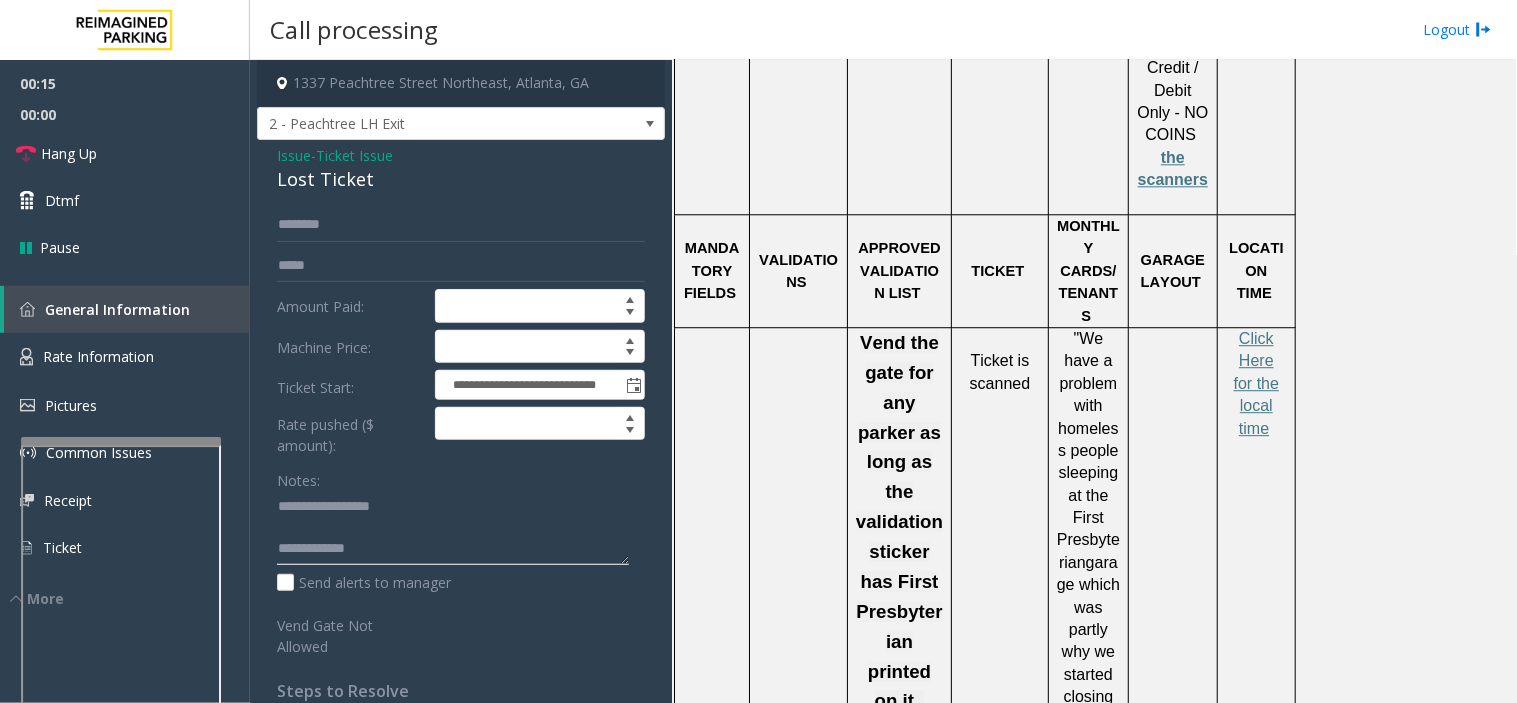 scroll, scrollTop: 2834, scrollLeft: 0, axis: vertical 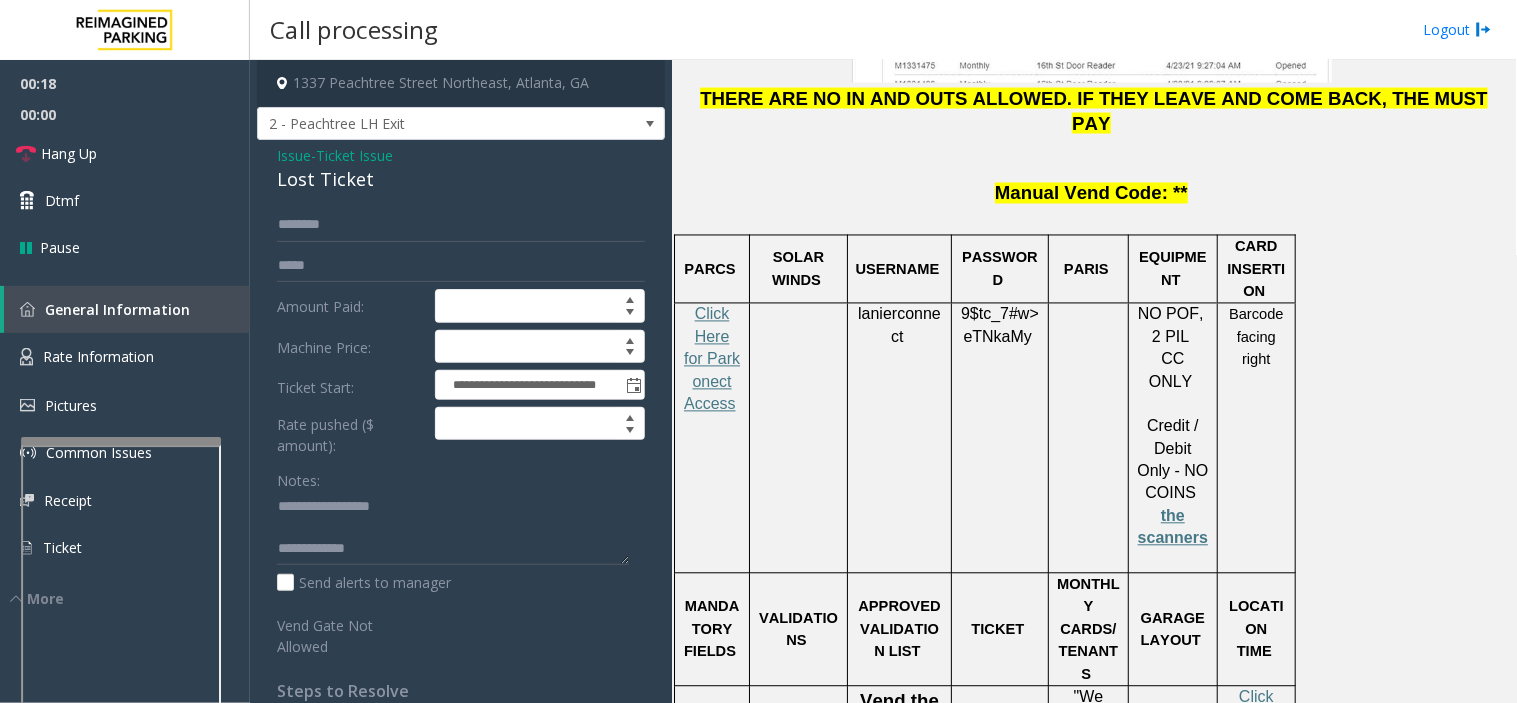 click on "Click Here for Parkonect Access" 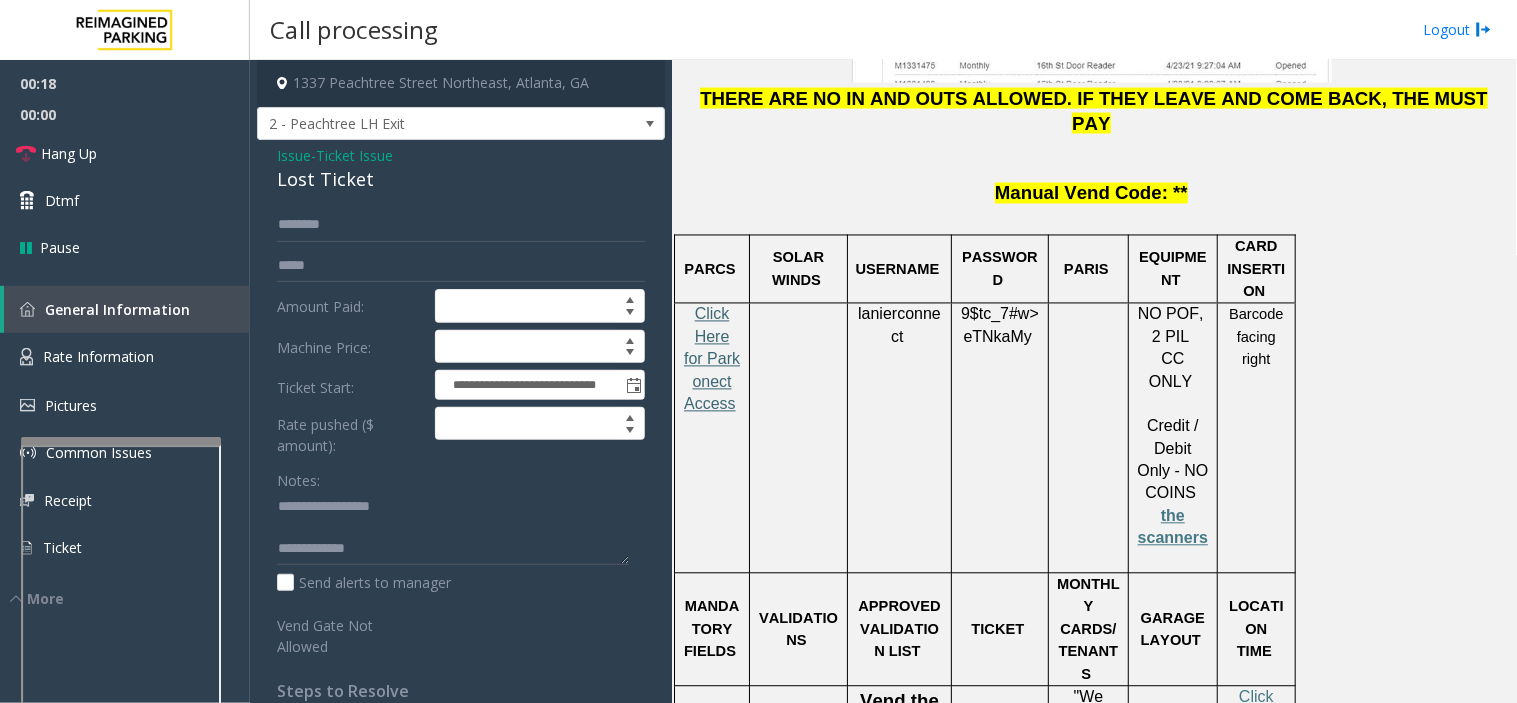 click on "Click Here for Parkonect Access" 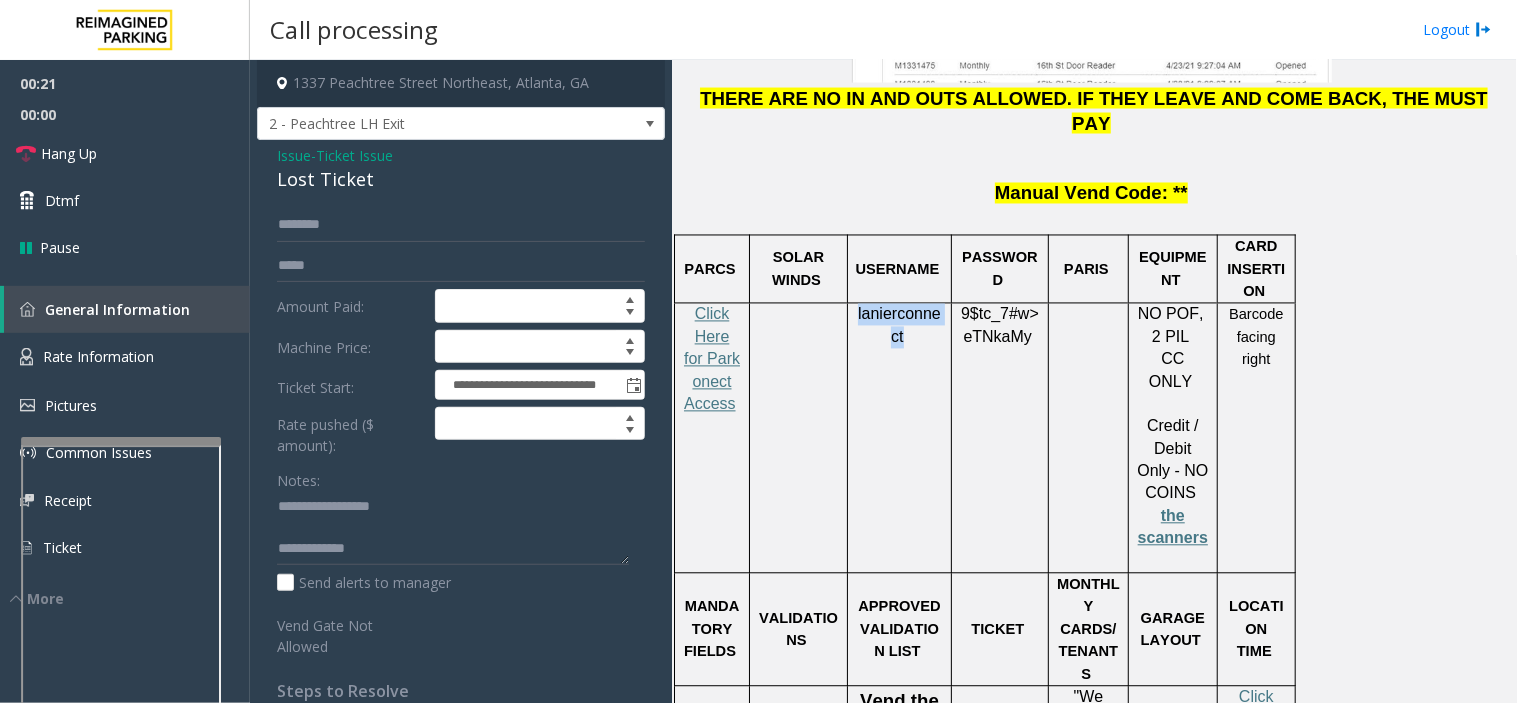 copy on "lanierconnect" 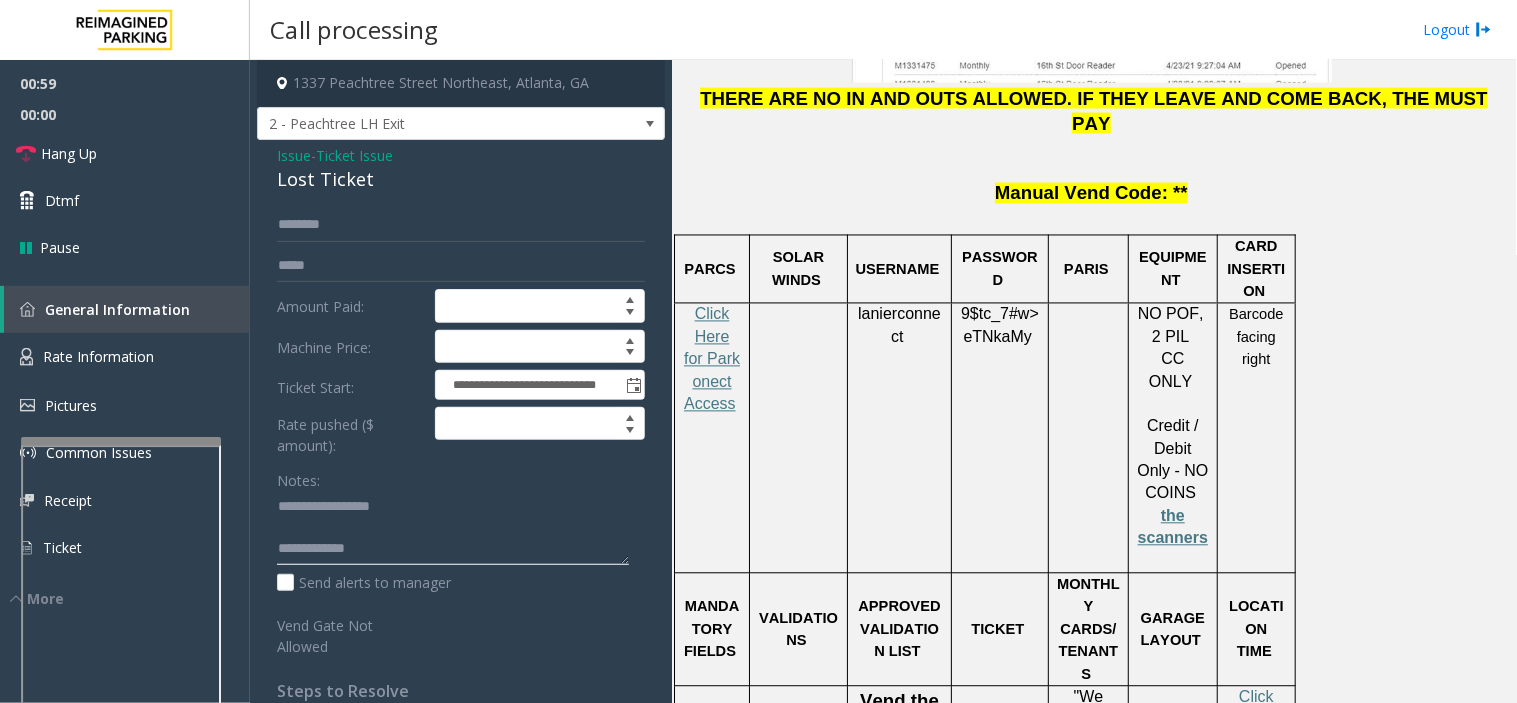 click 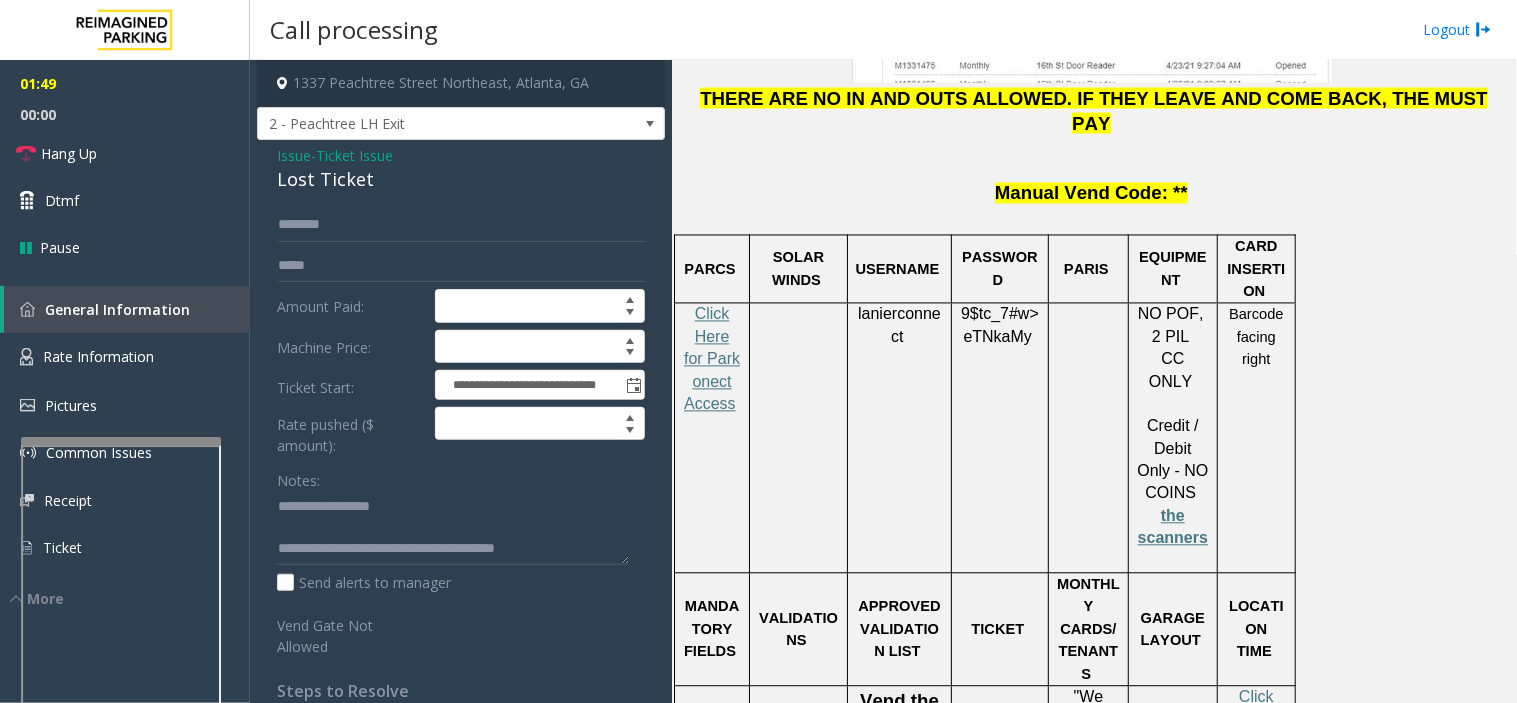 drag, startPoint x: 942, startPoint y: 344, endPoint x: 865, endPoint y: 387, distance: 88.19297 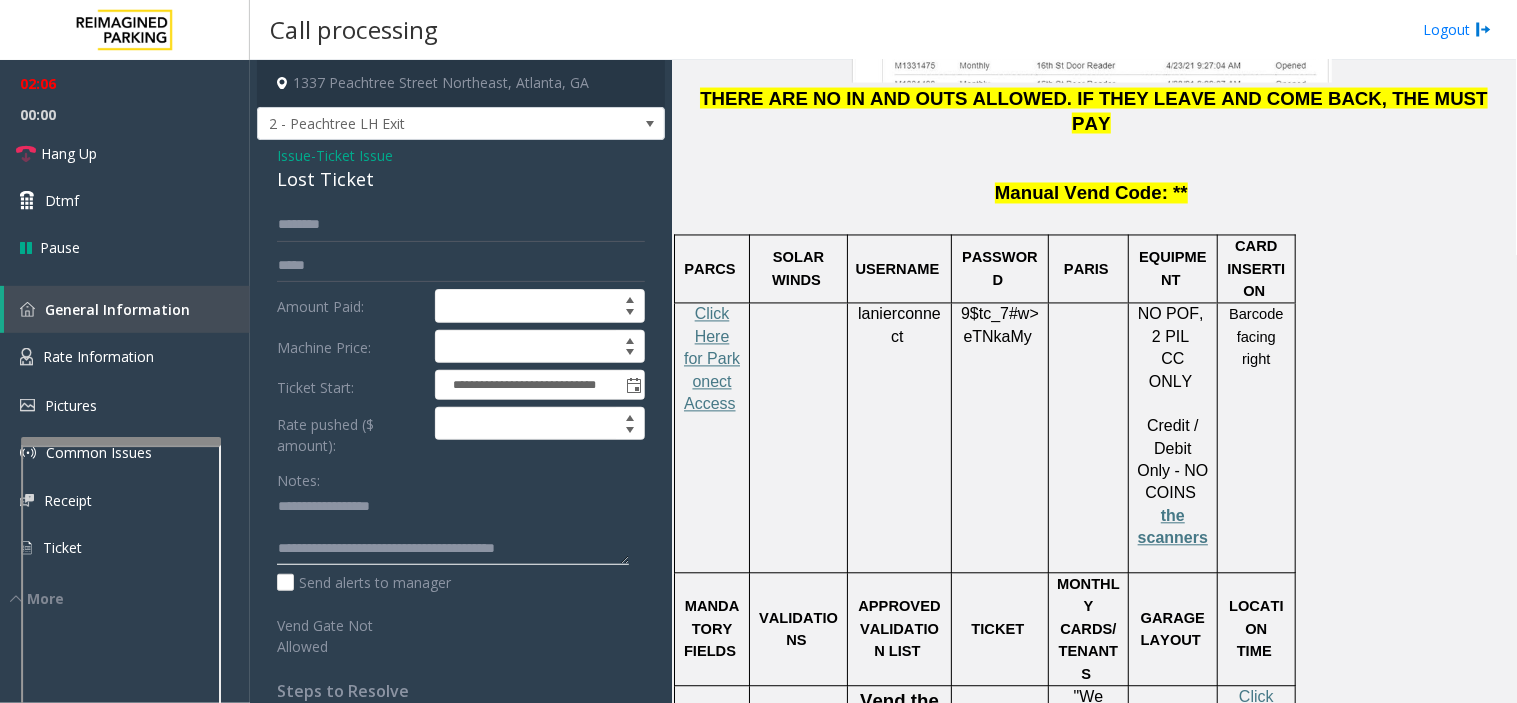 click 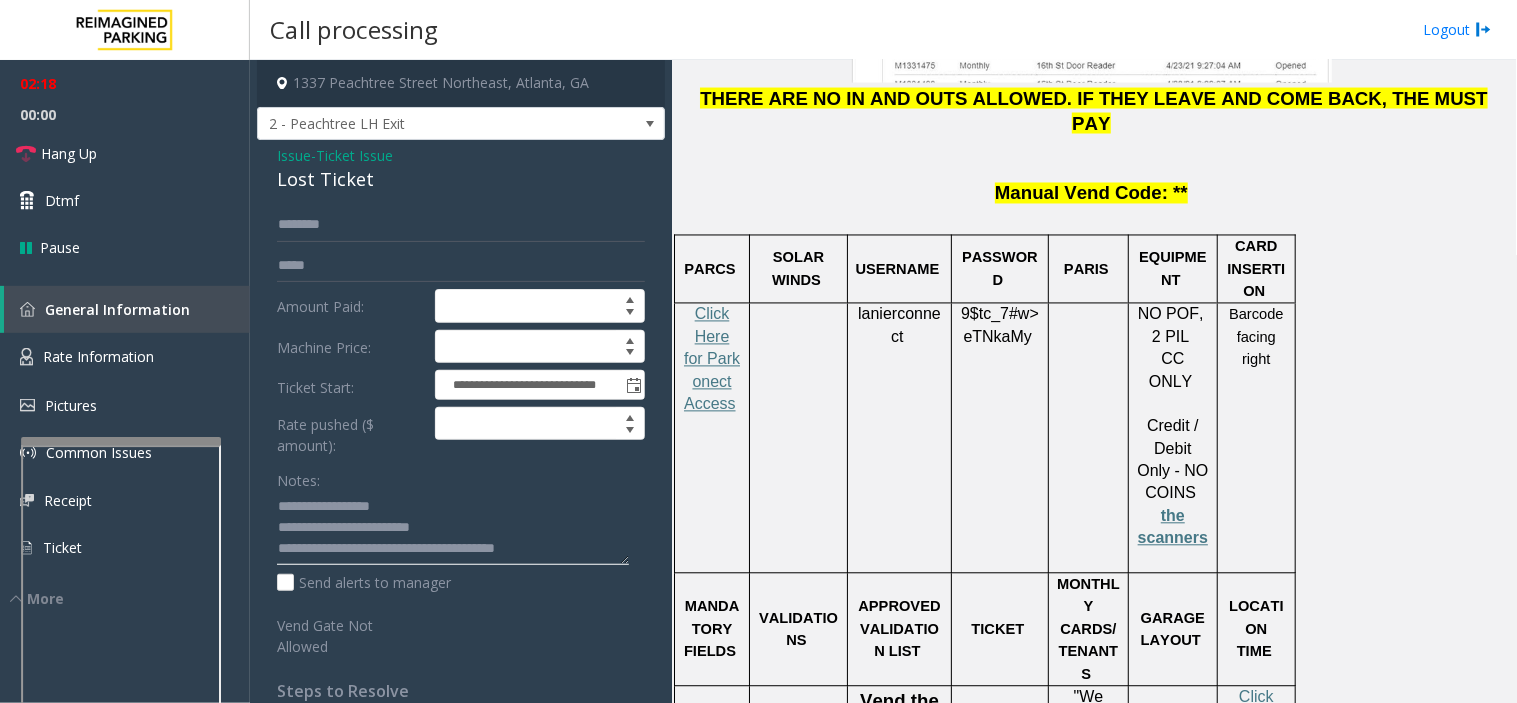 type on "**********" 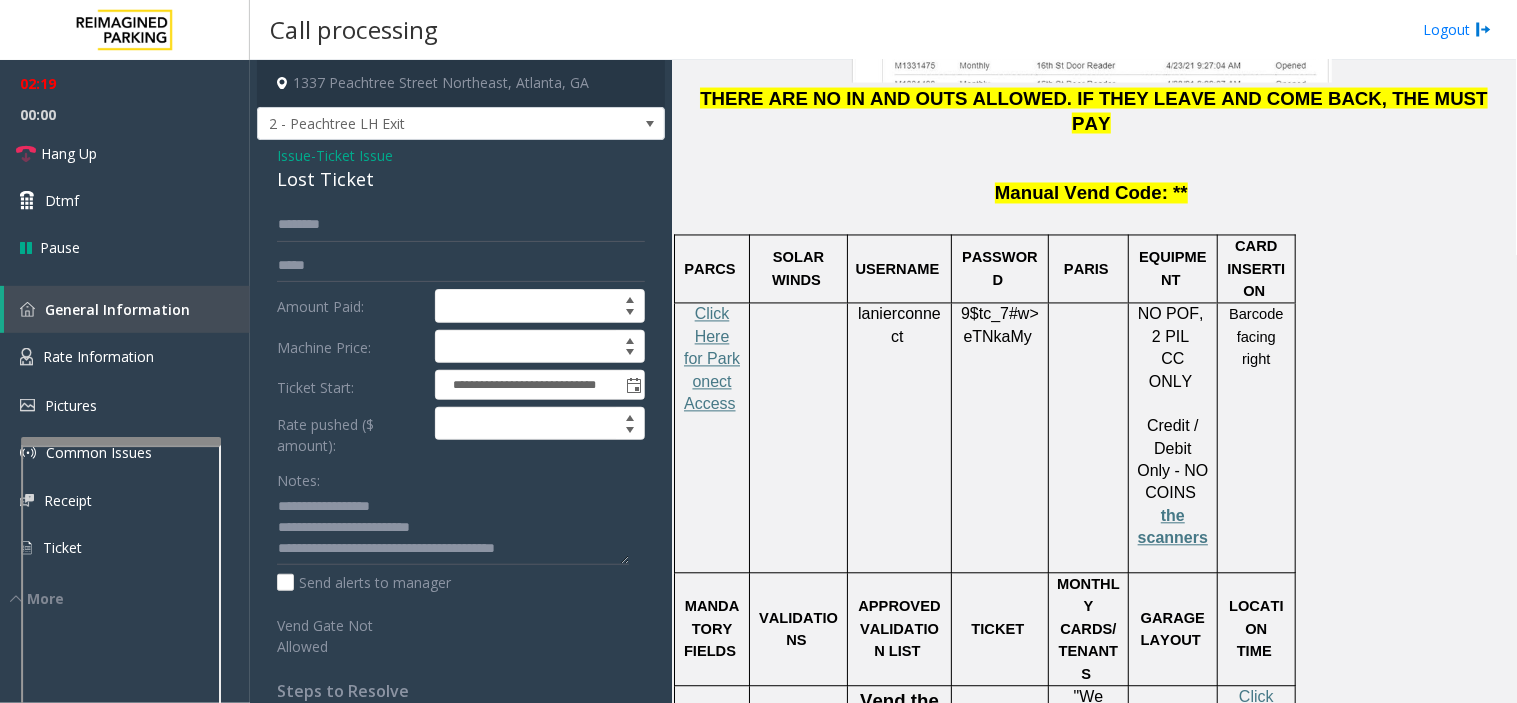 drag, startPoint x: 907, startPoint y: 528, endPoint x: 901, endPoint y: 548, distance: 20.880613 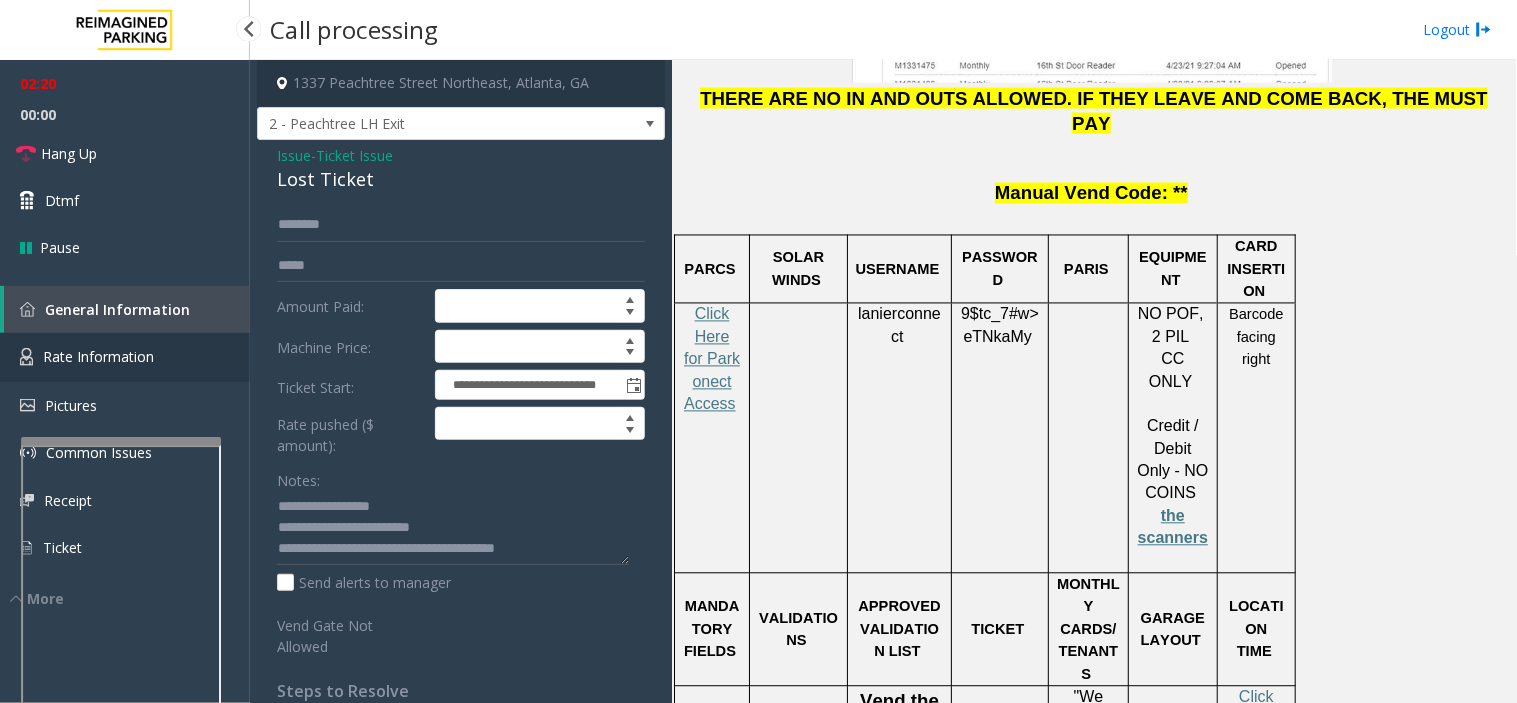 click on "Rate Information" at bounding box center (125, 357) 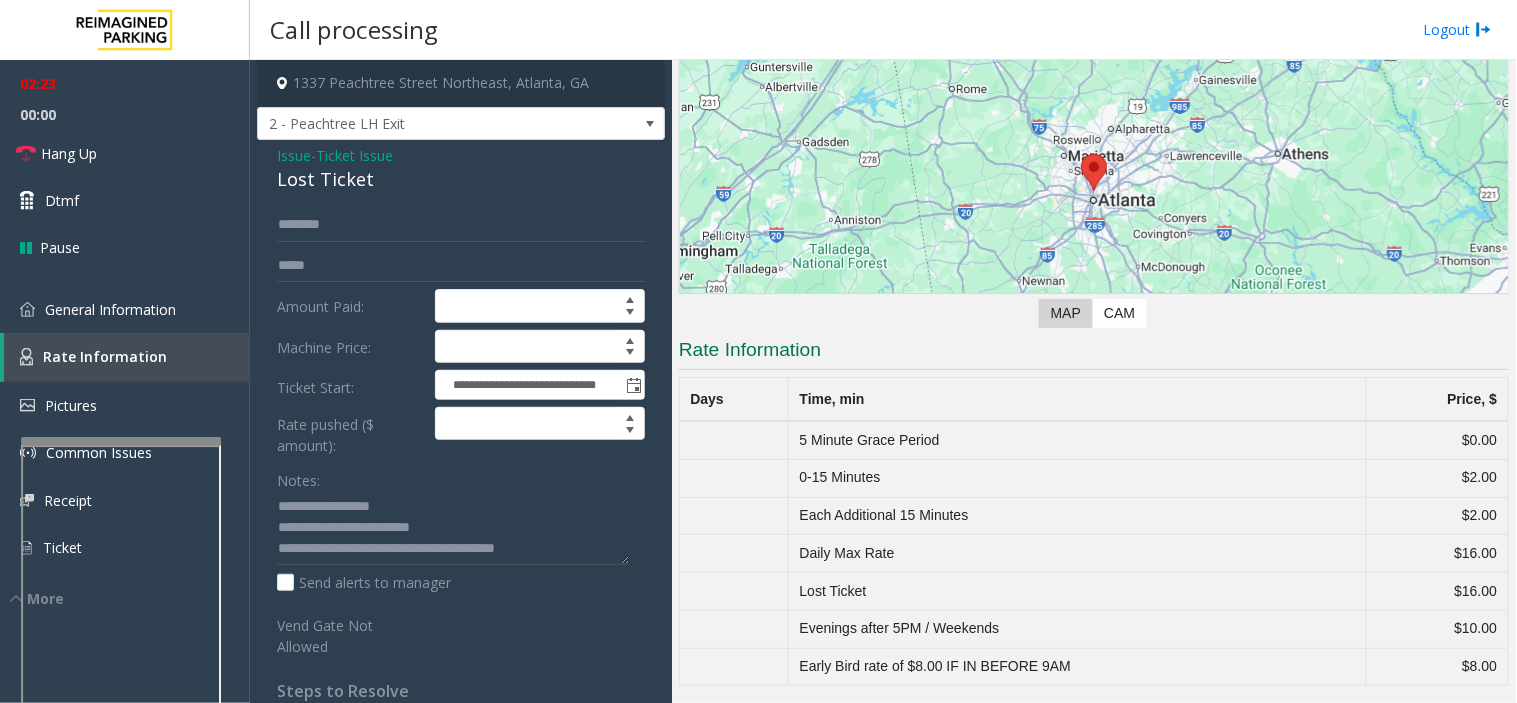 click on "$16.00" 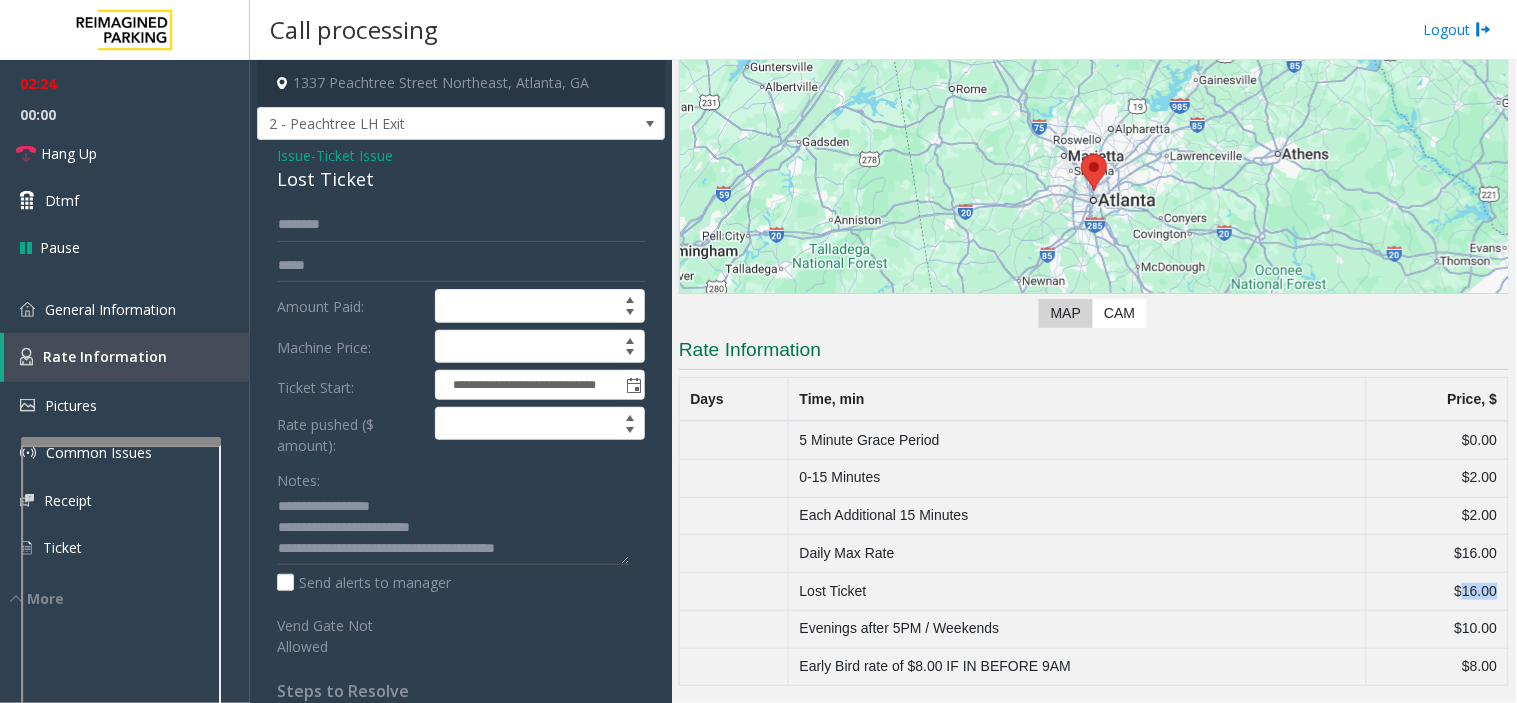 click on "$16.00" 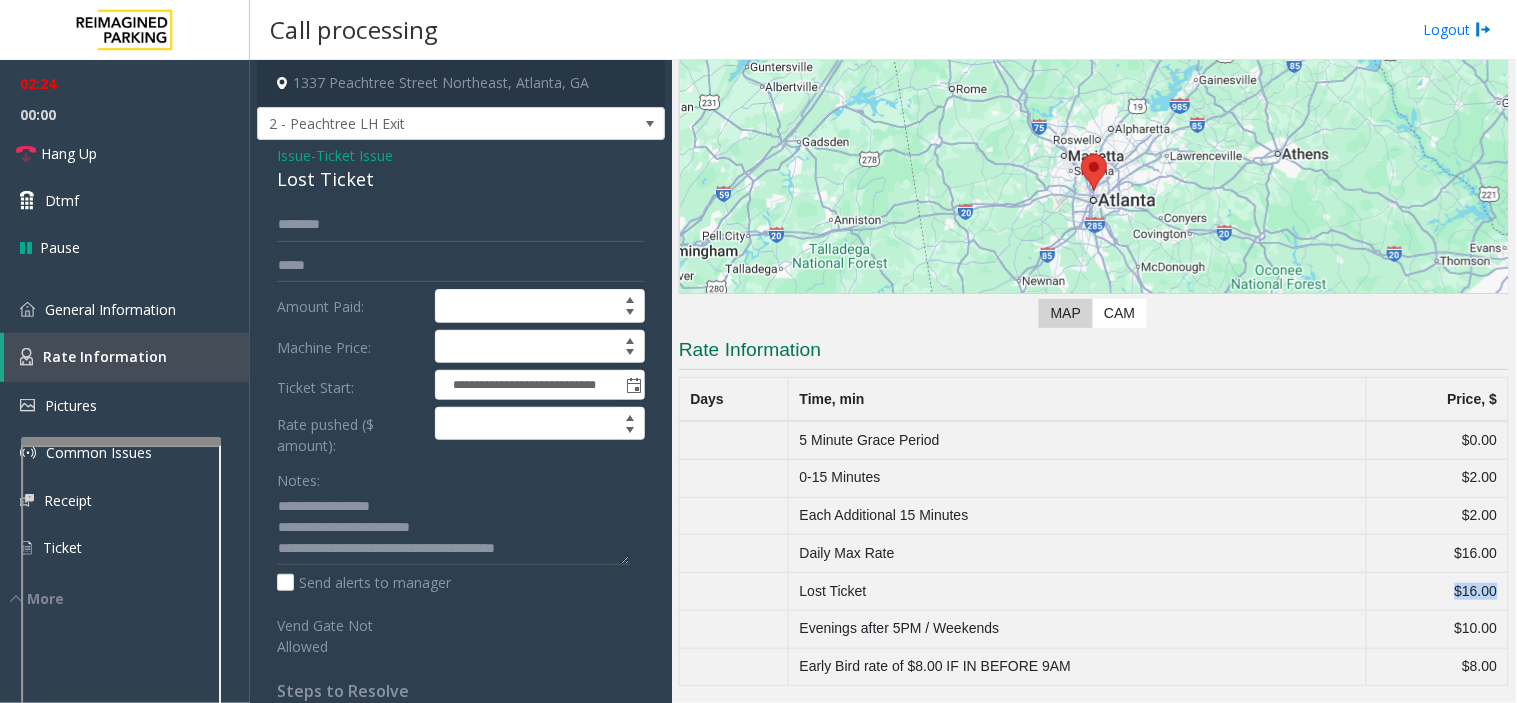 click on "$16.00" 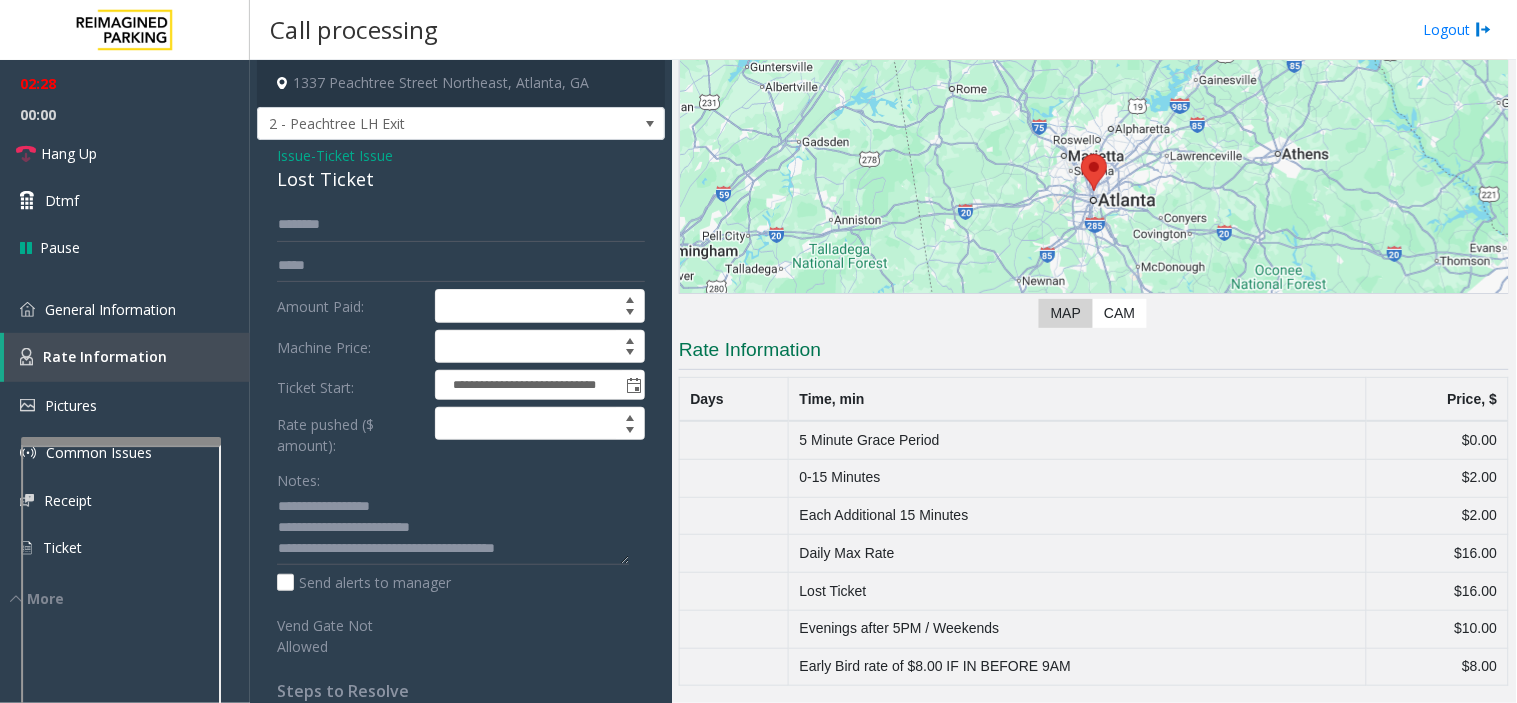drag, startPoint x: 345, startPoint y: 525, endPoint x: 923, endPoint y: 522, distance: 578.0078 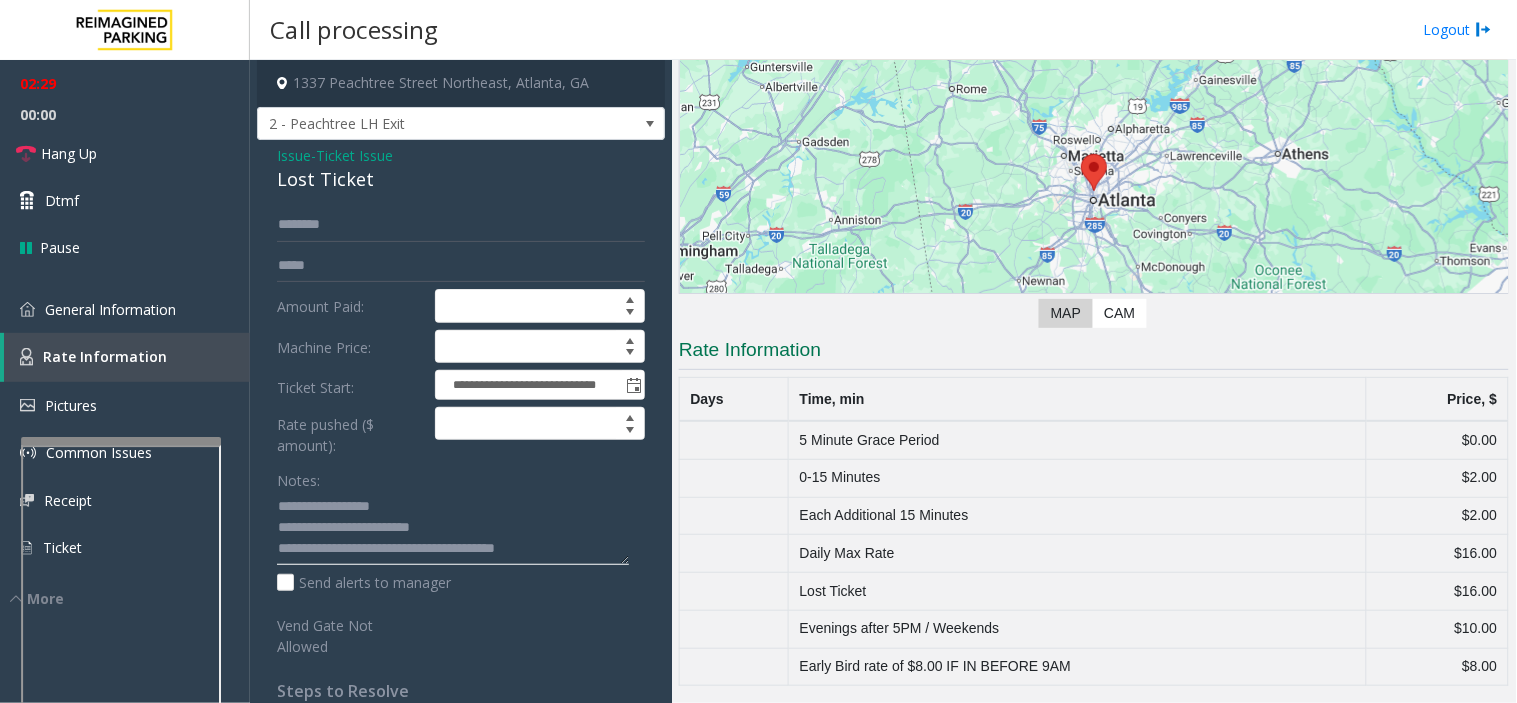 click 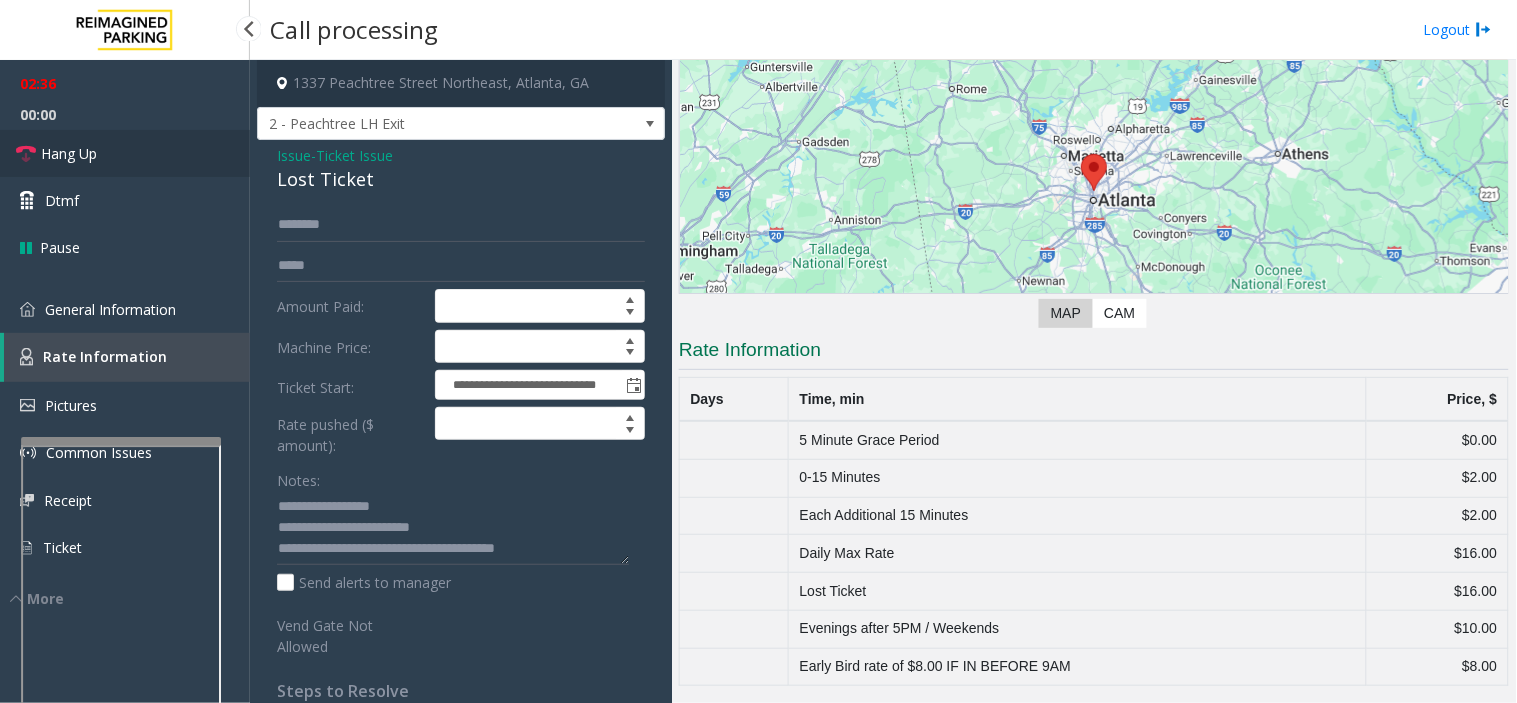 click on "Hang Up" at bounding box center [125, 153] 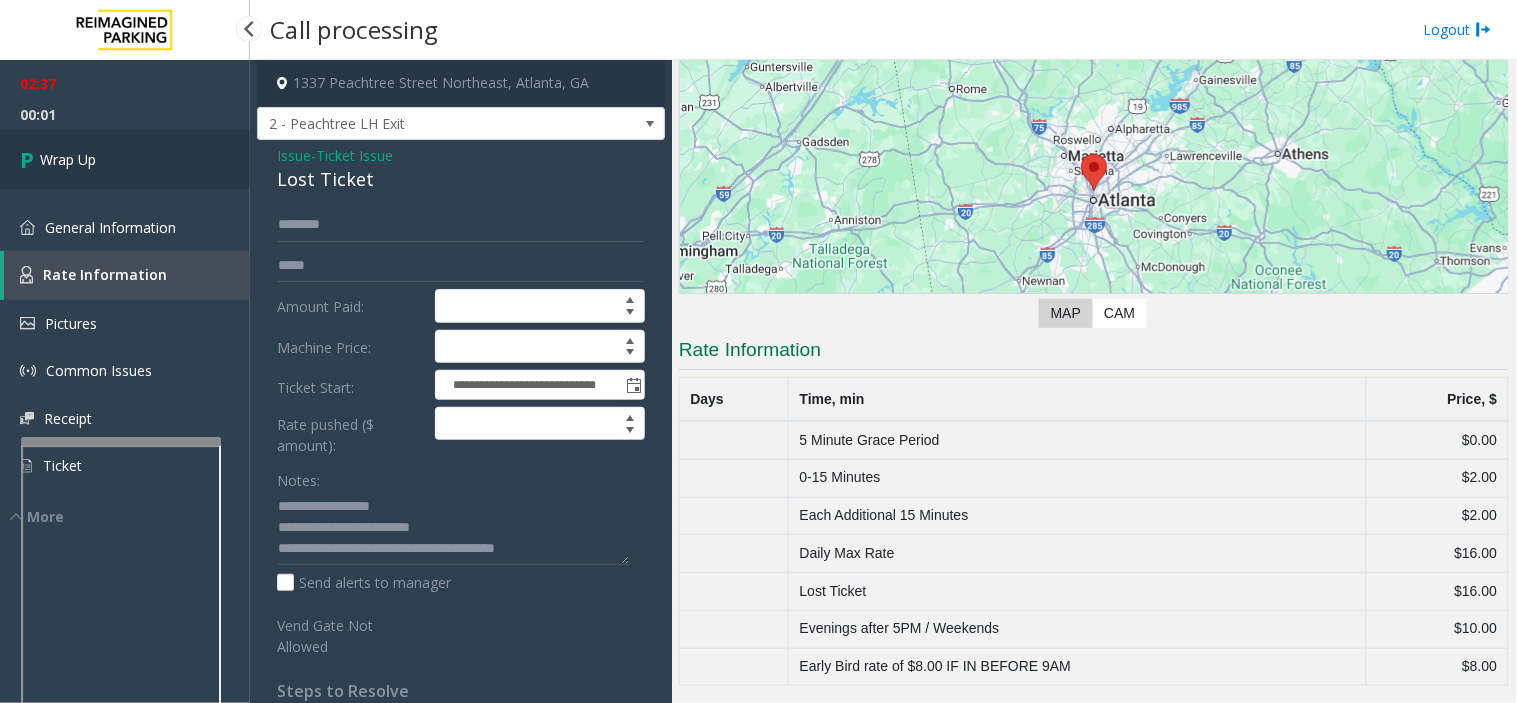 click on "Wrap Up" at bounding box center [125, 159] 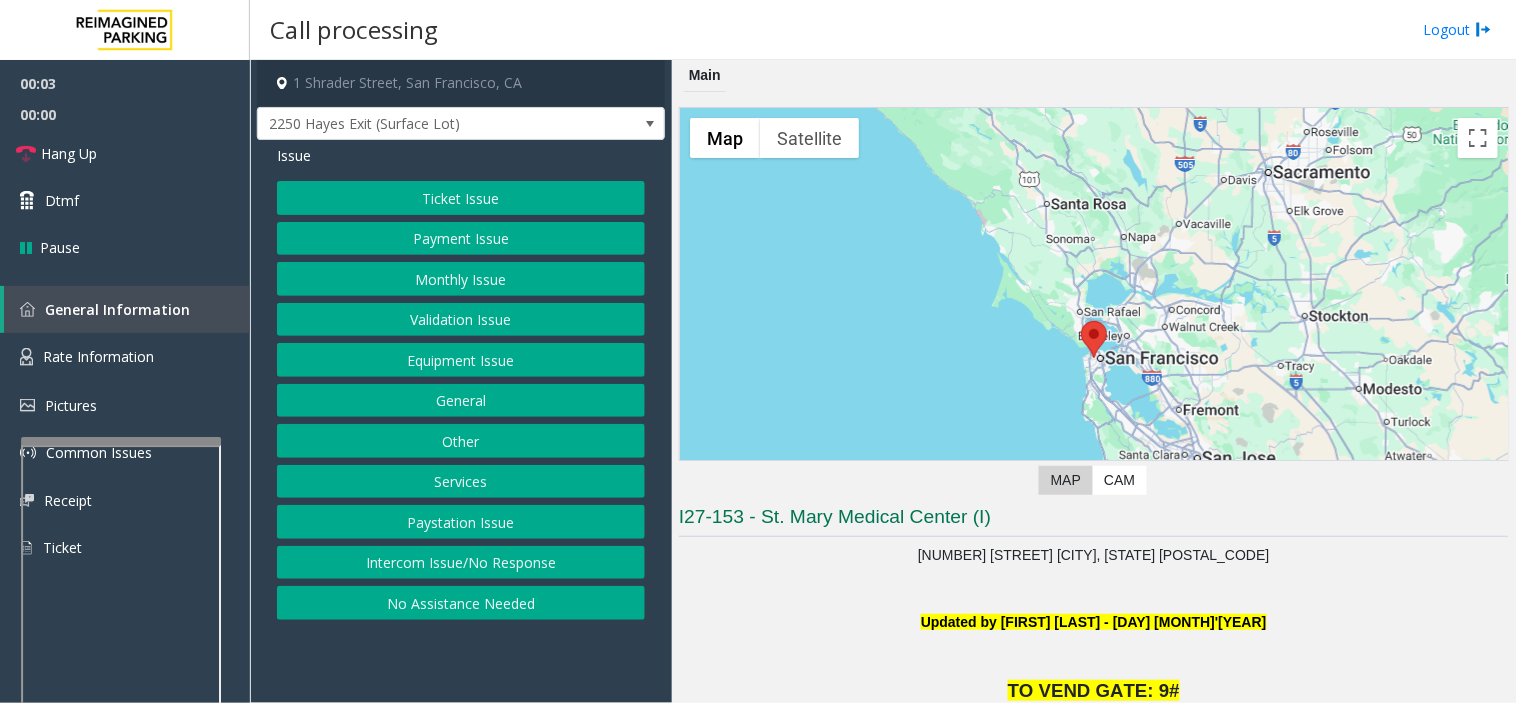 drag, startPoint x: 883, startPoint y: 596, endPoint x: 824, endPoint y: 610, distance: 60.63827 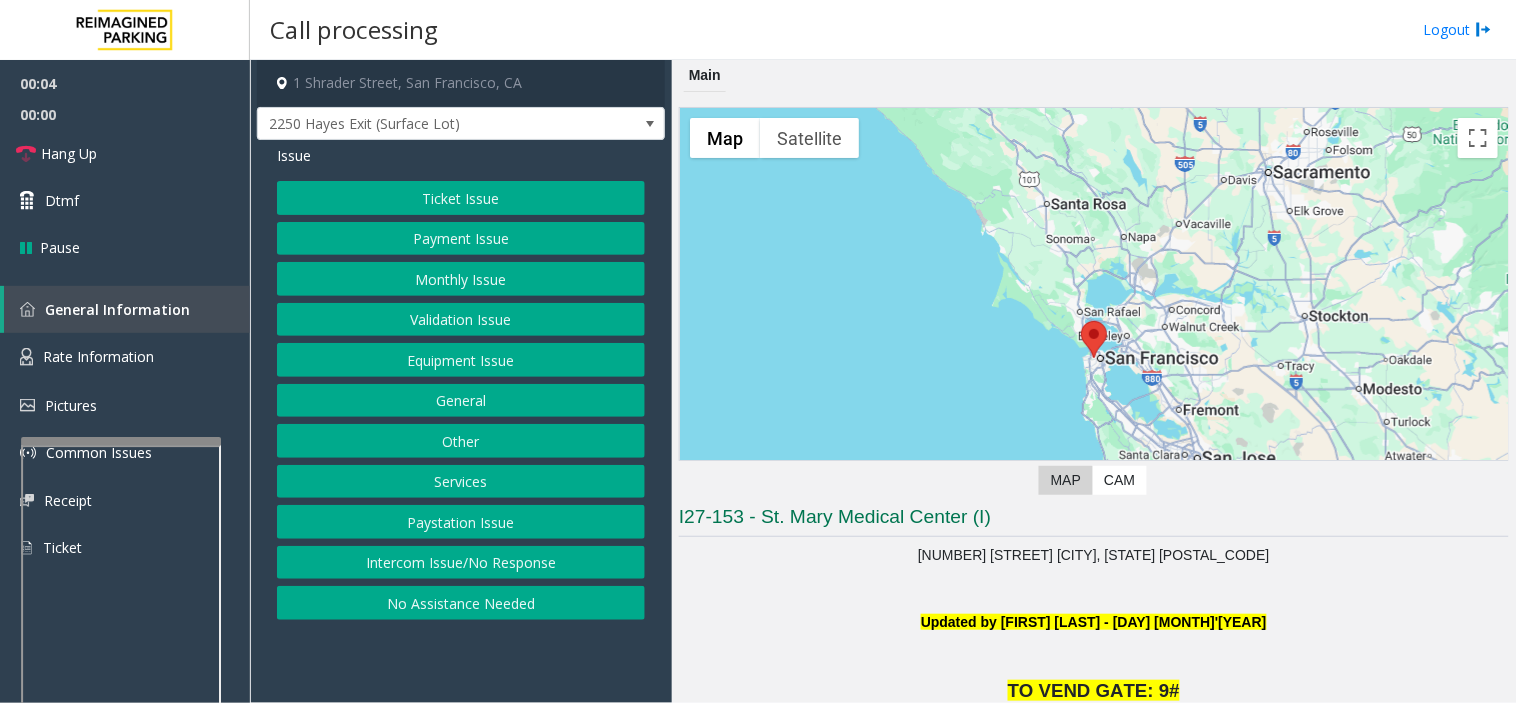 scroll, scrollTop: 555, scrollLeft: 0, axis: vertical 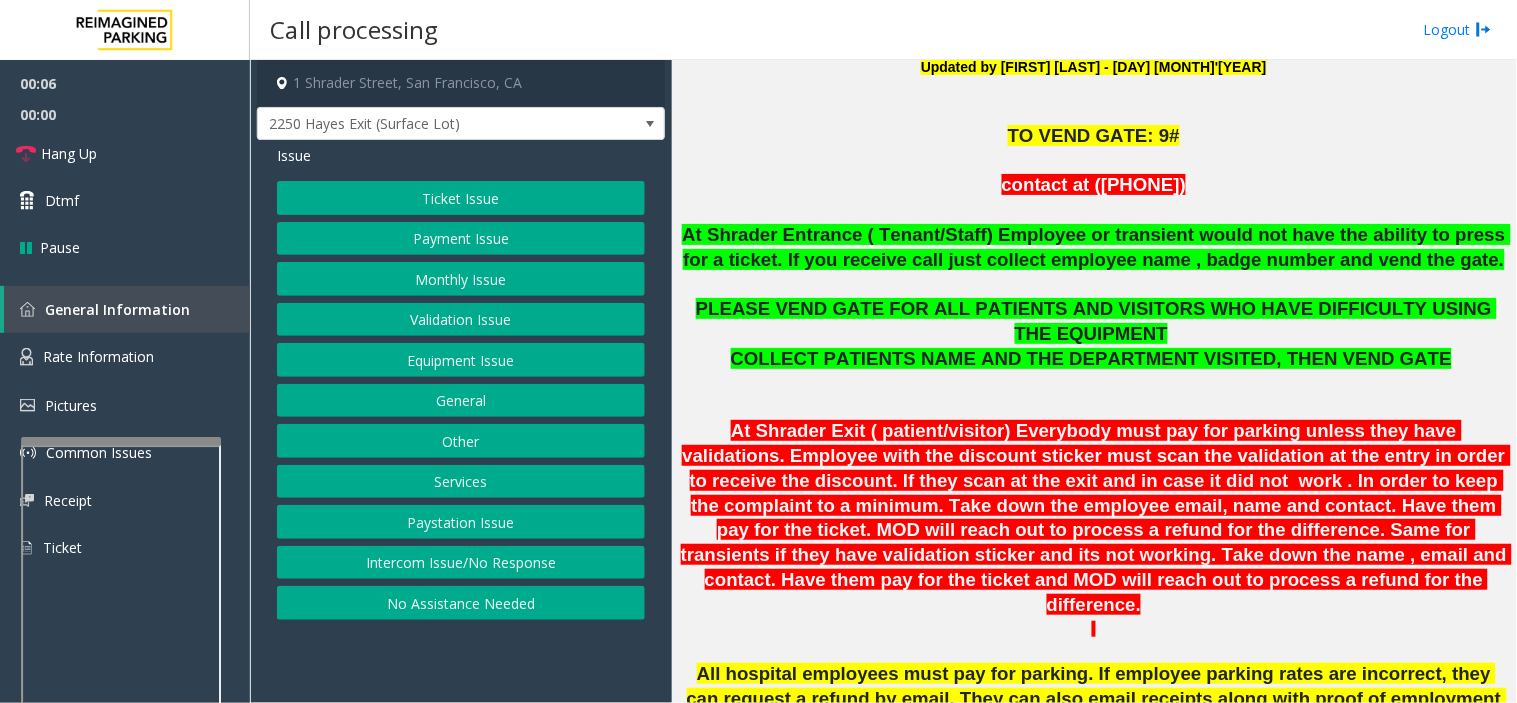 click on "At Shrader Exit ( patient/visitor) Everybody must pay for parking unless they have validations. Employee with the discount sticker must scan the validation at the entry in order to receive the discount. If they scan at the exit and in case it did not  work . In order to keep the complaint to a minimum. Take down the employee email, name and contact. Have them pay for the ticket. MOD will reach out to process a refund for the difference. Same for transients if they have validation sticker and its not working. Take down the name , email and contact. Have them pay for the ticket and MOD will reach out to process a refund for the difference." 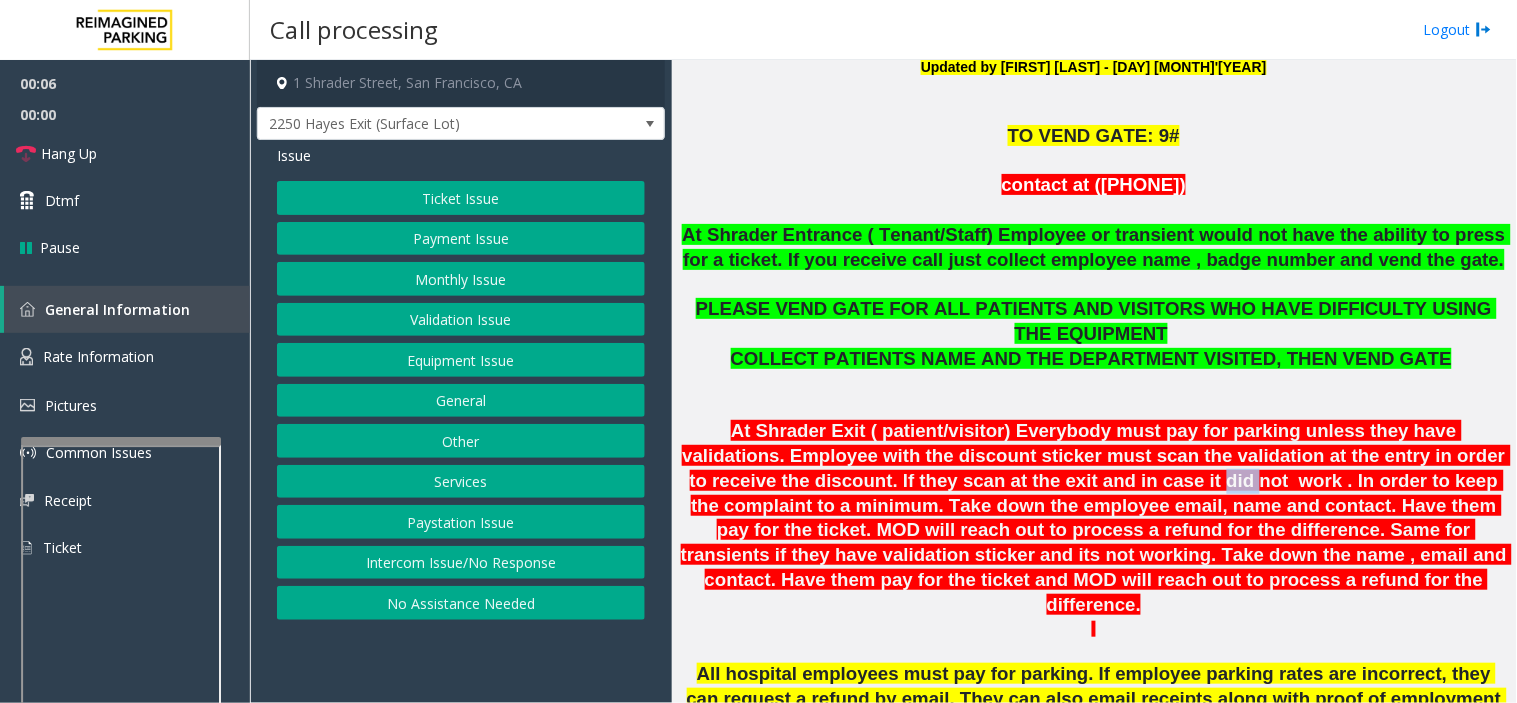 click on "At Shrader Exit ( patient/visitor) Everybody must pay for parking unless they have validations. Employee with the discount sticker must scan the validation at the entry in order to receive the discount. If they scan at the exit and in case it did not  work . In order to keep the complaint to a minimum. Take down the employee email, name and contact. Have them pay for the ticket. MOD will reach out to process a refund for the difference. Same for transients if they have validation sticker and its not working. Take down the name , email and contact. Have them pay for the ticket and MOD will reach out to process a refund for the difference." 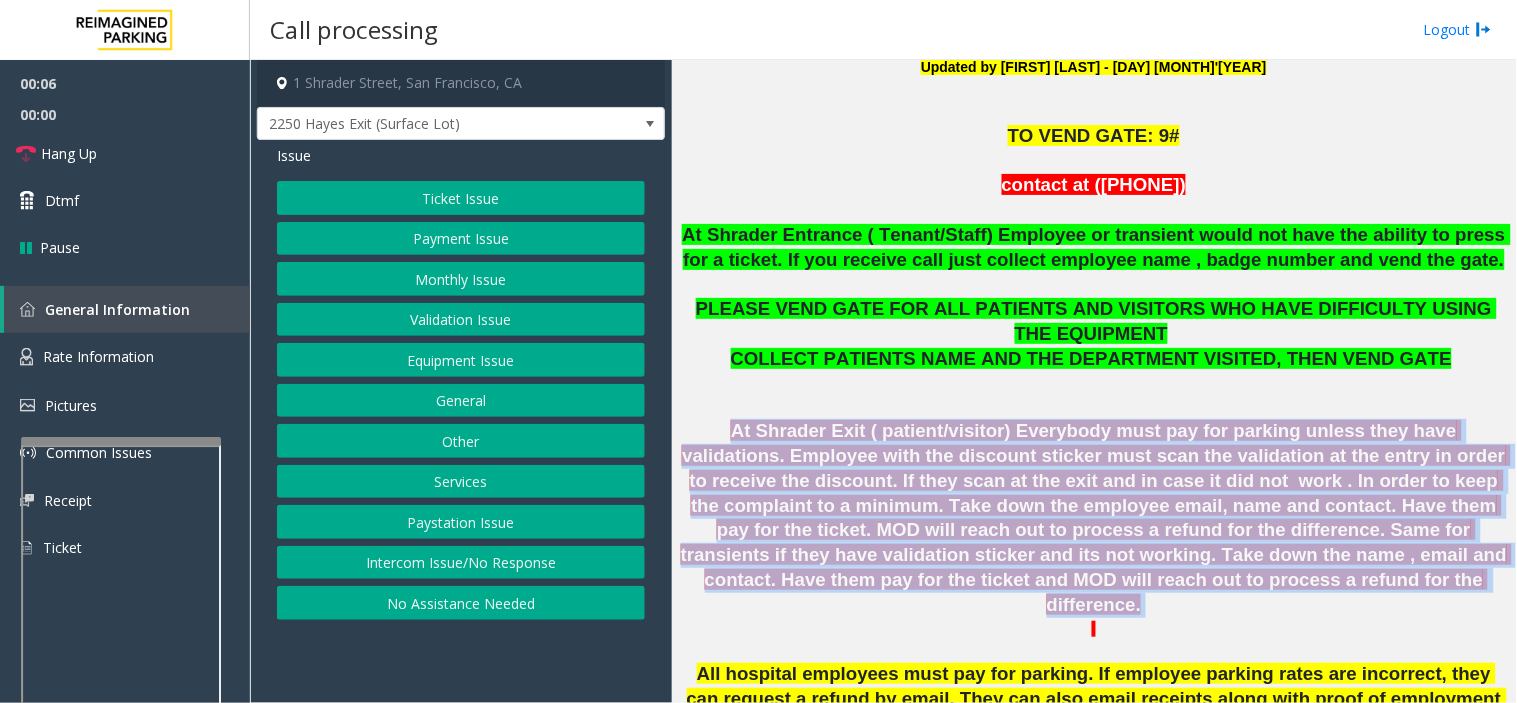 click on "At Shrader Exit ( patient/visitor) Everybody must pay for parking unless they have validations. Employee with the discount sticker must scan the validation at the entry in order to receive the discount. If they scan at the exit and in case it did not  work . In order to keep the complaint to a minimum. Take down the employee email, name and contact. Have them pay for the ticket. MOD will reach out to process a refund for the difference. Same for transients if they have validation sticker and its not working. Take down the name , email and contact. Have them pay for the ticket and MOD will reach out to process a refund for the difference." 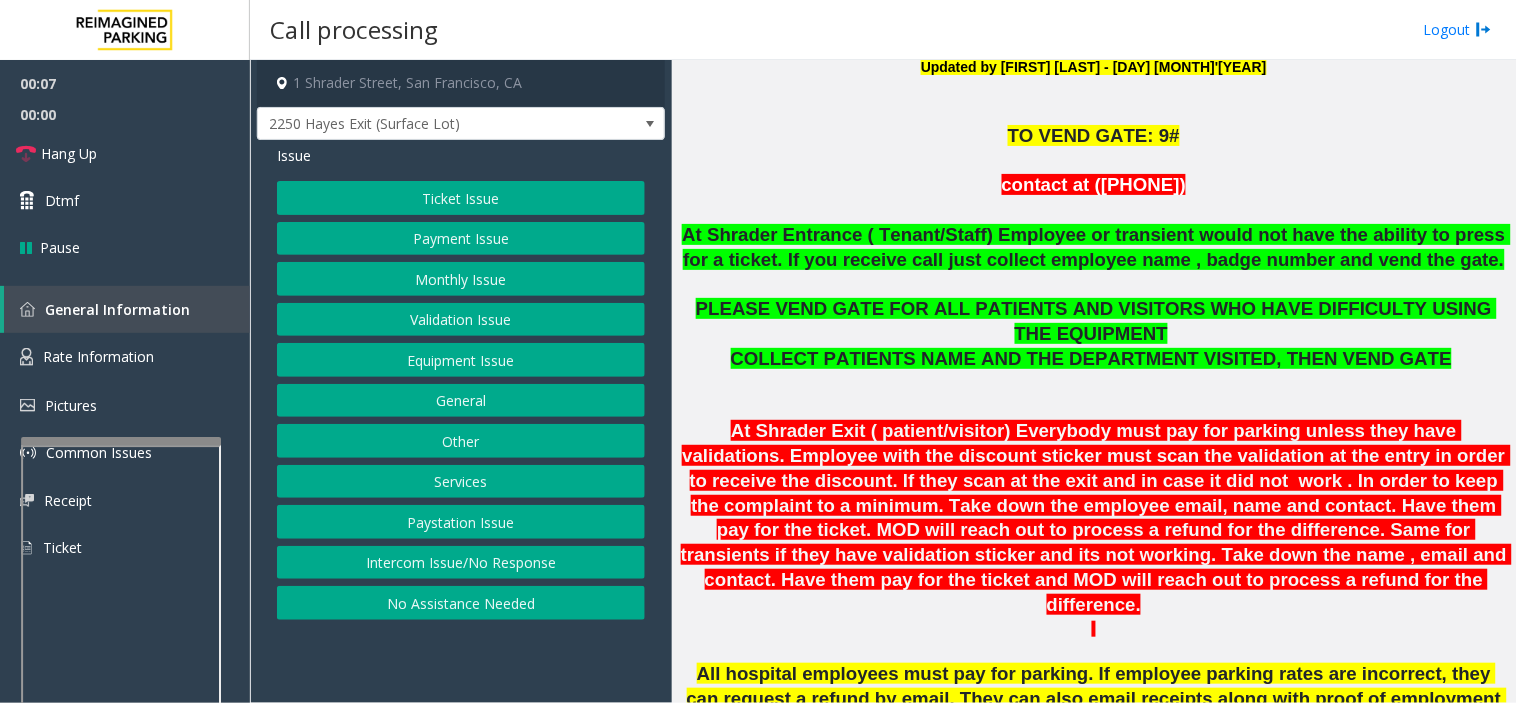 click on "All hospital employees must pay for parking. If employee parking rates are incorrect, they can request a refund by email. They can also email receipts along with proof of employment to" 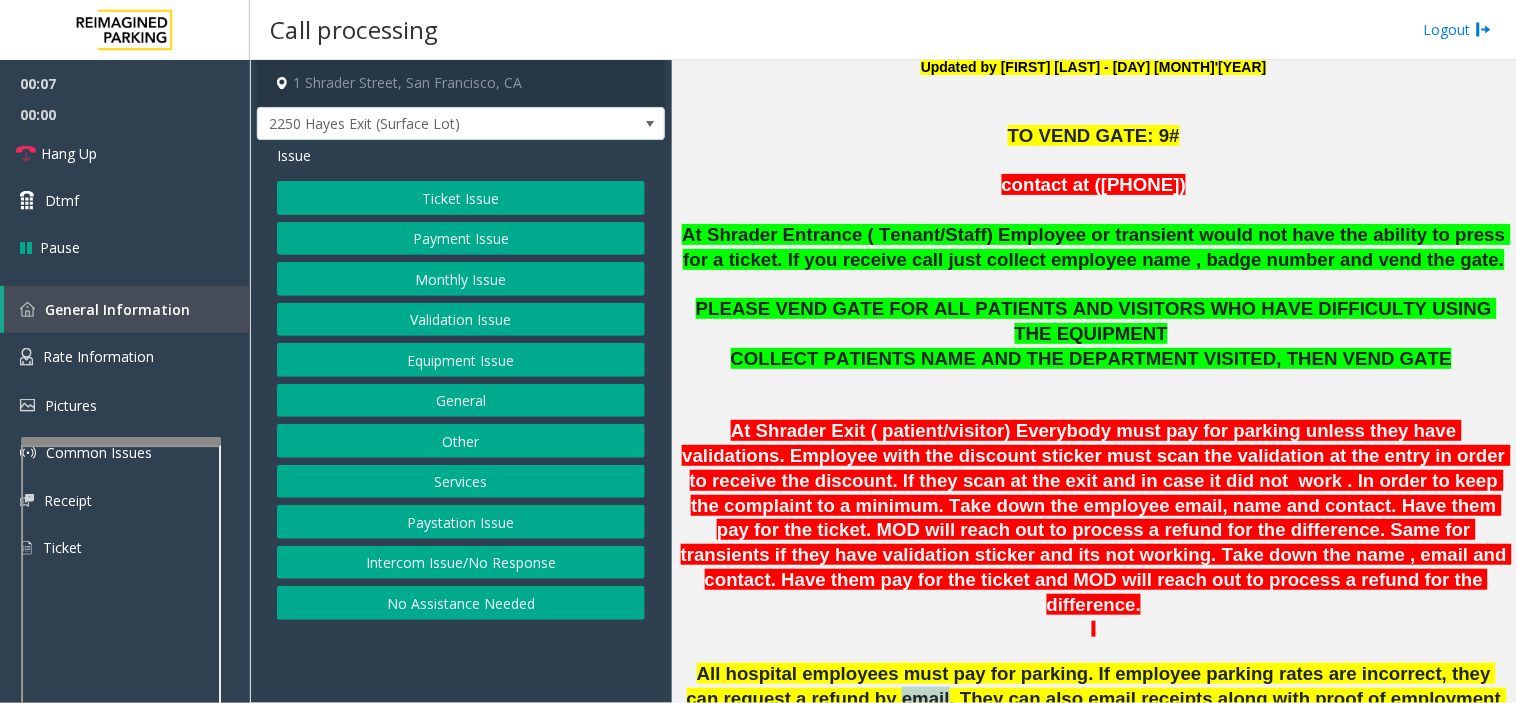 click on "All hospital employees must pay for parking. If employee parking rates are incorrect, they can request a refund by email. They can also email receipts along with proof of employment to" 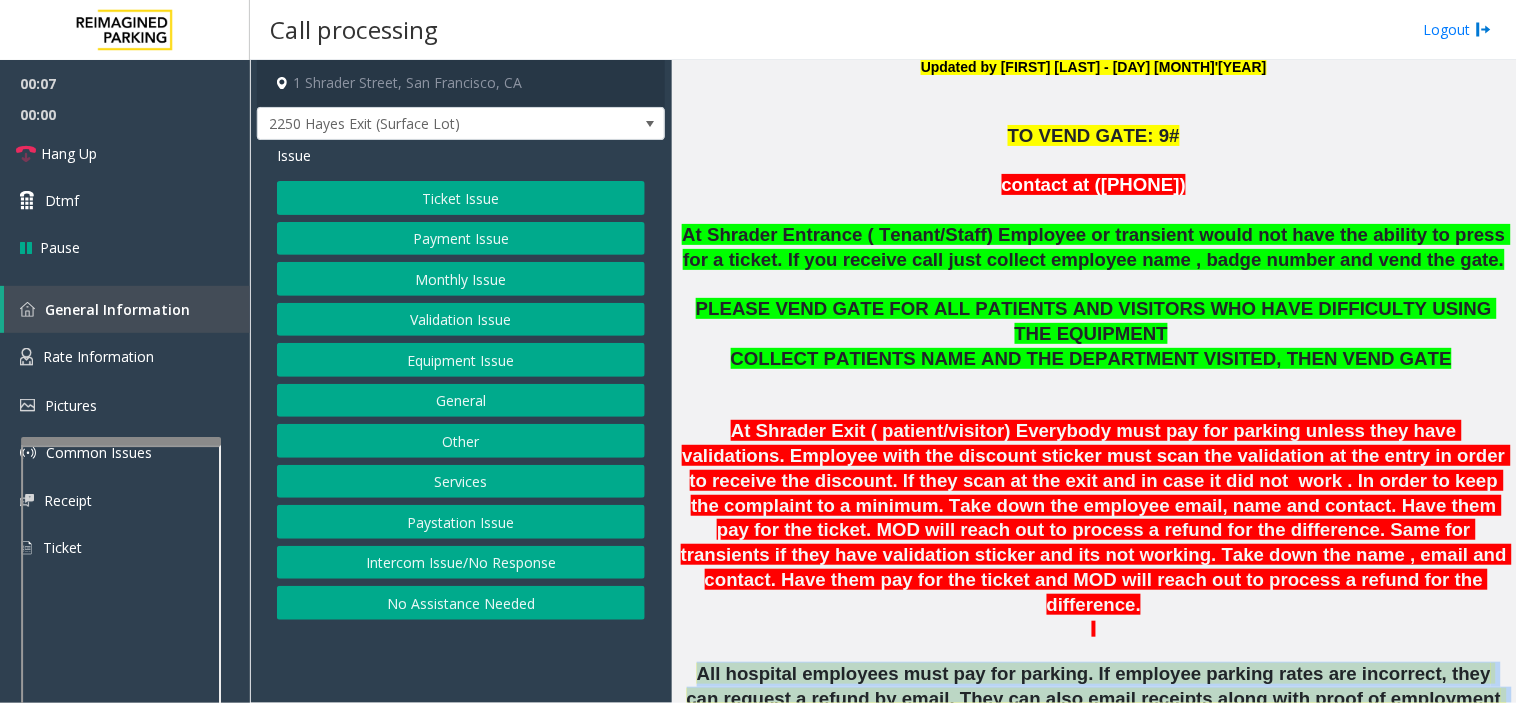 click on "All hospital employees must pay for parking. If employee parking rates are incorrect, they can request a refund by email. They can also email receipts along with proof of employment to" 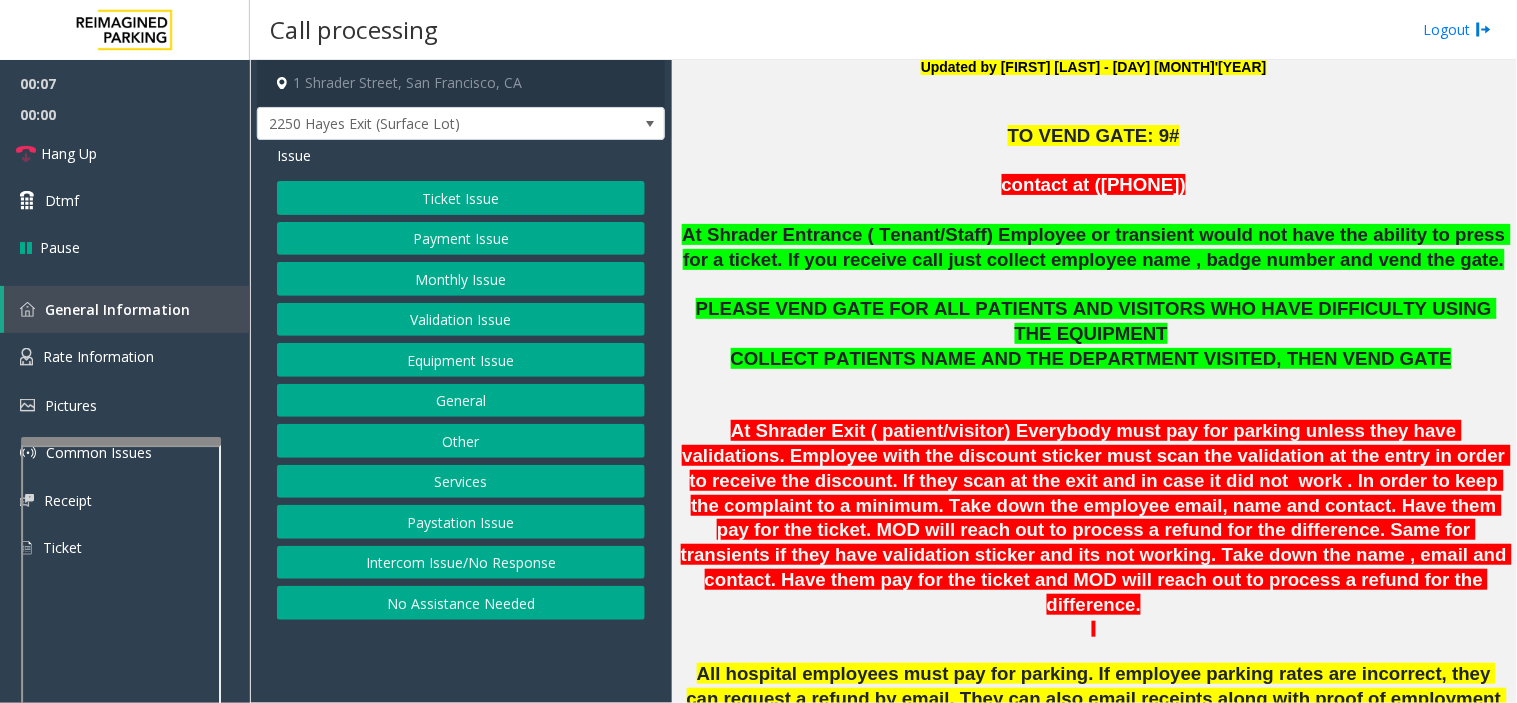 click on "At Shrader Exit ( patient/visitor) Everybody must pay for parking unless they have validations. Employee with the discount sticker must scan the validation at the entry in order to receive the discount. If they scan at the exit and in case it did not  work . In order to keep the complaint to a minimum. Take down the employee email, name and contact. Have them pay for the ticket. MOD will reach out to process a refund for the difference. Same for transients if they have validation sticker and its not working. Take down the name , email and contact. Have them pay for the ticket and MOD will reach out to process a refund for the difference." 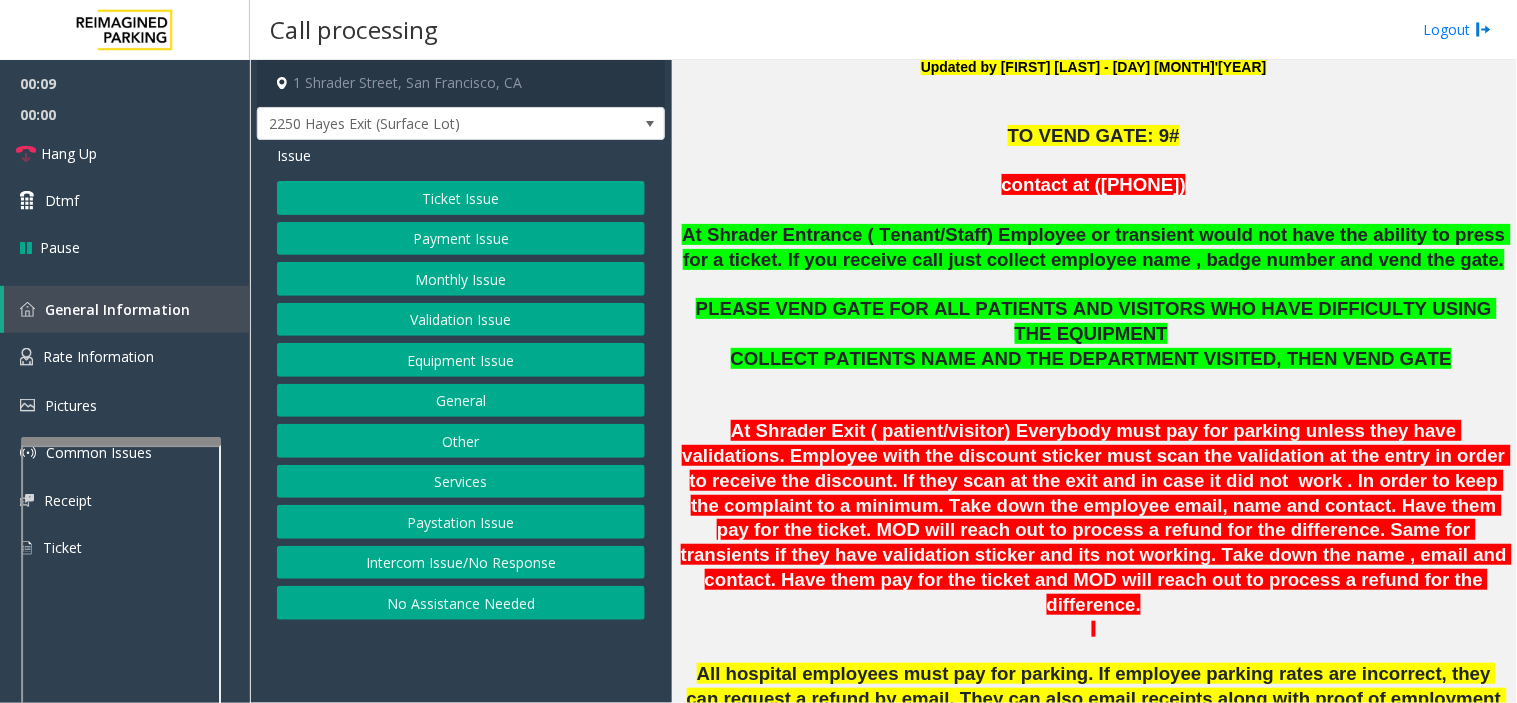 drag, startPoint x: 877, startPoint y: 607, endPoint x: 686, endPoint y: 494, distance: 221.92342 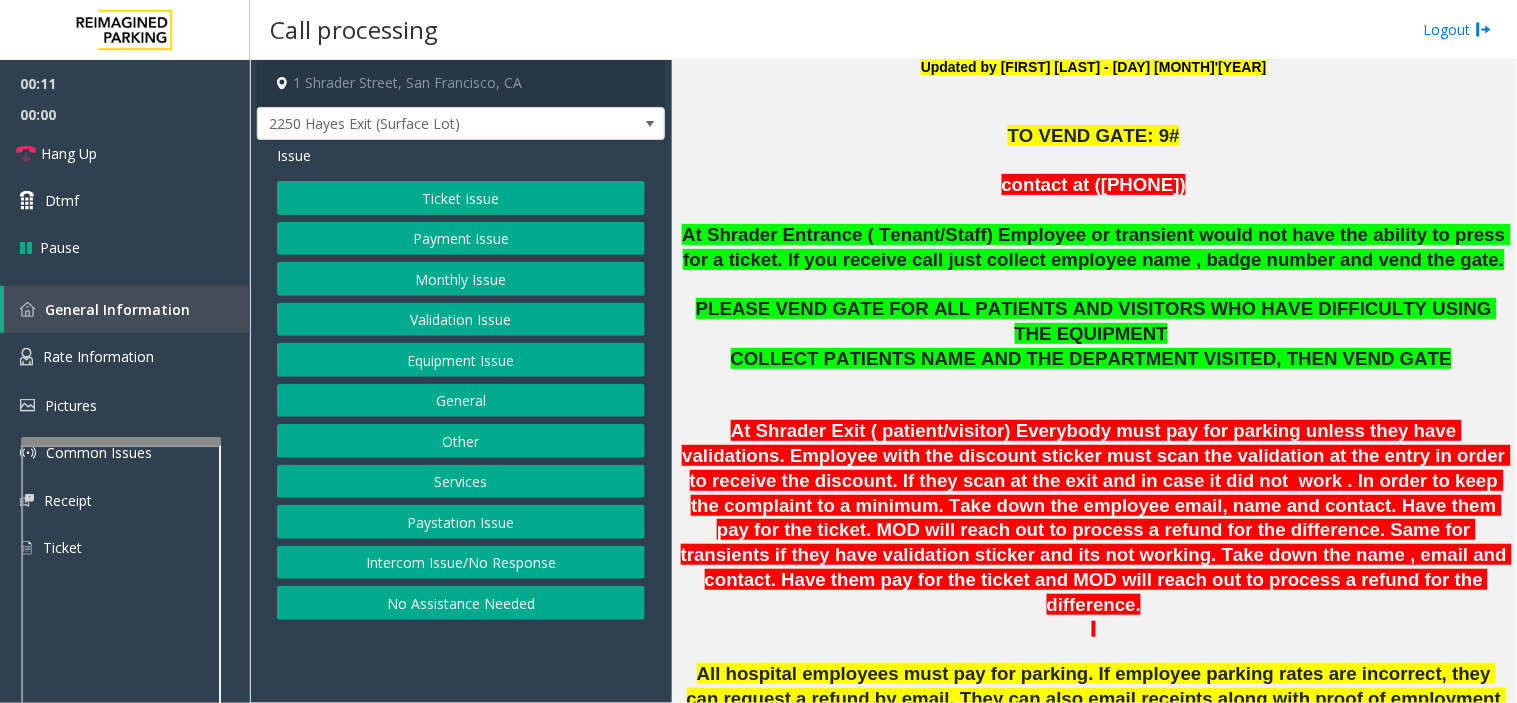 click on "Payment Issue" 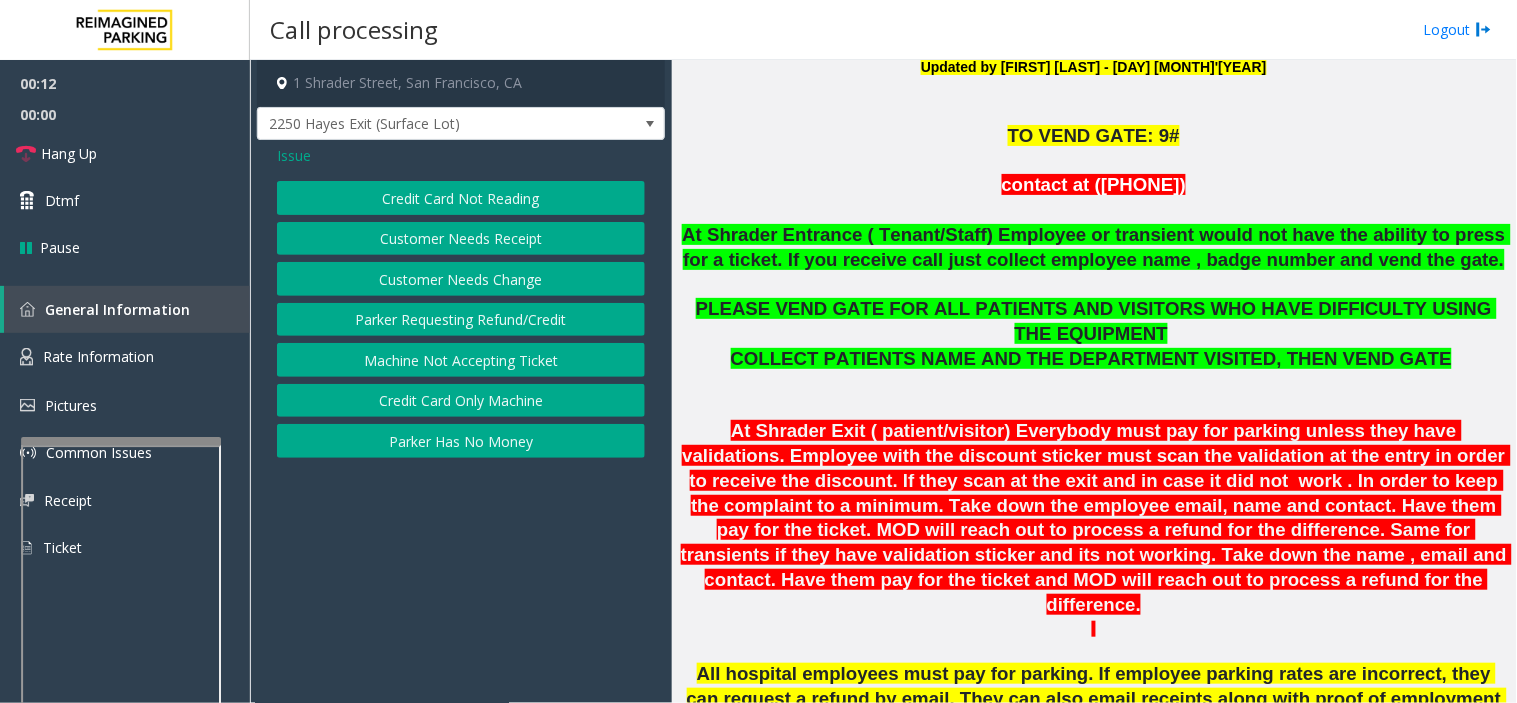 click on "Customer Needs Receipt" 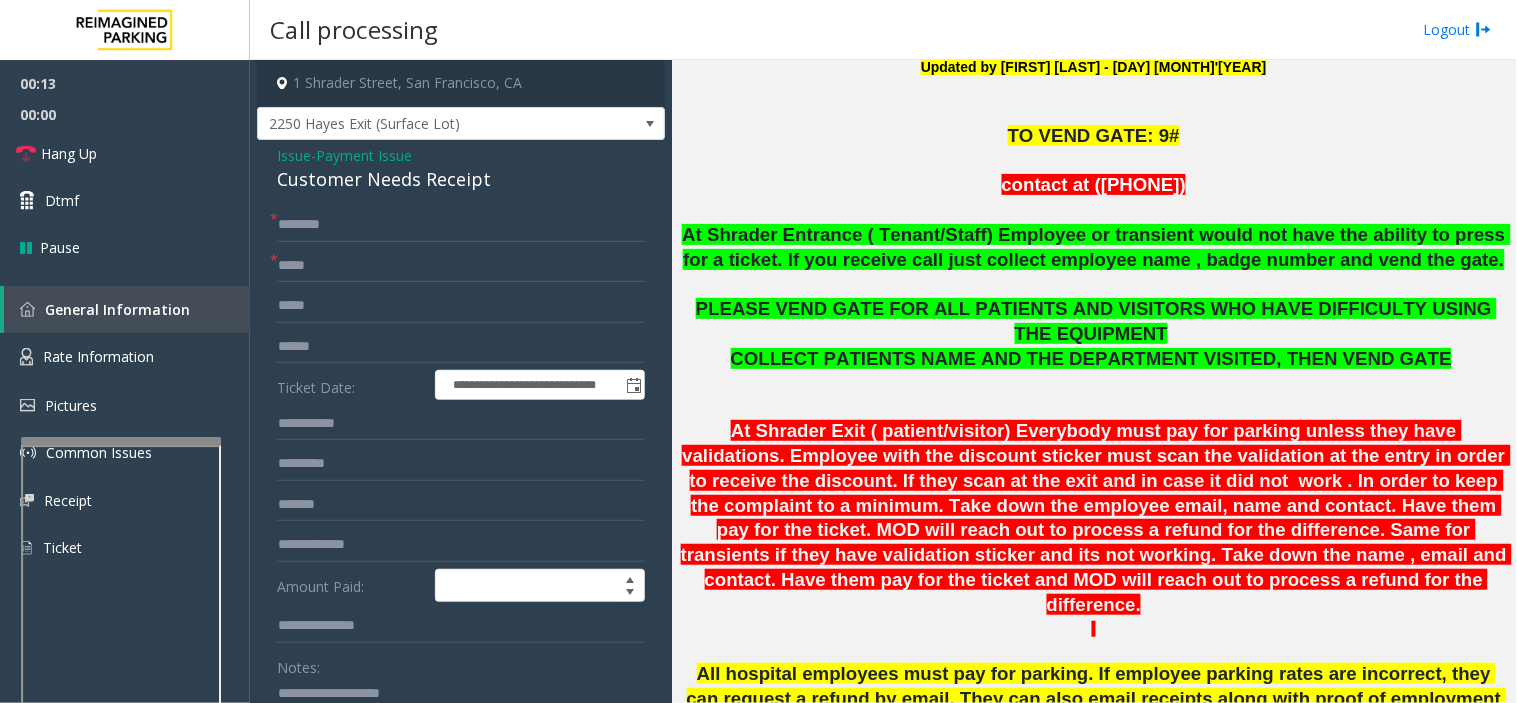 click 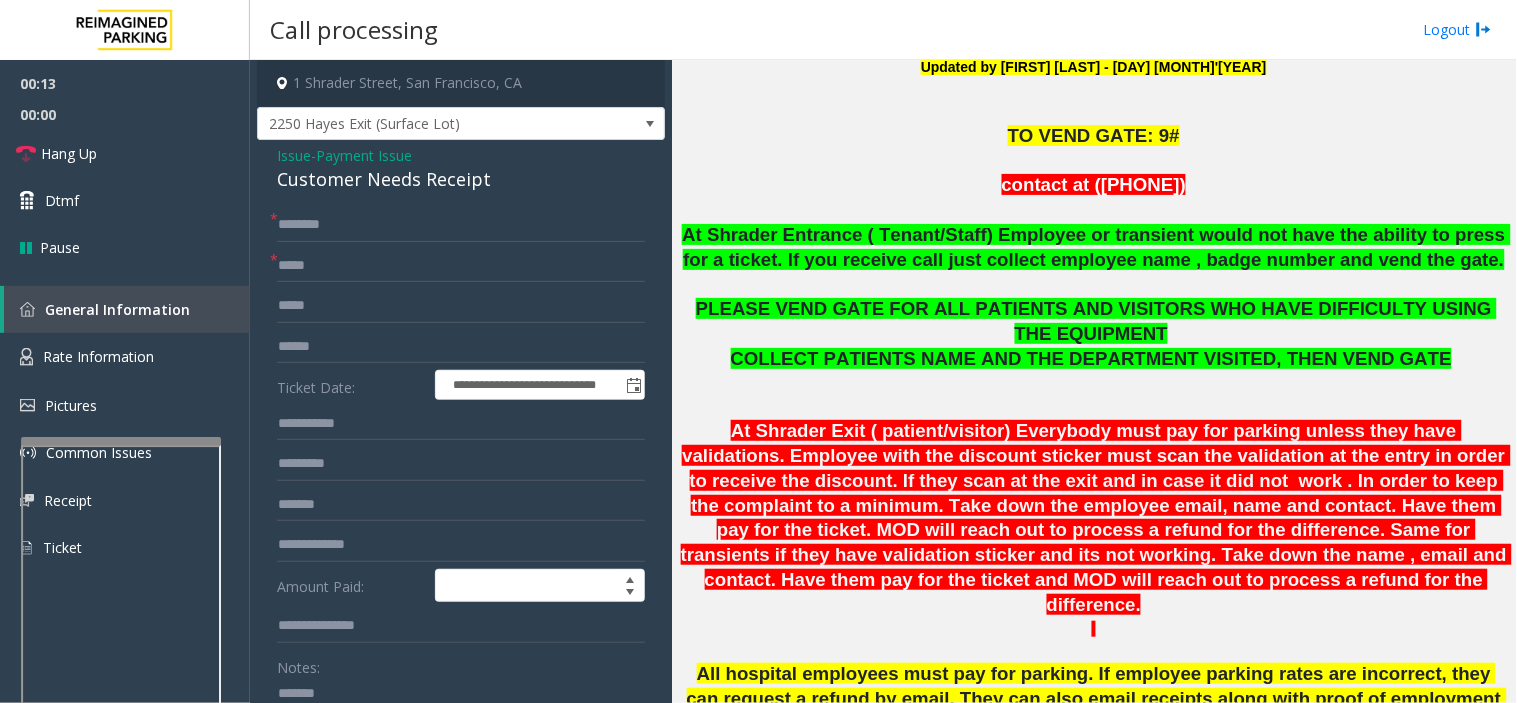 scroll, scrollTop: 21, scrollLeft: 0, axis: vertical 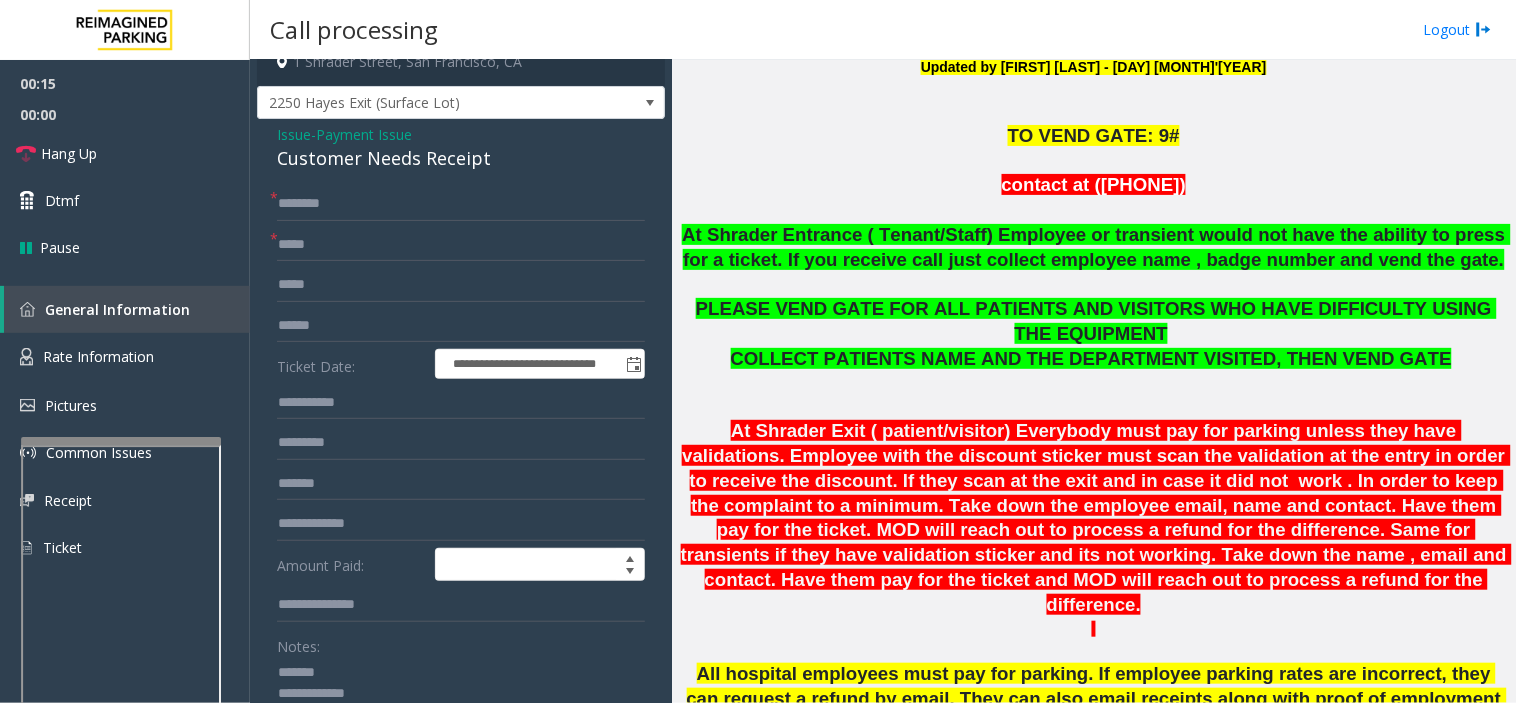 click on "Customer Needs Receipt" 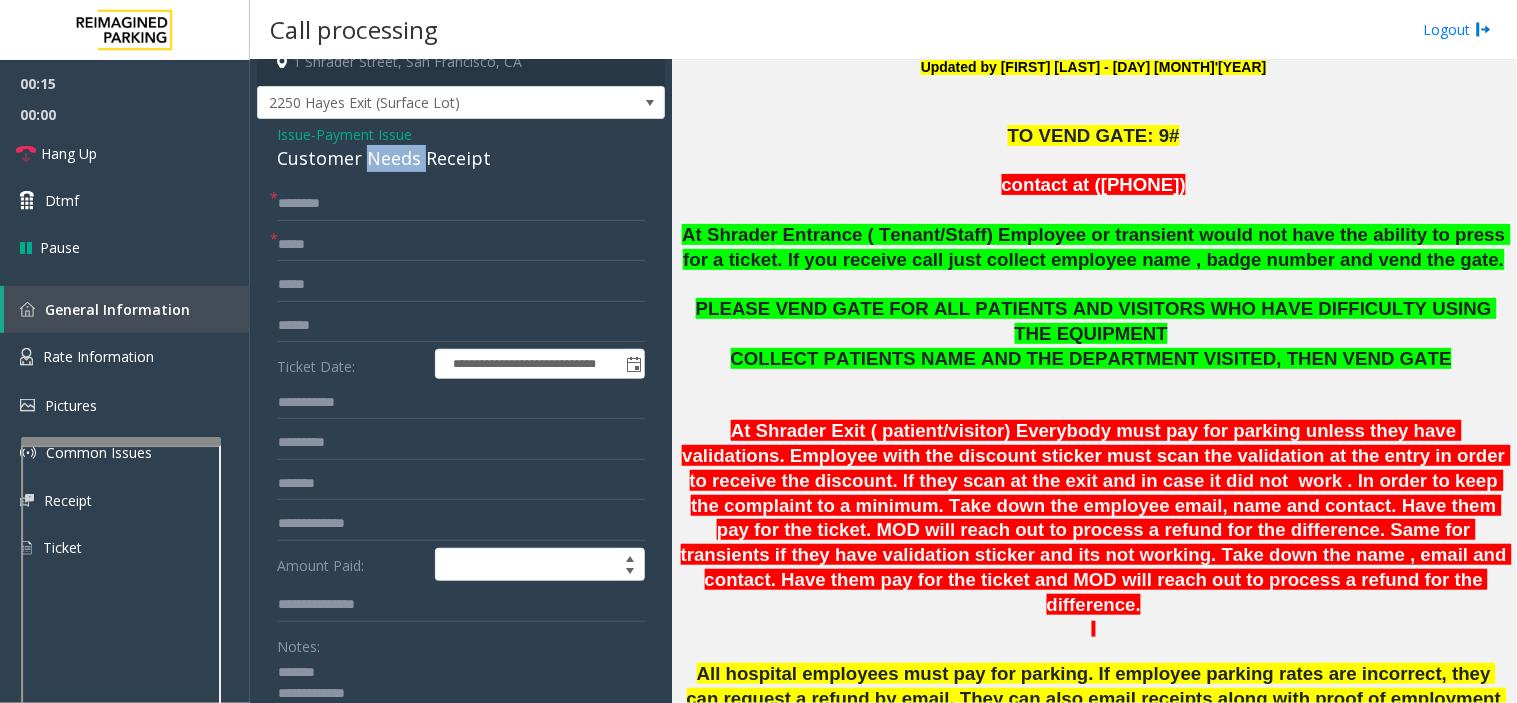 click on "Customer Needs Receipt" 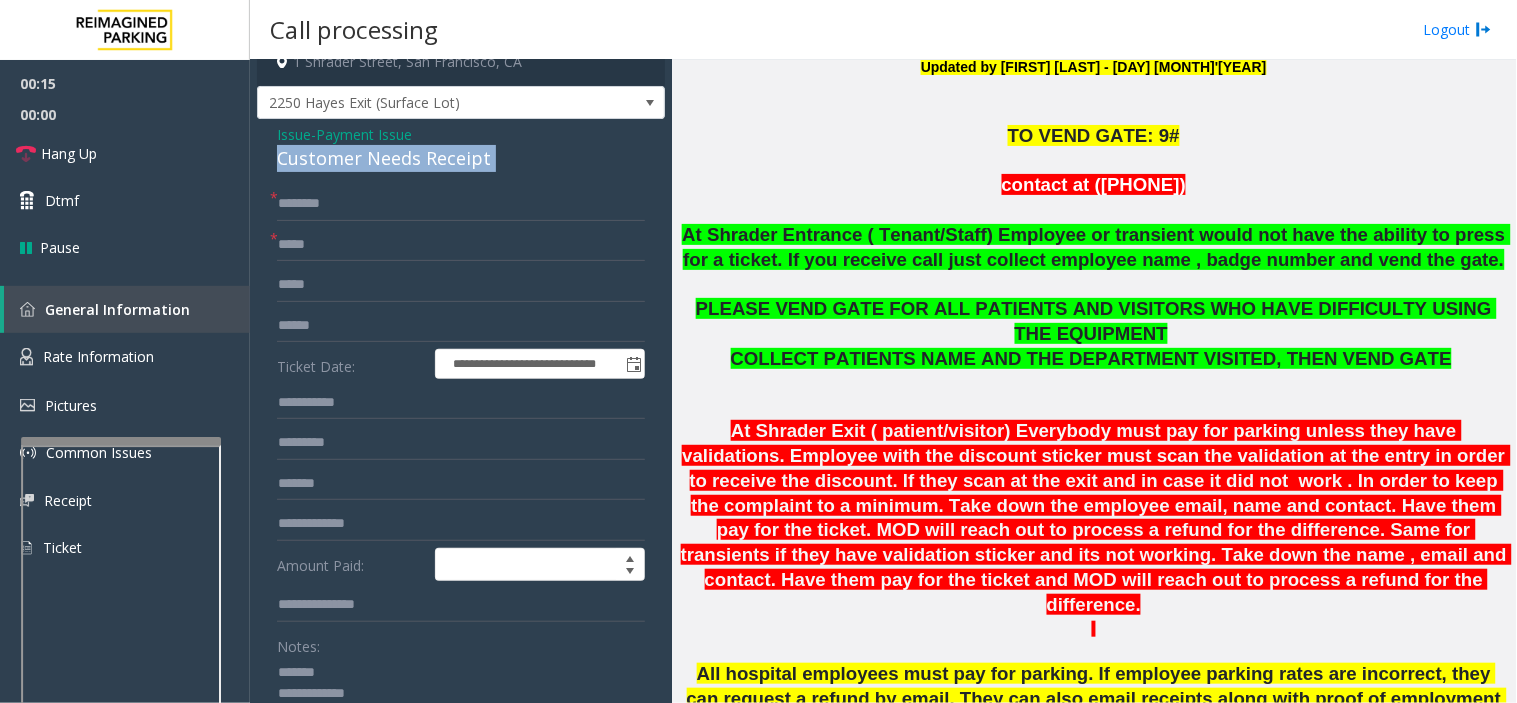 click on "Customer Needs Receipt" 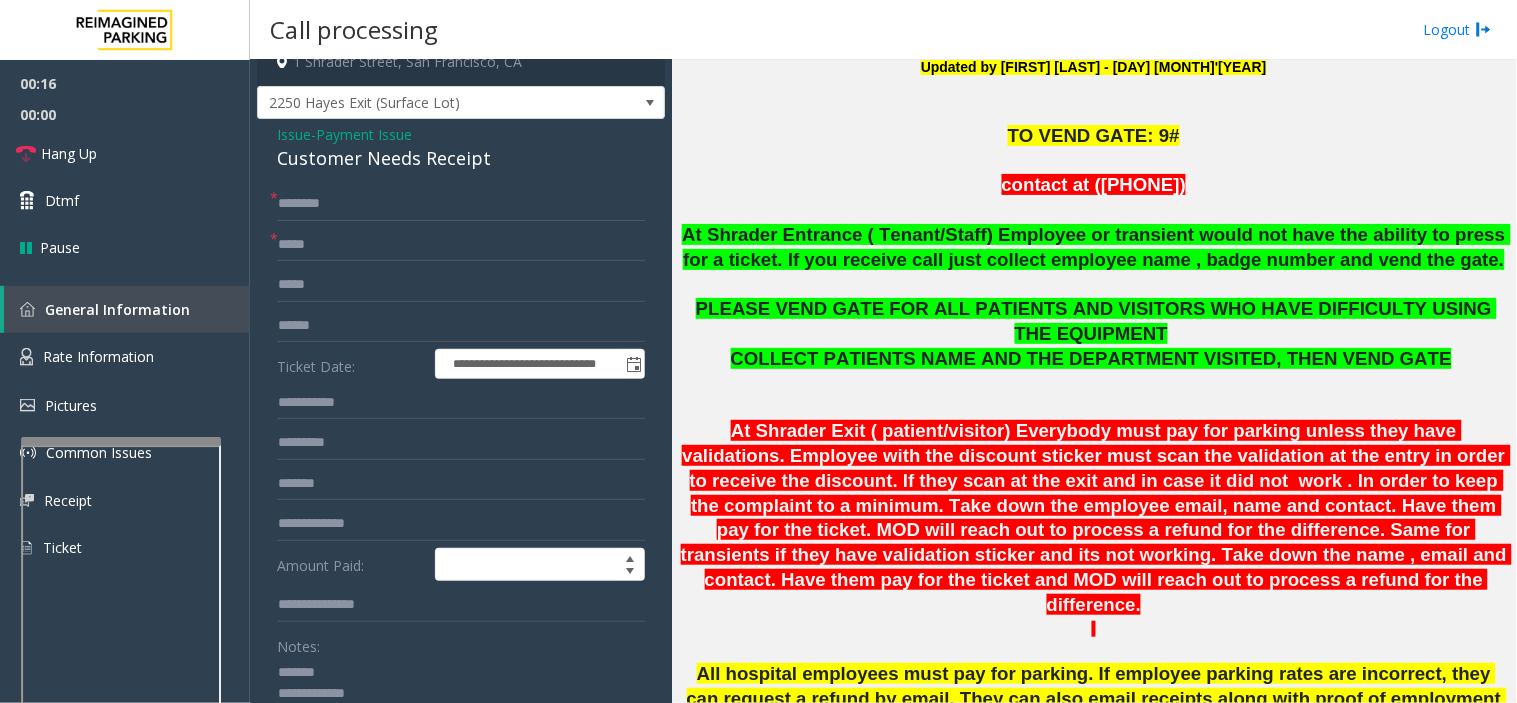 click 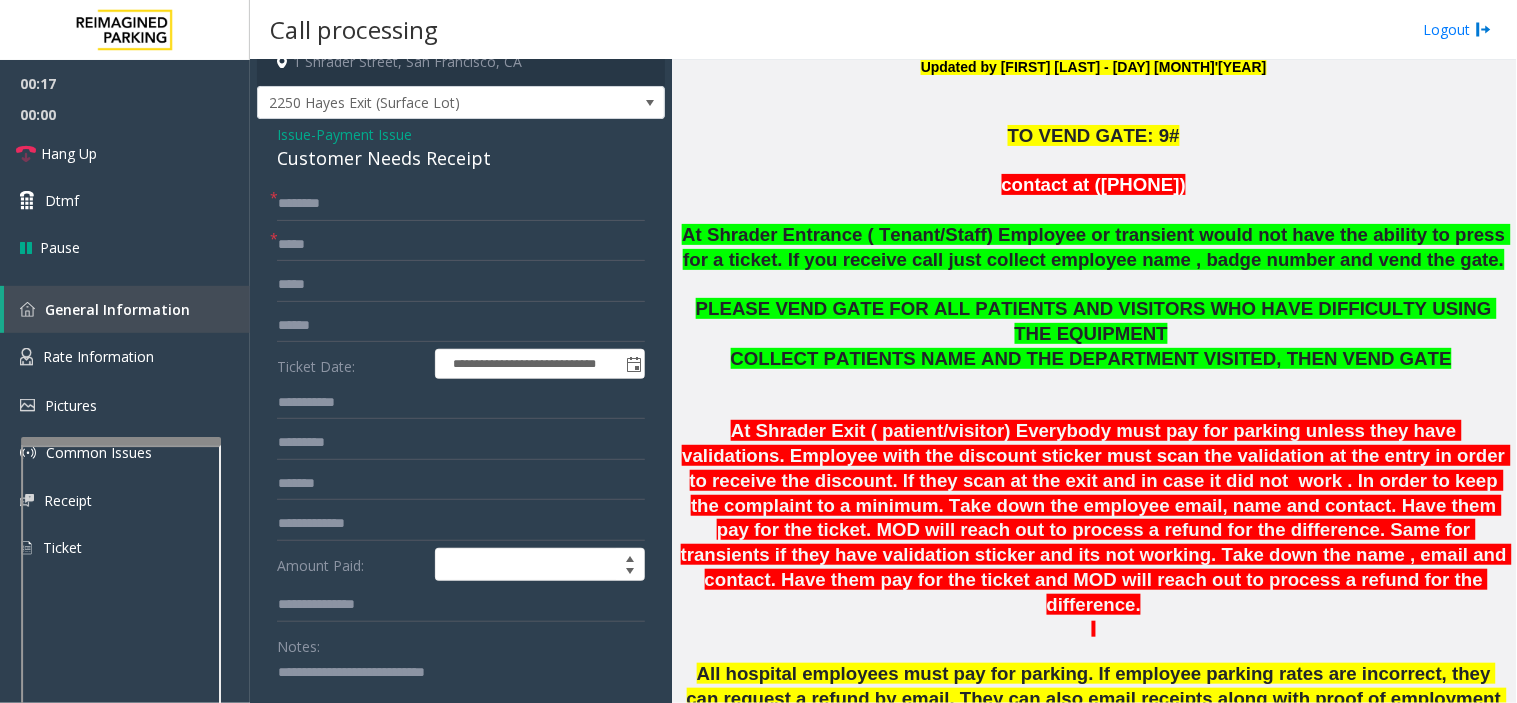 scroll, scrollTop: 354, scrollLeft: 0, axis: vertical 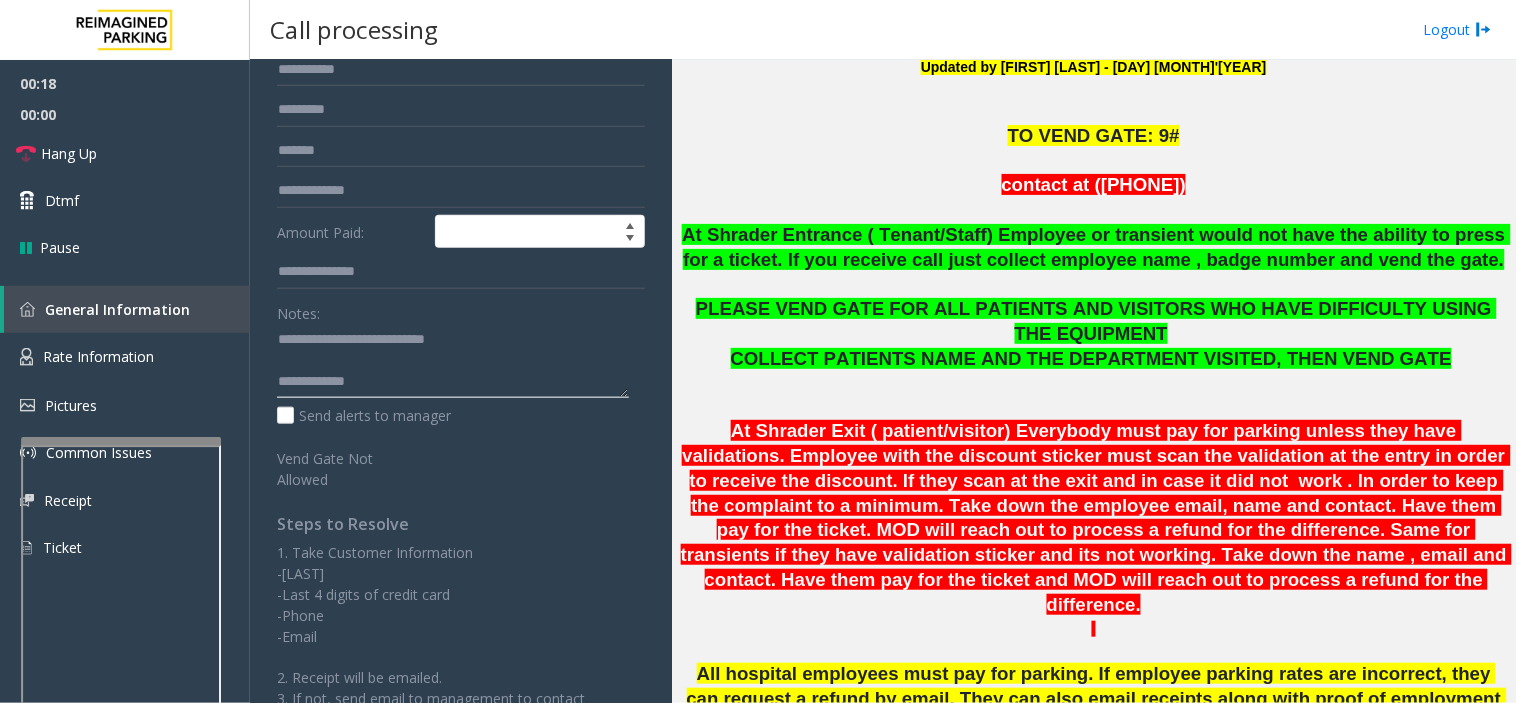 click 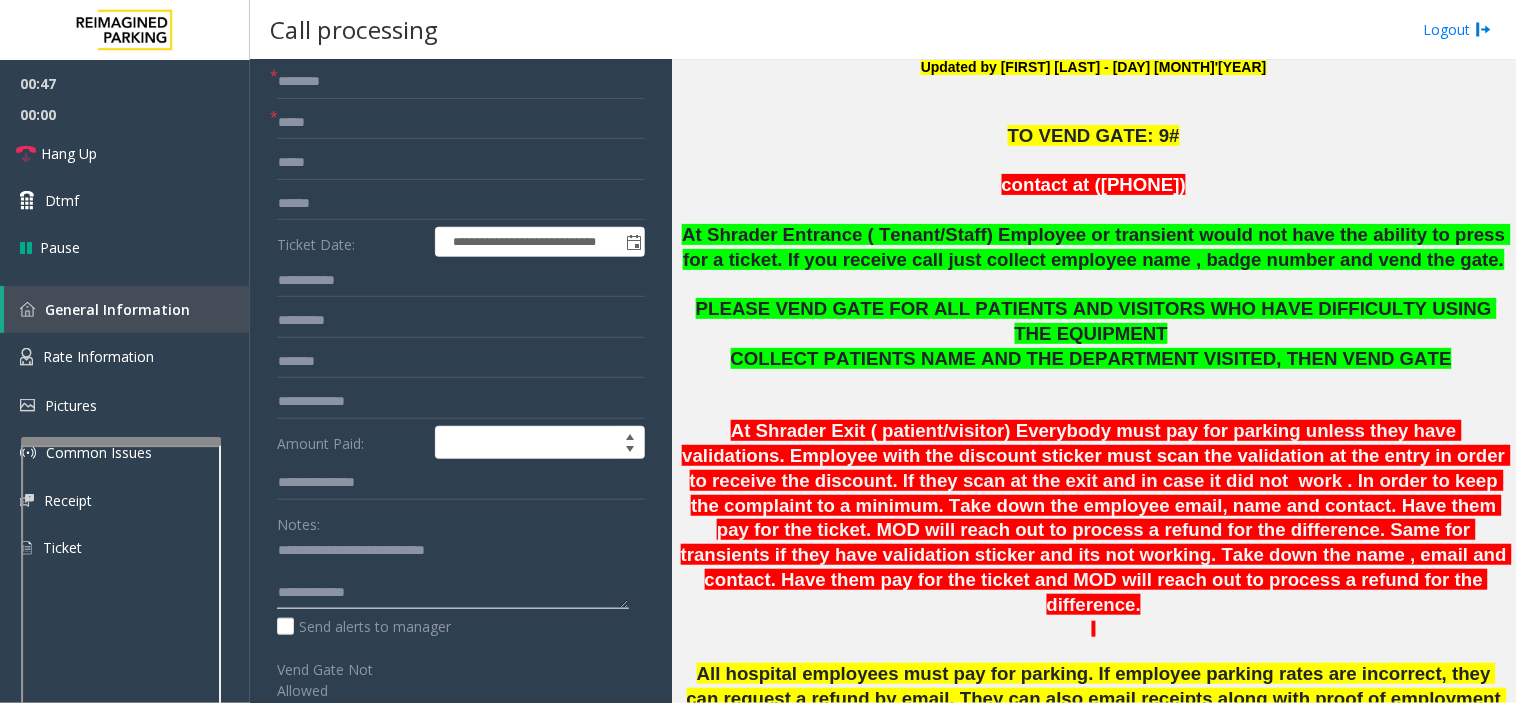 scroll, scrollTop: 333, scrollLeft: 0, axis: vertical 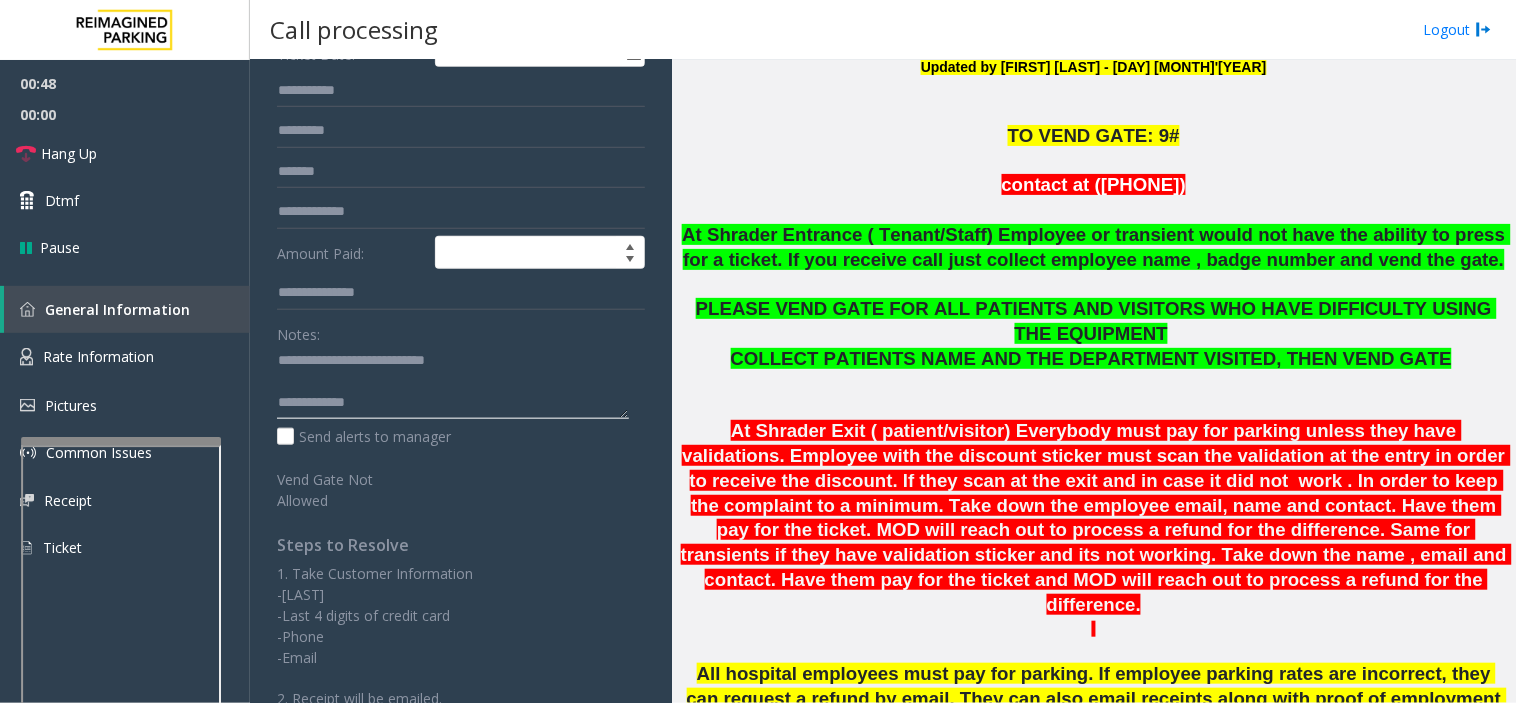 click 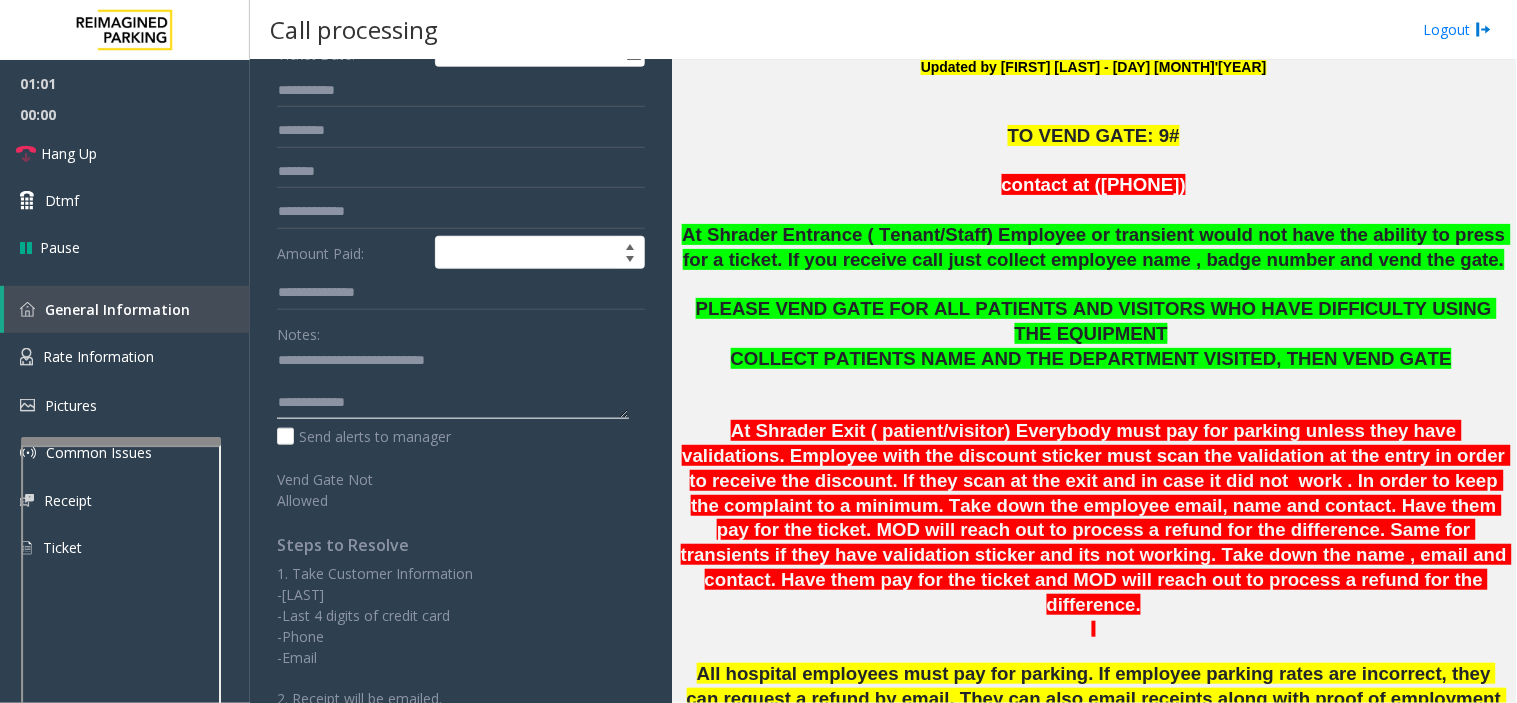 scroll, scrollTop: 0, scrollLeft: 0, axis: both 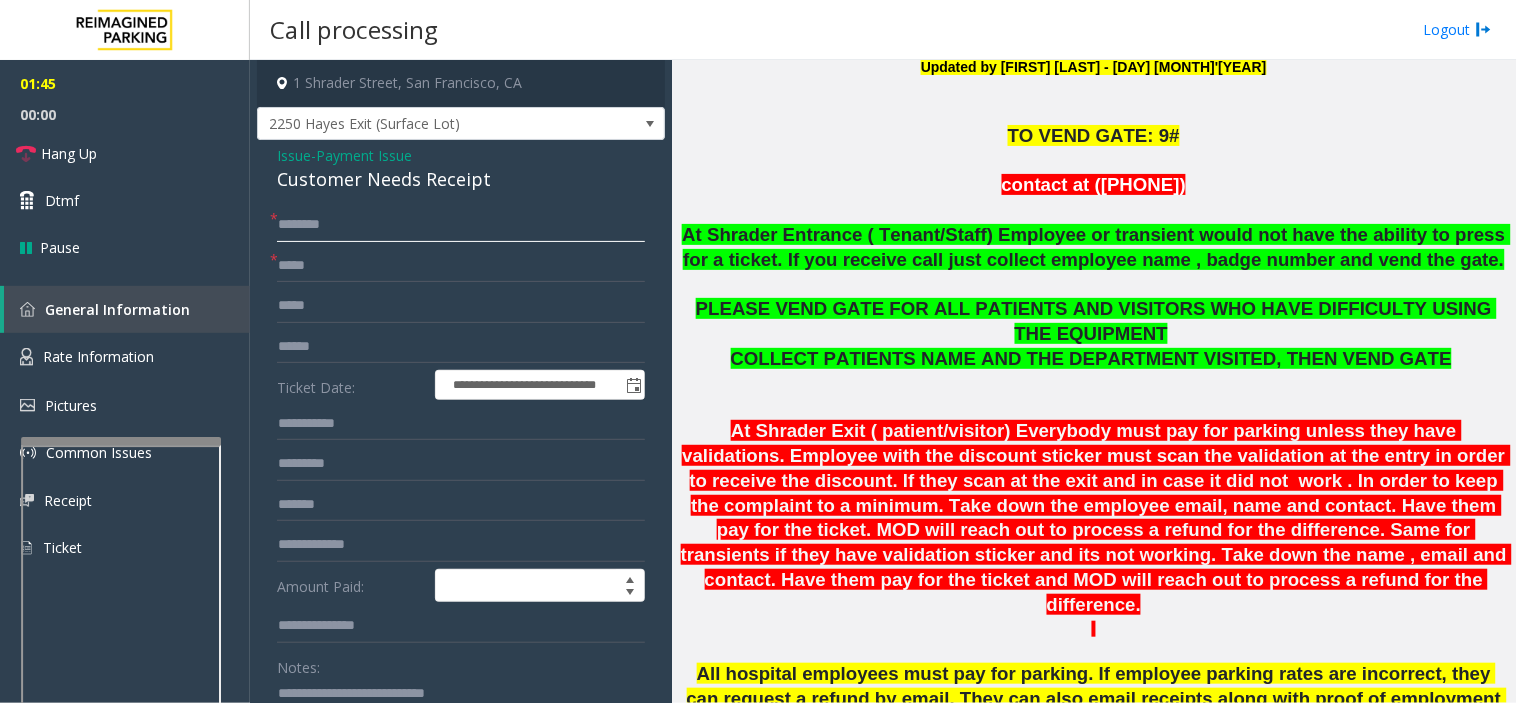 click 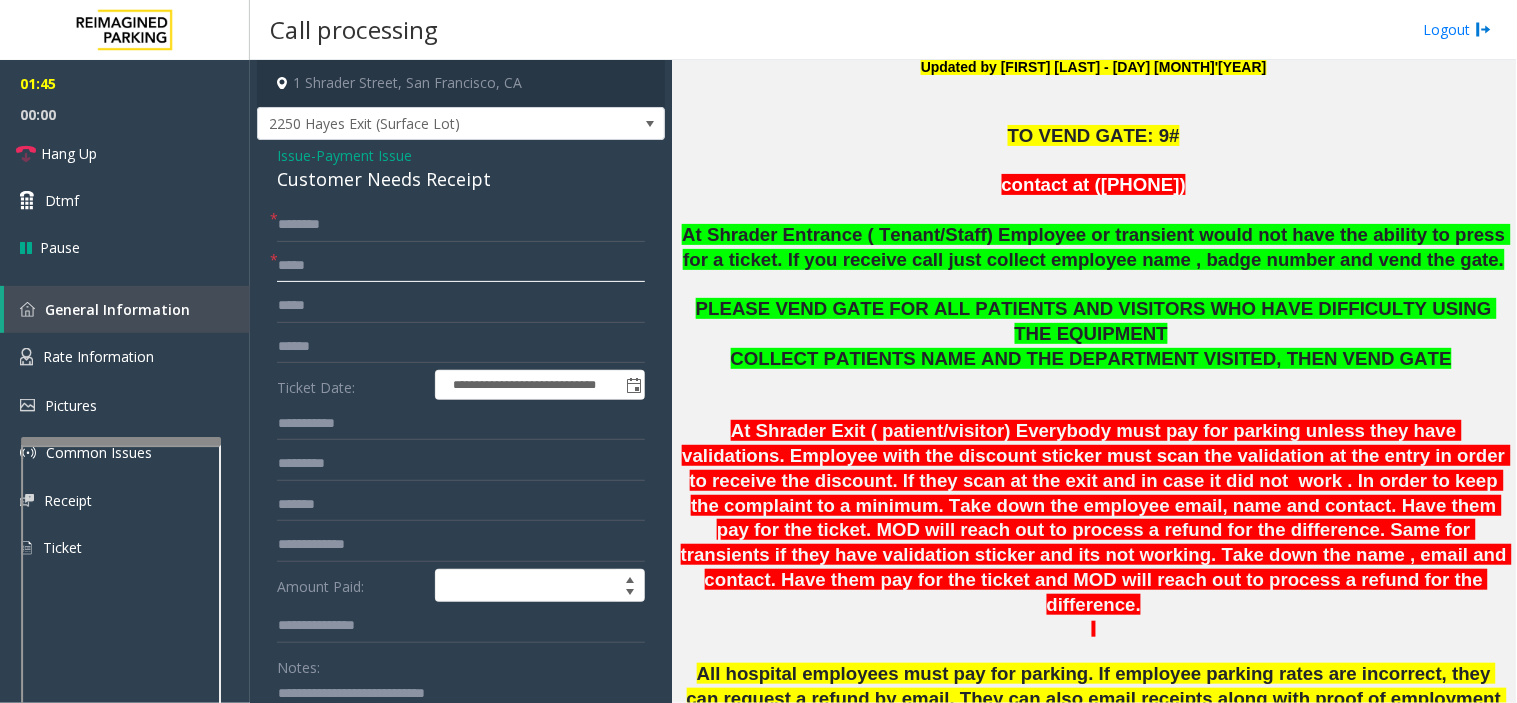click 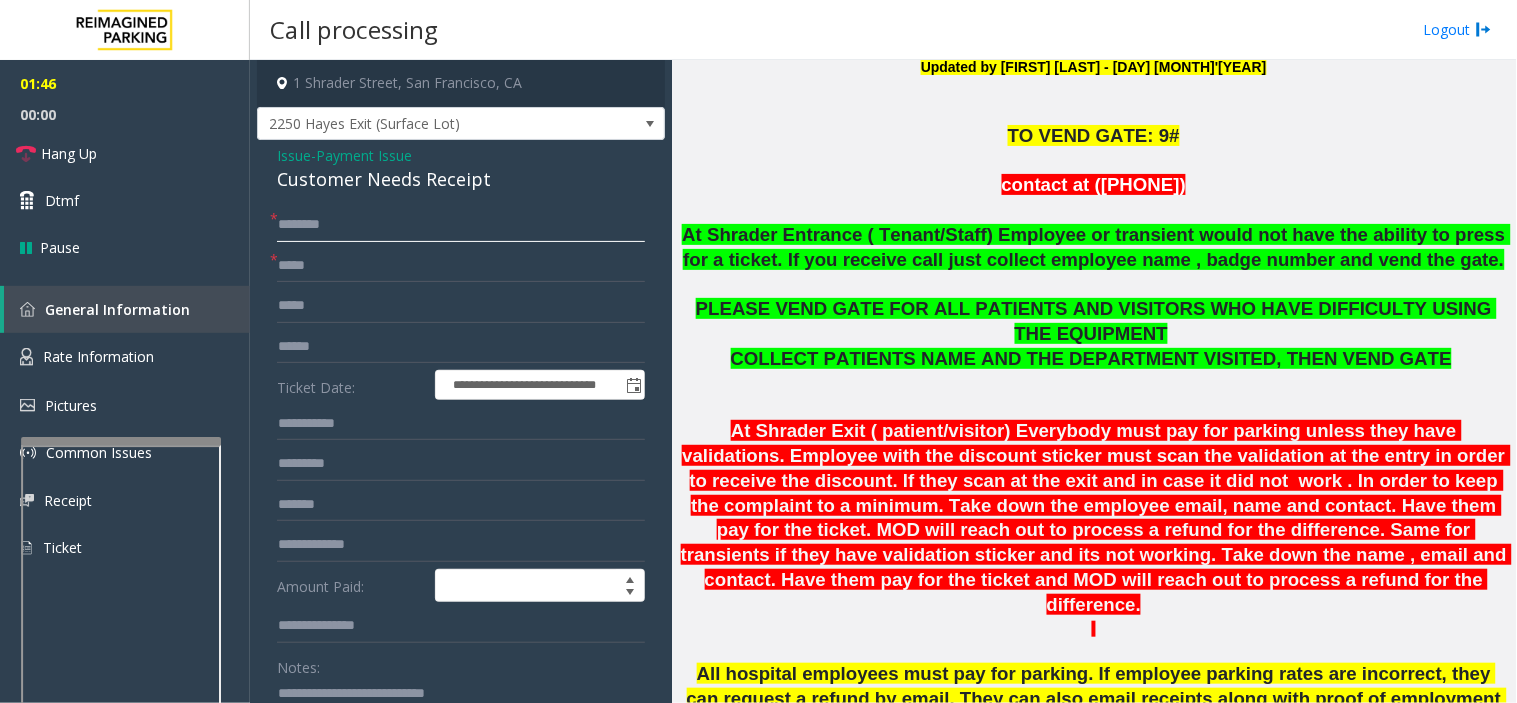 click 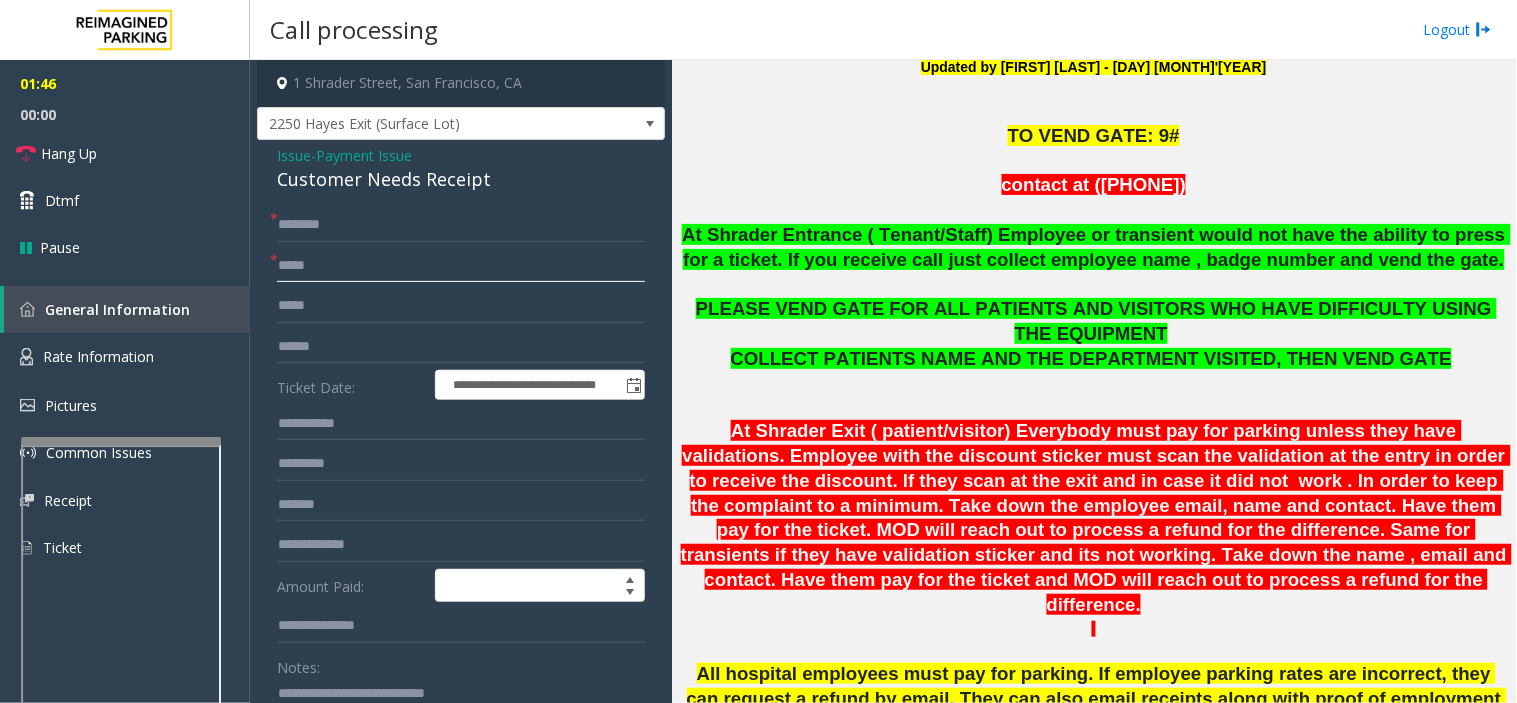 click 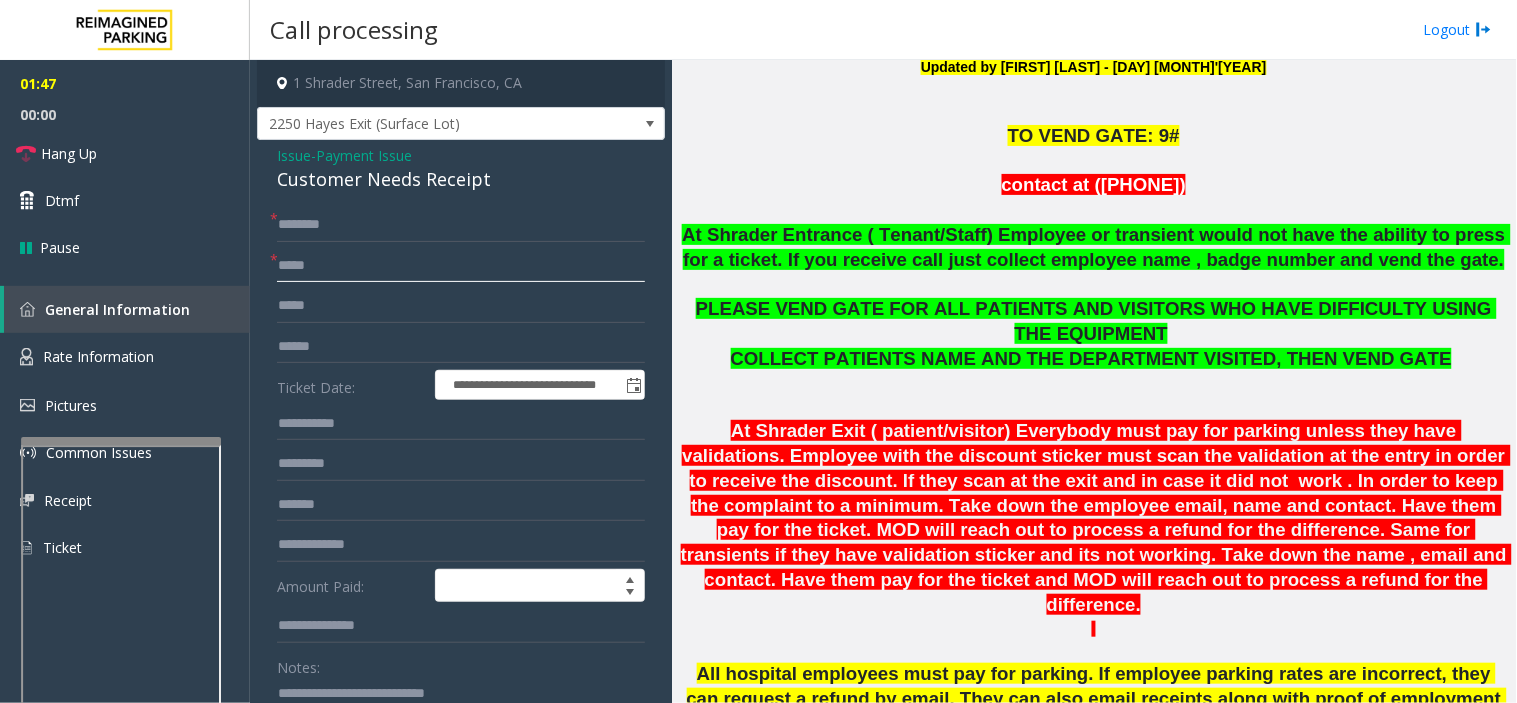 drag, startPoint x: 394, startPoint y: 267, endPoint x: 348, endPoint y: 256, distance: 47.296936 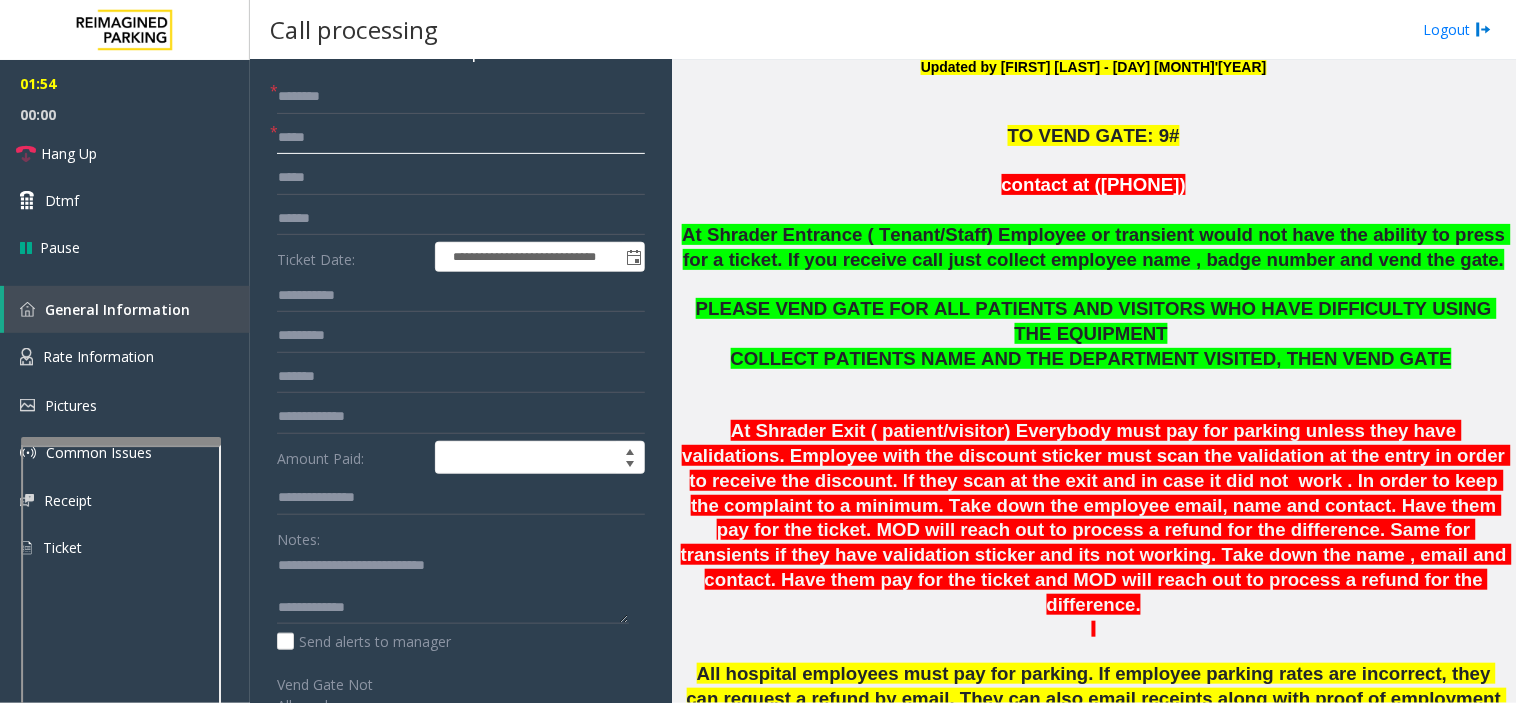 scroll, scrollTop: 333, scrollLeft: 0, axis: vertical 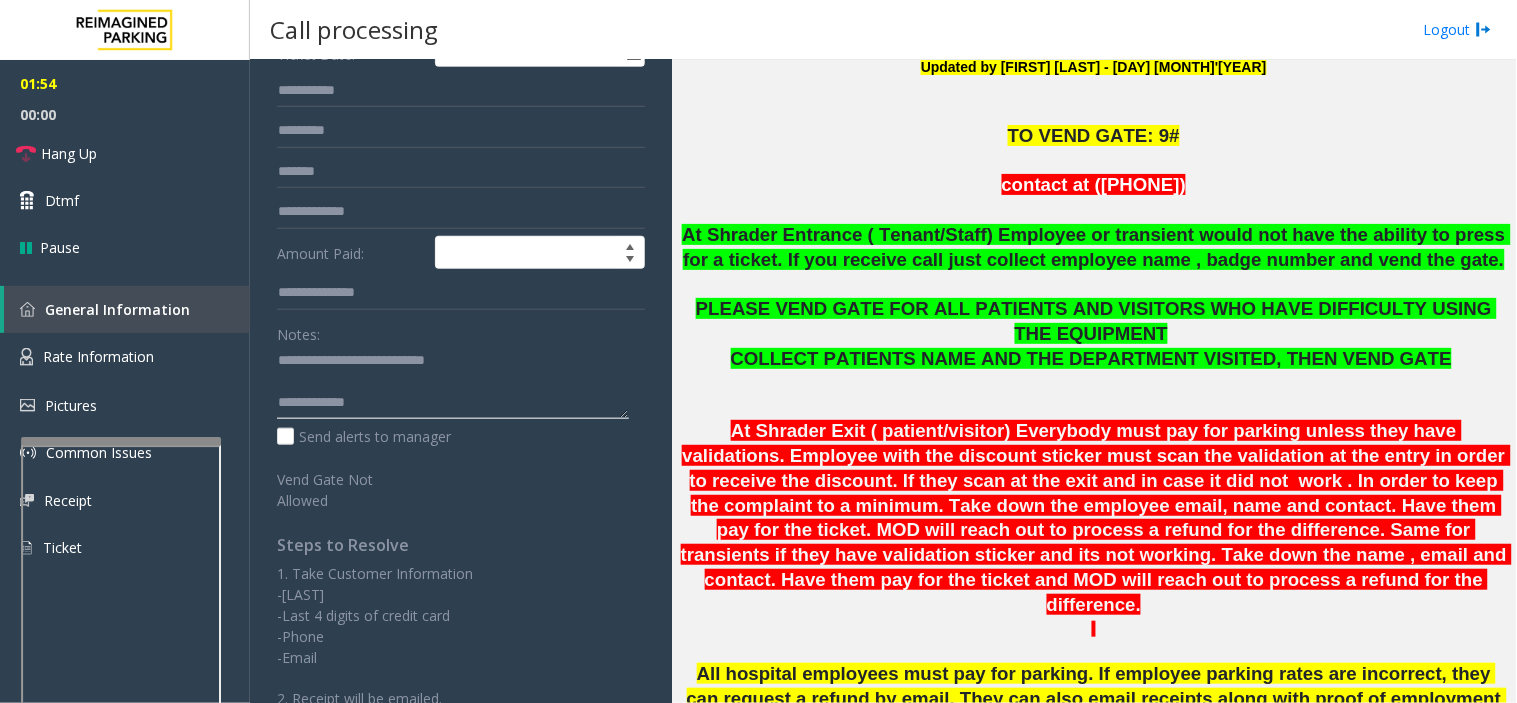 click 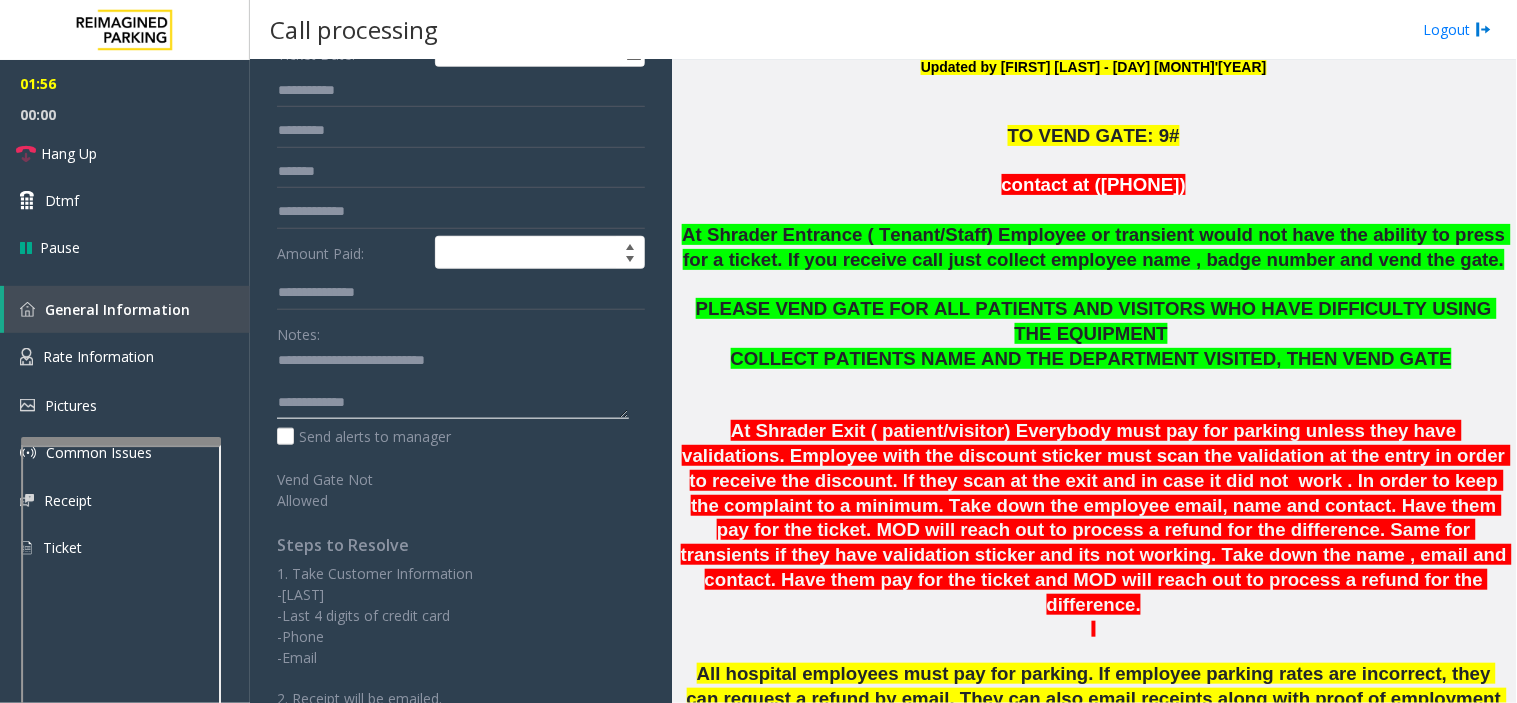 click 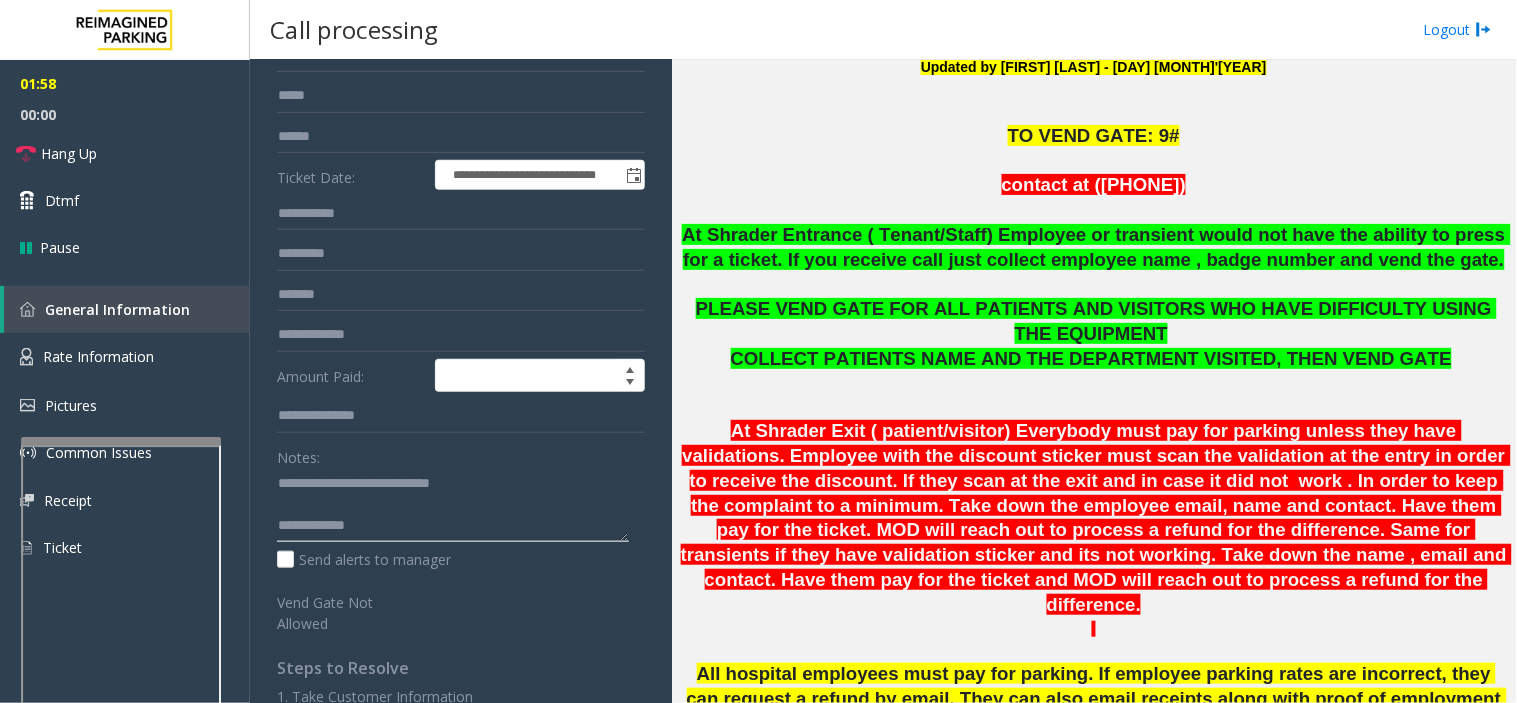 scroll, scrollTop: 0, scrollLeft: 0, axis: both 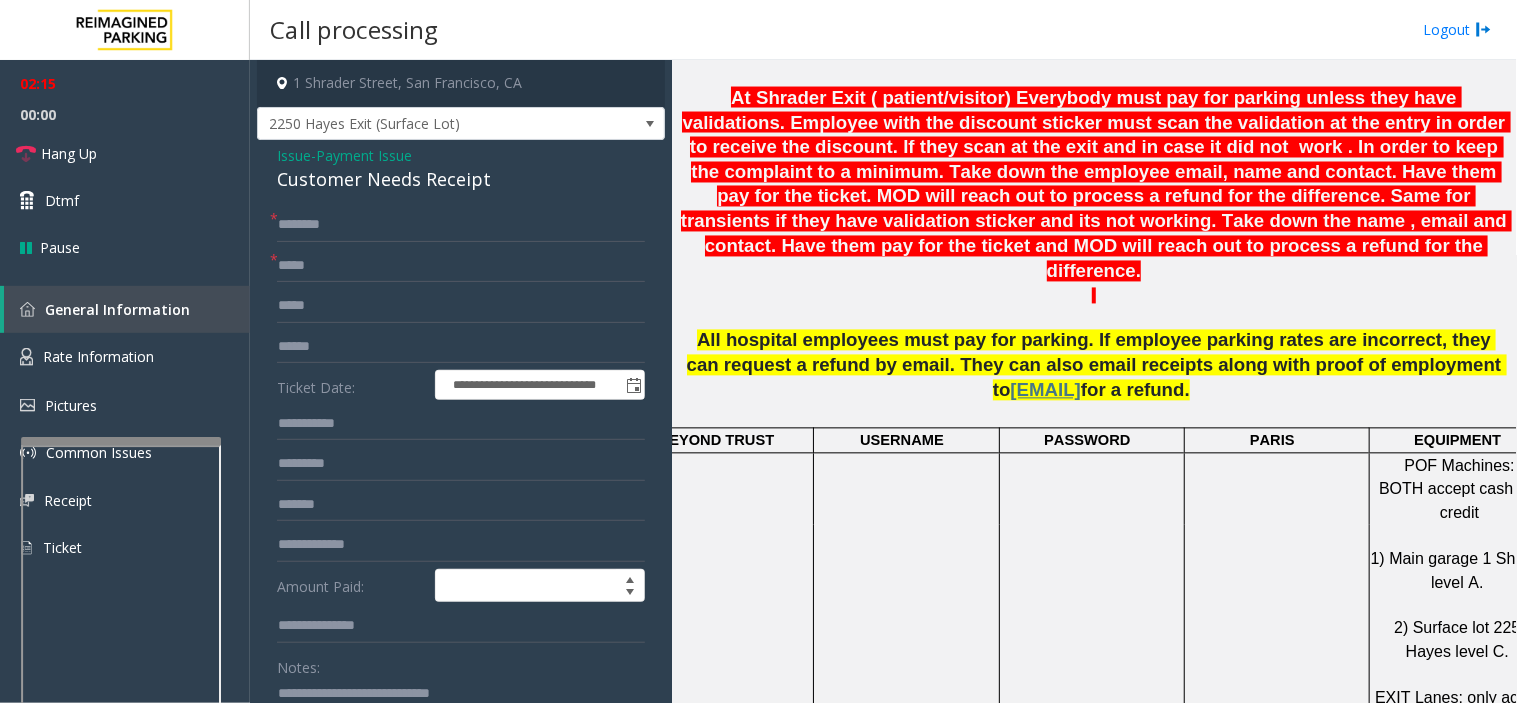 type on "**********" 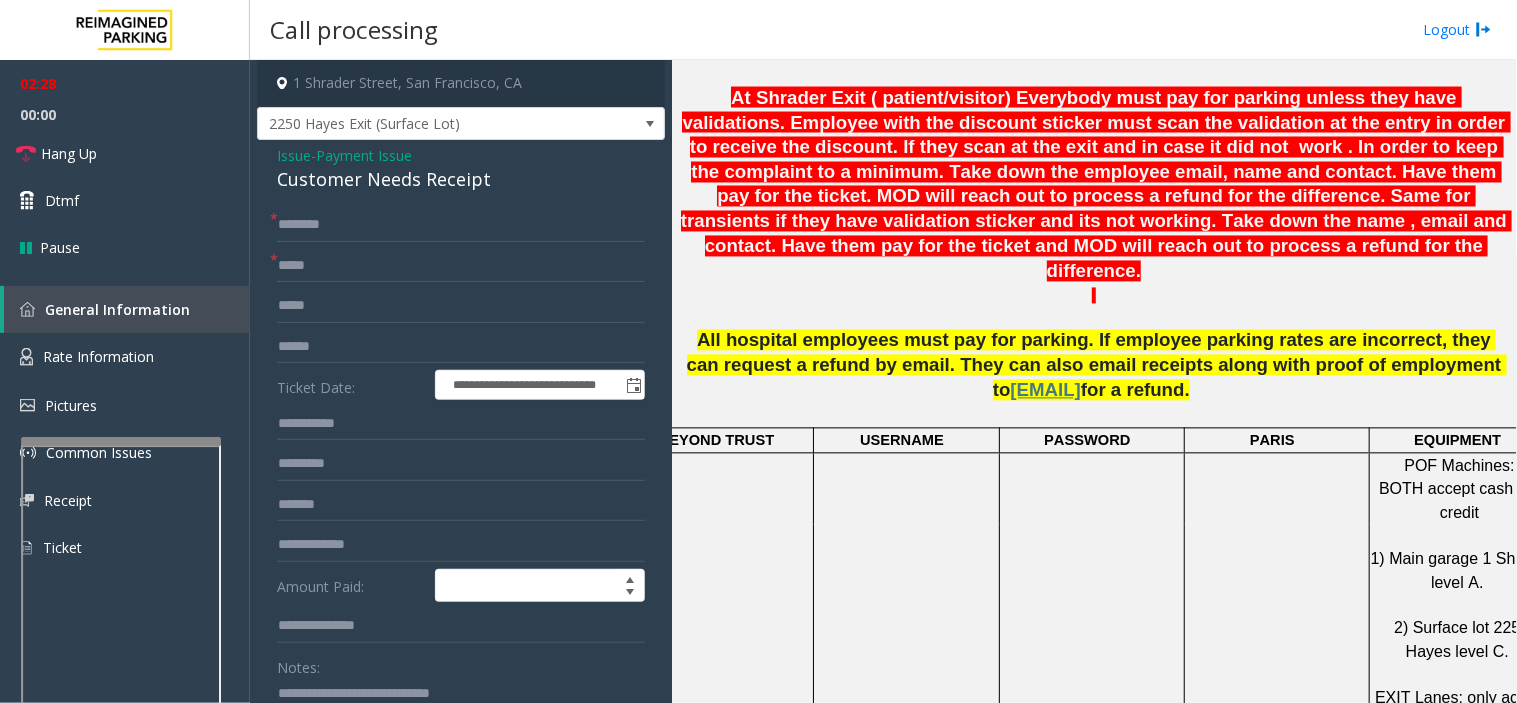 click on "At Shrader Exit ( patient/visitor) Everybody must pay for parking unless they have validations. Employee with the discount sticker must scan the validation at the entry in order to receive the discount. If they scan at the exit and in case it did not  work . In order to keep the complaint to a minimum. Take down the employee email, name and contact. Have them pay for the ticket. MOD will reach out to process a refund for the difference. Same for transients if they have validation sticker and its not working. Take down the name , email and contact. Have them pay for the ticket and MOD will reach out to process a refund for the difference." 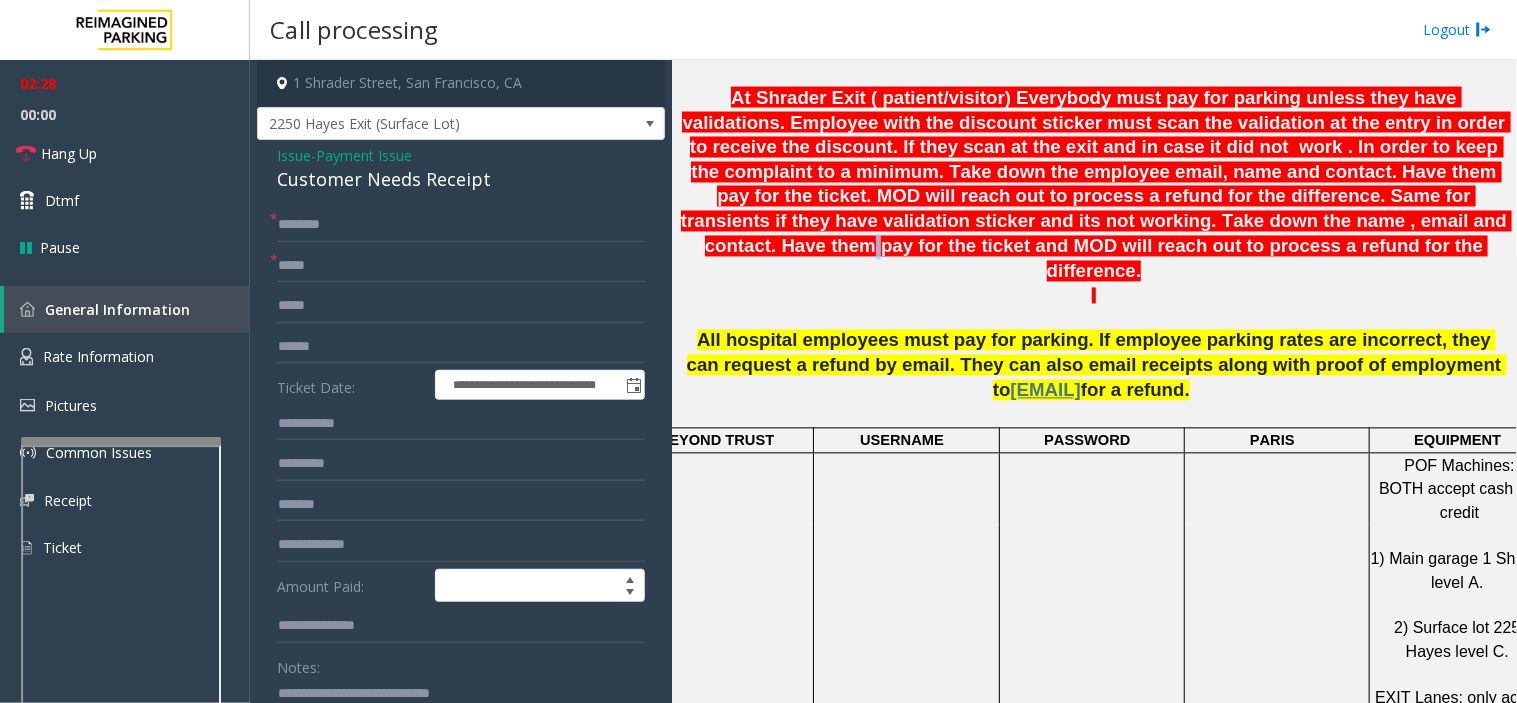 click on "At Shrader Exit ( patient/visitor) Everybody must pay for parking unless they have validations. Employee with the discount sticker must scan the validation at the entry in order to receive the discount. If they scan at the exit and in case it did not  work . In order to keep the complaint to a minimum. Take down the employee email, name and contact. Have them pay for the ticket. MOD will reach out to process a refund for the difference. Same for transients if they have validation sticker and its not working. Take down the name , email and contact. Have them pay for the ticket and MOD will reach out to process a refund for the difference." 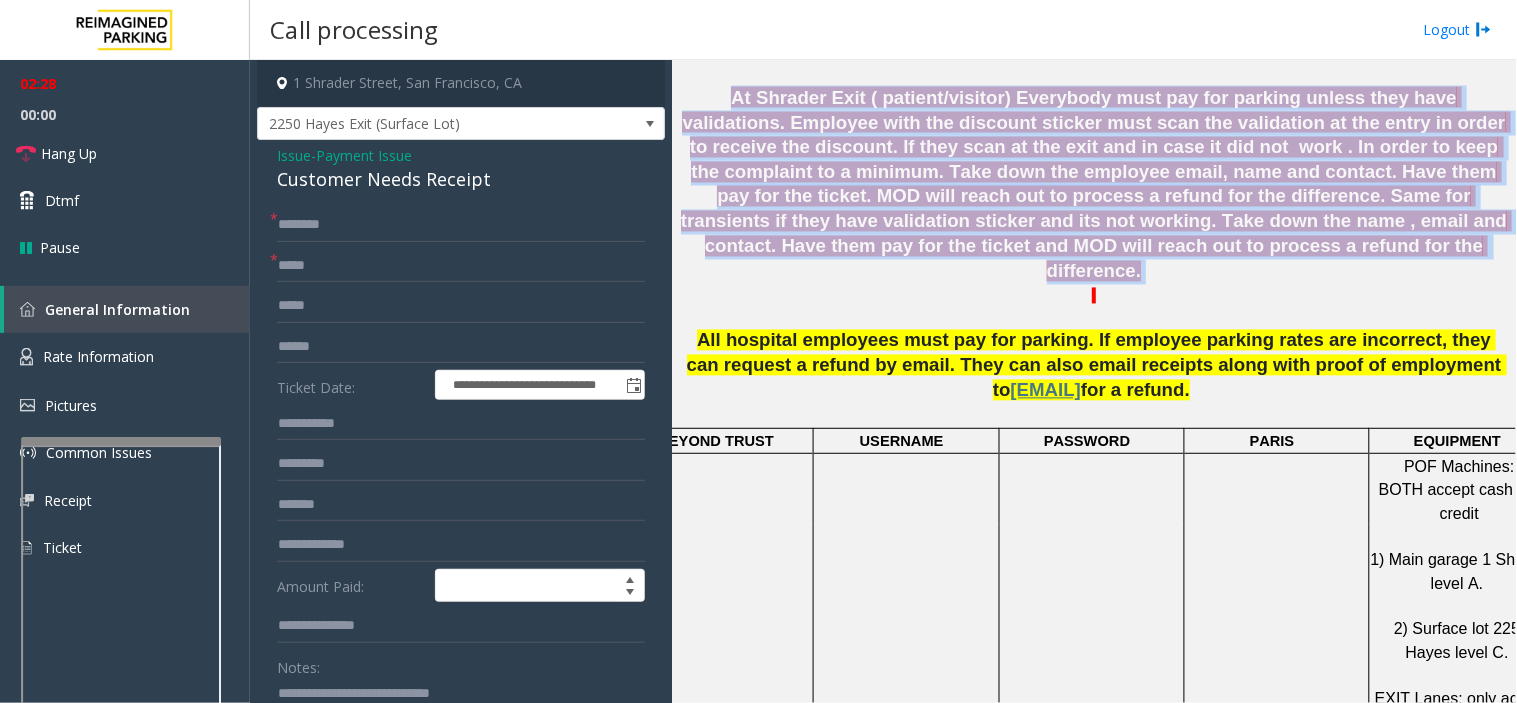 click on "At Shrader Exit ( patient/visitor) Everybody must pay for parking unless they have validations. Employee with the discount sticker must scan the validation at the entry in order to receive the discount. If they scan at the exit and in case it did not  work . In order to keep the complaint to a minimum. Take down the employee email, name and contact. Have them pay for the ticket. MOD will reach out to process a refund for the difference. Same for transients if they have validation sticker and its not working. Take down the name , email and contact. Have them pay for the ticket and MOD will reach out to process a refund for the difference." 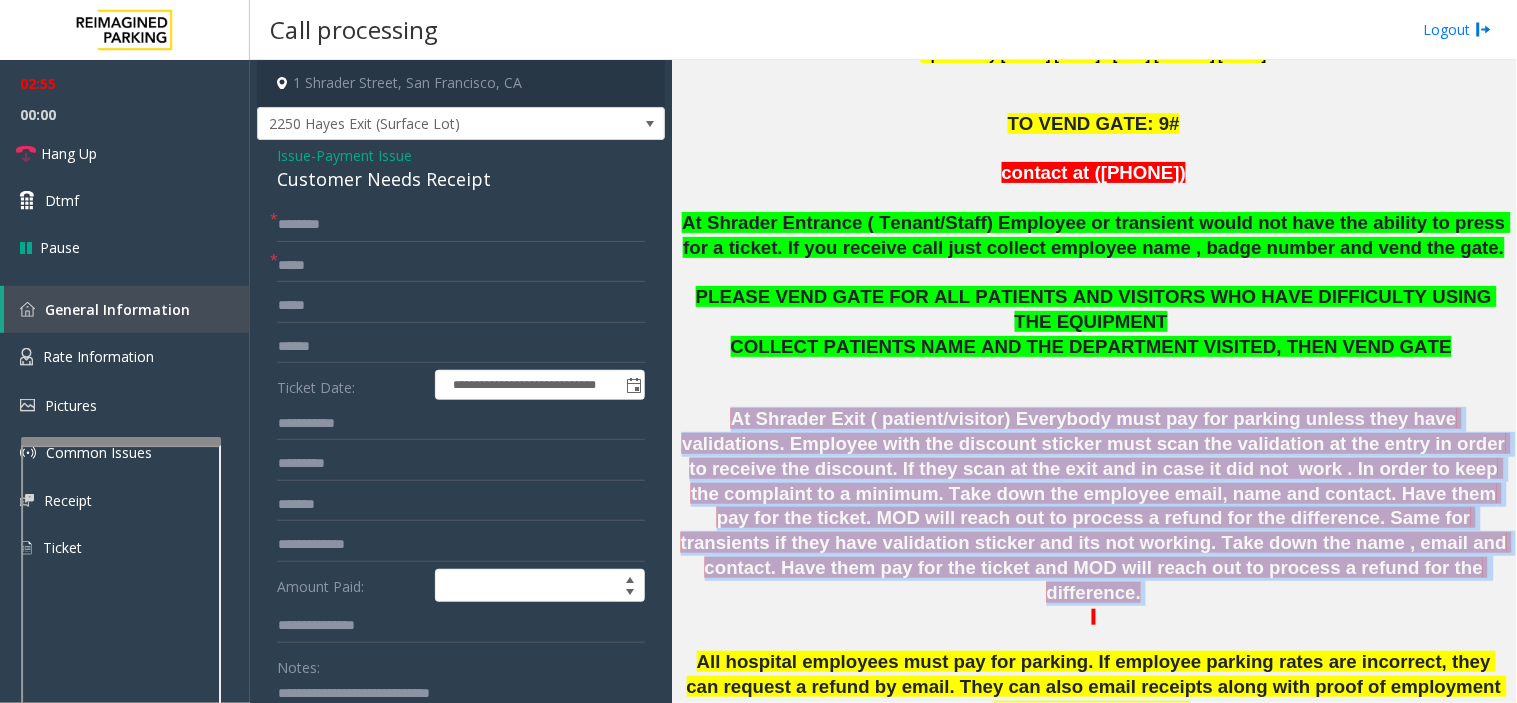 scroll, scrollTop: 111, scrollLeft: 0, axis: vertical 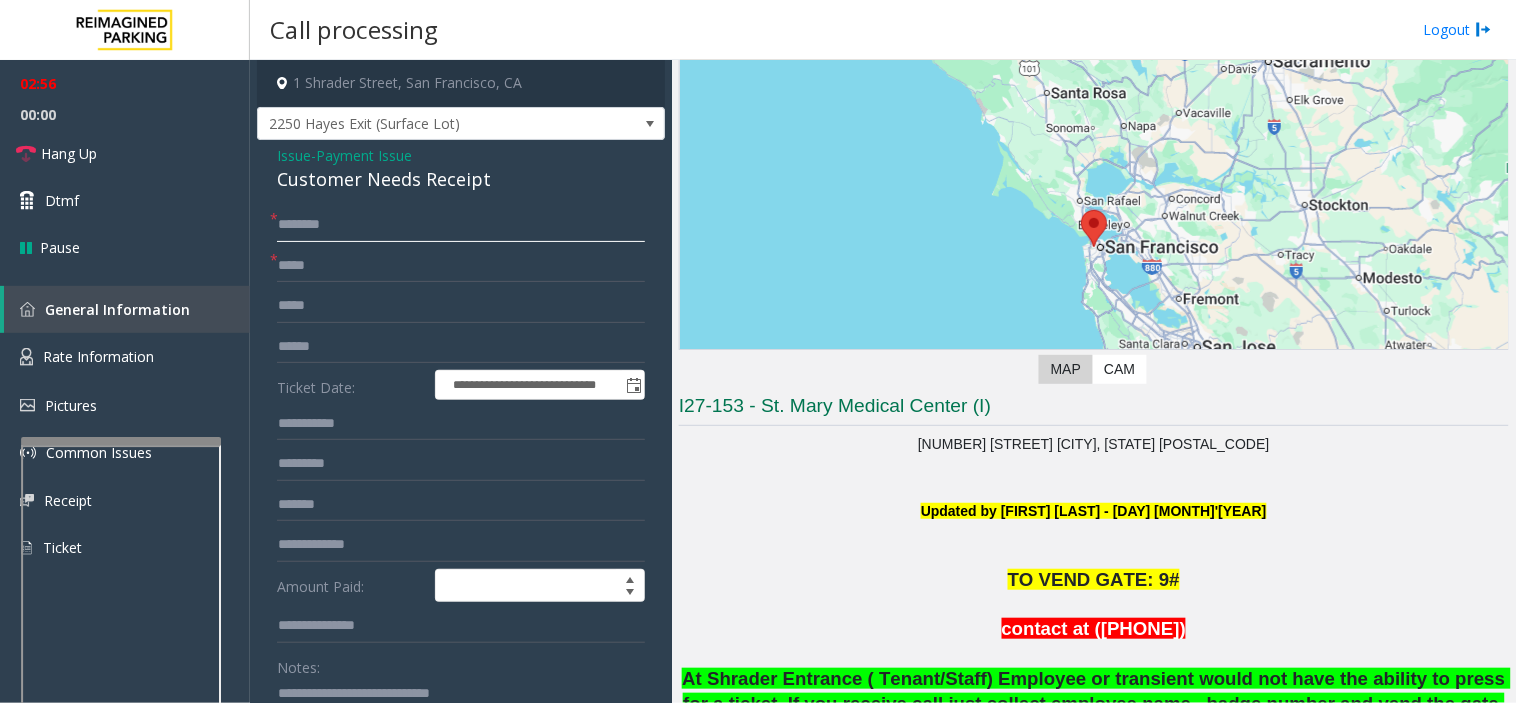 click 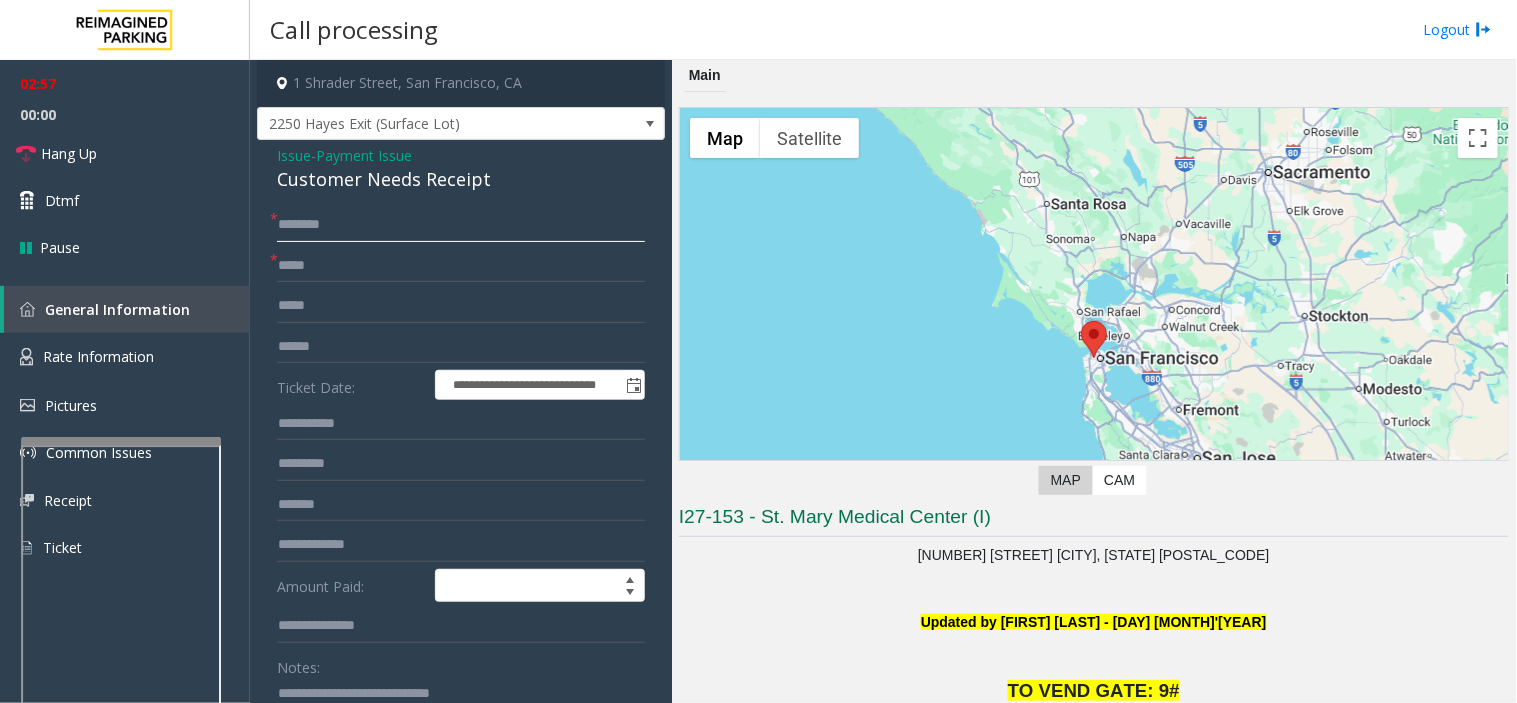 scroll, scrollTop: 555, scrollLeft: 0, axis: vertical 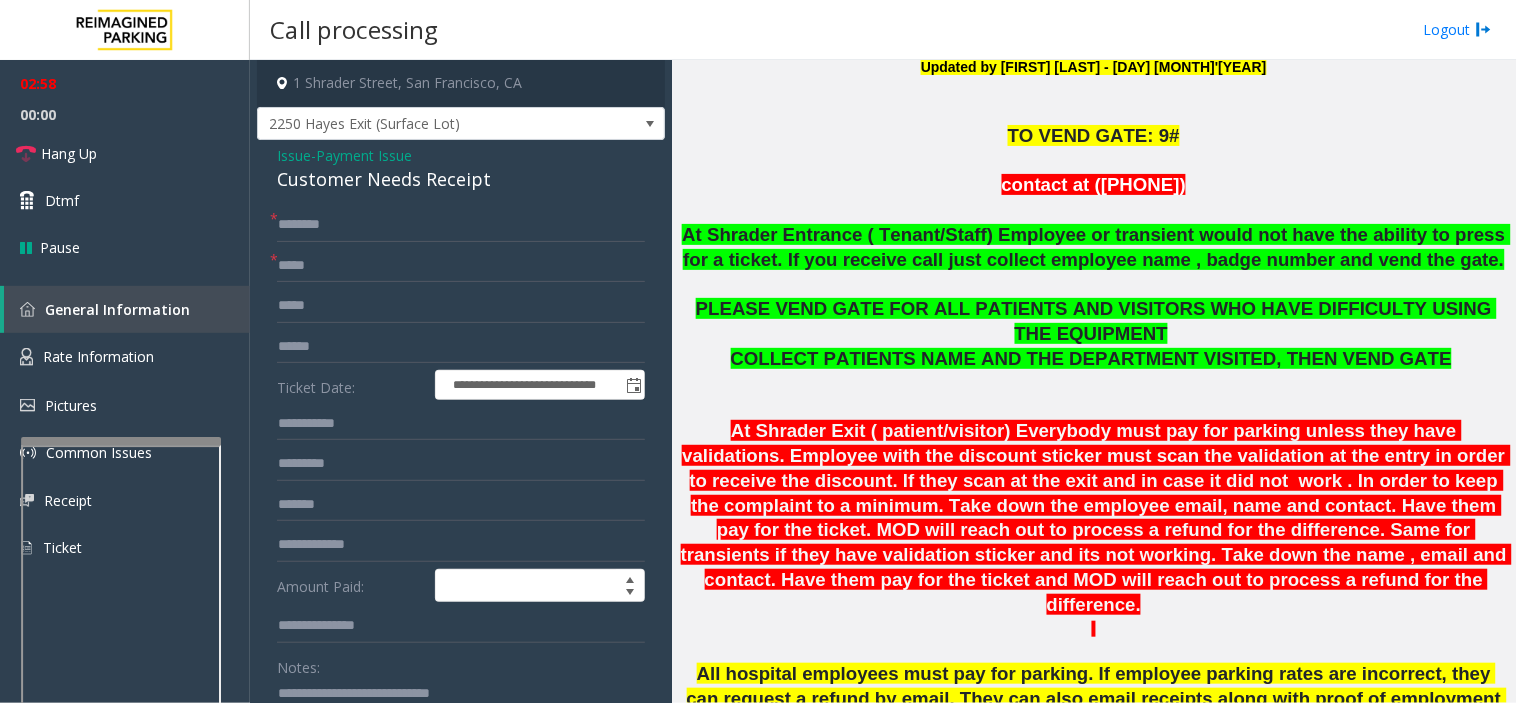 drag, startPoint x: 850, startPoint y: 515, endPoint x: 846, endPoint y: 546, distance: 31.257 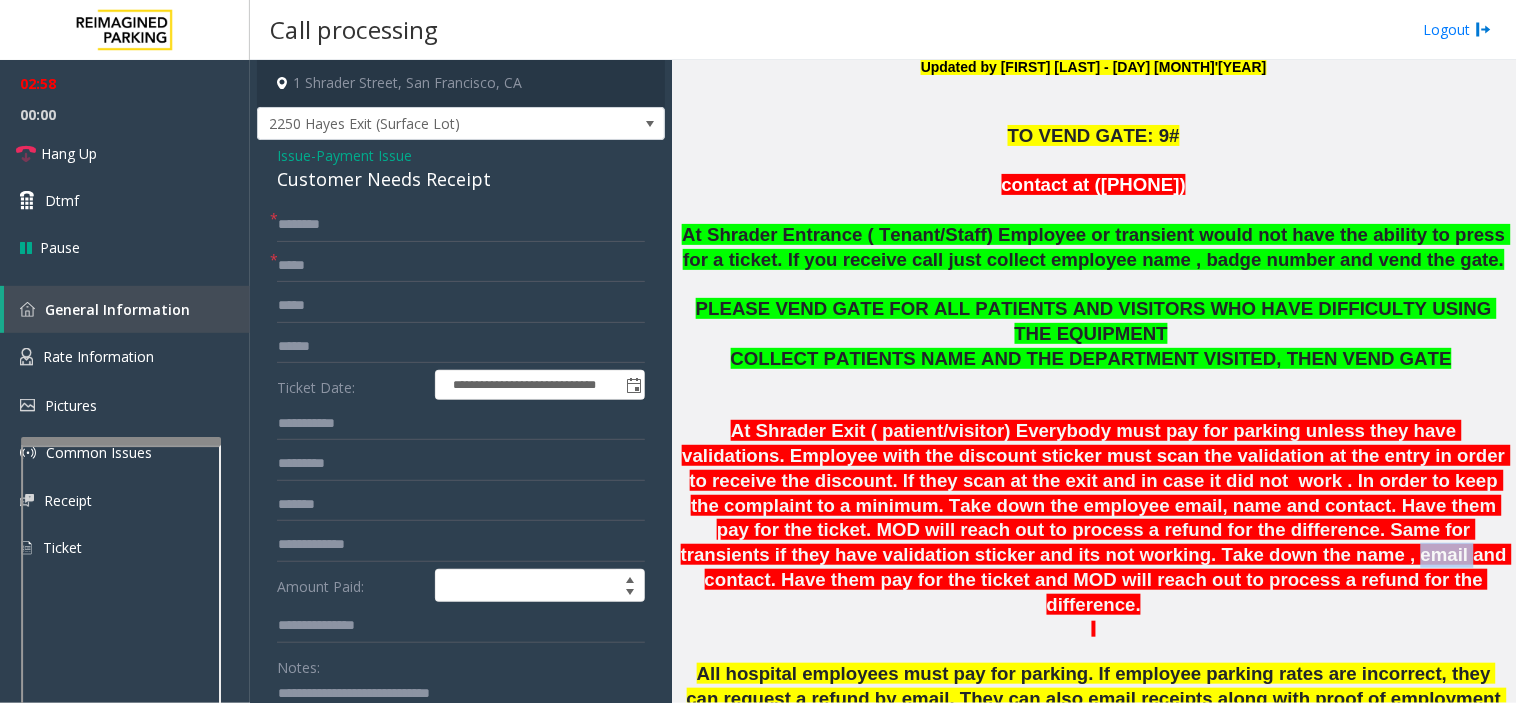 click on "At Shrader Exit ( patient/visitor) Everybody must pay for parking unless they have validations. Employee with the discount sticker must scan the validation at the entry in order to receive the discount. If they scan at the exit and in case it did not  work . In order to keep the complaint to a minimum. Take down the employee email, name and contact. Have them pay for the ticket. MOD will reach out to process a refund for the difference. Same for transients if they have validation sticker and its not working. Take down the name , email and contact. Have them pay for the ticket and MOD will reach out to process a refund for the difference." 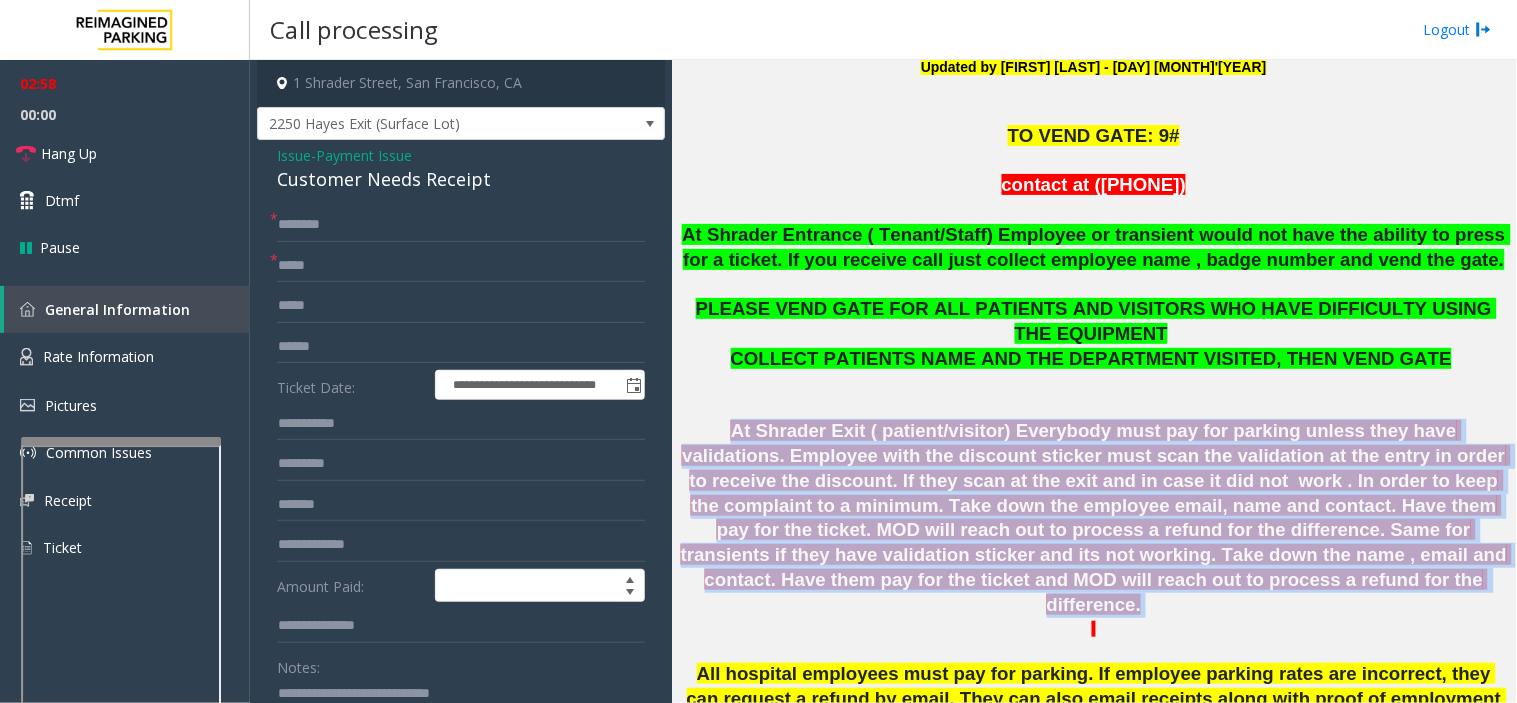 click on "At Shrader Exit ( patient/visitor) Everybody must pay for parking unless they have validations. Employee with the discount sticker must scan the validation at the entry in order to receive the discount. If they scan at the exit and in case it did not  work . In order to keep the complaint to a minimum. Take down the employee email, name and contact. Have them pay for the ticket. MOD will reach out to process a refund for the difference. Same for transients if they have validation sticker and its not working. Take down the name , email and contact. Have them pay for the ticket and MOD will reach out to process a refund for the difference." 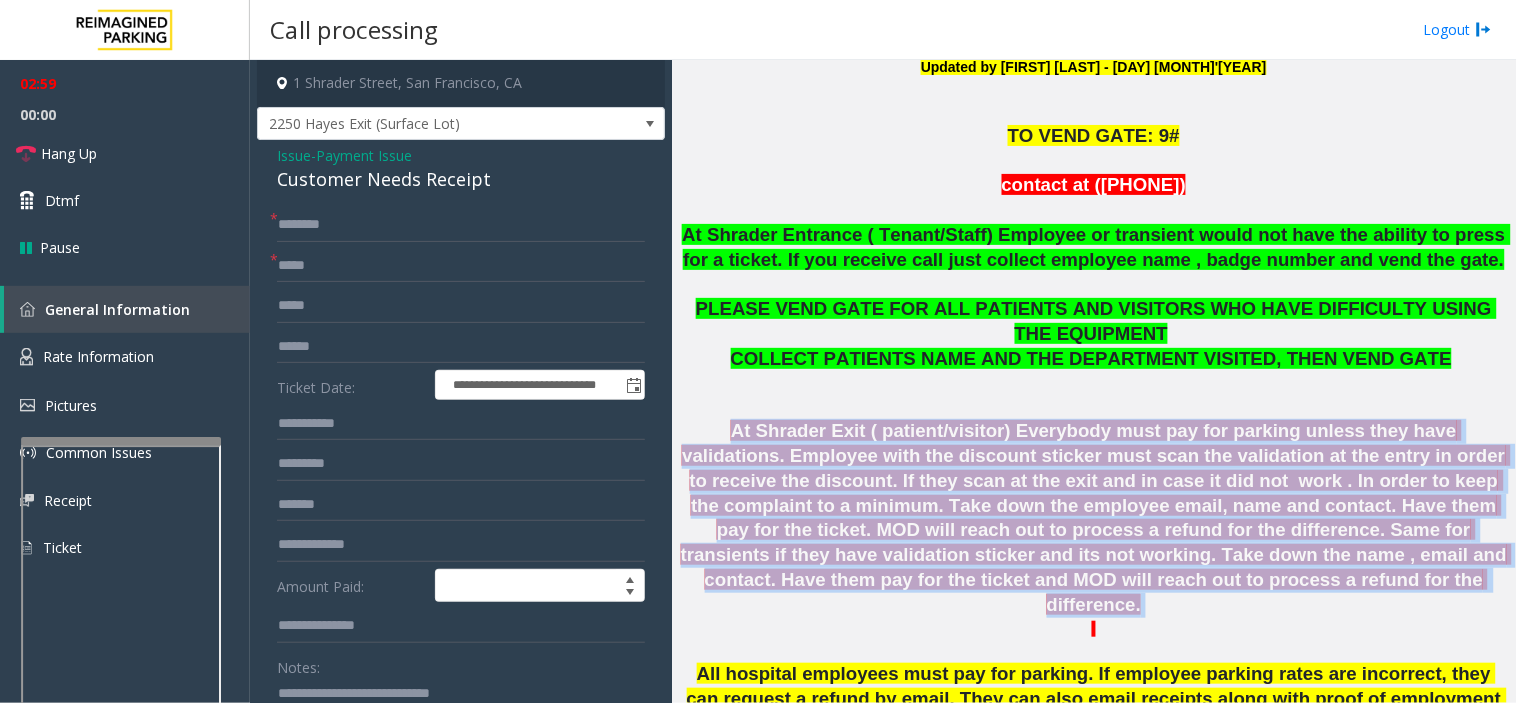 click on "At Shrader Exit ( patient/visitor) Everybody must pay for parking unless they have validations. Employee with the discount sticker must scan the validation at the entry in order to receive the discount. If they scan at the exit and in case it did not  work . In order to keep the complaint to a minimum. Take down the employee email, name and contact. Have them pay for the ticket. MOD will reach out to process a refund for the difference. Same for transients if they have validation sticker and its not working. Take down the name , email and contact. Have them pay for the ticket and MOD will reach out to process a refund for the difference." 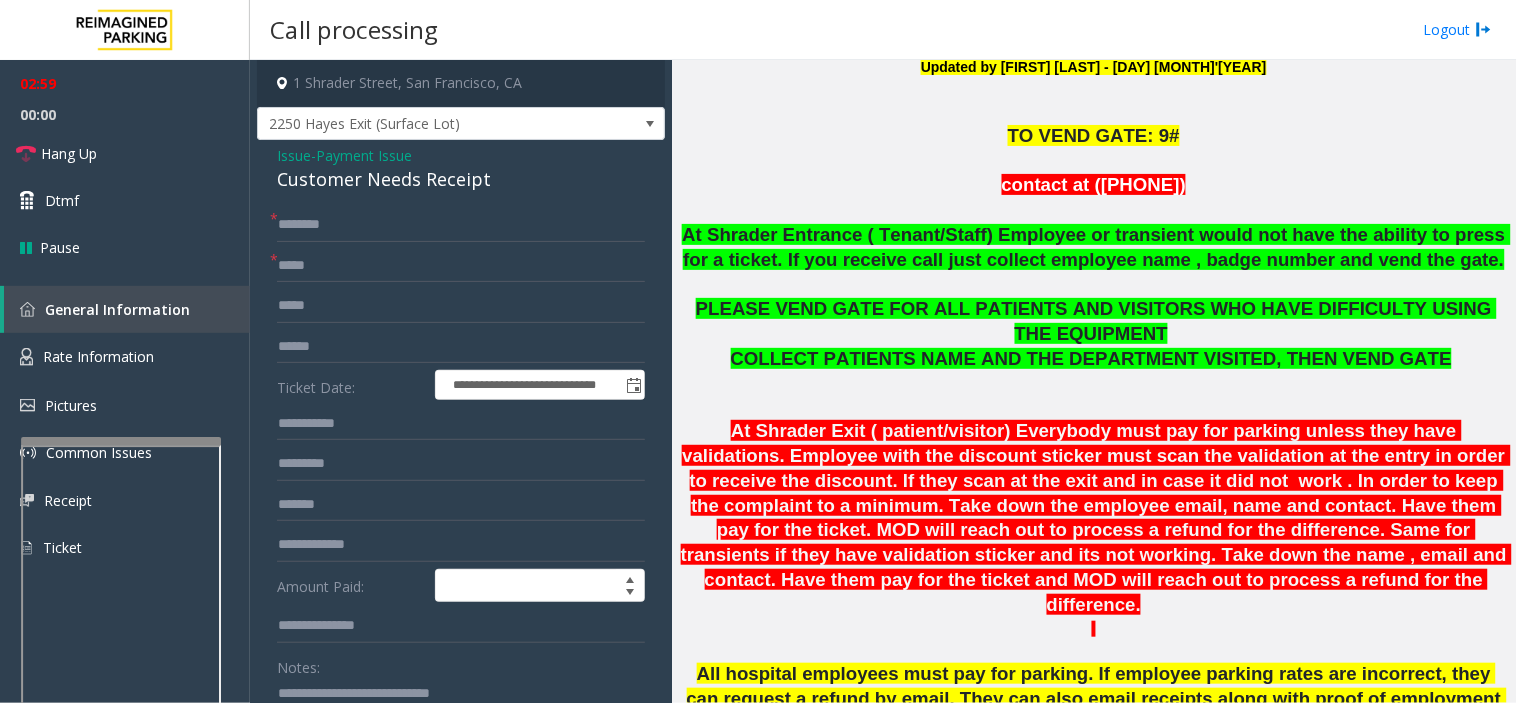 click 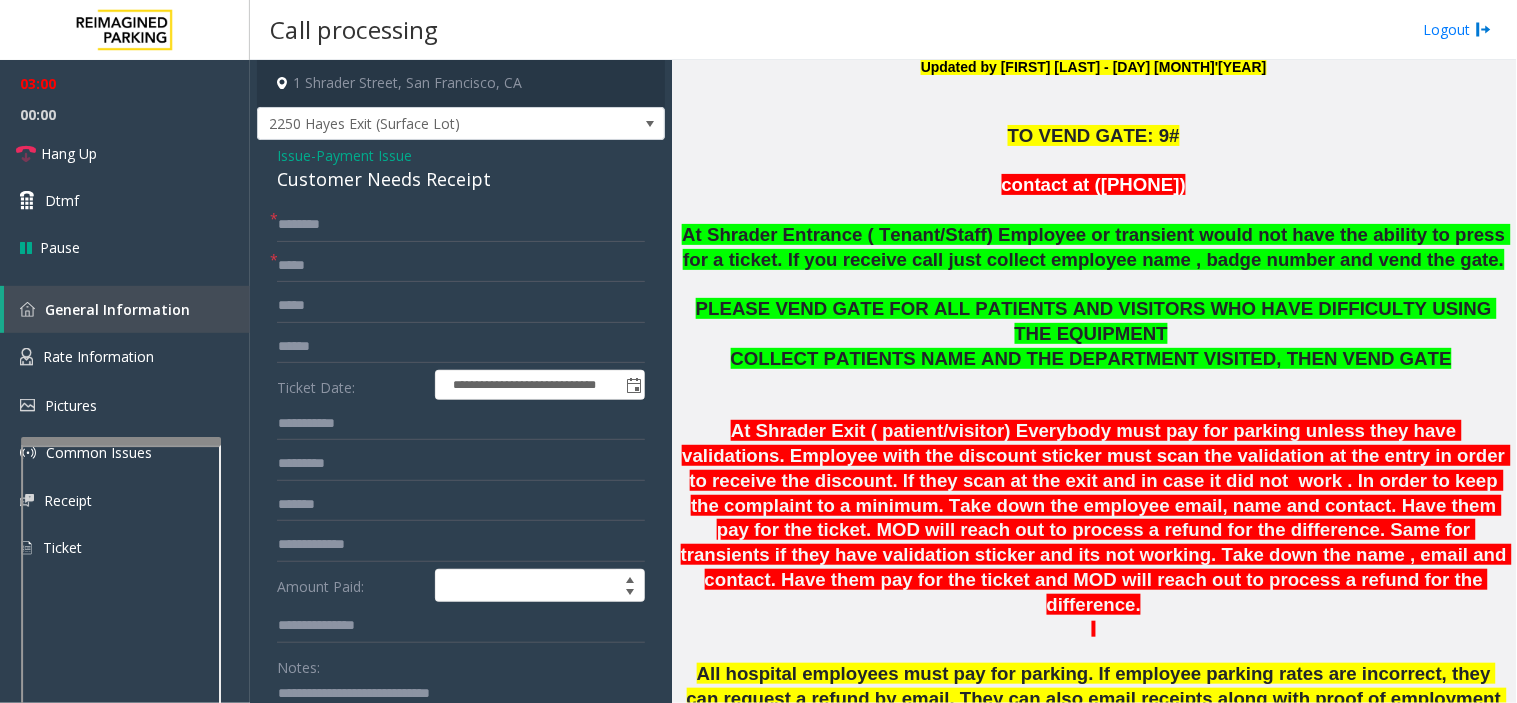 drag, startPoint x: 868, startPoint y: 601, endPoint x: 830, endPoint y: 614, distance: 40.16217 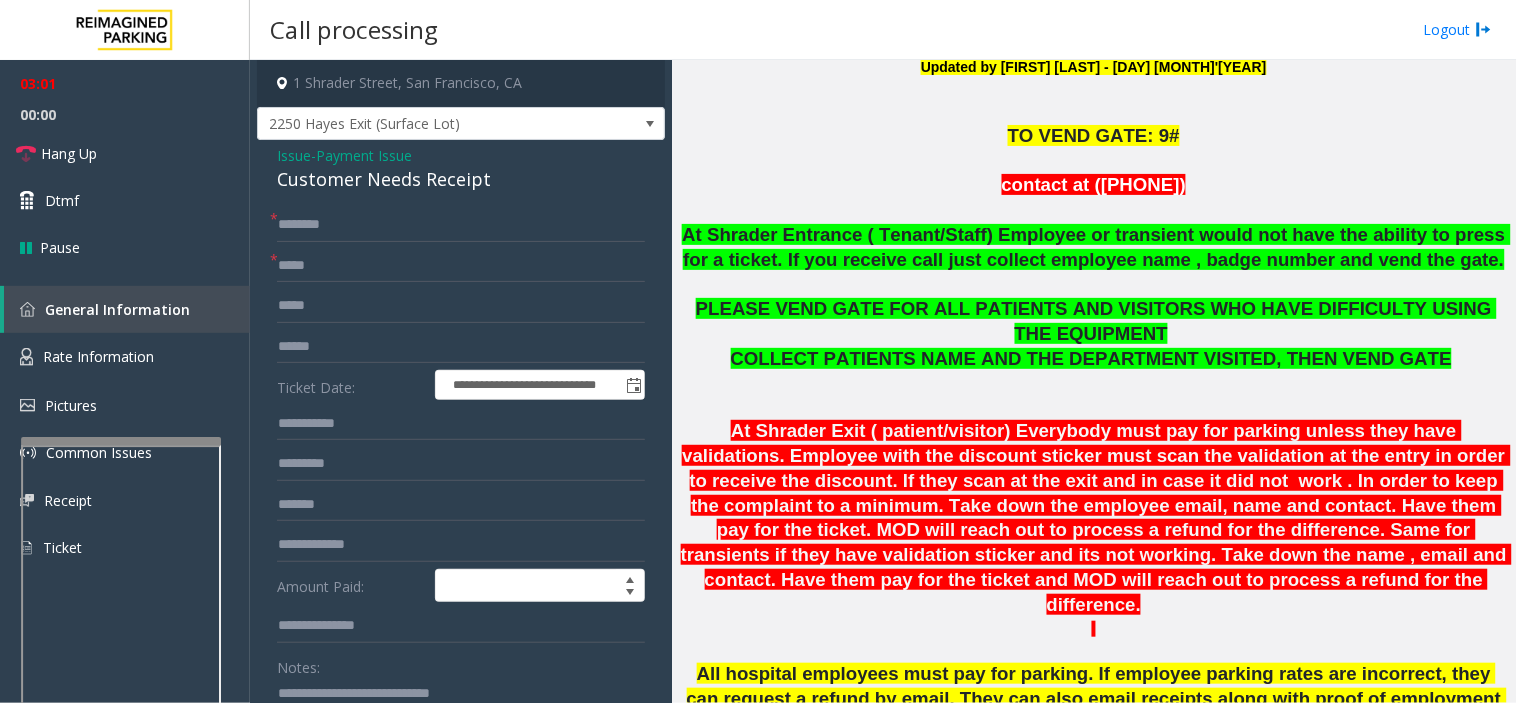 click on "All hospital employees must pay for parking. If employee parking rates are incorrect, they can request a refund by email. They can also email receipts along with proof of employment to" 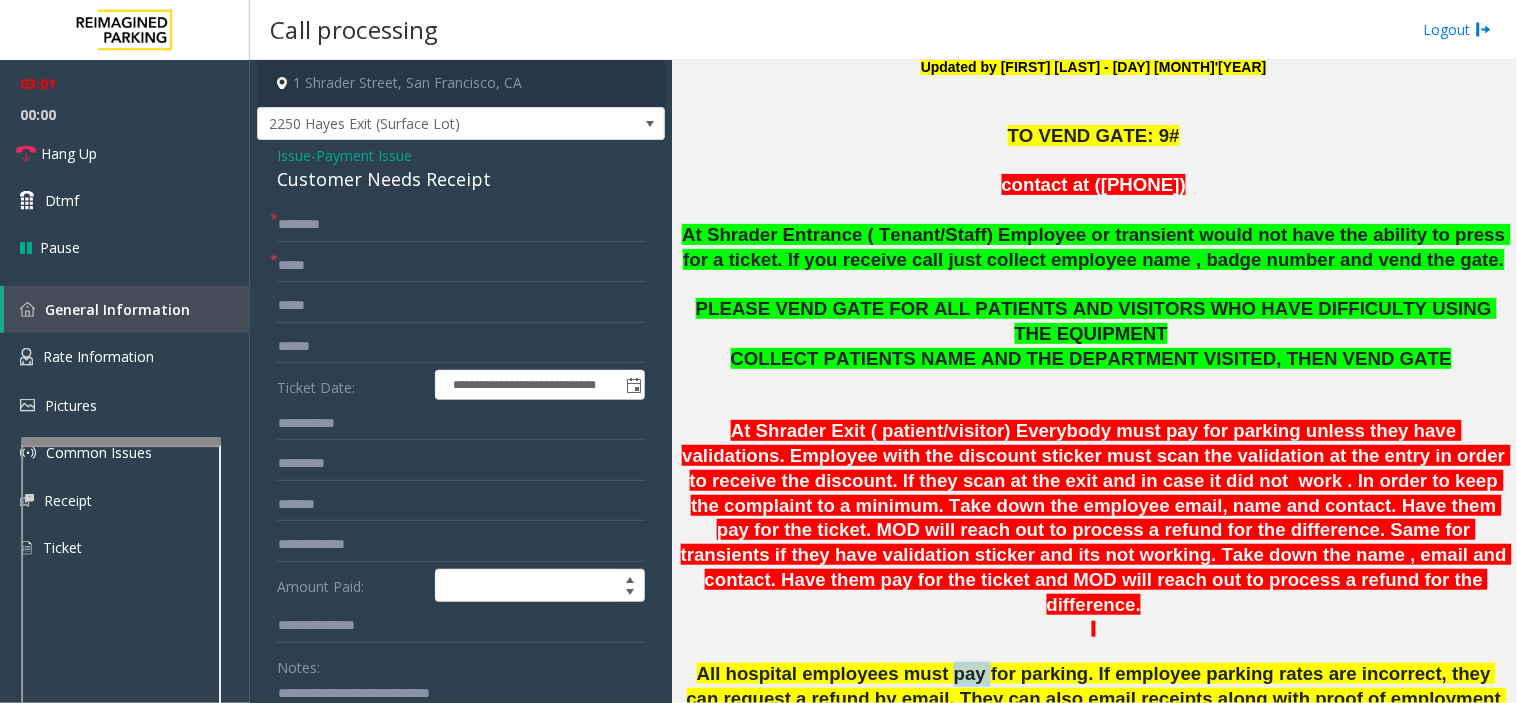 click on "All hospital employees must pay for parking. If employee parking rates are incorrect, they can request a refund by email. They can also email receipts along with proof of employment to" 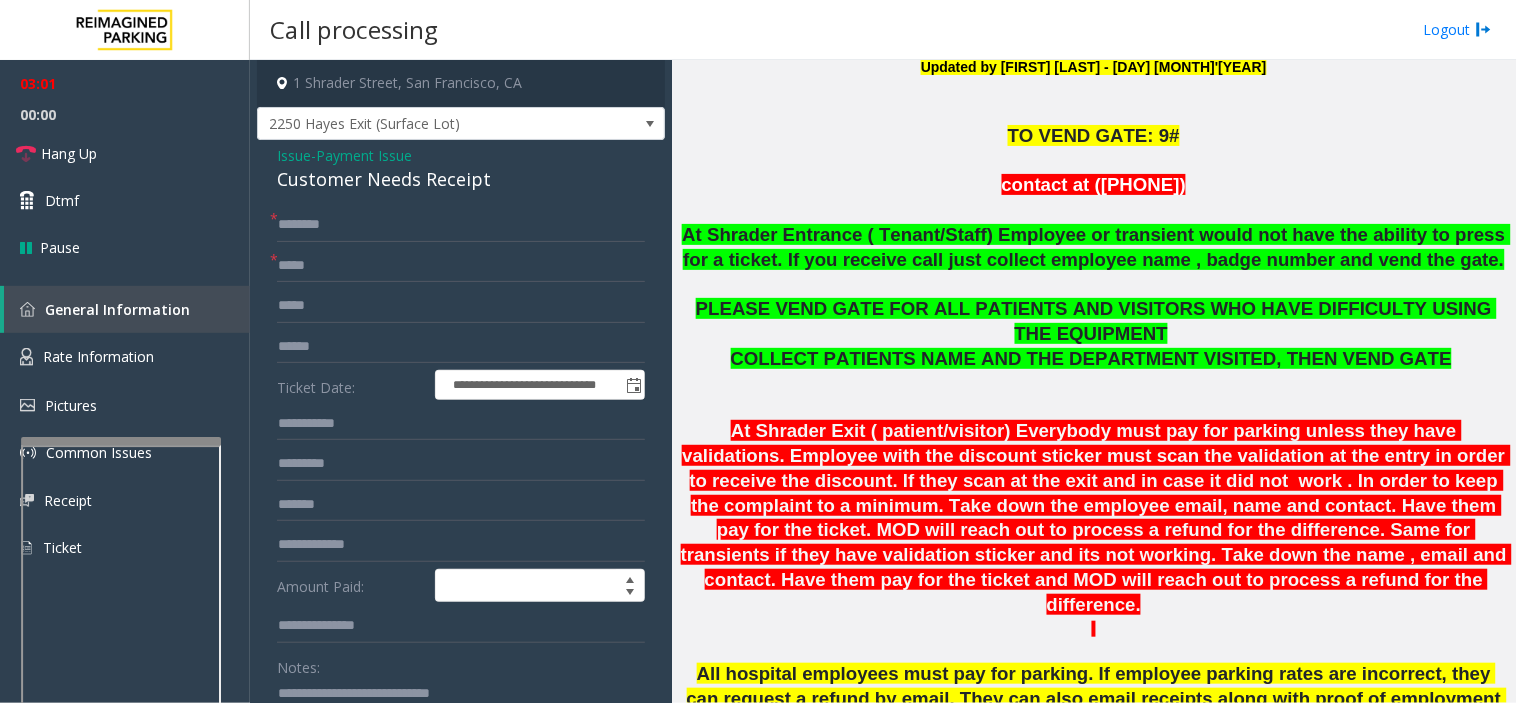click on "All hospital employees must pay for parking. If employee parking rates are incorrect, they can request a refund by email. They can also email receipts along with proof of employment to" 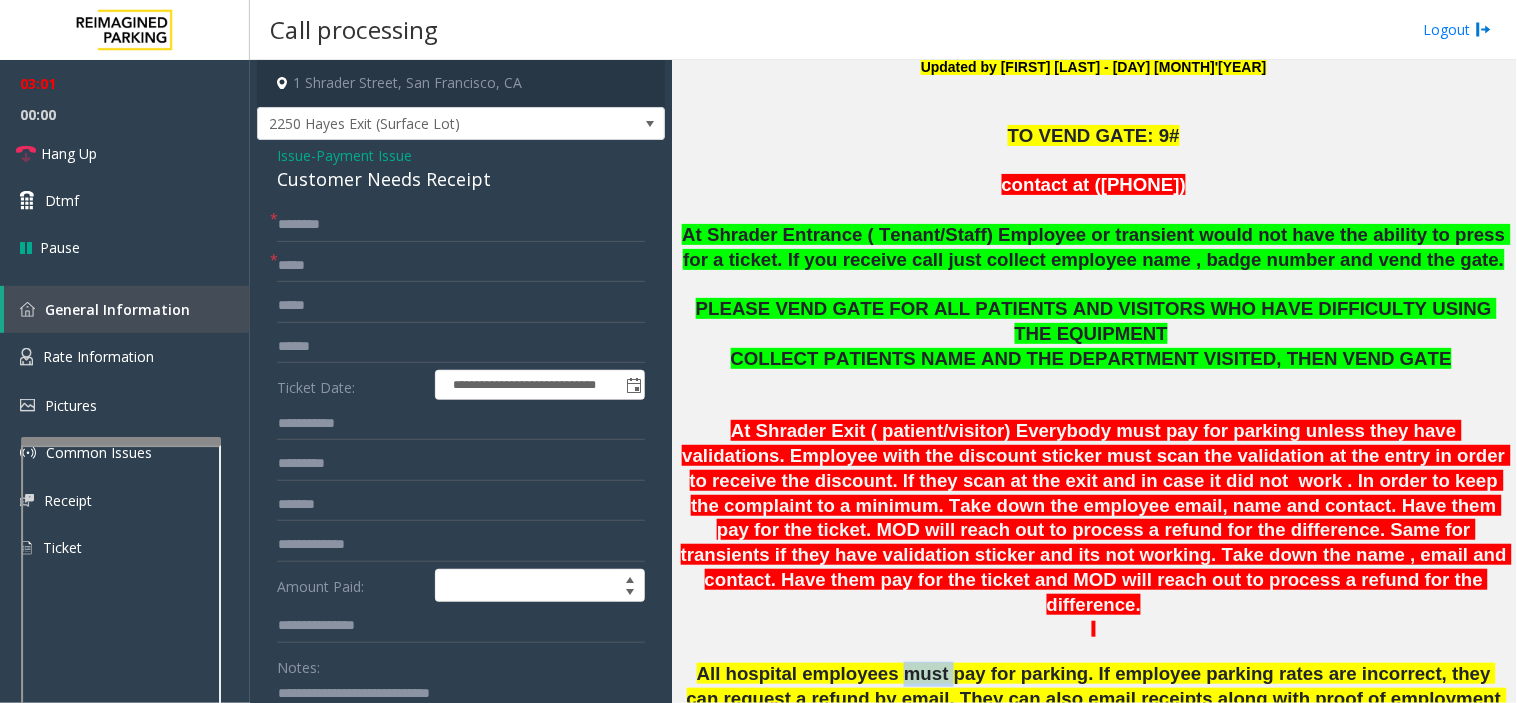 click on "All hospital employees must pay for parking. If employee parking rates are incorrect, they can request a refund by email. They can also email receipts along with proof of employment to" 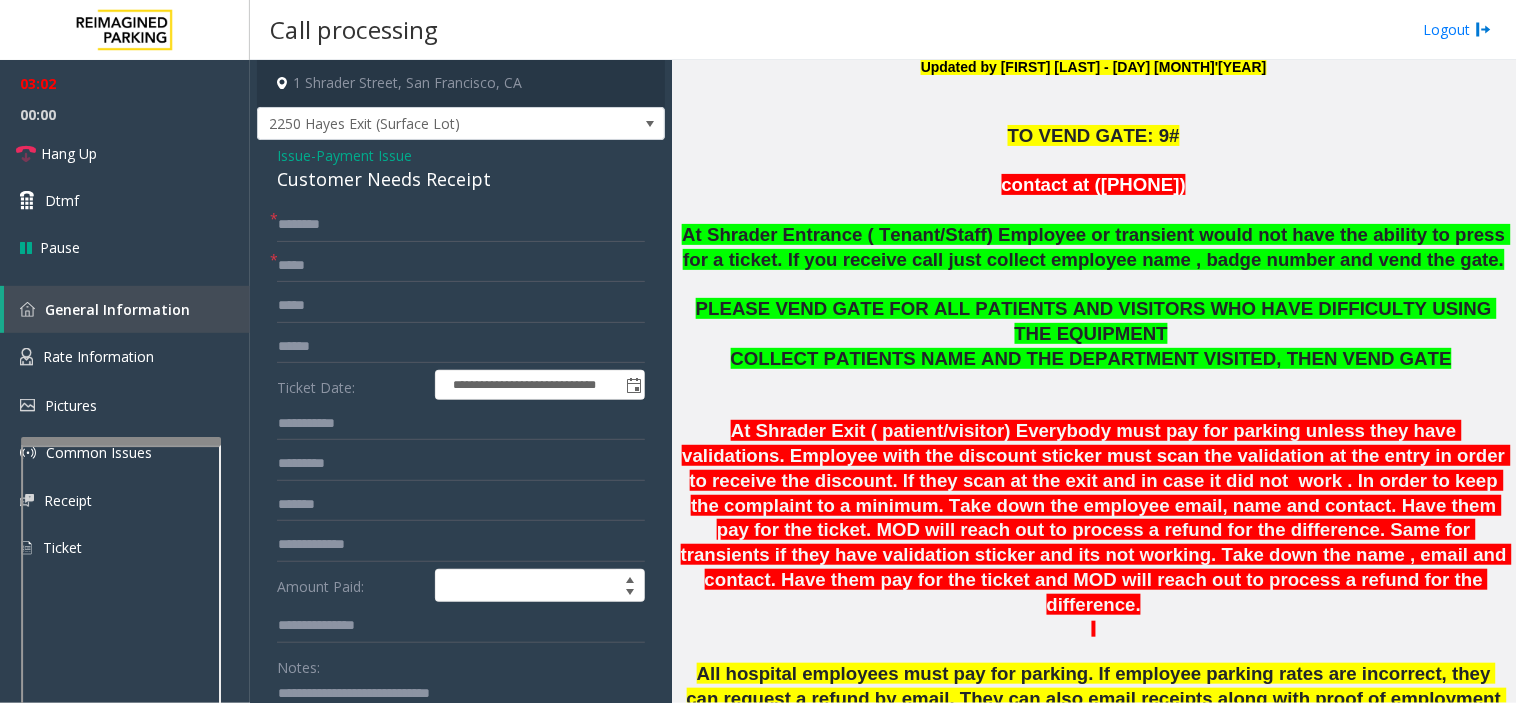 click 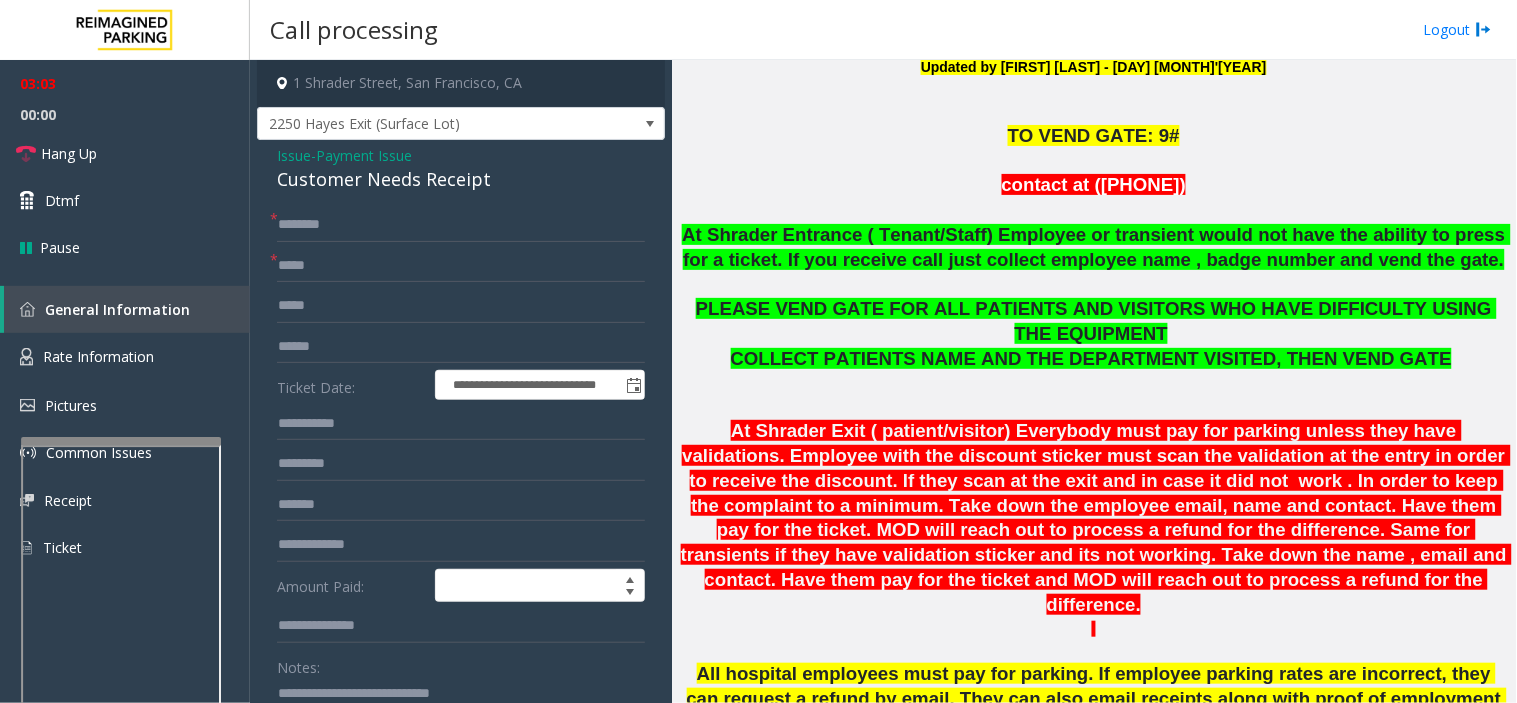 click on "At Shrader Exit ( patient/visitor) Everybody must pay for parking unless they have validations. Employee with the discount sticker must scan the validation at the entry in order to receive the discount. If they scan at the exit and in case it did not  work . In order to keep the complaint to a minimum. Take down the employee email, name and contact. Have them pay for the ticket. MOD will reach out to process a refund for the difference. Same for transients if they have validation sticker and its not working. Take down the name , email and contact. Have them pay for the ticket and MOD will reach out to process a refund for the difference." 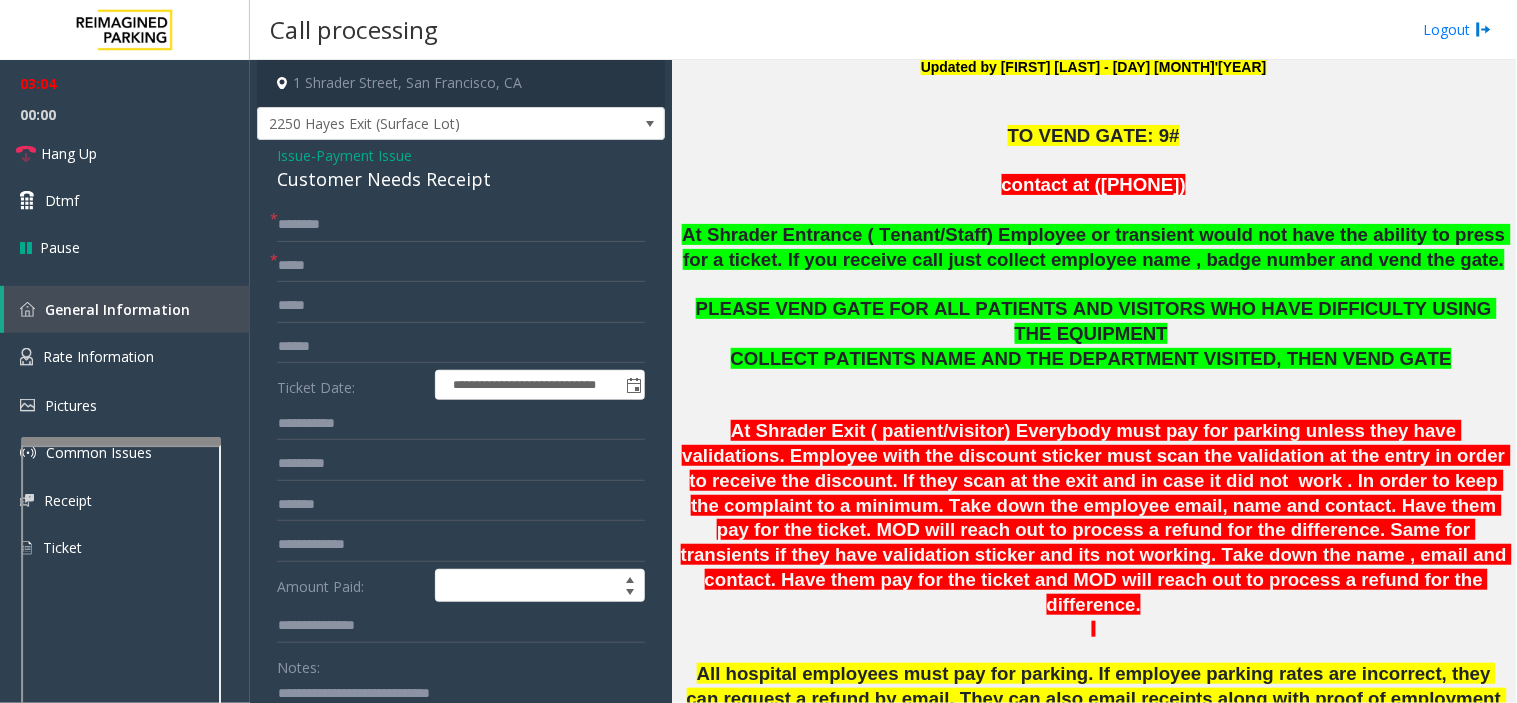 click on "At Shrader Exit ( patient/visitor) Everybody must pay for parking unless they have validations. Employee with the discount sticker must scan the validation at the entry in order to receive the discount. If they scan at the exit and in case it did not  work . In order to keep the complaint to a minimum. Take down the employee email, name and contact. Have them pay for the ticket. MOD will reach out to process a refund for the difference. Same for transients if they have validation sticker and its not working. Take down the name , email and contact. Have them pay for the ticket and MOD will reach out to process a refund for the difference." 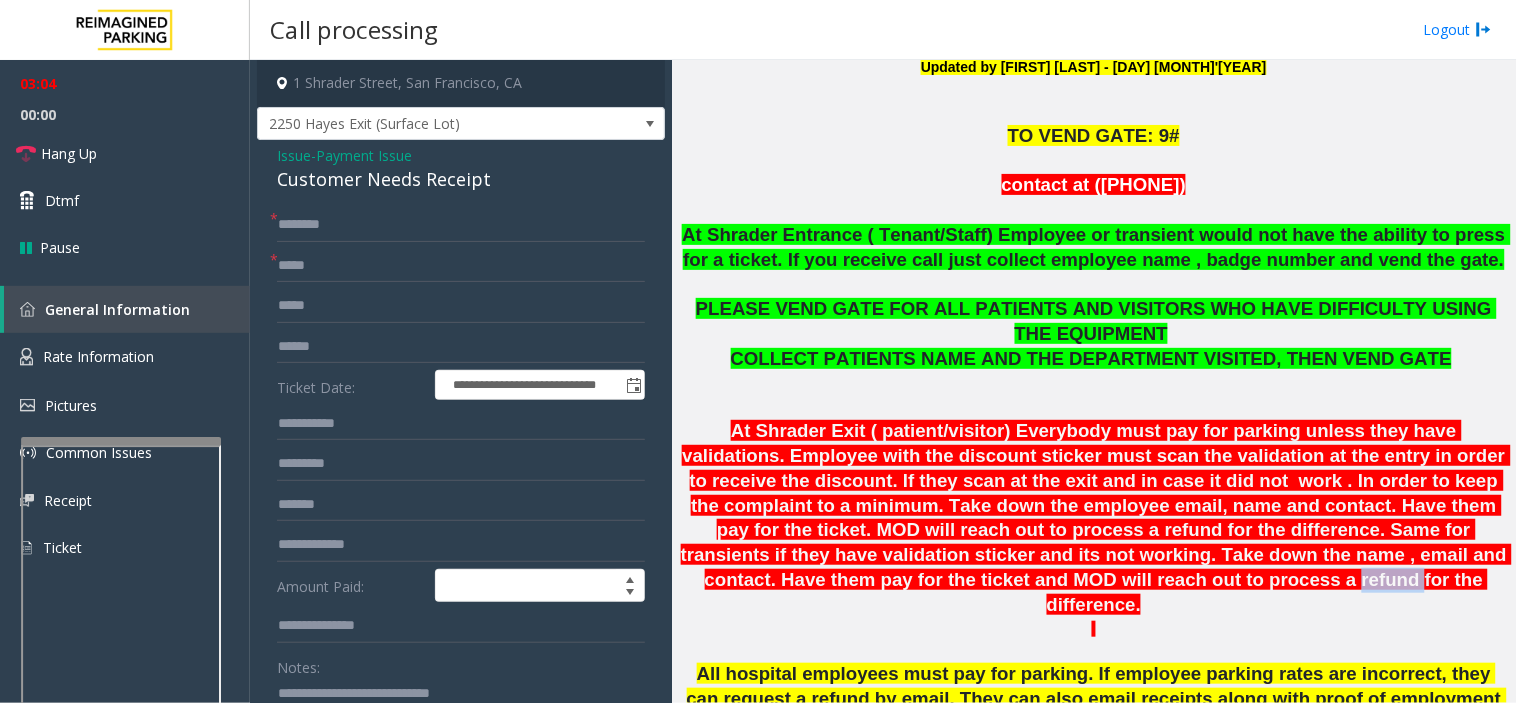 click on "At Shrader Exit ( patient/visitor) Everybody must pay for parking unless they have validations. Employee with the discount sticker must scan the validation at the entry in order to receive the discount. If they scan at the exit and in case it did not  work . In order to keep the complaint to a minimum. Take down the employee email, name and contact. Have them pay for the ticket. MOD will reach out to process a refund for the difference. Same for transients if they have validation sticker and its not working. Take down the name , email and contact. Have them pay for the ticket and MOD will reach out to process a refund for the difference." 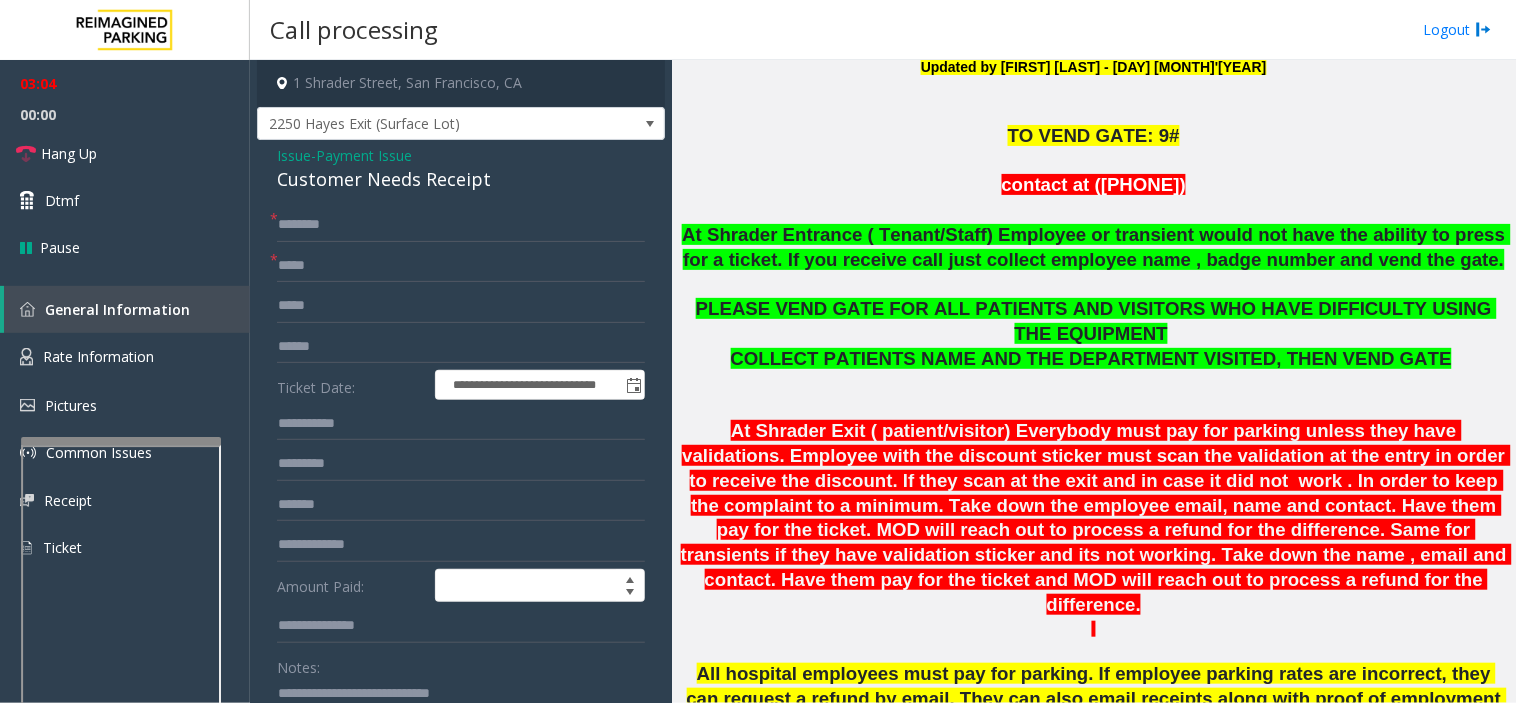 click on "At Shrader Exit ( patient/visitor) Everybody must pay for parking unless they have validations. Employee with the discount sticker must scan the validation at the entry in order to receive the discount. If they scan at the exit and in case it did not  work . In order to keep the complaint to a minimum. Take down the employee email, name and contact. Have them pay for the ticket. MOD will reach out to process a refund for the difference. Same for transients if they have validation sticker and its not working. Take down the name , email and contact. Have them pay for the ticket and MOD will reach out to process a refund for the difference." 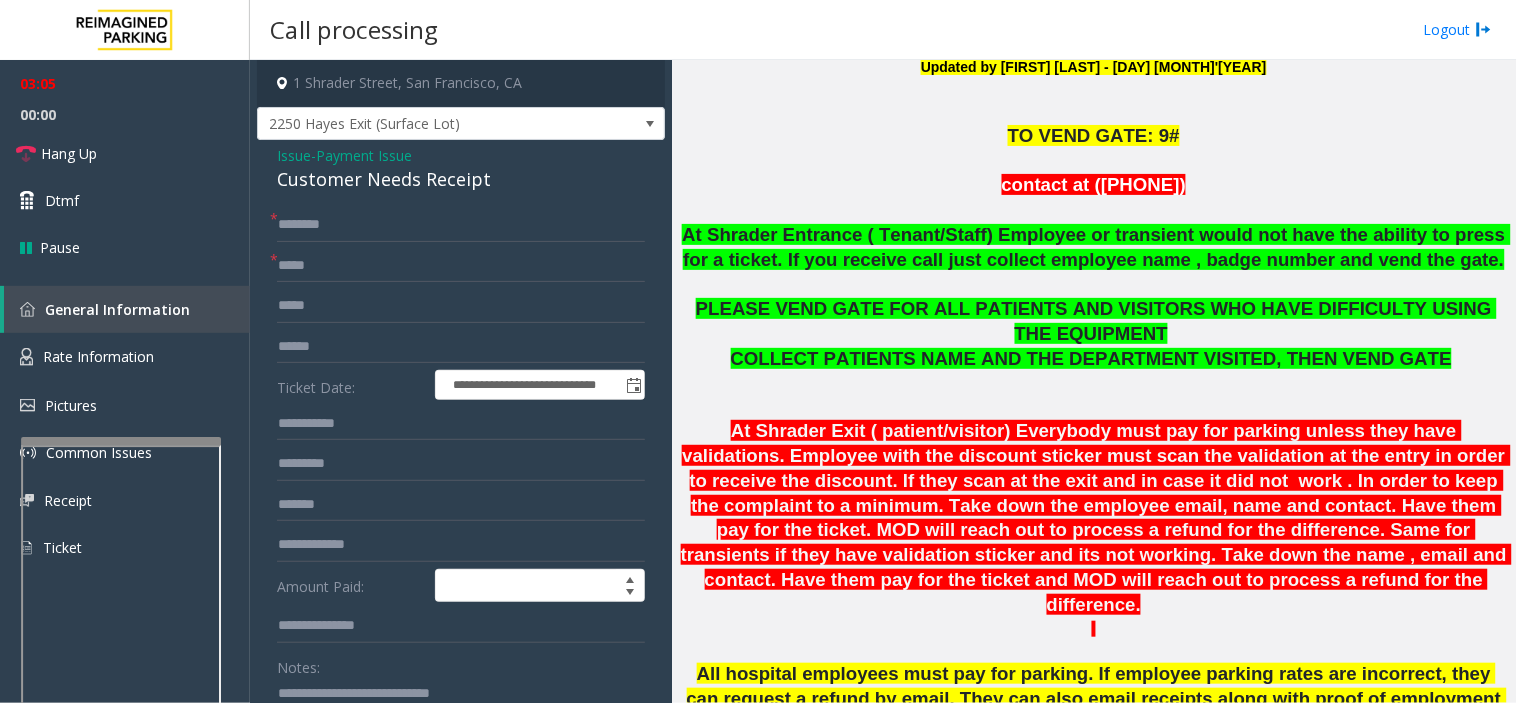 click on "At Shrader Exit ( patient/visitor) Everybody must pay for parking unless they have validations. Employee with the discount sticker must scan the validation at the entry in order to receive the discount. If they scan at the exit and in case it did not  work . In order to keep the complaint to a minimum. Take down the employee email, name and contact. Have them pay for the ticket. MOD will reach out to process a refund for the difference. Same for transients if they have validation sticker and its not working. Take down the name , email and contact. Have them pay for the ticket and MOD will reach out to process a refund for the difference." 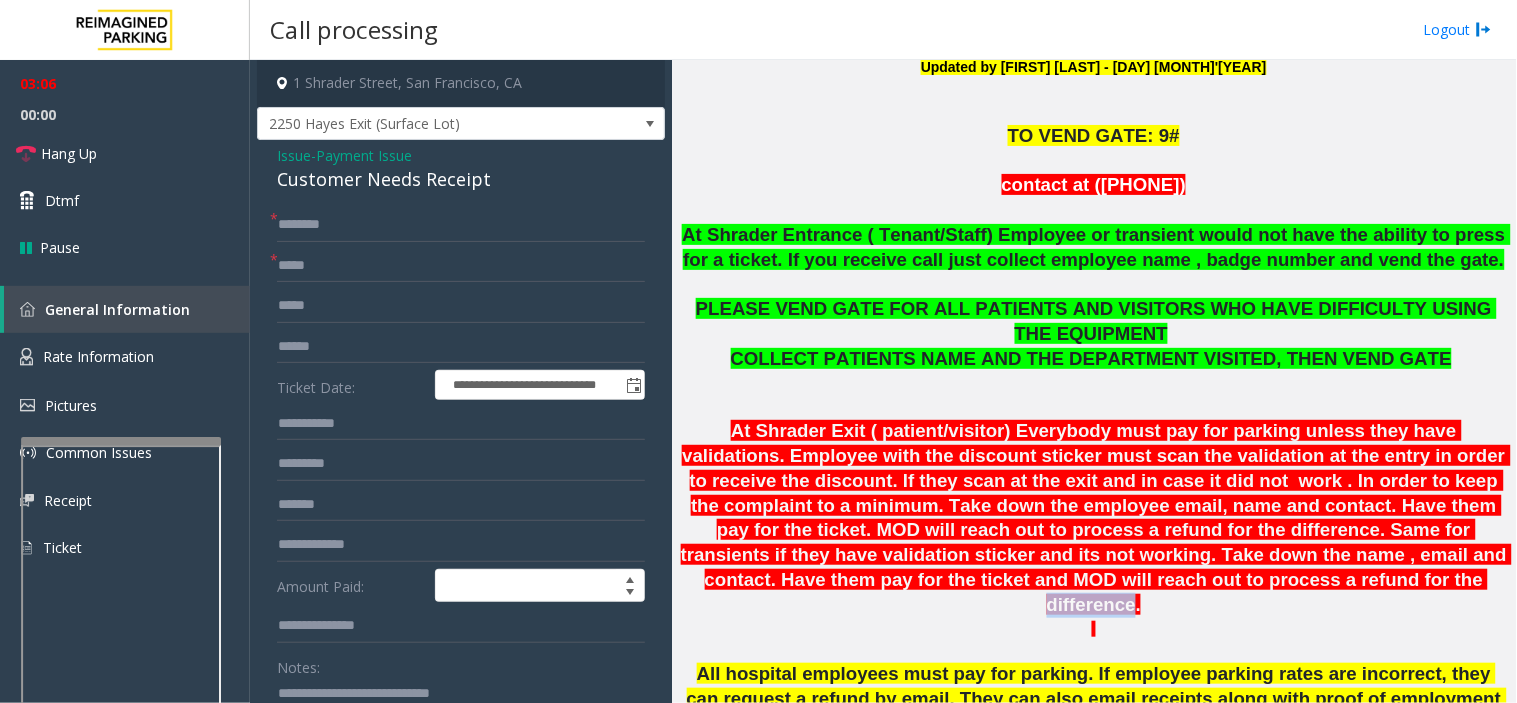 click on "At Shrader Exit ( patient/visitor) Everybody must pay for parking unless they have validations. Employee with the discount sticker must scan the validation at the entry in order to receive the discount. If they scan at the exit and in case it did not  work . In order to keep the complaint to a minimum. Take down the employee email, name and contact. Have them pay for the ticket. MOD will reach out to process a refund for the difference. Same for transients if they have validation sticker and its not working. Take down the name , email and contact. Have them pay for the ticket and MOD will reach out to process a refund for the difference." 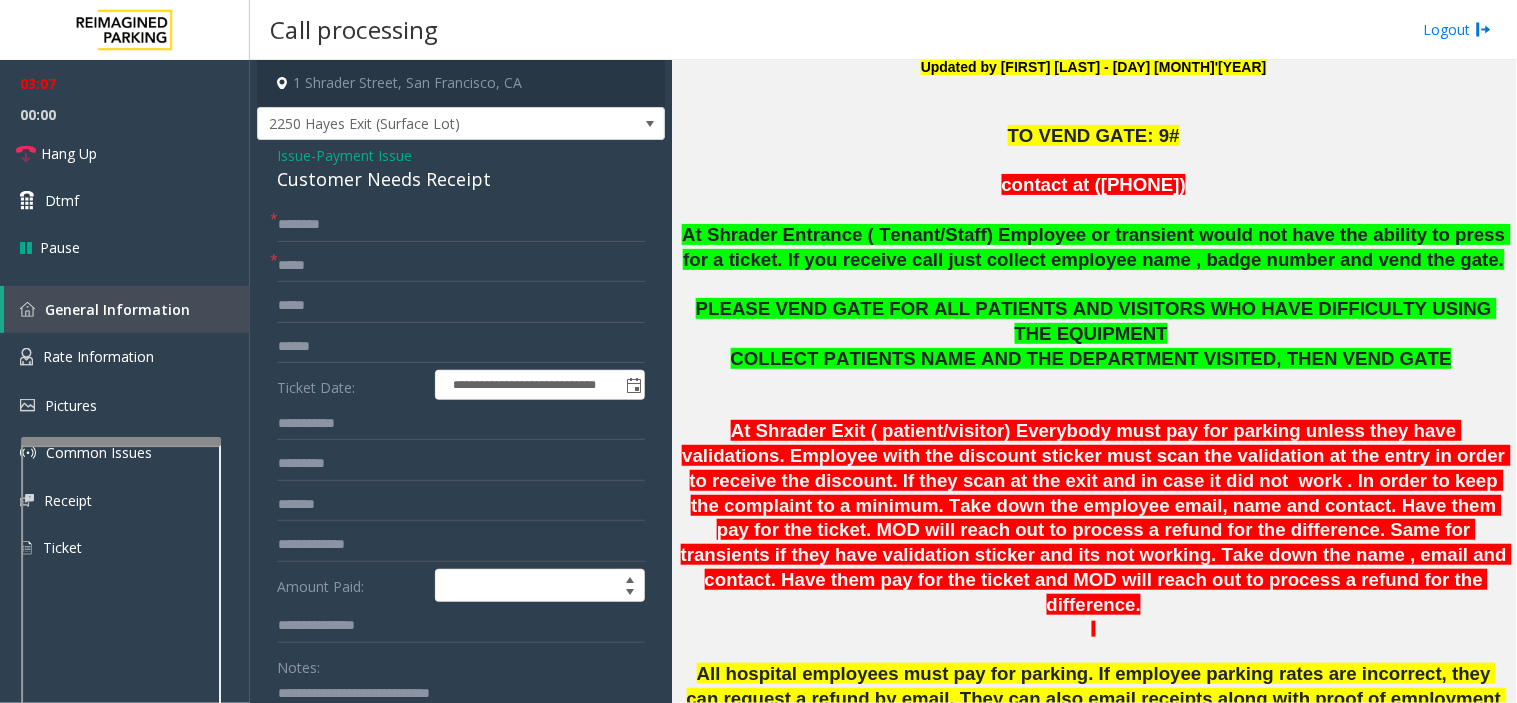 click on "At Shrader Exit ( patient/visitor) Everybody must pay for parking unless they have validations. Employee with the discount sticker must scan the validation at the entry in order to receive the discount. If they scan at the exit and in case it did not  work . In order to keep the complaint to a minimum. Take down the employee email, name and contact. Have them pay for the ticket. MOD will reach out to process a refund for the difference. Same for transients if they have validation sticker and its not working. Take down the name , email and contact. Have them pay for the ticket and MOD will reach out to process a refund for the difference." 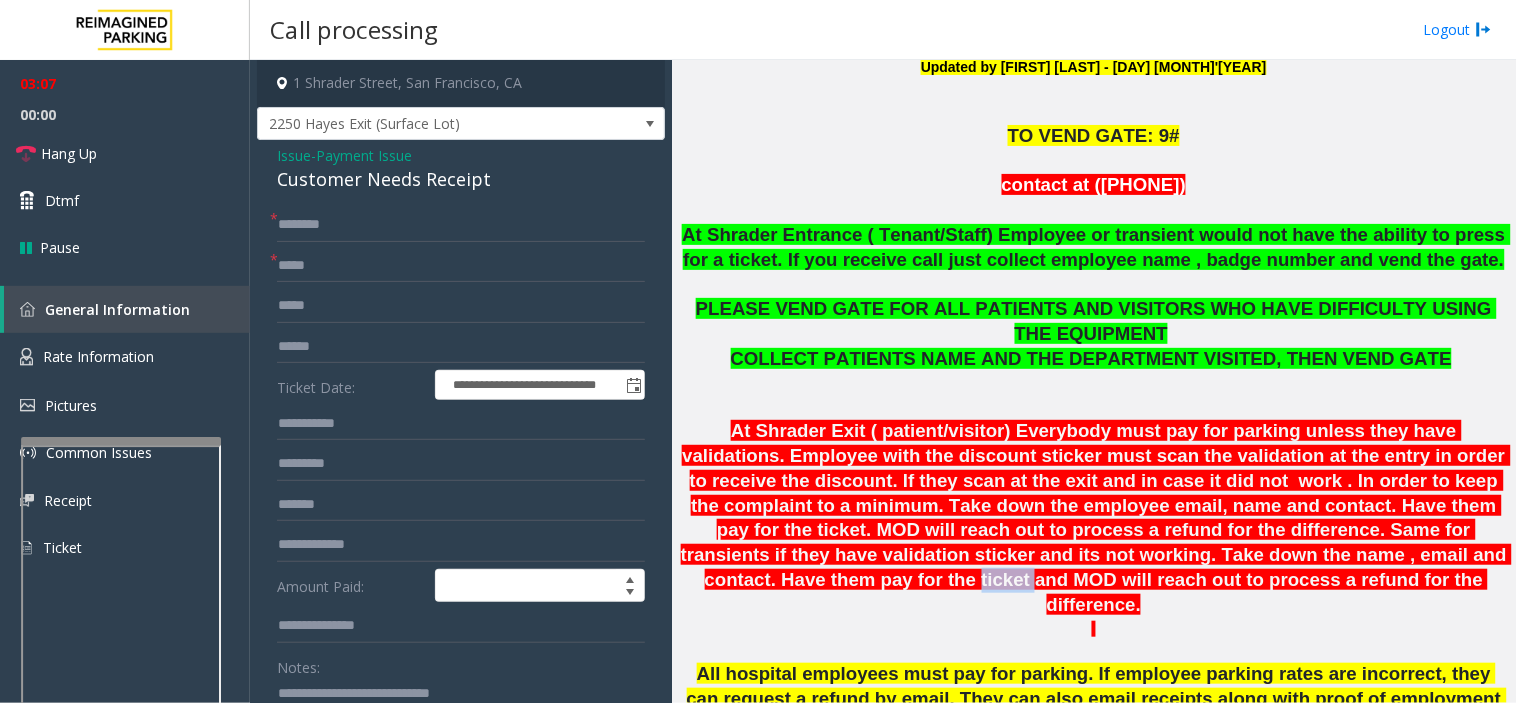 click on "At Shrader Exit ( patient/visitor) Everybody must pay for parking unless they have validations. Employee with the discount sticker must scan the validation at the entry in order to receive the discount. If they scan at the exit and in case it did not  work . In order to keep the complaint to a minimum. Take down the employee email, name and contact. Have them pay for the ticket. MOD will reach out to process a refund for the difference. Same for transients if they have validation sticker and its not working. Take down the name , email and contact. Have them pay for the ticket and MOD will reach out to process a refund for the difference." 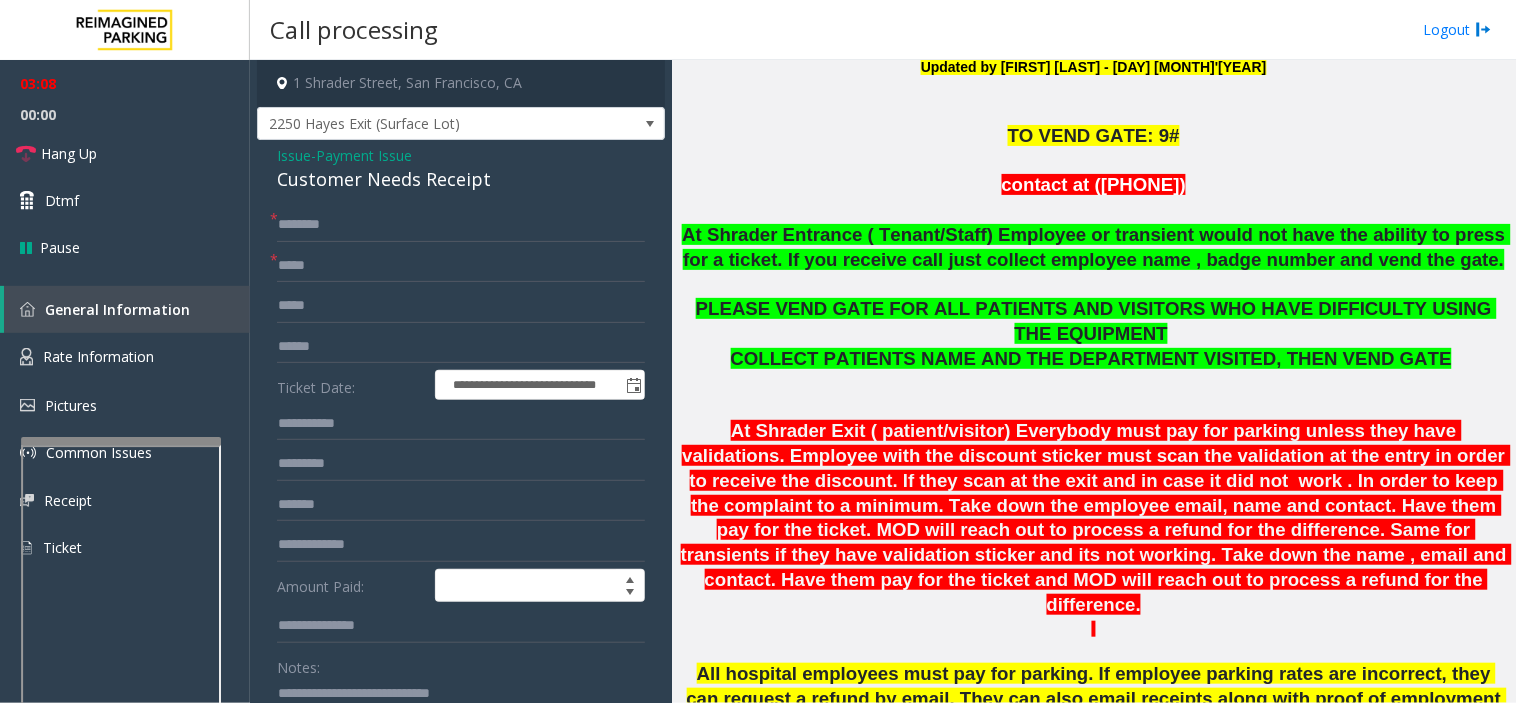 click on "At Shrader Exit ( patient/visitor) Everybody must pay for parking unless they have validations. Employee with the discount sticker must scan the validation at the entry in order to receive the discount. If they scan at the exit and in case it did not  work . In order to keep the complaint to a minimum. Take down the employee email, name and contact. Have them pay for the ticket. MOD will reach out to process a refund for the difference. Same for transients if they have validation sticker and its not working. Take down the name , email and contact. Have them pay for the ticket and MOD will reach out to process a refund for the difference." 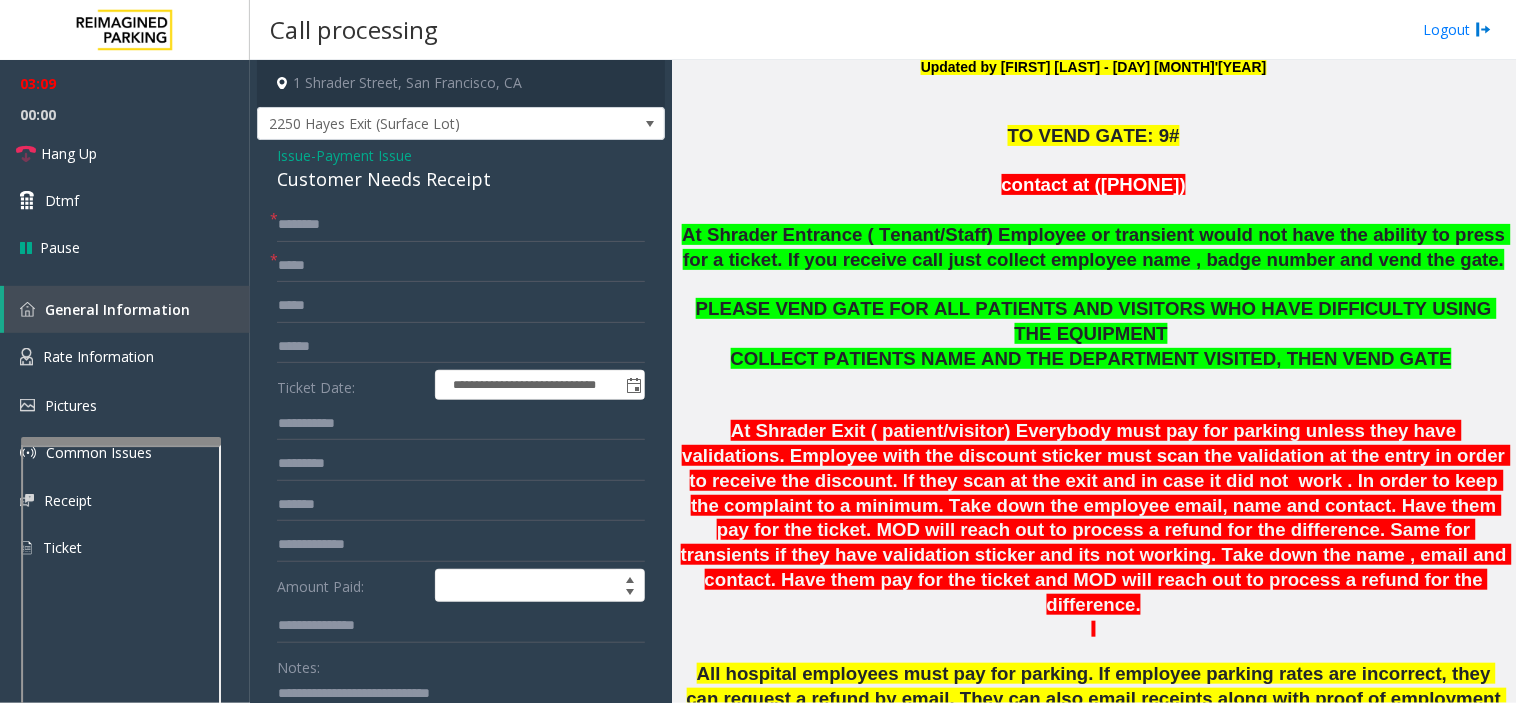 drag, startPoint x: 1013, startPoint y: 550, endPoint x: 968, endPoint y: 547, distance: 45.099888 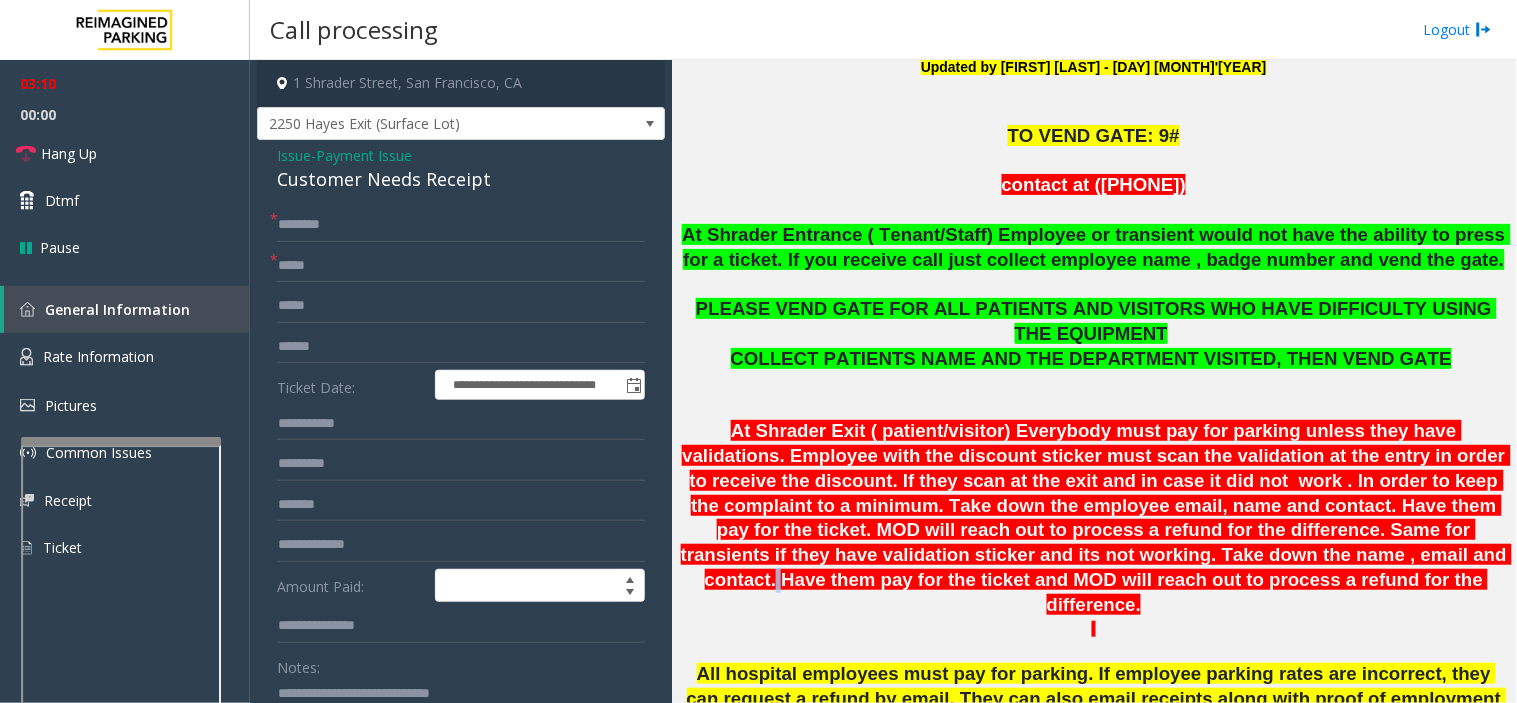 click on "At Shrader Exit ( patient/visitor) Everybody must pay for parking unless they have validations. Employee with the discount sticker must scan the validation at the entry in order to receive the discount. If they scan at the exit and in case it did not  work . In order to keep the complaint to a minimum. Take down the employee email, name and contact. Have them pay for the ticket. MOD will reach out to process a refund for the difference. Same for transients if they have validation sticker and its not working. Take down the name , email and contact. Have them pay for the ticket and MOD will reach out to process a refund for the difference." 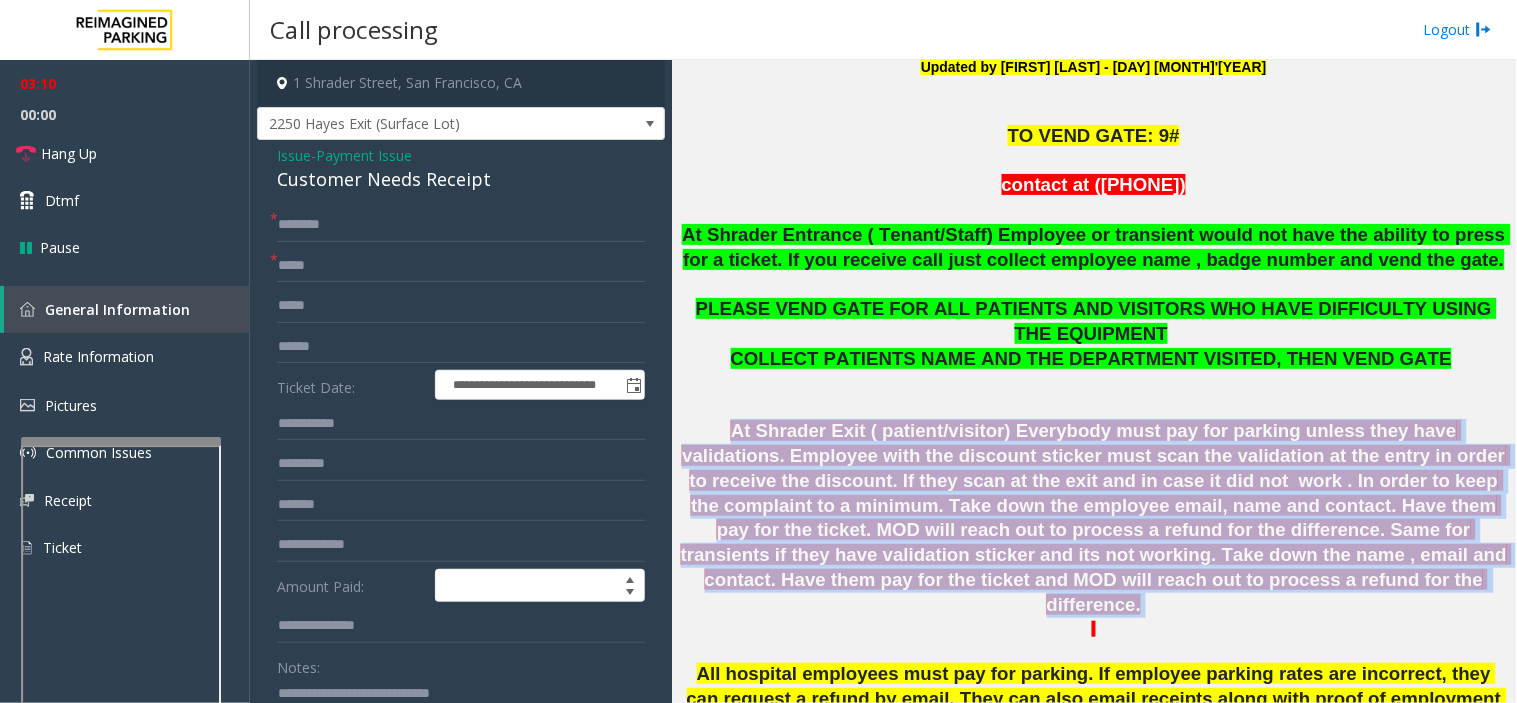 click on "At Shrader Exit ( patient/visitor) Everybody must pay for parking unless they have validations. Employee with the discount sticker must scan the validation at the entry in order to receive the discount. If they scan at the exit and in case it did not  work . In order to keep the complaint to a minimum. Take down the employee email, name and contact. Have them pay for the ticket. MOD will reach out to process a refund for the difference. Same for transients if they have validation sticker and its not working. Take down the name , email and contact. Have them pay for the ticket and MOD will reach out to process a refund for the difference." 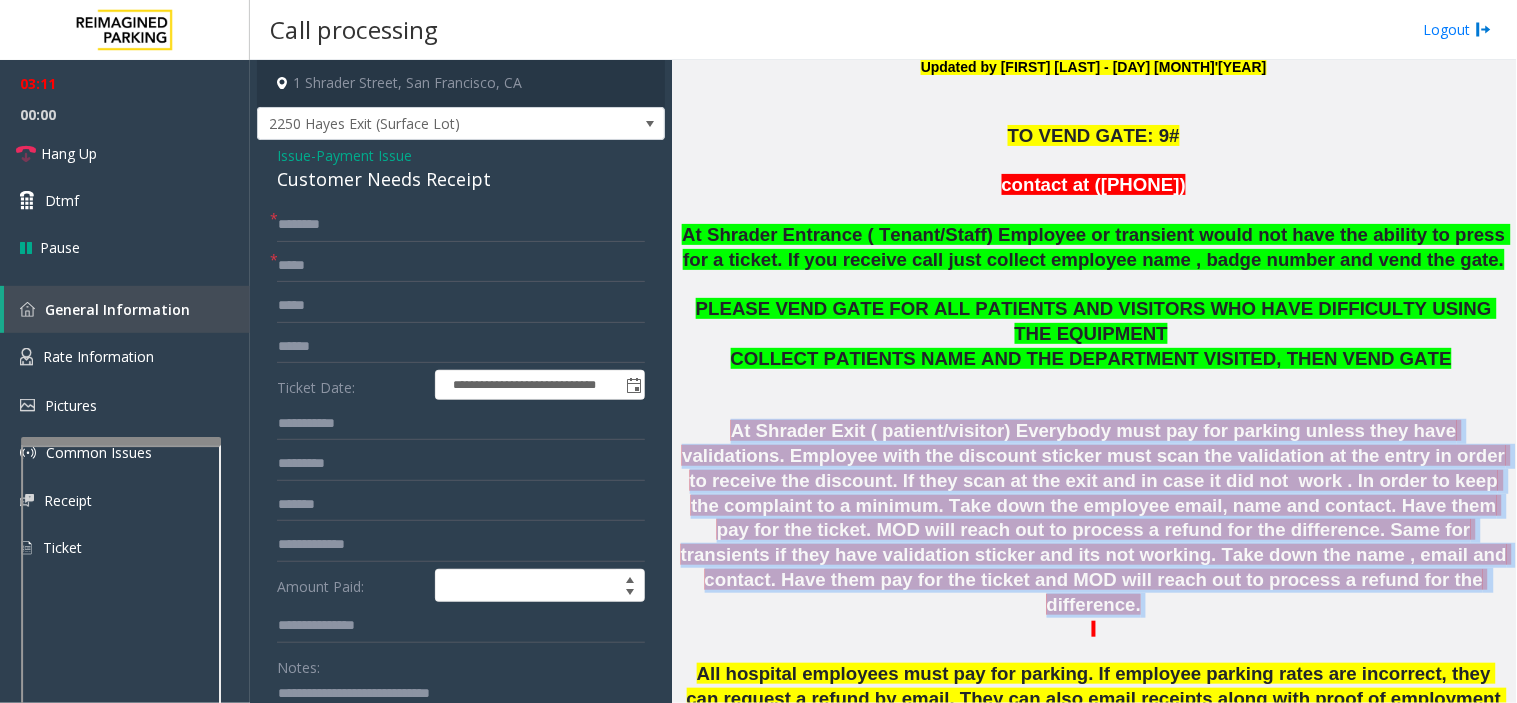 click on "At Shrader Exit ( patient/visitor) Everybody must pay for parking unless they have validations. Employee with the discount sticker must scan the validation at the entry in order to receive the discount. If they scan at the exit and in case it did not  work . In order to keep the complaint to a minimum. Take down the employee email, name and contact. Have them pay for the ticket. MOD will reach out to process a refund for the difference. Same for transients if they have validation sticker and its not working. Take down the name , email and contact. Have them pay for the ticket and MOD will reach out to process a refund for the difference." 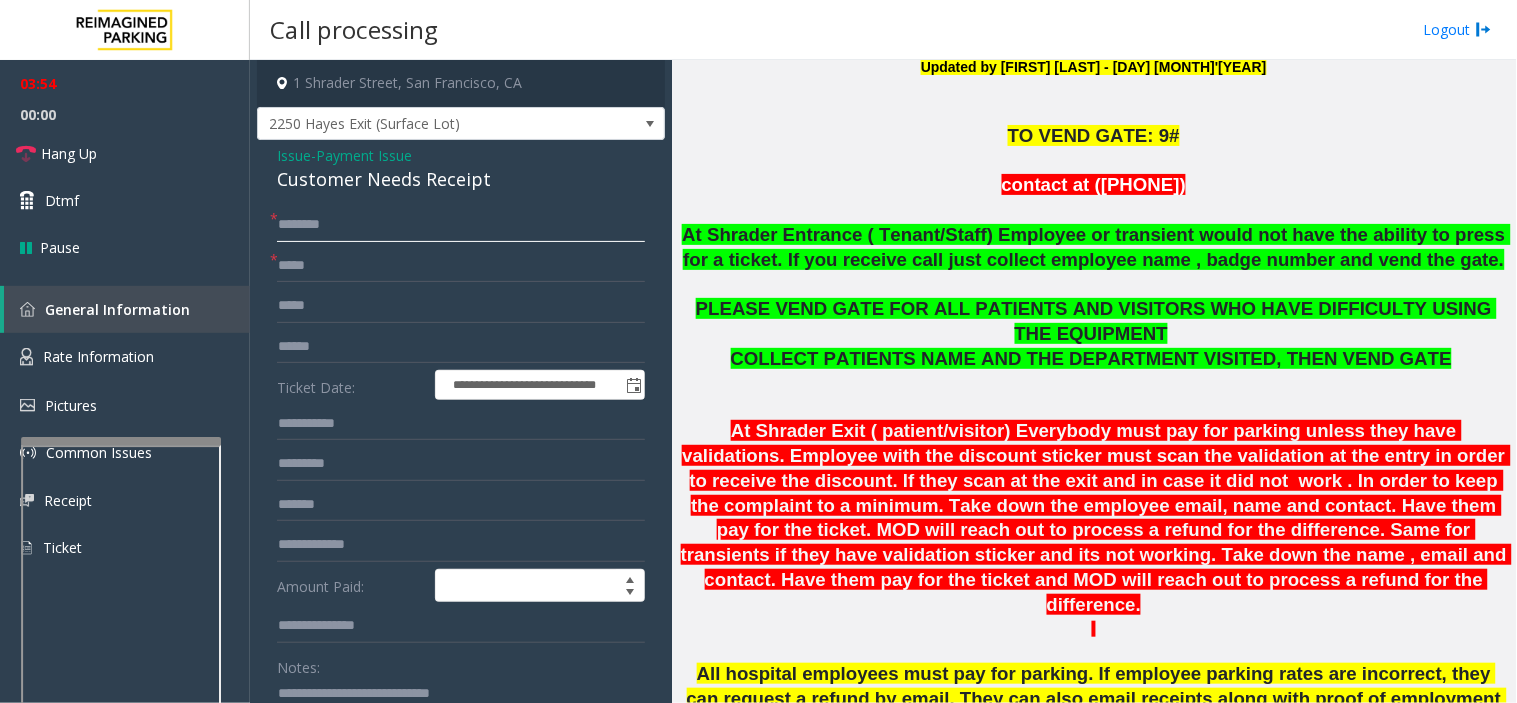 click 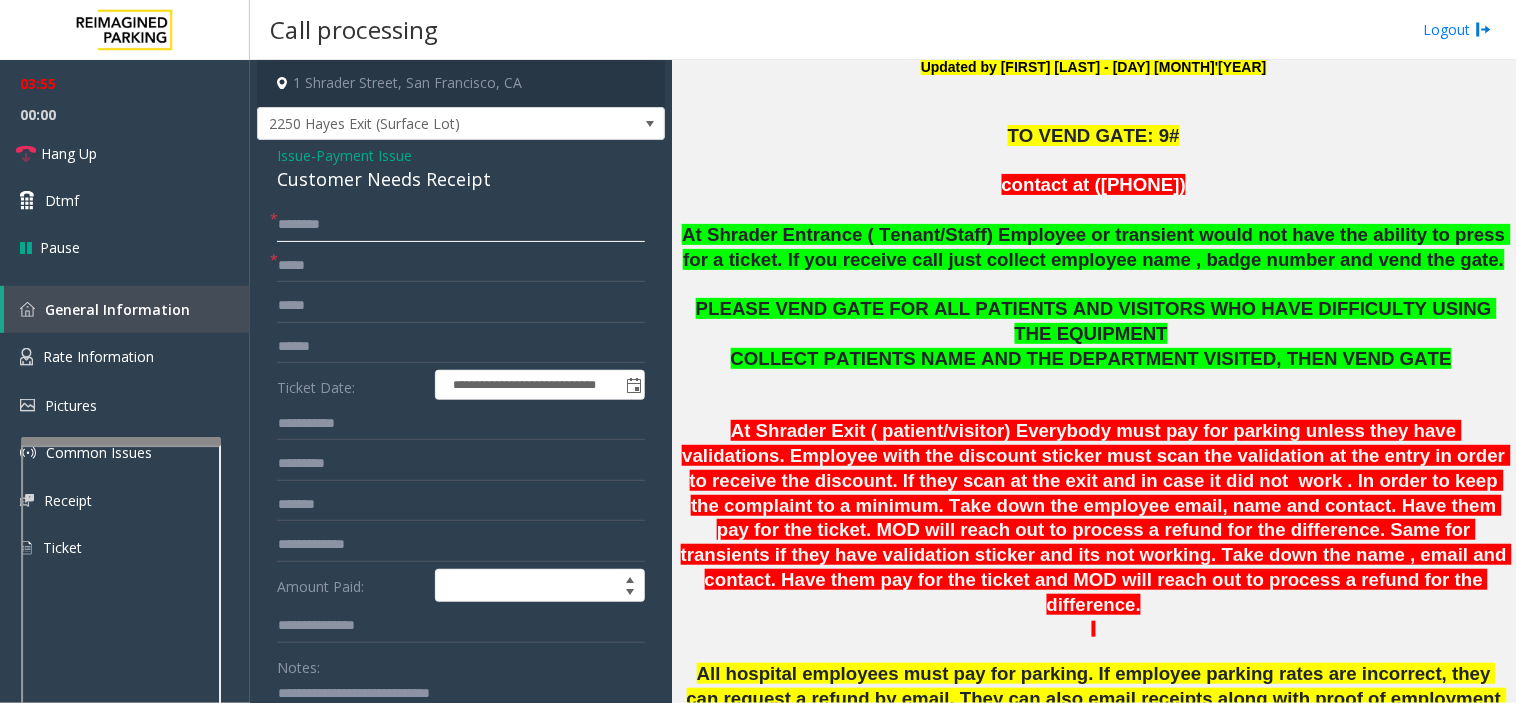 drag, startPoint x: 444, startPoint y: 221, endPoint x: 386, endPoint y: 216, distance: 58.21512 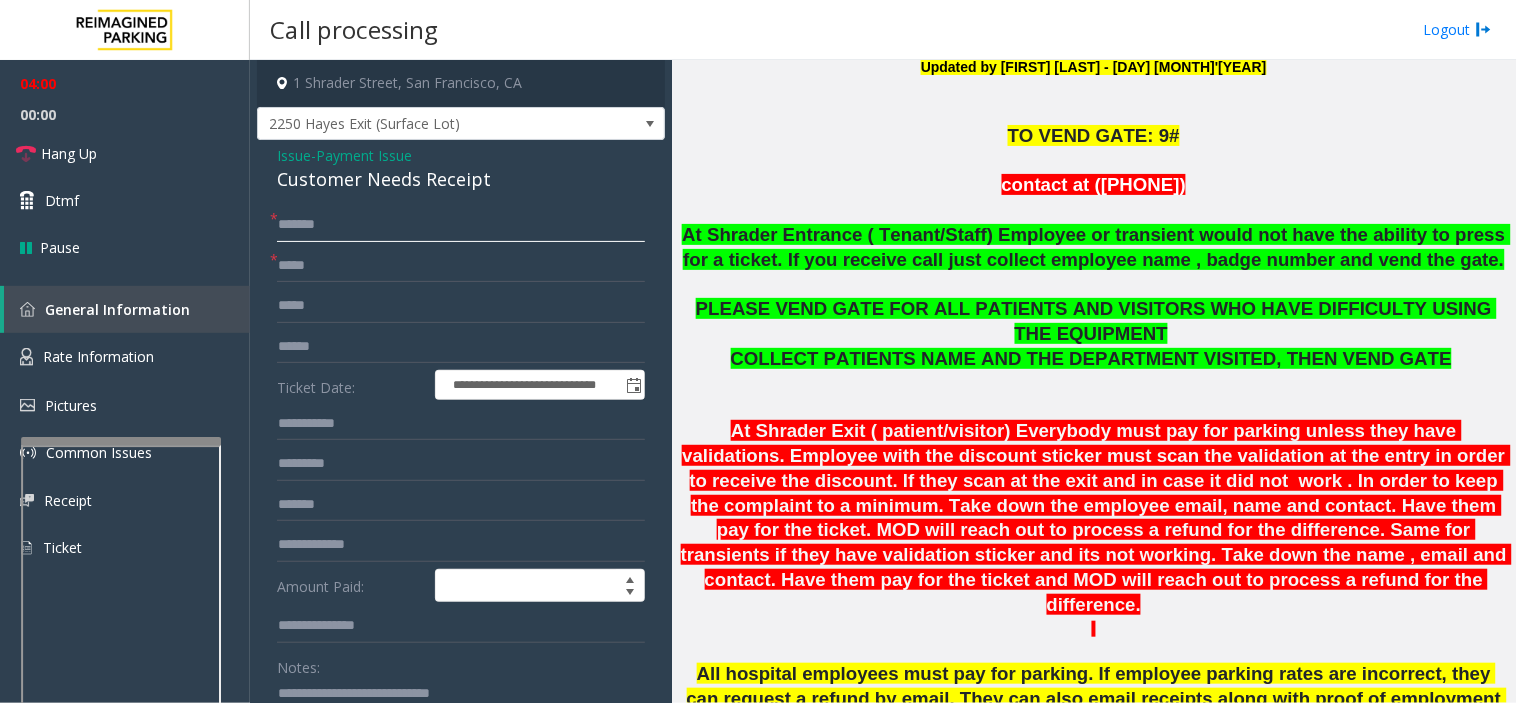type on "********" 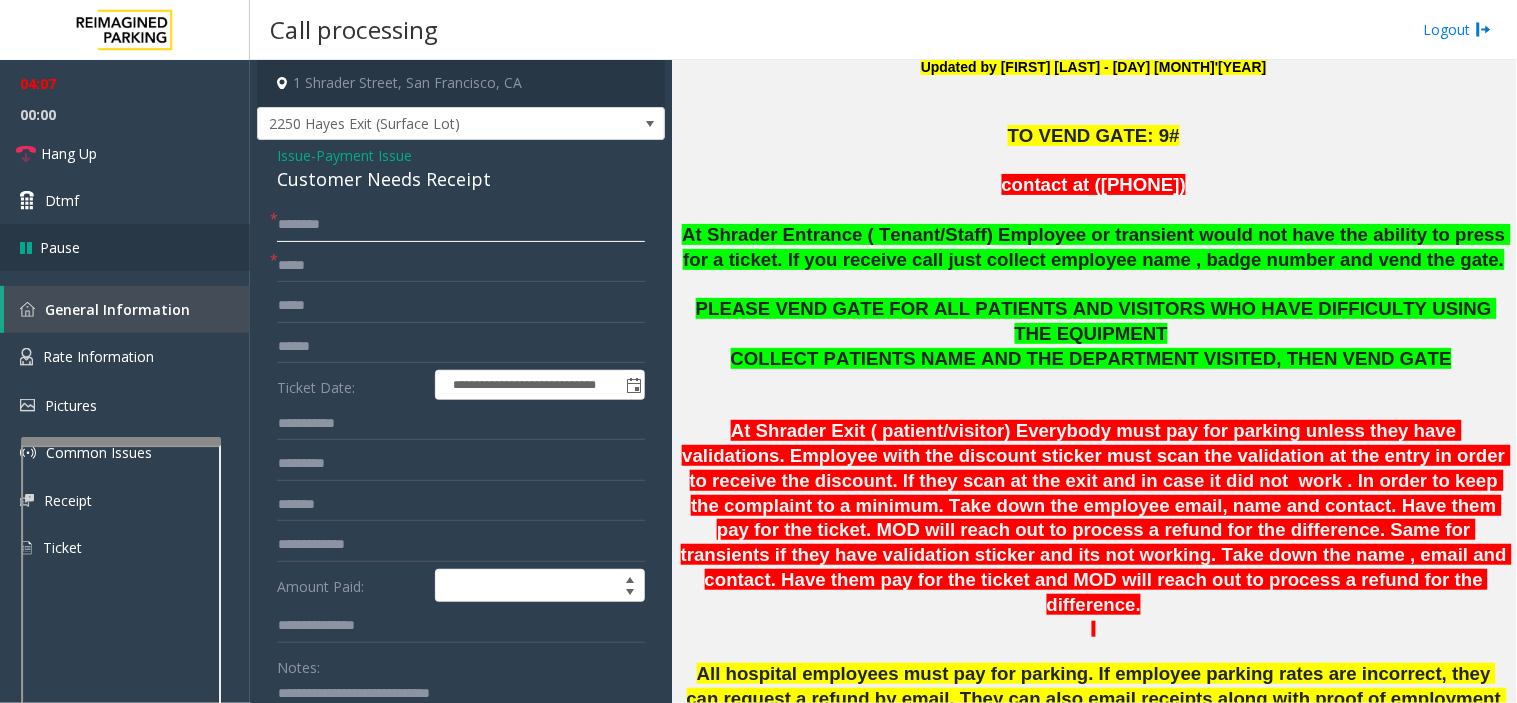 drag, startPoint x: 371, startPoint y: 223, endPoint x: 247, endPoint y: 232, distance: 124.32619 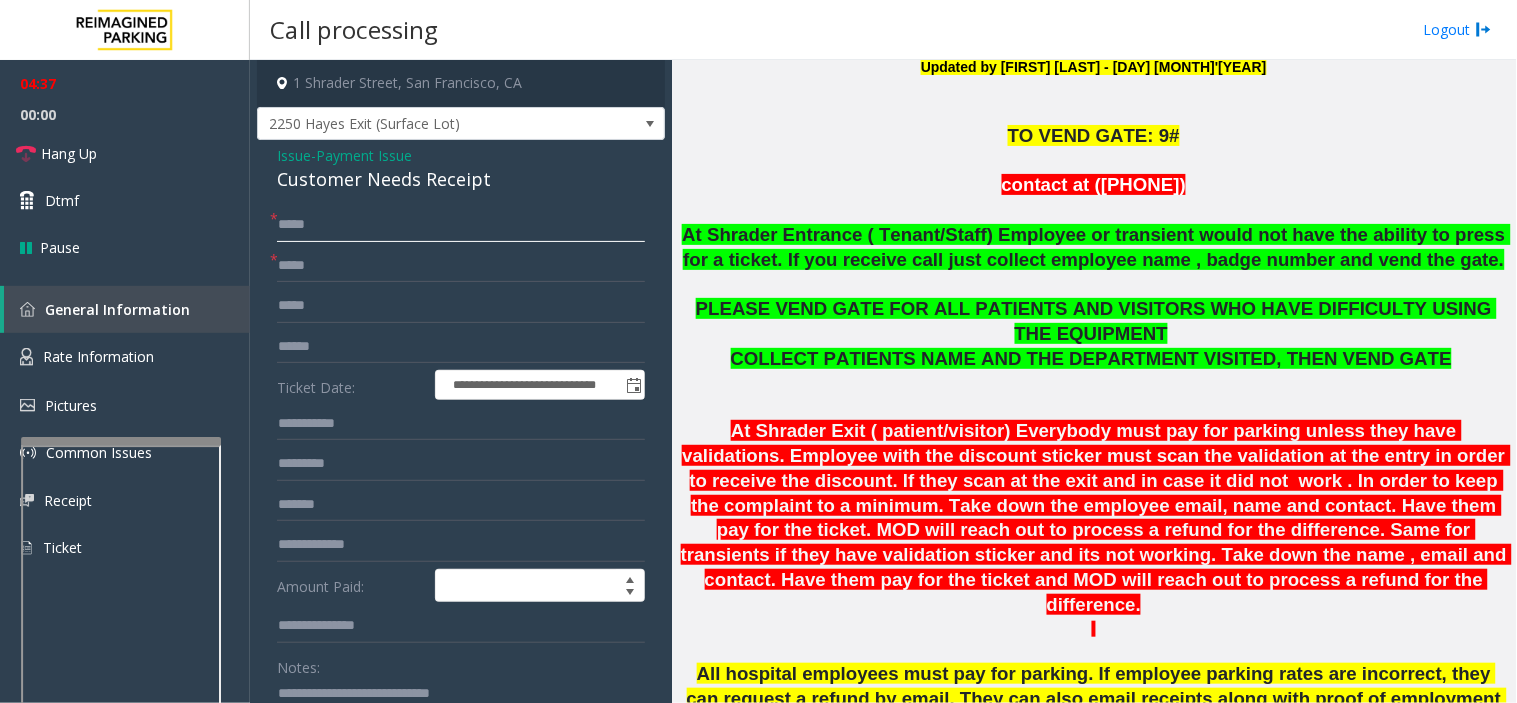 type on "*****" 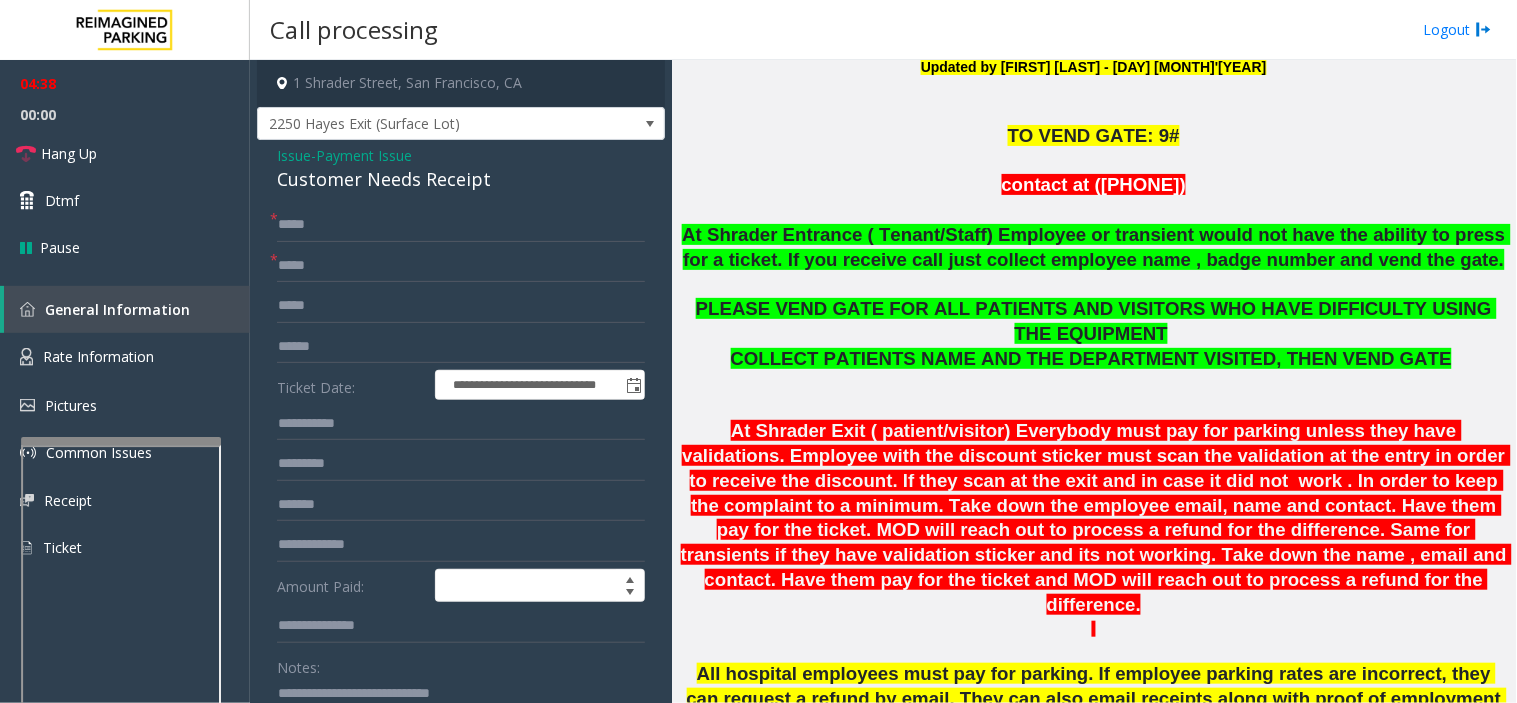 click on "At Shrader Exit ( patient/visitor) Everybody must pay for parking unless they have validations. Employee with the discount sticker must scan the validation at the entry in order to receive the discount. If they scan at the exit and in case it did not  work . In order to keep the complaint to a minimum. Take down the employee email, name and contact. Have them pay for the ticket. MOD will reach out to process a refund for the difference. Same for transients if they have validation sticker and its not working. Take down the name , email and contact. Have them pay for the ticket and MOD will reach out to process a refund for the difference." 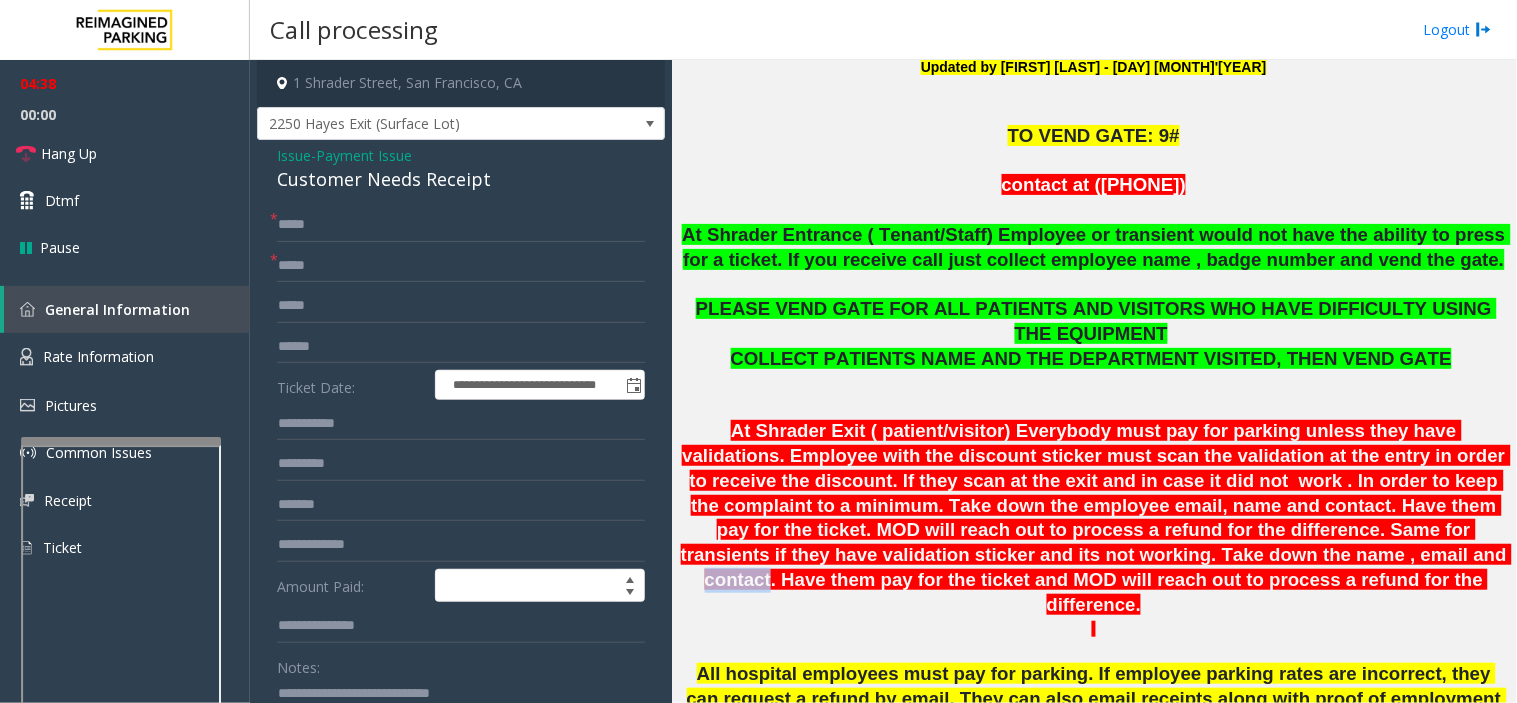click on "At Shrader Exit ( patient/visitor) Everybody must pay for parking unless they have validations. Employee with the discount sticker must scan the validation at the entry in order to receive the discount. If they scan at the exit and in case it did not  work . In order to keep the complaint to a minimum. Take down the employee email, name and contact. Have them pay for the ticket. MOD will reach out to process a refund for the difference. Same for transients if they have validation sticker and its not working. Take down the name , email and contact. Have them pay for the ticket and MOD will reach out to process a refund for the difference." 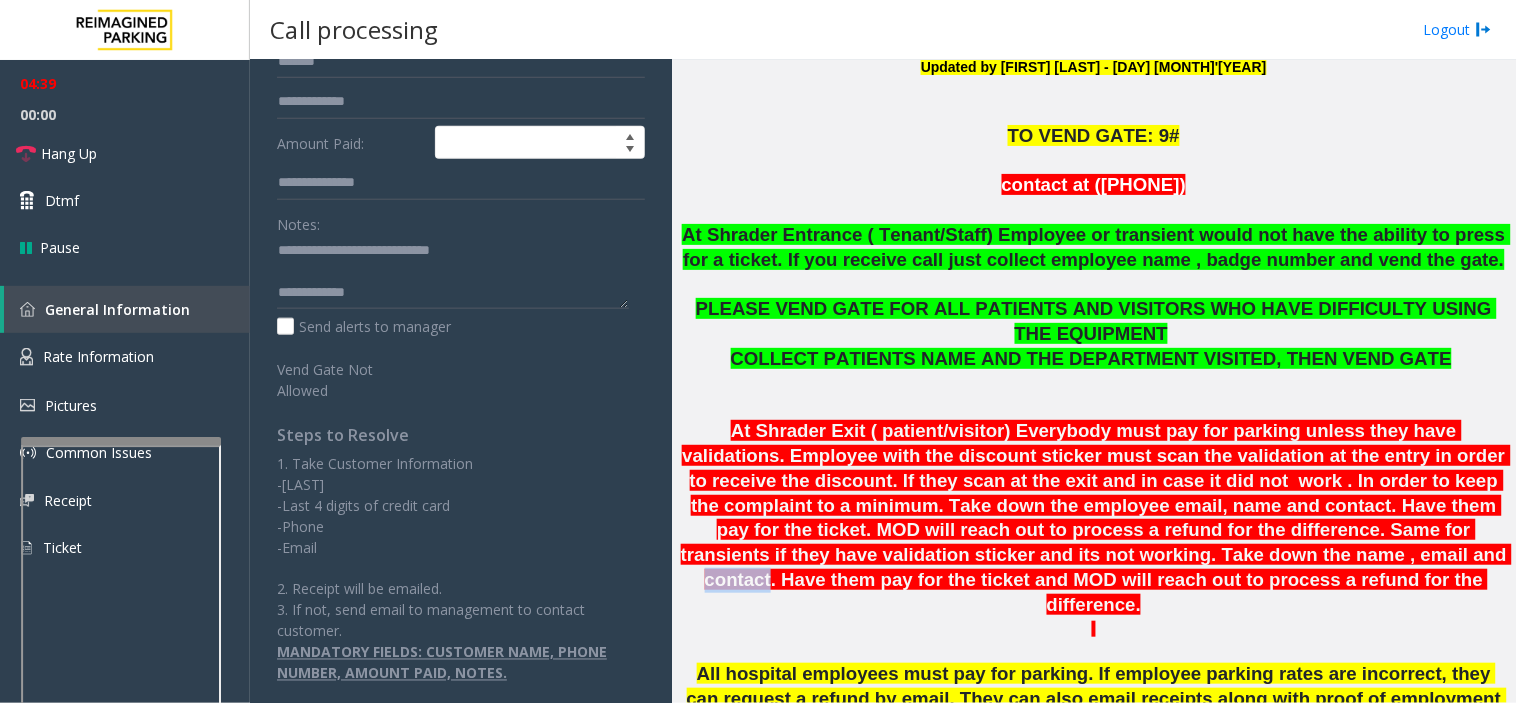 scroll, scrollTop: 0, scrollLeft: 0, axis: both 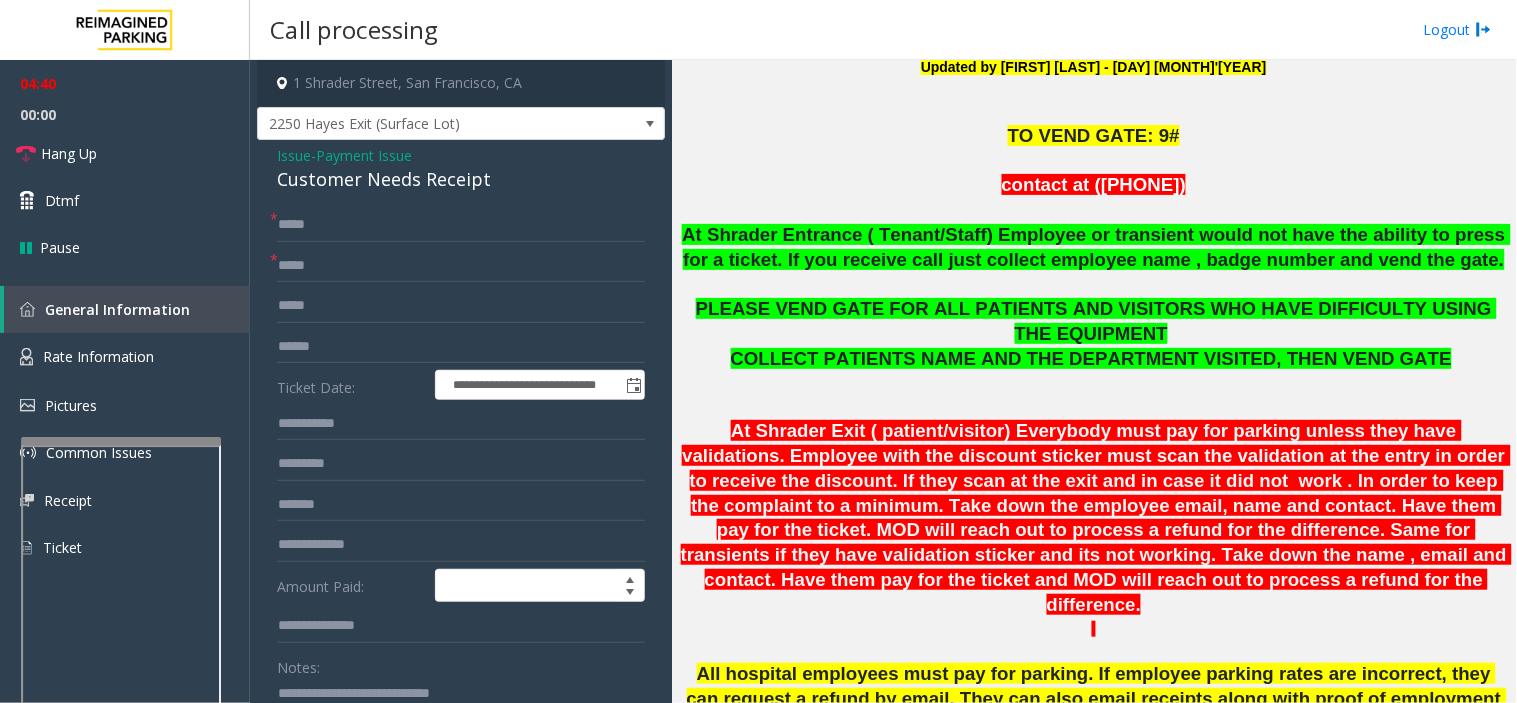 click on "Issue" 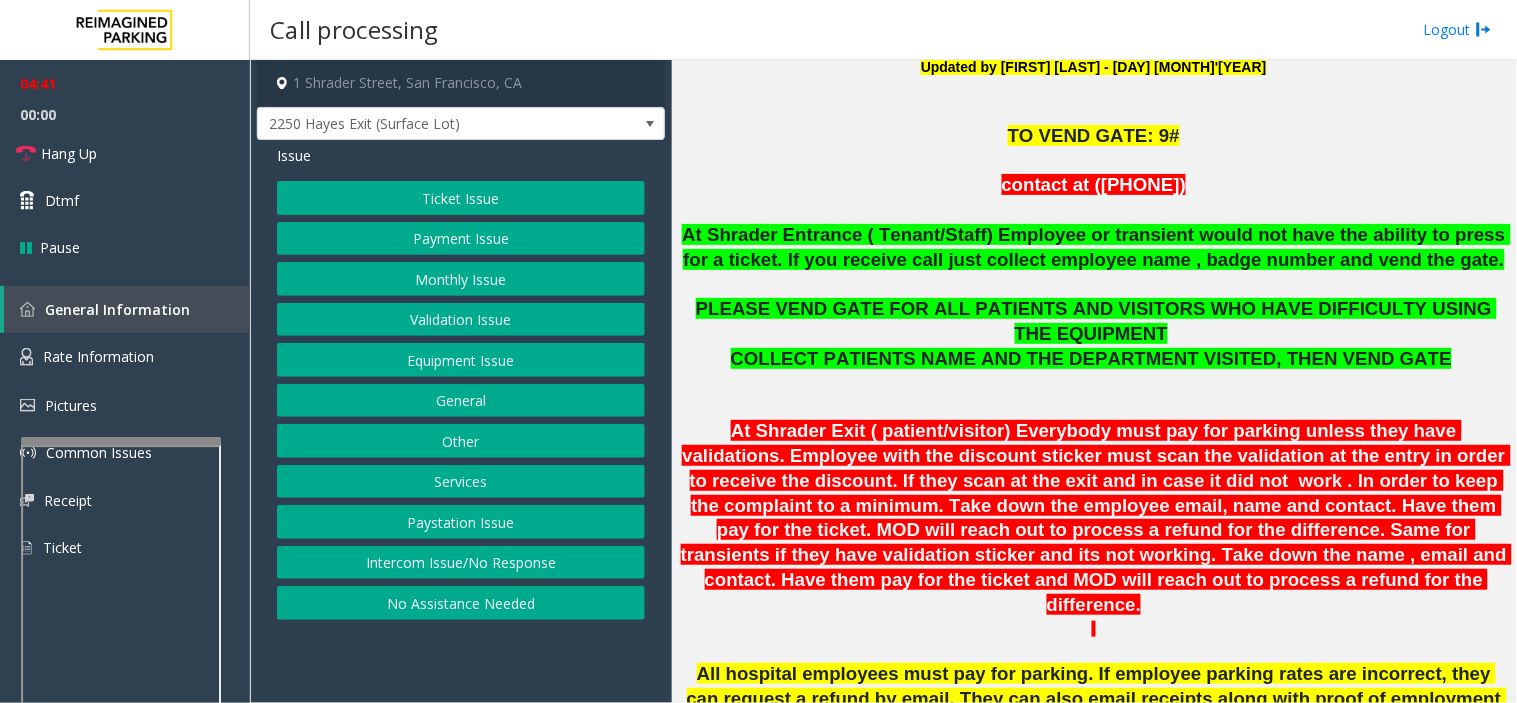click on "Equipment Issue" 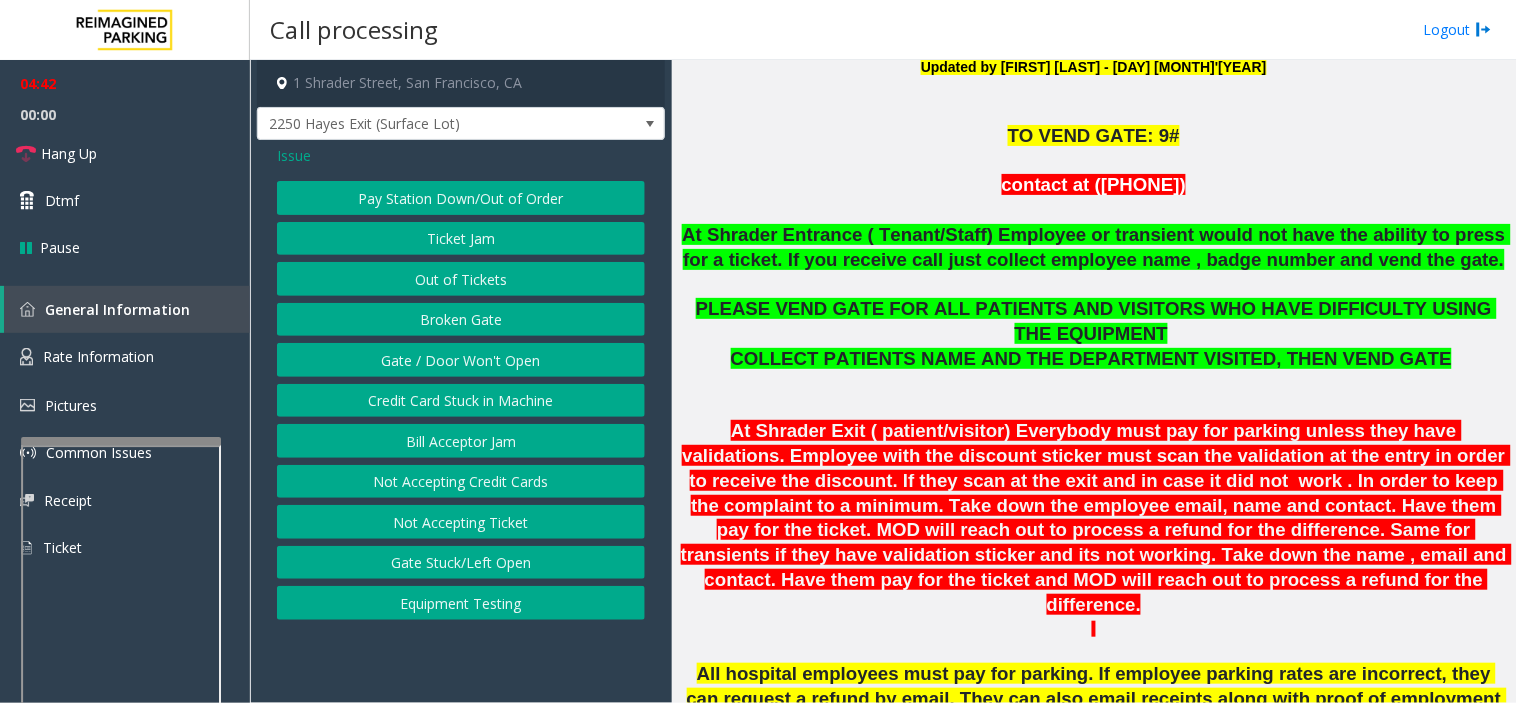 click on "Gate / Door Won't Open" 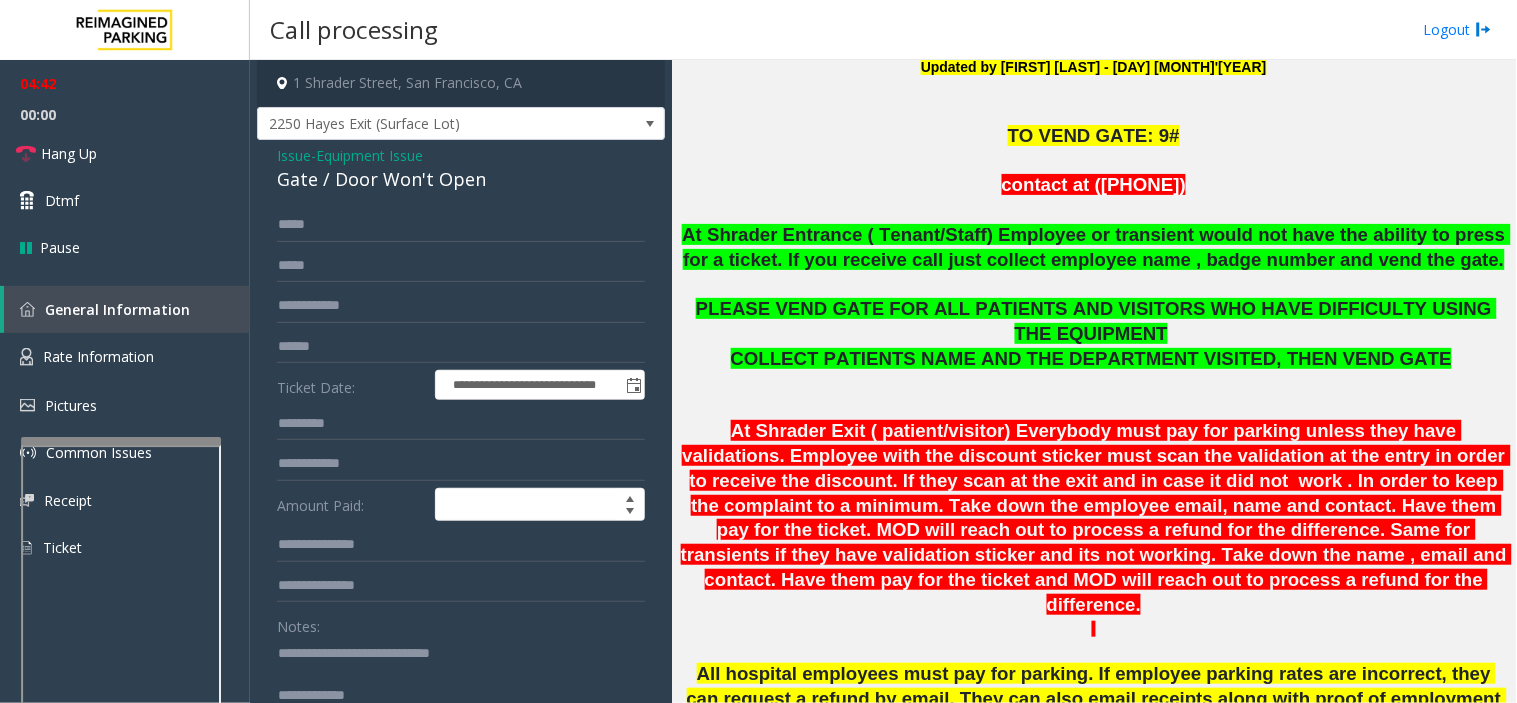 scroll, scrollTop: 333, scrollLeft: 0, axis: vertical 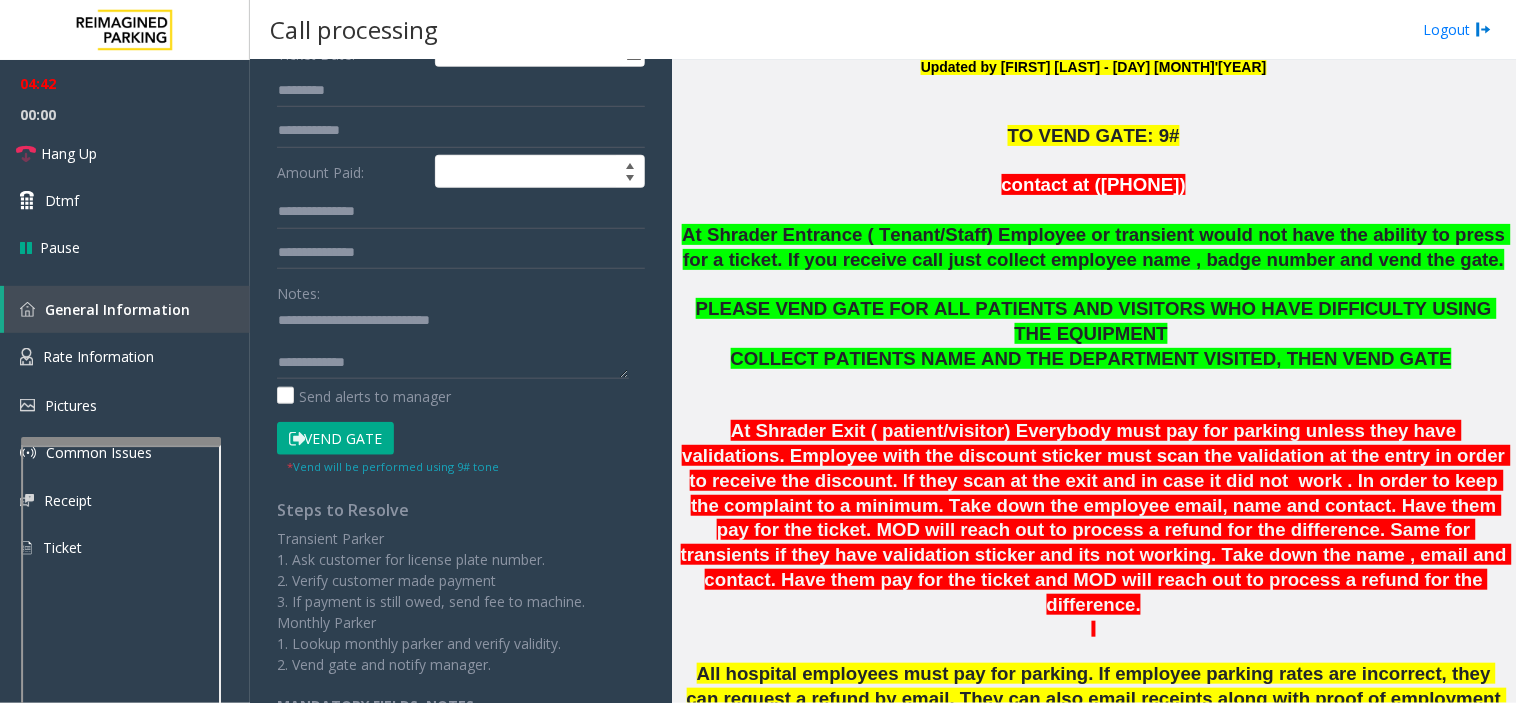 click on "Vend Gate" 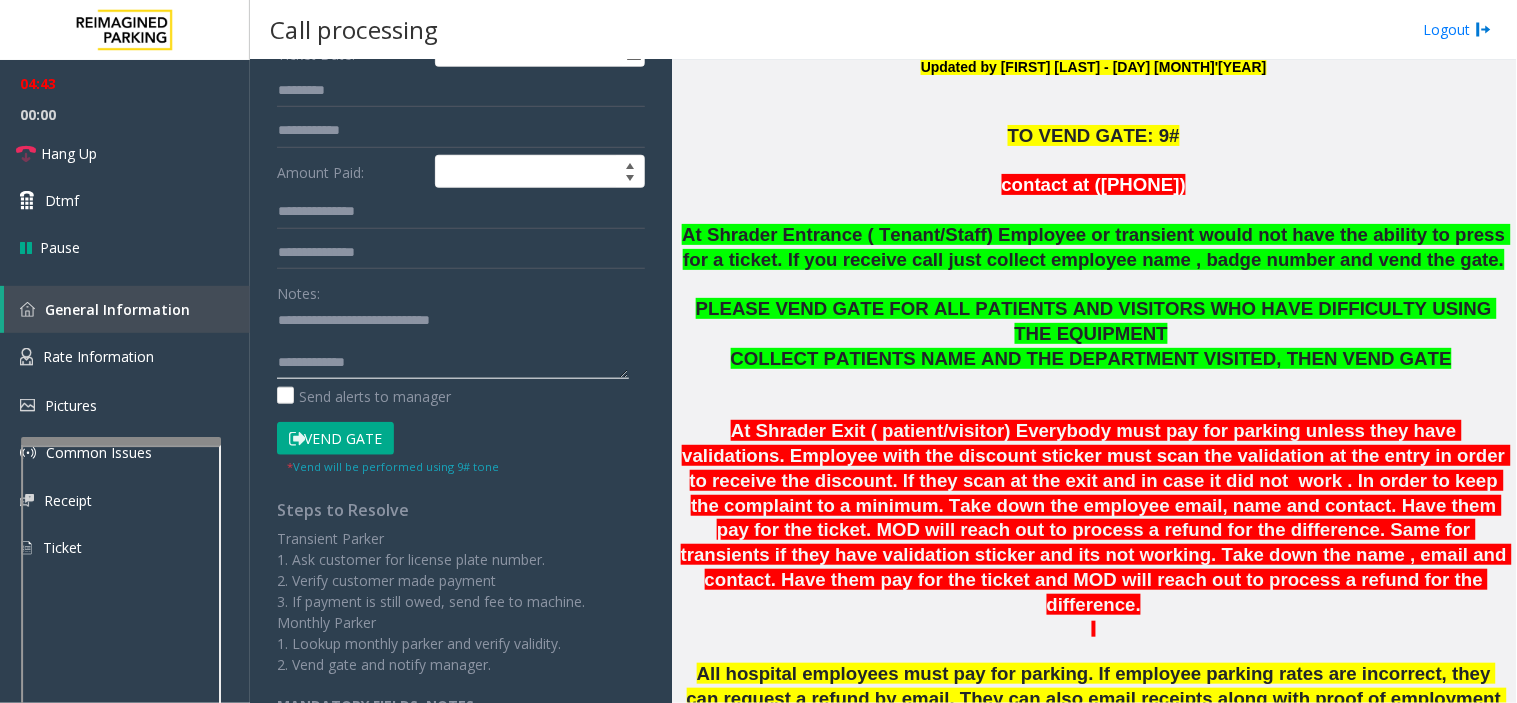 click 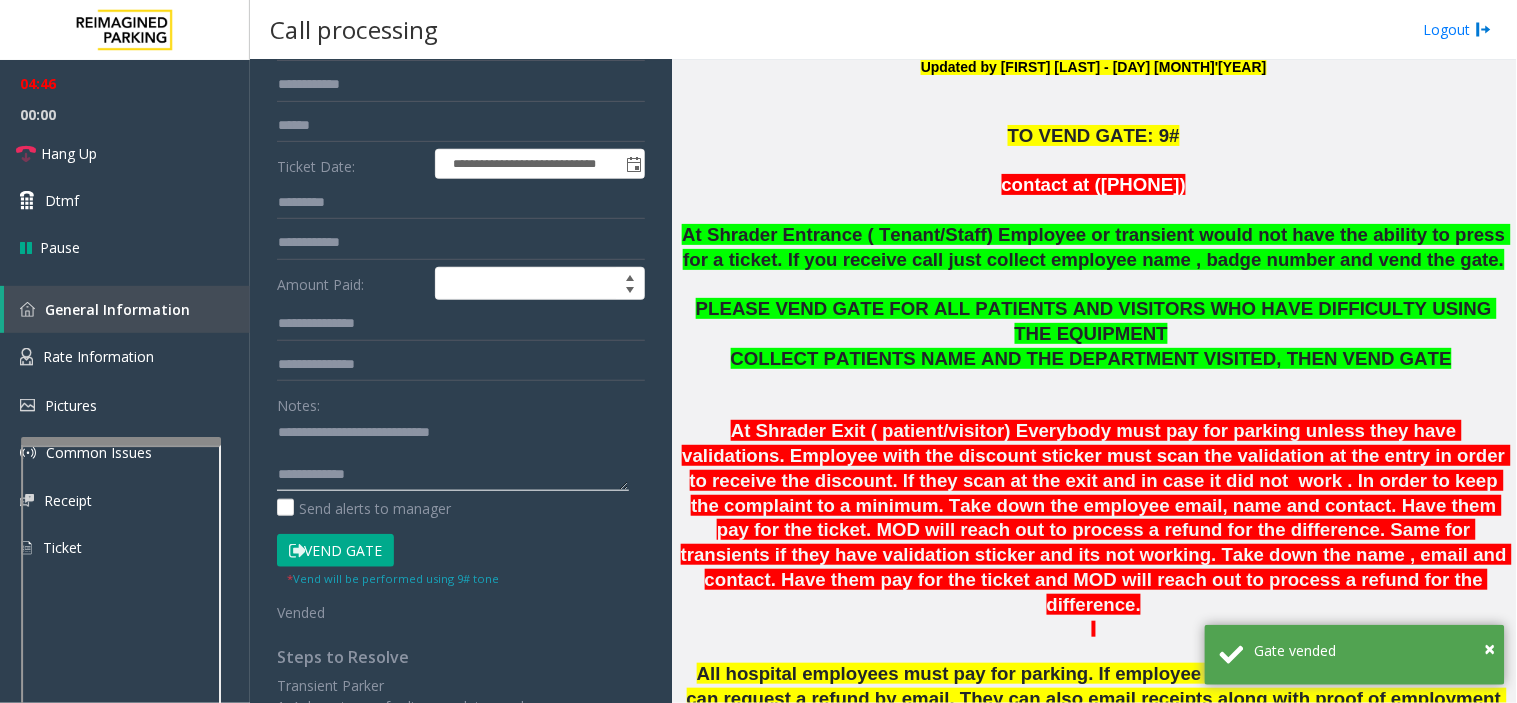 scroll, scrollTop: 222, scrollLeft: 0, axis: vertical 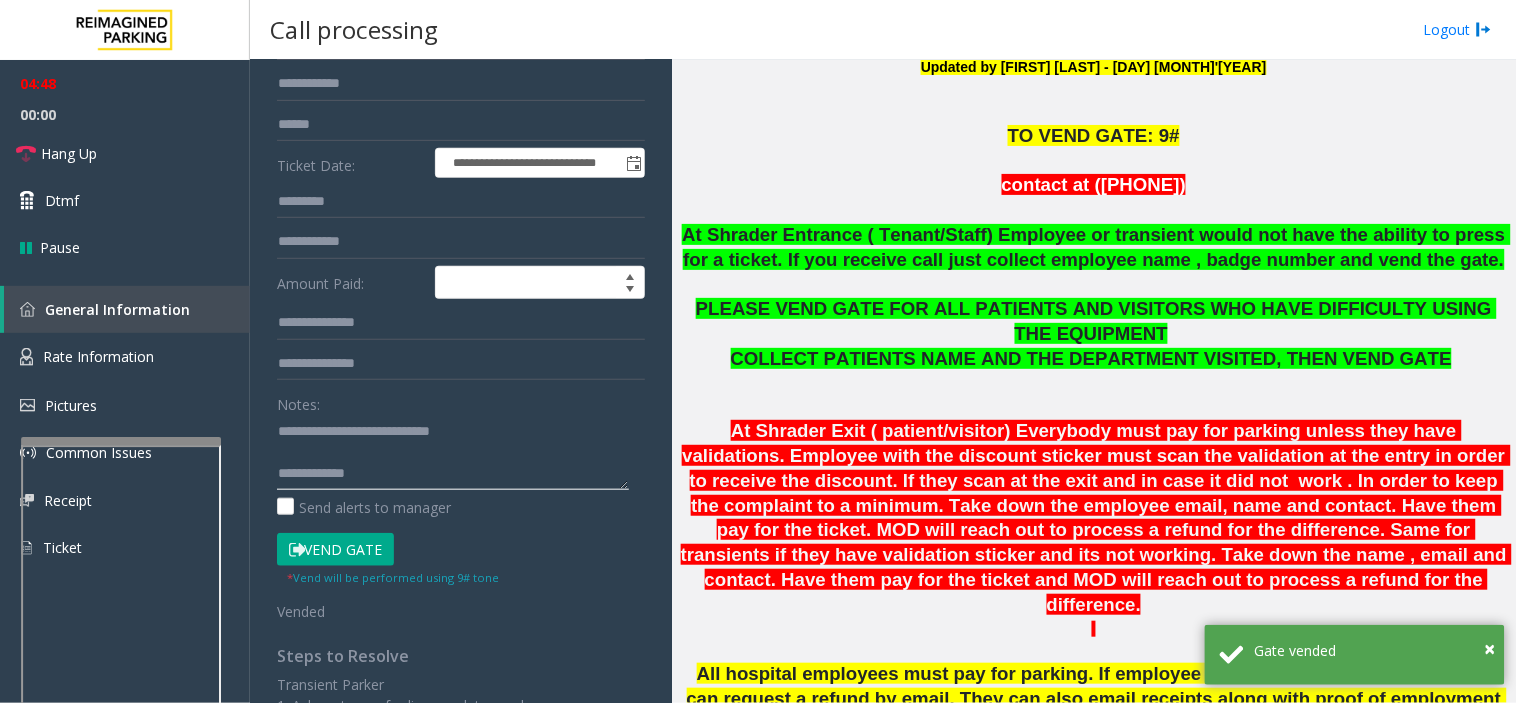 drag, startPoint x: 421, startPoint y: 454, endPoint x: 353, endPoint y: 446, distance: 68.46897 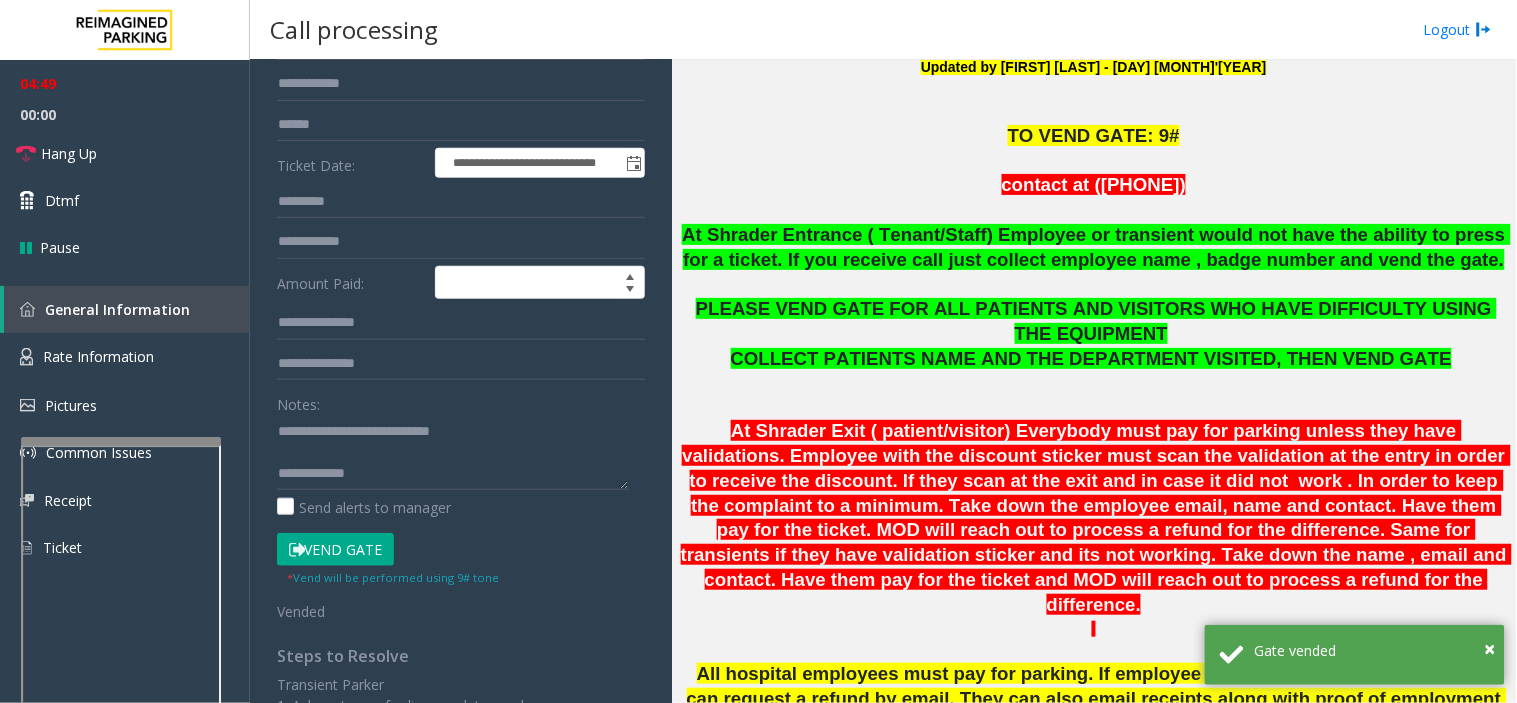 click on "At Shrader Exit ( patient/visitor) Everybody must pay for parking unless they have validations. Employee with the discount sticker must scan the validation at the entry in order to receive the discount. If they scan at the exit and in case it did not  work . In order to keep the complaint to a minimum. Take down the employee email, name and contact. Have them pay for the ticket. MOD will reach out to process a refund for the difference. Same for transients if they have validation sticker and its not working. Take down the name , email and contact. Have them pay for the ticket and MOD will reach out to process a refund for the difference." 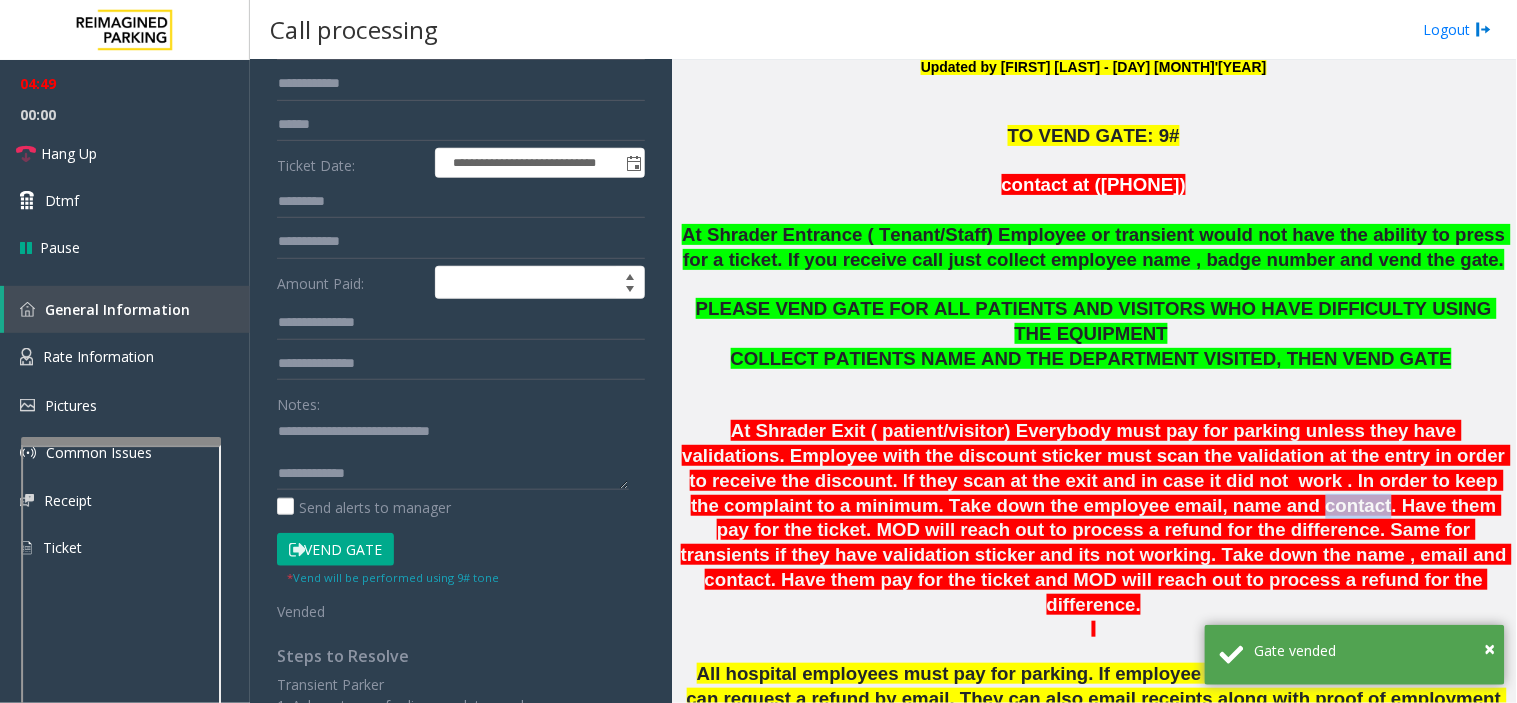 click on "At Shrader Exit ( patient/visitor) Everybody must pay for parking unless they have validations. Employee with the discount sticker must scan the validation at the entry in order to receive the discount. If they scan at the exit and in case it did not  work . In order to keep the complaint to a minimum. Take down the employee email, name and contact. Have them pay for the ticket. MOD will reach out to process a refund for the difference. Same for transients if they have validation sticker and its not working. Take down the name , email and contact. Have them pay for the ticket and MOD will reach out to process a refund for the difference." 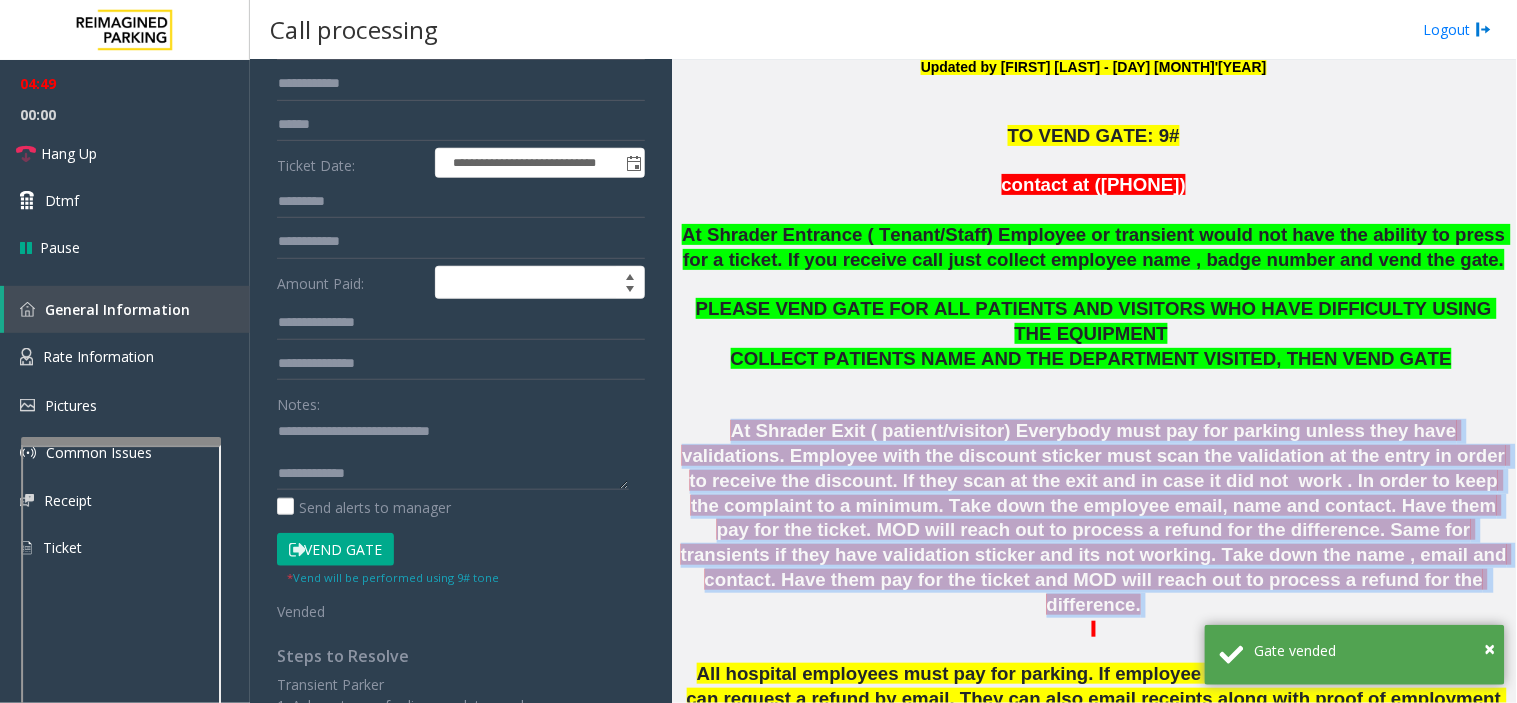 click on "At Shrader Exit ( patient/visitor) Everybody must pay for parking unless they have validations. Employee with the discount sticker must scan the validation at the entry in order to receive the discount. If they scan at the exit and in case it did not  work . In order to keep the complaint to a minimum. Take down the employee email, name and contact. Have them pay for the ticket. MOD will reach out to process a refund for the difference. Same for transients if they have validation sticker and its not working. Take down the name , email and contact. Have them pay for the ticket and MOD will reach out to process a refund for the difference." 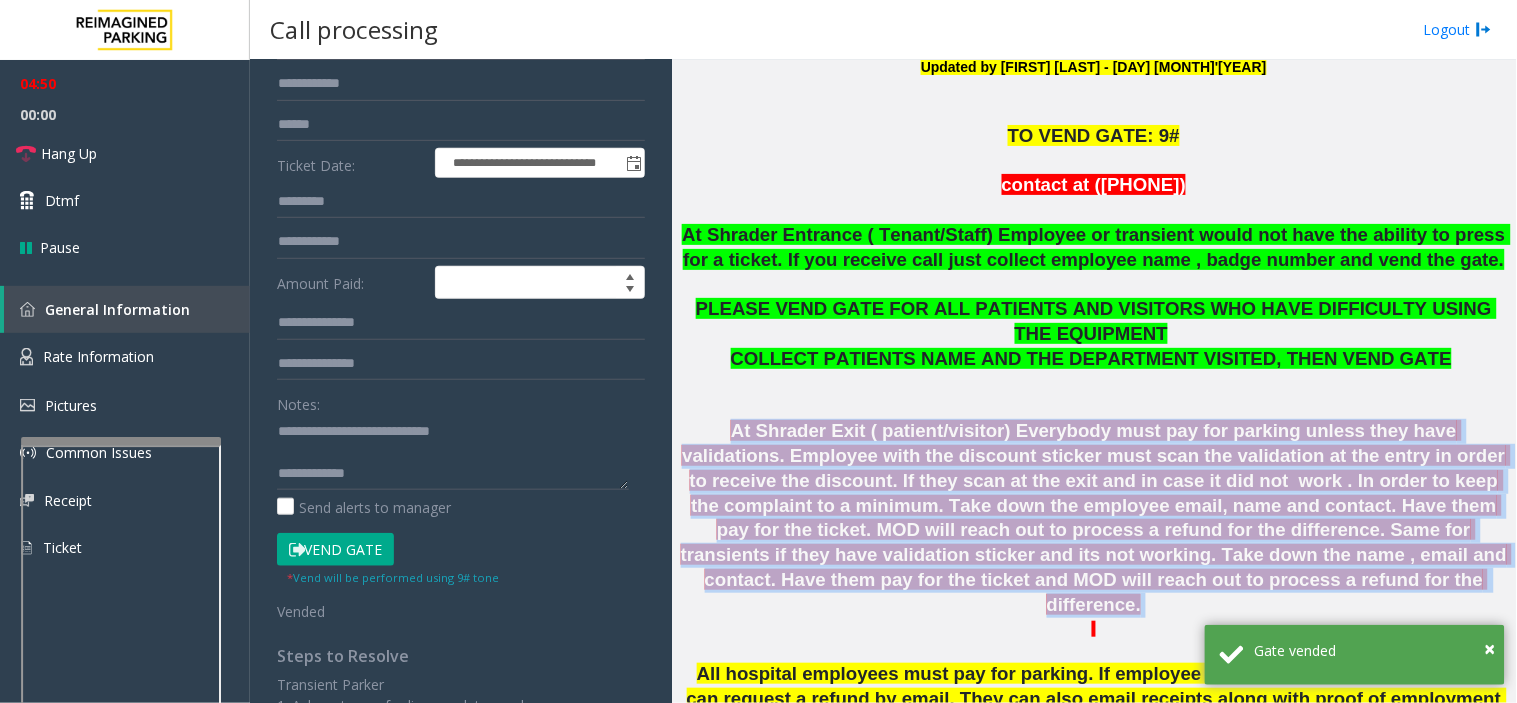 click on "At Shrader Exit ( patient/visitor) Everybody must pay for parking unless they have validations. Employee with the discount sticker must scan the validation at the entry in order to receive the discount. If they scan at the exit and in case it did not  work . In order to keep the complaint to a minimum. Take down the employee email, name and contact. Have them pay for the ticket. MOD will reach out to process a refund for the difference. Same for transients if they have validation sticker and its not working. Take down the name , email and contact. Have them pay for the ticket and MOD will reach out to process a refund for the difference." 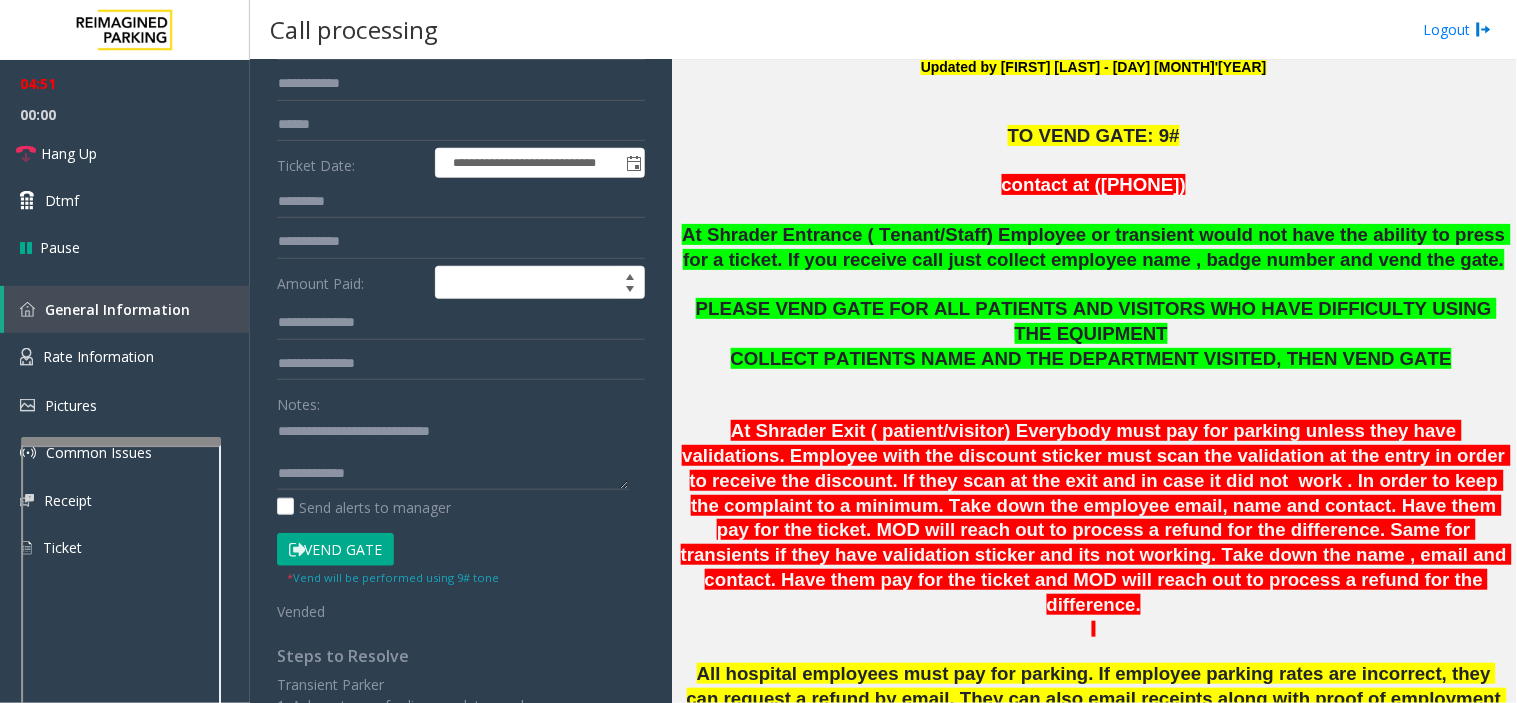 click on "At Shrader Exit ( patient/visitor) Everybody must pay for parking unless they have validations. Employee with the discount sticker must scan the validation at the entry in order to receive the discount. If they scan at the exit and in case it did not  work . In order to keep the complaint to a minimum. Take down the employee email, name and contact. Have them pay for the ticket. MOD will reach out to process a refund for the difference. Same for transients if they have validation sticker and its not working. Take down the name , email and contact. Have them pay for the ticket and MOD will reach out to process a refund for the difference." 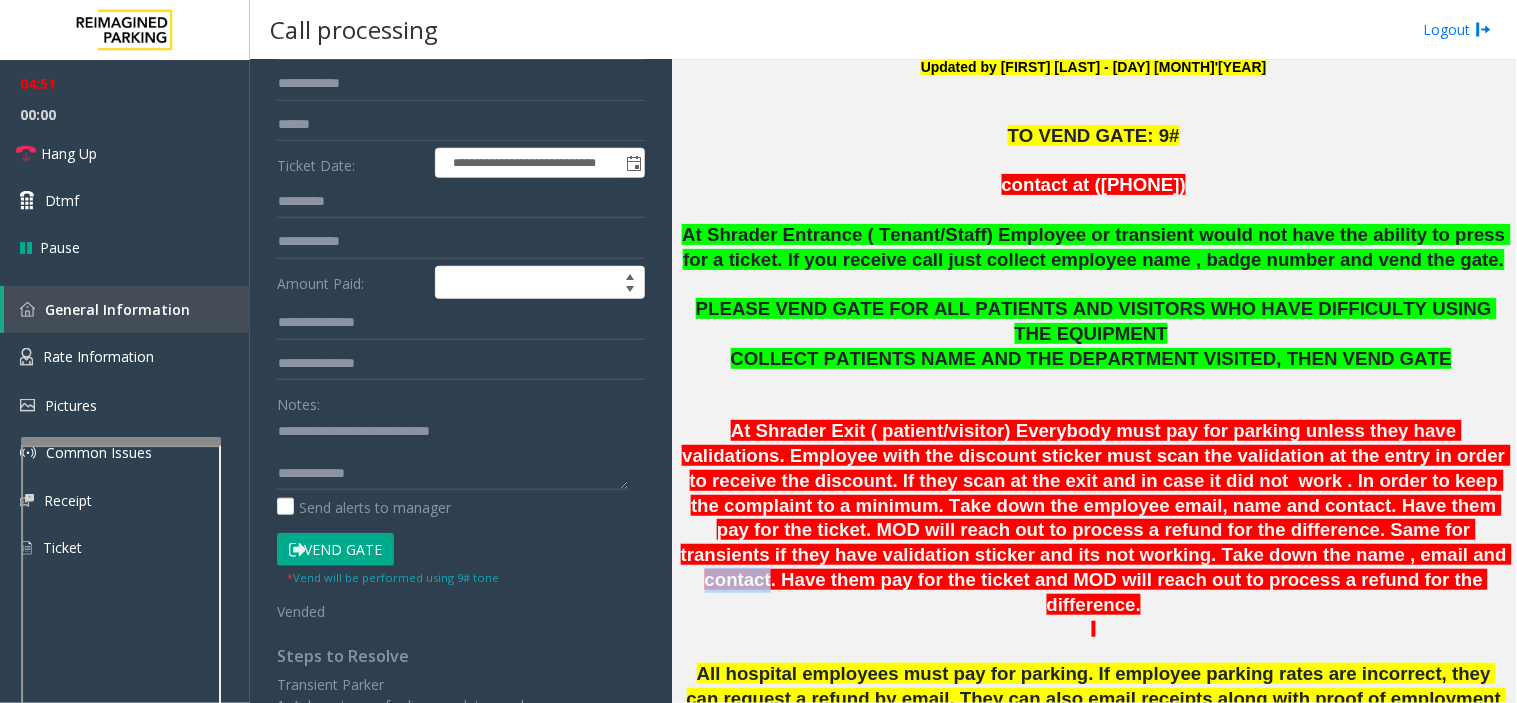 click on "At Shrader Exit ( patient/visitor) Everybody must pay for parking unless they have validations. Employee with the discount sticker must scan the validation at the entry in order to receive the discount. If they scan at the exit and in case it did not  work . In order to keep the complaint to a minimum. Take down the employee email, name and contact. Have them pay for the ticket. MOD will reach out to process a refund for the difference. Same for transients if they have validation sticker and its not working. Take down the name , email and contact. Have them pay for the ticket and MOD will reach out to process a refund for the difference." 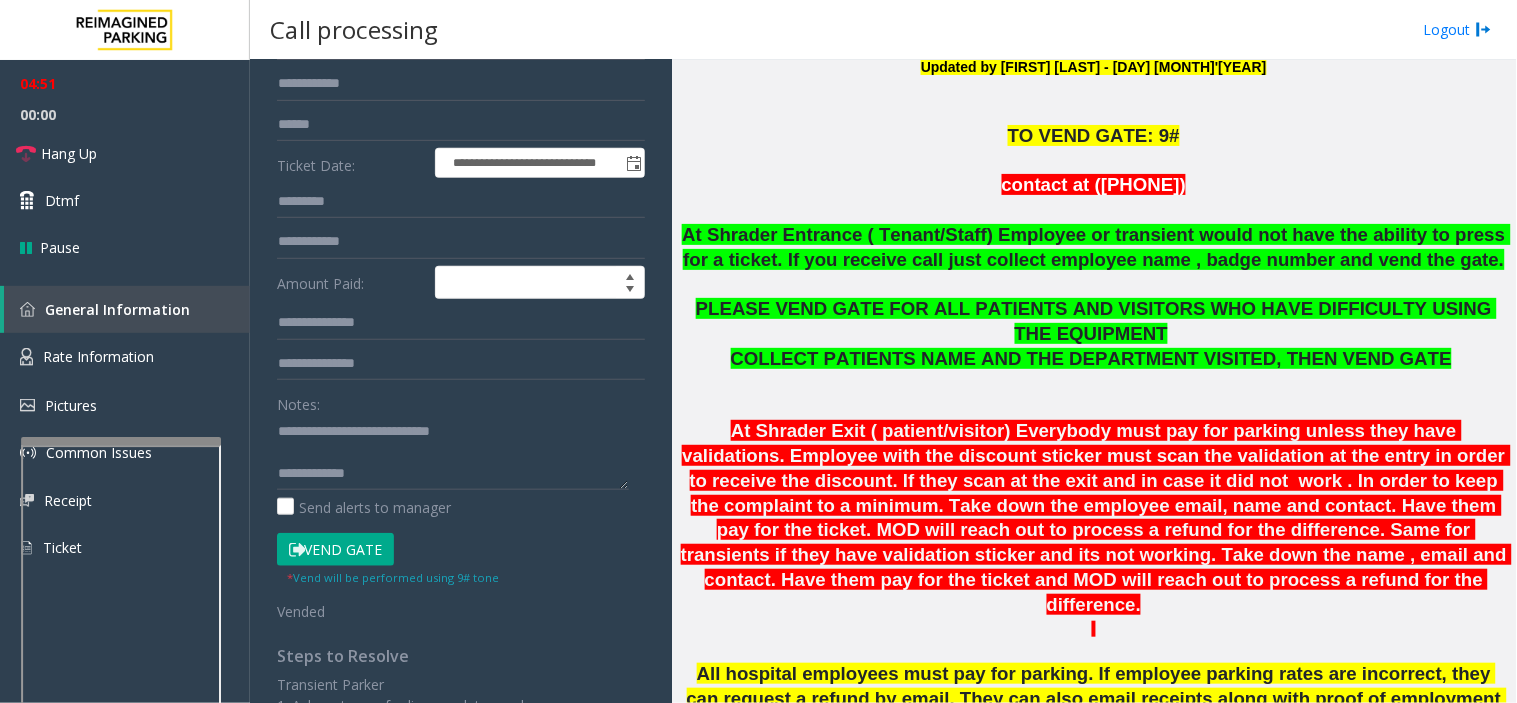click 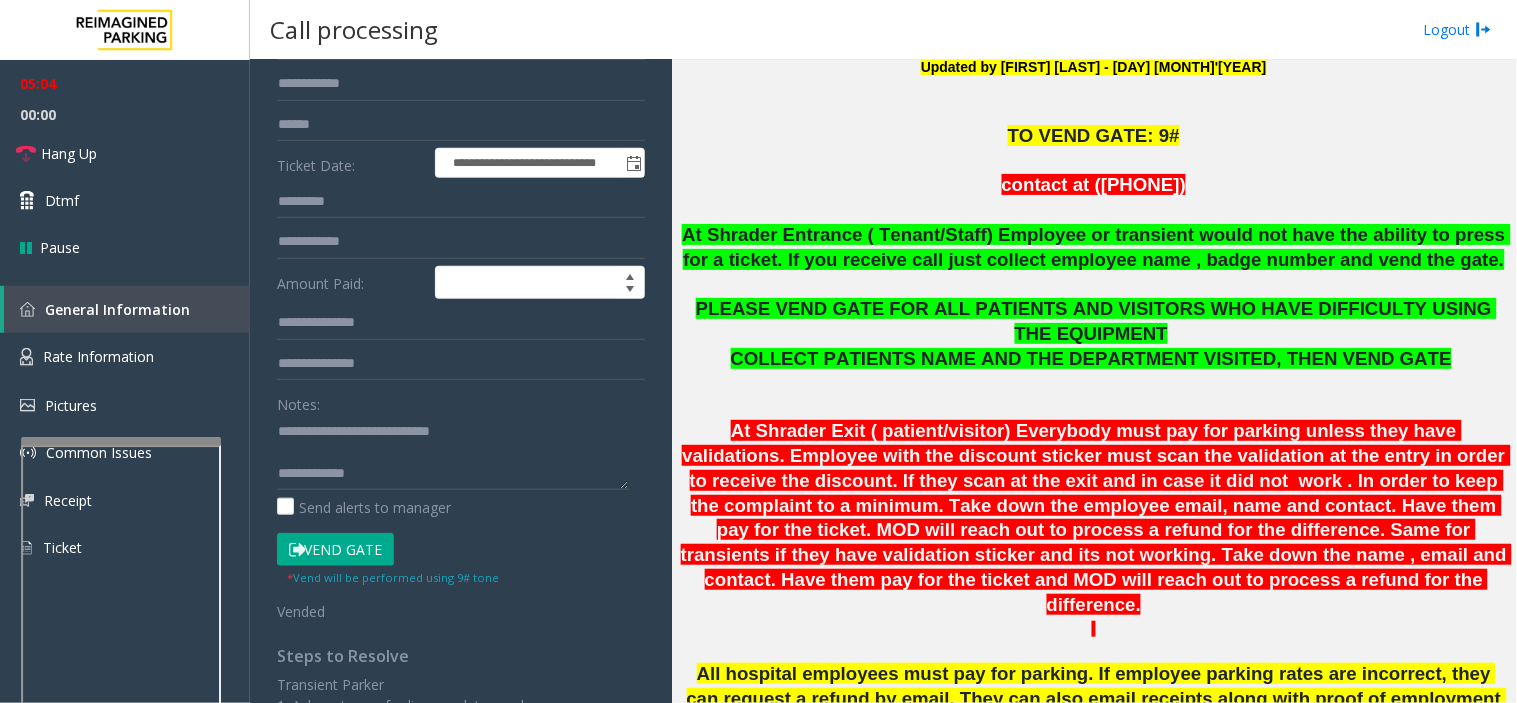 click on "At Shrader Exit ( patient/visitor) Everybody must pay for parking unless they have validations. Employee with the discount sticker must scan the validation at the entry in order to receive the discount. If they scan at the exit and in case it did not  work . In order to keep the complaint to a minimum. Take down the employee email, name and contact. Have them pay for the ticket. MOD will reach out to process a refund for the difference. Same for transients if they have validation sticker and its not working. Take down the name , email and contact. Have them pay for the ticket and MOD will reach out to process a refund for the difference." 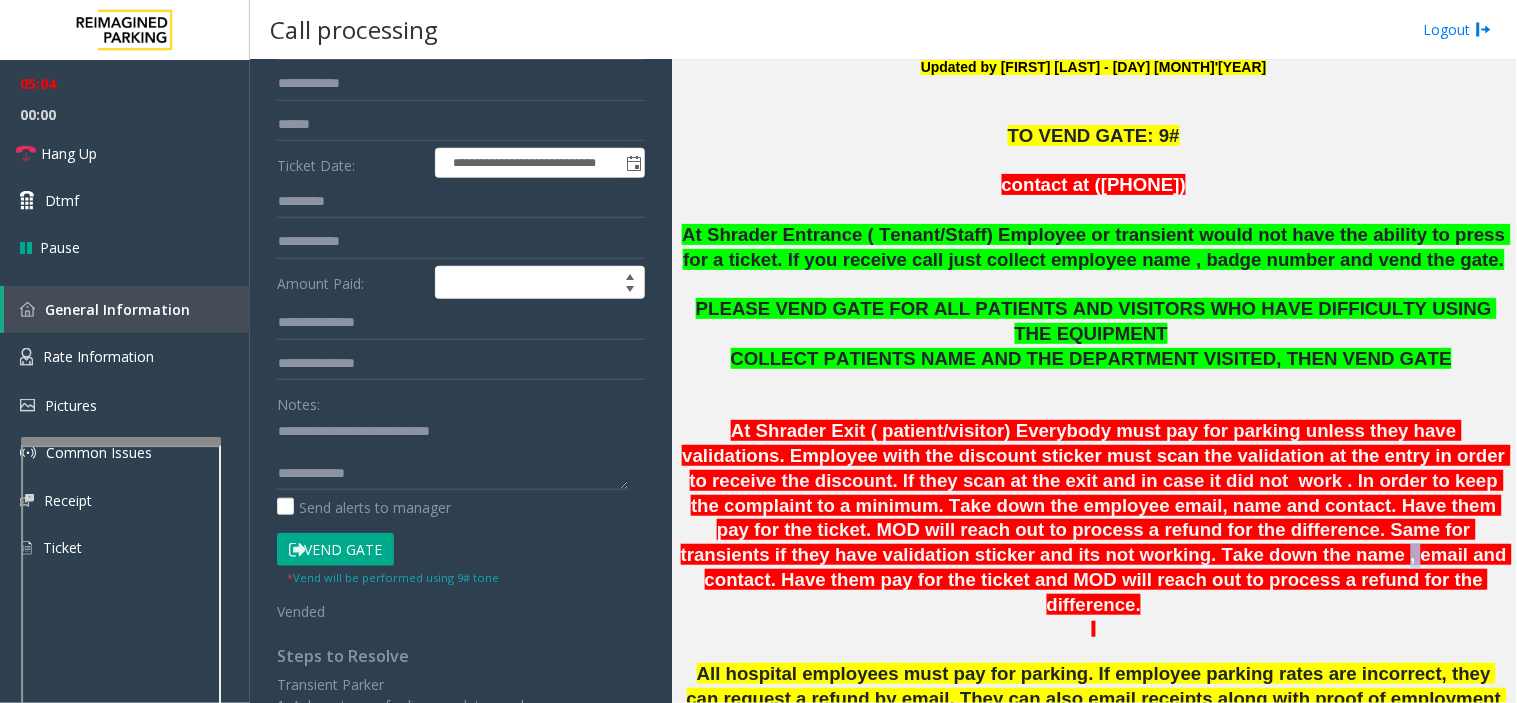 click on "At Shrader Exit ( patient/visitor) Everybody must pay for parking unless they have validations. Employee with the discount sticker must scan the validation at the entry in order to receive the discount. If they scan at the exit and in case it did not  work . In order to keep the complaint to a minimum. Take down the employee email, name and contact. Have them pay for the ticket. MOD will reach out to process a refund for the difference. Same for transients if they have validation sticker and its not working. Take down the name , email and contact. Have them pay for the ticket and MOD will reach out to process a refund for the difference." 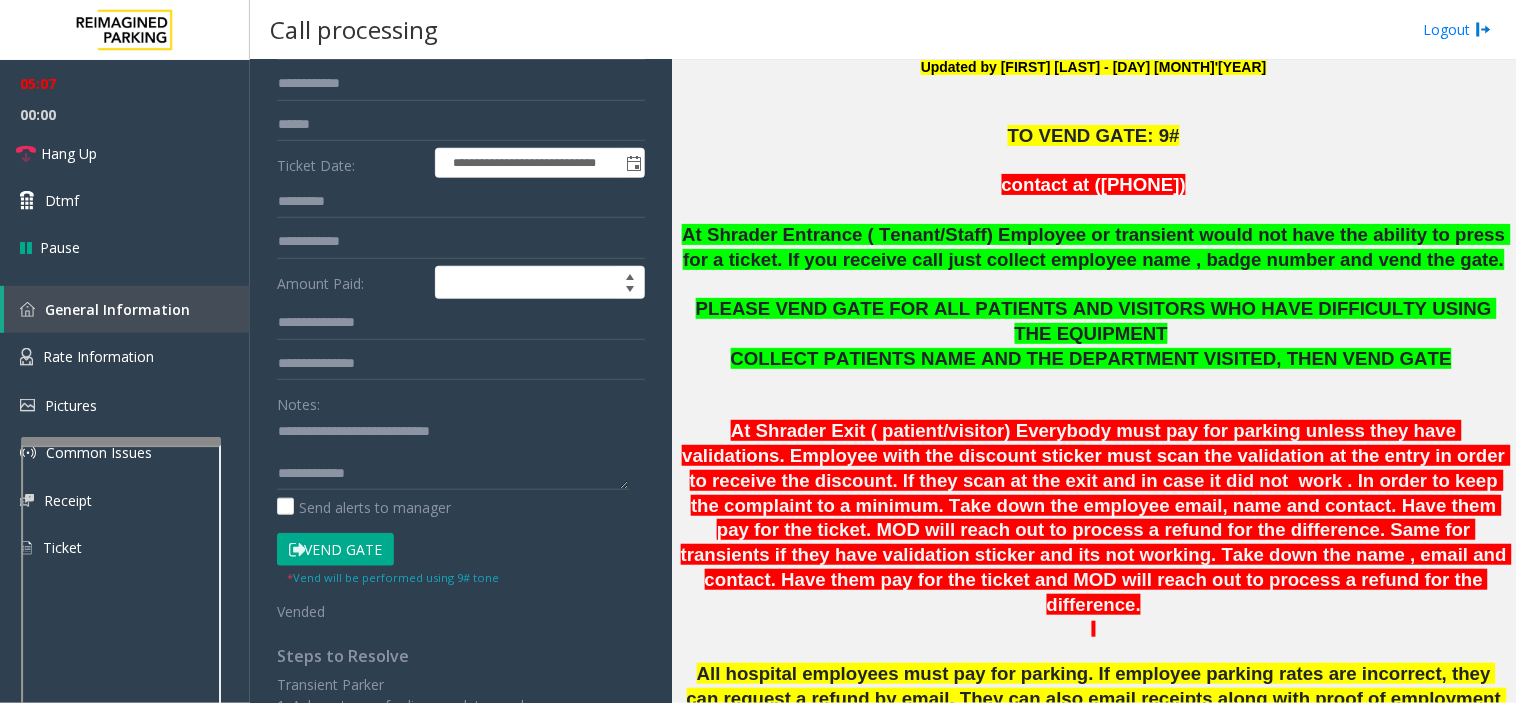 click on "At Shrader Exit ( patient/visitor) Everybody must pay for parking unless they have validations. Employee with the discount sticker must scan the validation at the entry in order to receive the discount. If they scan at the exit and in case it did not  work . In order to keep the complaint to a minimum. Take down the employee email, name and contact. Have them pay for the ticket. MOD will reach out to process a refund for the difference. Same for transients if they have validation sticker and its not working. Take down the name , email and contact. Have them pay for the ticket and MOD will reach out to process a refund for the difference." 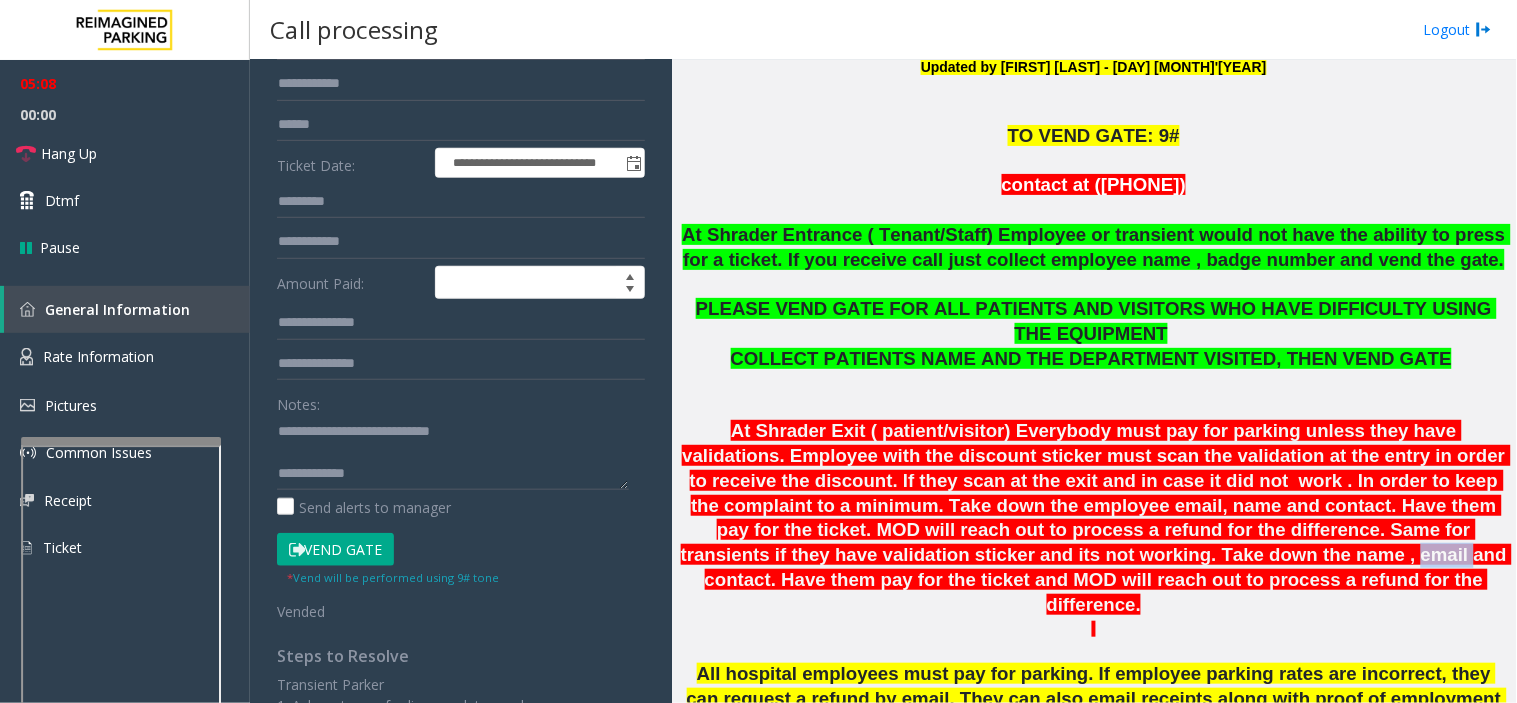 click on "At Shrader Exit ( patient/visitor) Everybody must pay for parking unless they have validations. Employee with the discount sticker must scan the validation at the entry in order to receive the discount. If they scan at the exit and in case it did not  work . In order to keep the complaint to a minimum. Take down the employee email, name and contact. Have them pay for the ticket. MOD will reach out to process a refund for the difference. Same for transients if they have validation sticker and its not working. Take down the name , email and contact. Have them pay for the ticket and MOD will reach out to process a refund for the difference." 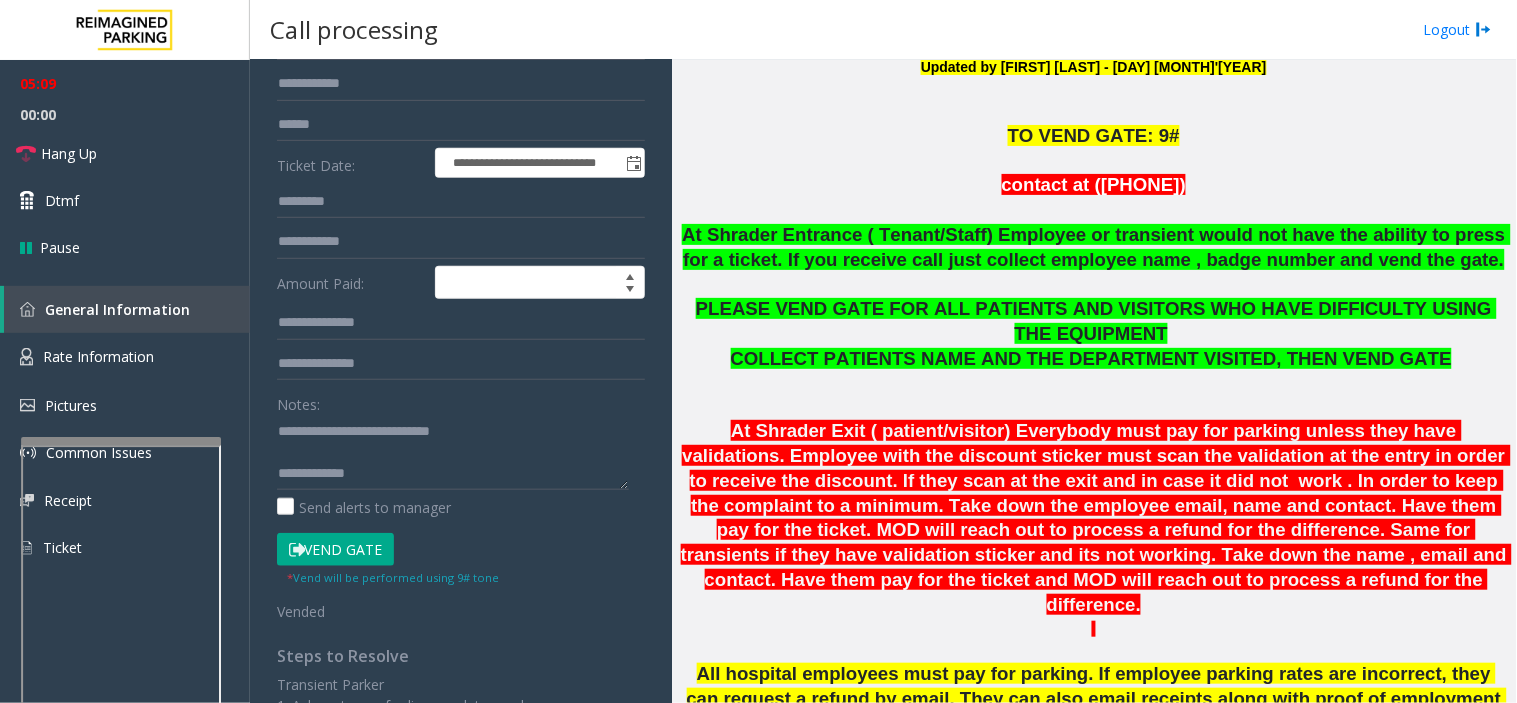 click on "At Shrader Exit ( patient/visitor) Everybody must pay for parking unless they have validations. Employee with the discount sticker must scan the validation at the entry in order to receive the discount. If they scan at the exit and in case it did not  work . In order to keep the complaint to a minimum. Take down the employee email, name and contact. Have them pay for the ticket. MOD will reach out to process a refund for the difference. Same for transients if they have validation sticker and its not working. Take down the name , email and contact. Have them pay for the ticket and MOD will reach out to process a refund for the difference." 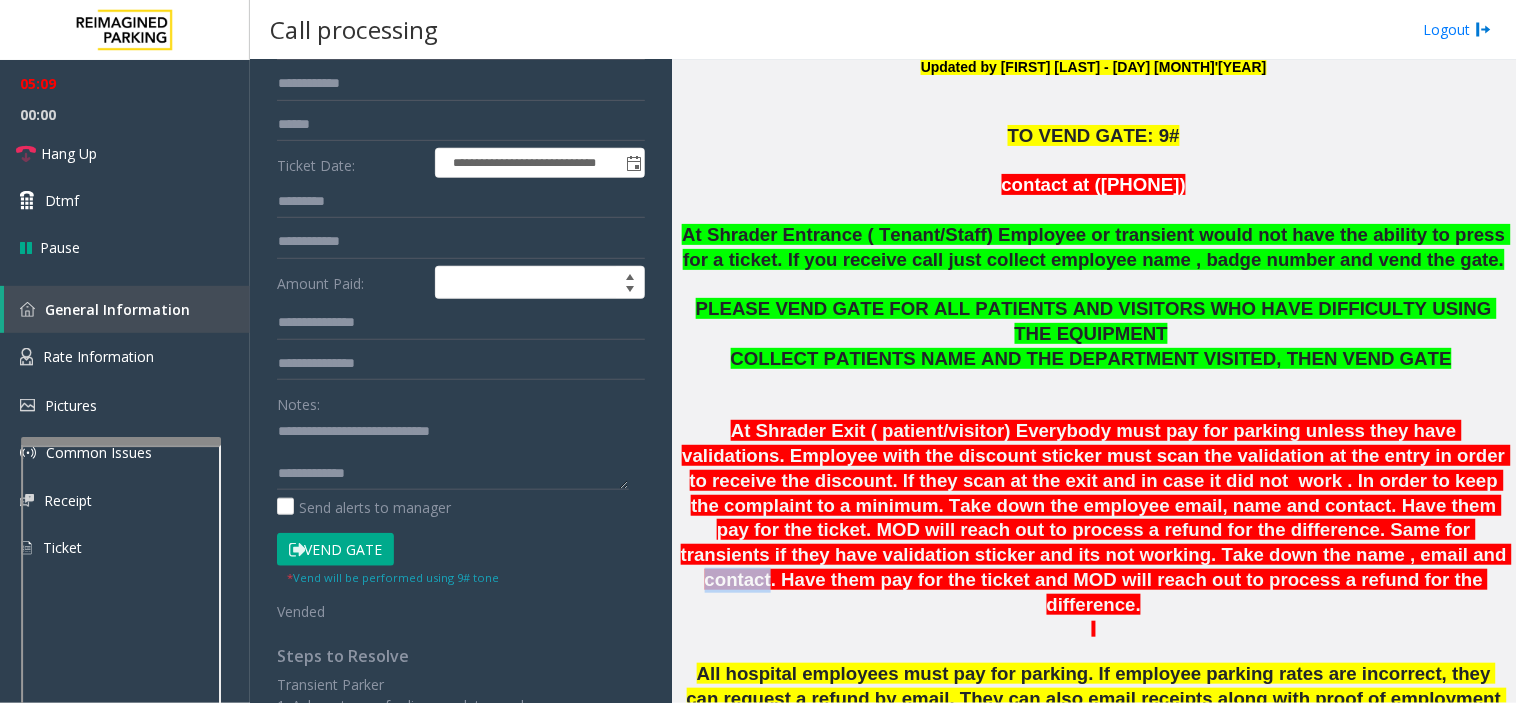 click on "At Shrader Exit ( patient/visitor) Everybody must pay for parking unless they have validations. Employee with the discount sticker must scan the validation at the entry in order to receive the discount. If they scan at the exit and in case it did not  work . In order to keep the complaint to a minimum. Take down the employee email, name and contact. Have them pay for the ticket. MOD will reach out to process a refund for the difference. Same for transients if they have validation sticker and its not working. Take down the name , email and contact. Have them pay for the ticket and MOD will reach out to process a refund for the difference." 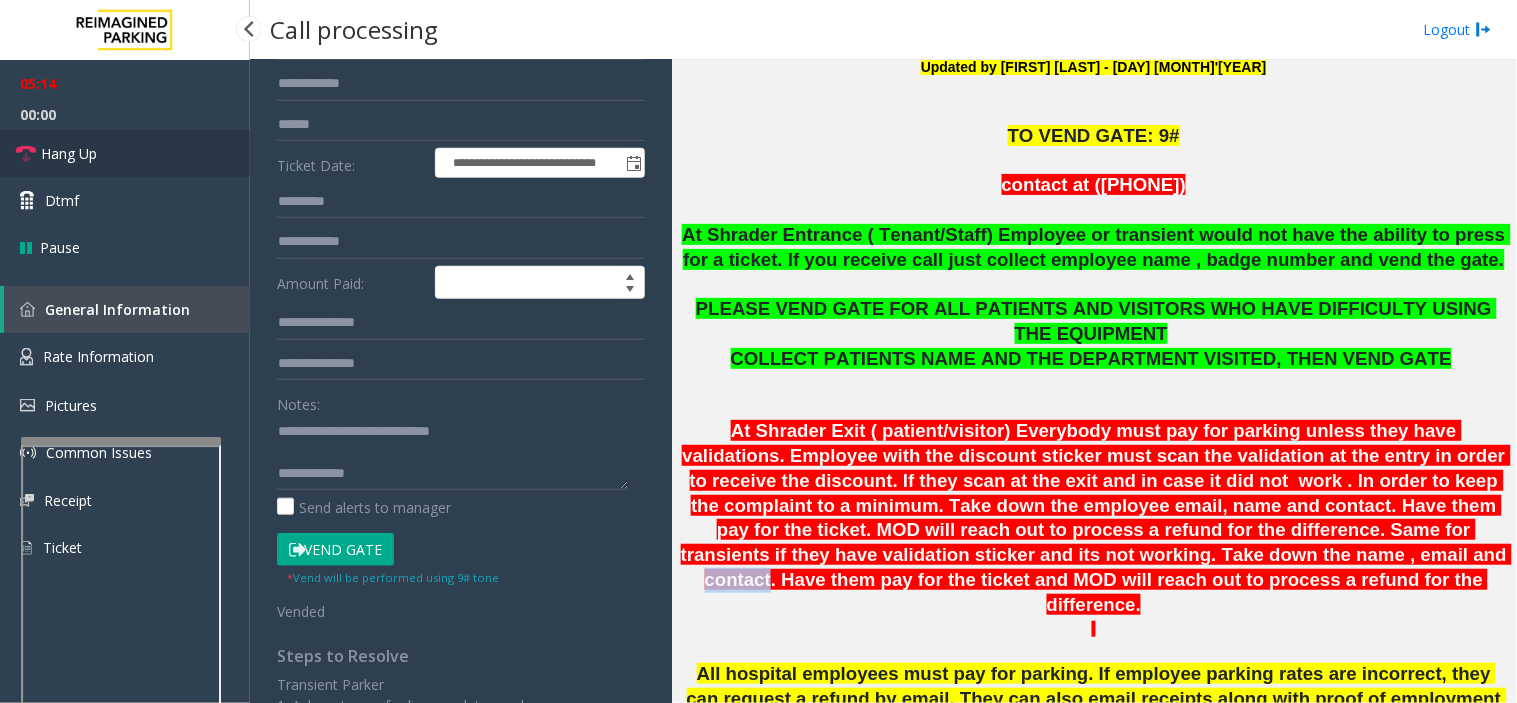 click on "Hang Up" at bounding box center (125, 153) 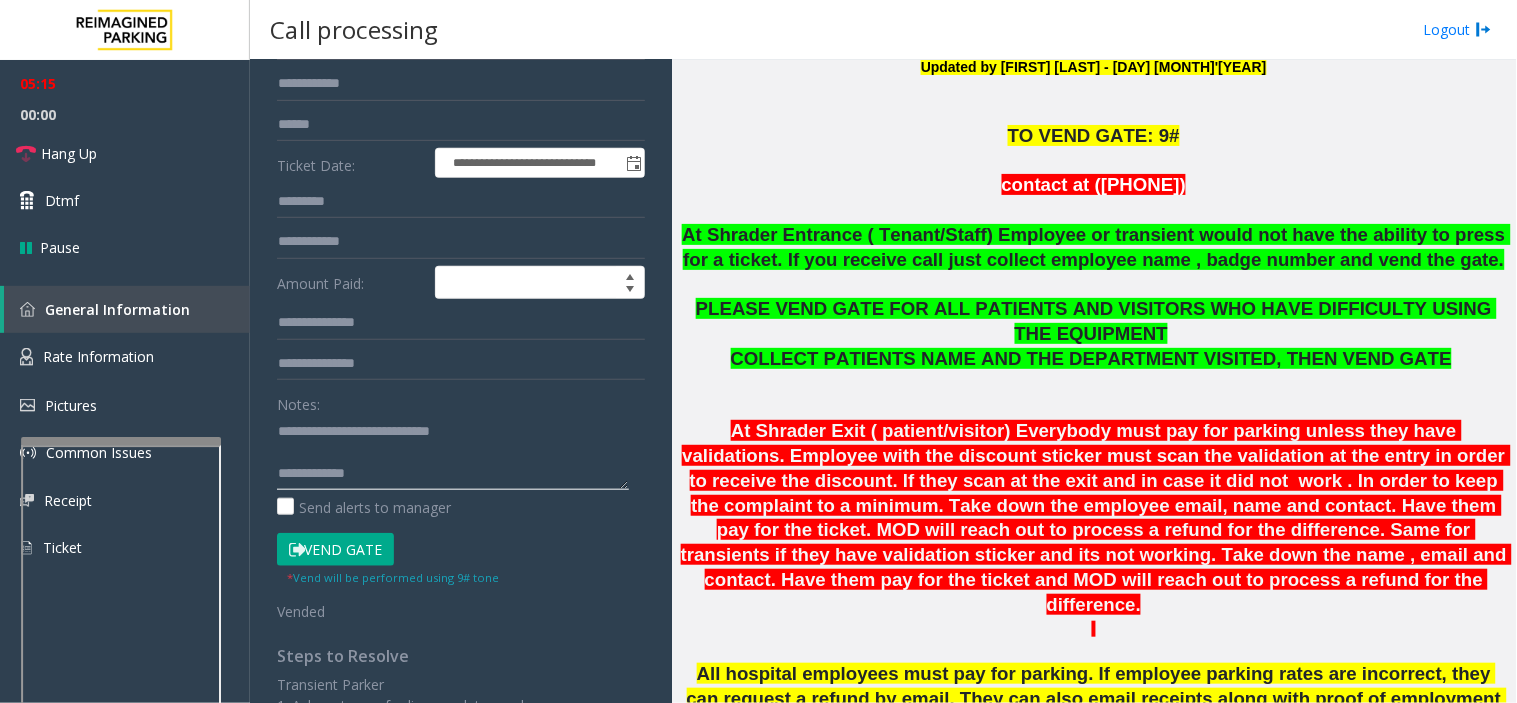 click 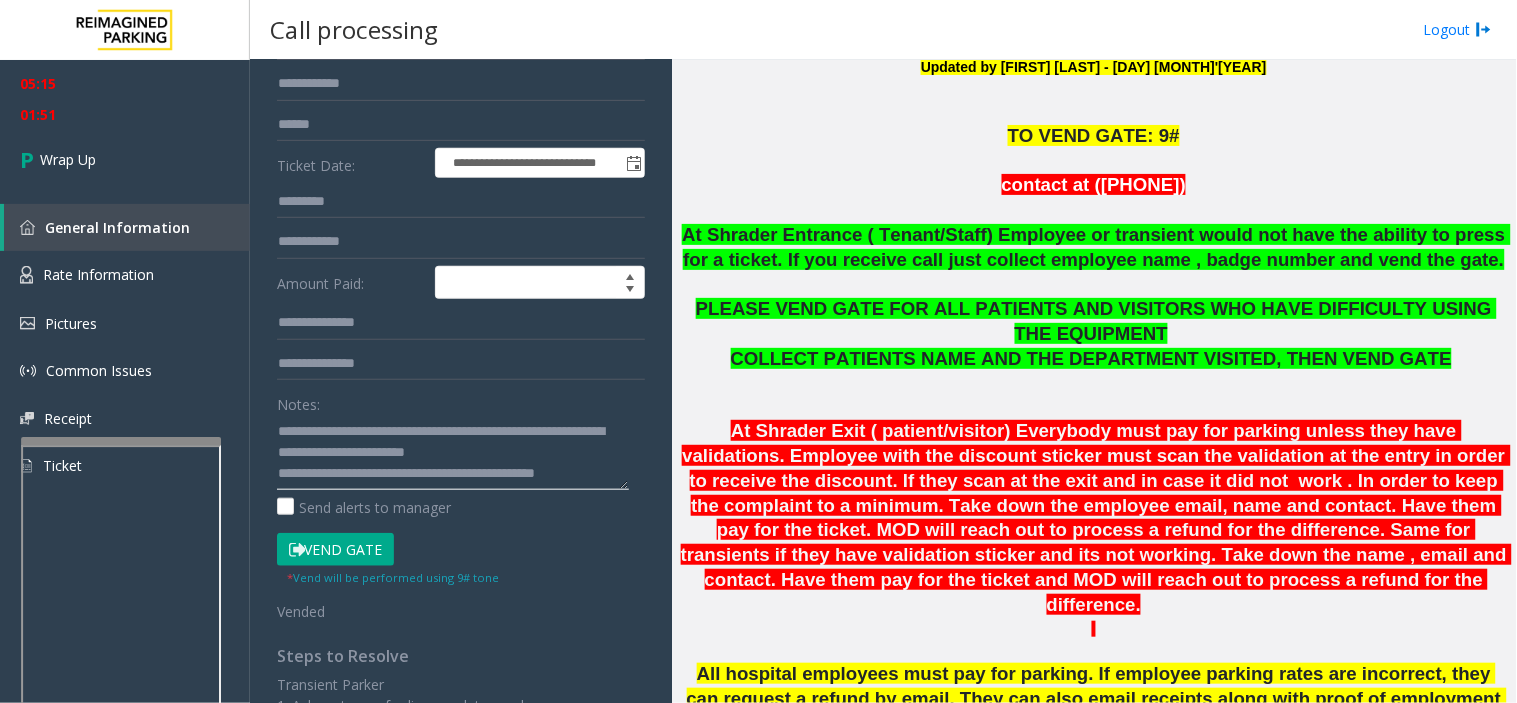 scroll, scrollTop: 140, scrollLeft: 0, axis: vertical 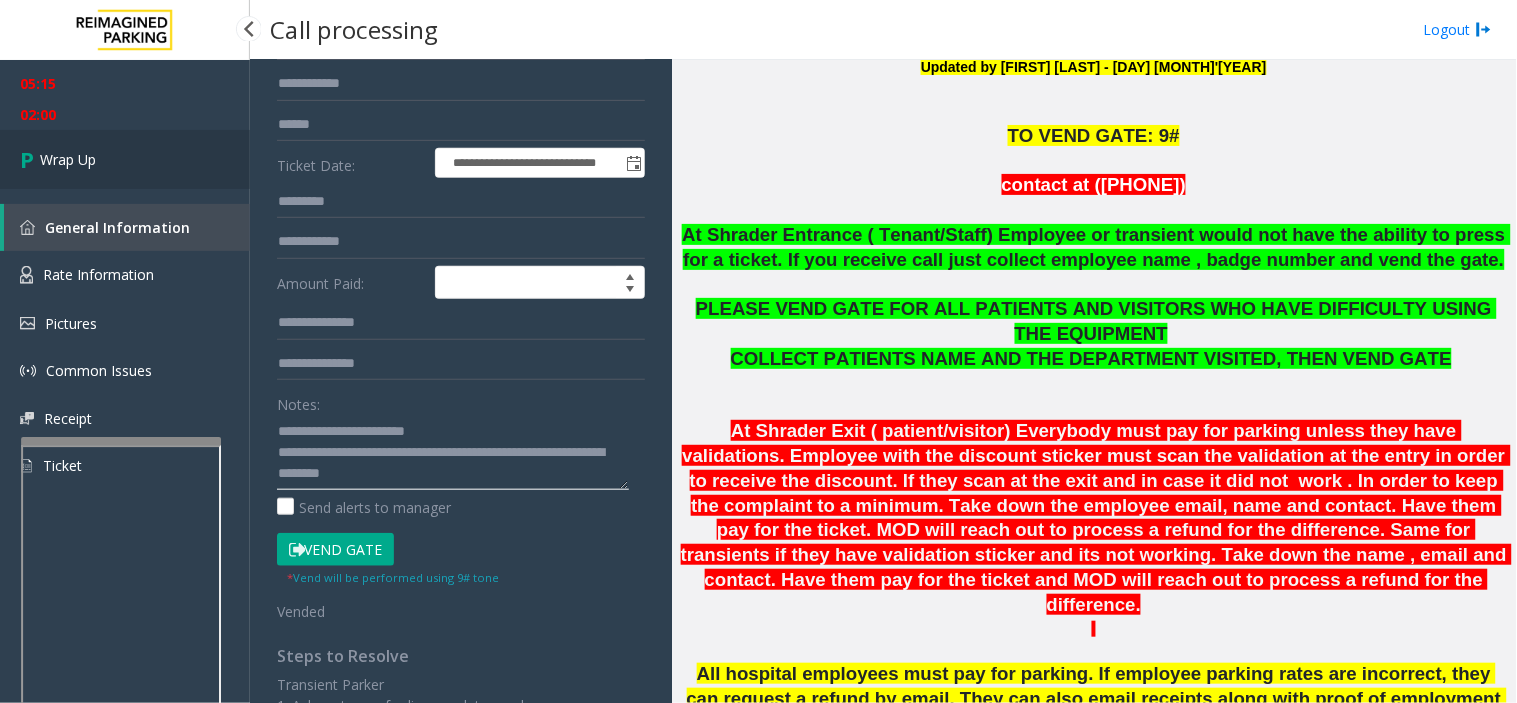 type on "**********" 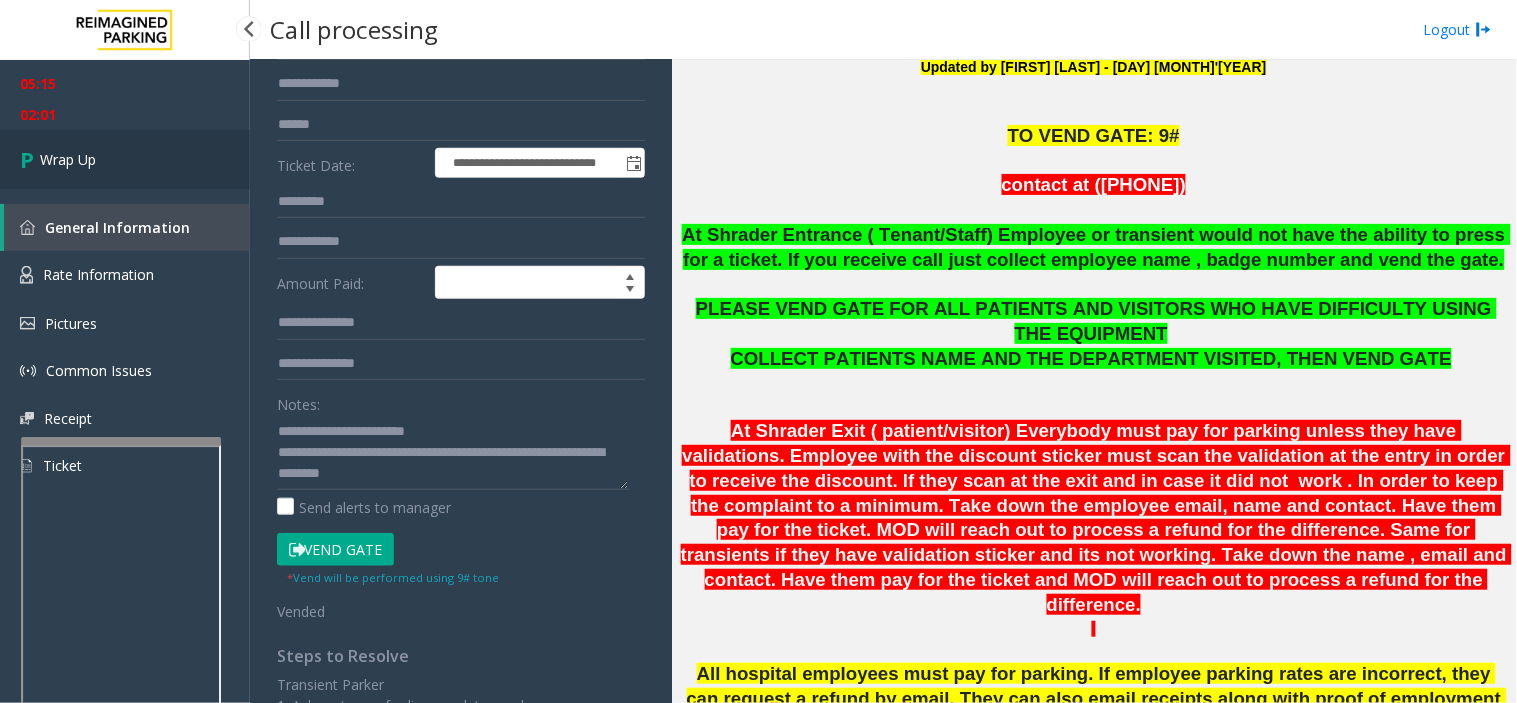 click on "Wrap Up" at bounding box center (125, 159) 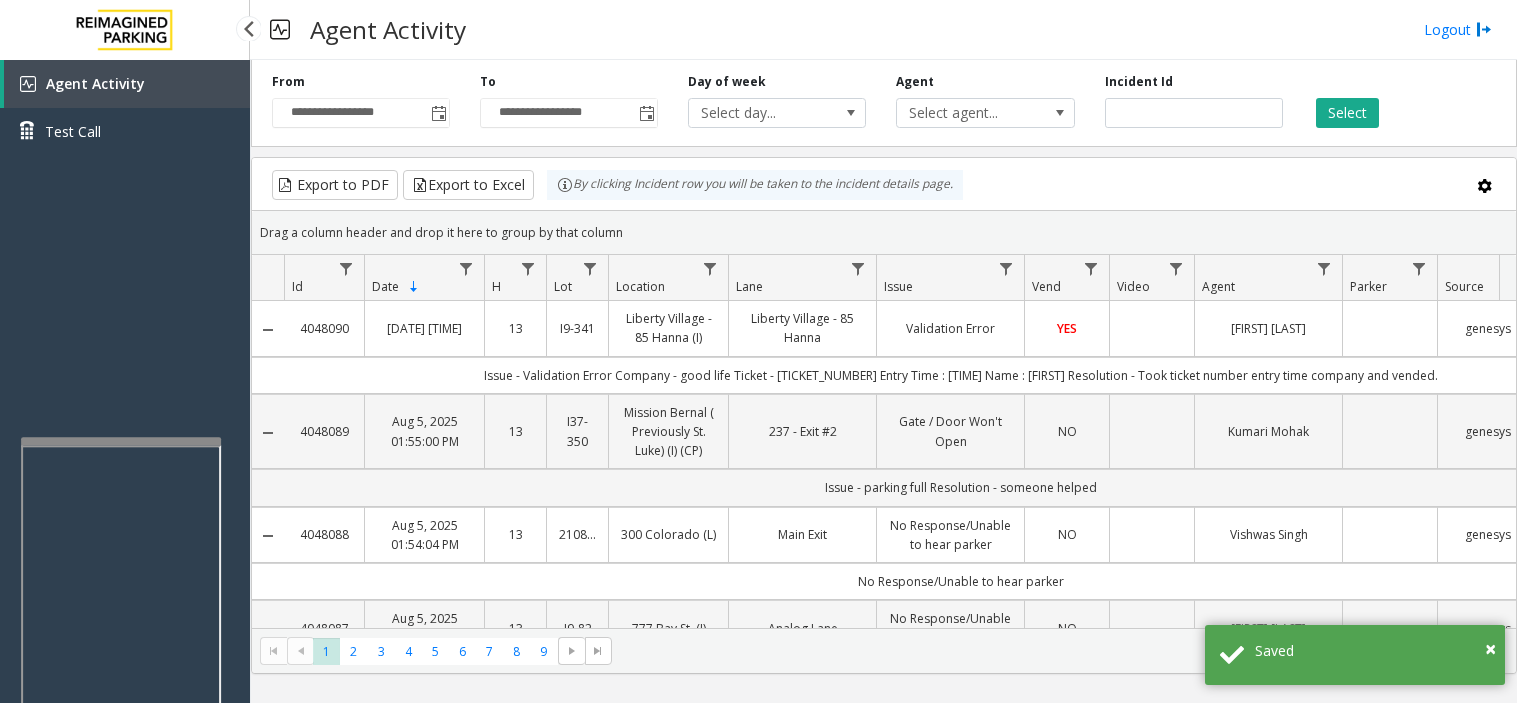scroll, scrollTop: 0, scrollLeft: 0, axis: both 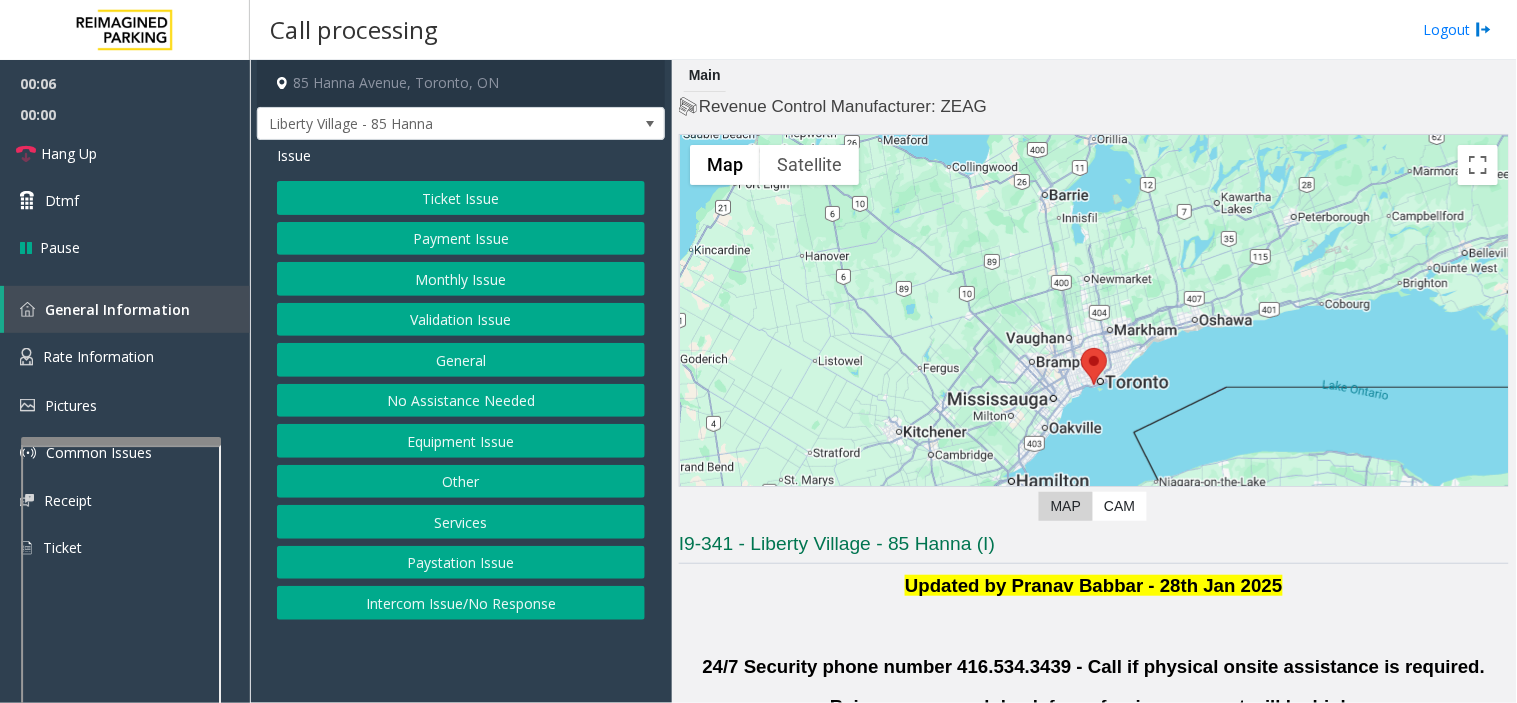 click on "Validation Issue" 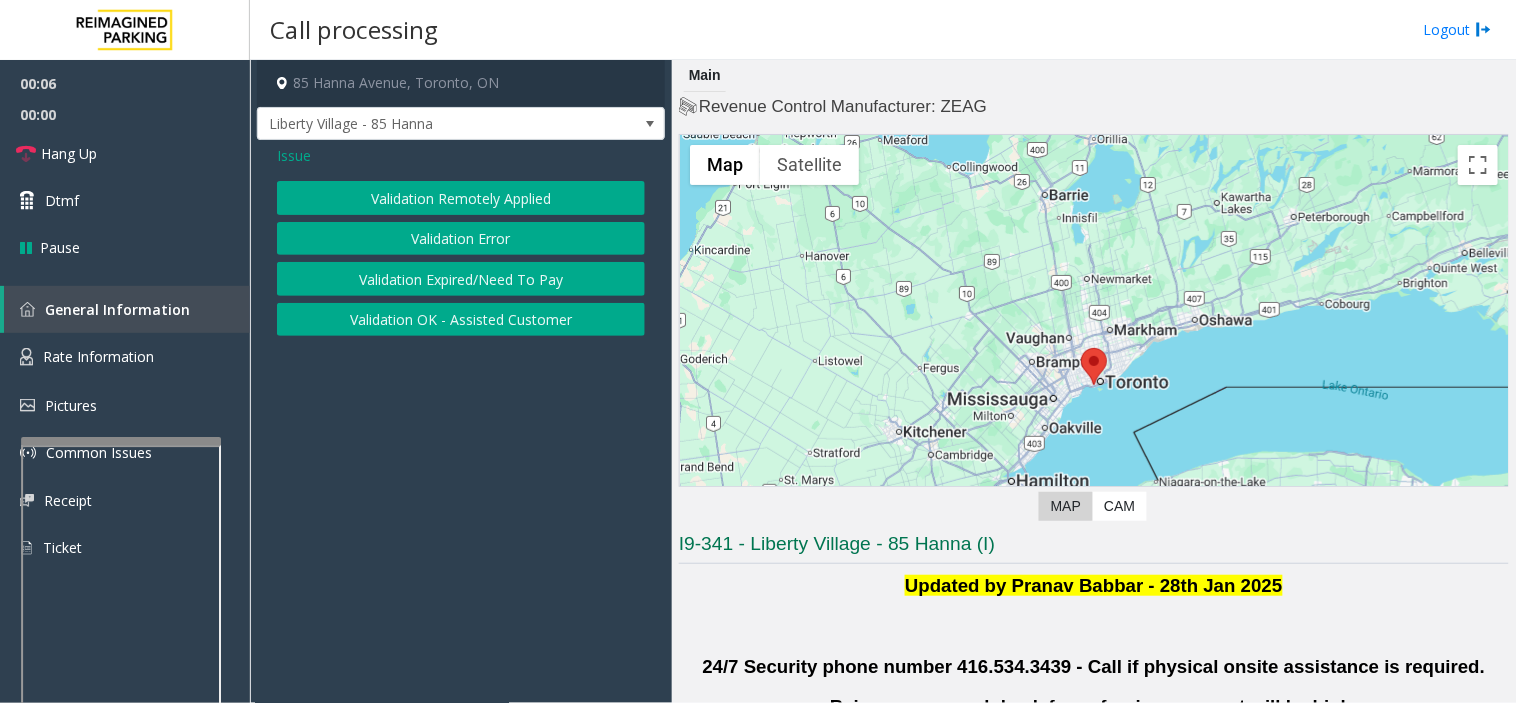click on "Validation Error" 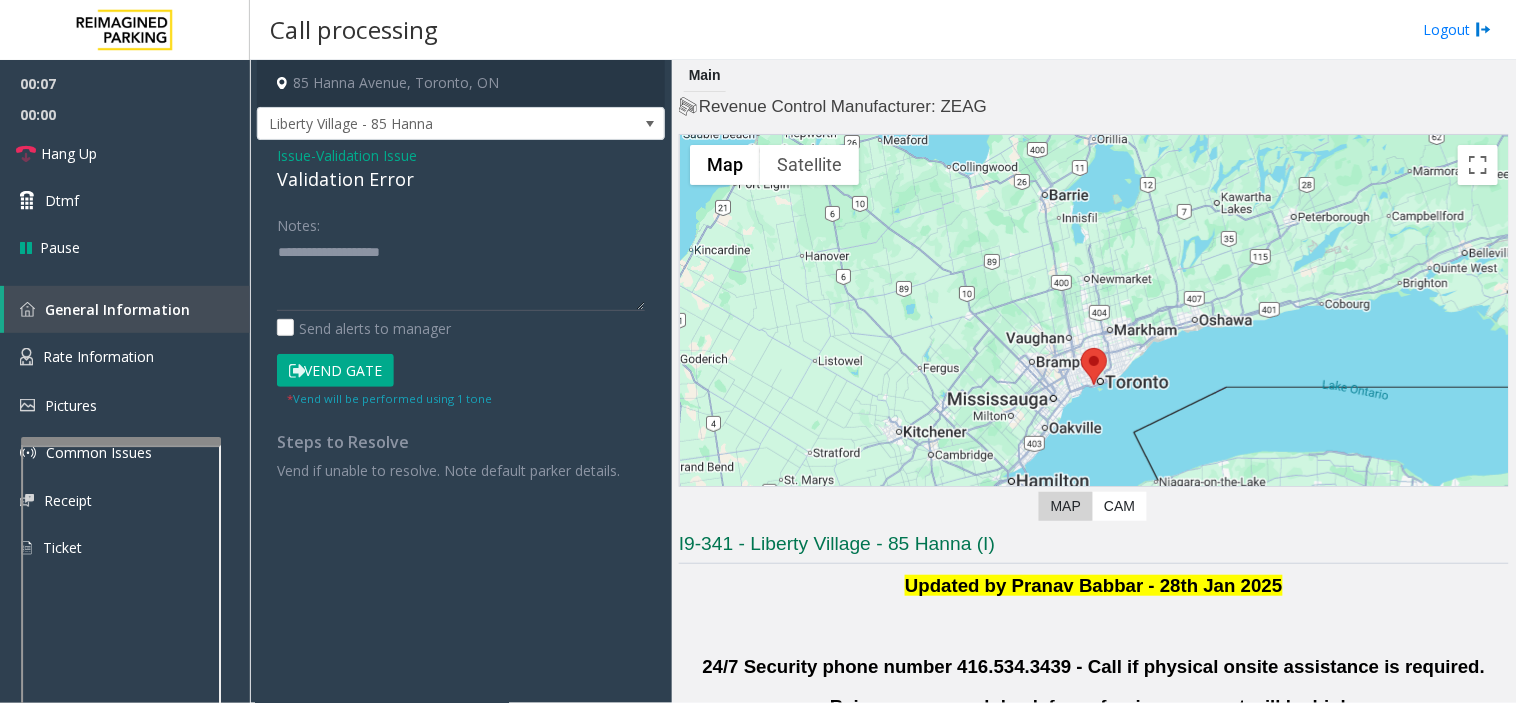 drag, startPoint x: 402, startPoint y: 216, endPoint x: 402, endPoint y: 230, distance: 14 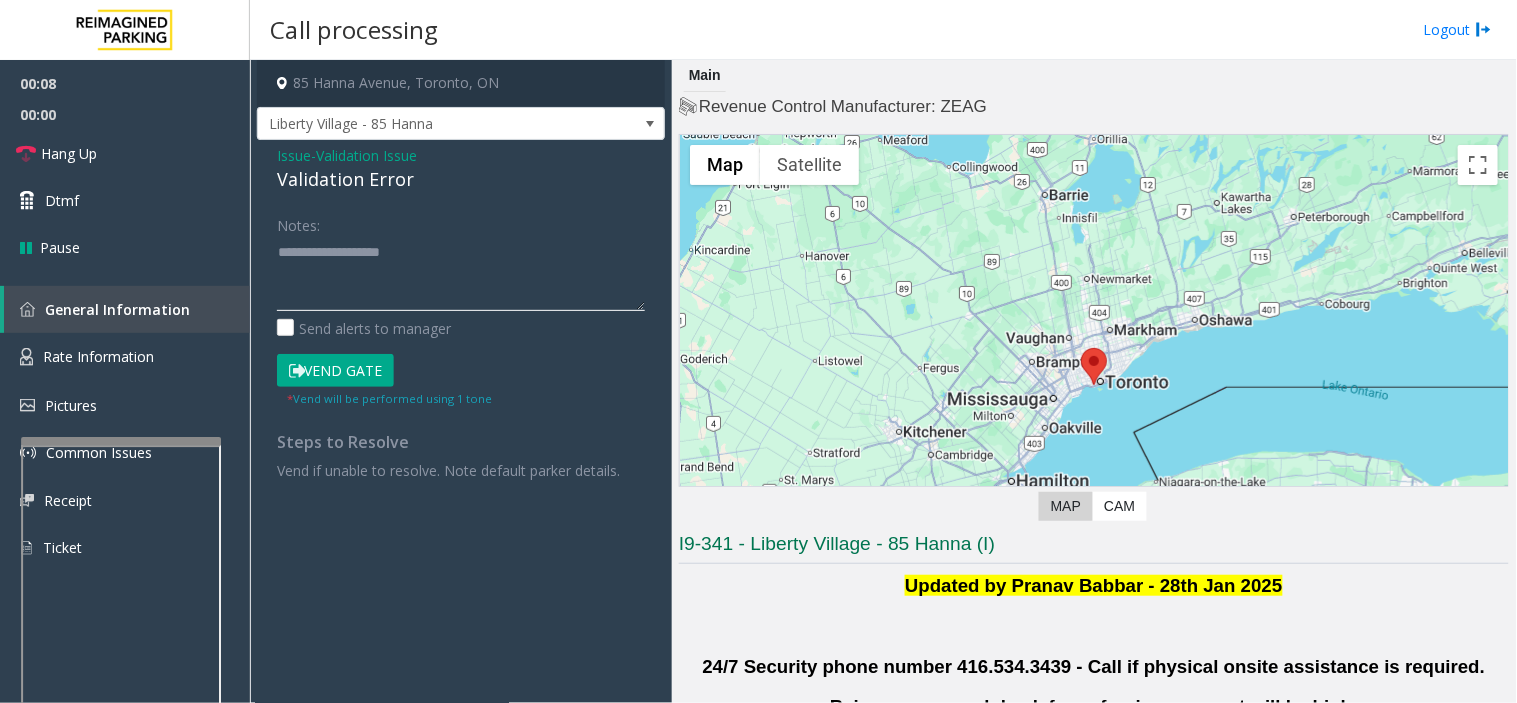 drag, startPoint x: 402, startPoint y: 230, endPoint x: 351, endPoint y: 282, distance: 72.835434 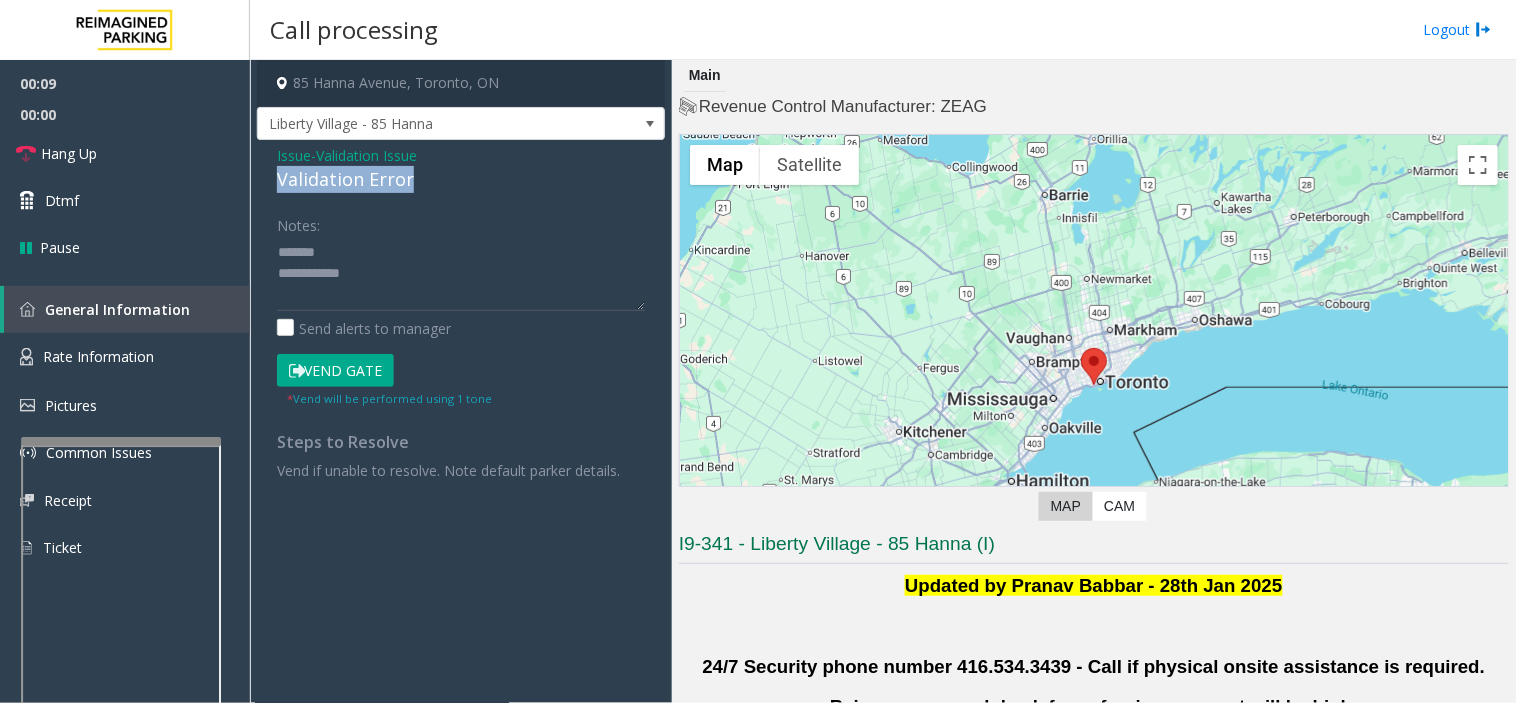 drag, startPoint x: 282, startPoint y: 171, endPoint x: 416, endPoint y: 170, distance: 134.00374 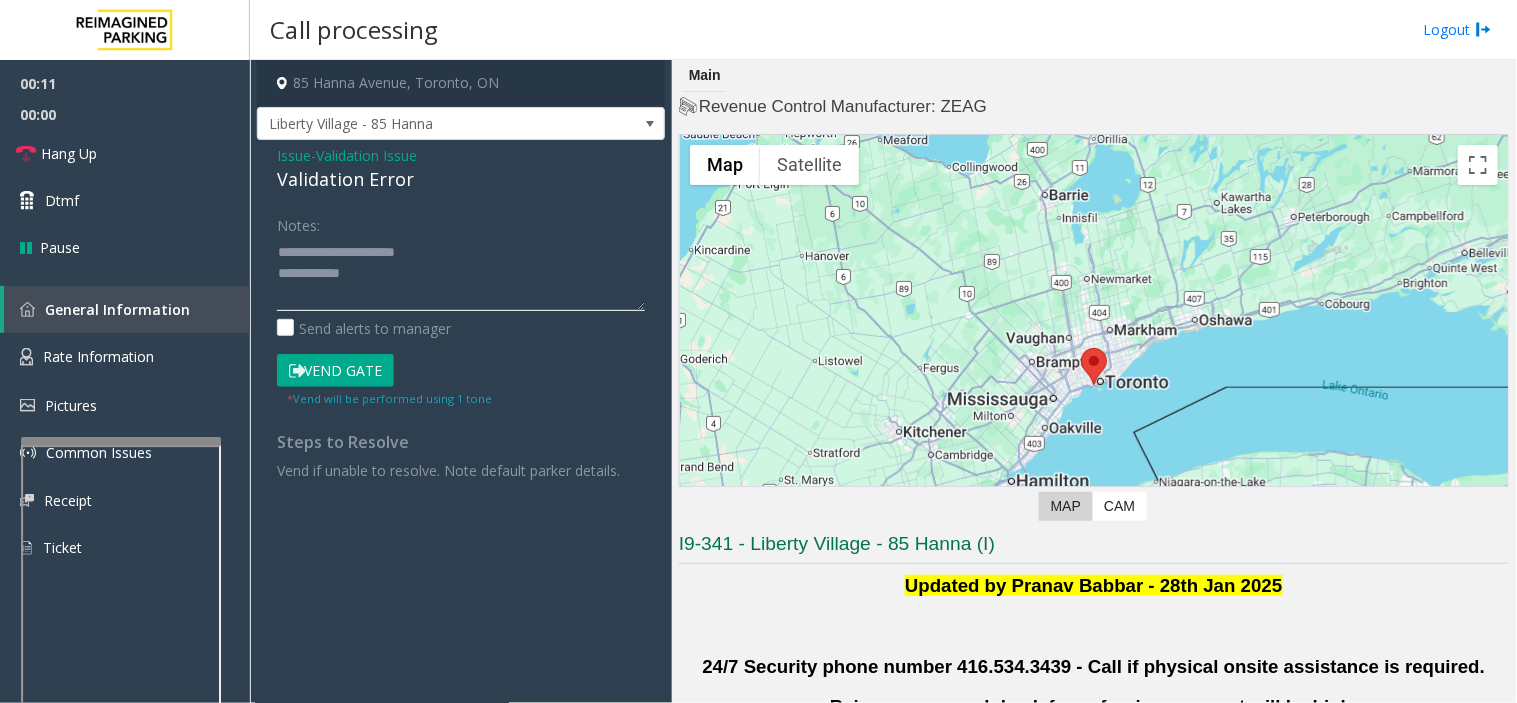 click 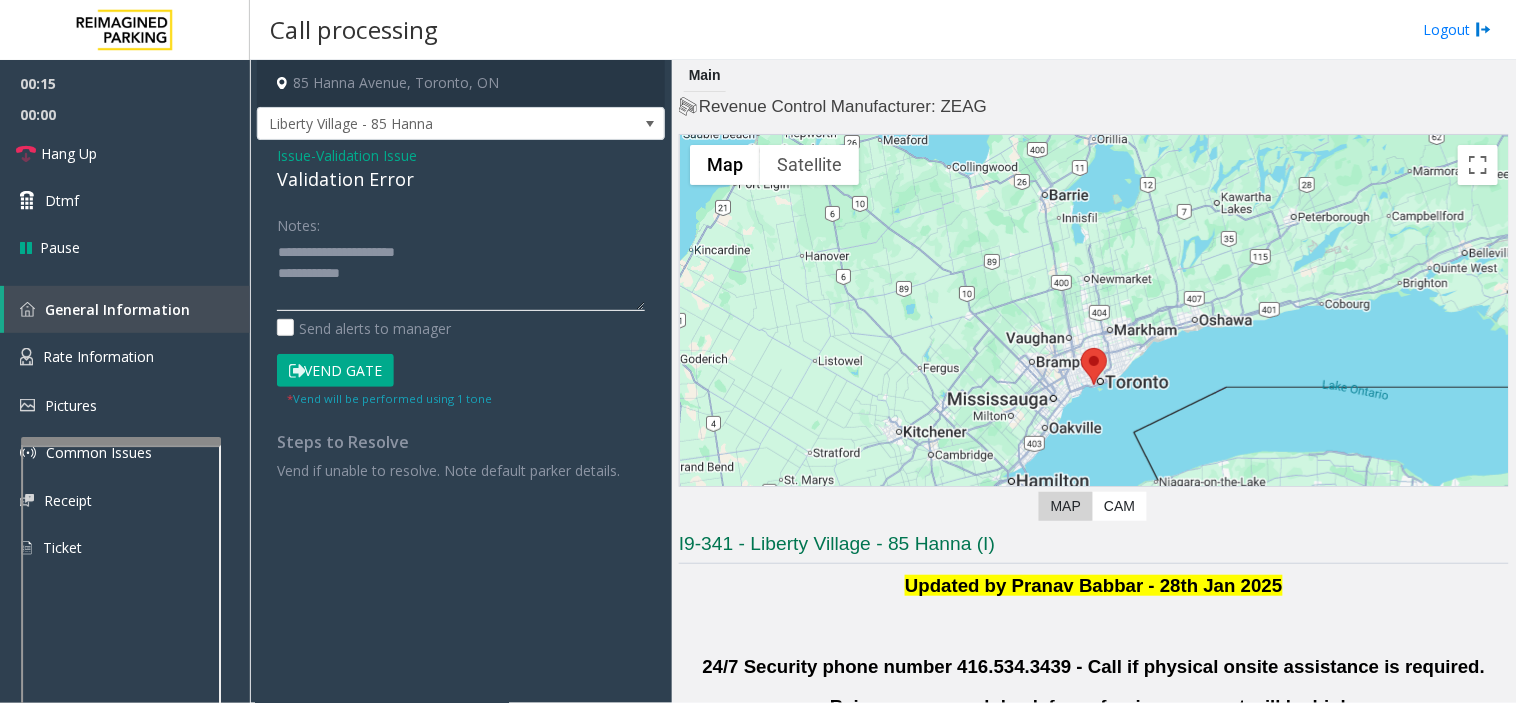 paste on "**********" 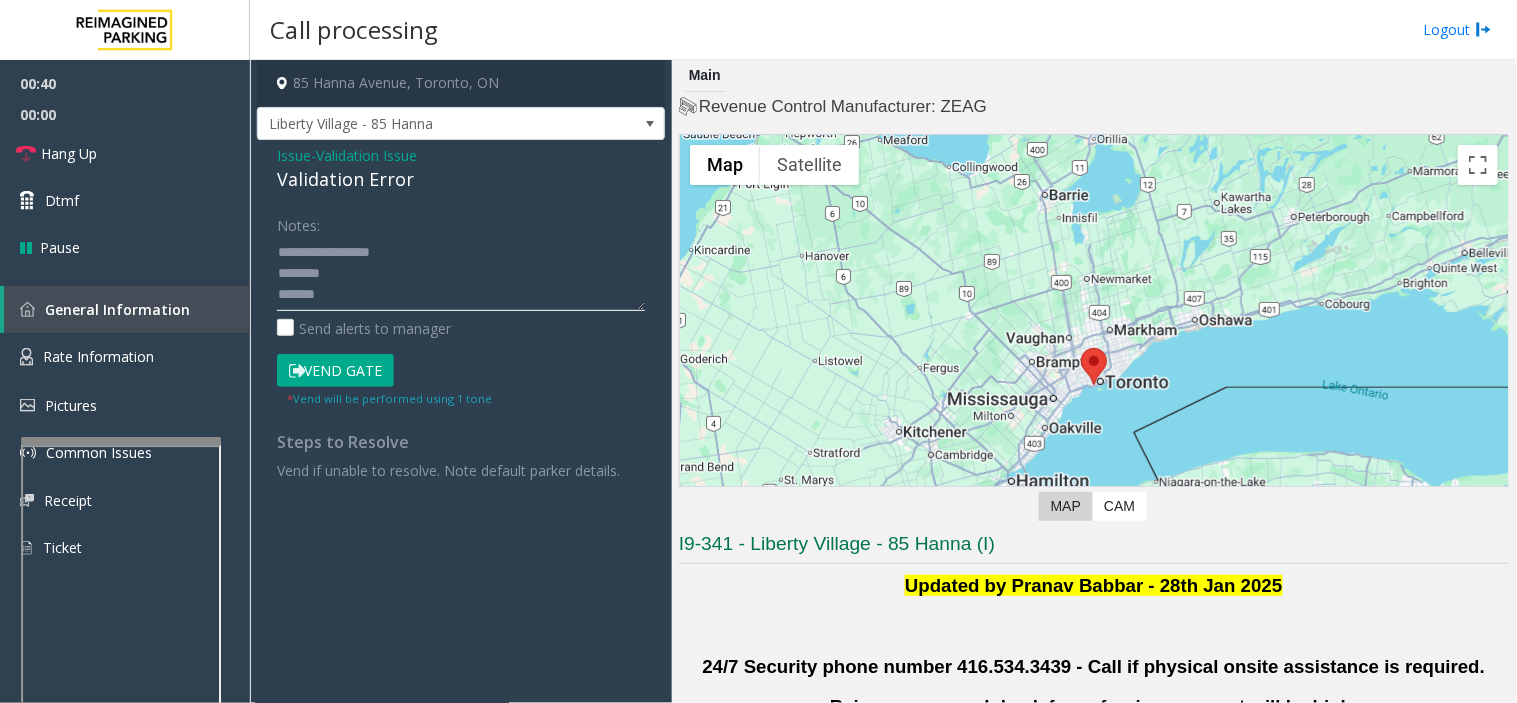 scroll, scrollTop: 55, scrollLeft: 0, axis: vertical 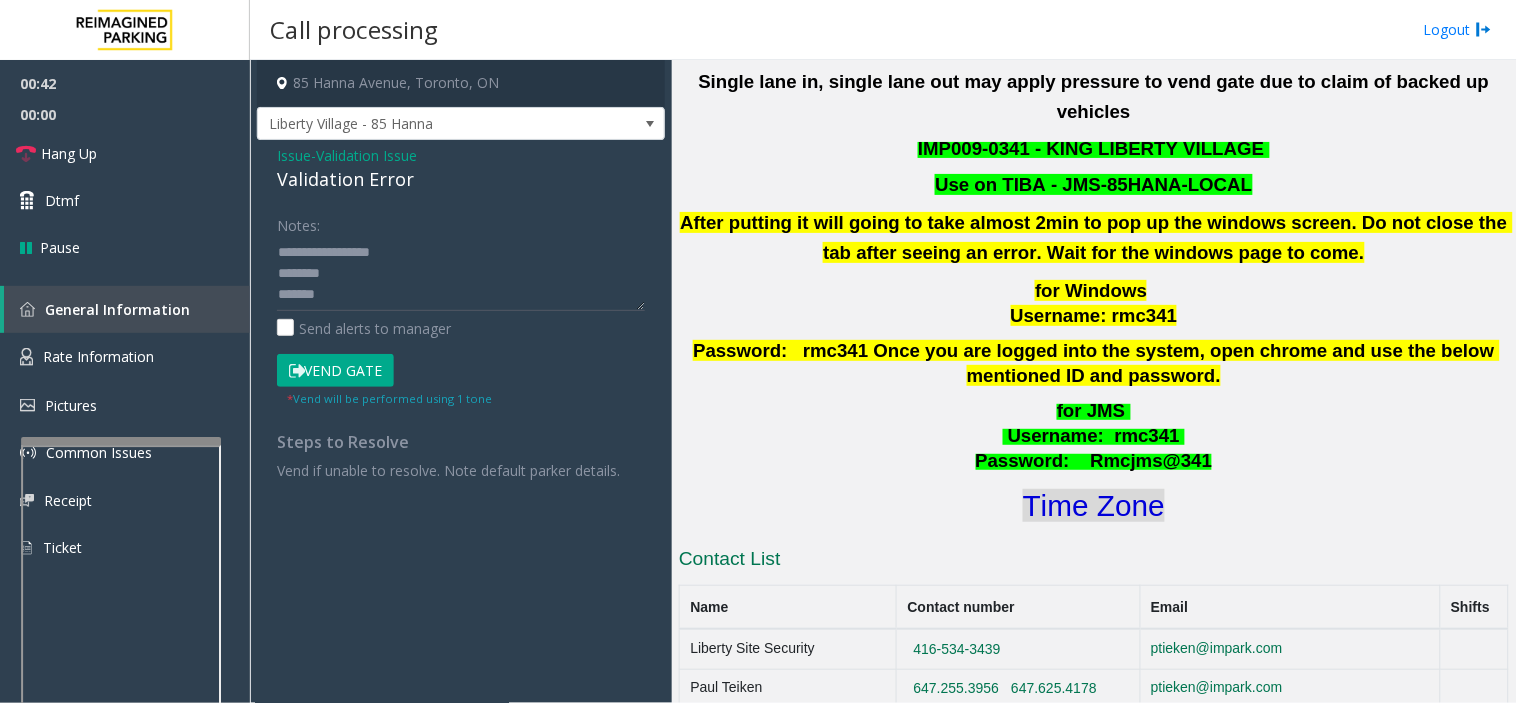 click on "Time Zone" 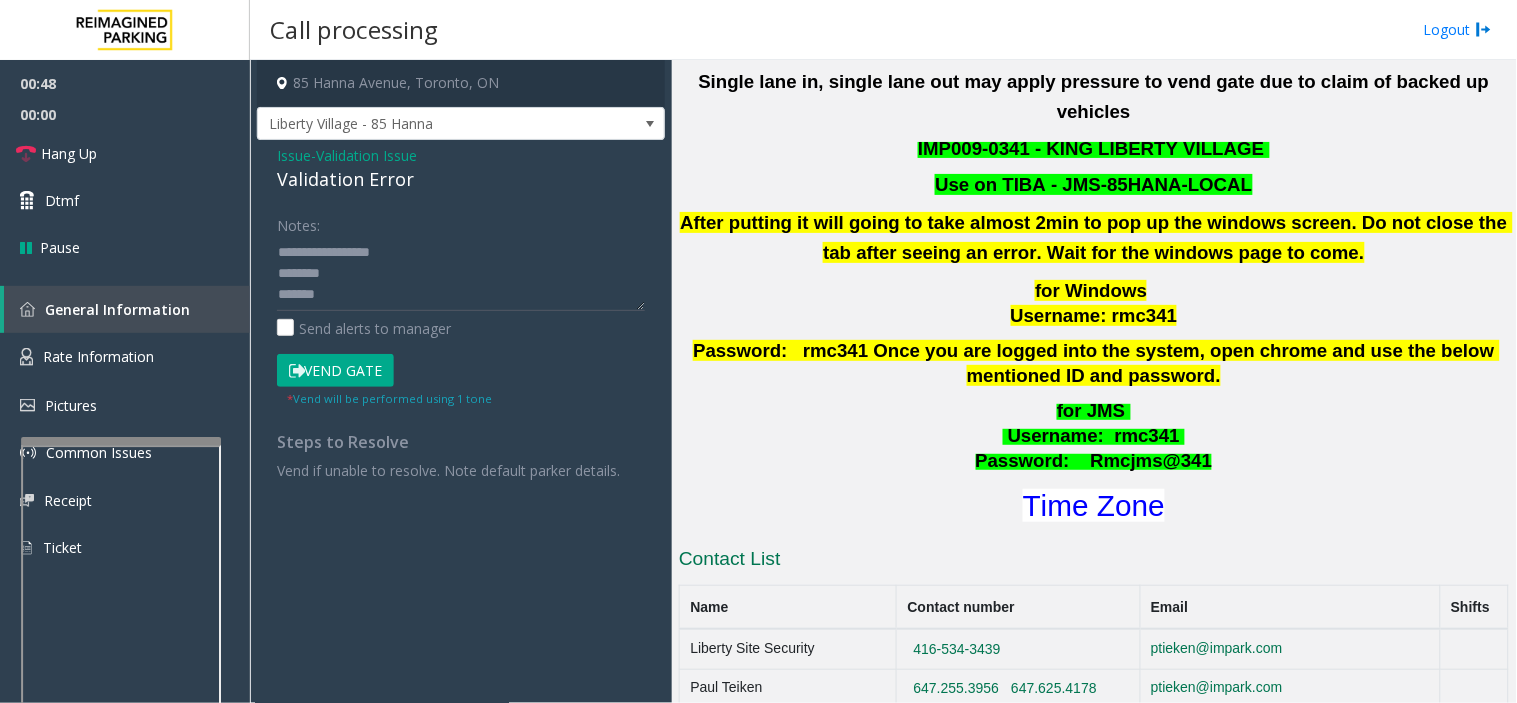 click on "Vend Gate" 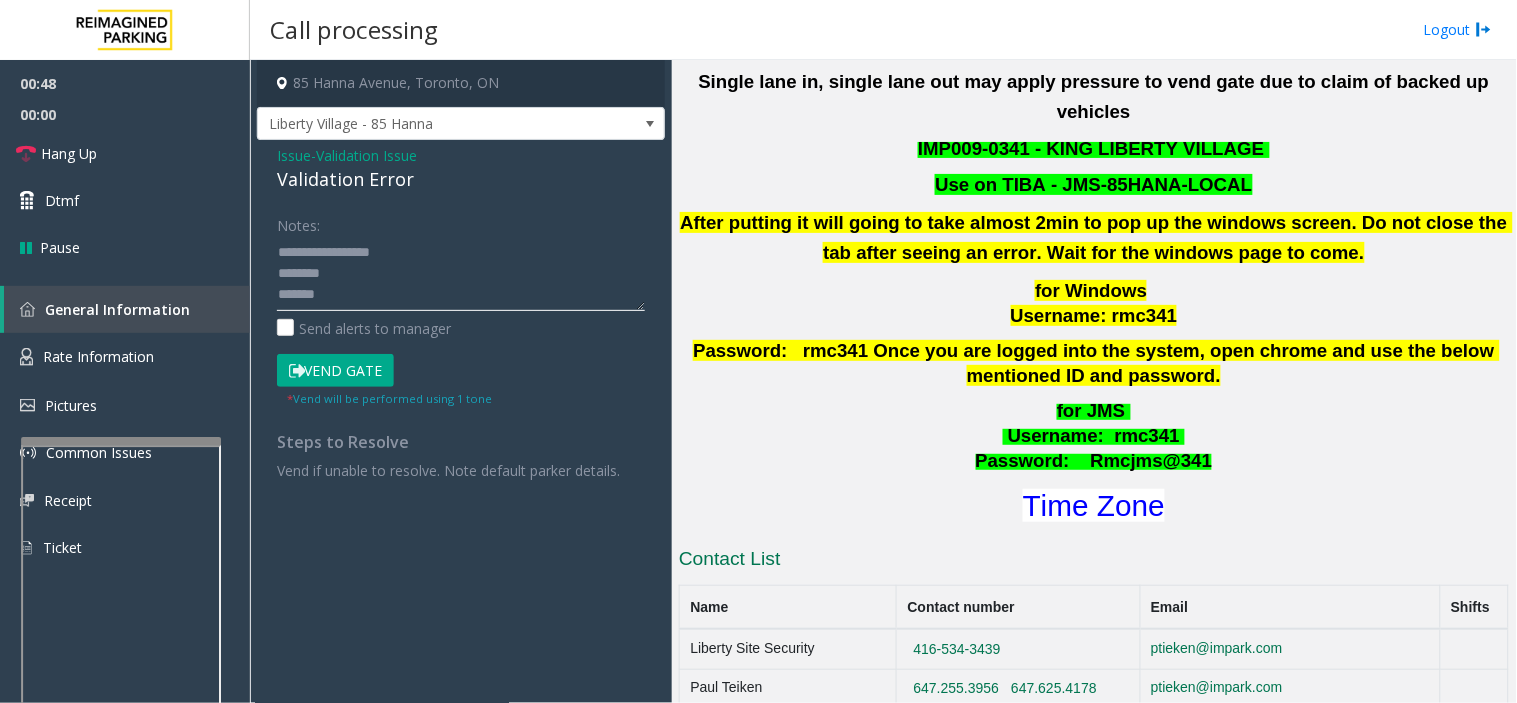 click 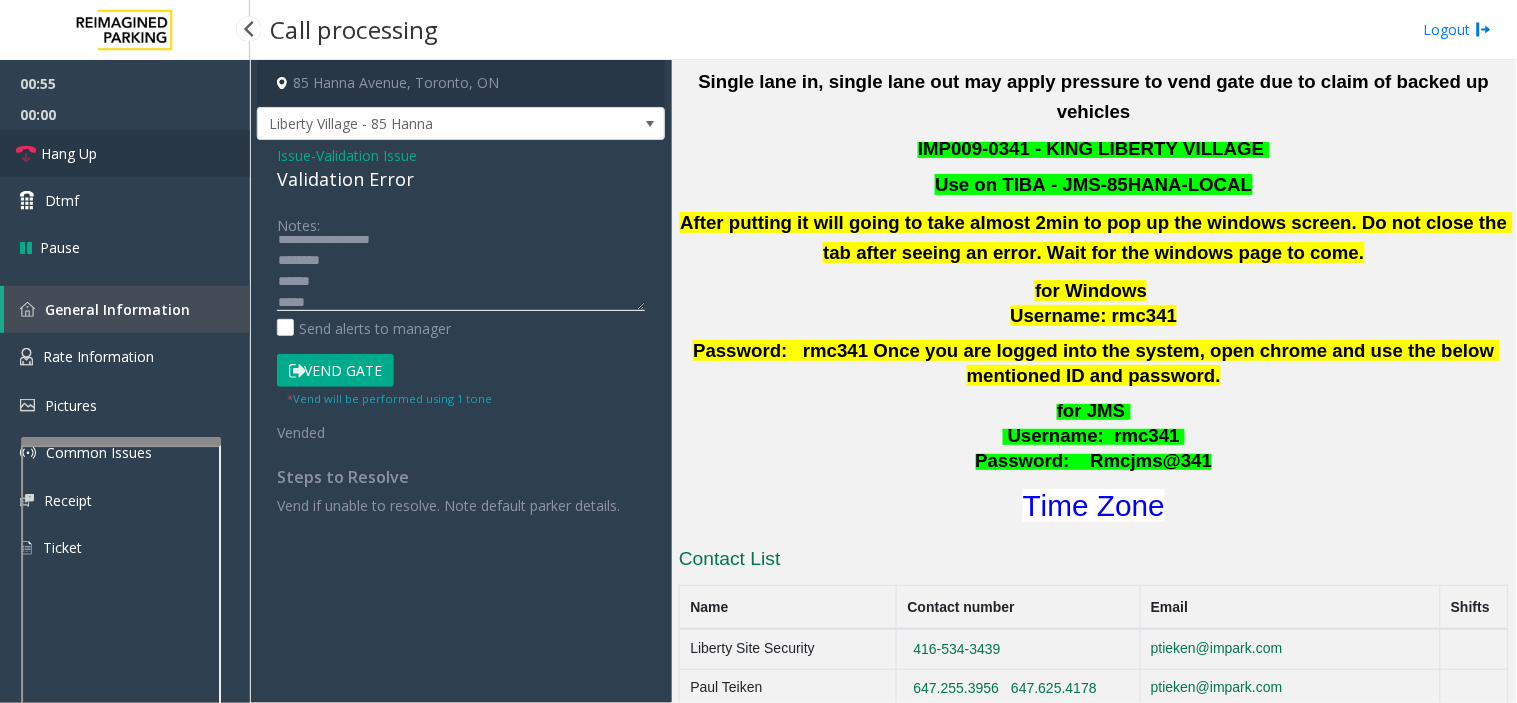 type on "**********" 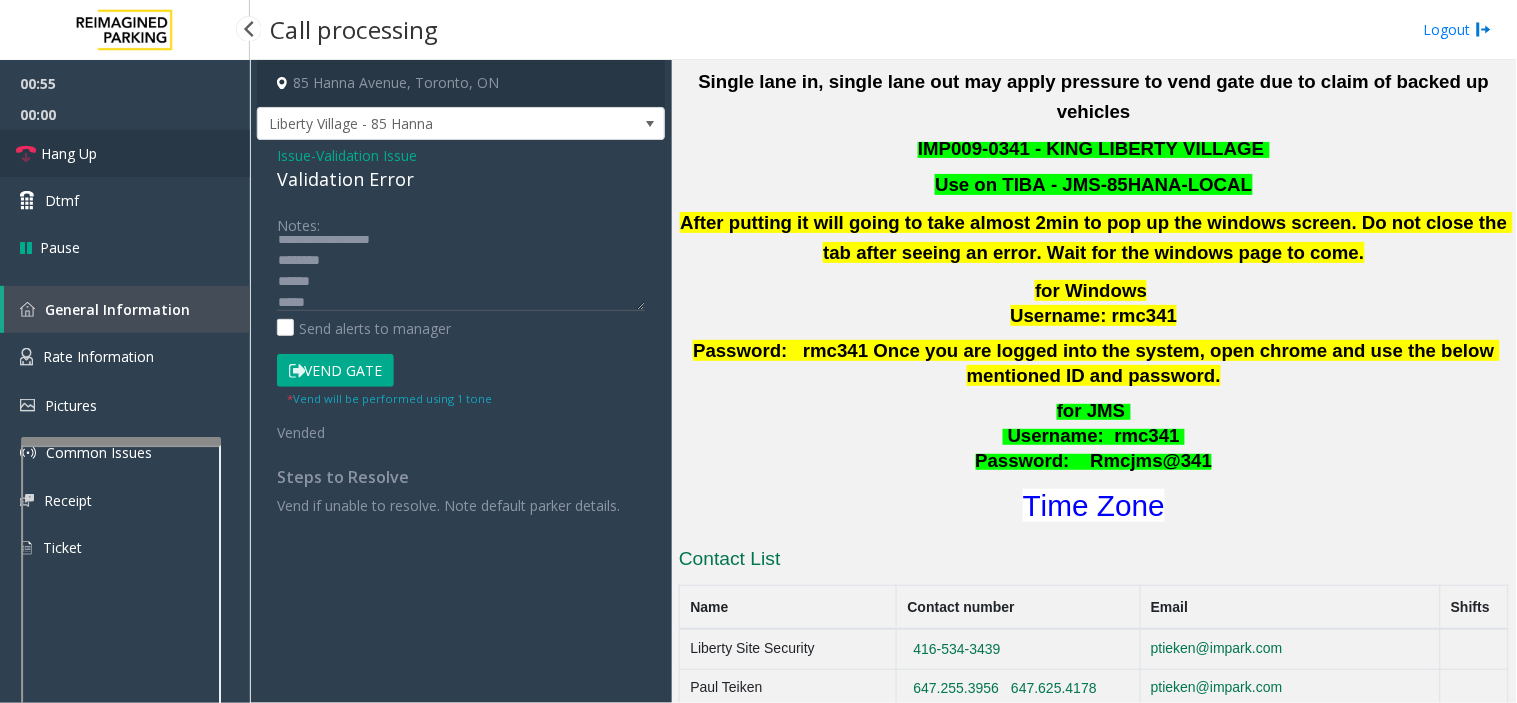 click on "Hang Up" at bounding box center [125, 153] 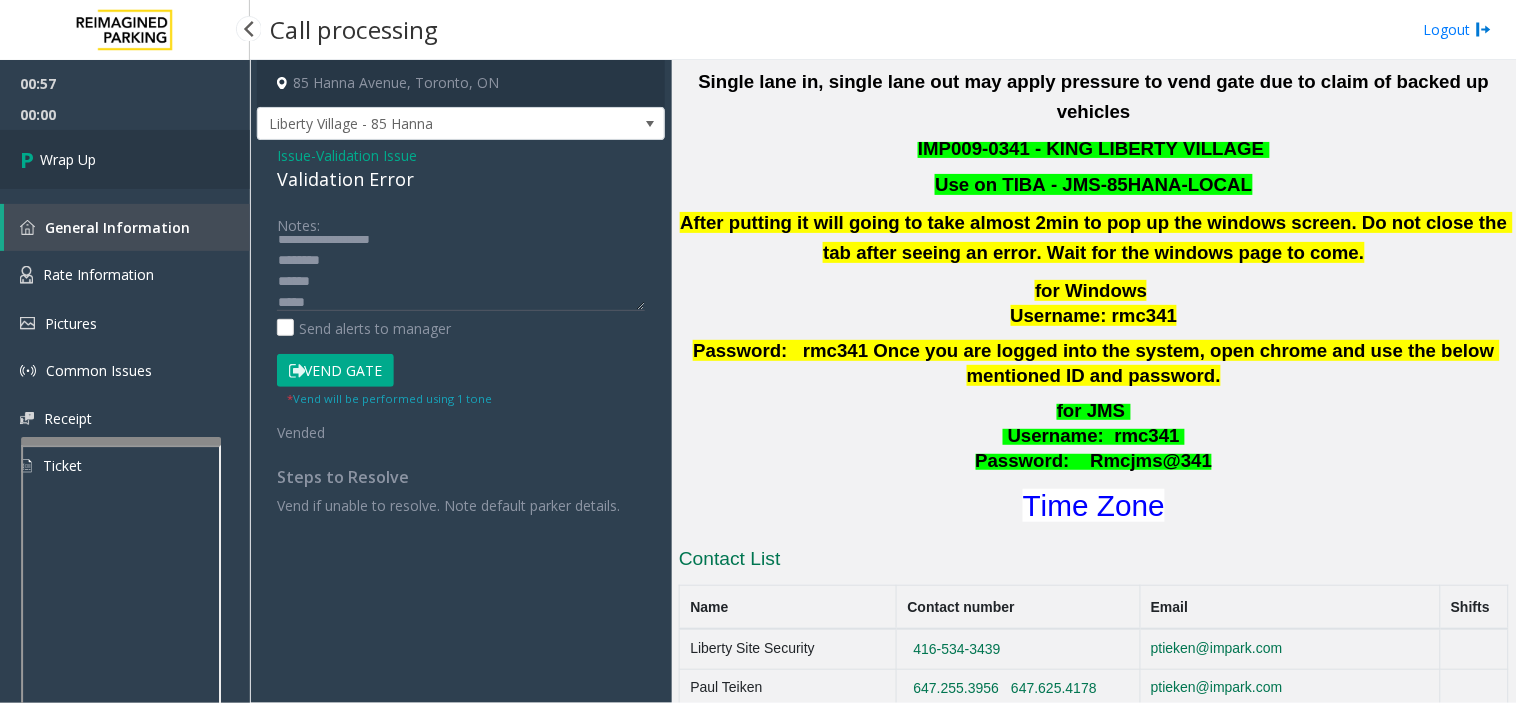 click on "Wrap Up" at bounding box center (125, 159) 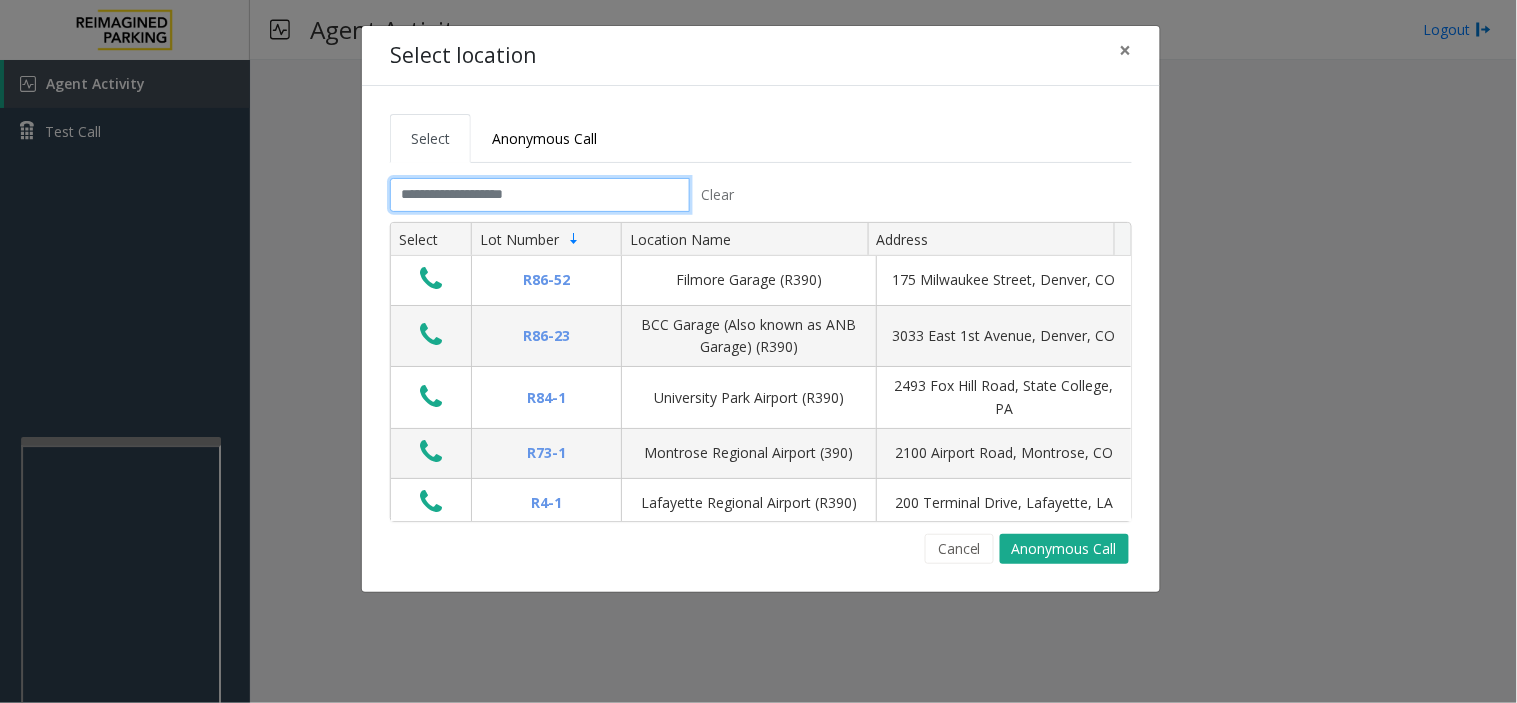 click 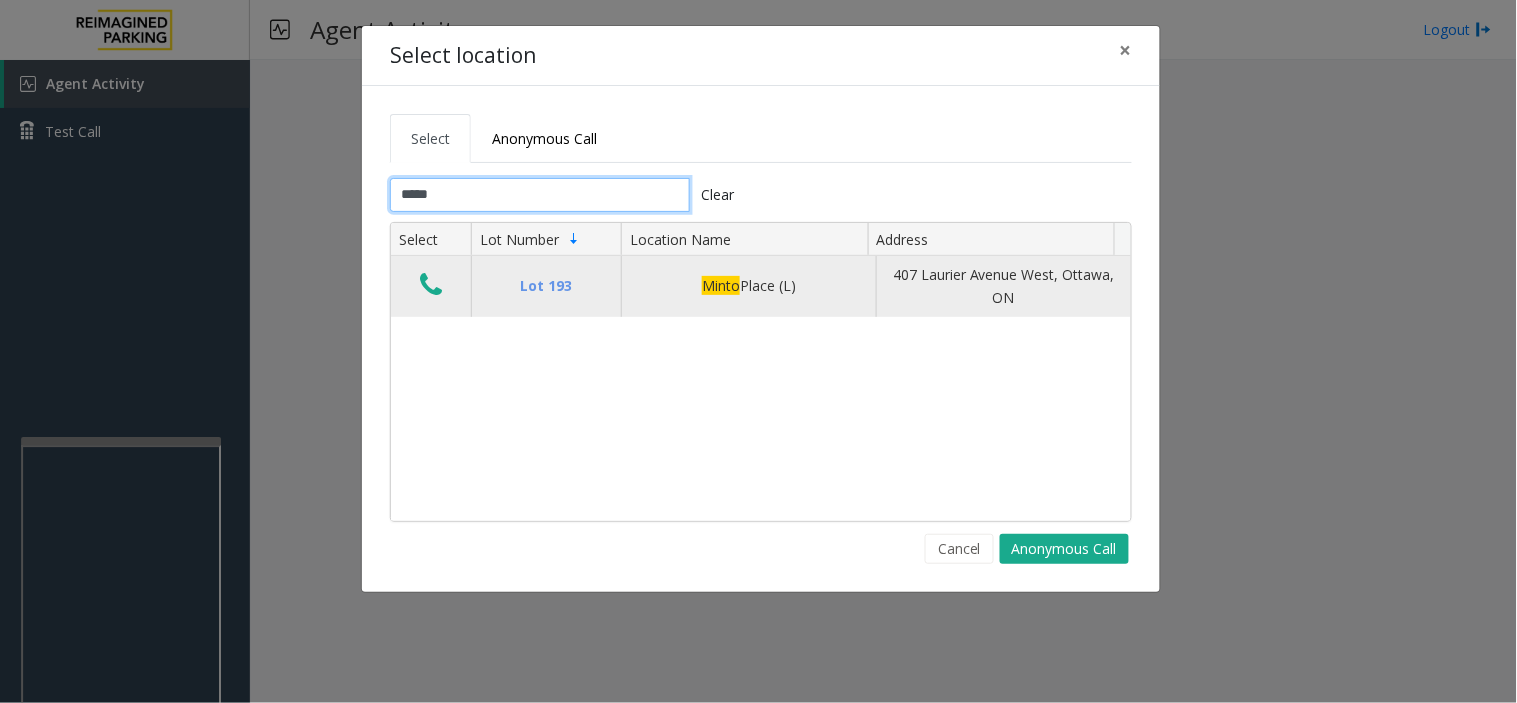 type on "*****" 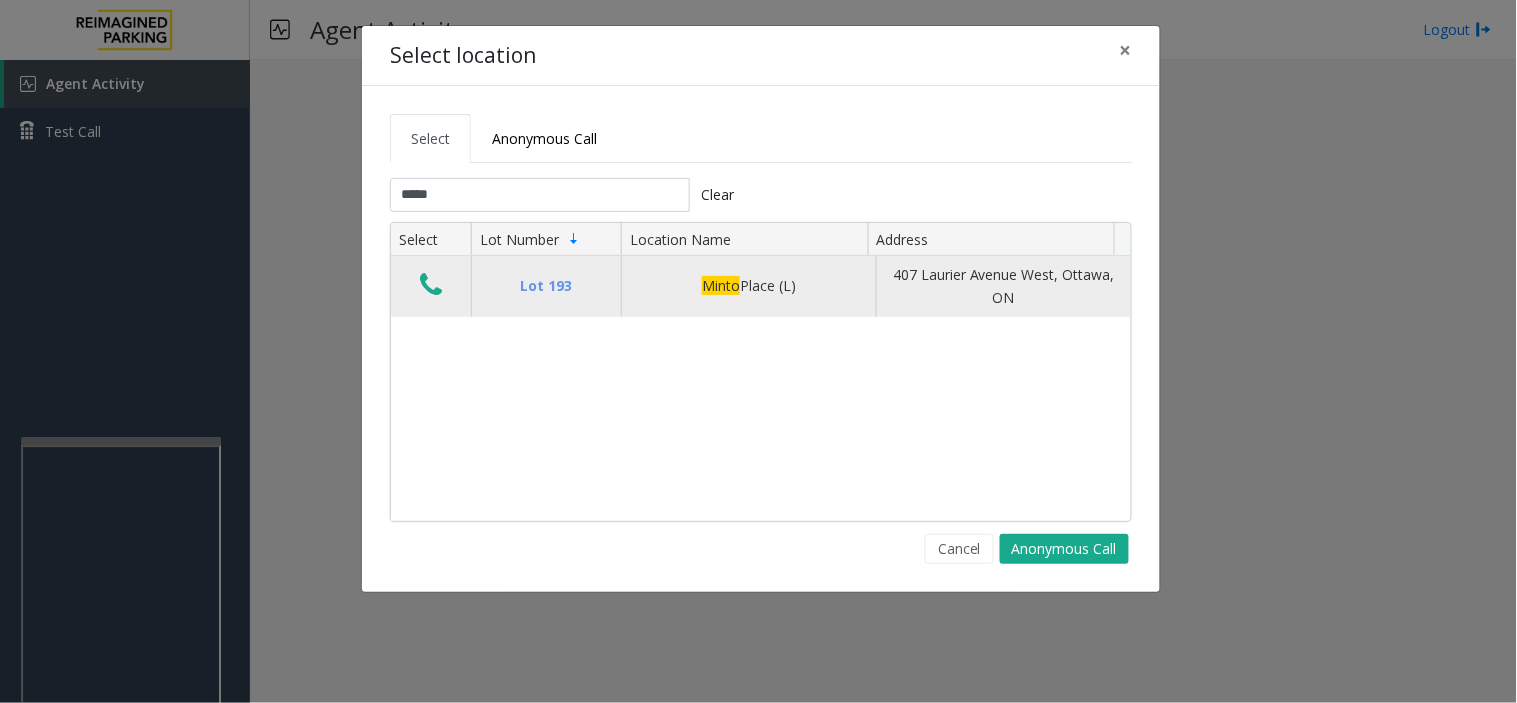 click 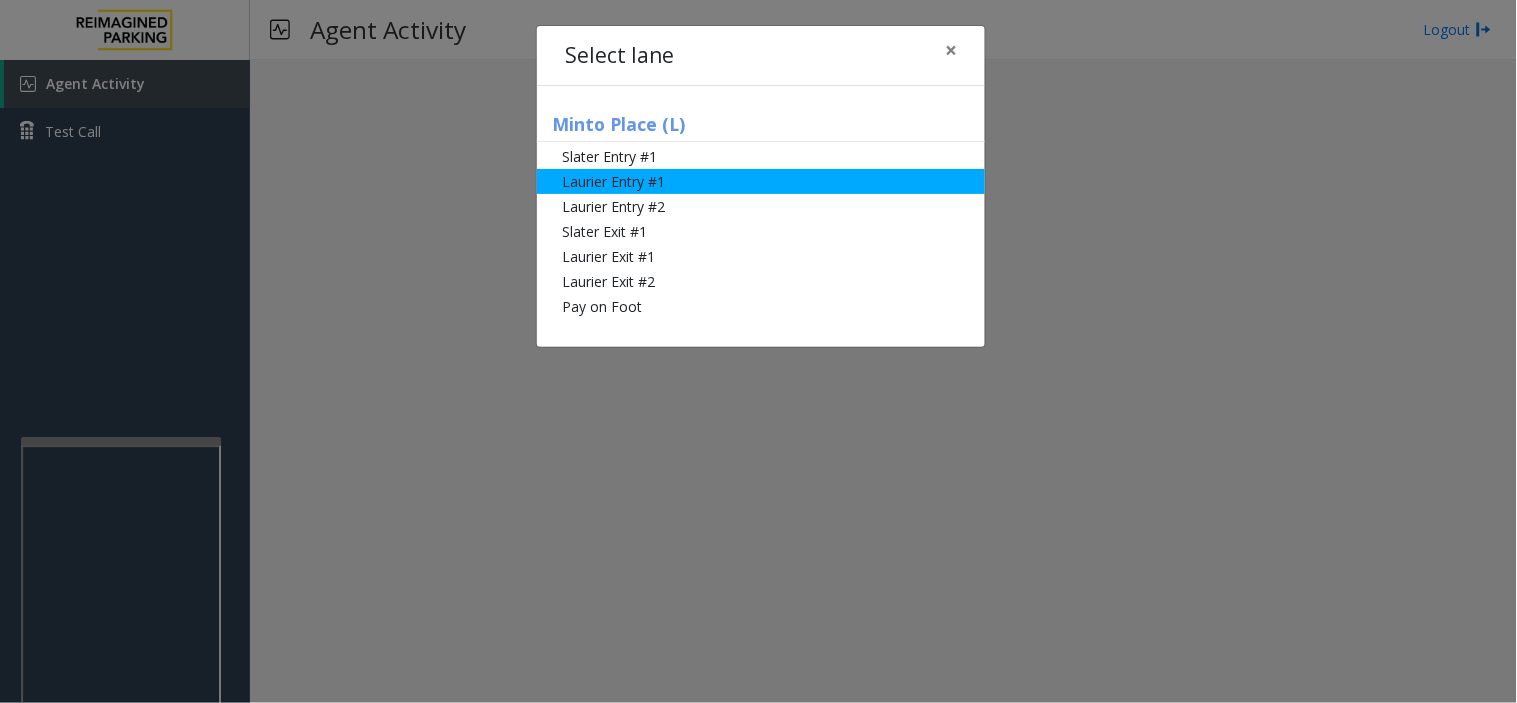 click on "Laurier Entry #1" 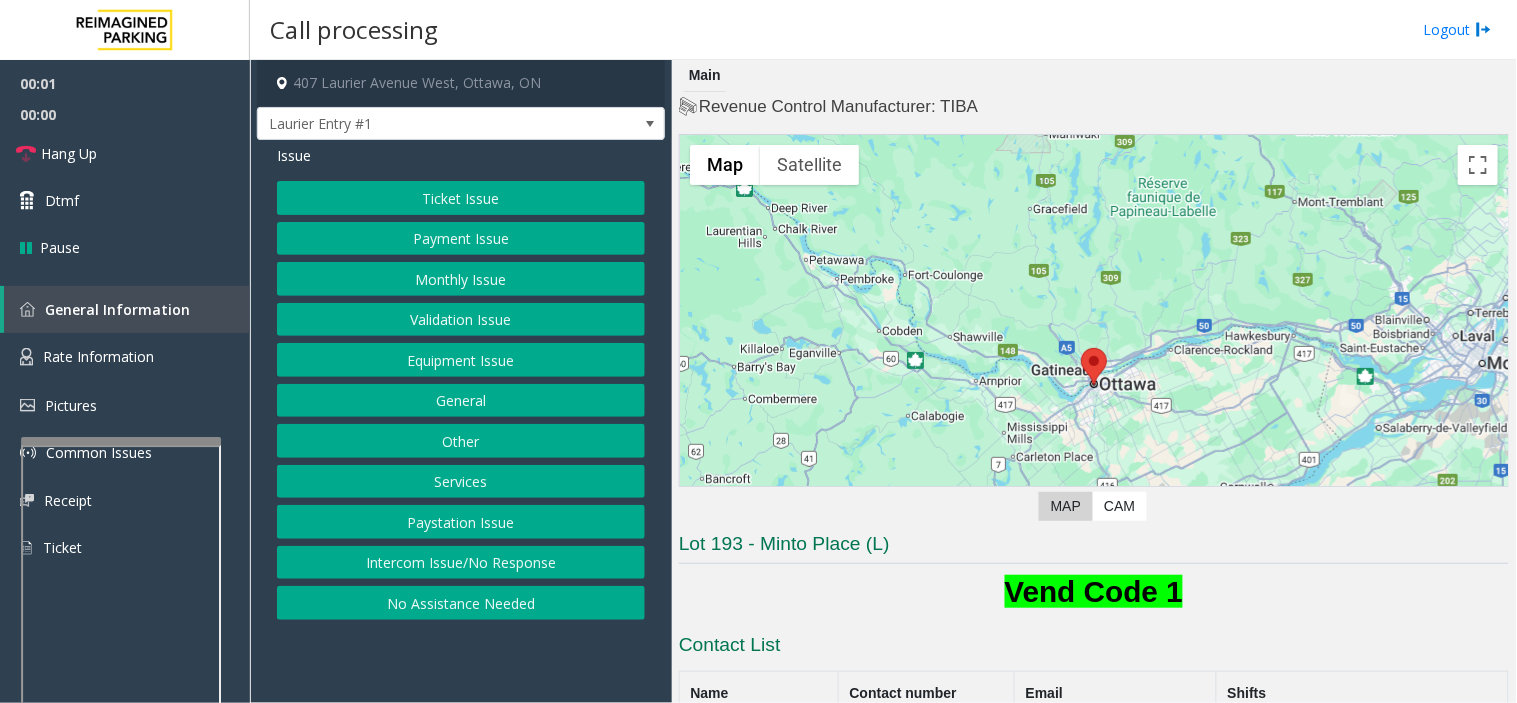 click on "Ticket Issue" 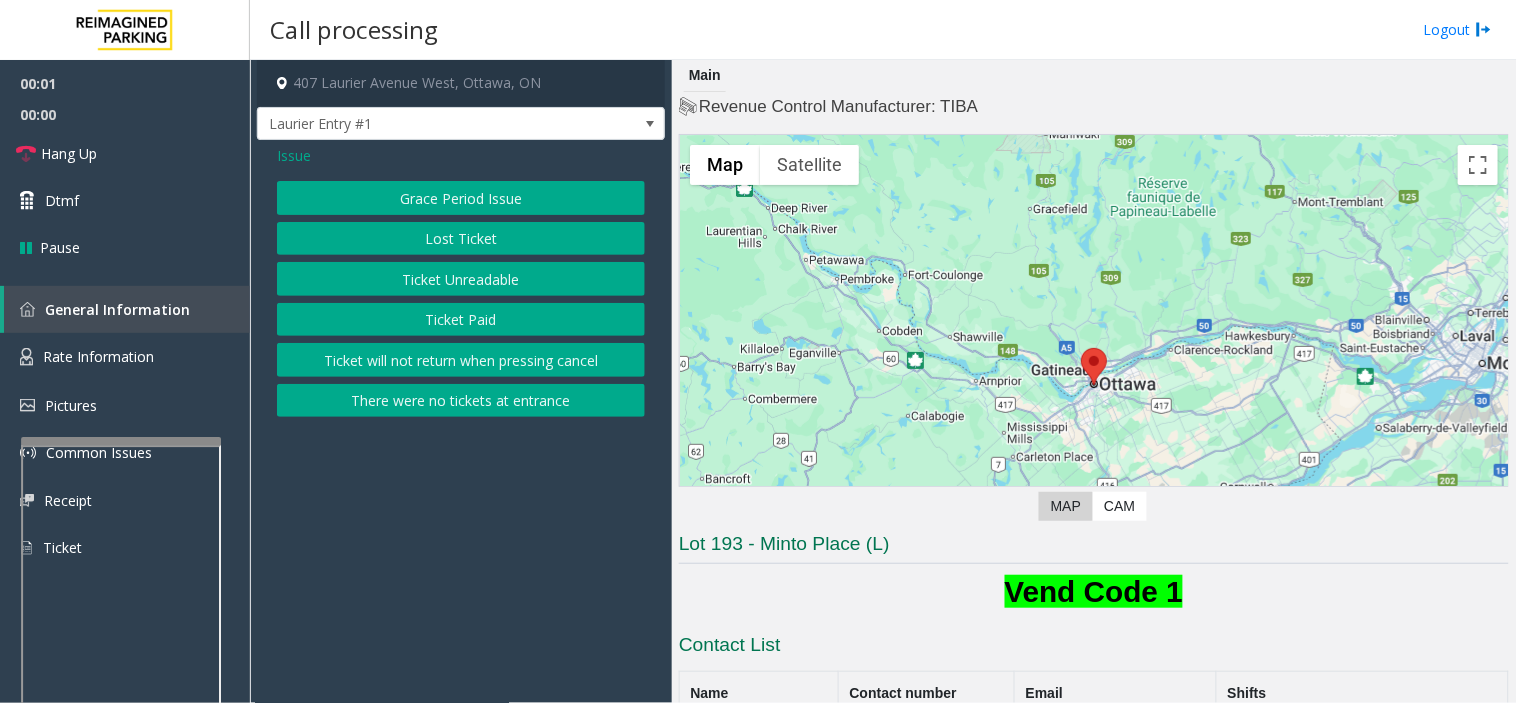 click on "Ticket Unreadable" 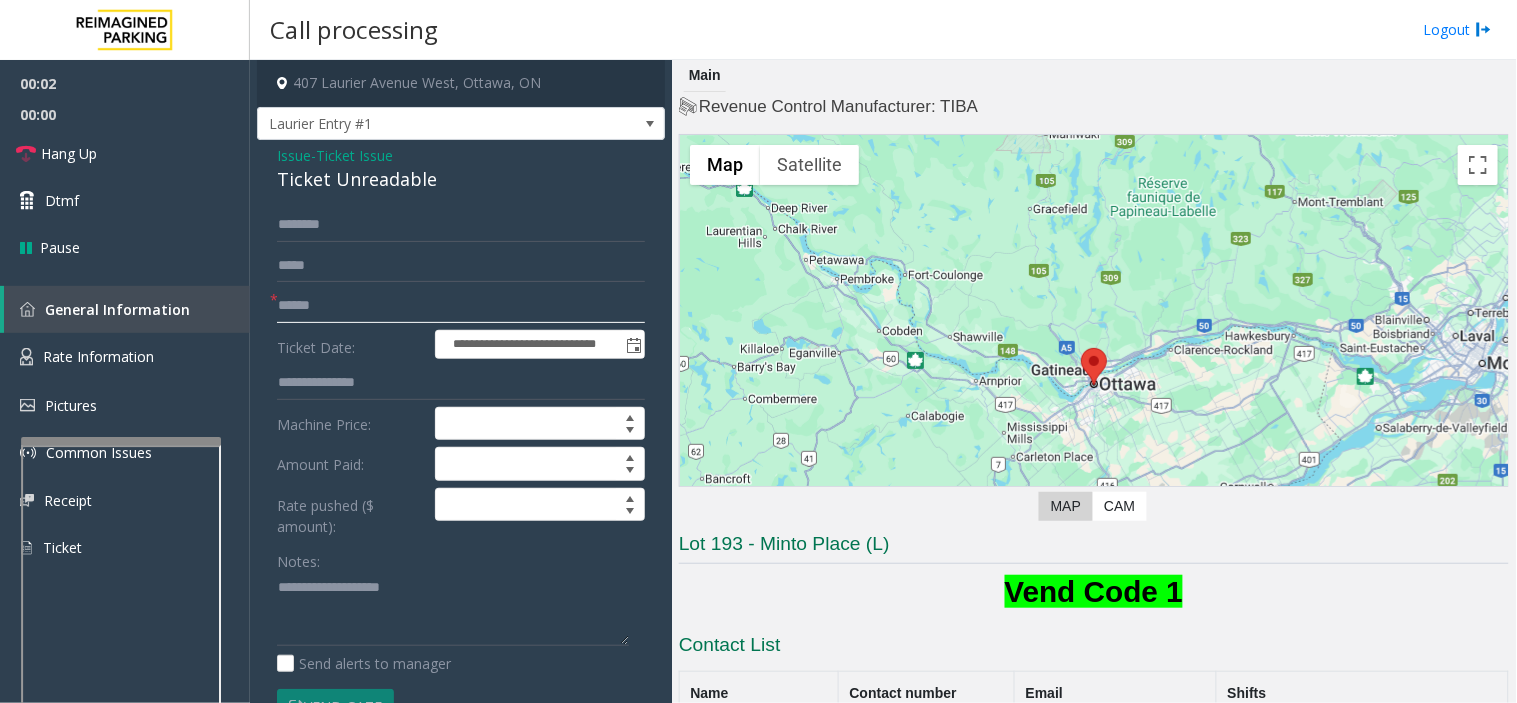 click 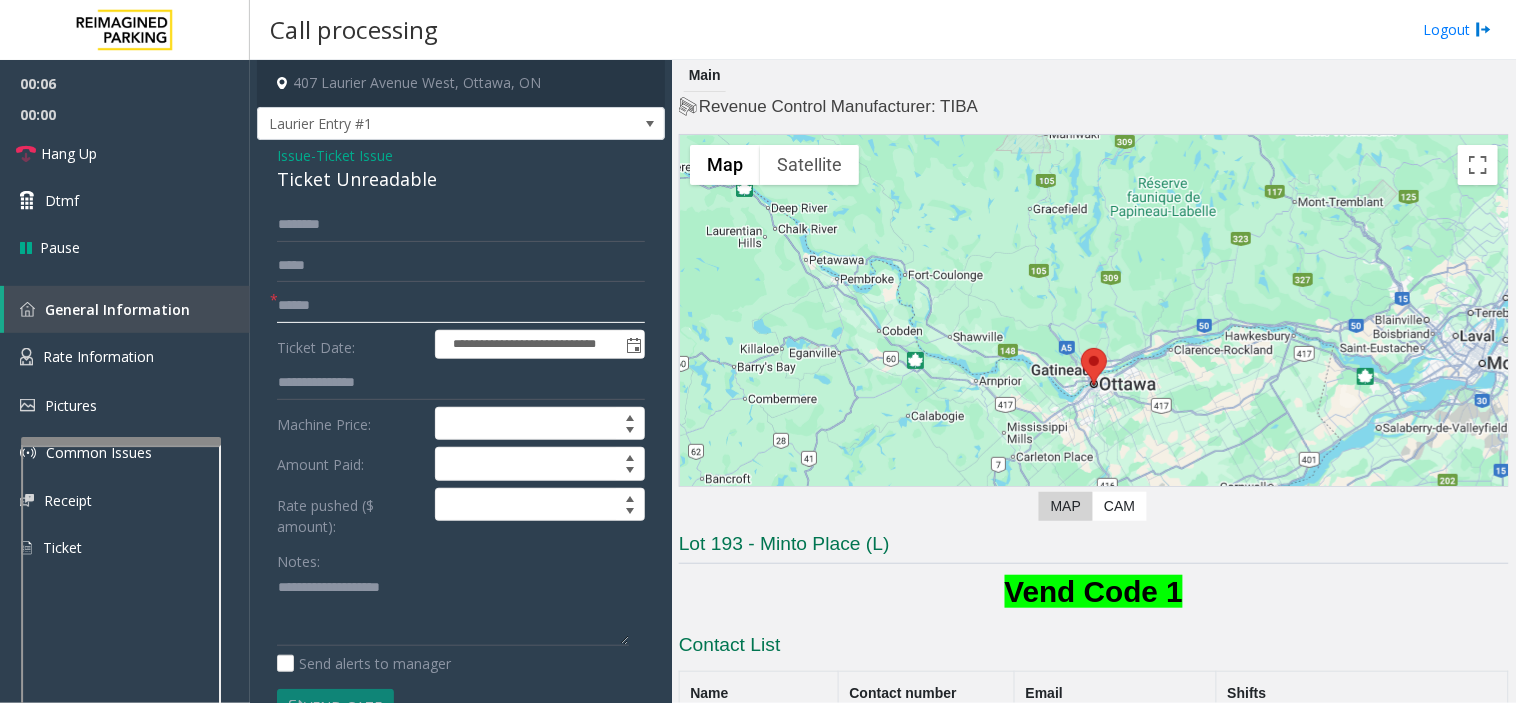 type on "******" 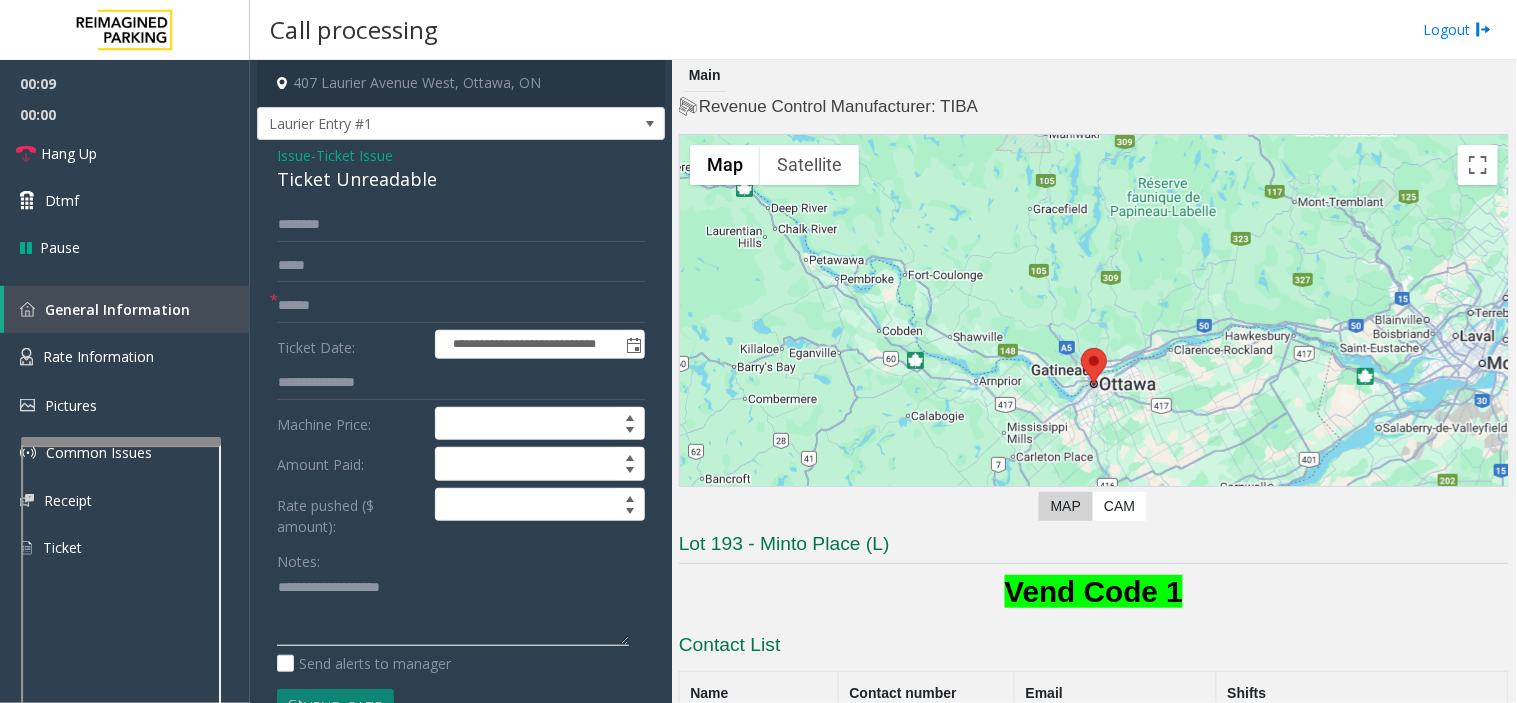 paste on "**********" 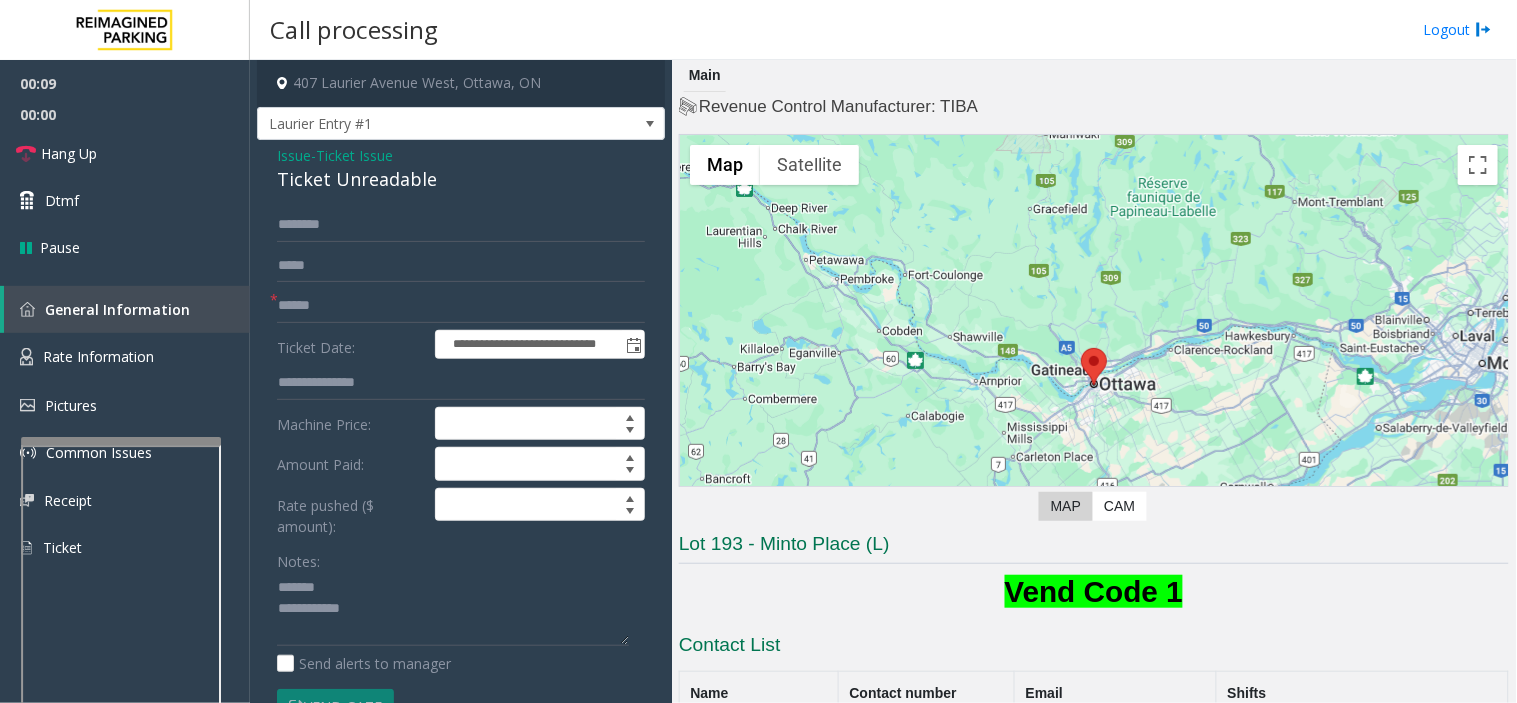 click on "Ticket Unreadable" 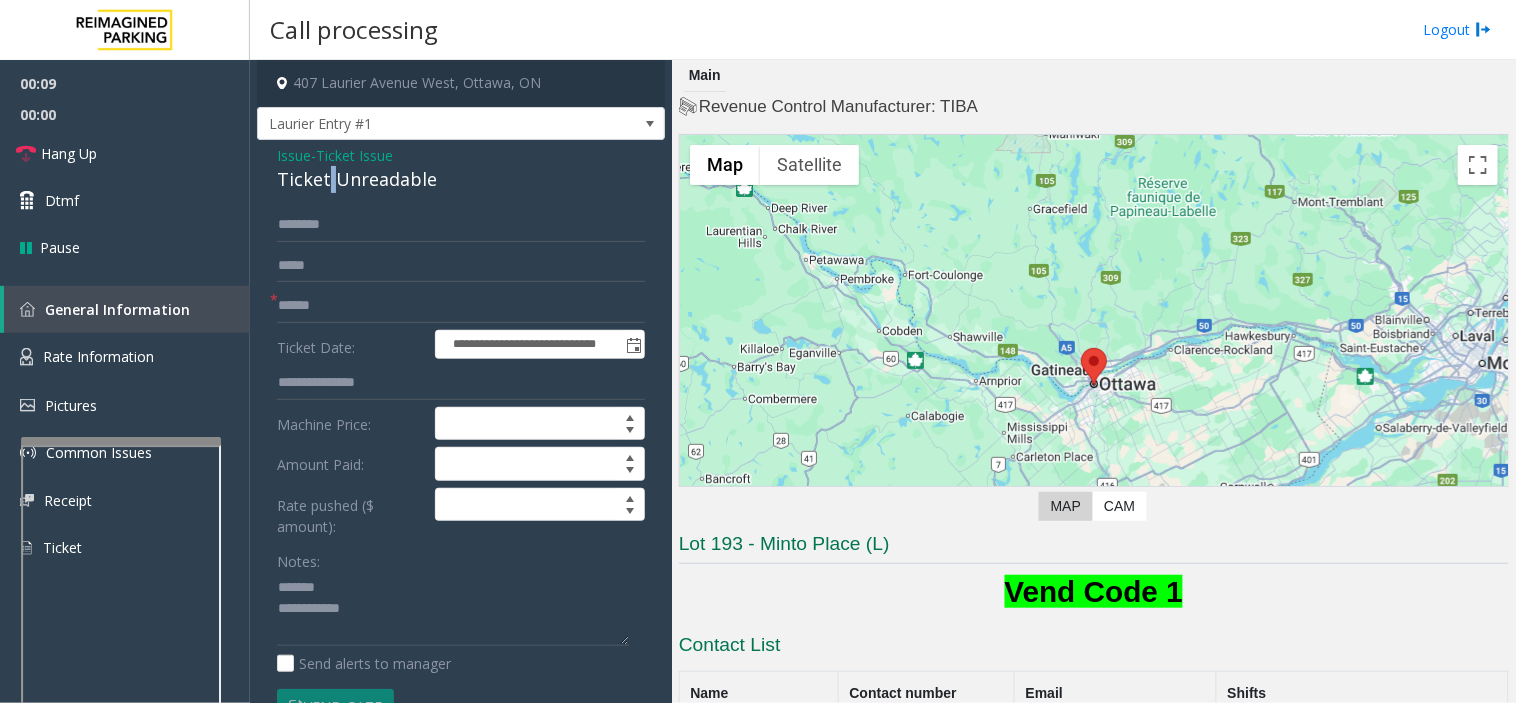 click on "Ticket Unreadable" 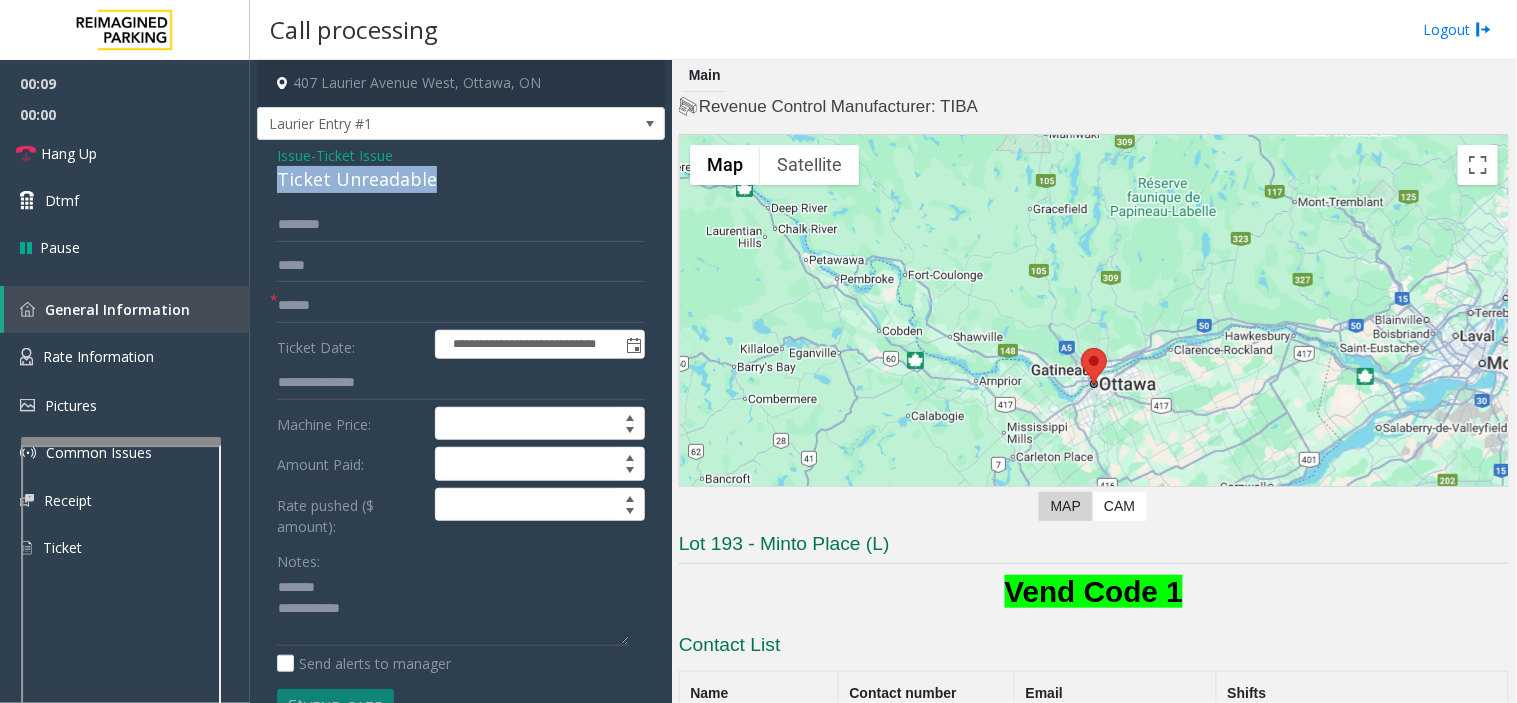 click on "Ticket Unreadable" 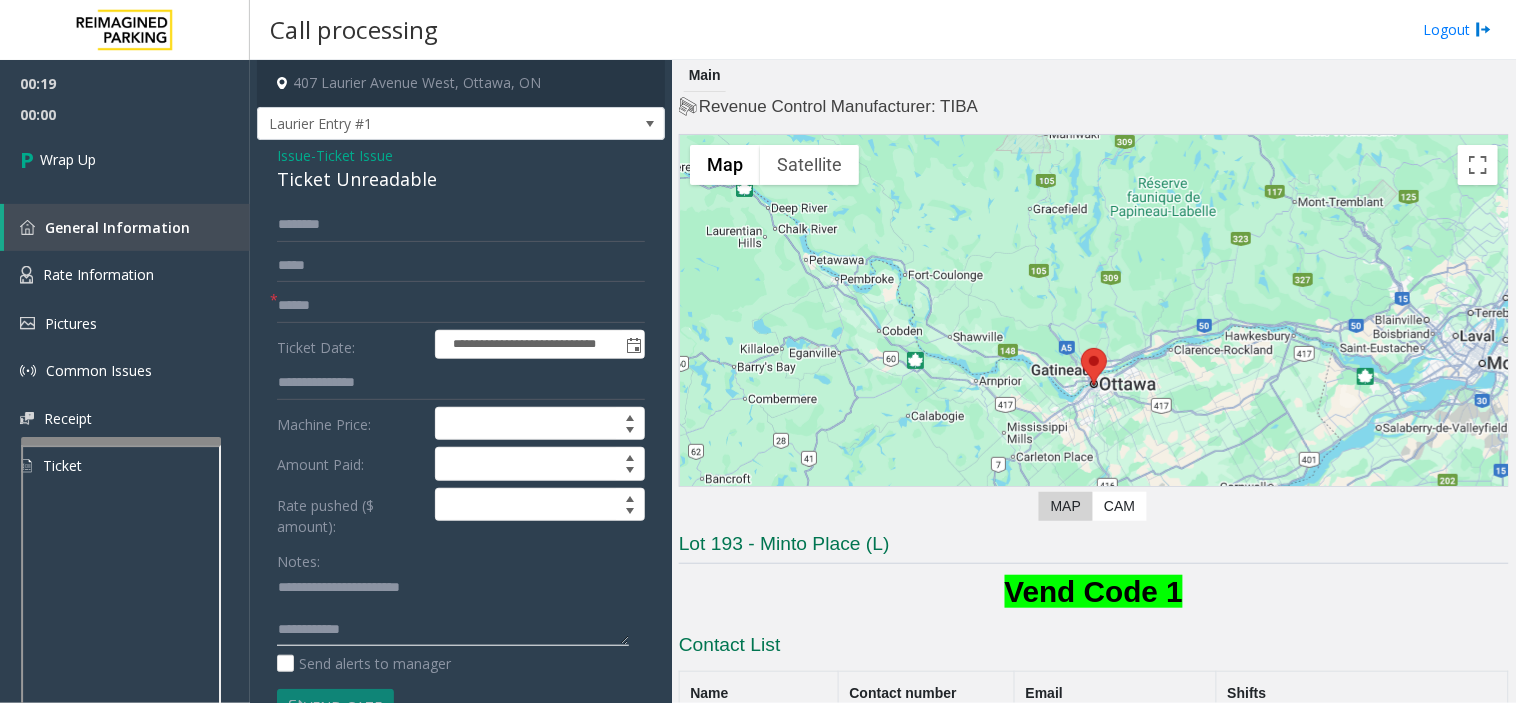paste on "**********" 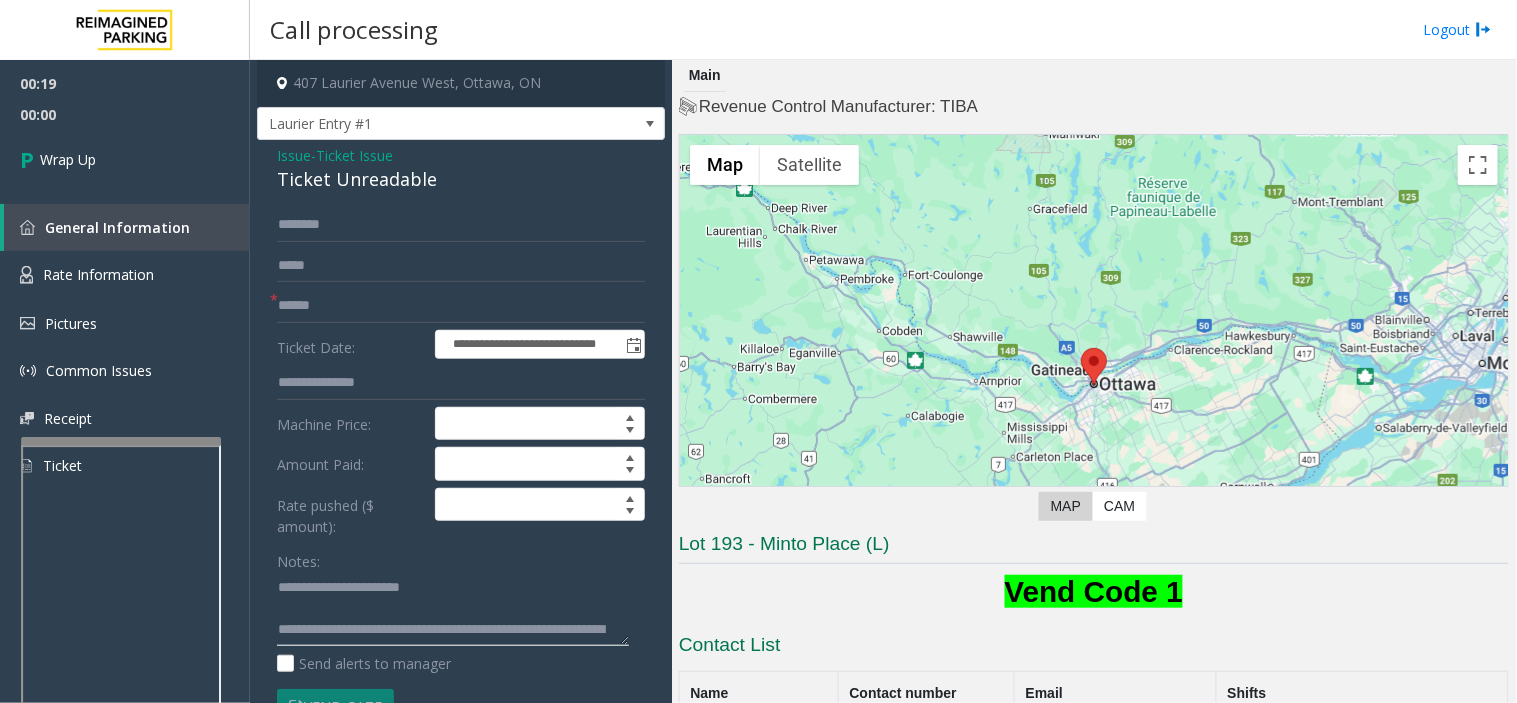 scroll, scrollTop: 35, scrollLeft: 0, axis: vertical 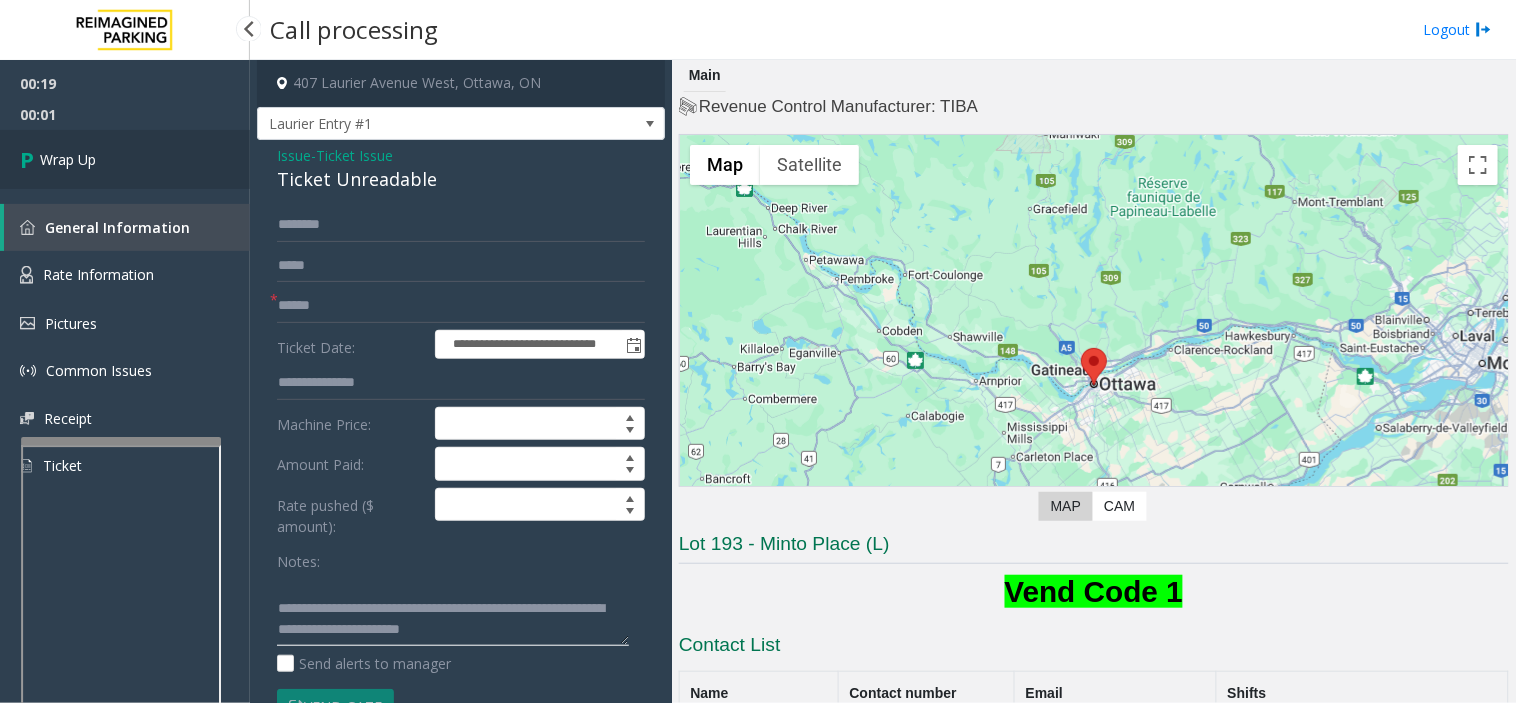 type on "**********" 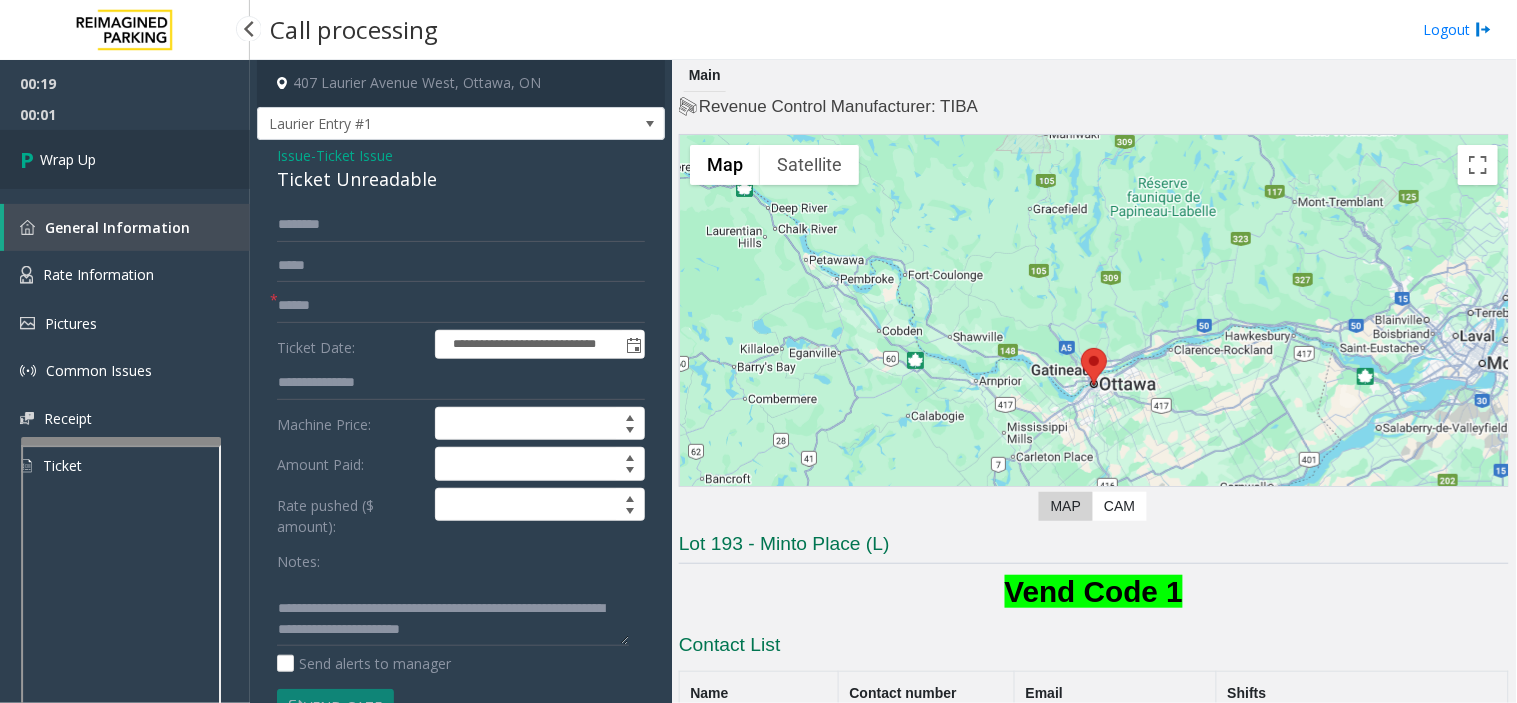 click on "Wrap Up" at bounding box center [125, 159] 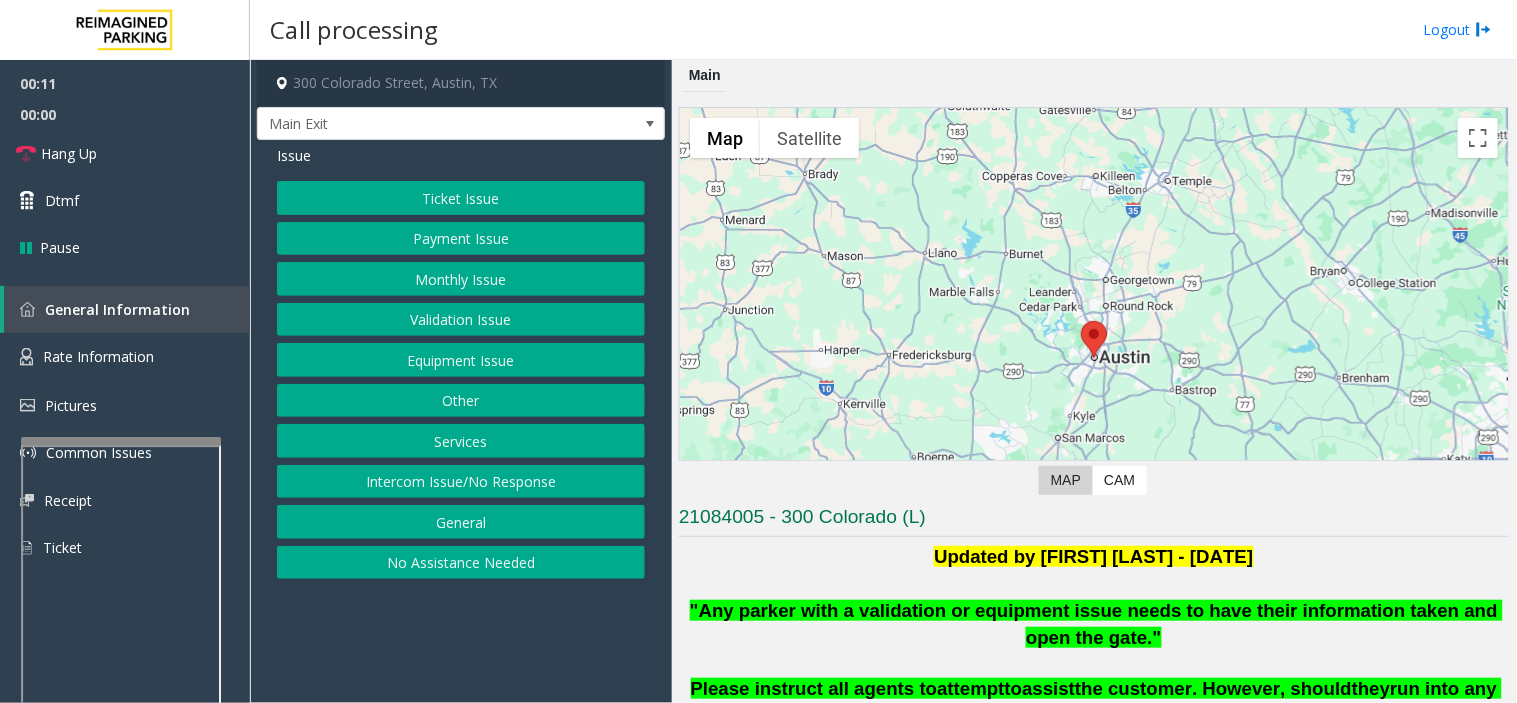 drag, startPoint x: 850, startPoint y: 612, endPoint x: 832, endPoint y: 631, distance: 26.172504 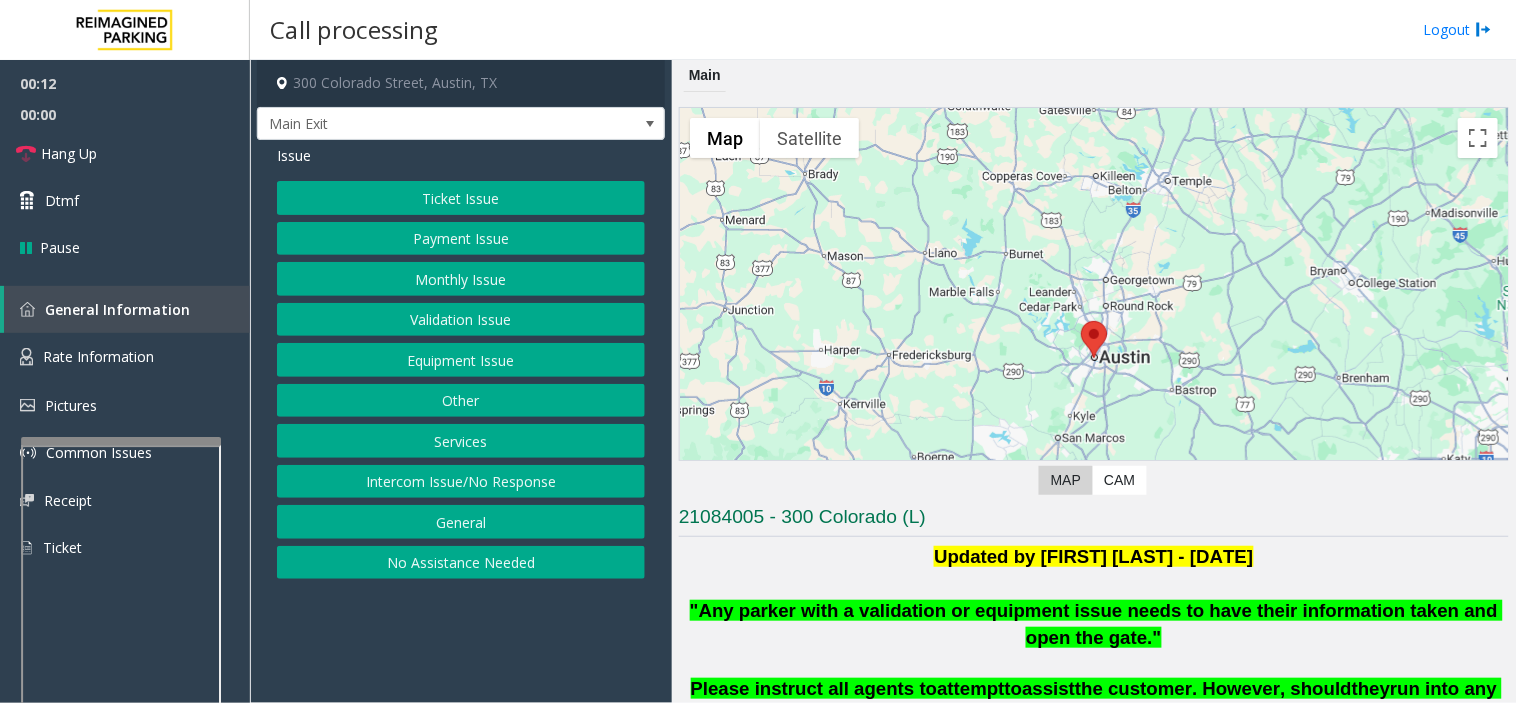 click on ""Any parker with a validation or equipment issue needs to have their information taken and open the gate."" 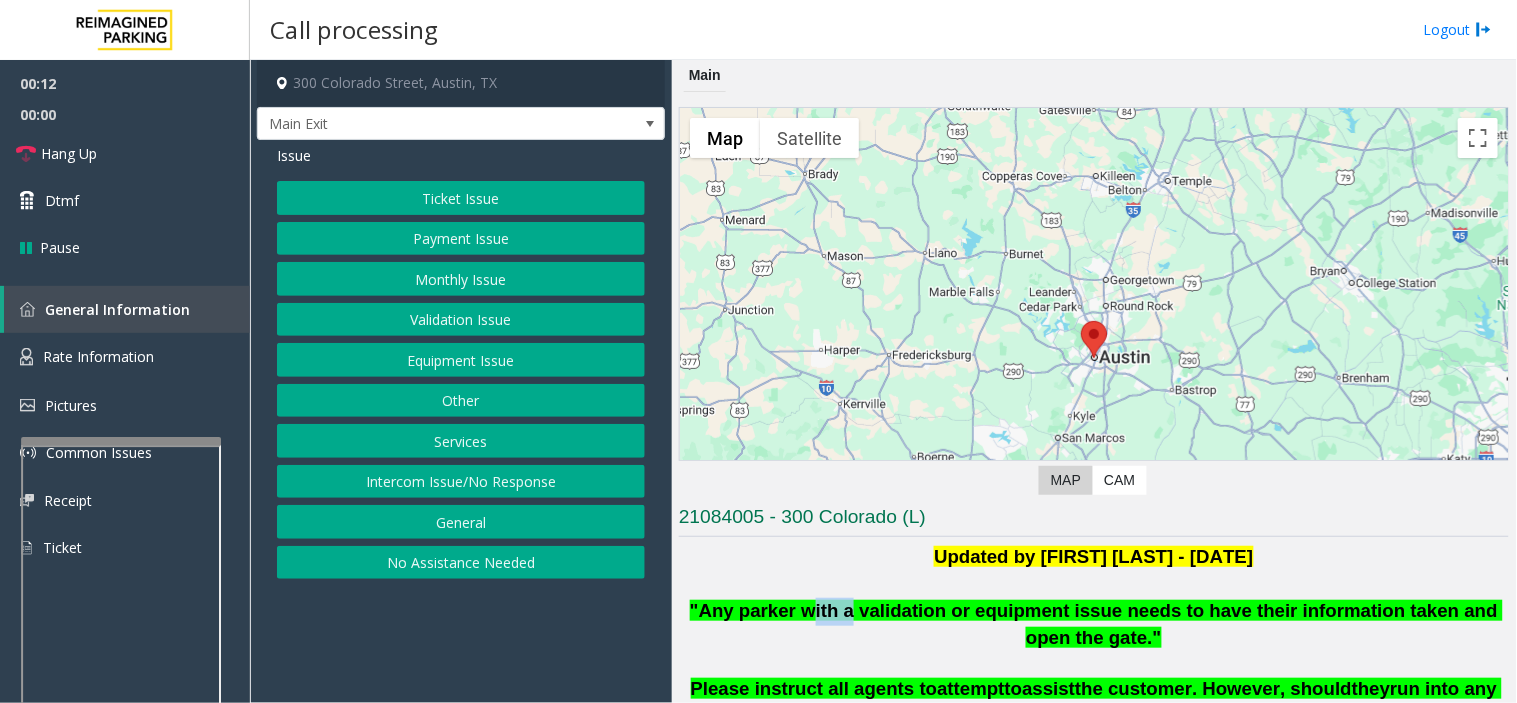 click on ""Any parker with a validation or equipment issue needs to have their information taken and open the gate."" 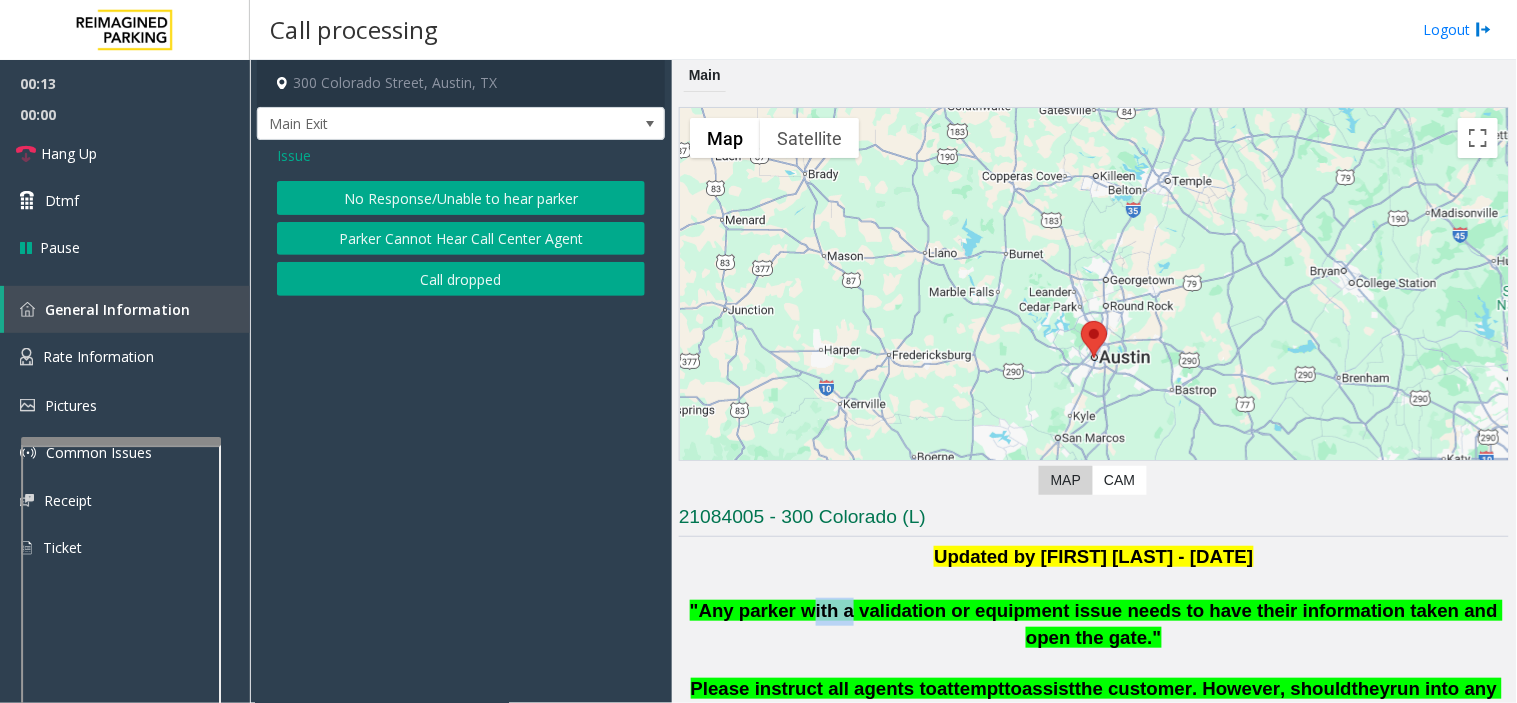 click on "No Response/Unable to hear parker" 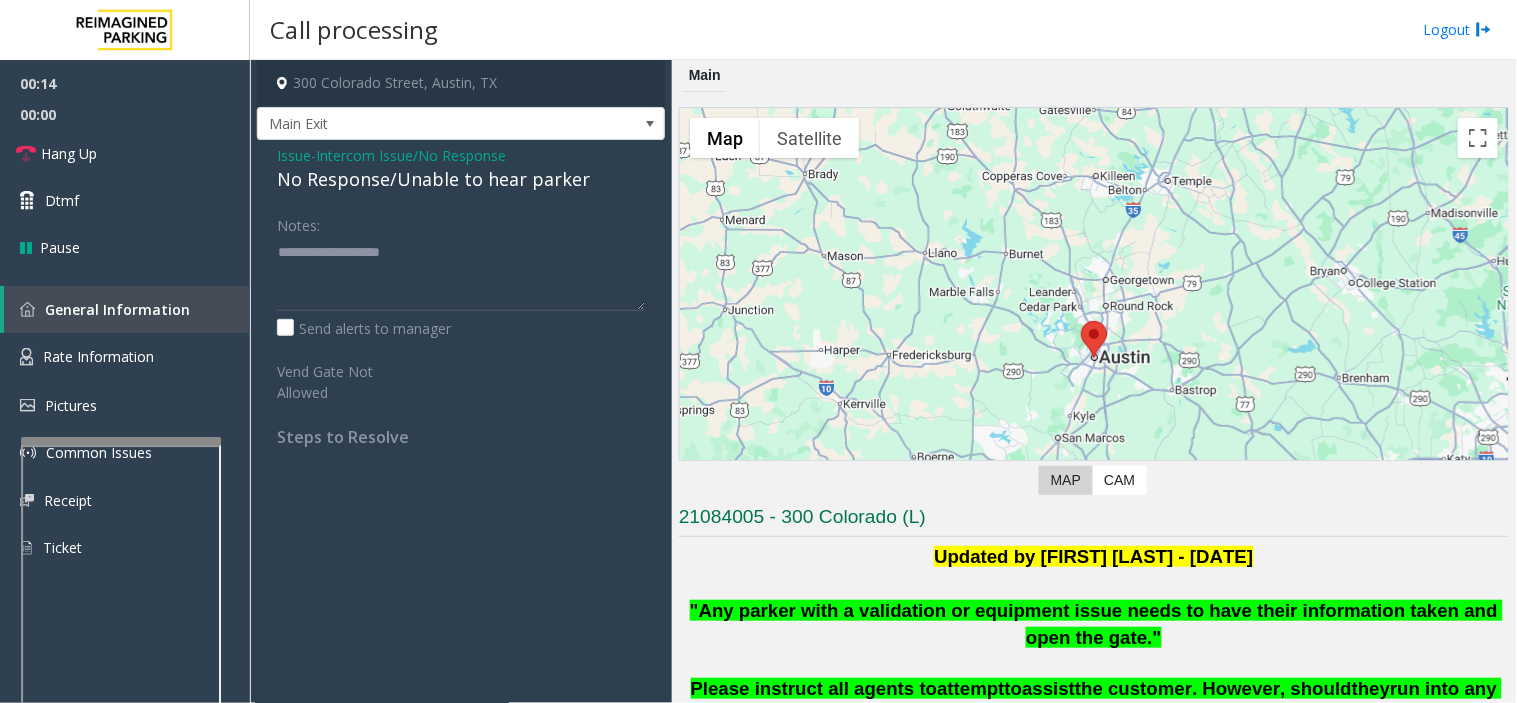 click on "No Response/Unable to hear parker" 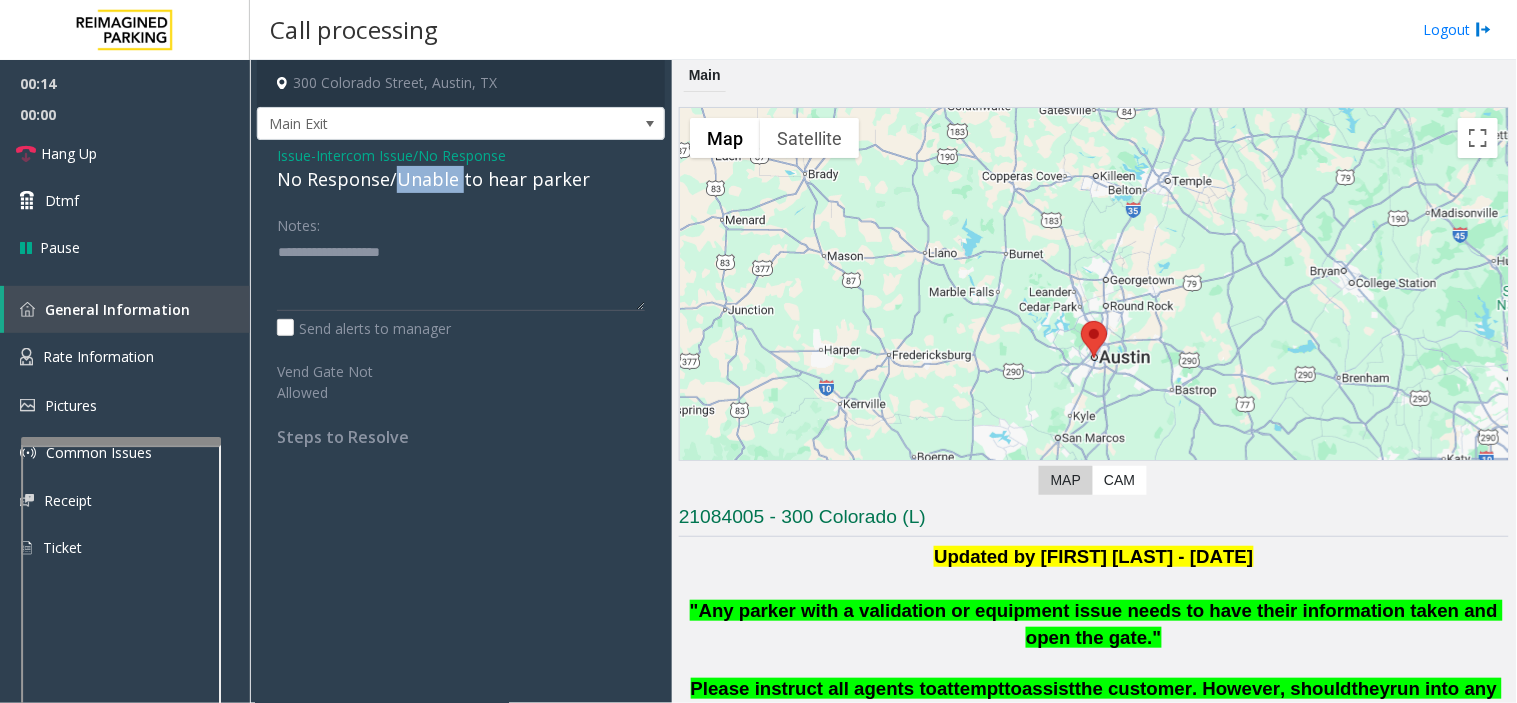 click on "No Response/Unable to hear parker" 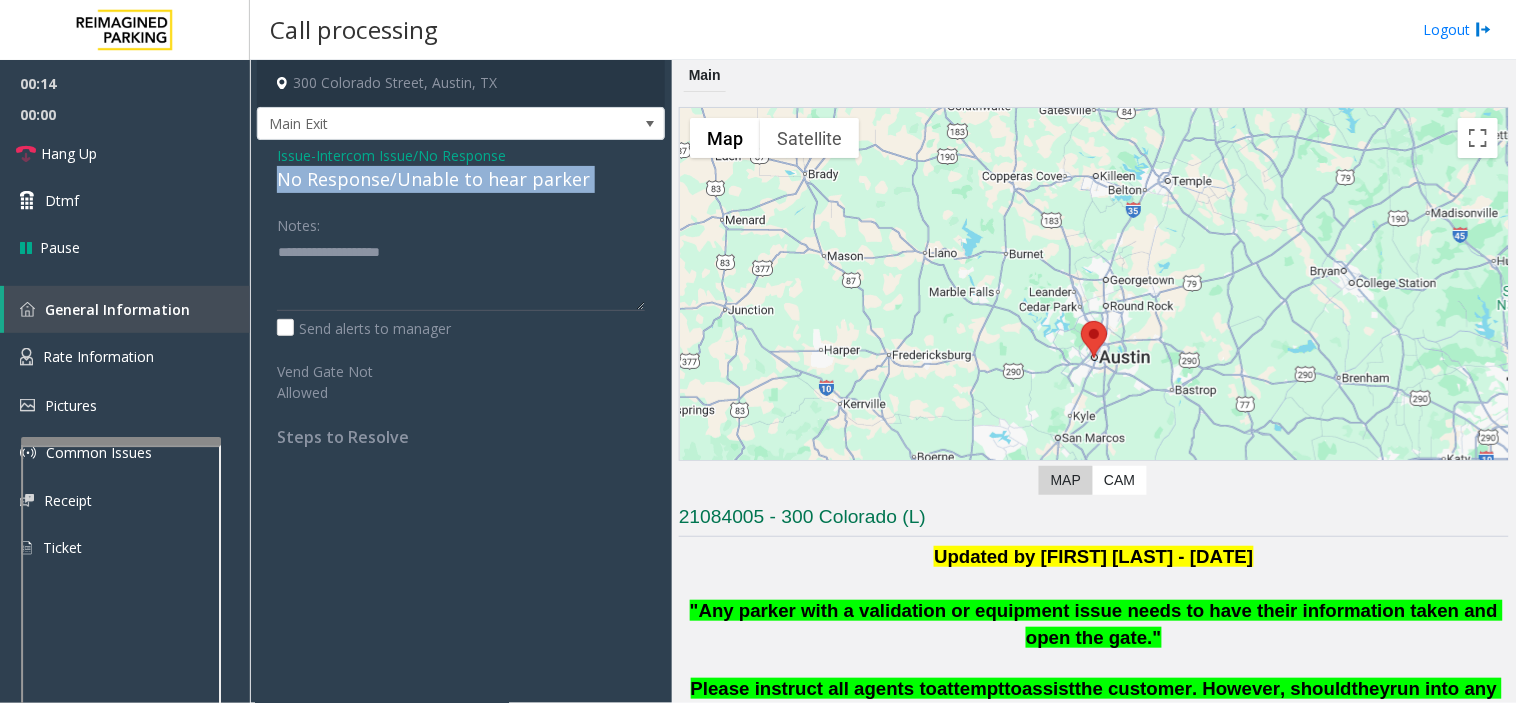 click on "No Response/Unable to hear parker" 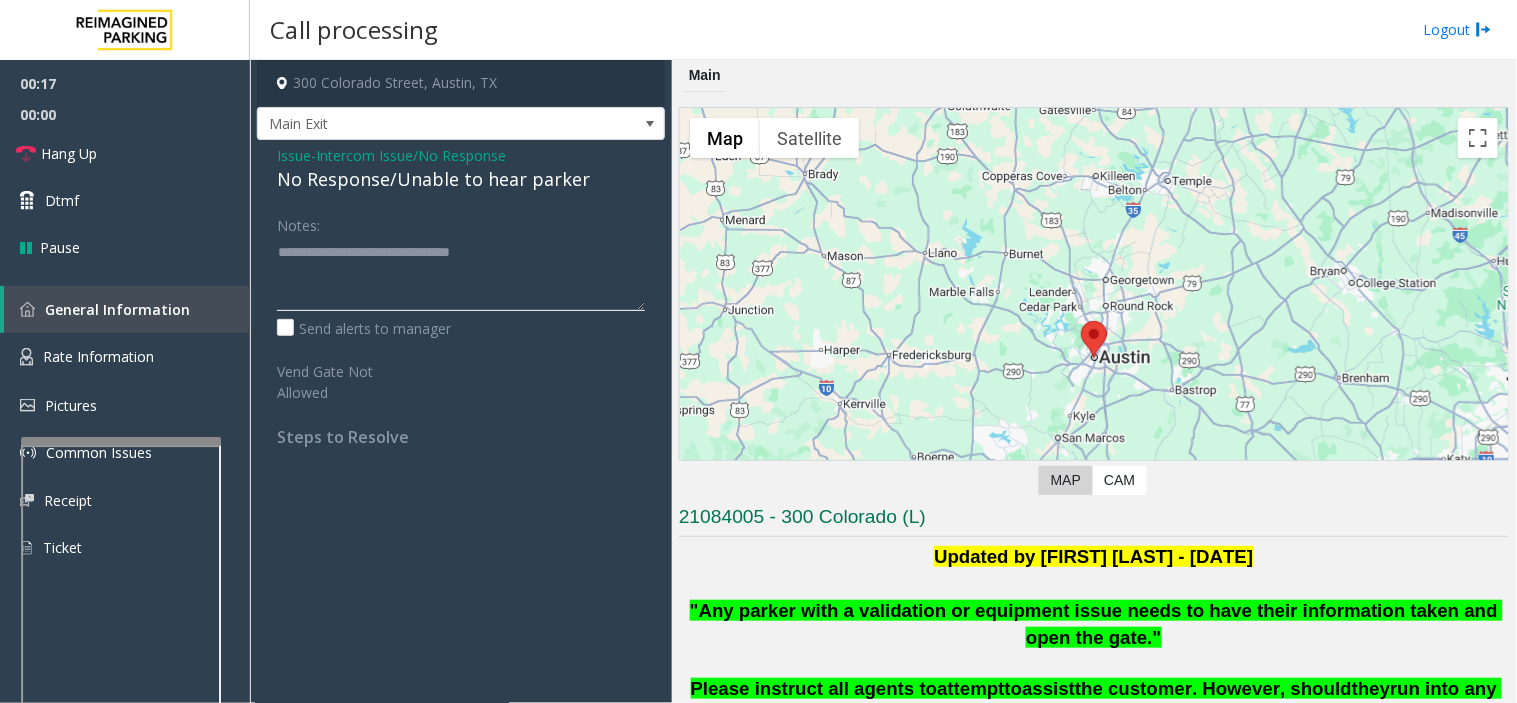click 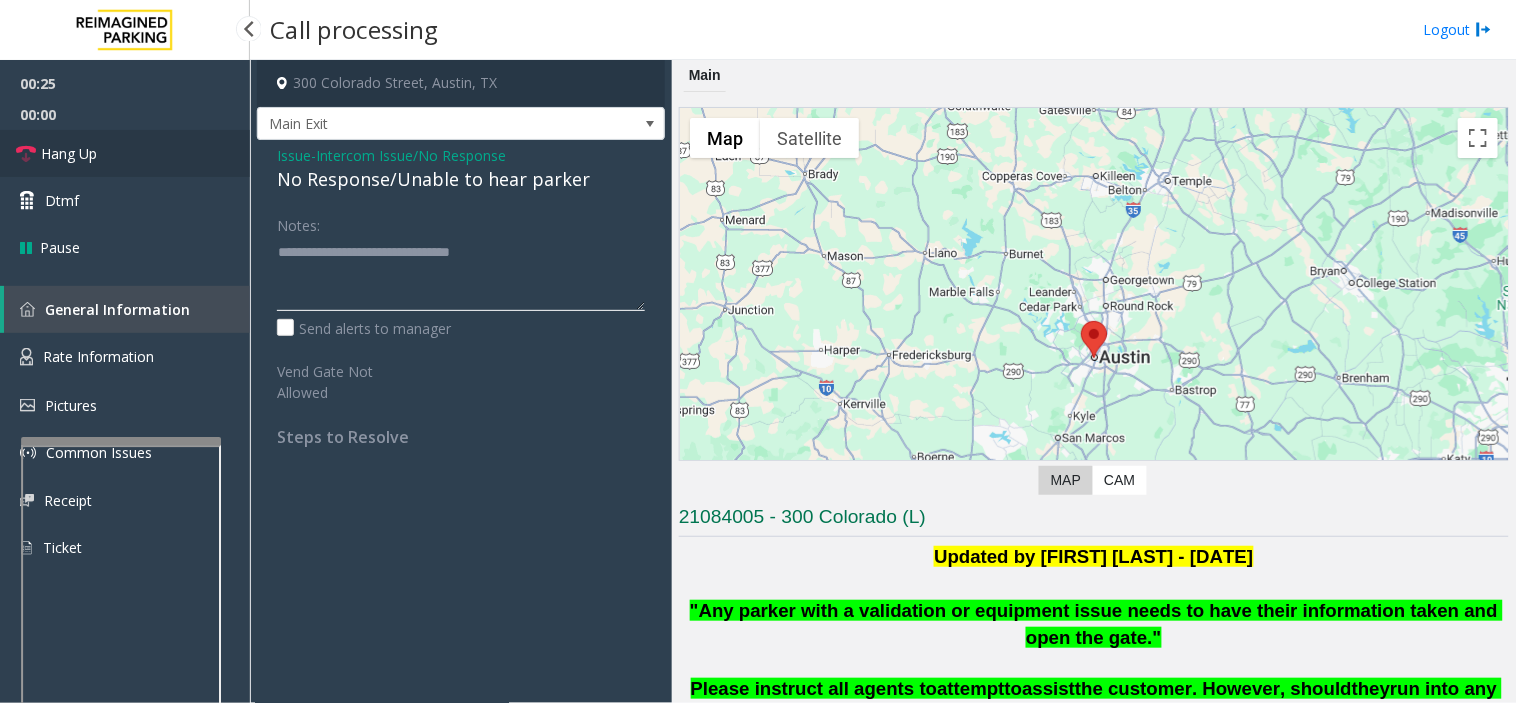 type on "**********" 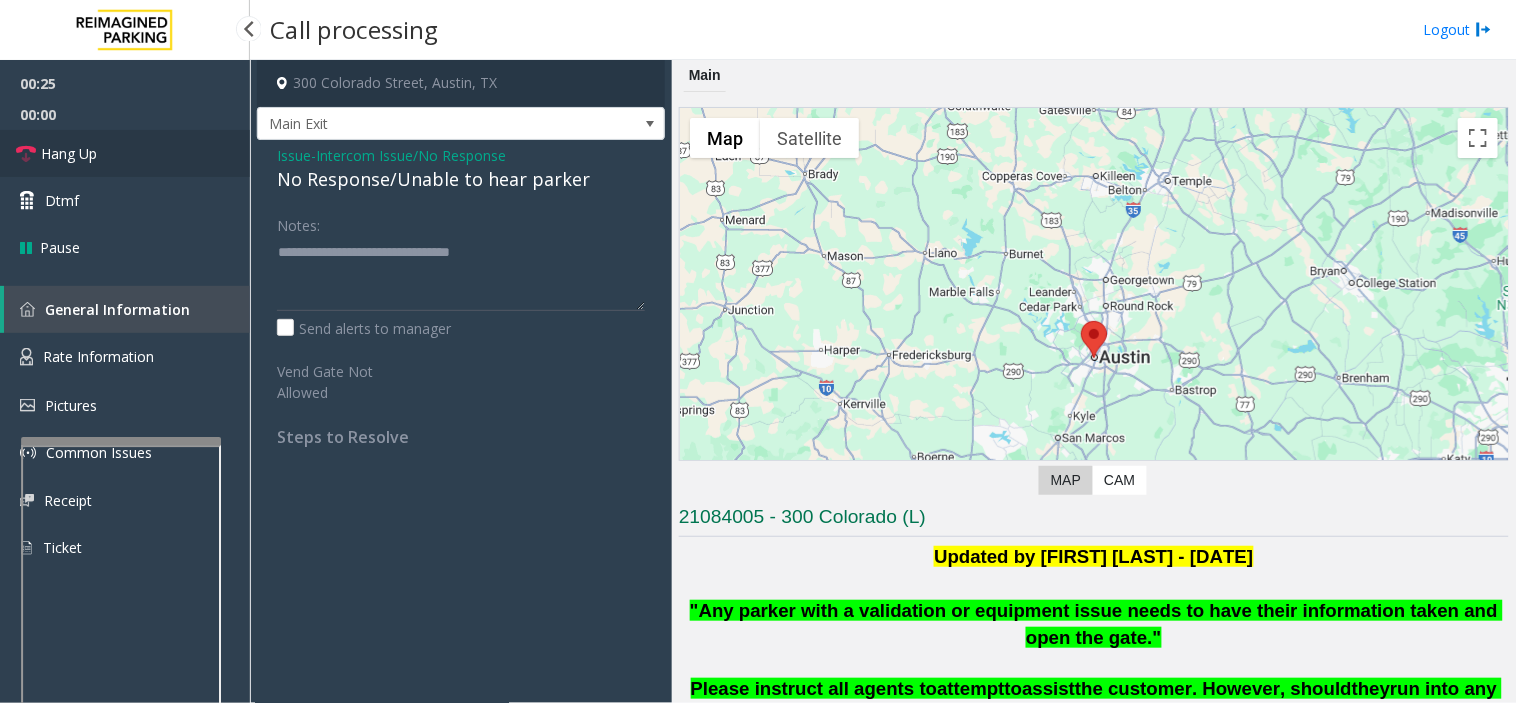 click on "Hang Up" at bounding box center (125, 153) 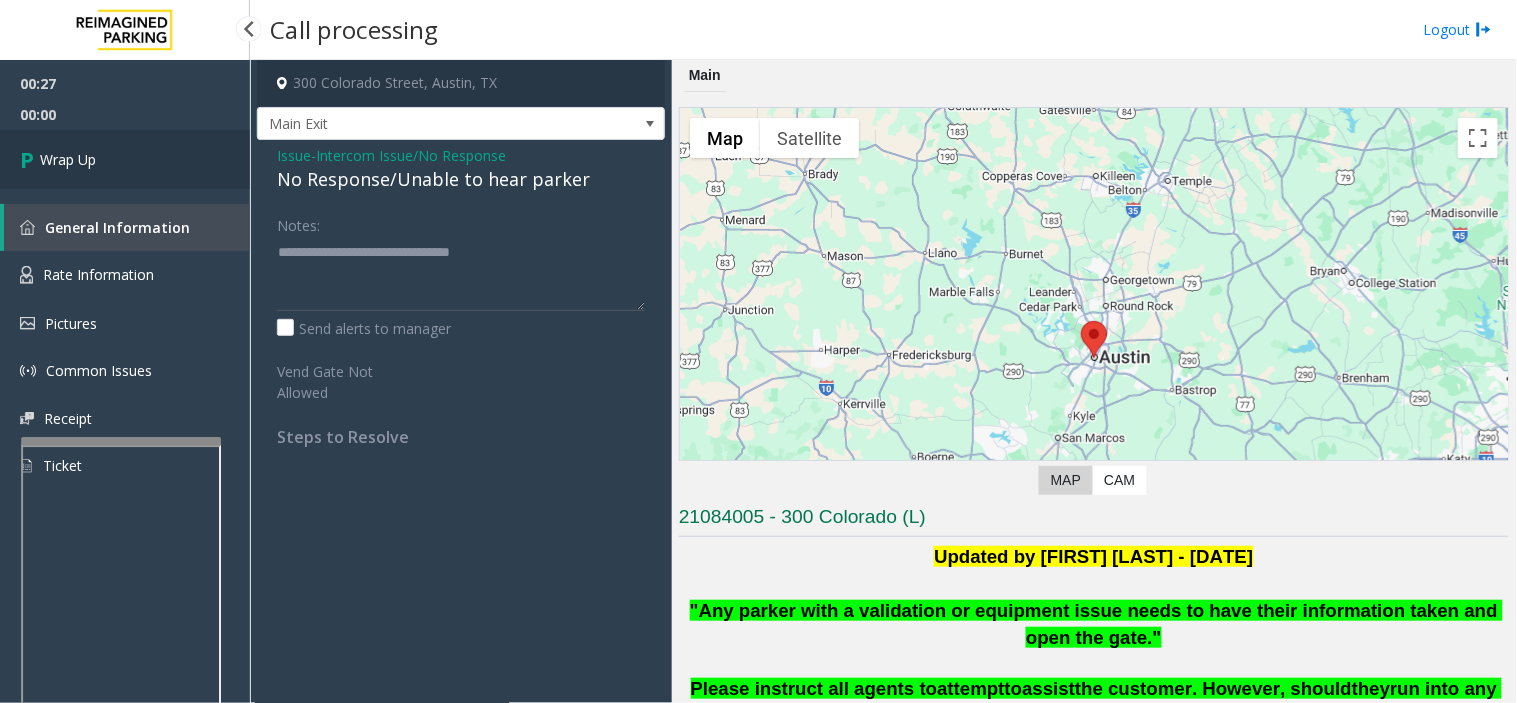 click on "Wrap Up" at bounding box center [125, 159] 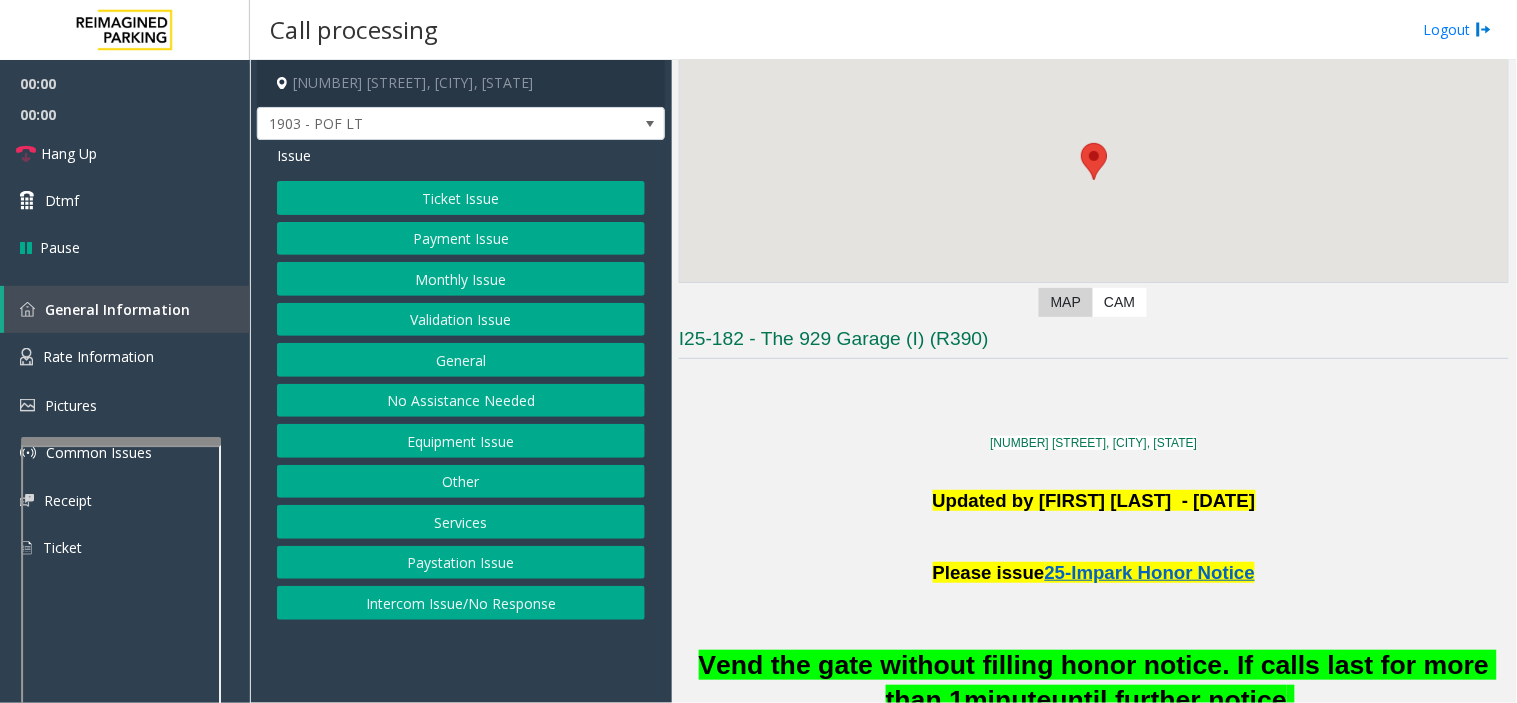 scroll, scrollTop: 444, scrollLeft: 0, axis: vertical 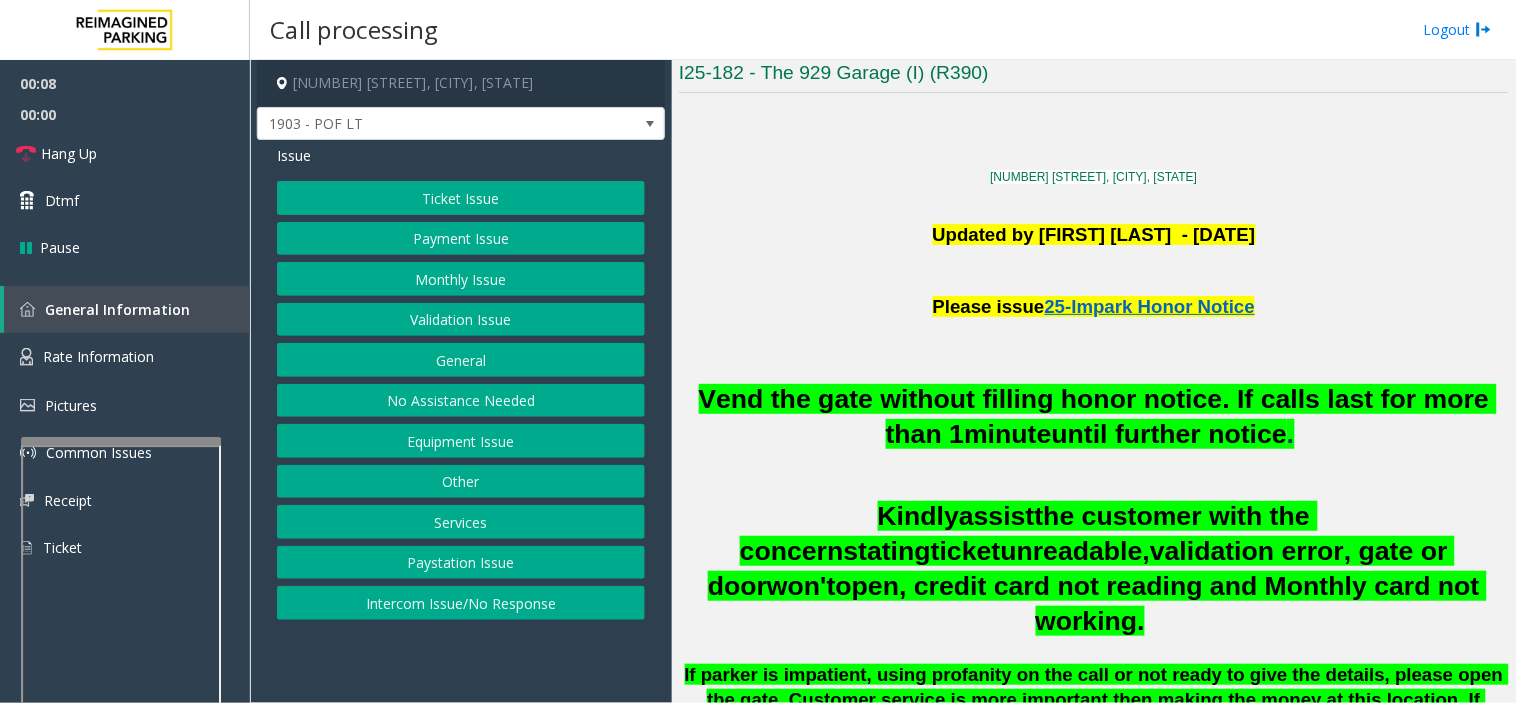 click on "Ticket Issue" 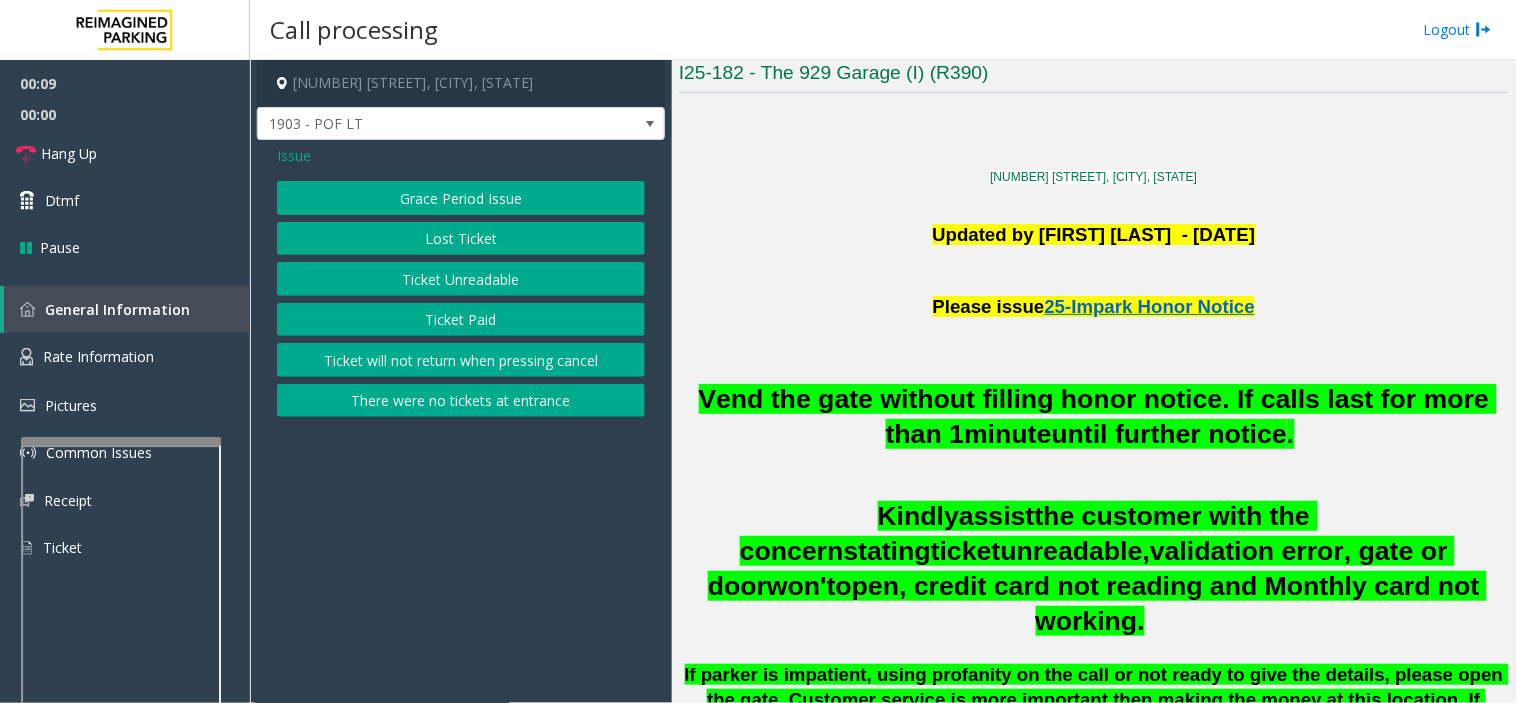 click on "Ticket Unreadable" 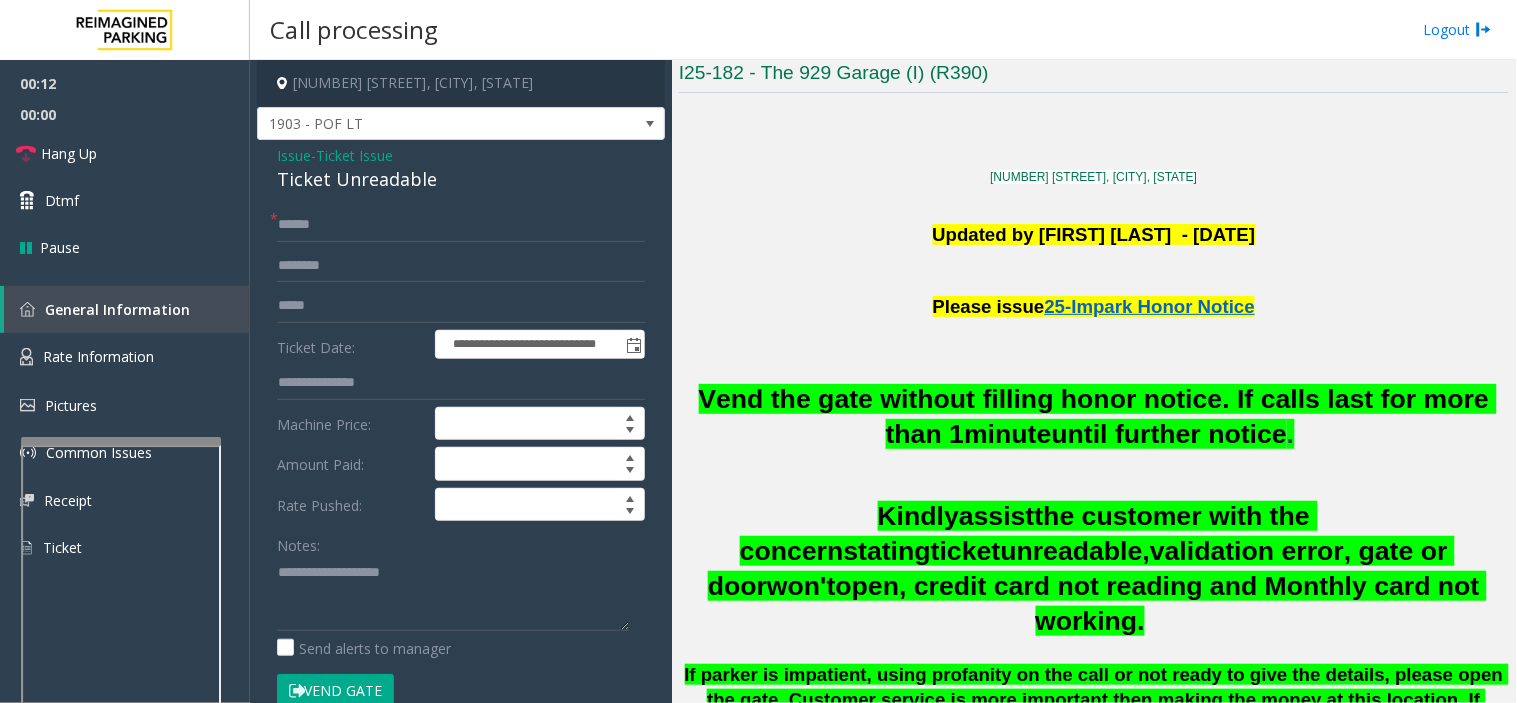 click on "Issue" 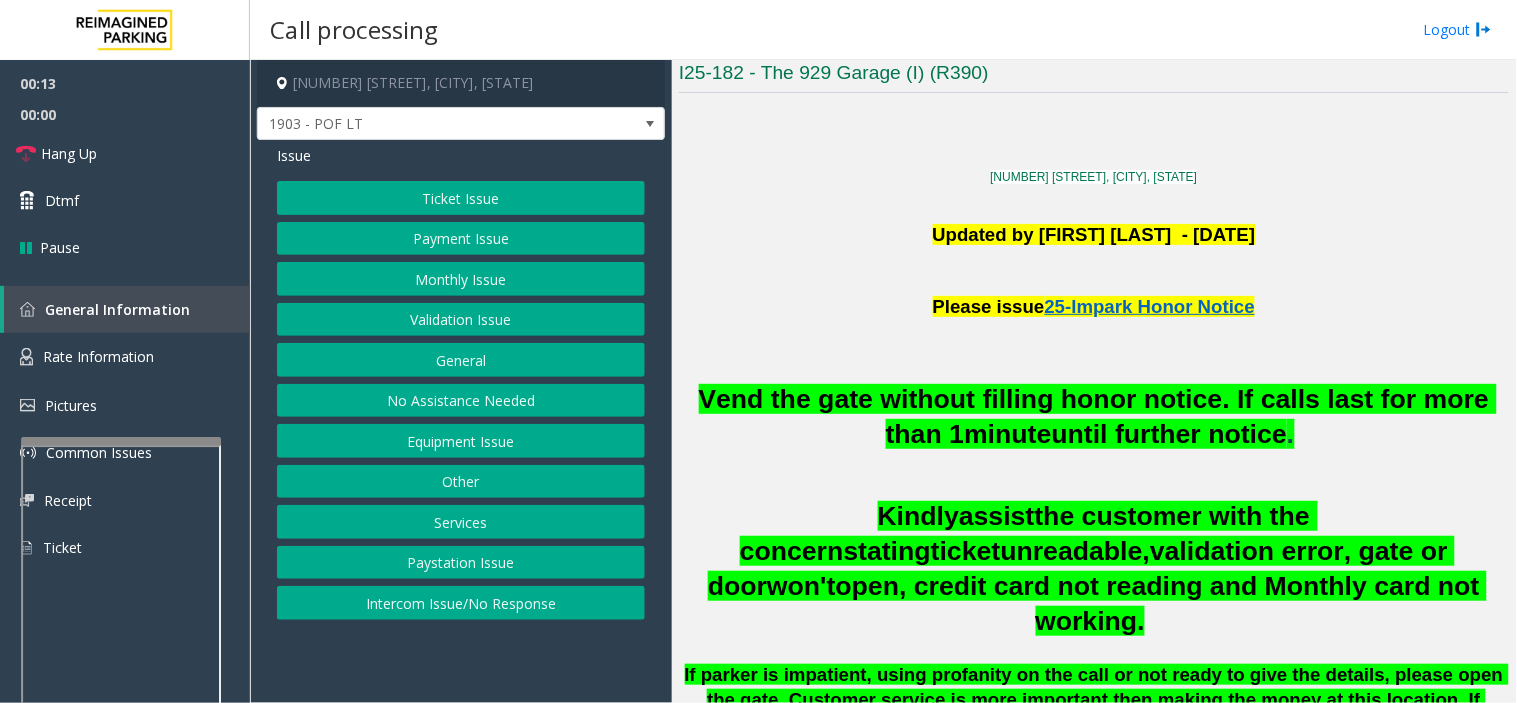 click on "Validation Issue" 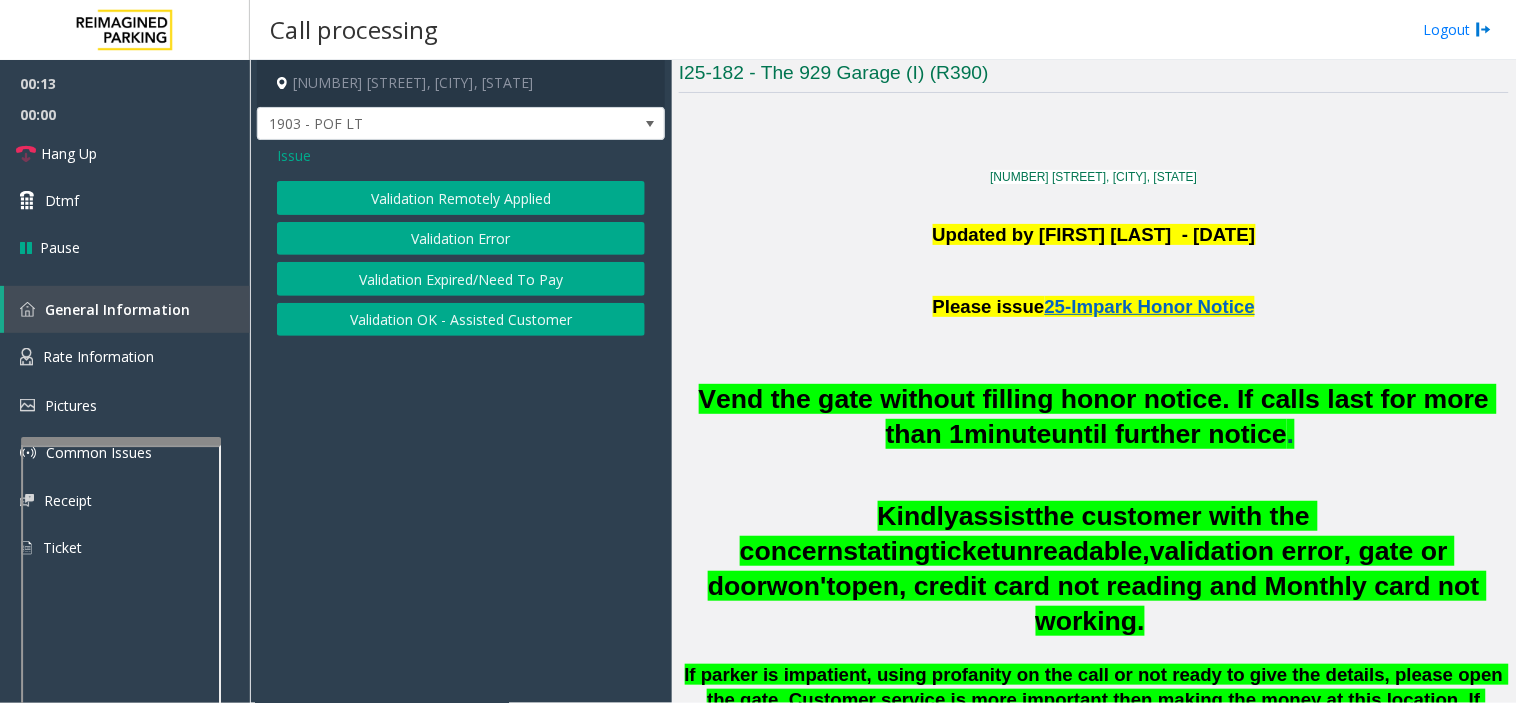 click on "Validation Error" 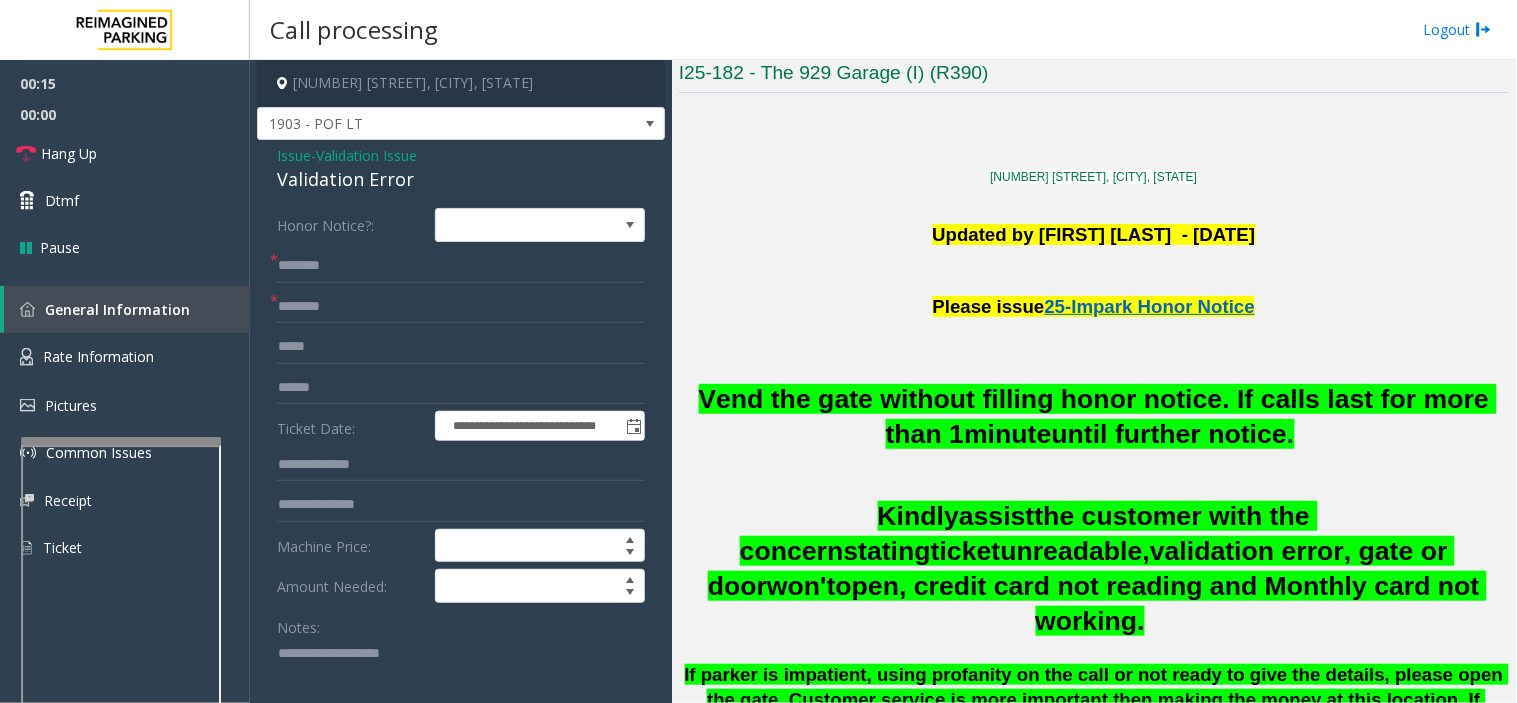 paste on "**********" 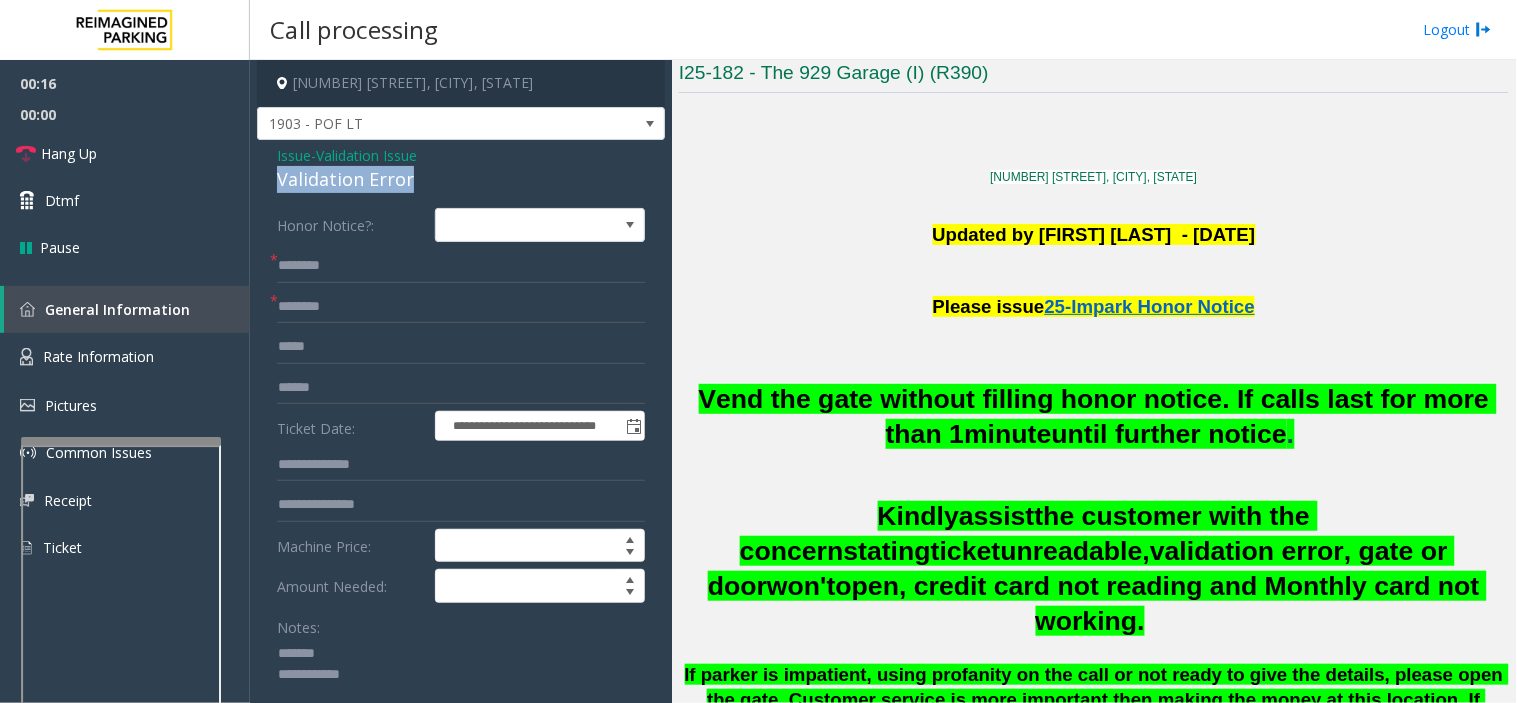 drag, startPoint x: 270, startPoint y: 176, endPoint x: 421, endPoint y: 185, distance: 151.26797 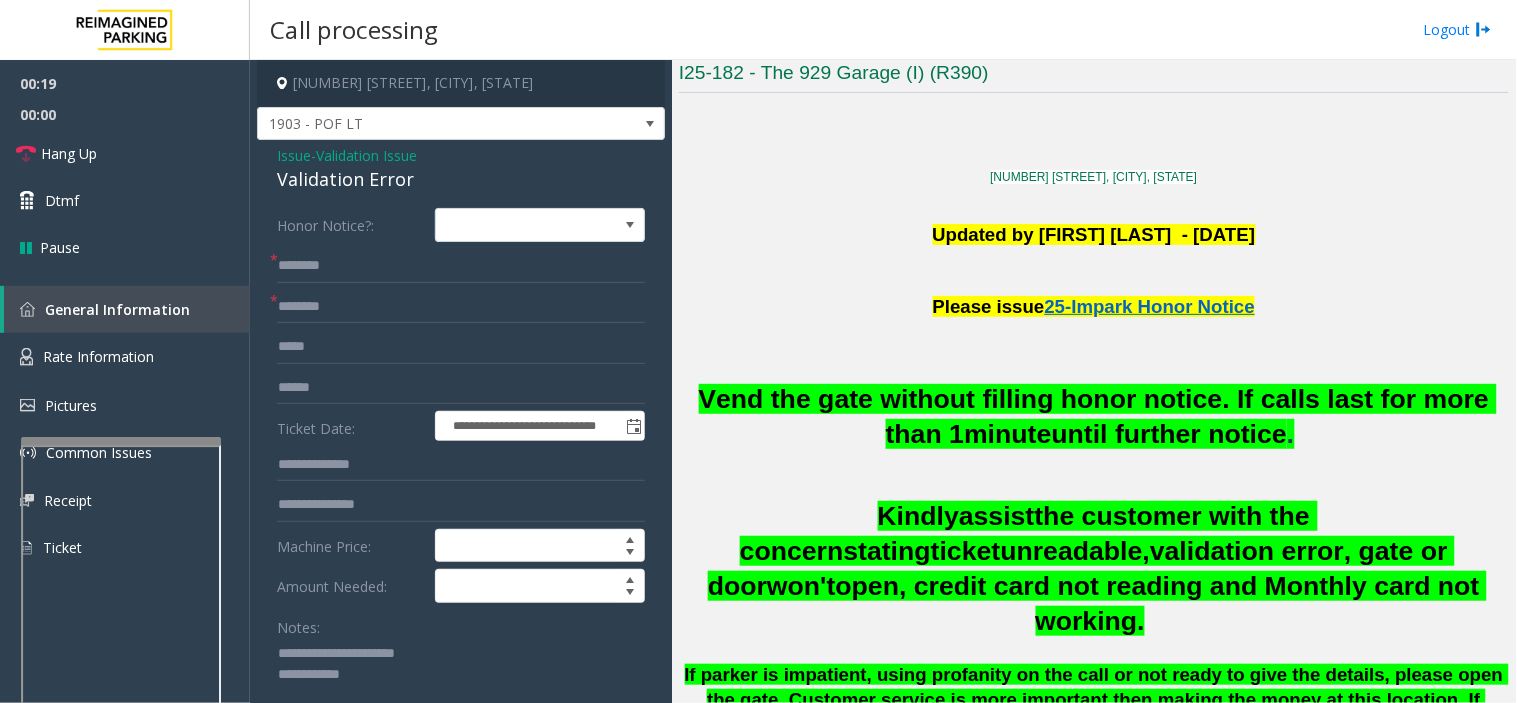 click 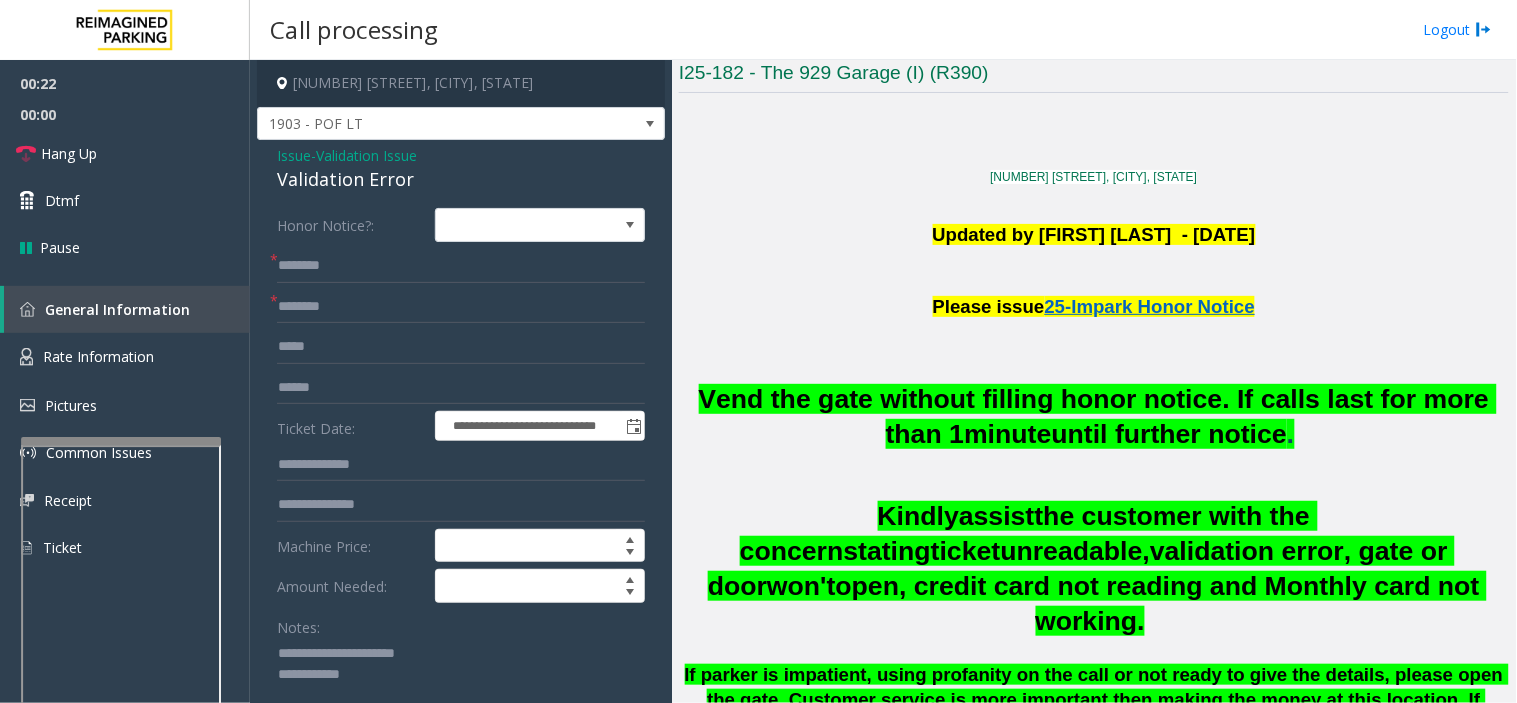 type on "**********" 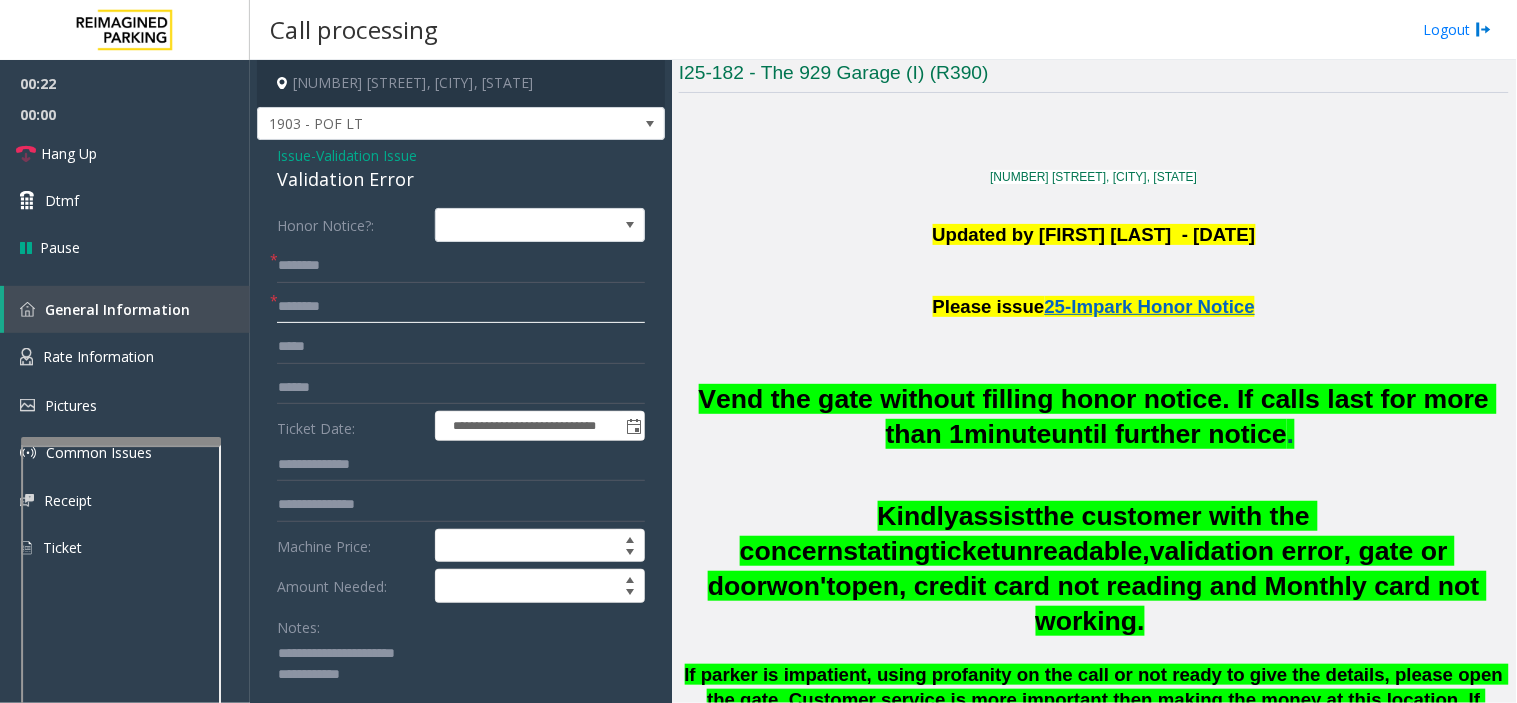 click 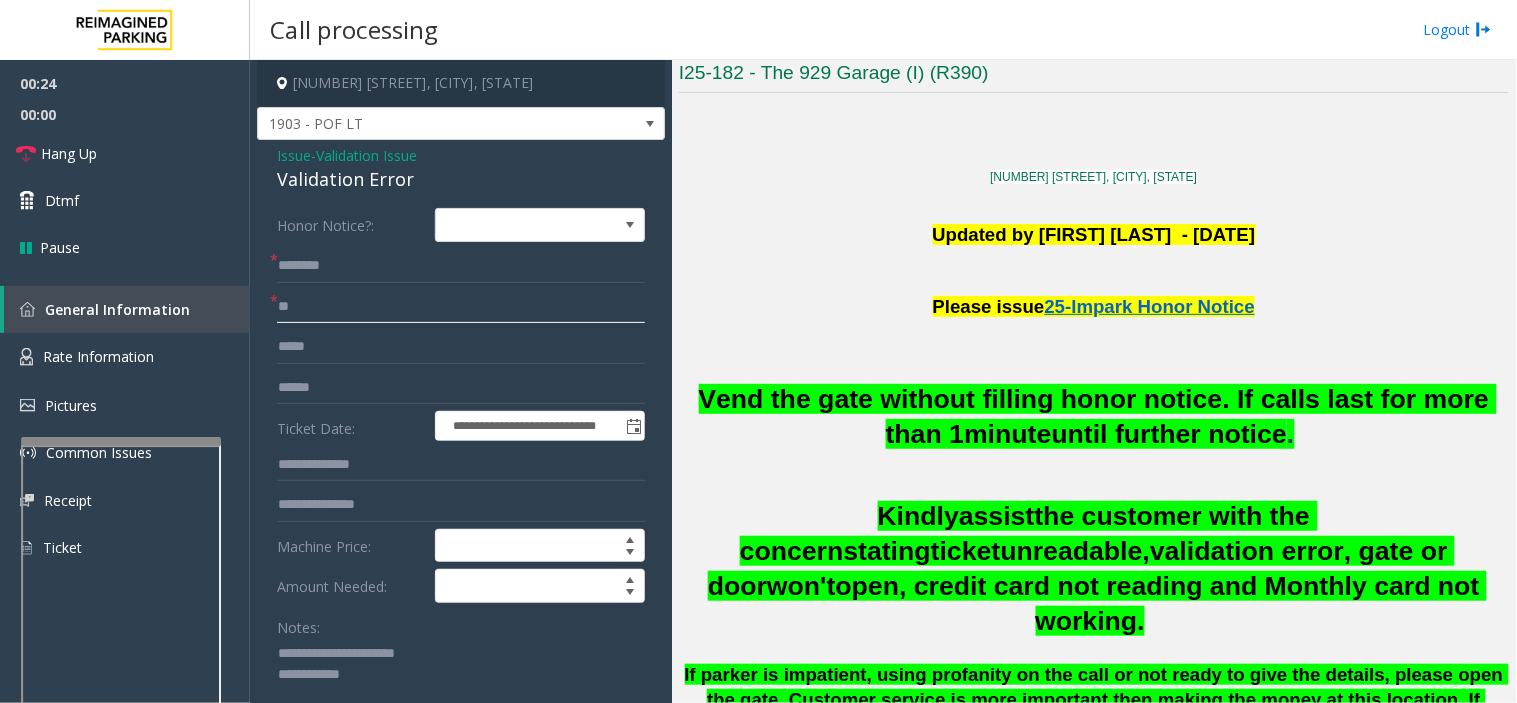 type on "**" 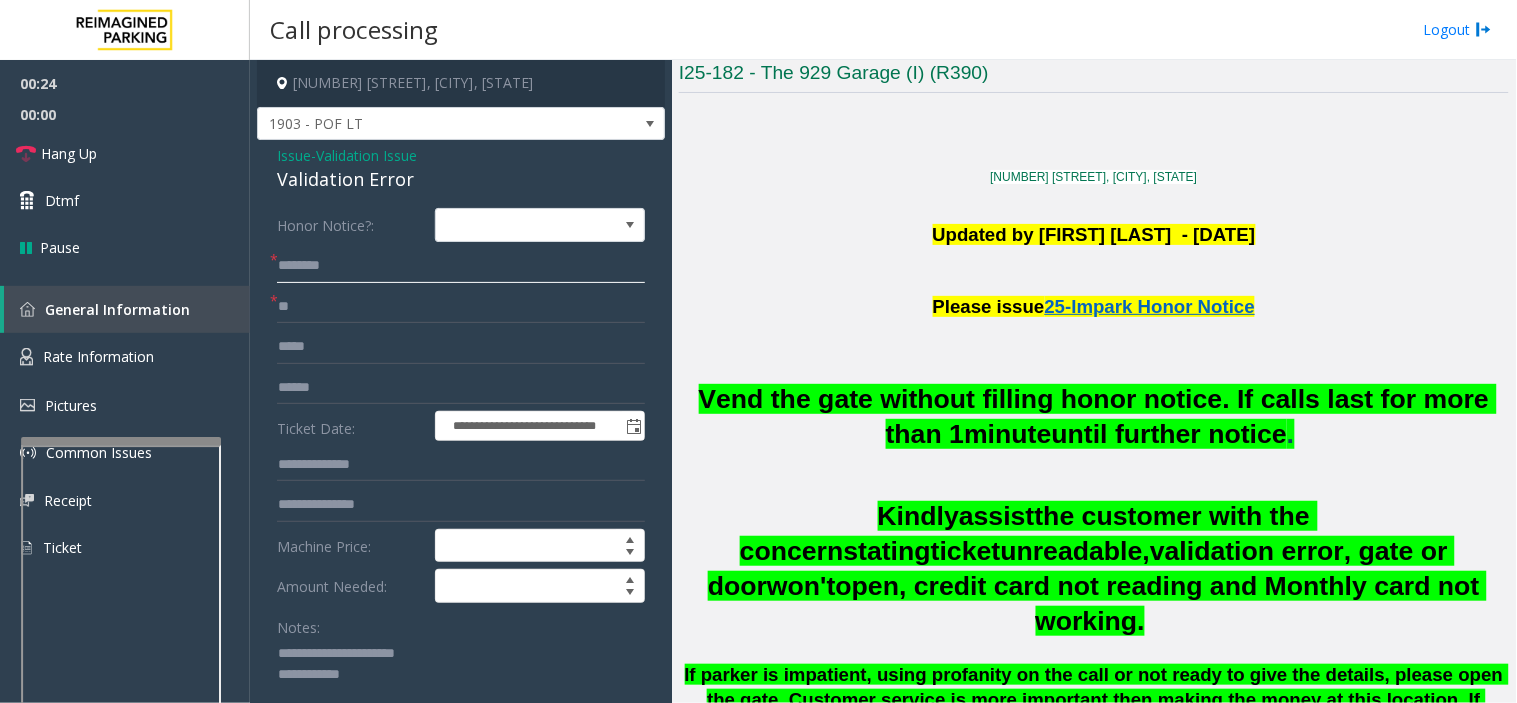 click 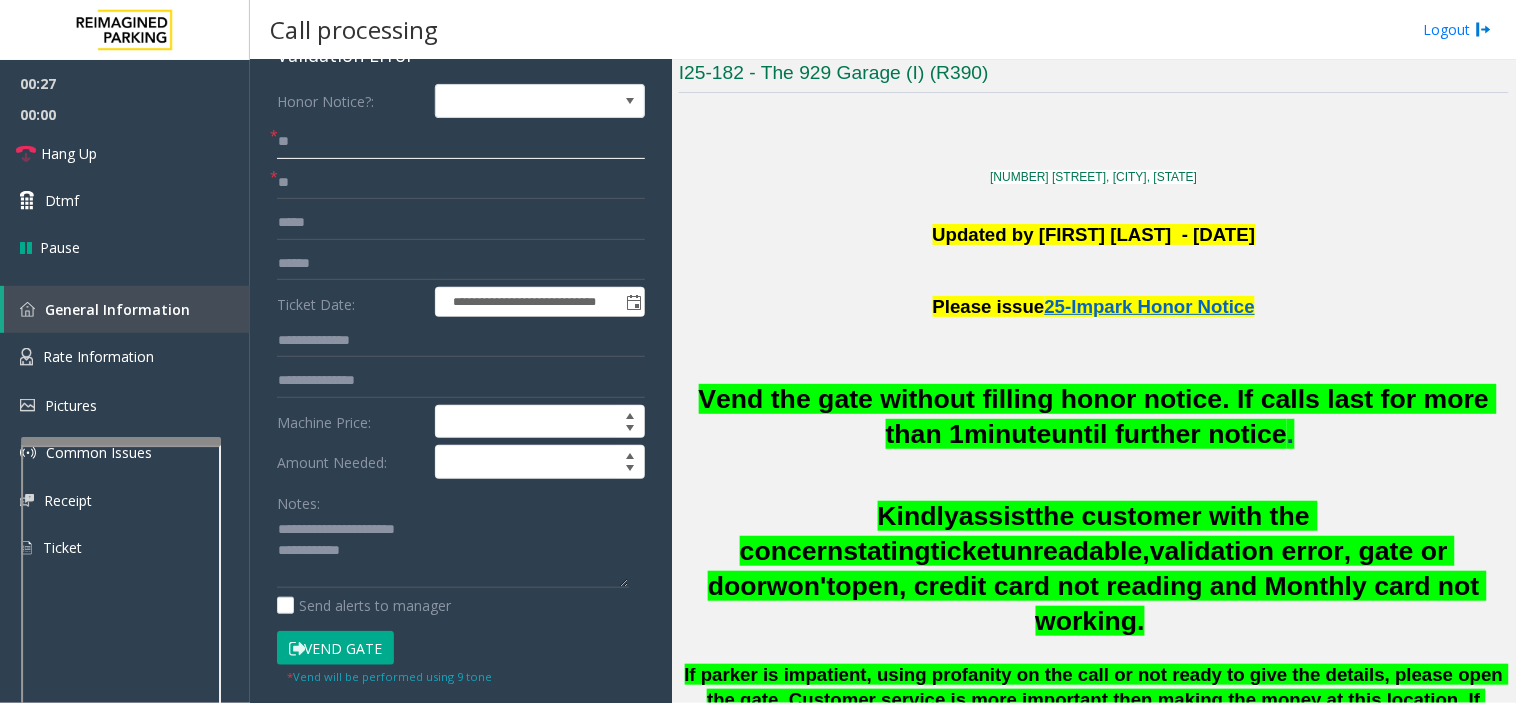 scroll, scrollTop: 222, scrollLeft: 0, axis: vertical 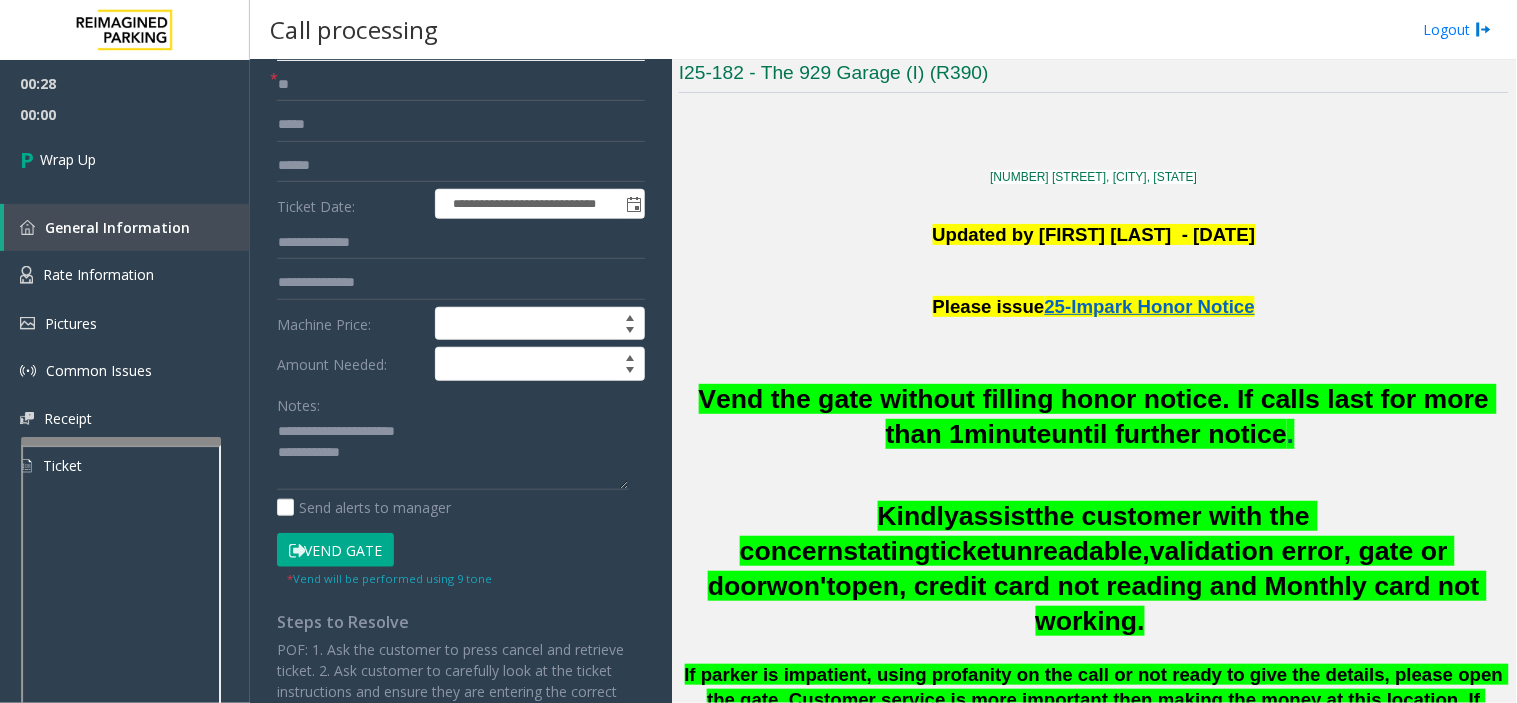 type on "**" 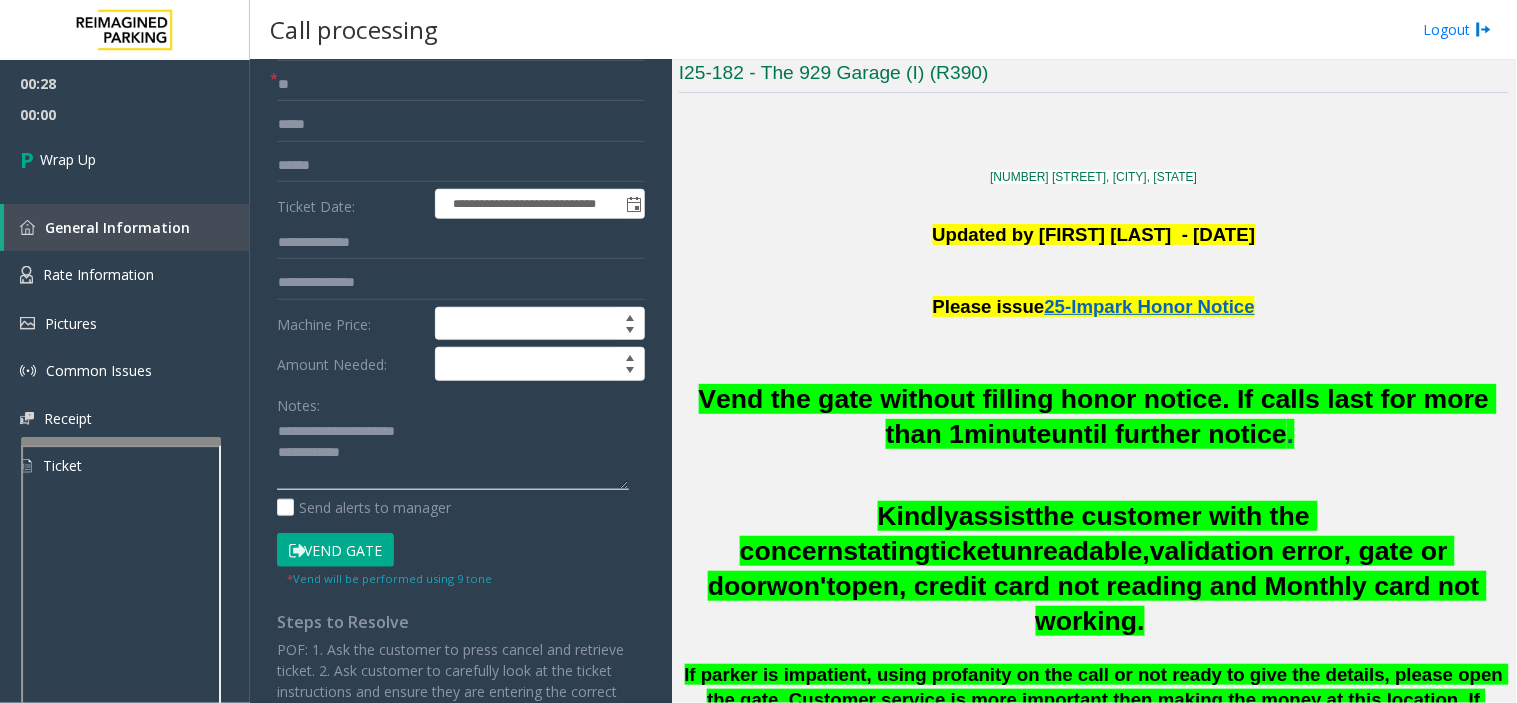 click 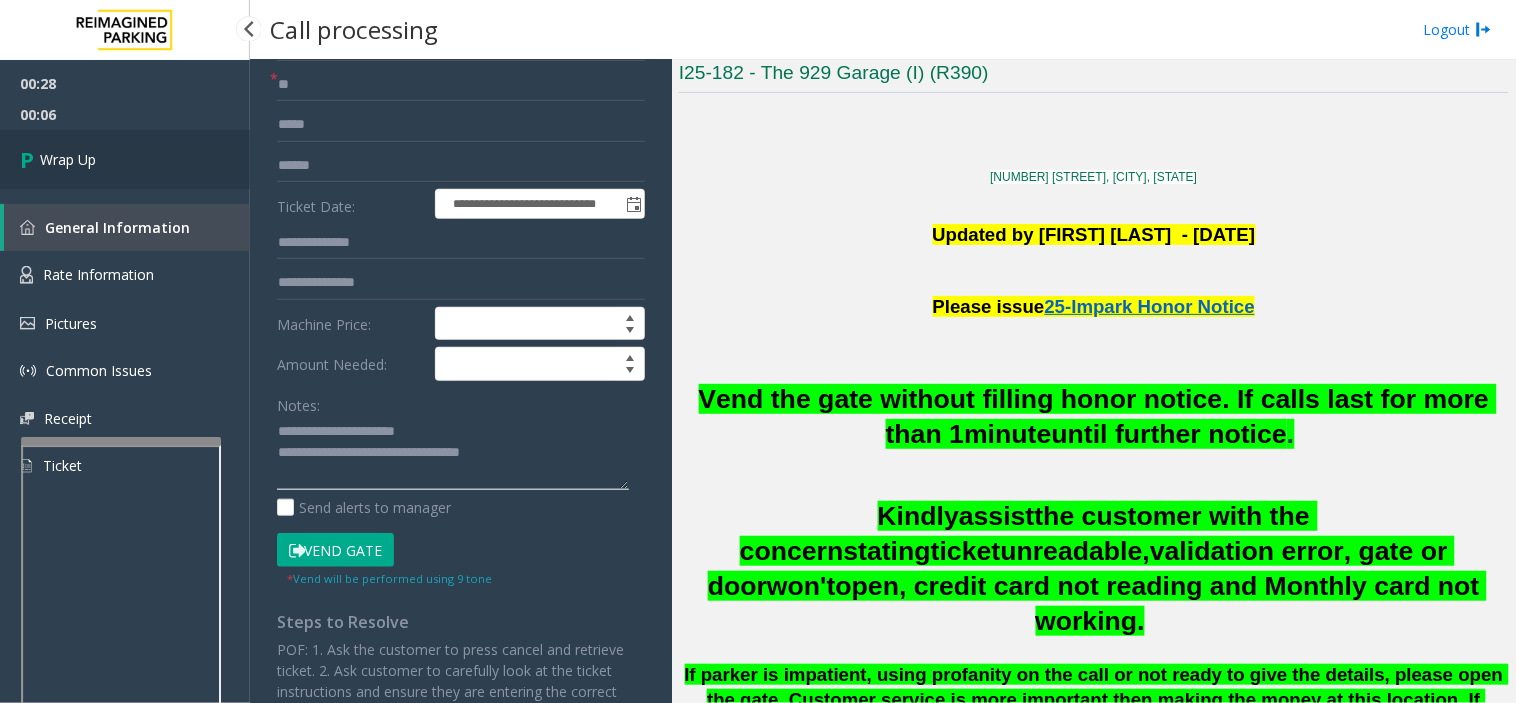 type on "**********" 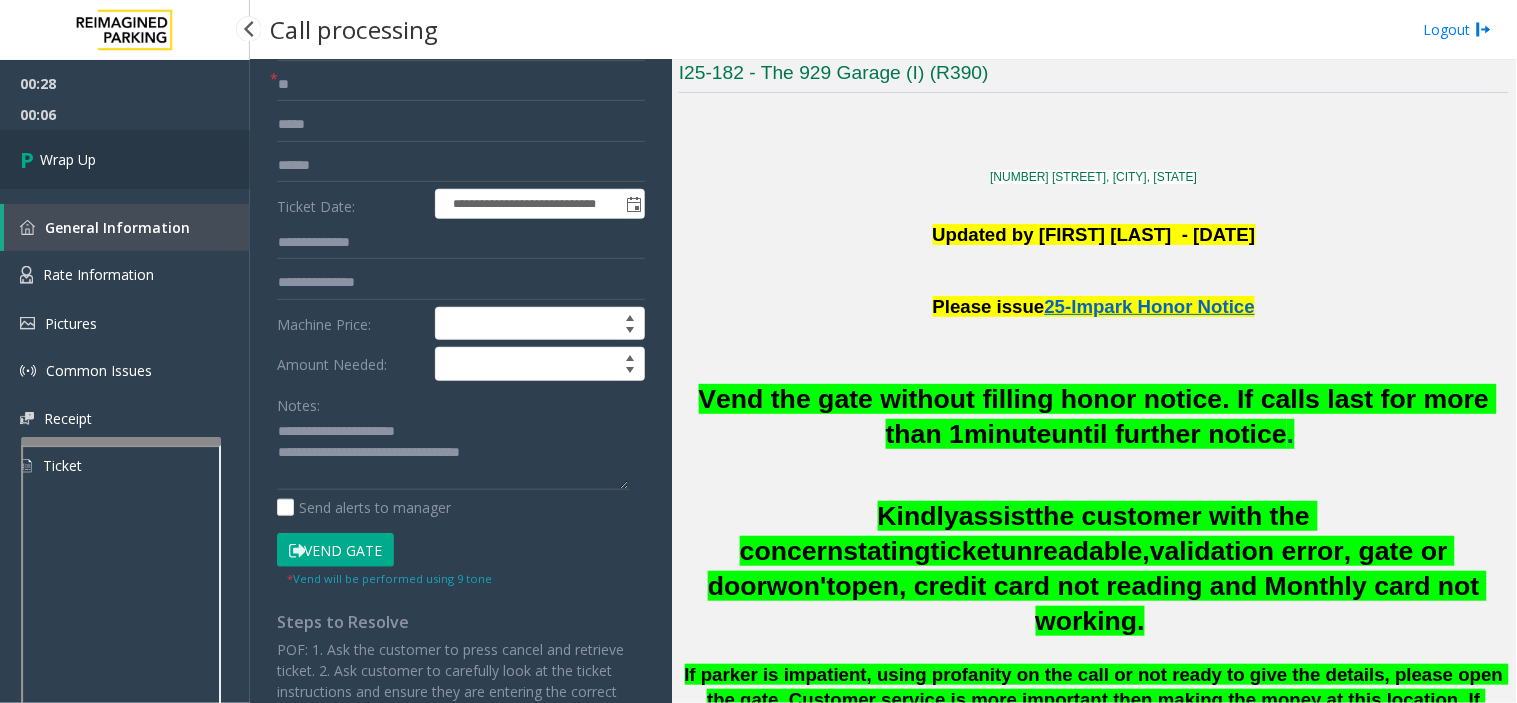 click on "Wrap Up" at bounding box center (125, 159) 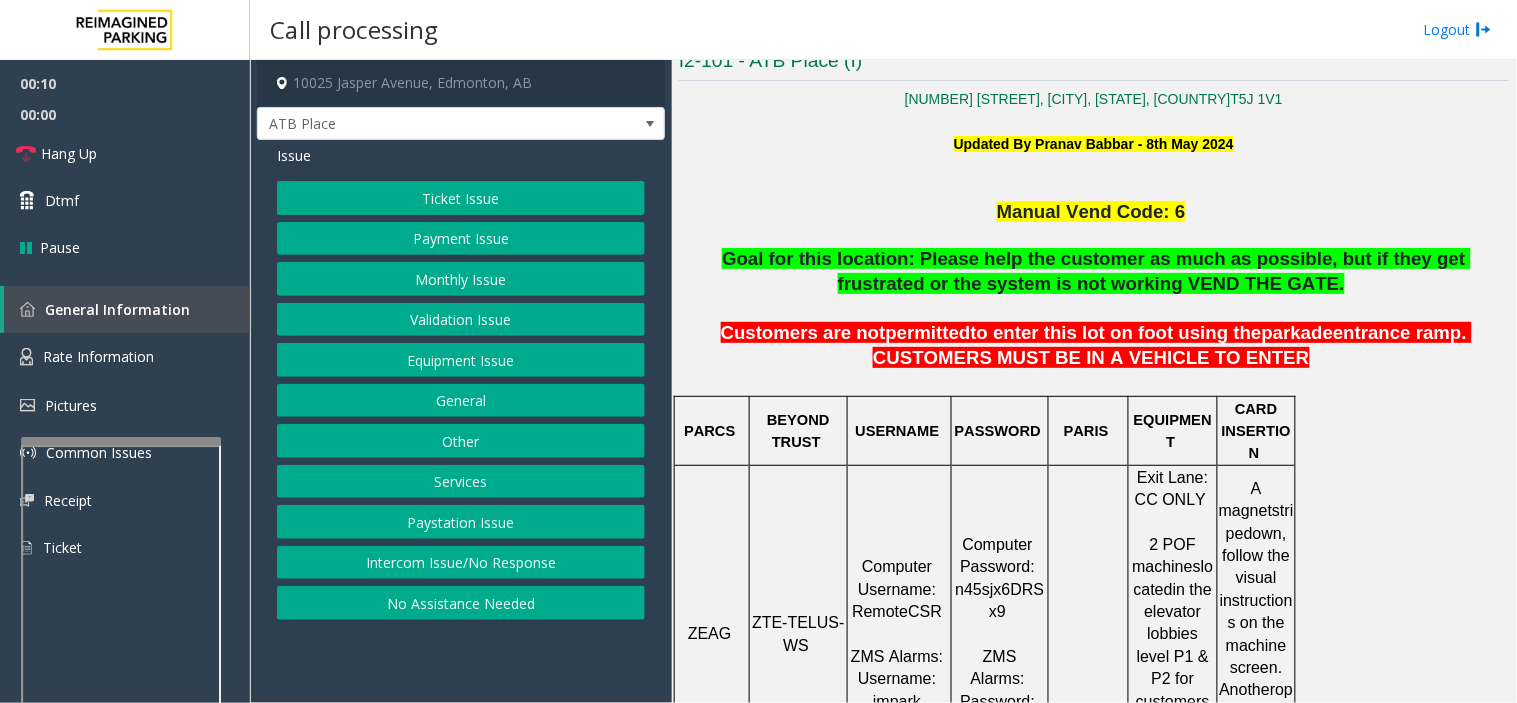 scroll, scrollTop: 444, scrollLeft: 0, axis: vertical 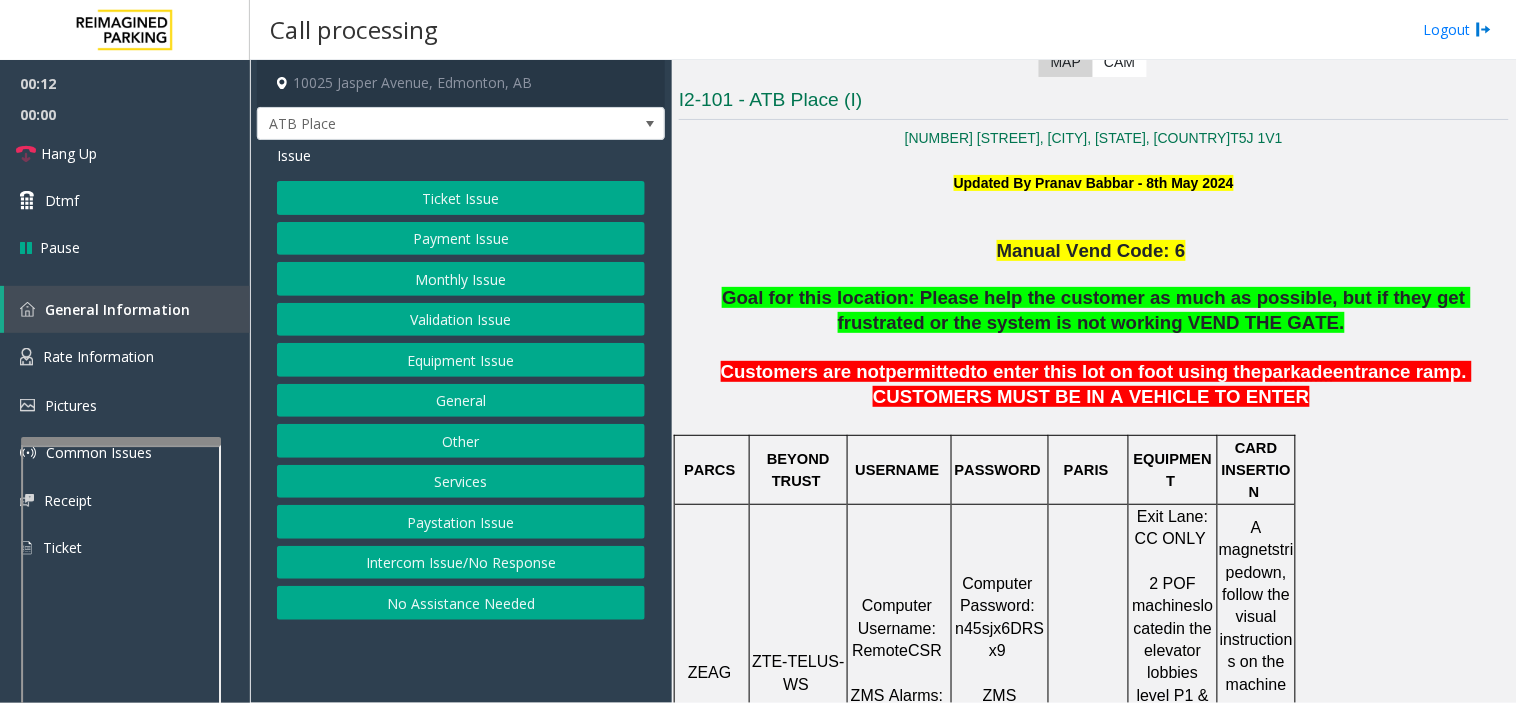 click on "Ticket Issue" 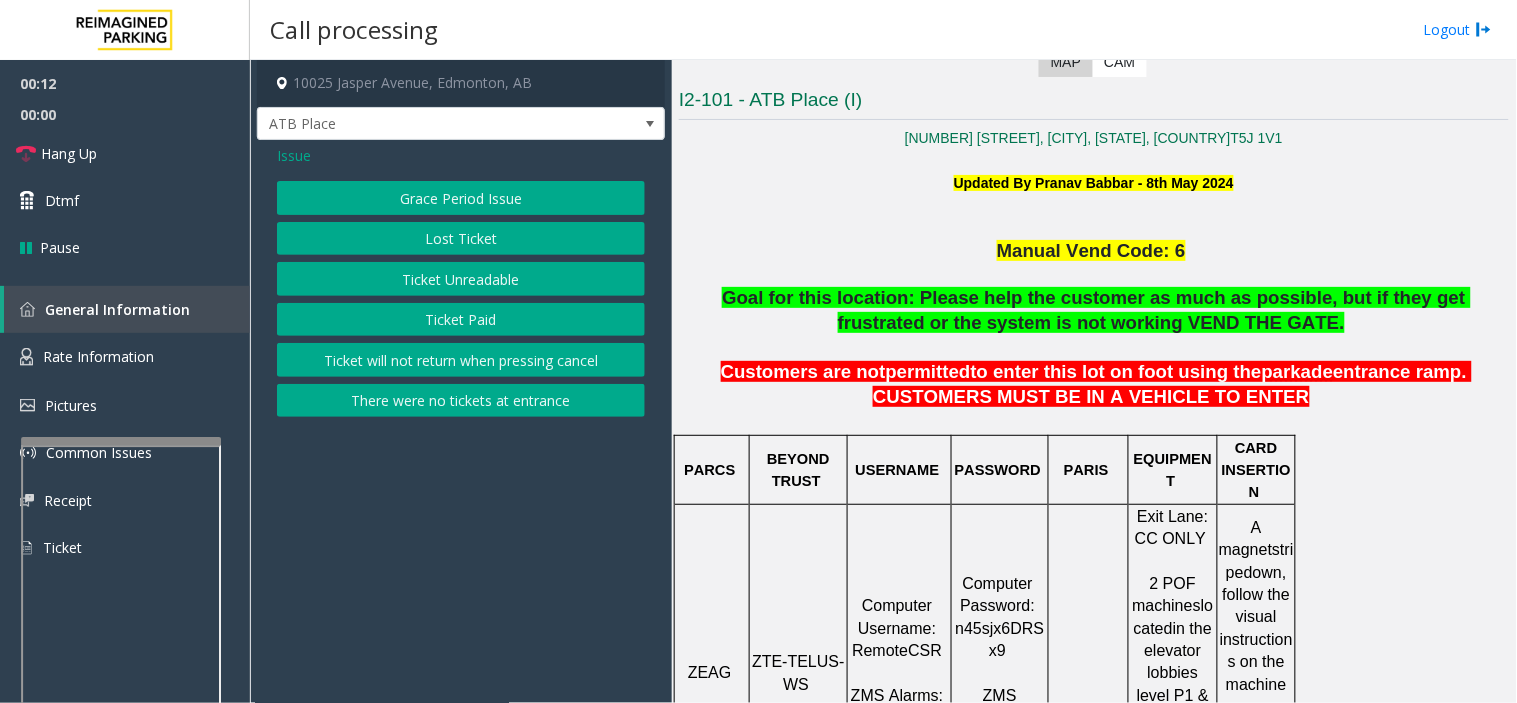 click on "Ticket Unreadable" 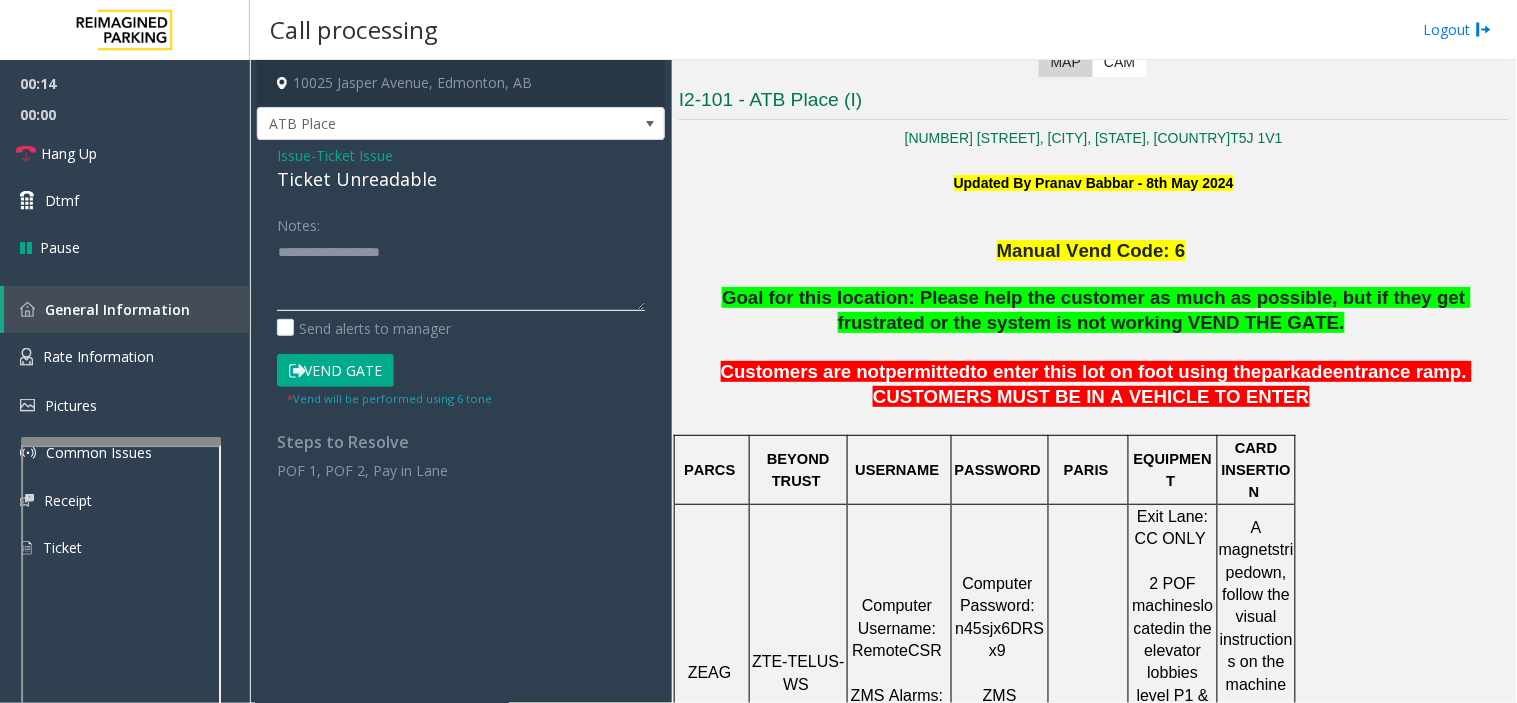 paste on "**********" 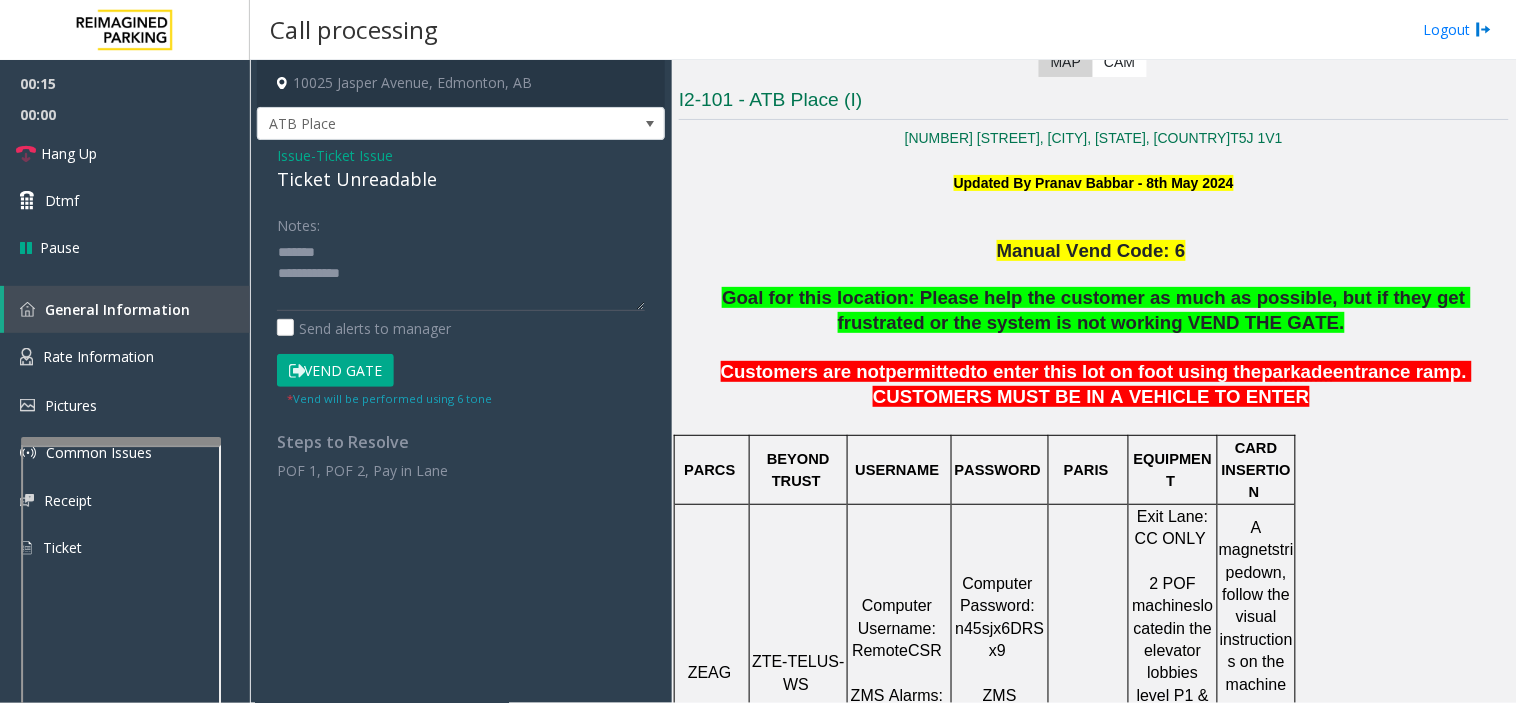 click on "Ticket Unreadable" 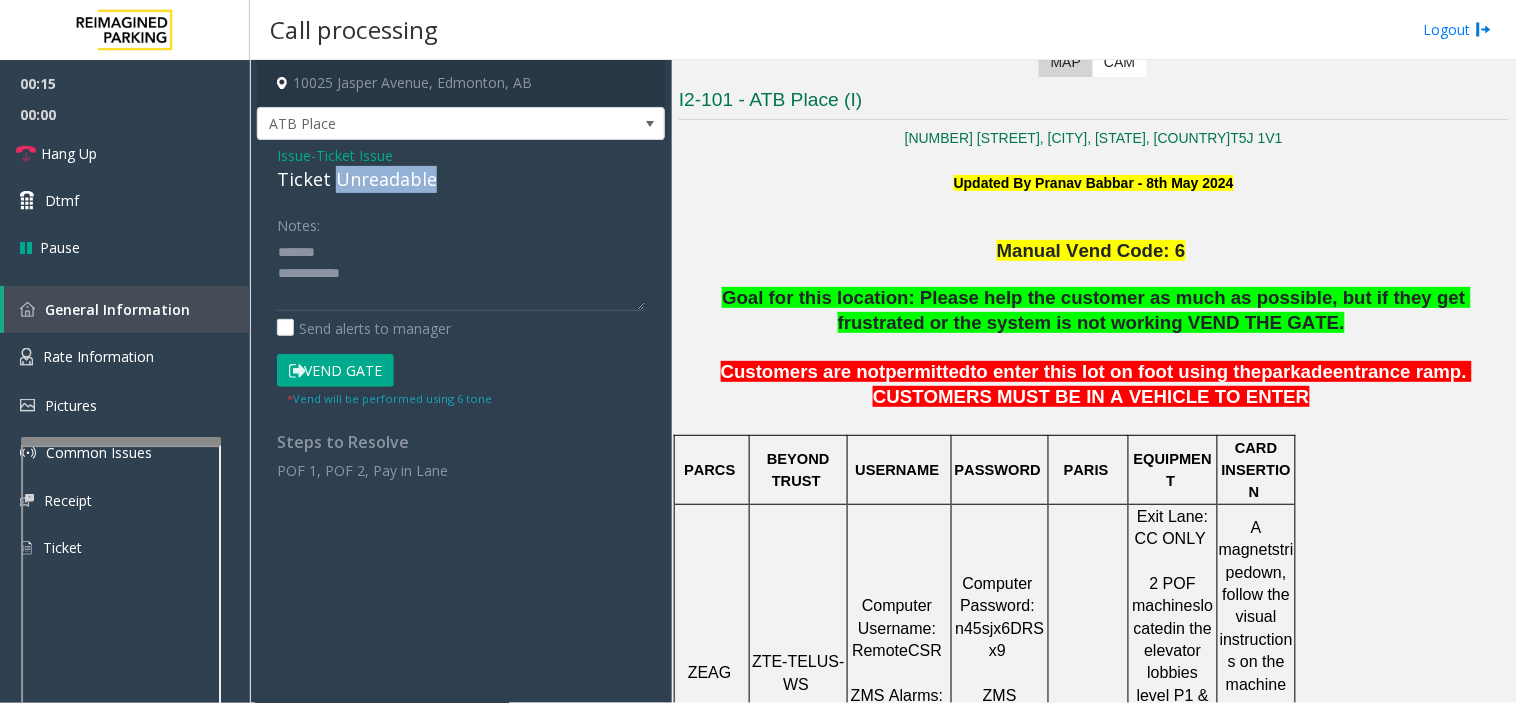 click on "Ticket Unreadable" 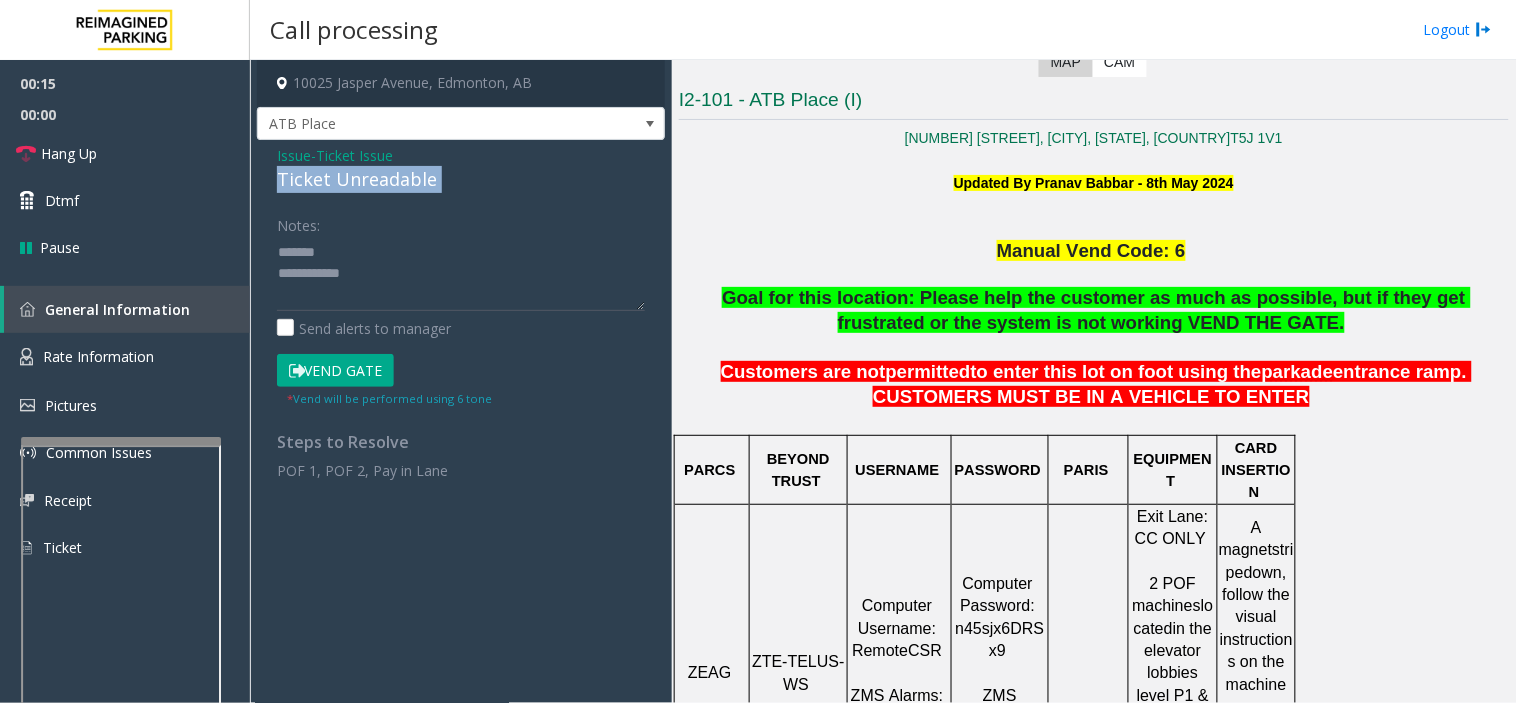 click on "Ticket Unreadable" 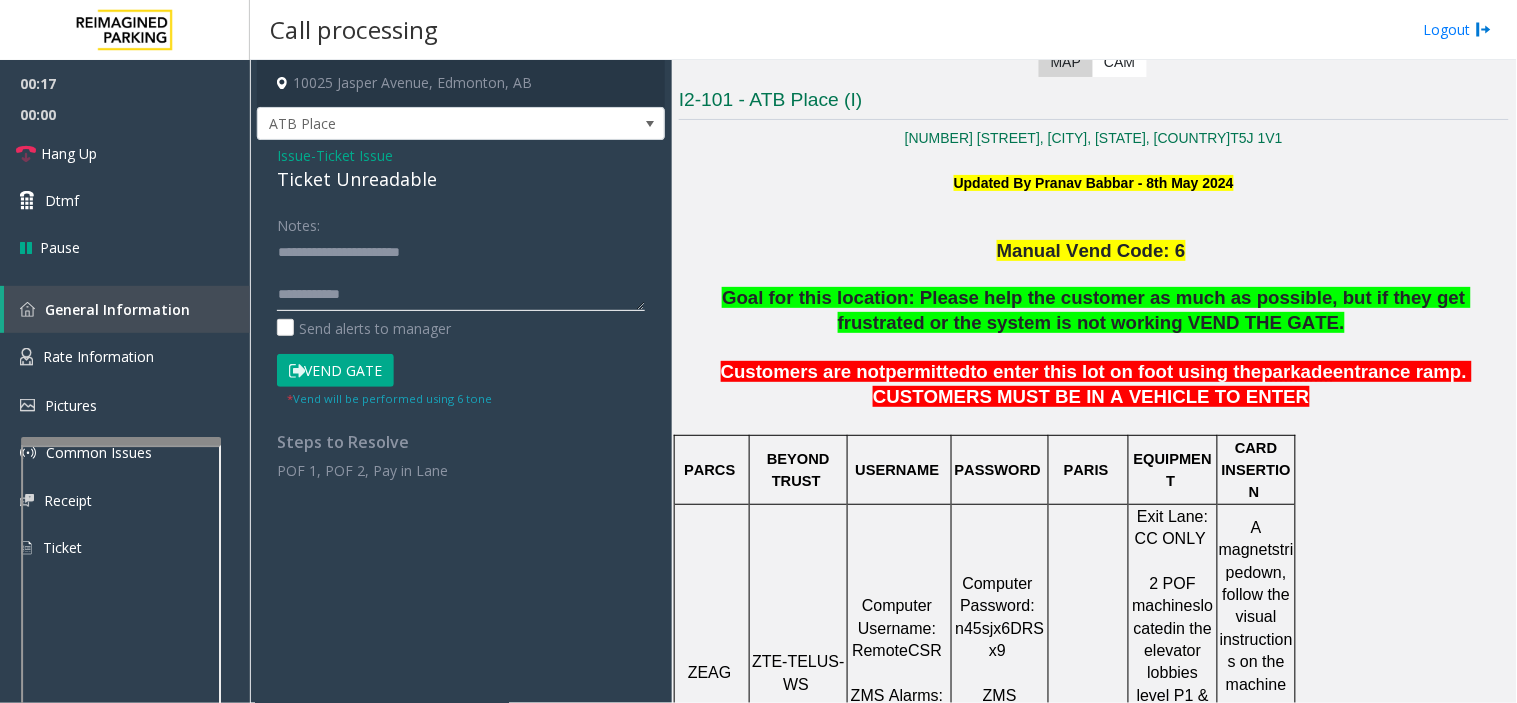 click 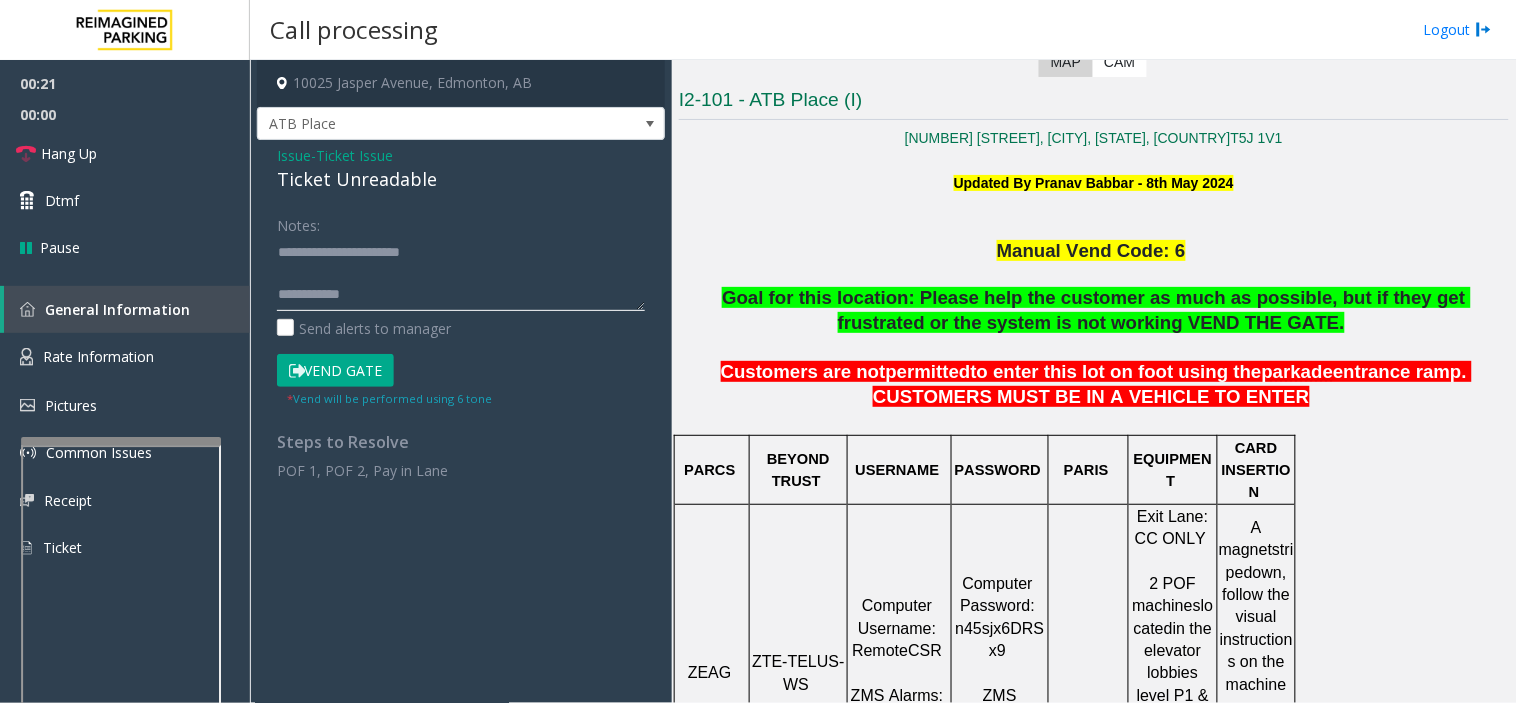 drag, startPoint x: 478, startPoint y: 311, endPoint x: 425, endPoint y: 300, distance: 54.129475 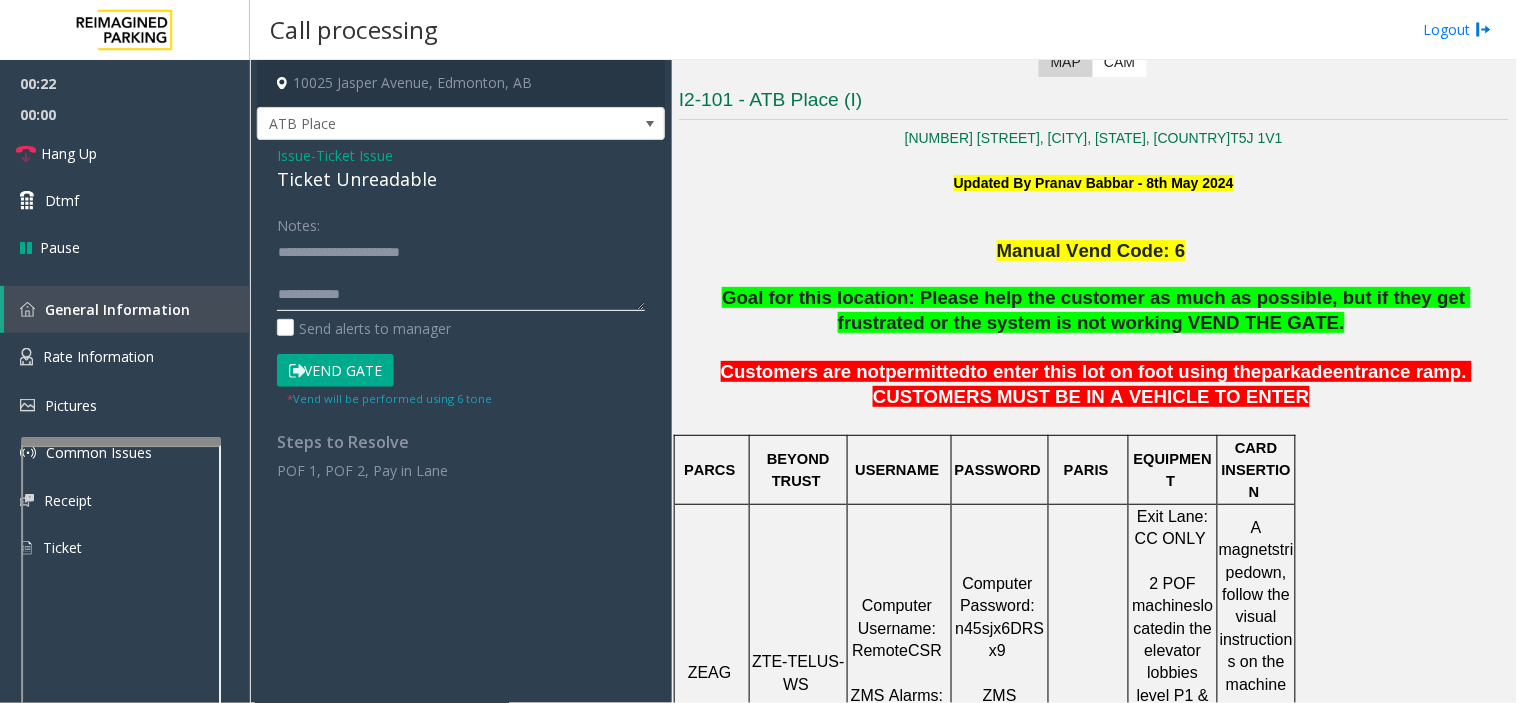 paste on "**********" 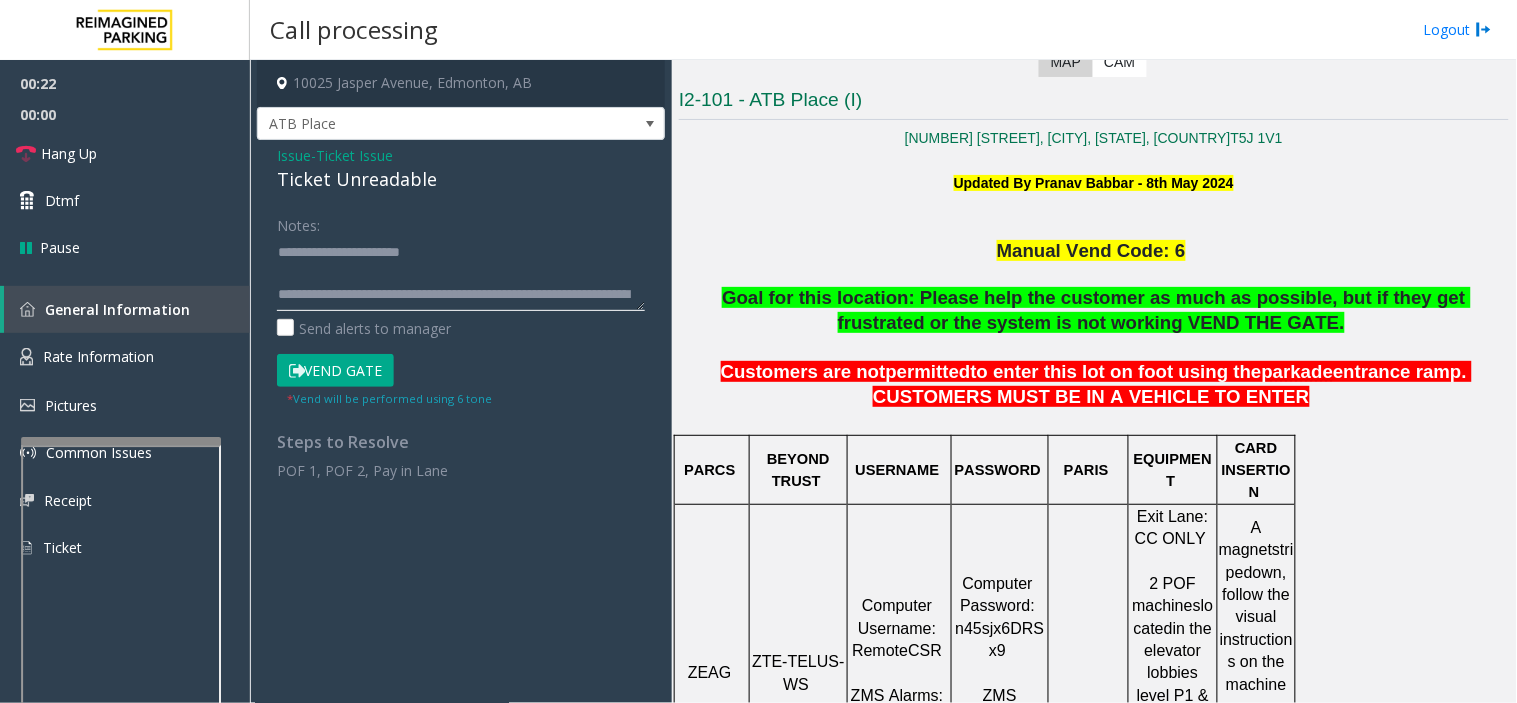 scroll, scrollTop: 35, scrollLeft: 0, axis: vertical 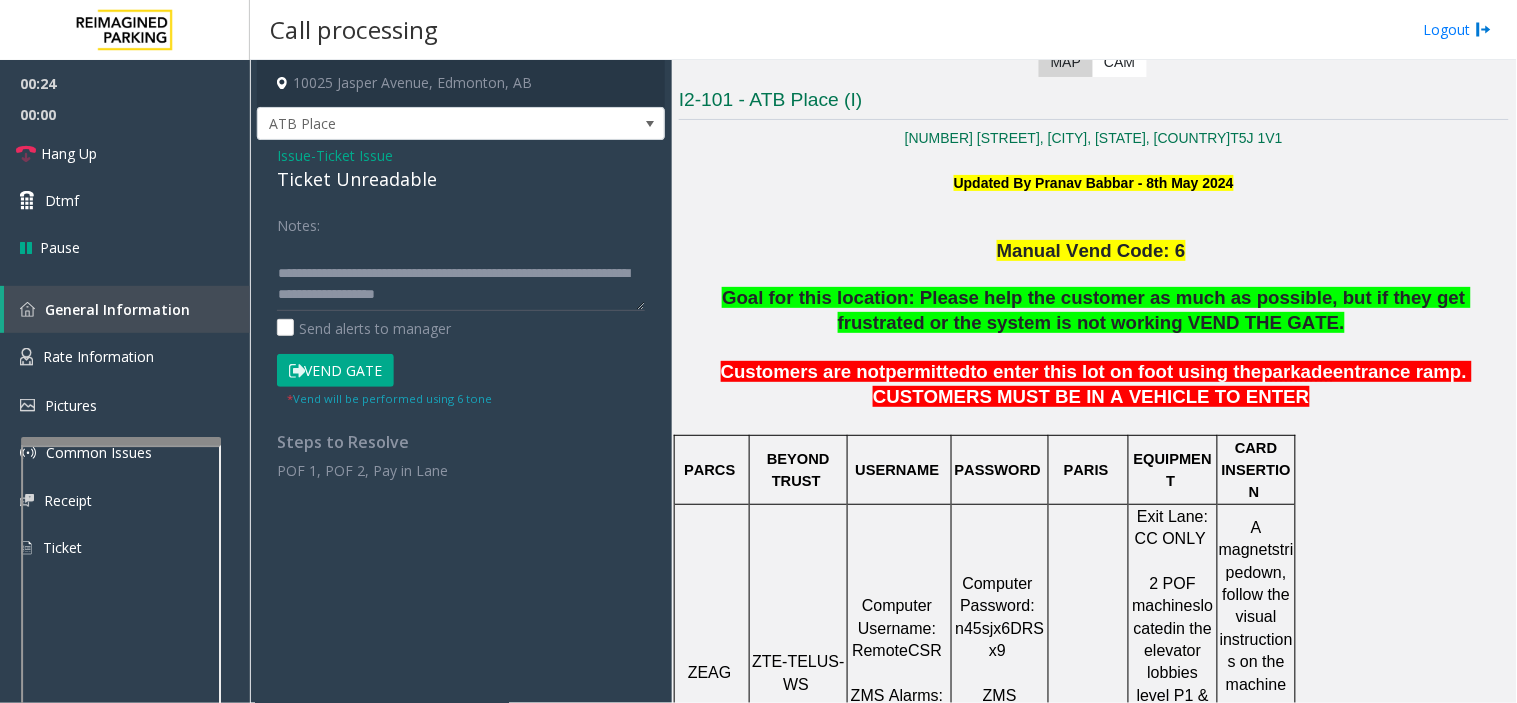 click on "ZTE-TELUS-WS" 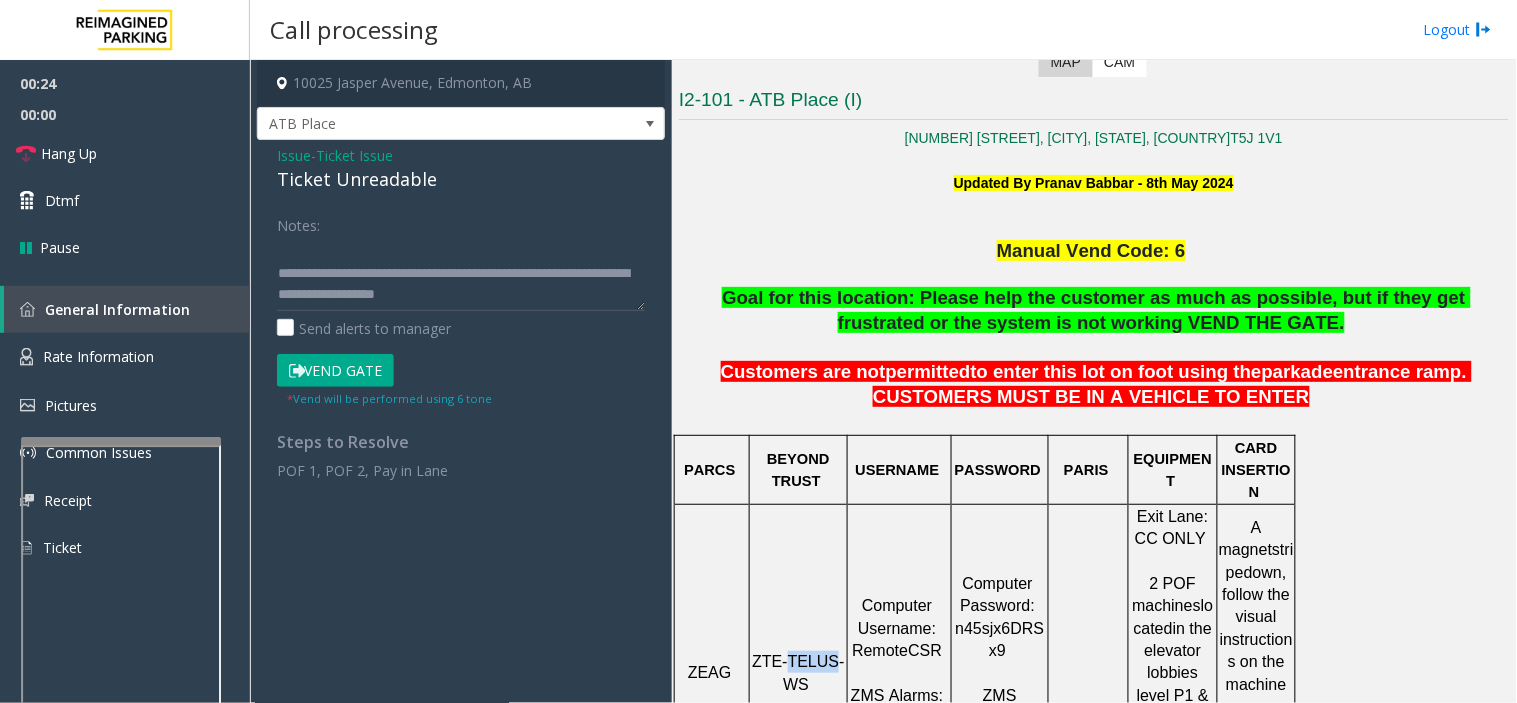 click on "ZTE-TELUS-WS" 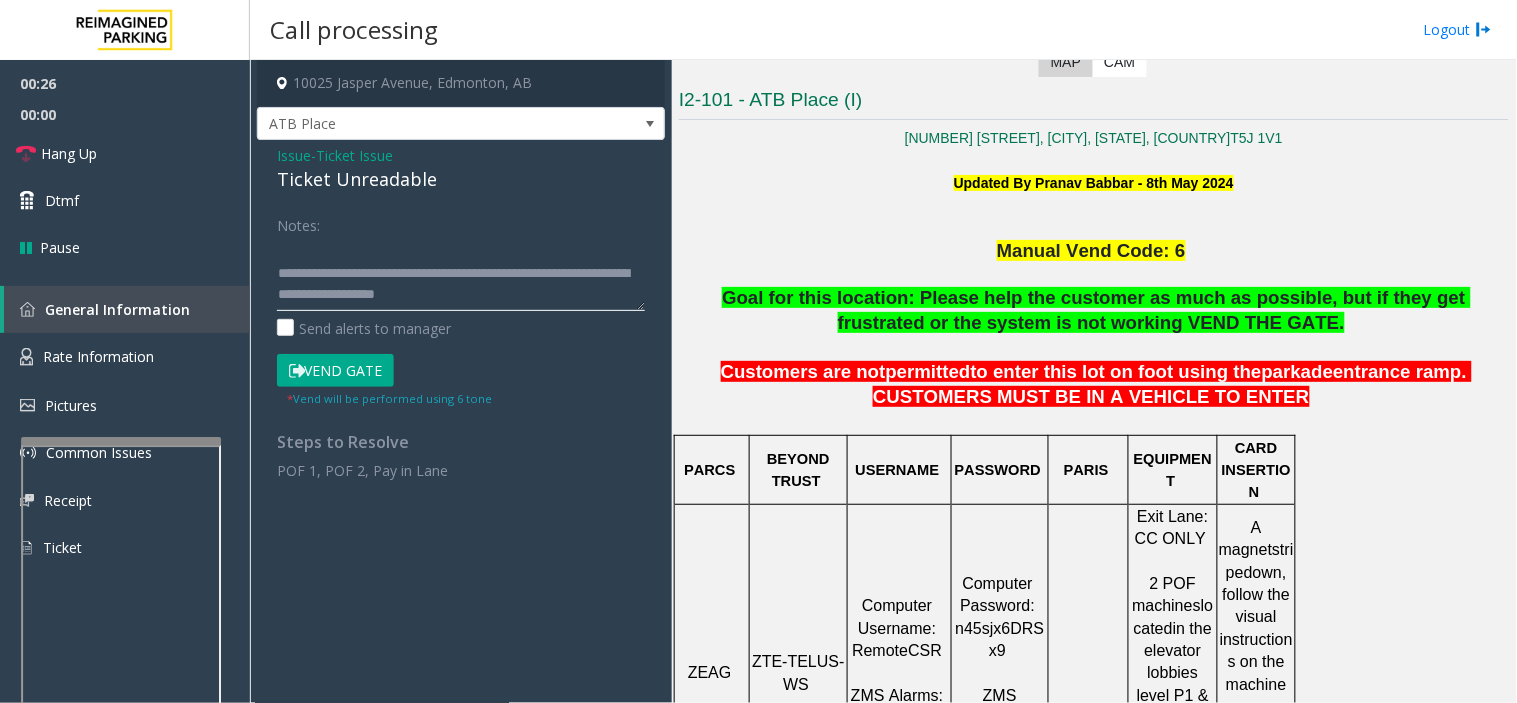 click 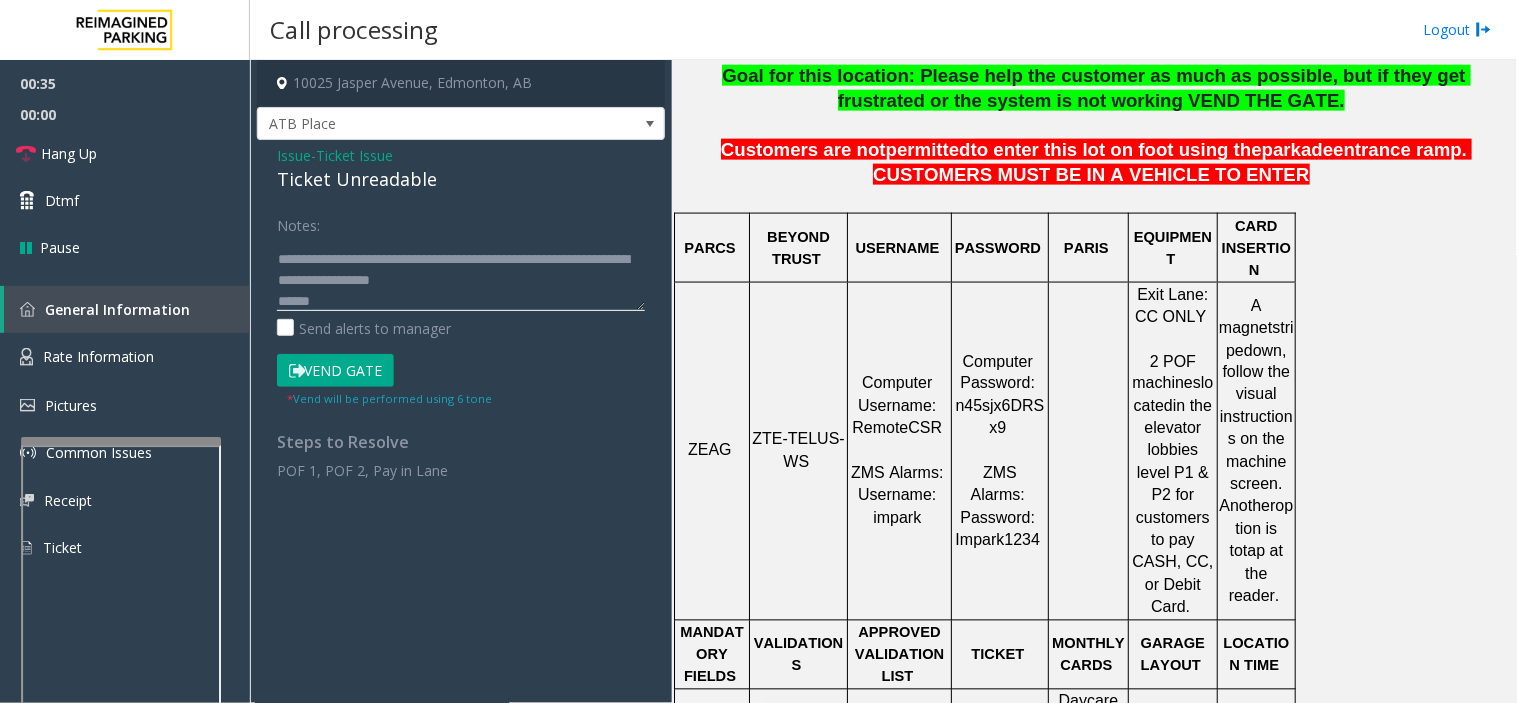 scroll, scrollTop: 444, scrollLeft: 0, axis: vertical 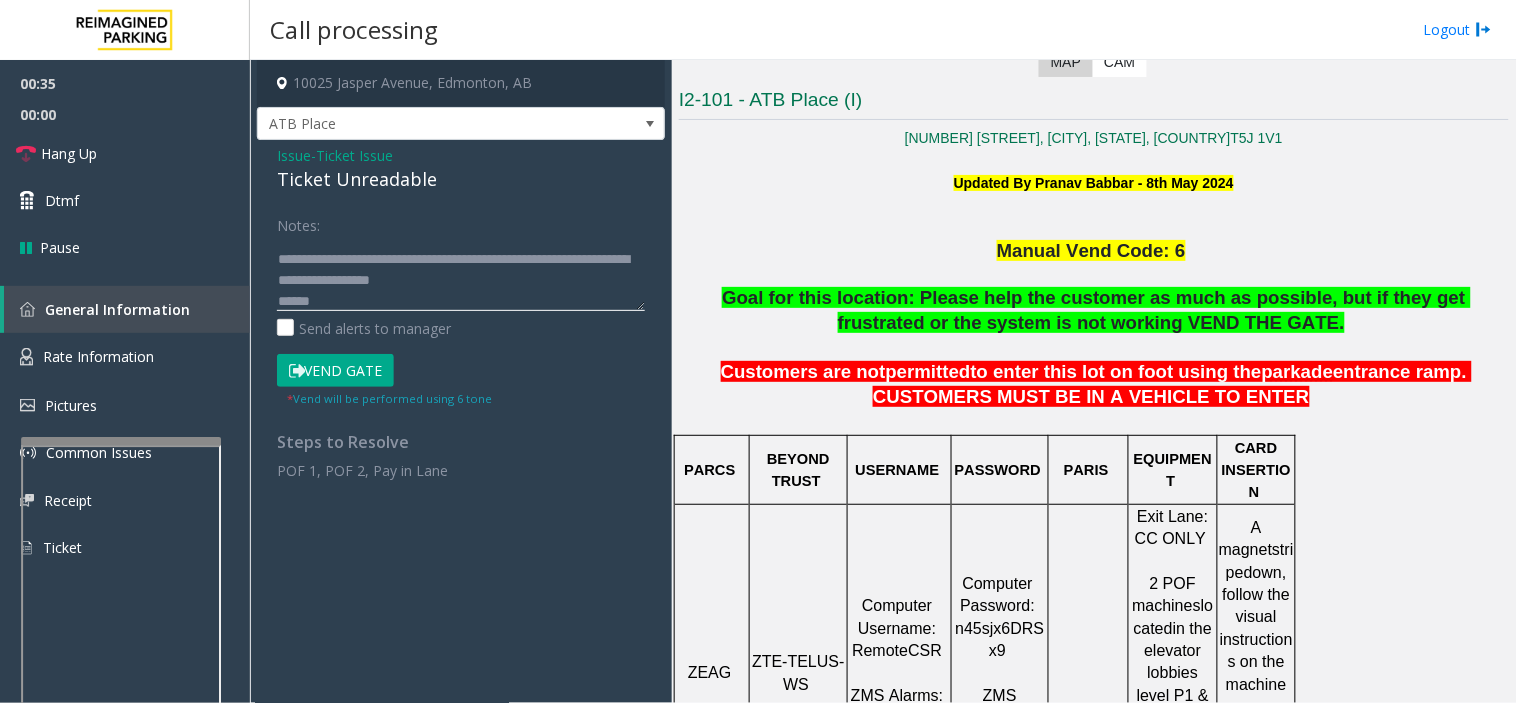 type on "**********" 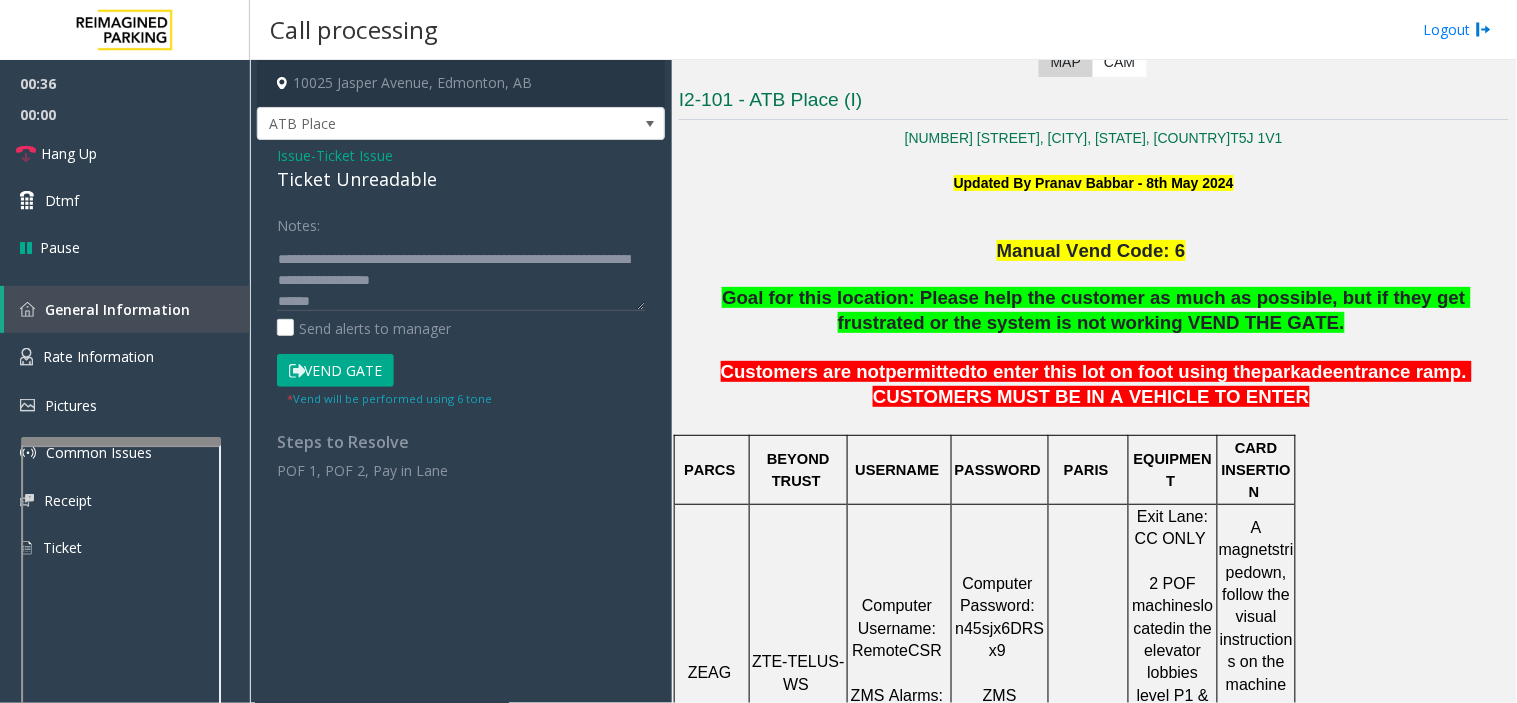 click on "ZTE-TELUS-WS" 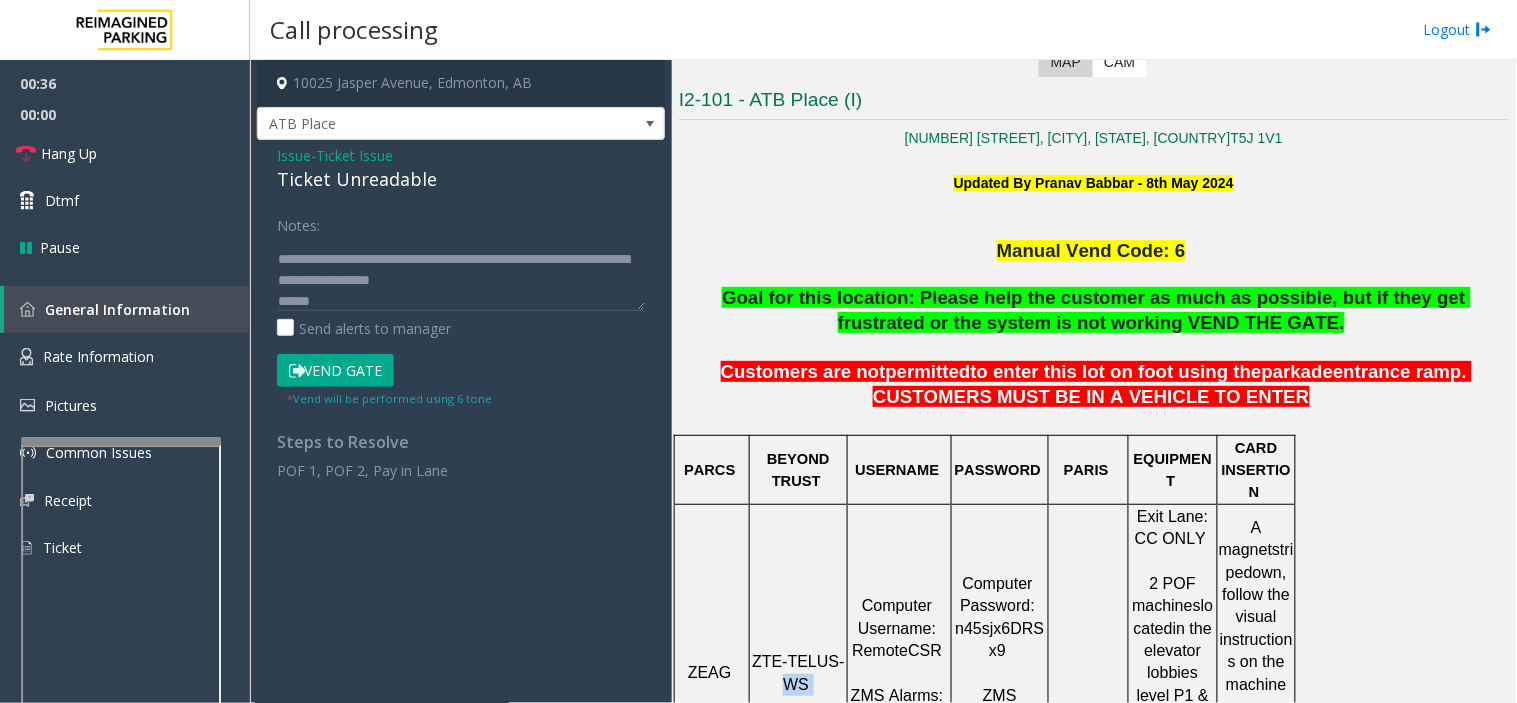 click on "ZTE-TELUS-WS" 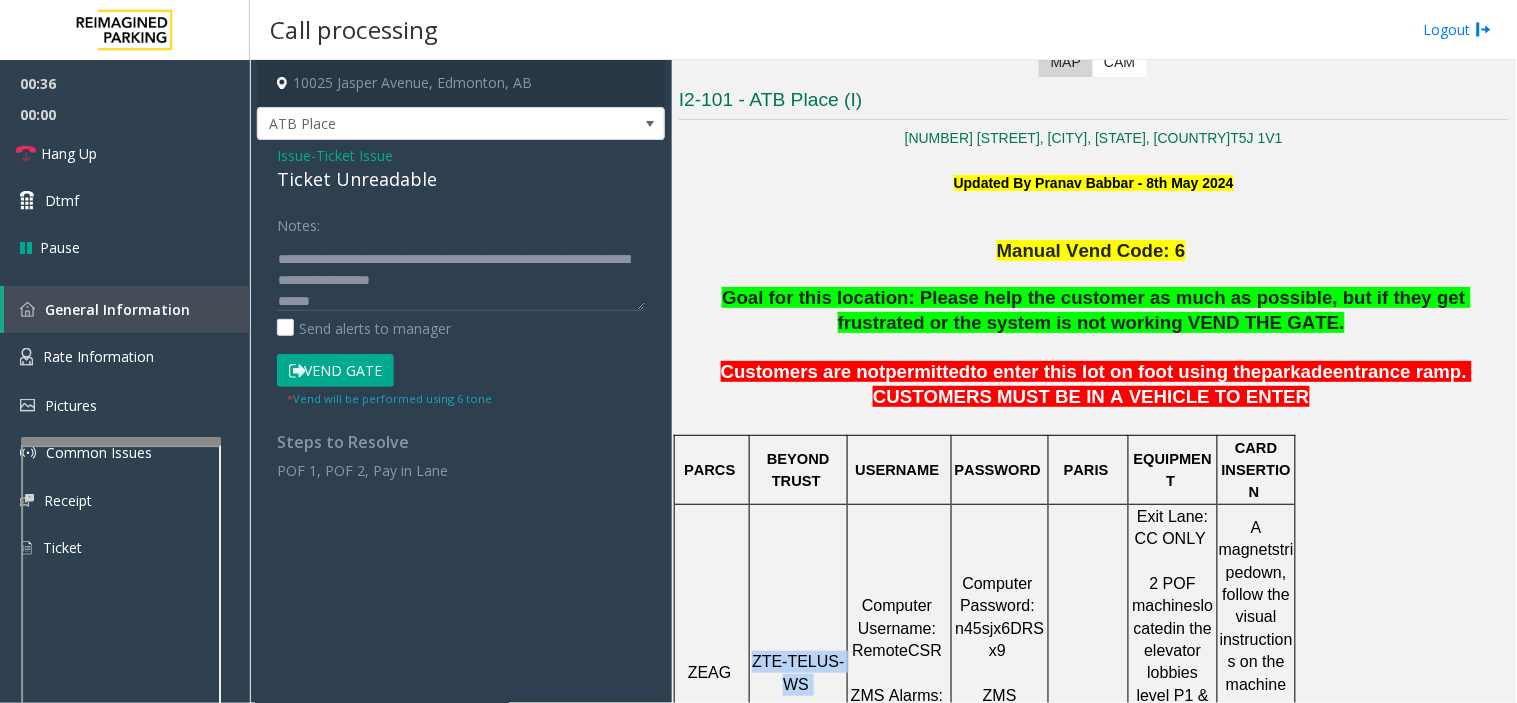 click on "ZTE-TELUS-WS" 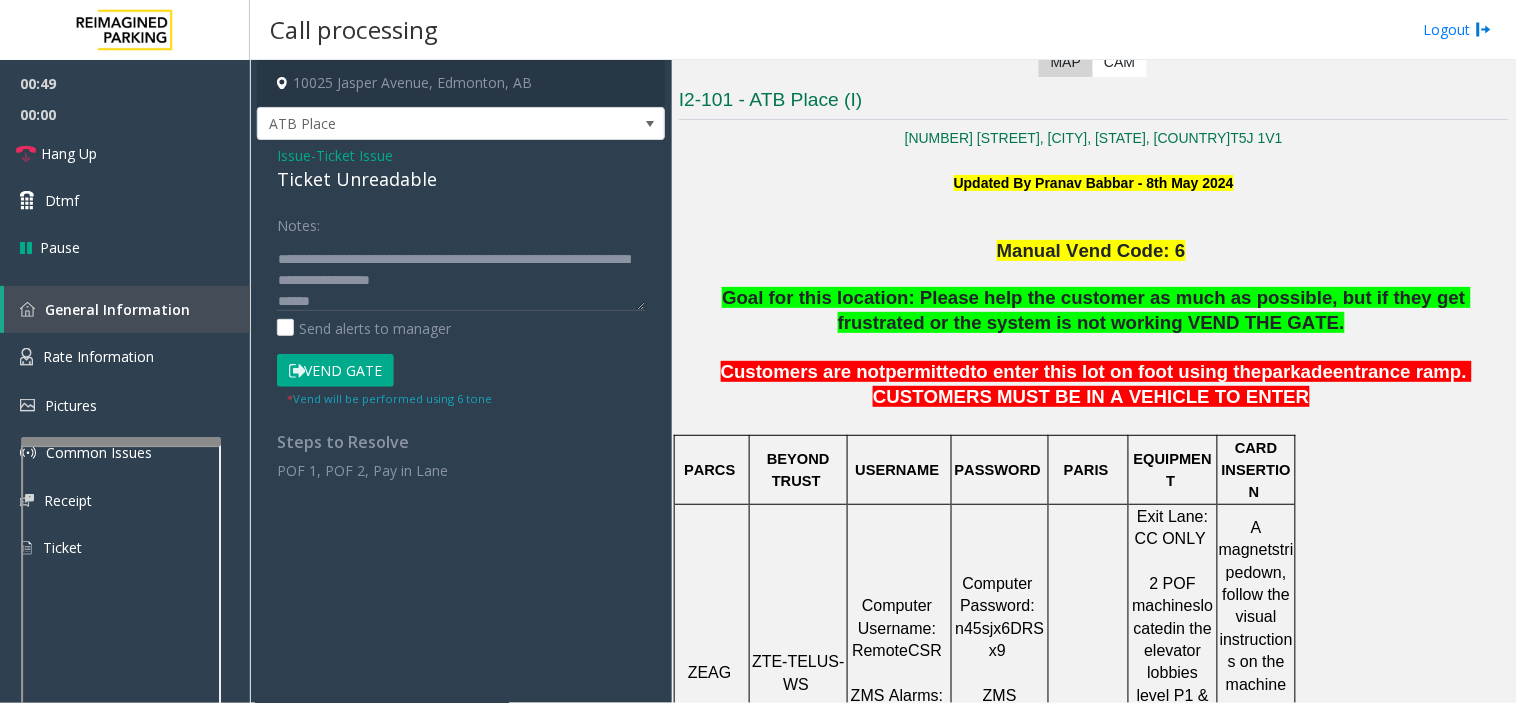 click on "Computer   Password:   n45sjx6DRSx9     ZMS Alarms:   Password:   Impark1234" 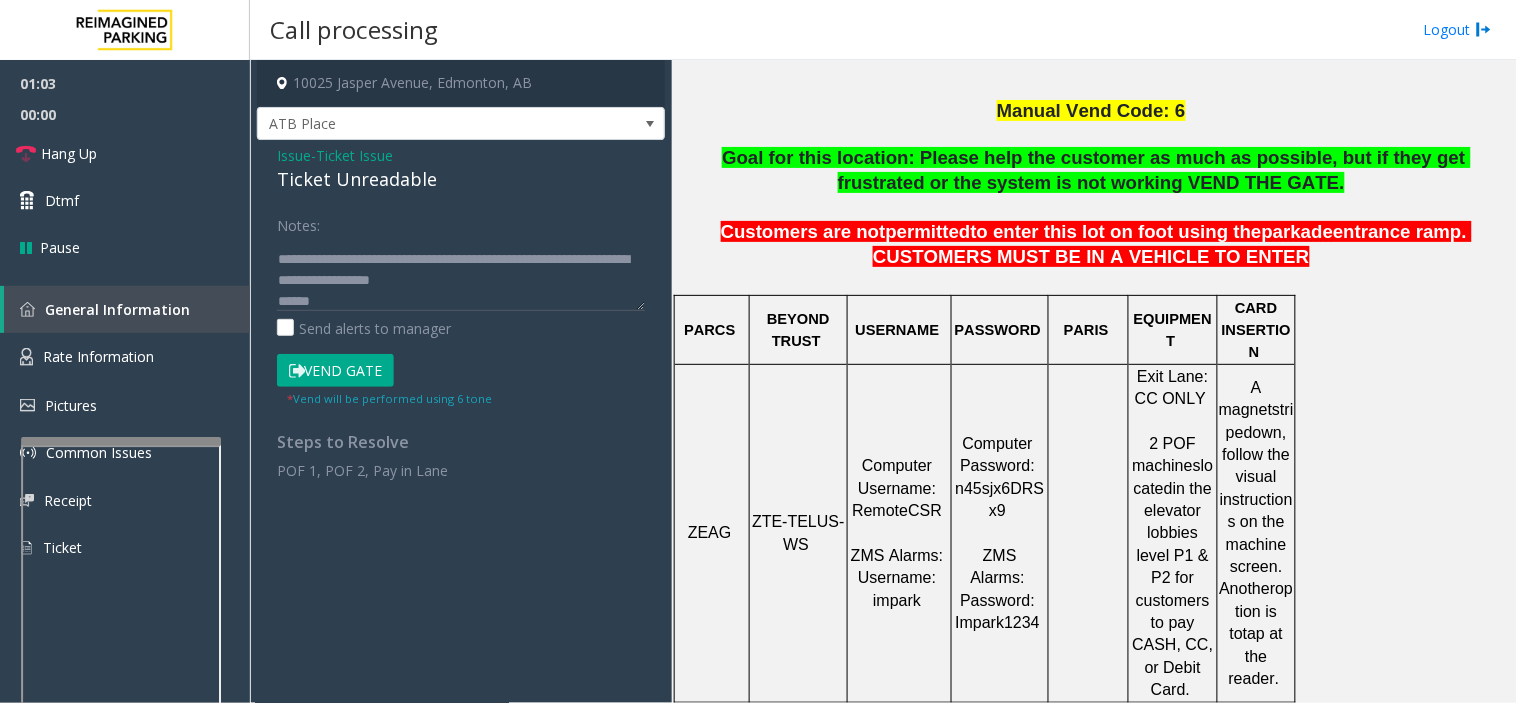 scroll, scrollTop: 555, scrollLeft: 0, axis: vertical 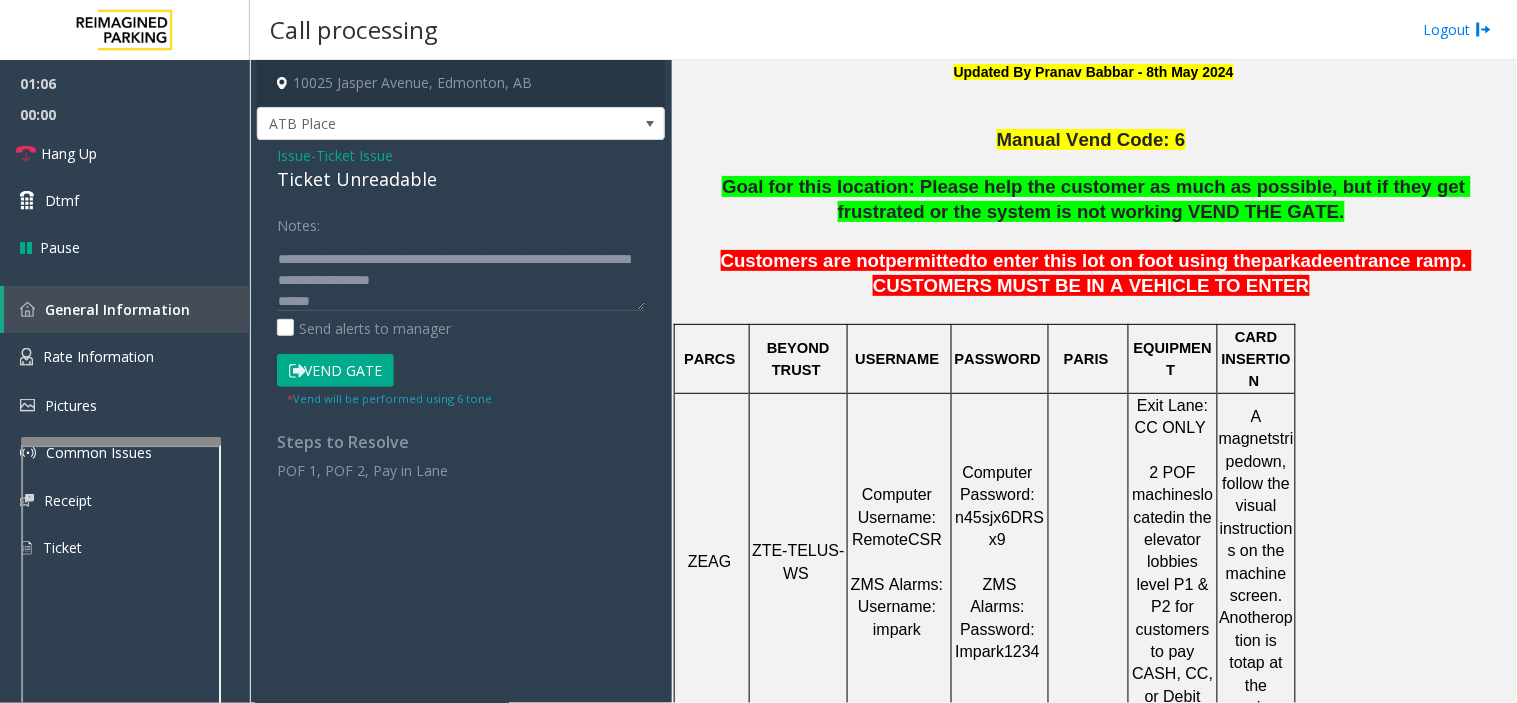 click on "Vend Gate" 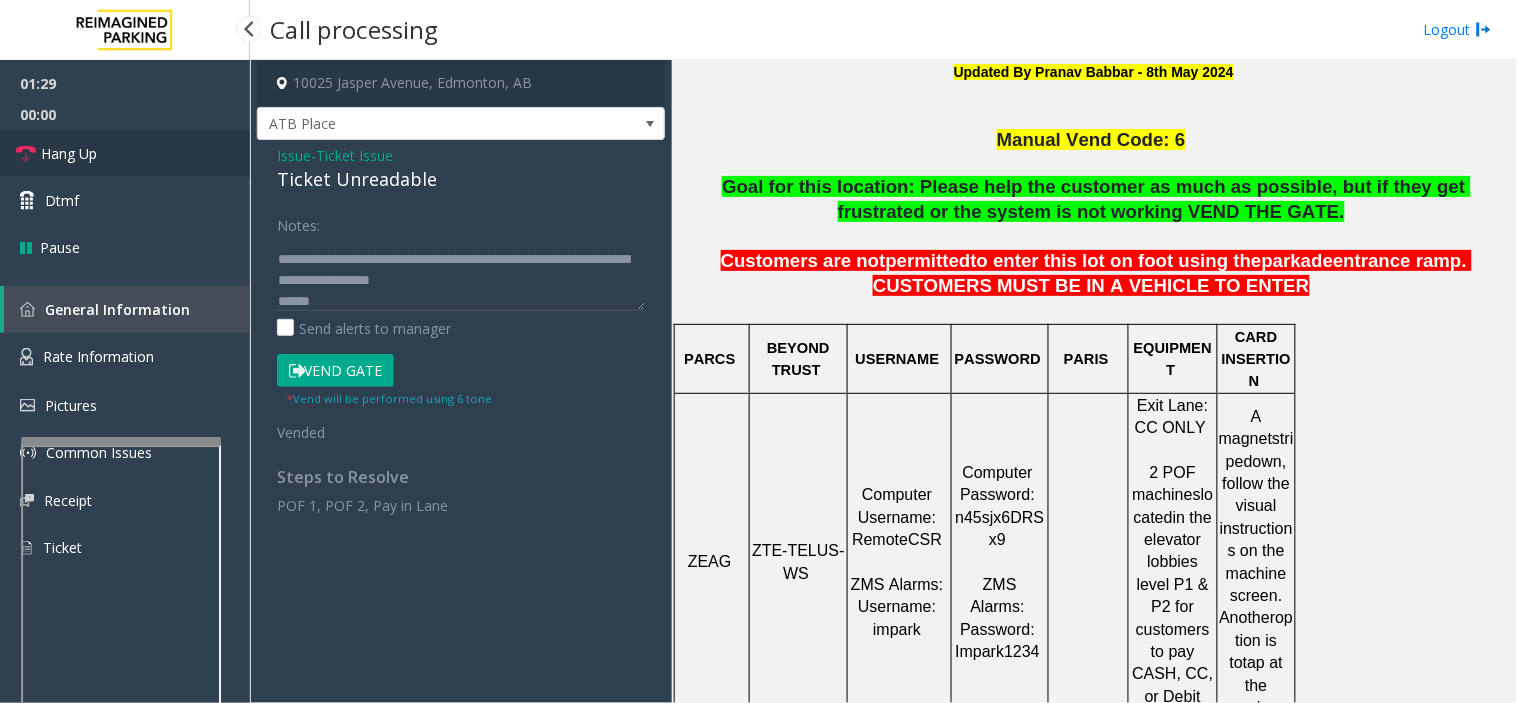 click on "Hang Up" at bounding box center [125, 153] 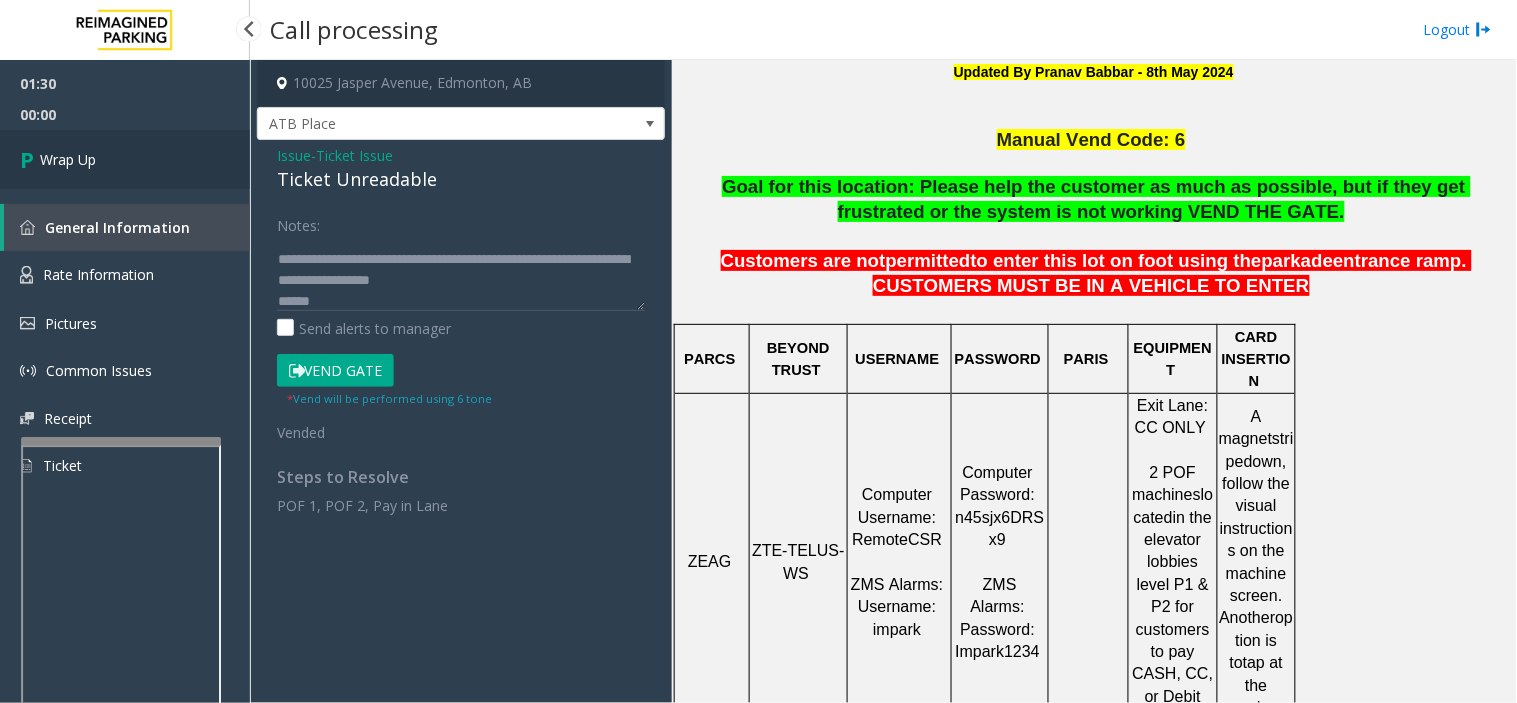 click on "Wrap Up" at bounding box center (125, 159) 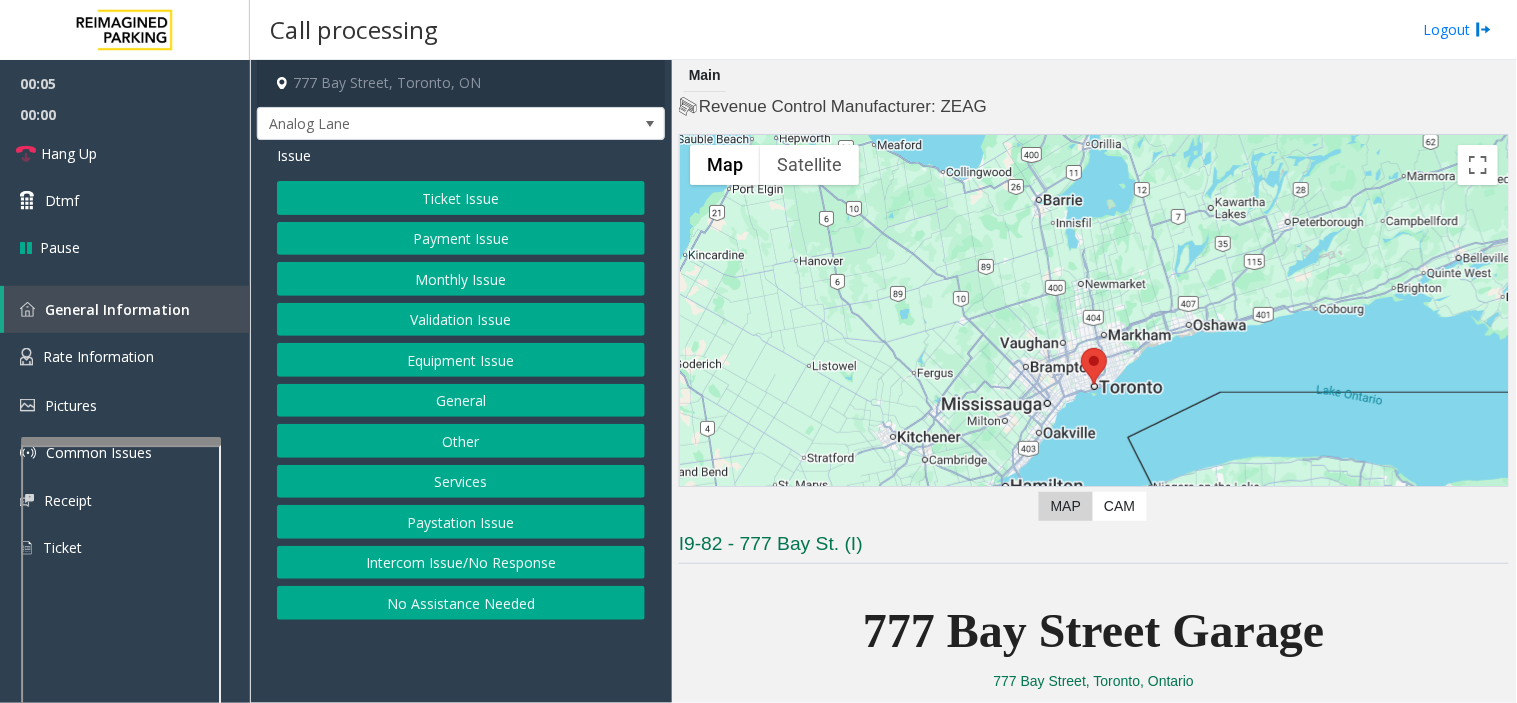 drag, startPoint x: 540, startPoint y: 660, endPoint x: 498, endPoint y: 670, distance: 43.174065 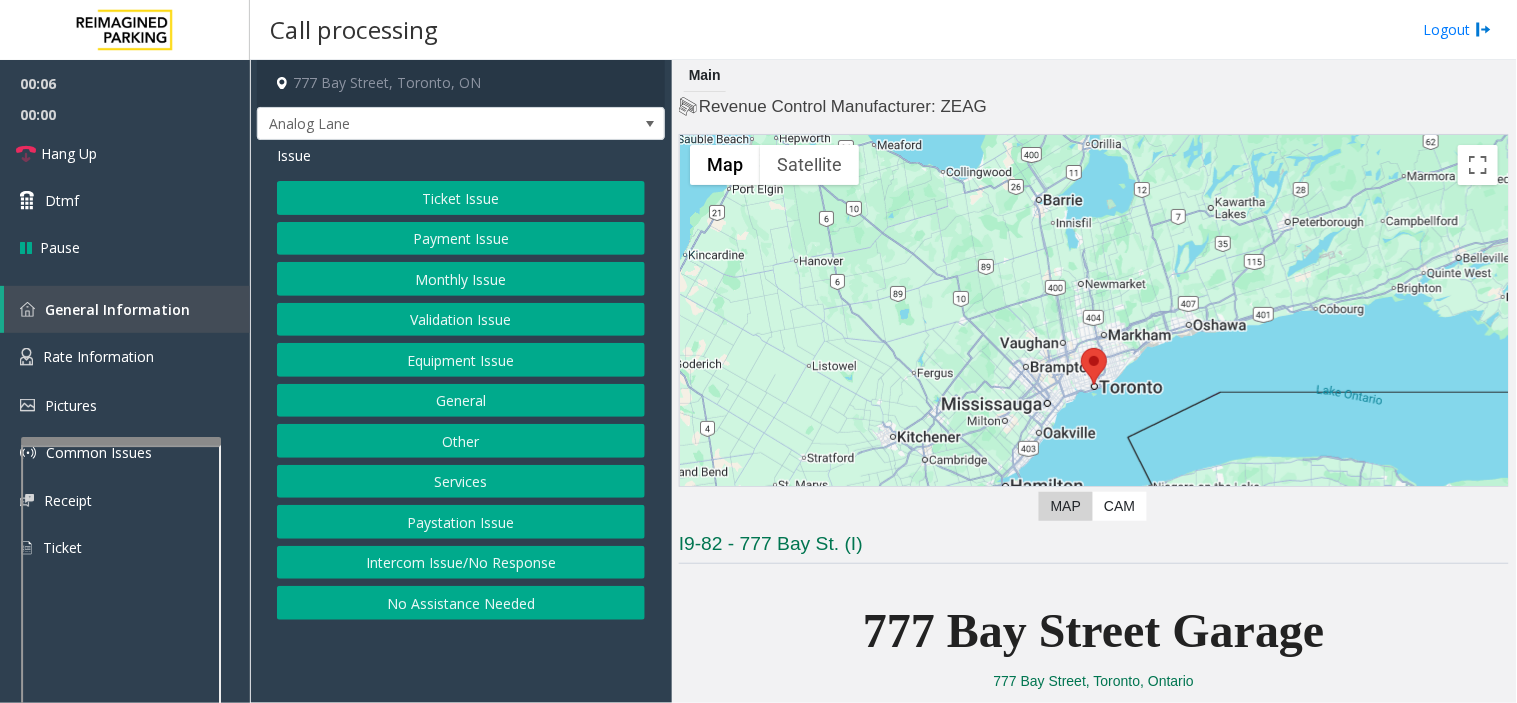 click on "777 Bay Street, Toronto, ON Analog Lane Issue  Ticket Issue   Payment Issue   Monthly Issue   Validation Issue   Equipment Issue   General   Other   Services   Paystation Issue   Intercom Issue/No Response   No Assistance Needed" 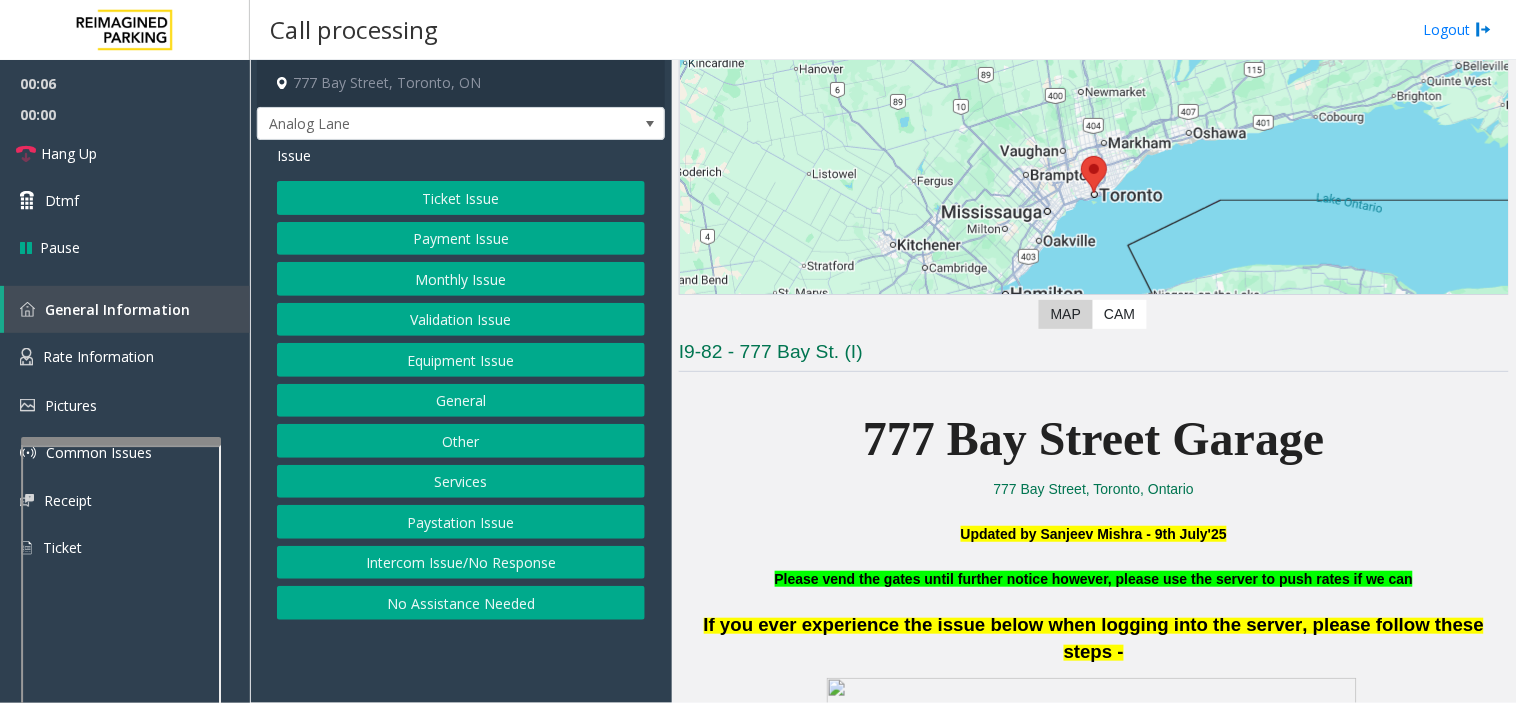 scroll, scrollTop: 444, scrollLeft: 0, axis: vertical 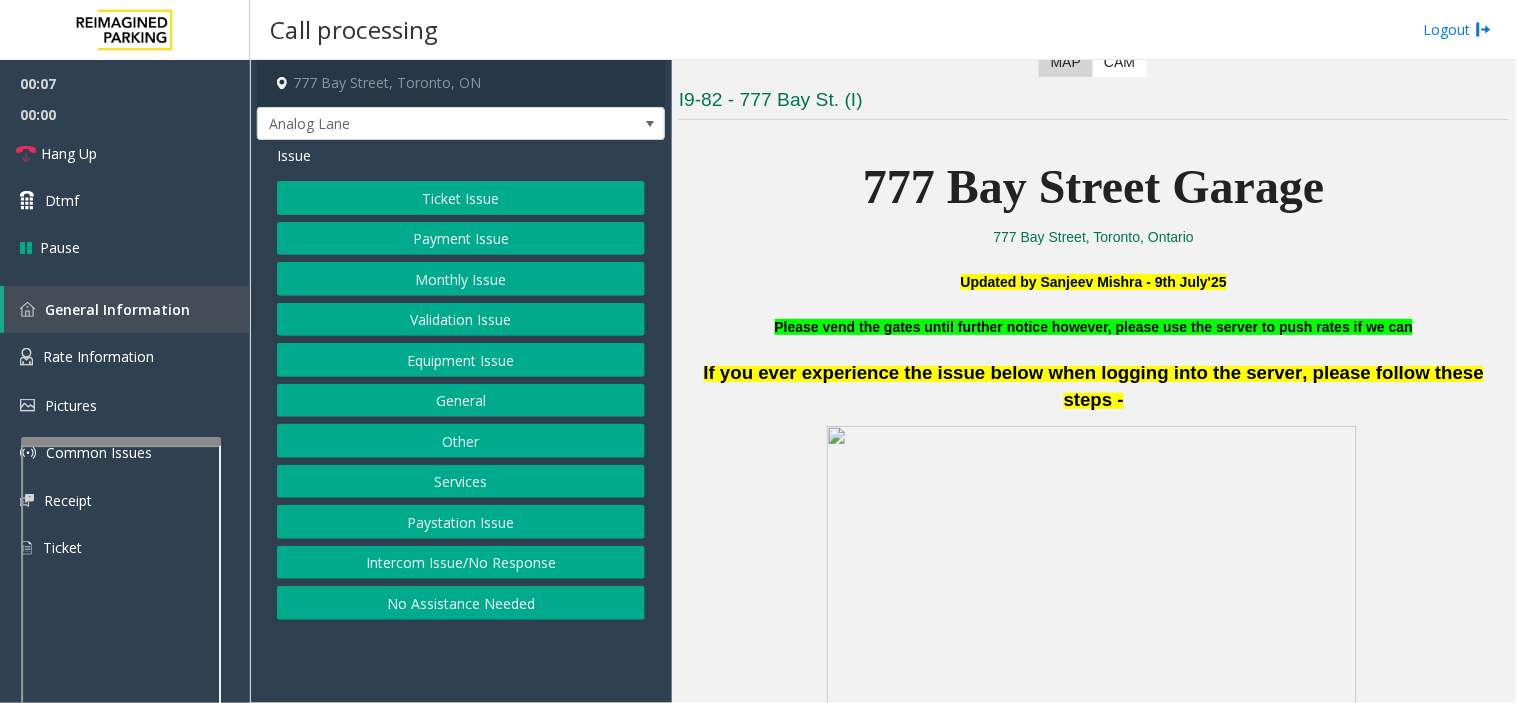click on "Intercom Issue/No Response" 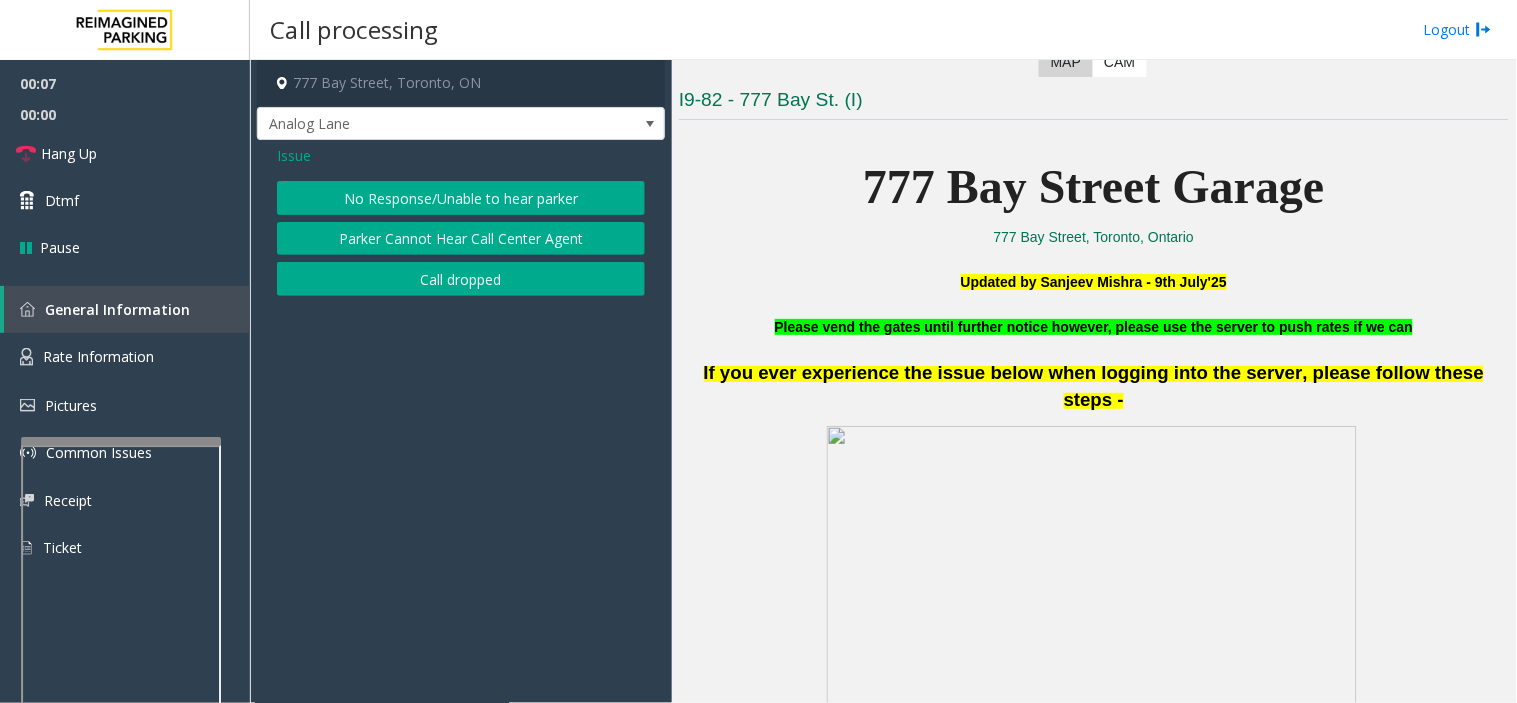 click on "Issue  No Response/Unable to hear parker   Parker Cannot Hear Call Center Agent   Call dropped" 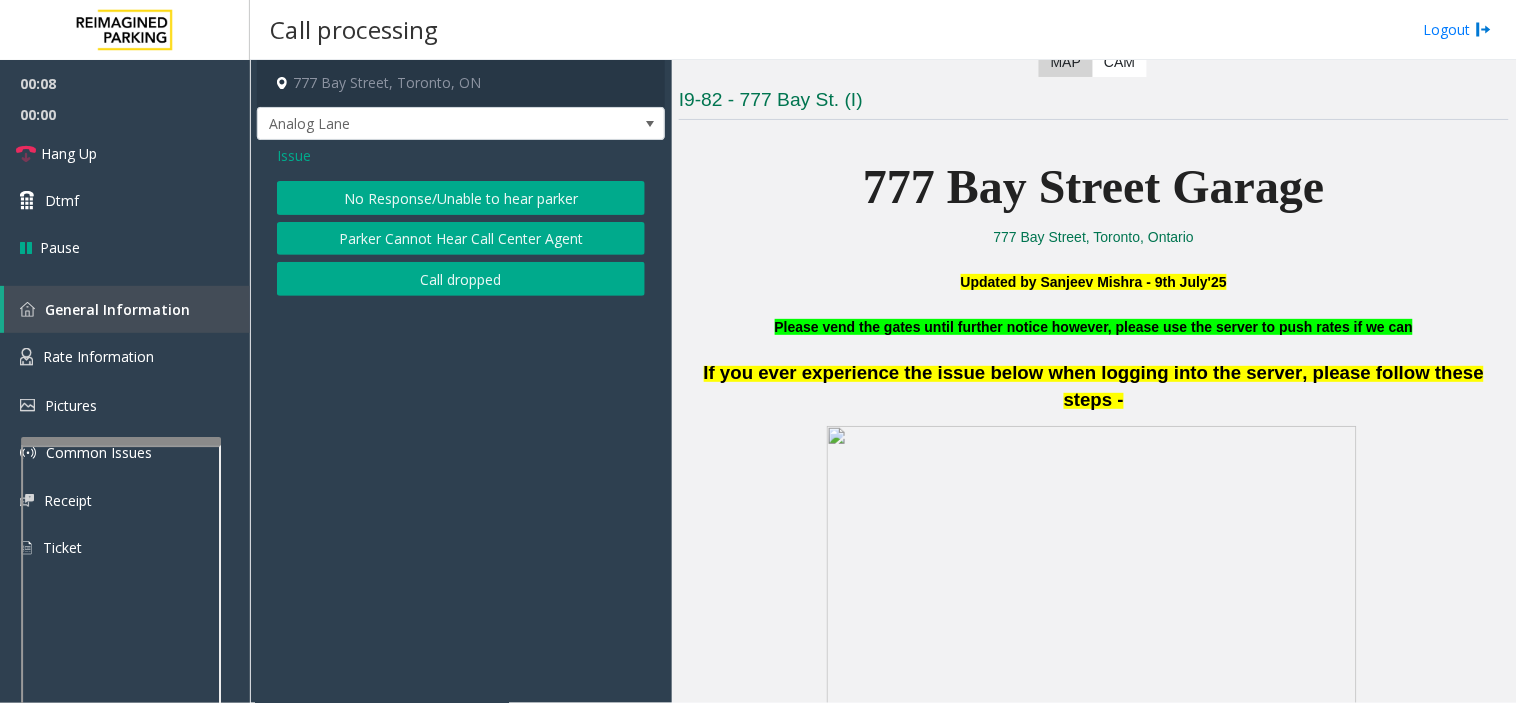click on "No Response/Unable to hear parker" 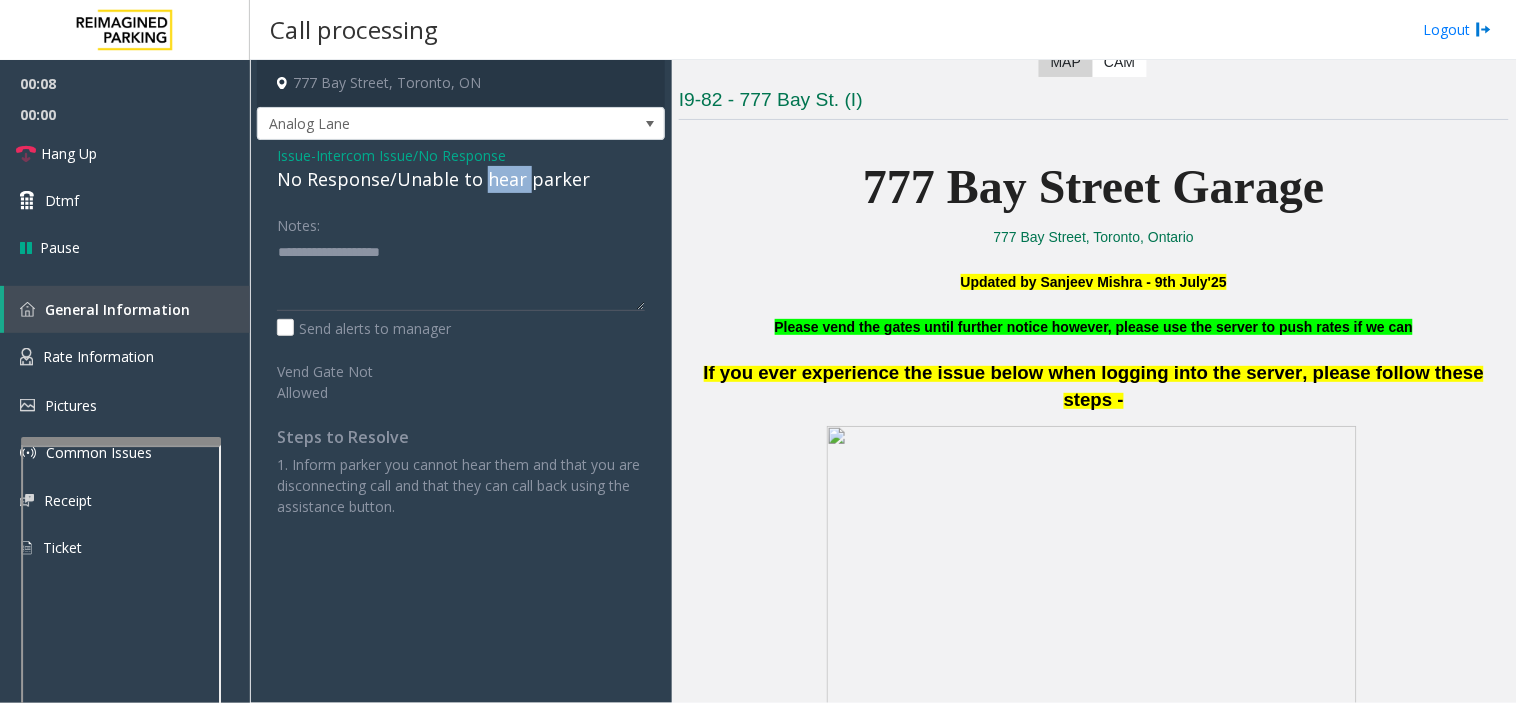 click on "No Response/Unable to hear parker" 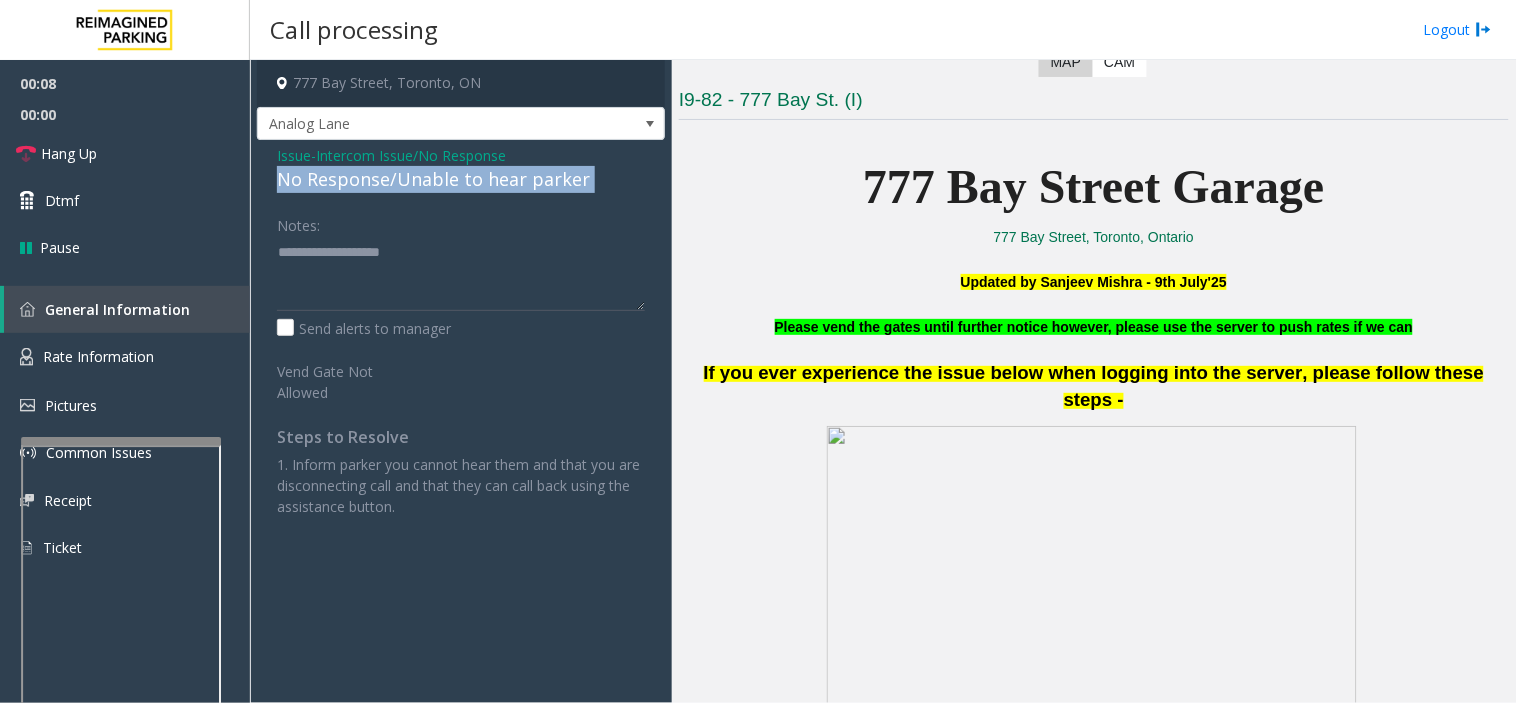 click on "No Response/Unable to hear parker" 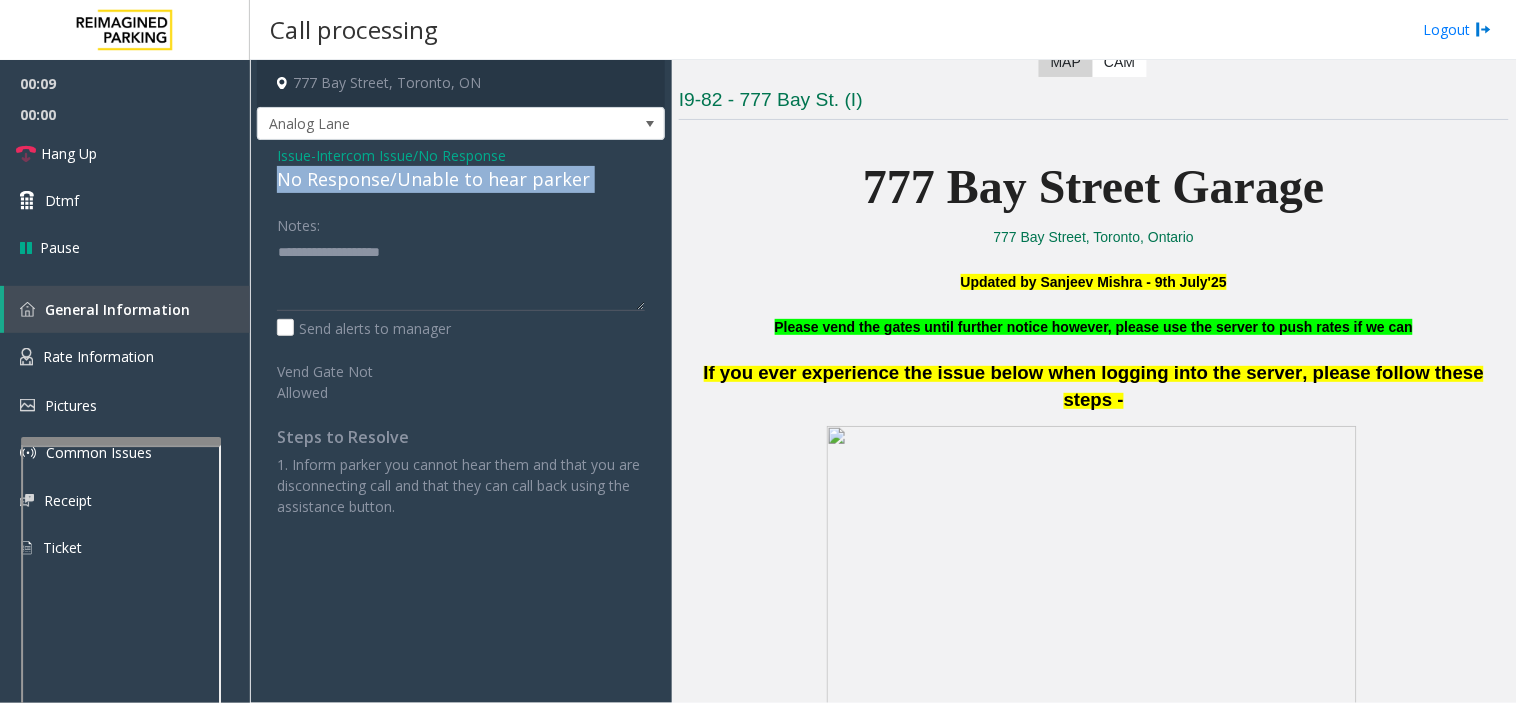 copy on "No Response/Unable to hear parker" 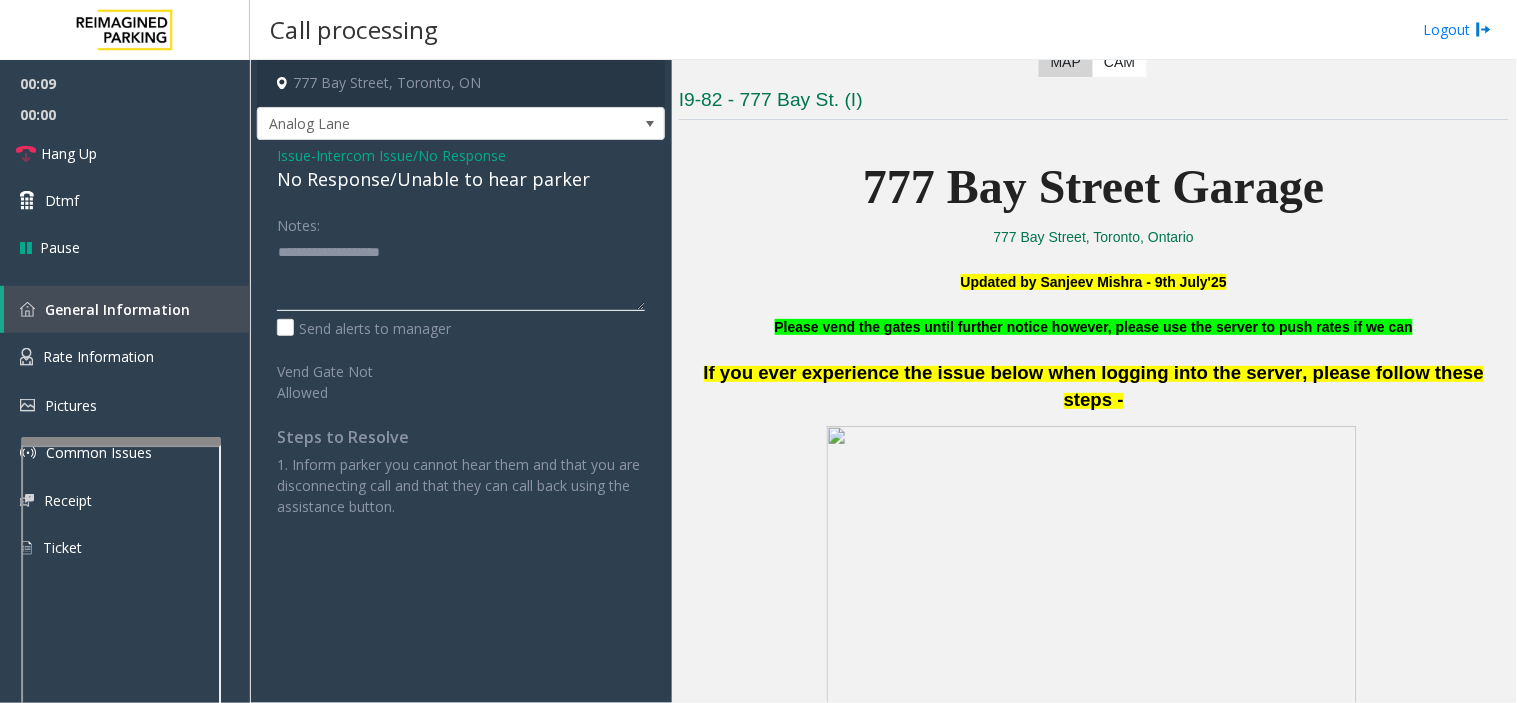 click 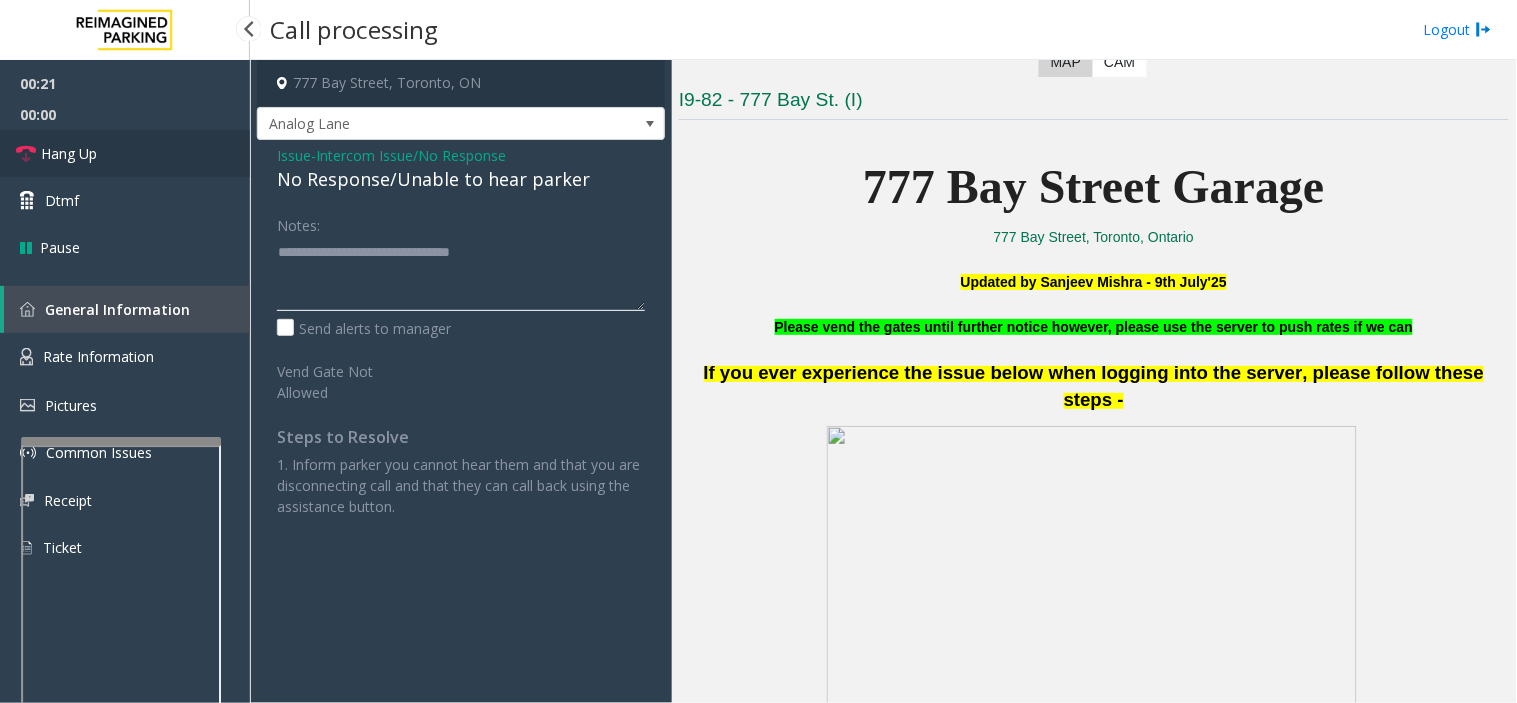 type on "**********" 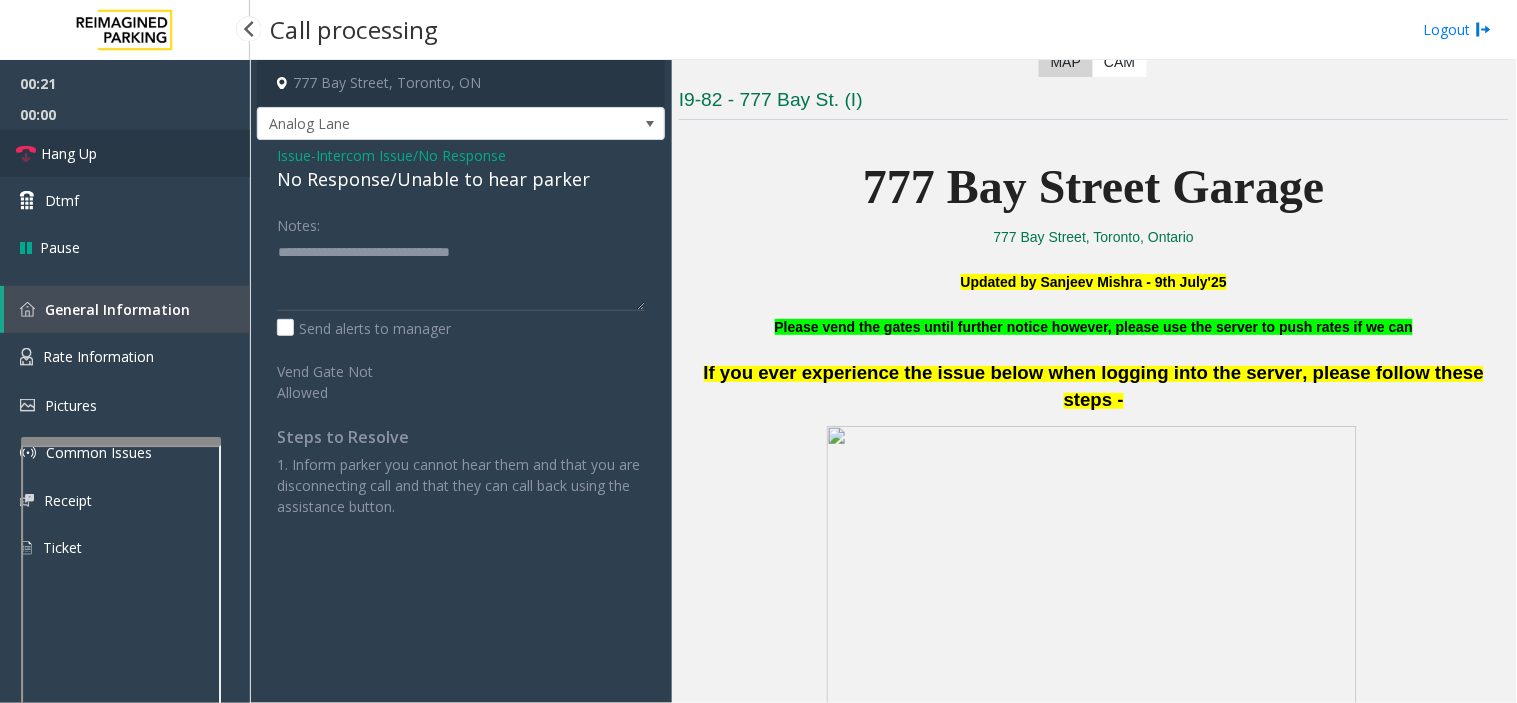 click on "Hang Up" at bounding box center [125, 153] 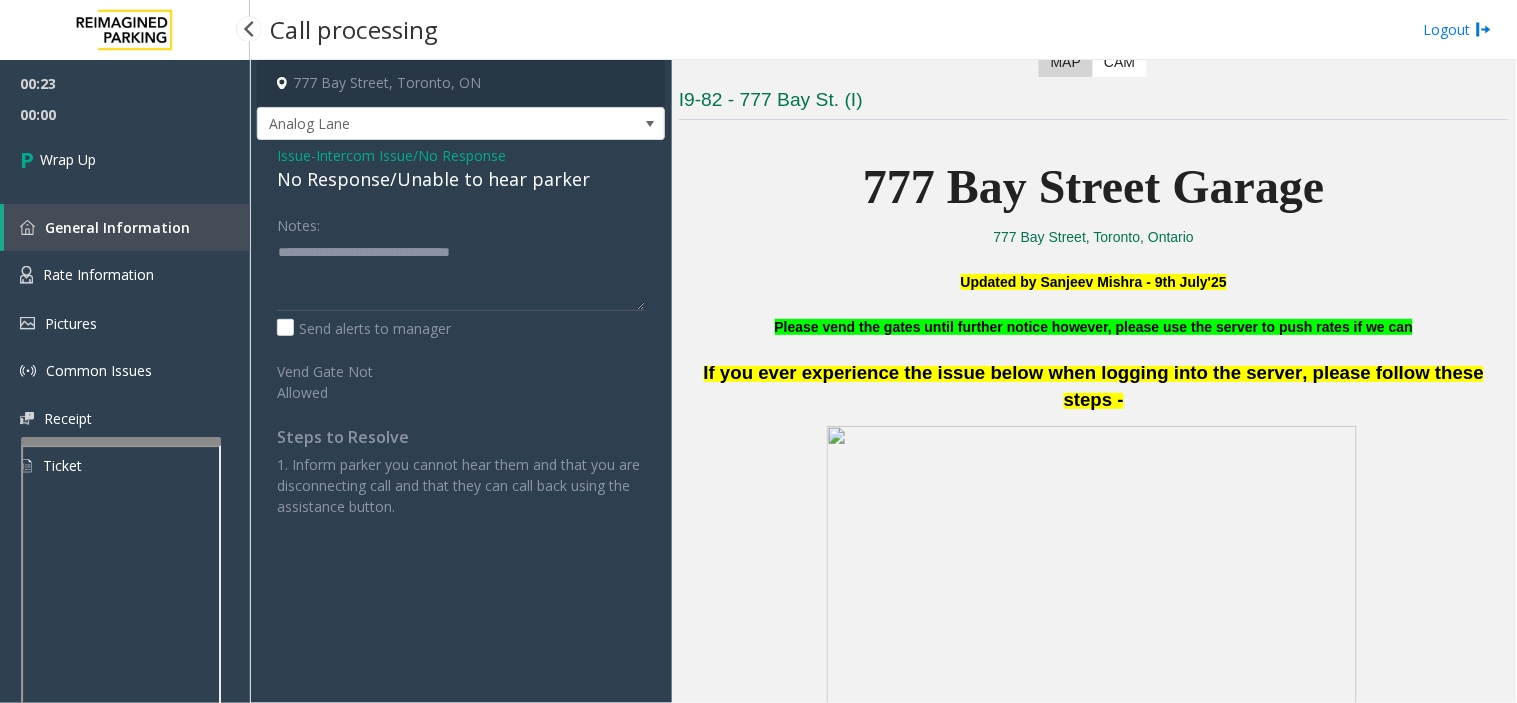 click on "Wrap Up" at bounding box center (125, 159) 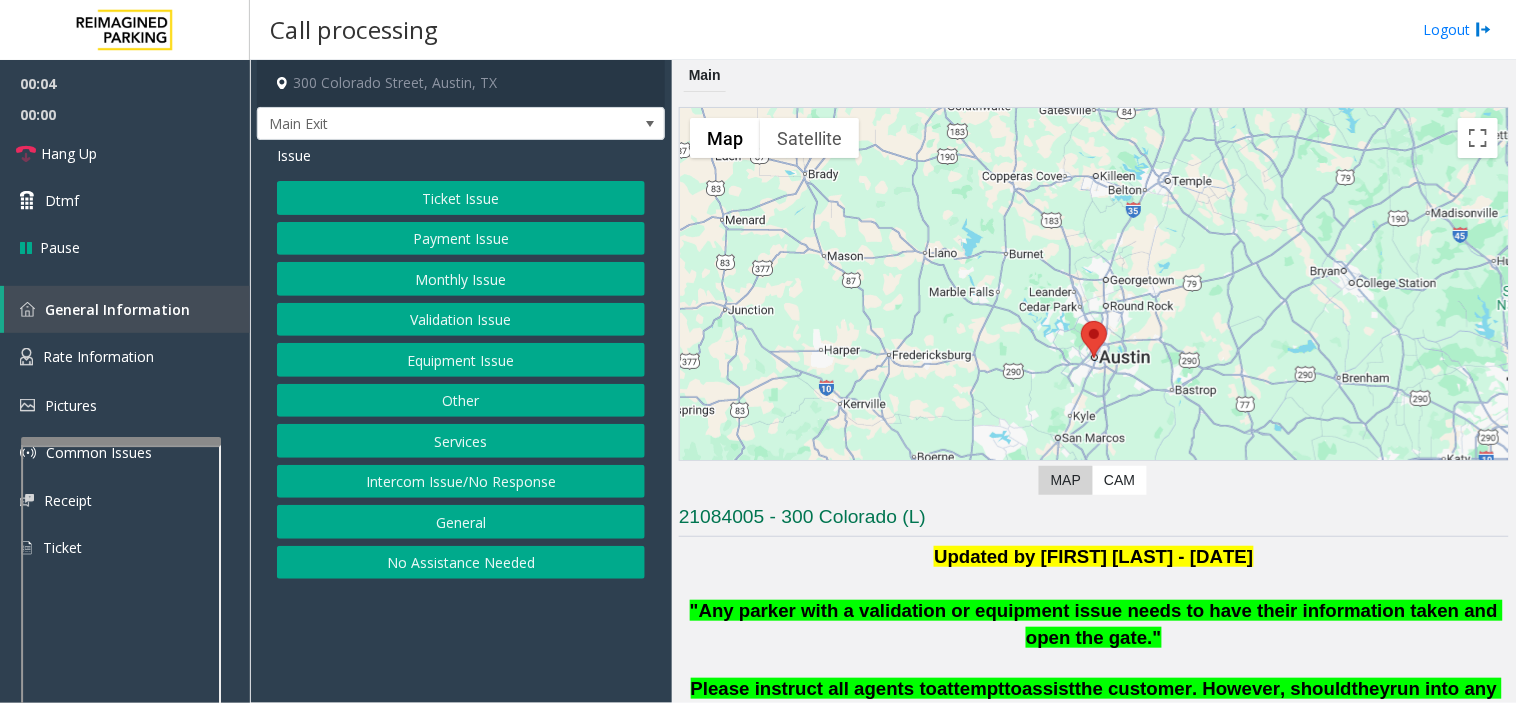 drag, startPoint x: 590, startPoint y: 587, endPoint x: 526, endPoint y: 626, distance: 74.94665 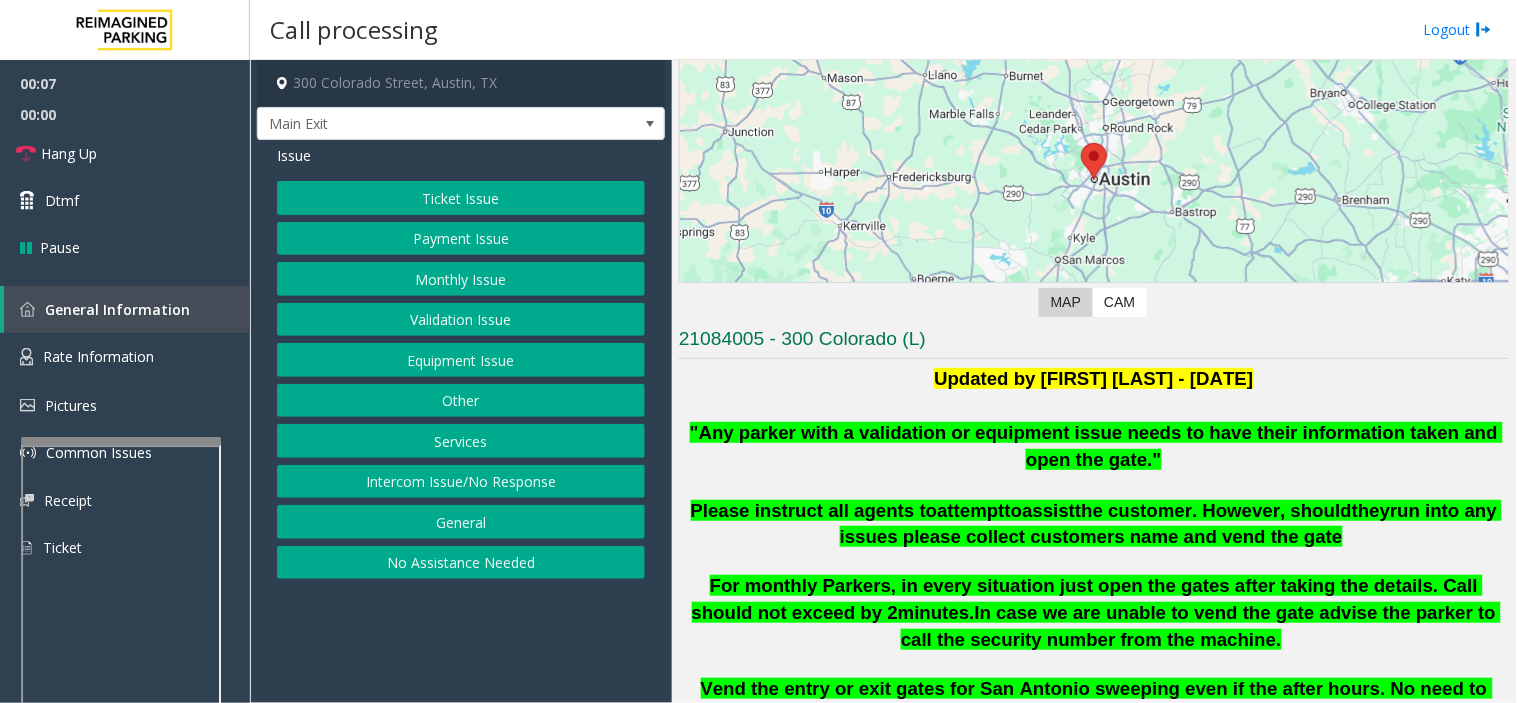 scroll, scrollTop: 555, scrollLeft: 0, axis: vertical 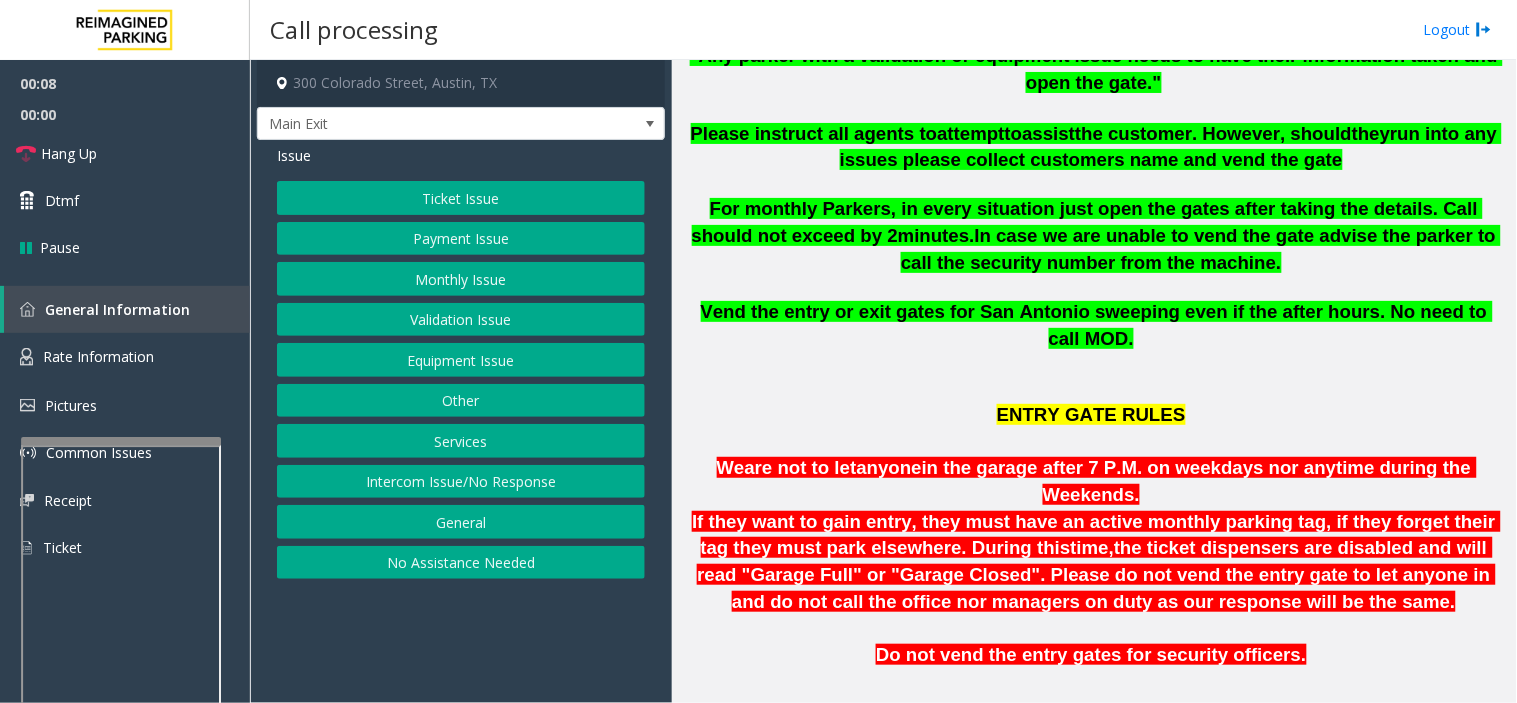 click on "the ticket dispensers are disabled and will read "Garage Full" or "Garage Closed". Please do not vend the entry gate to let anyone in and do not call the office nor managers on duty as our response will be the same" 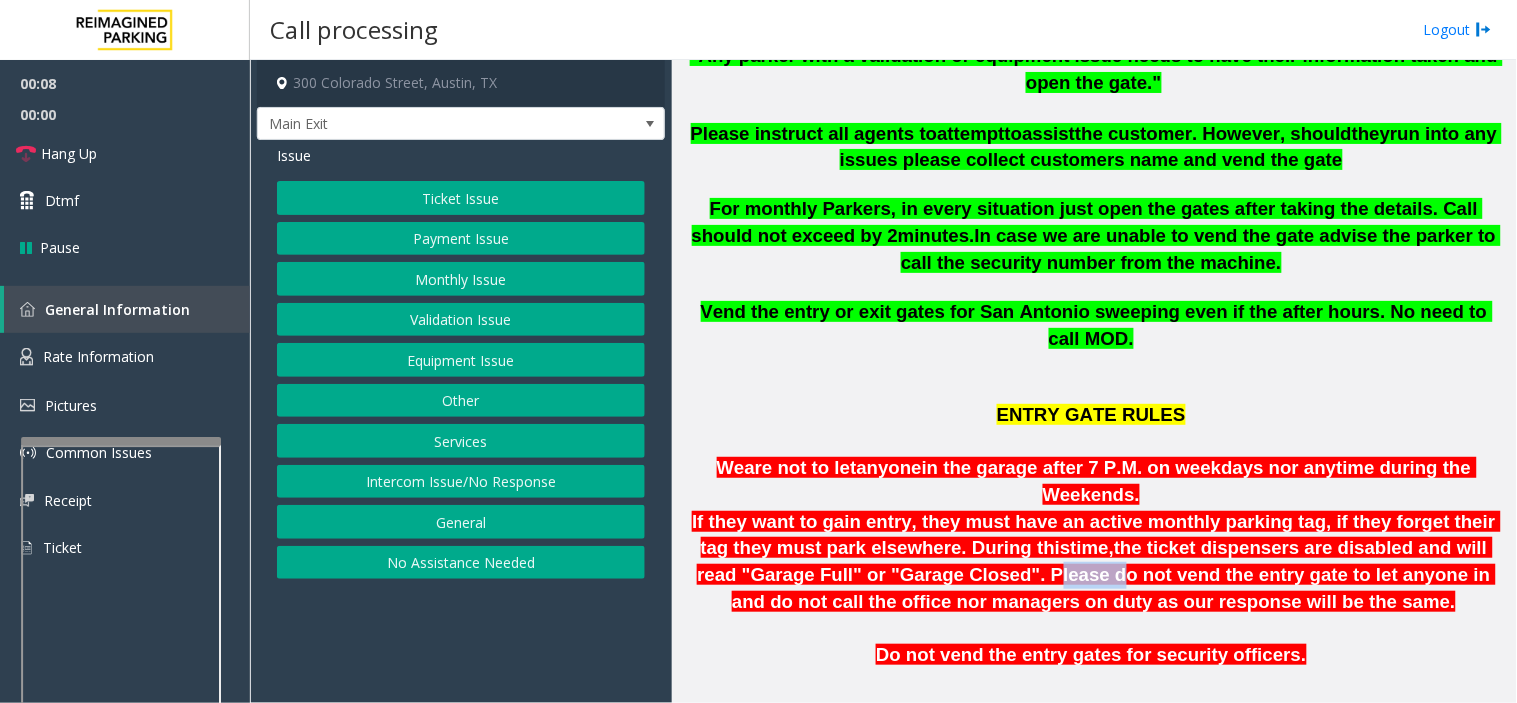 click on "the ticket dispensers are disabled and will read "Garage Full" or "Garage Closed". Please do not vend the entry gate to let anyone in and do not call the office nor managers on duty as our response will be the same" 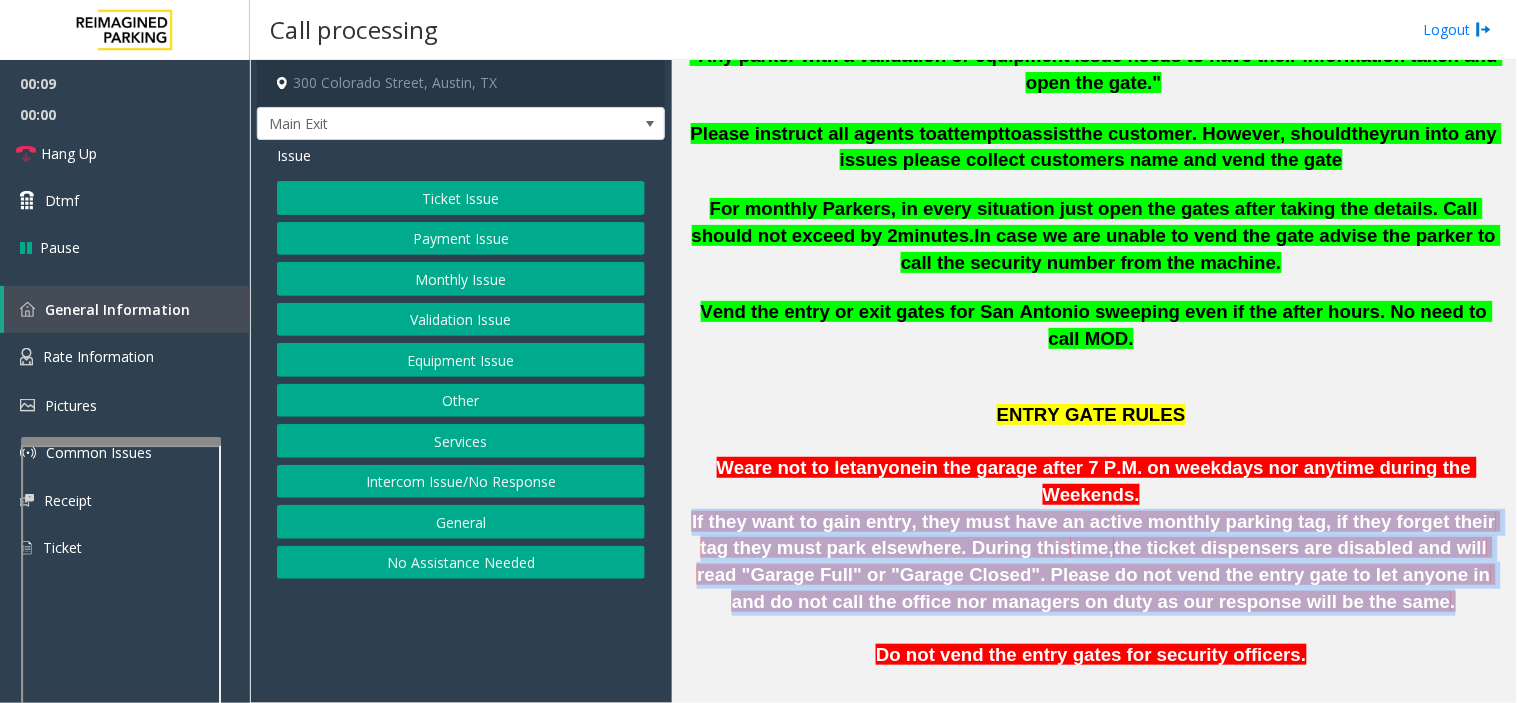 click on "the ticket dispensers are disabled and will read "Garage Full" or "Garage Closed". Please do not vend the entry gate to let anyone in and do not call the office nor managers on duty as our response will be the same" 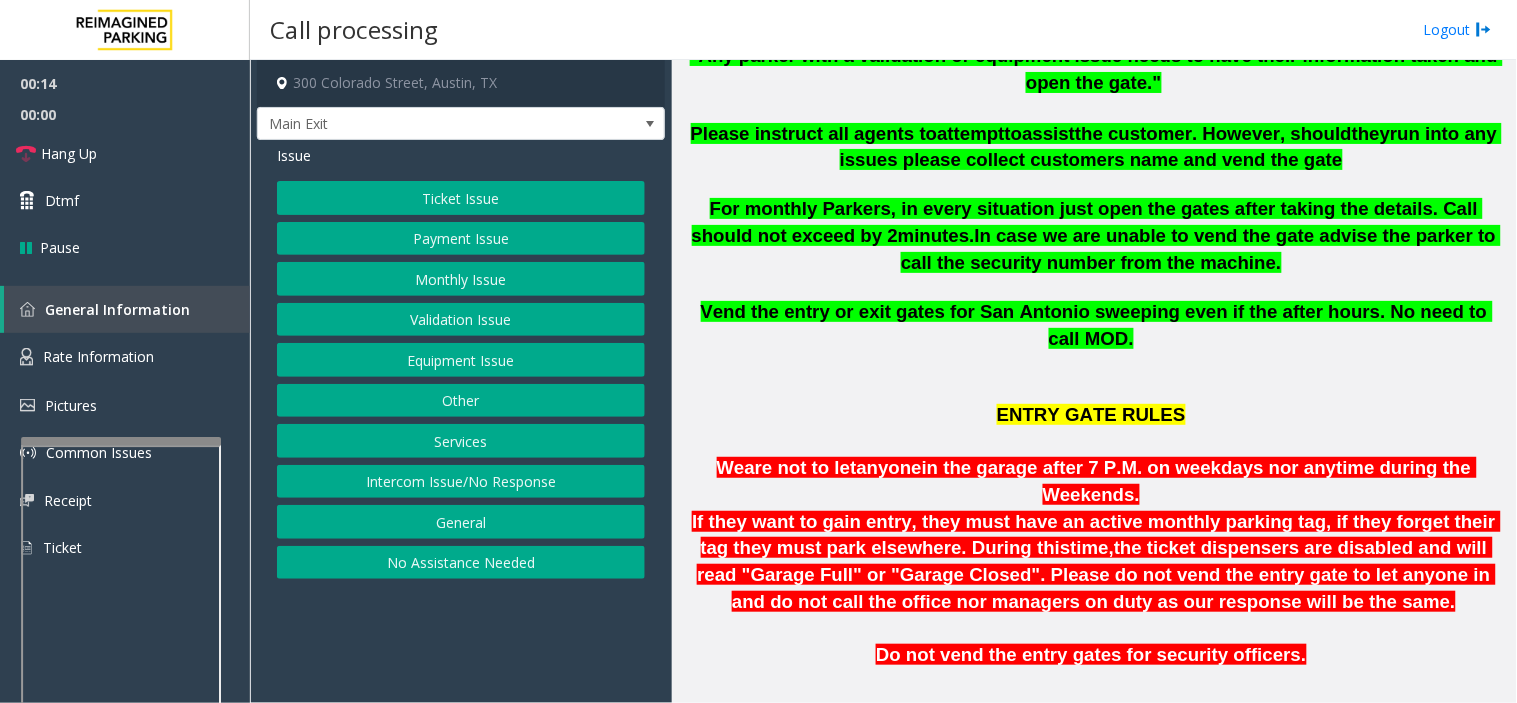 click on "No Assistance Needed" 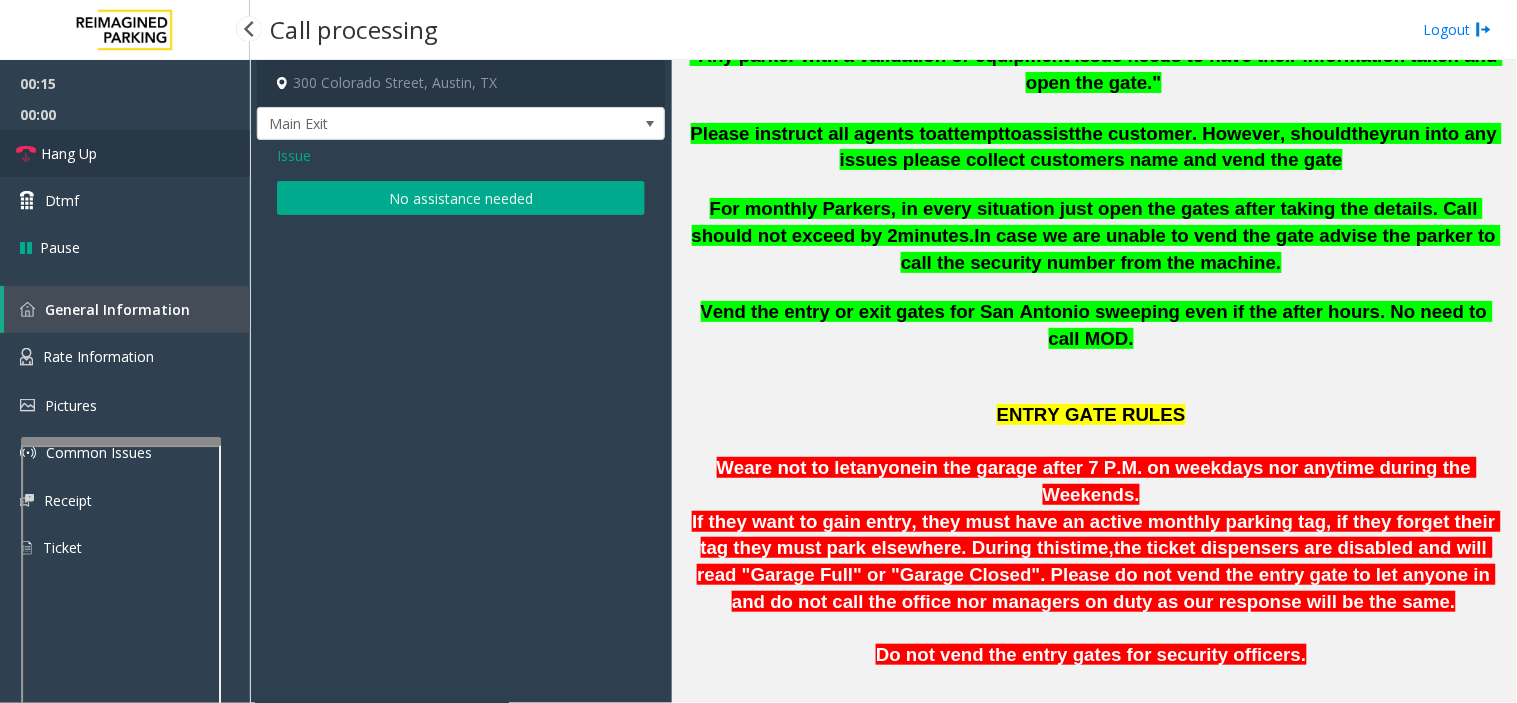 click on "Hang Up" at bounding box center [125, 153] 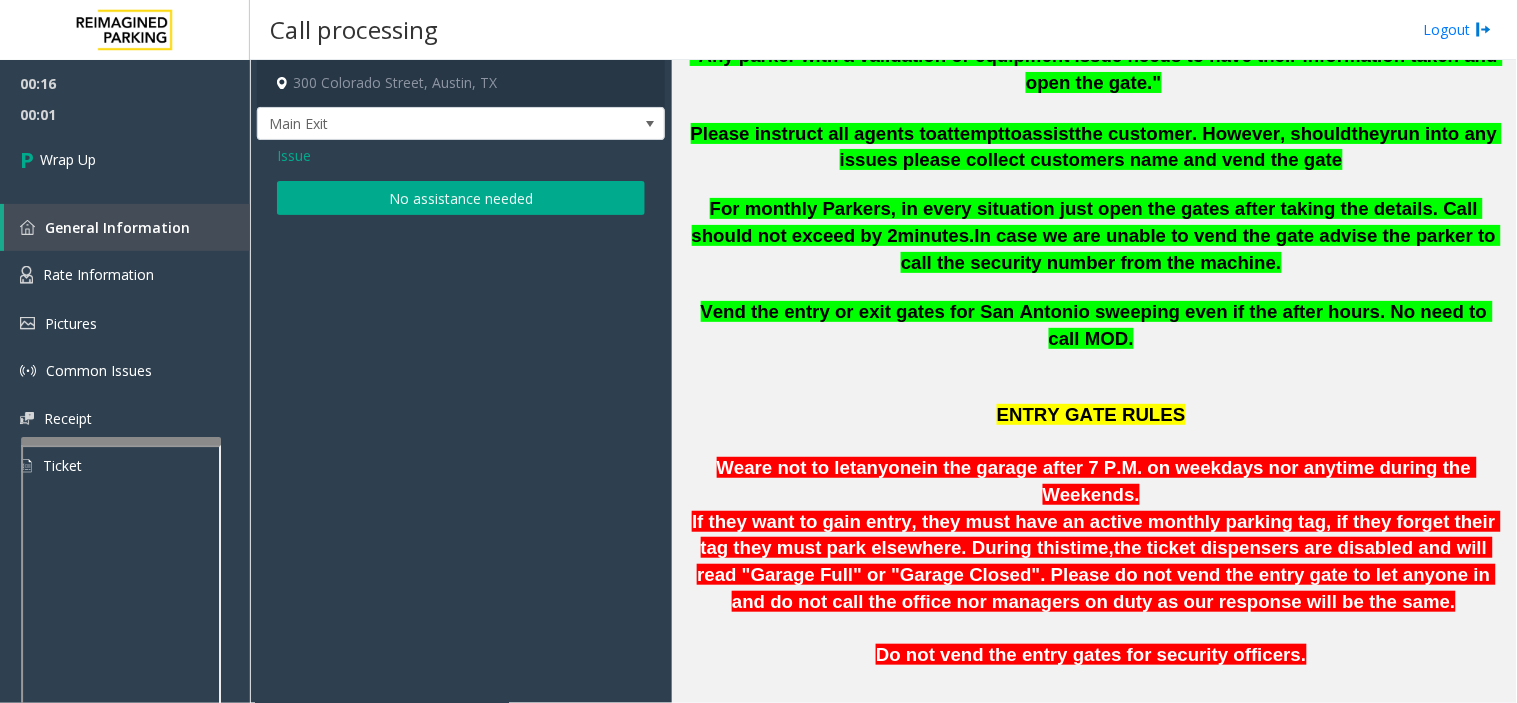 click on "Issue  No assistance needed" 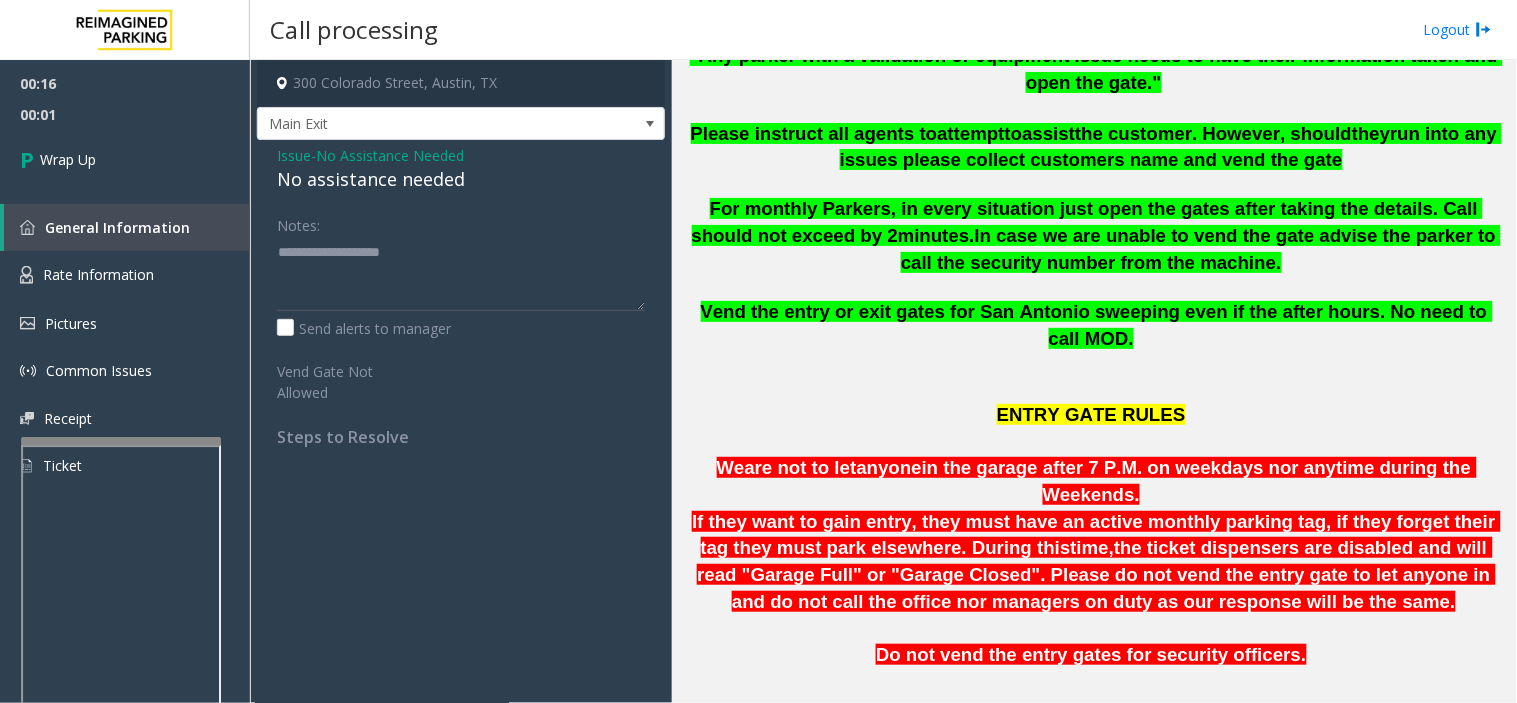 click on "No assistance needed" 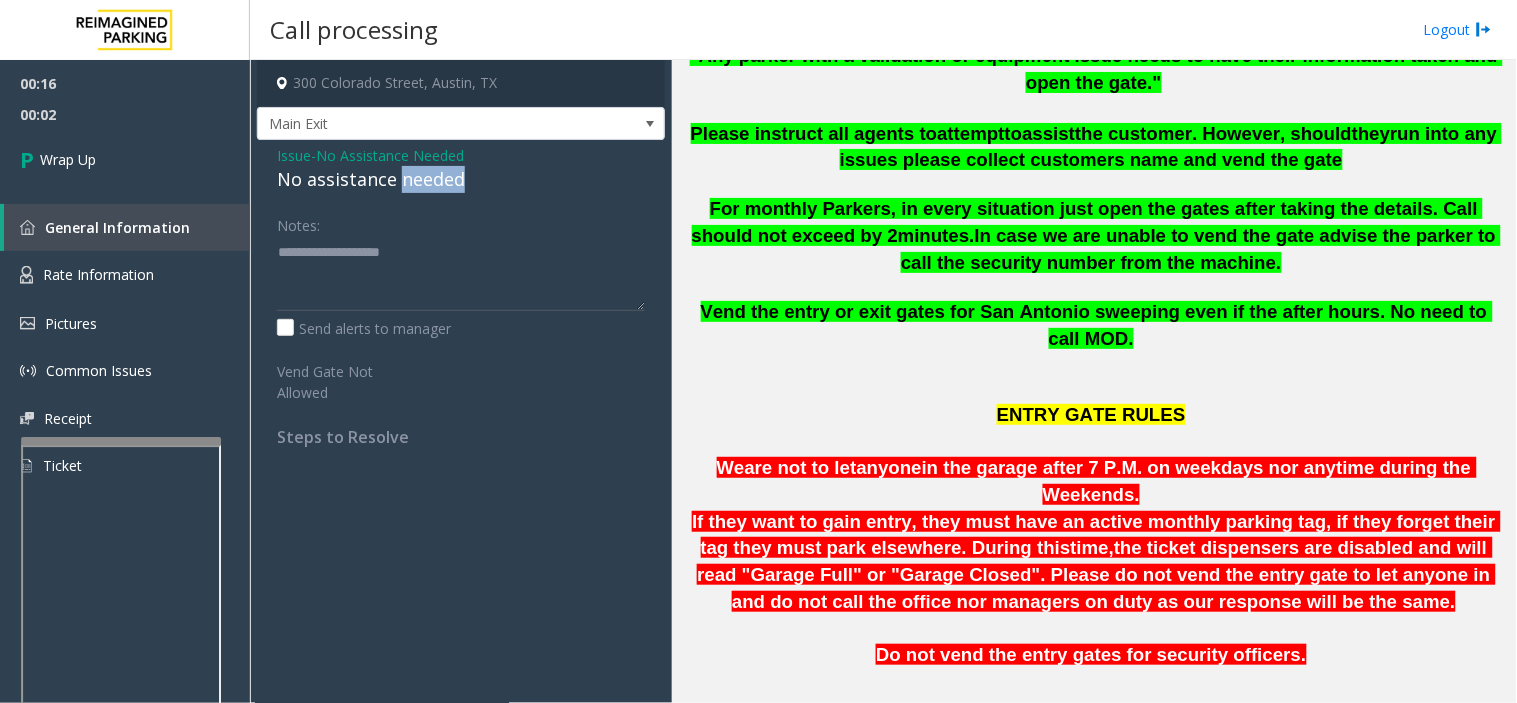 drag, startPoint x: 425, startPoint y: 195, endPoint x: 435, endPoint y: 178, distance: 19.723083 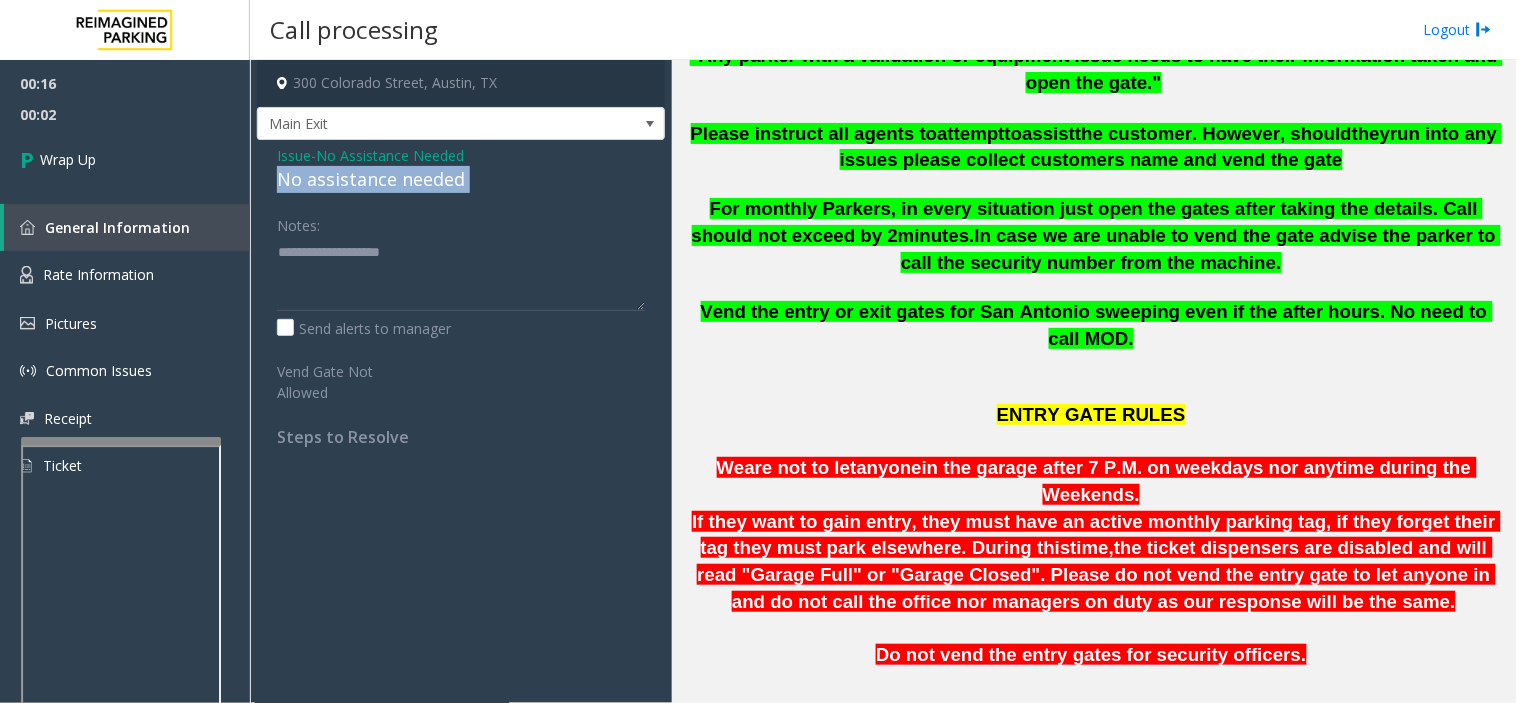 drag, startPoint x: 435, startPoint y: 178, endPoint x: 428, endPoint y: 243, distance: 65.37584 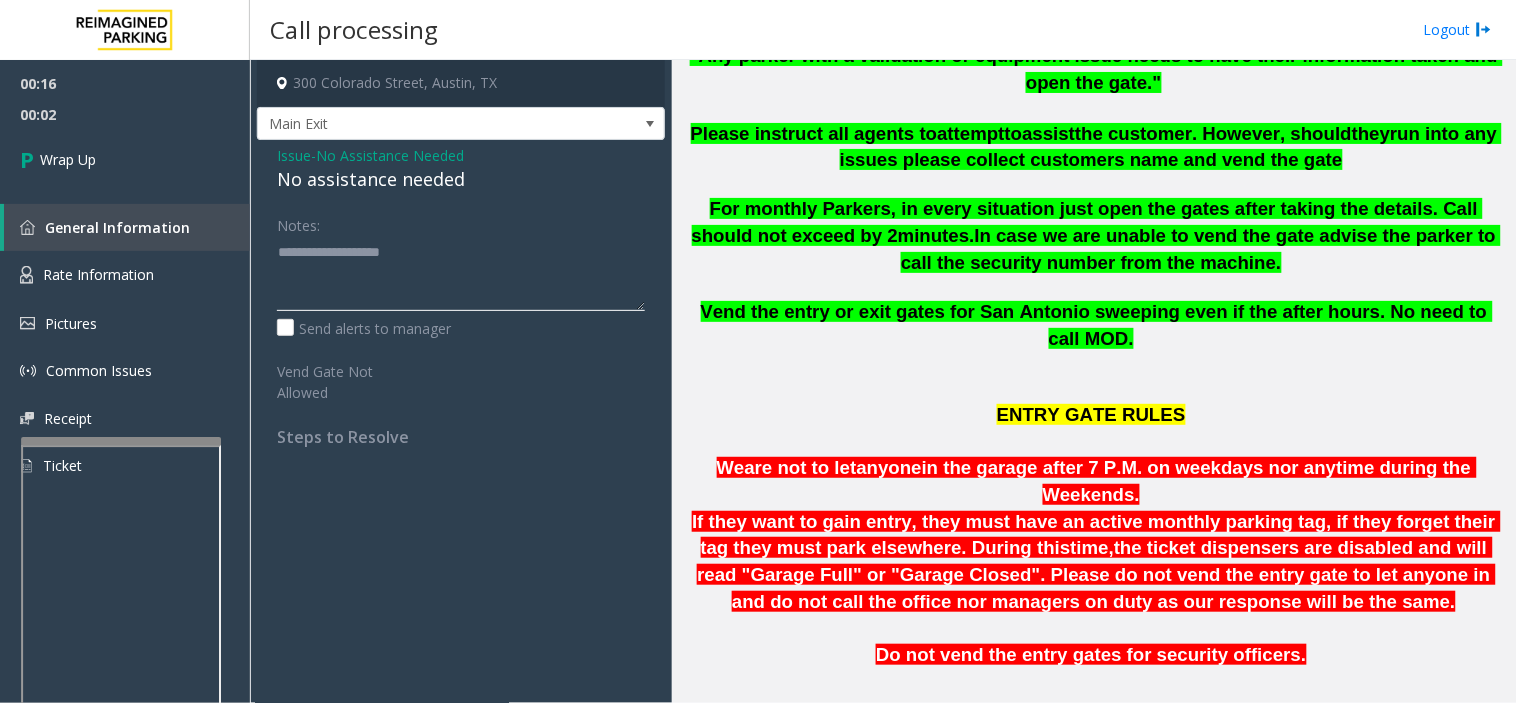 click 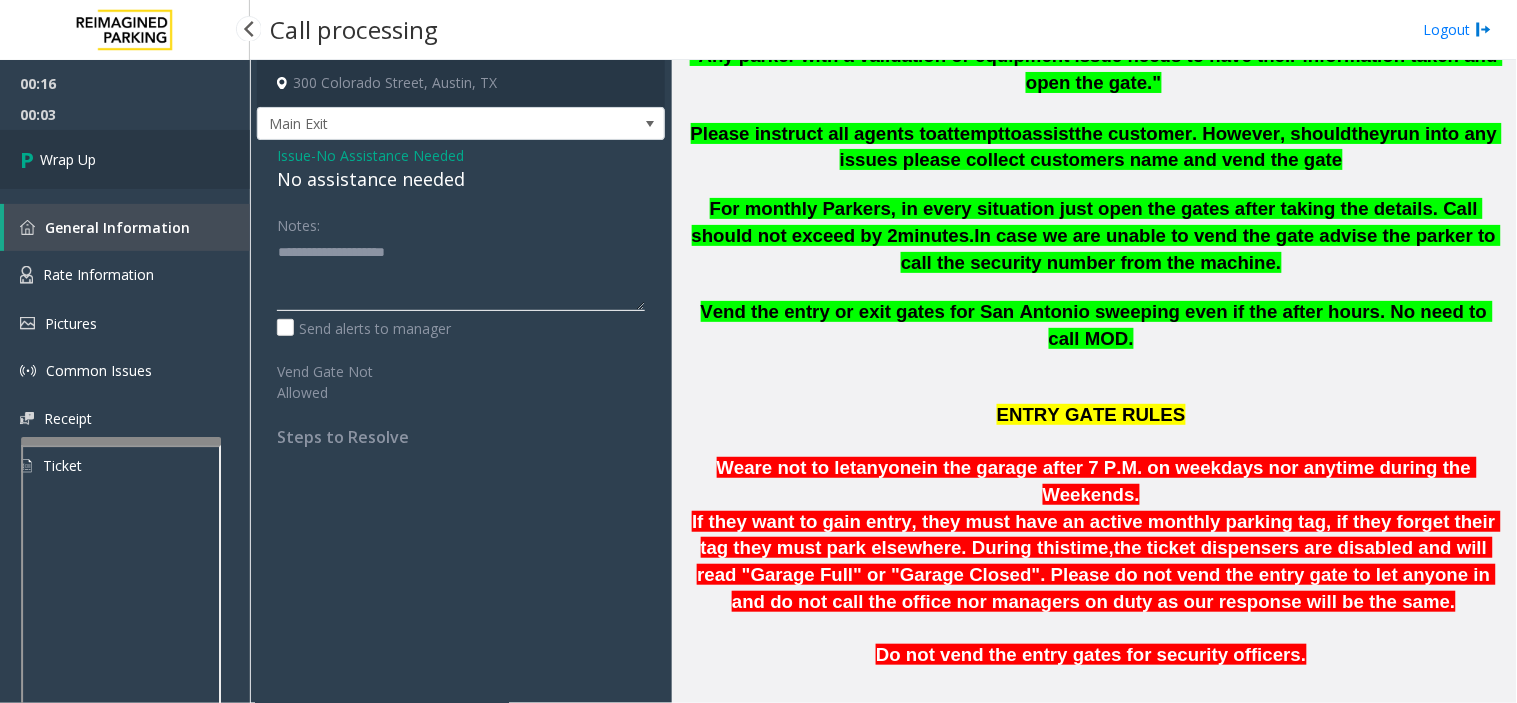 type on "**********" 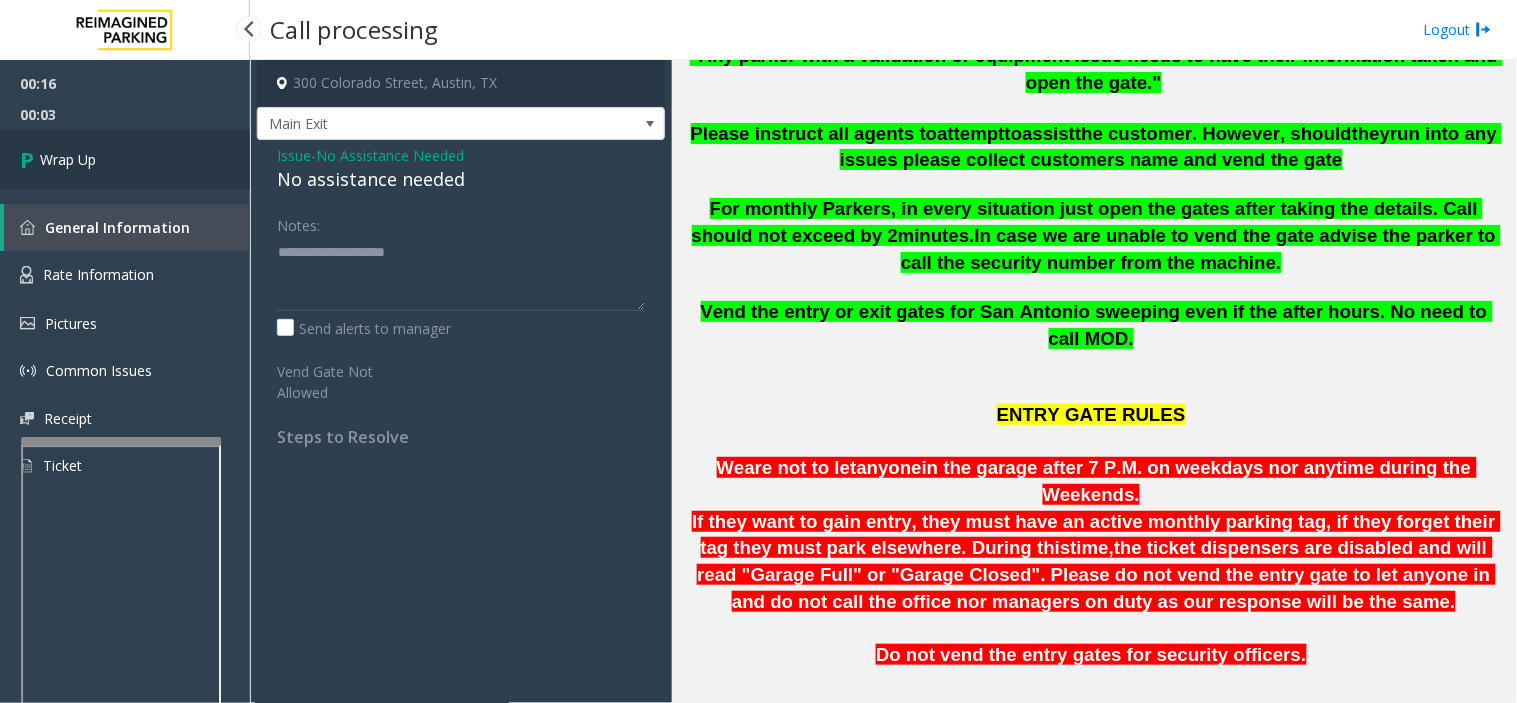 click on "Wrap Up" at bounding box center [125, 159] 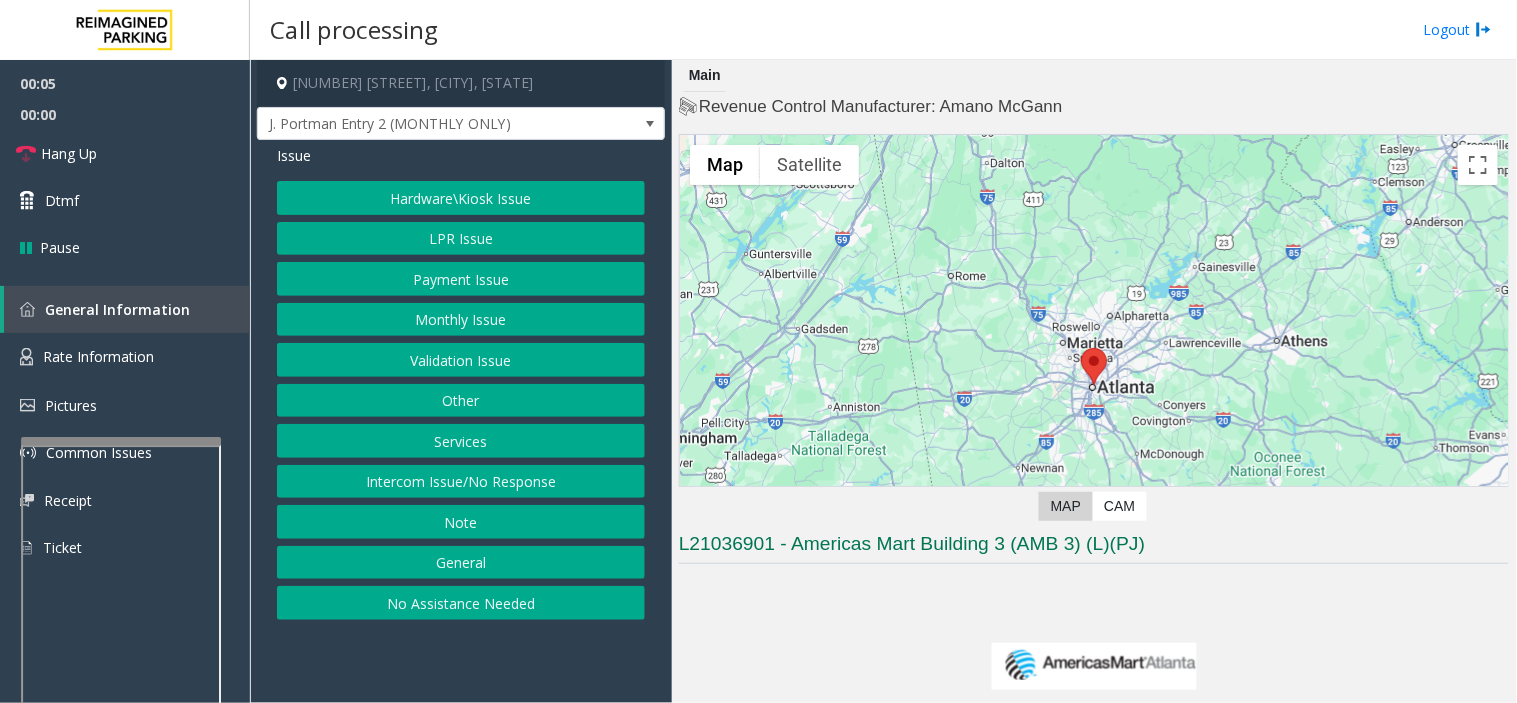 drag, startPoint x: 875, startPoint y: 626, endPoint x: 867, endPoint y: 638, distance: 14.422205 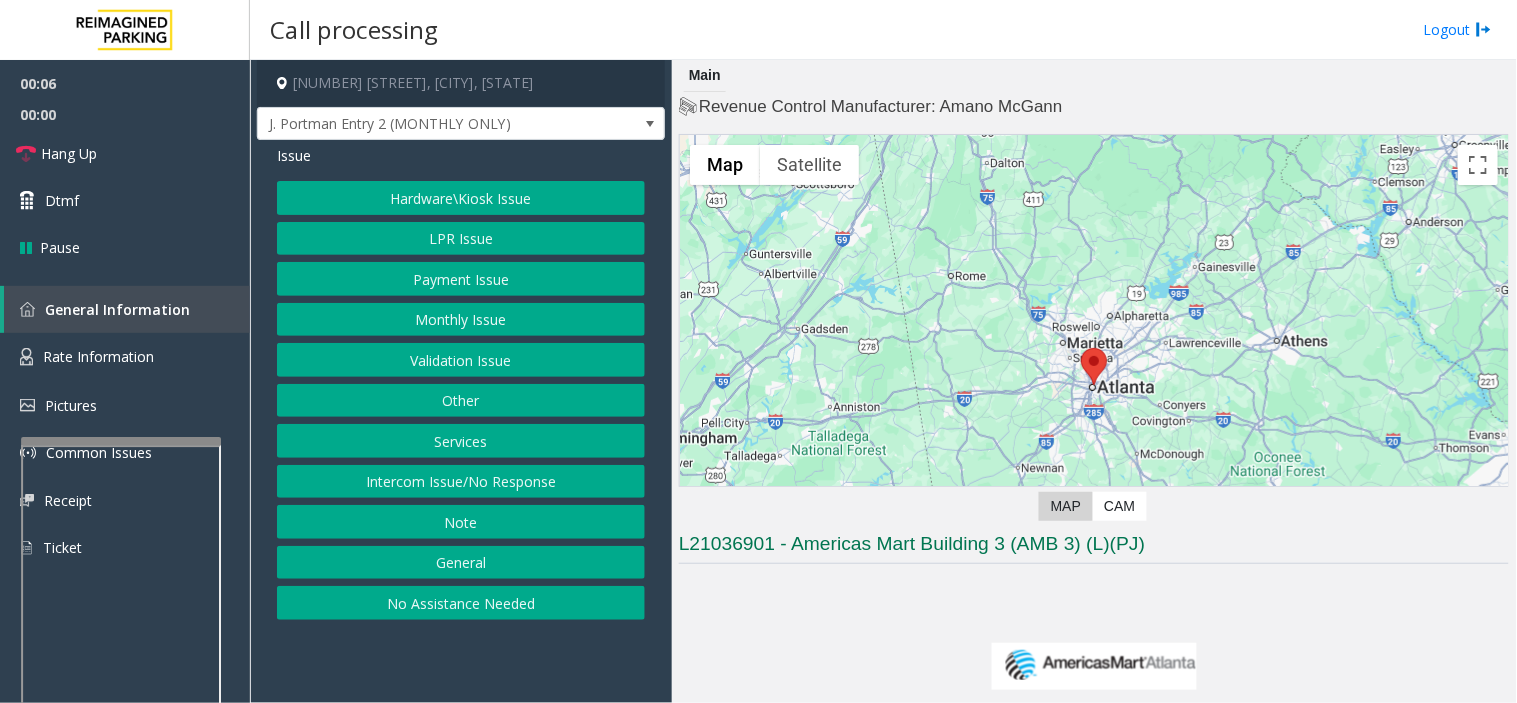 scroll, scrollTop: 555, scrollLeft: 0, axis: vertical 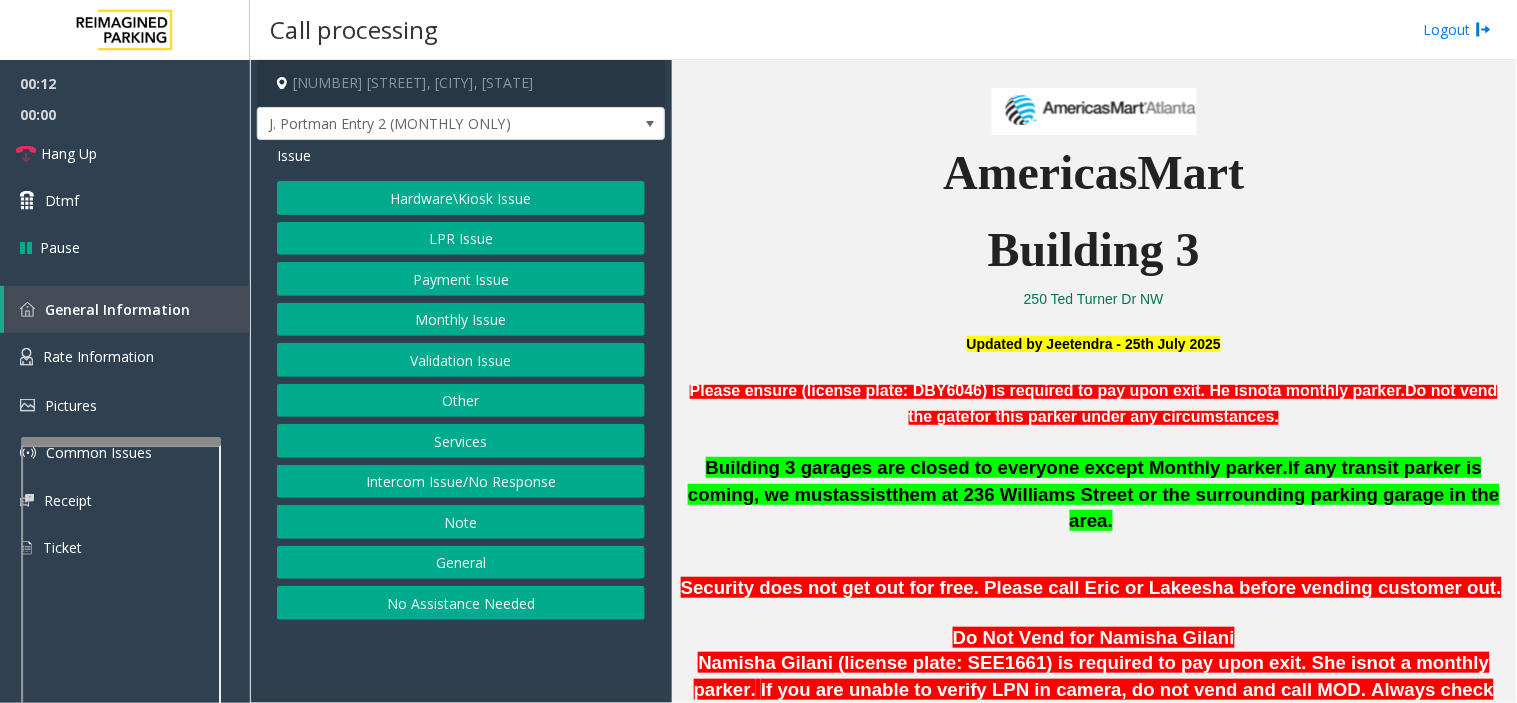 drag, startPoint x: 910, startPoint y: 586, endPoint x: 881, endPoint y: 628, distance: 51.0392 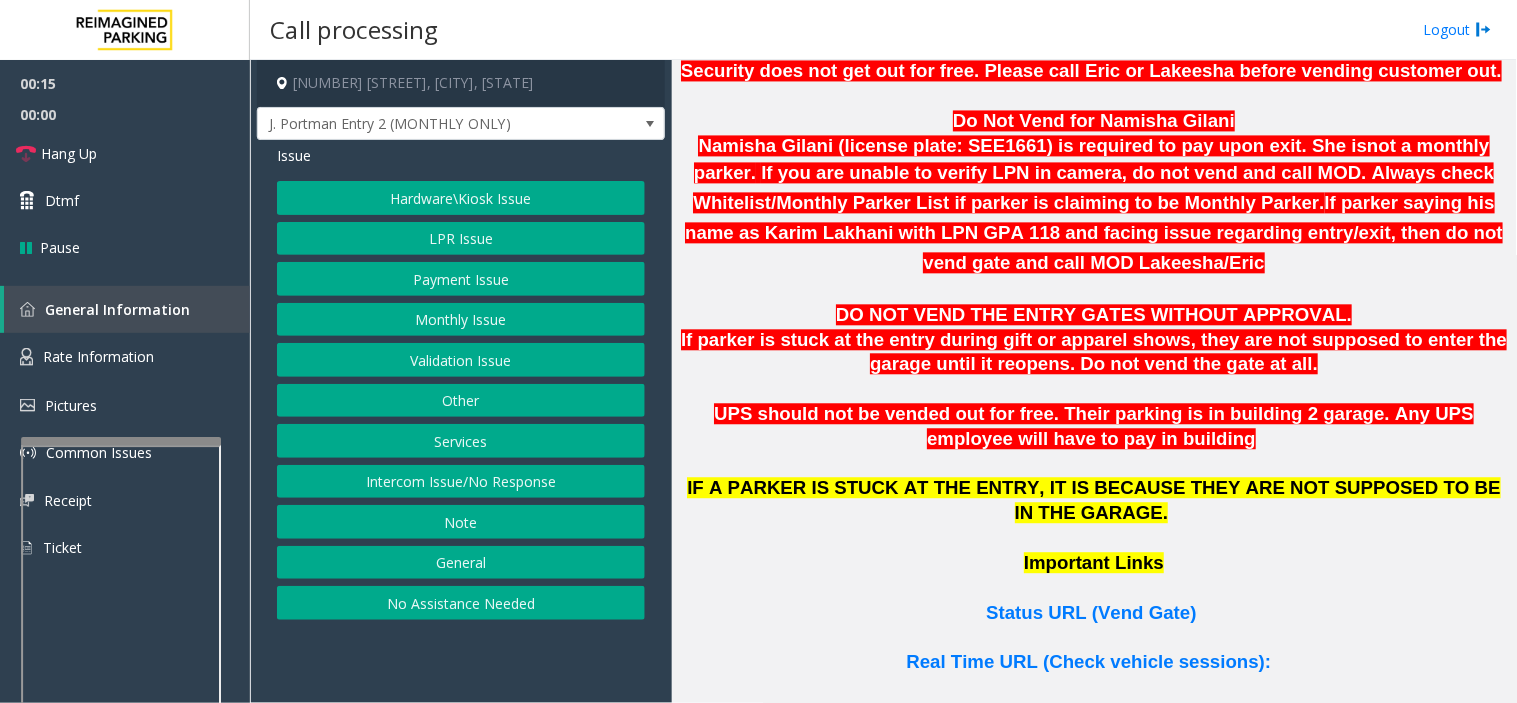 scroll, scrollTop: 1222, scrollLeft: 0, axis: vertical 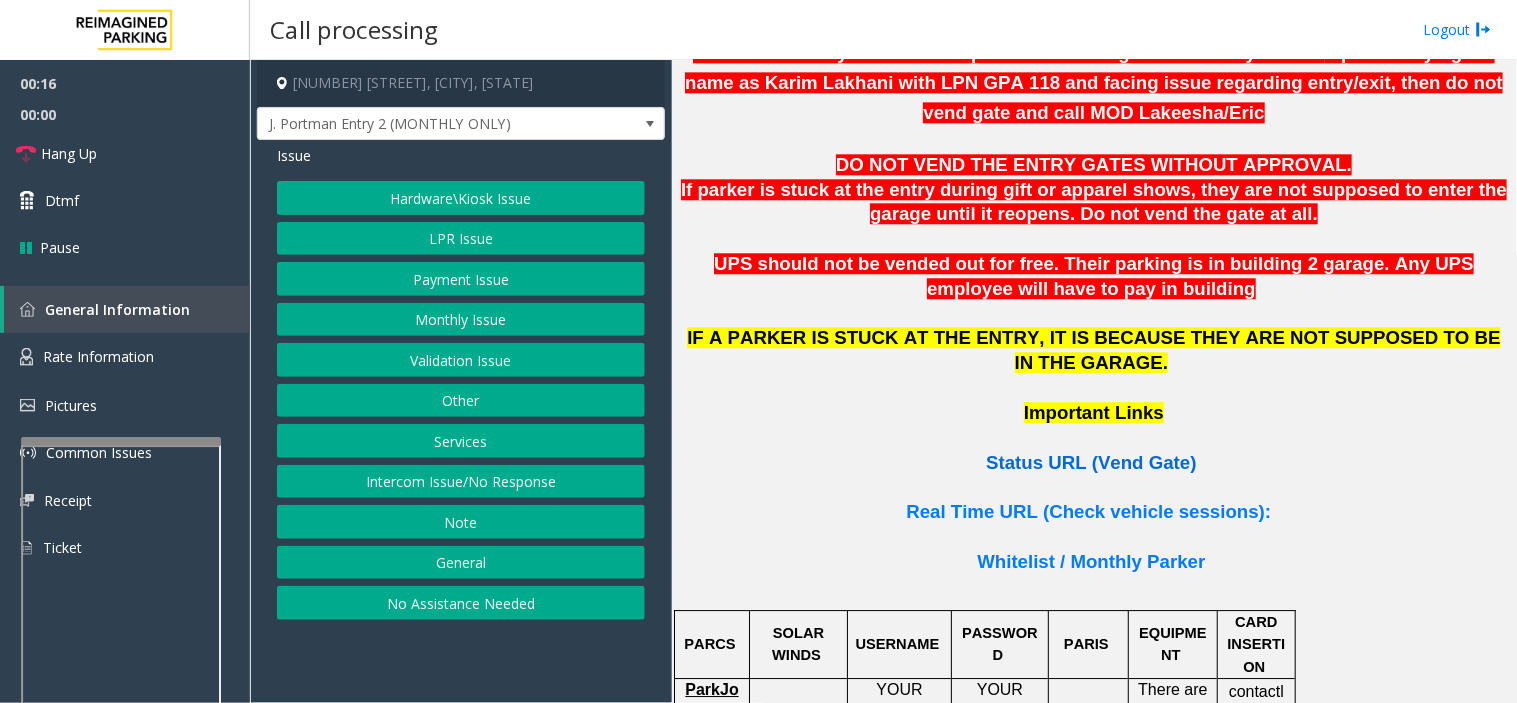 click on "Status URL (Vend Gate)" 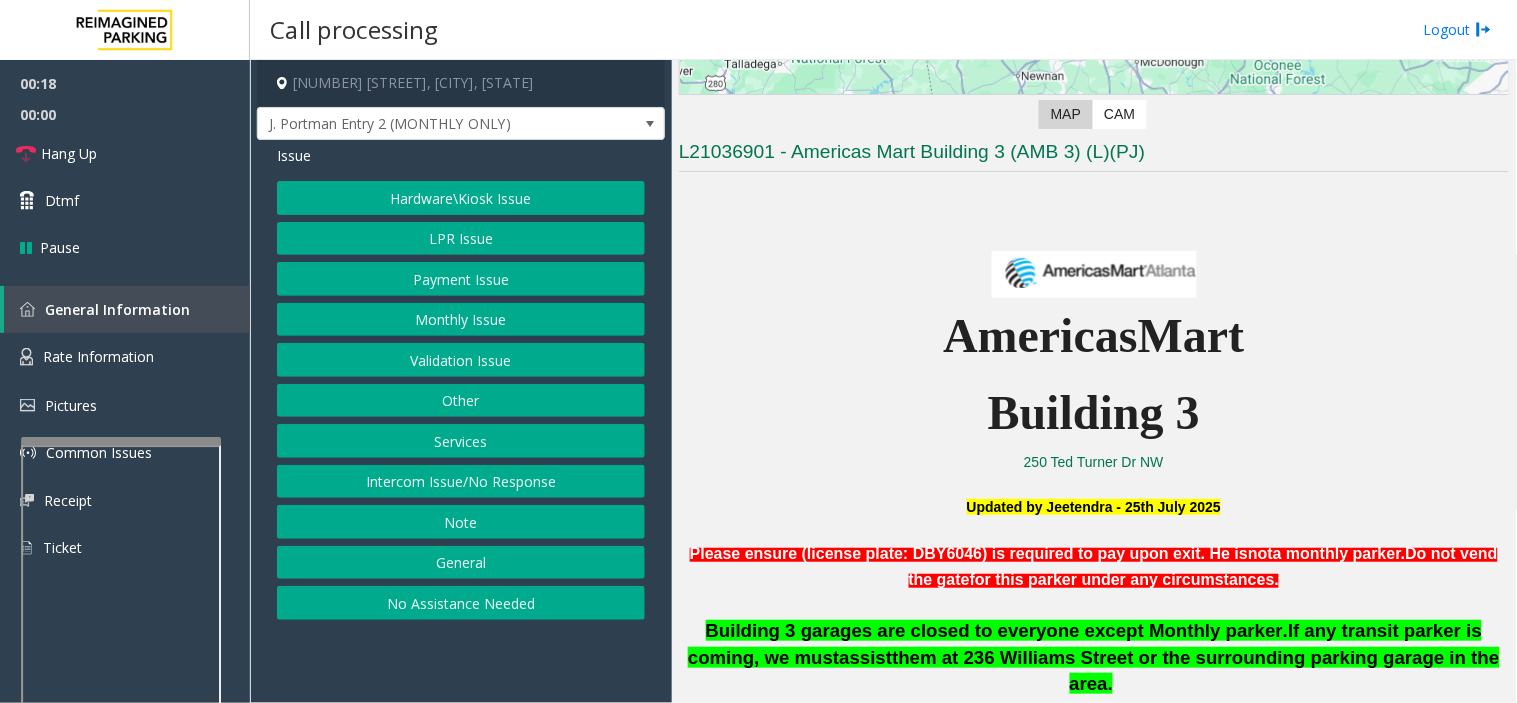 scroll, scrollTop: 444, scrollLeft: 0, axis: vertical 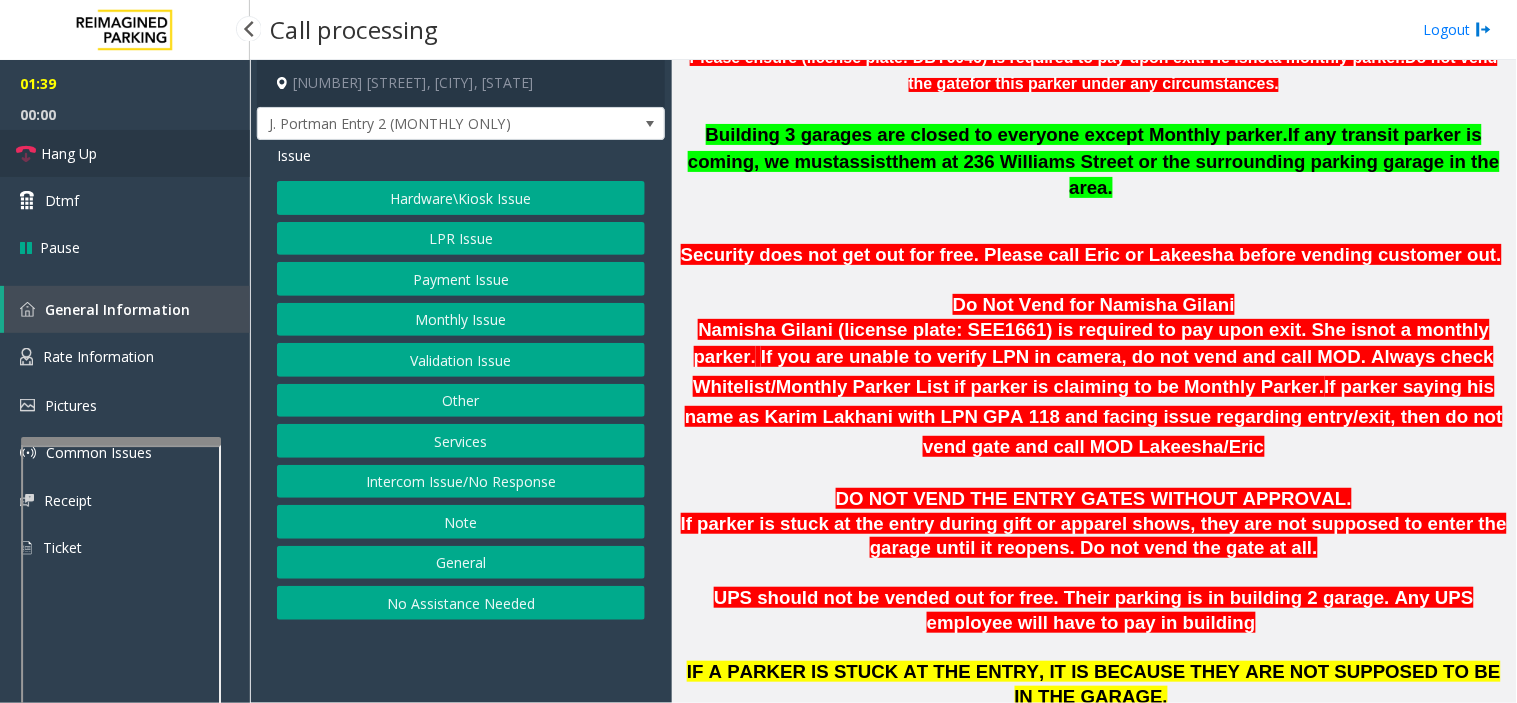 click on "Hang Up" at bounding box center (125, 153) 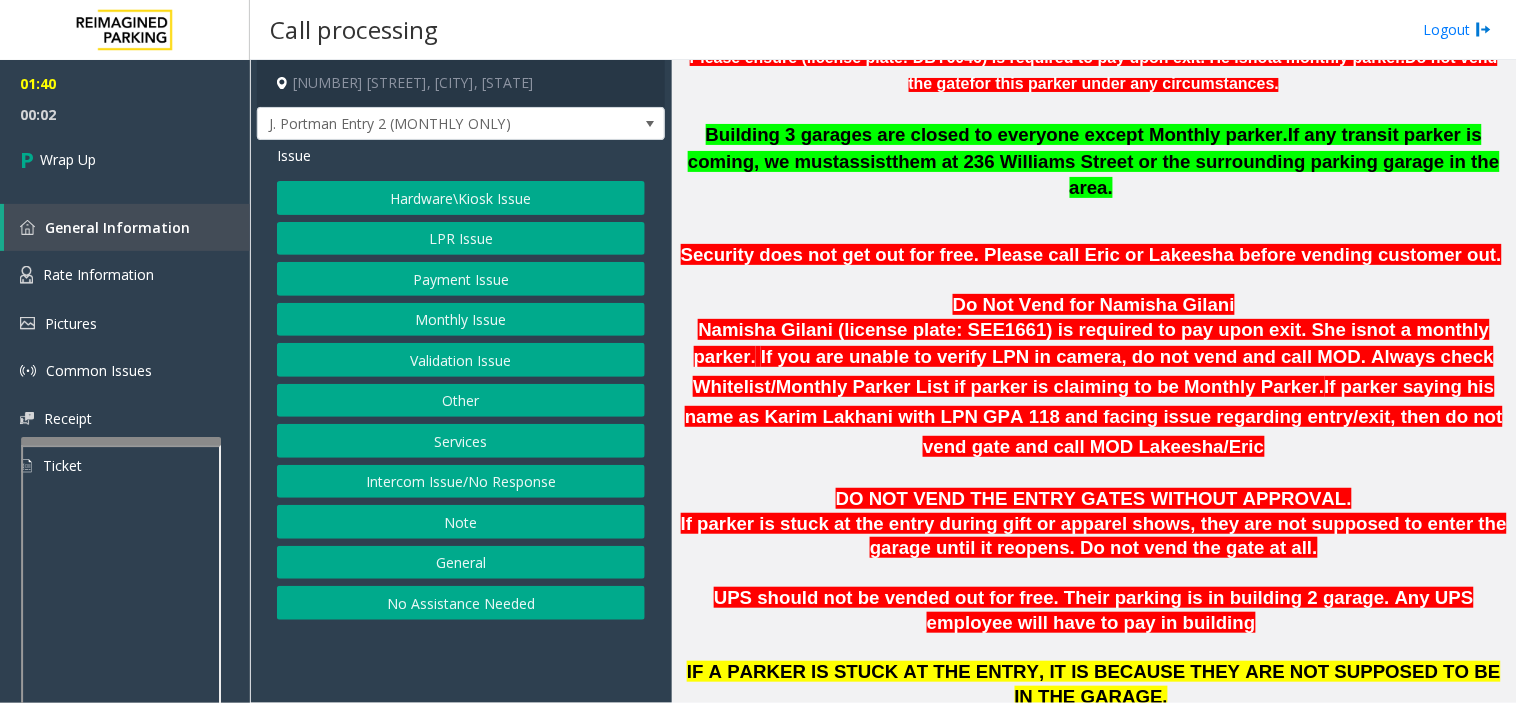 click on "Other" 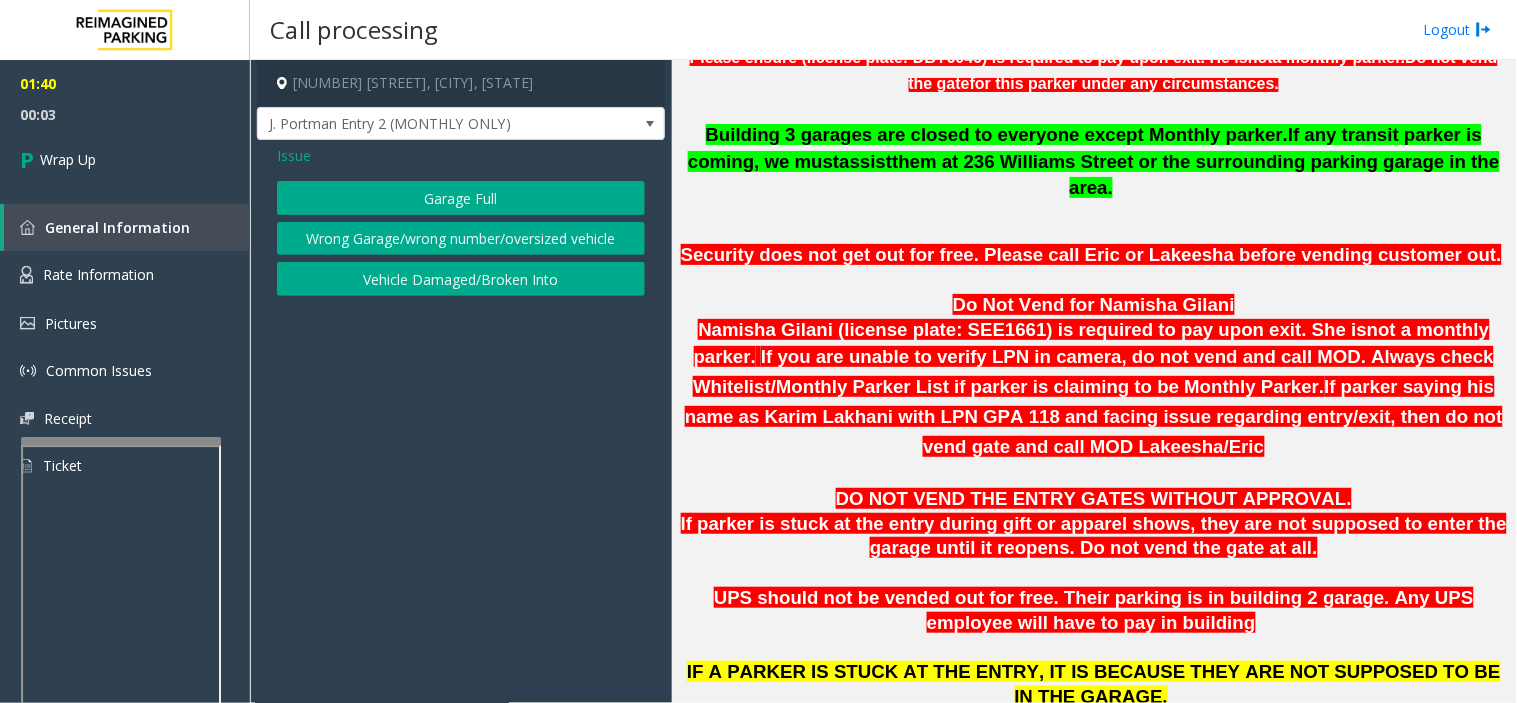 click on "Wrong Garage/wrong number/oversized vehicle" 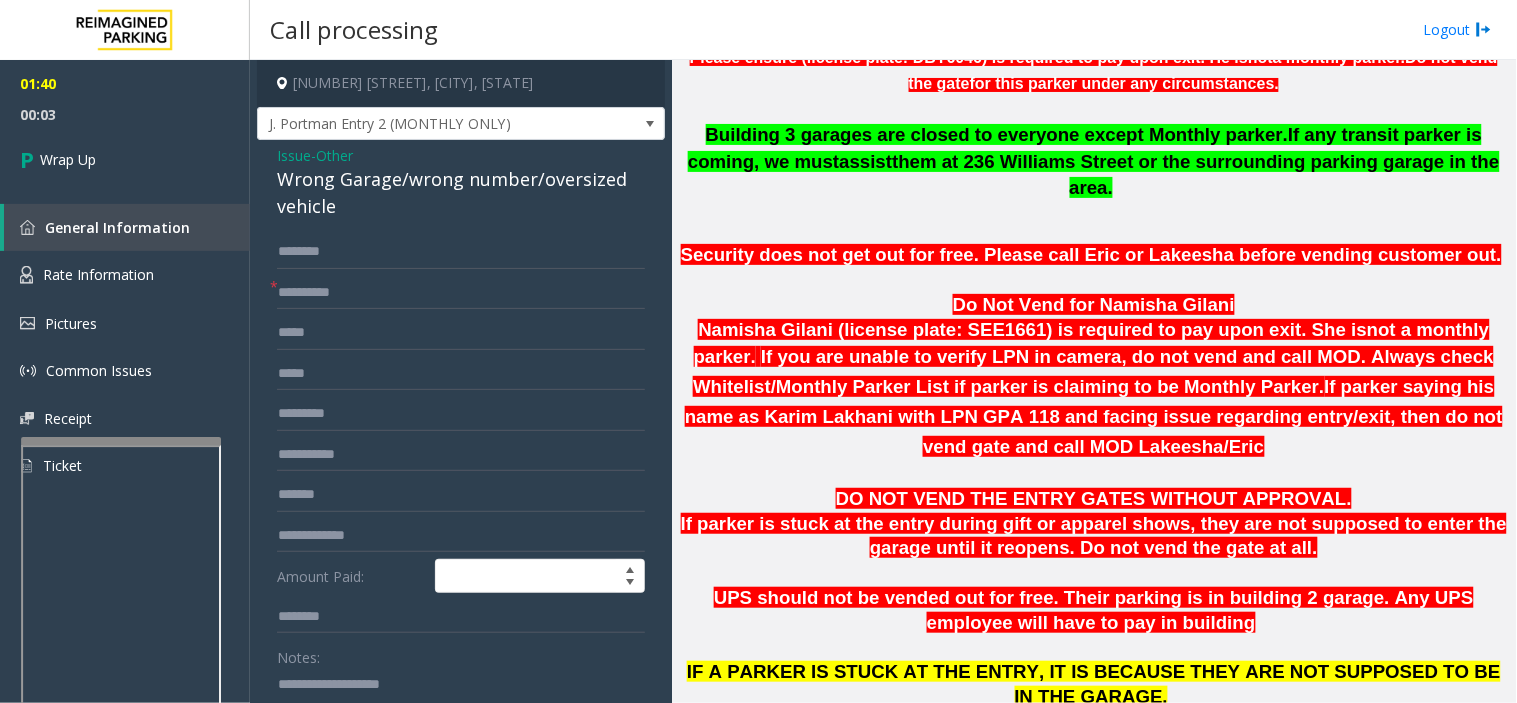 click 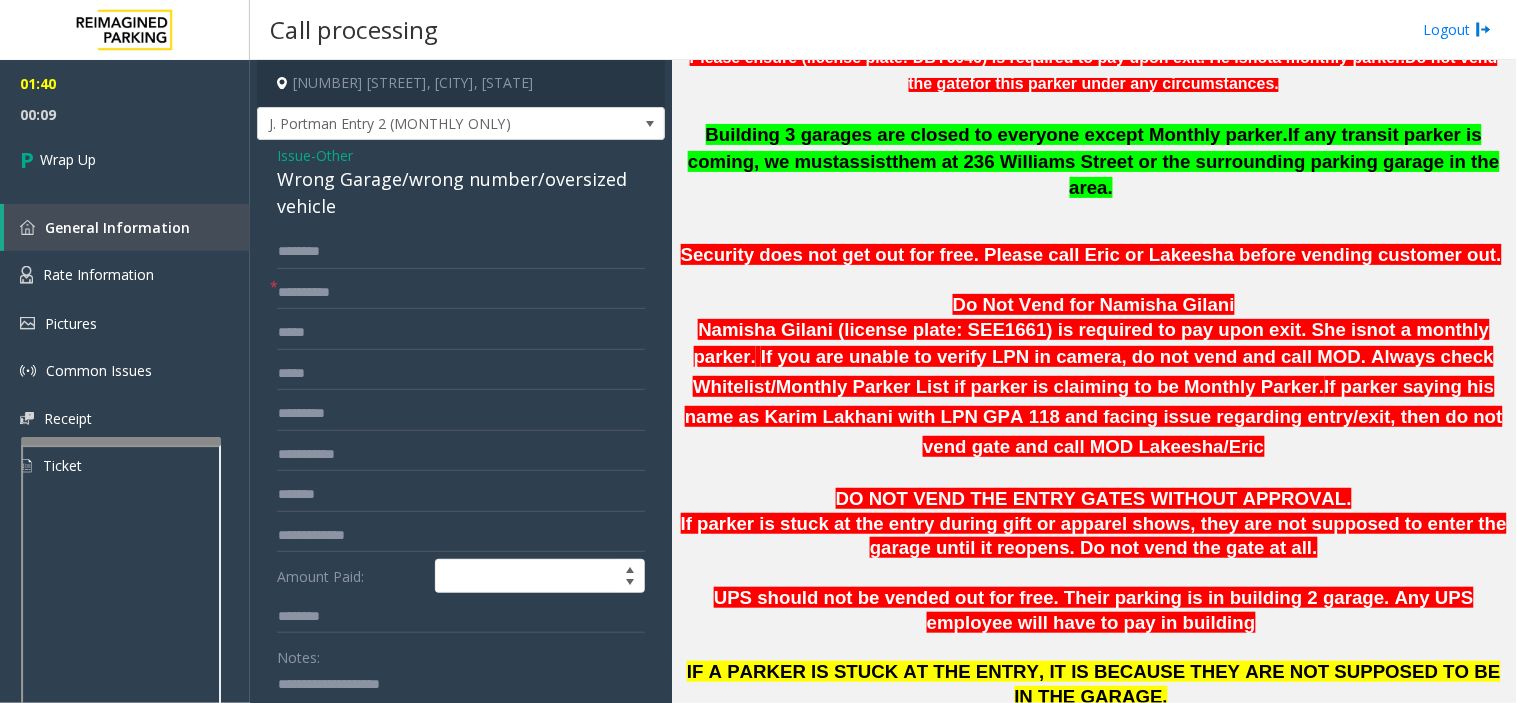 paste on "**********" 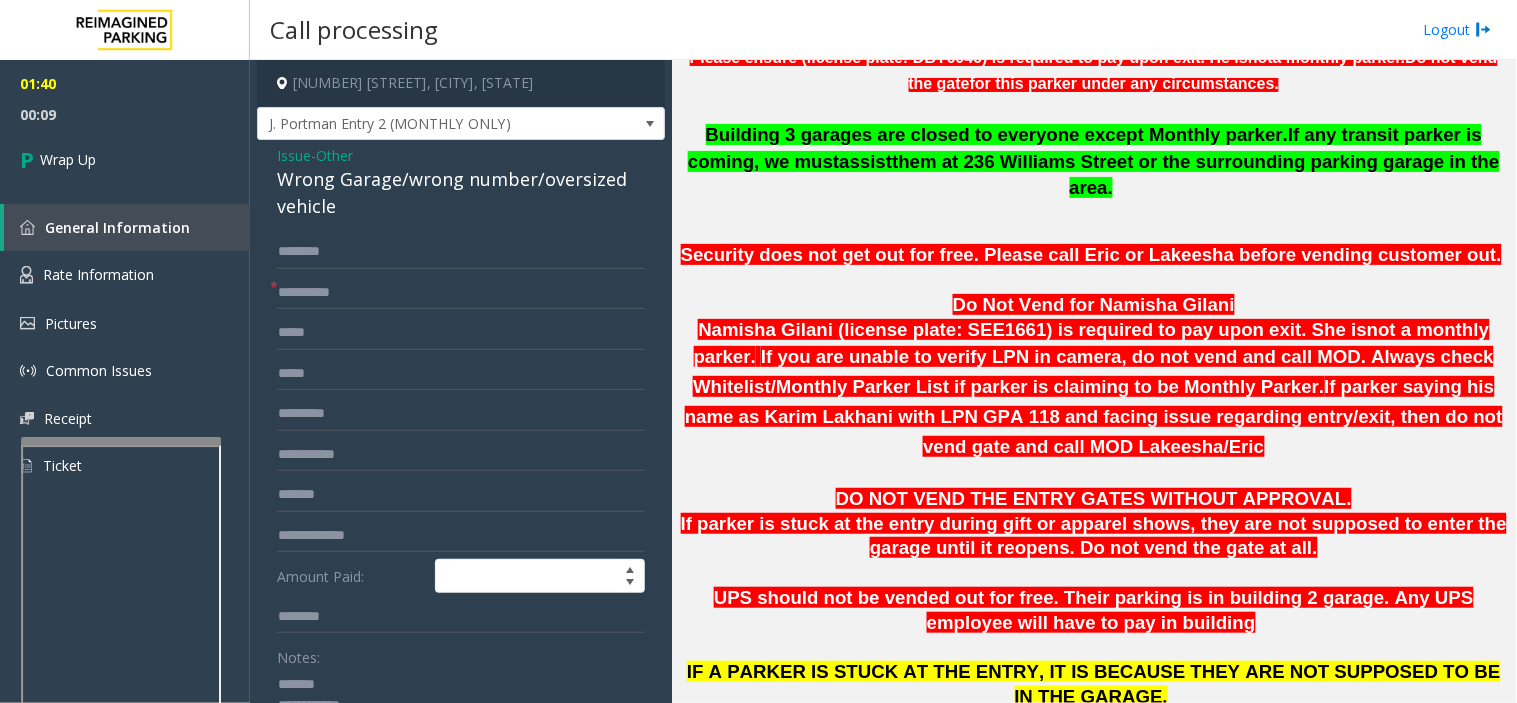 click 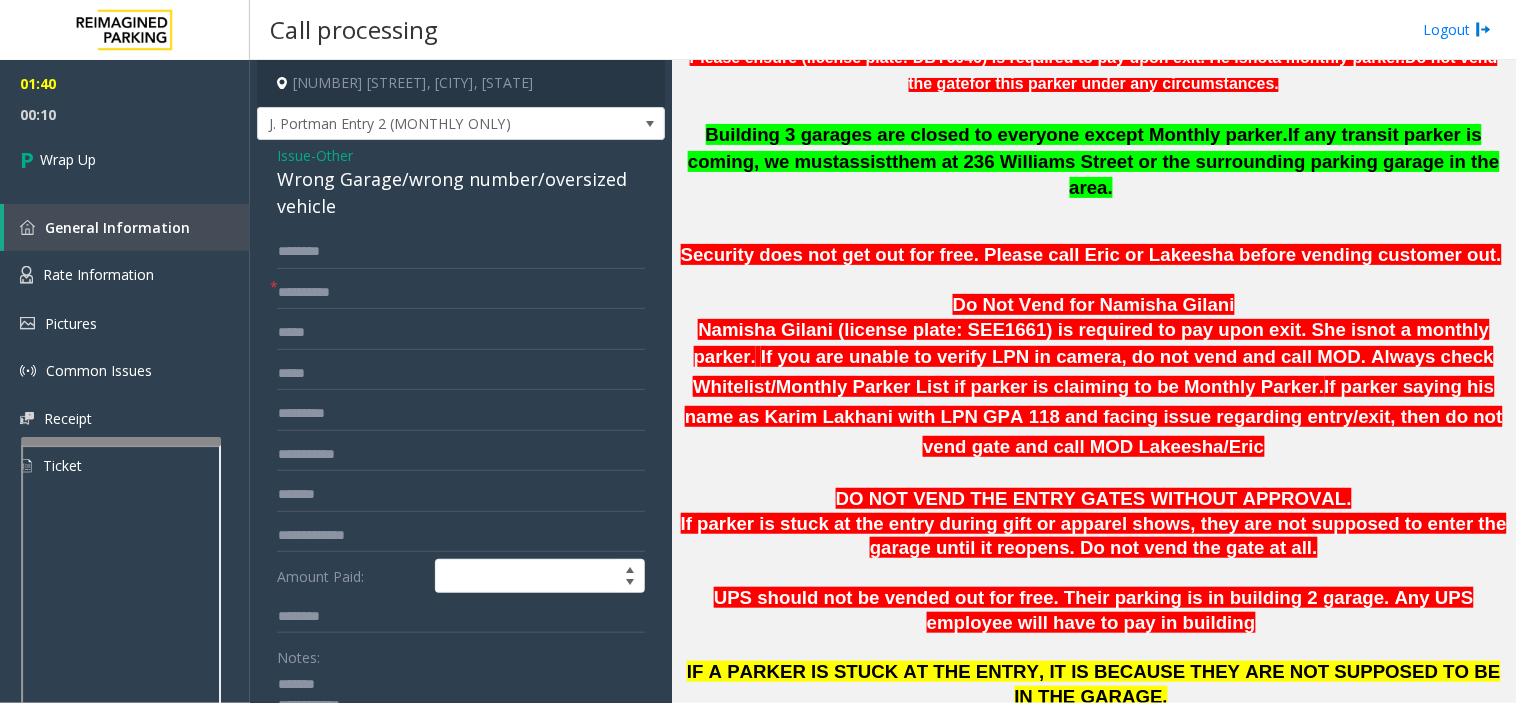 scroll, scrollTop: 11, scrollLeft: 0, axis: vertical 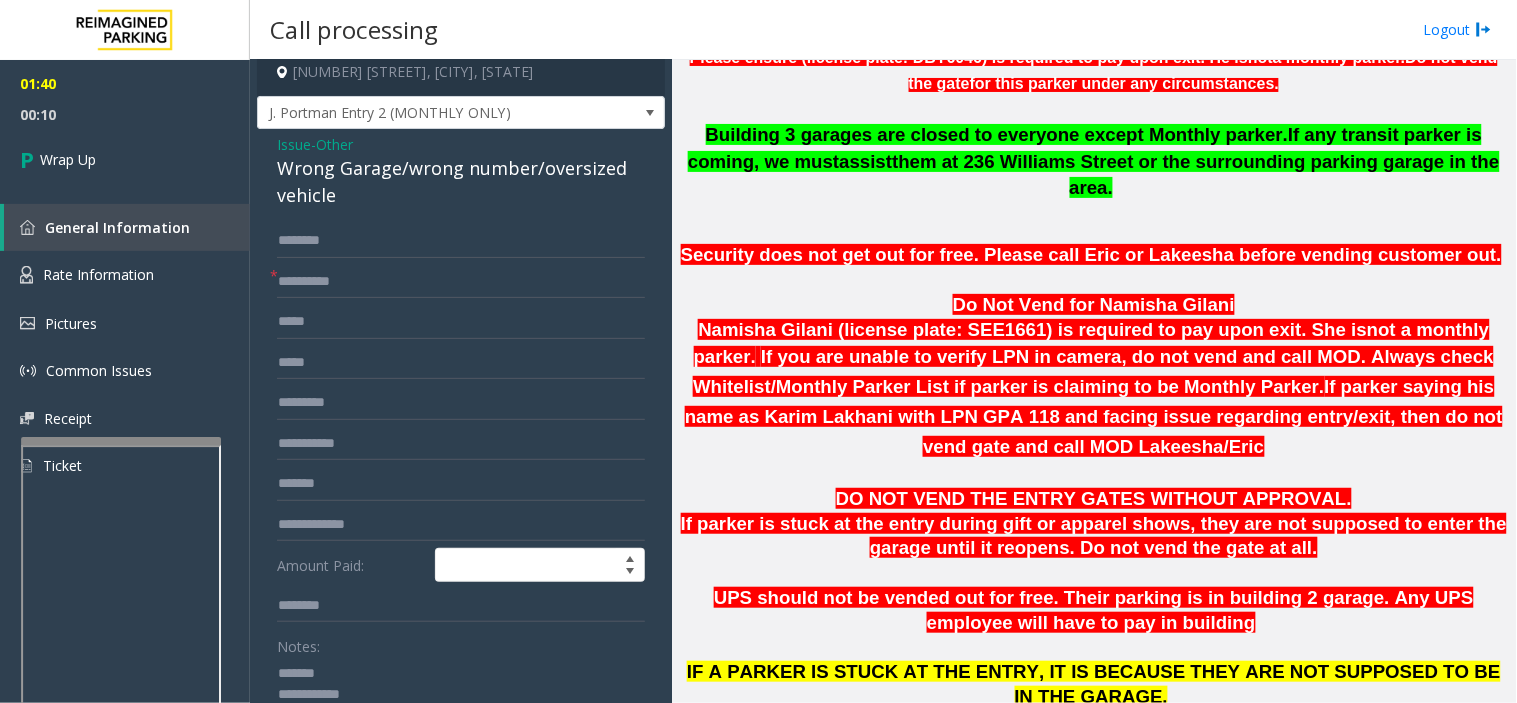 click 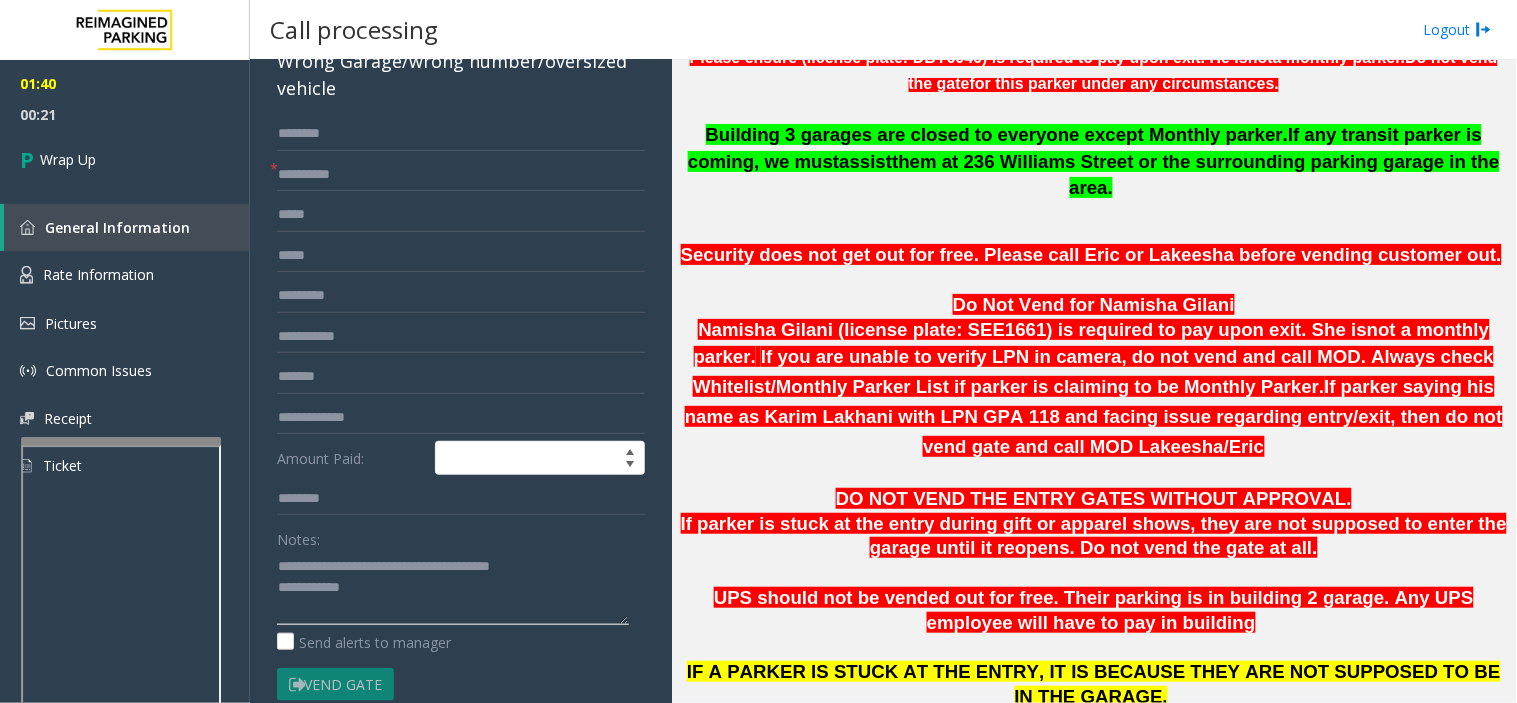 scroll, scrollTop: 233, scrollLeft: 0, axis: vertical 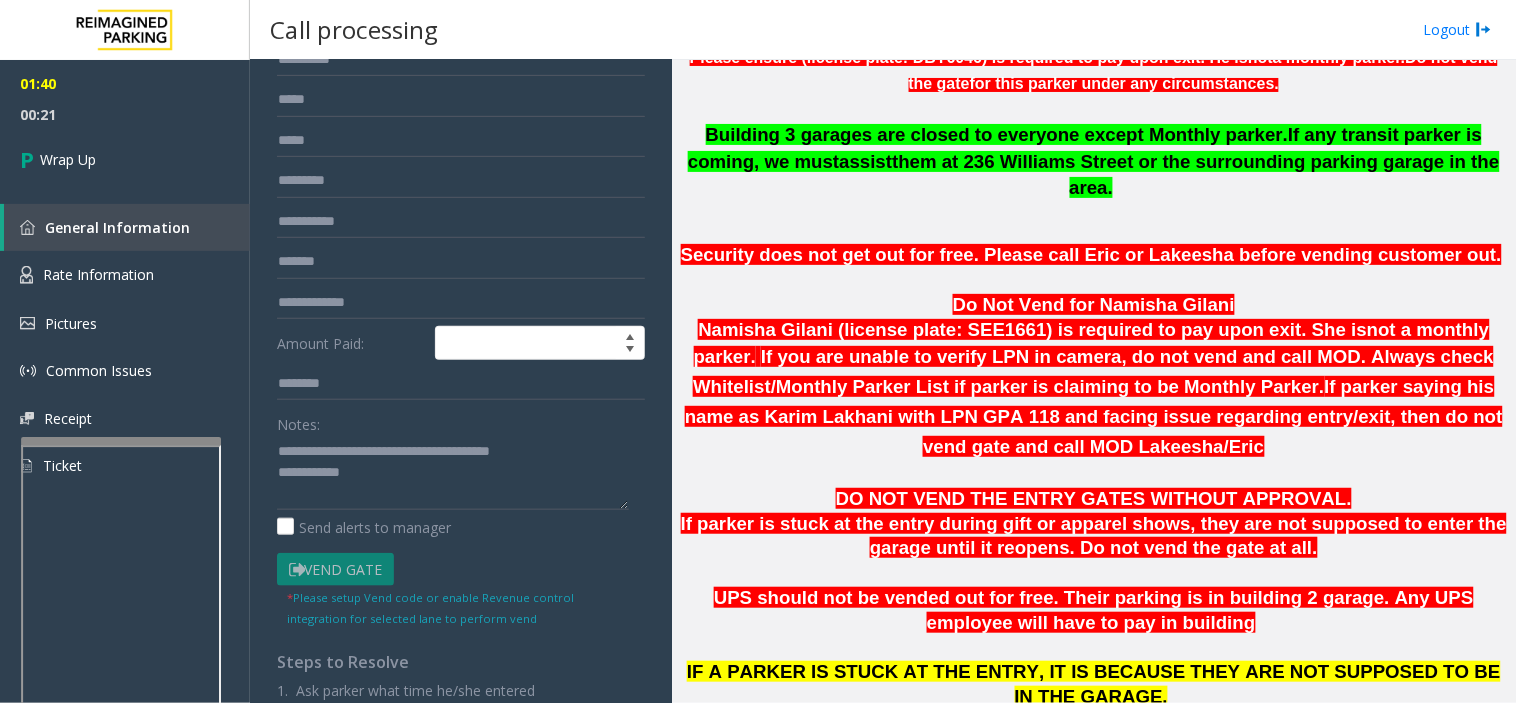 click on "Send alerts to manager" 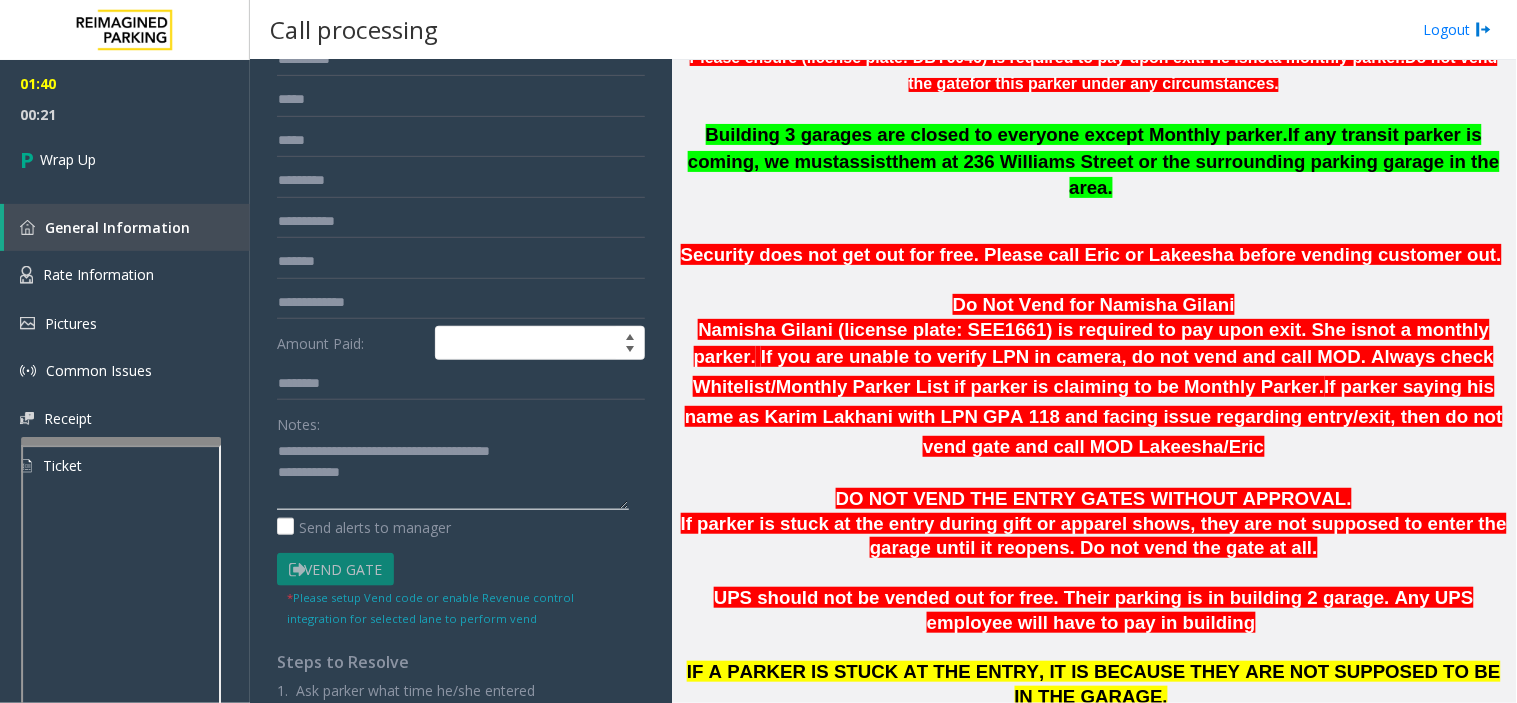 click 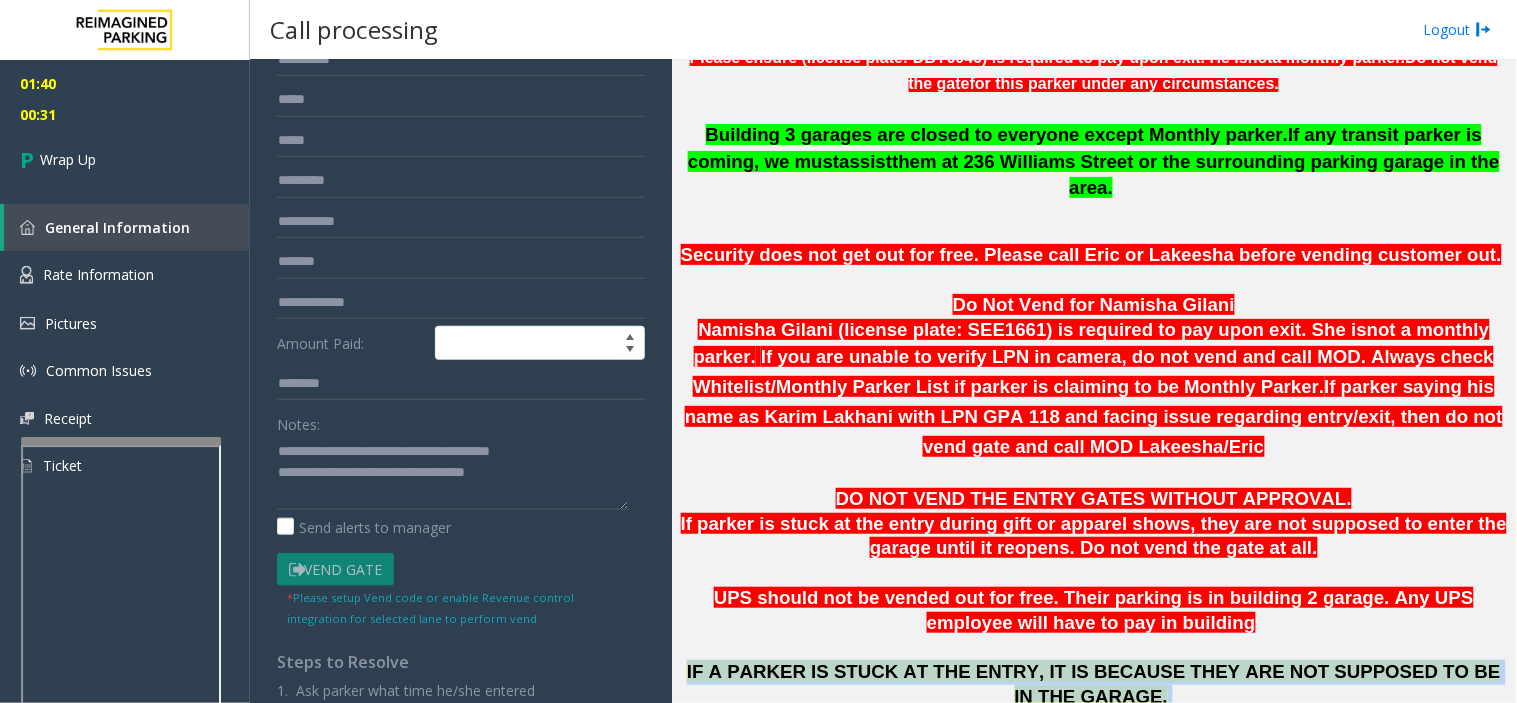drag, startPoint x: 690, startPoint y: 623, endPoint x: 927, endPoint y: 612, distance: 237.25514 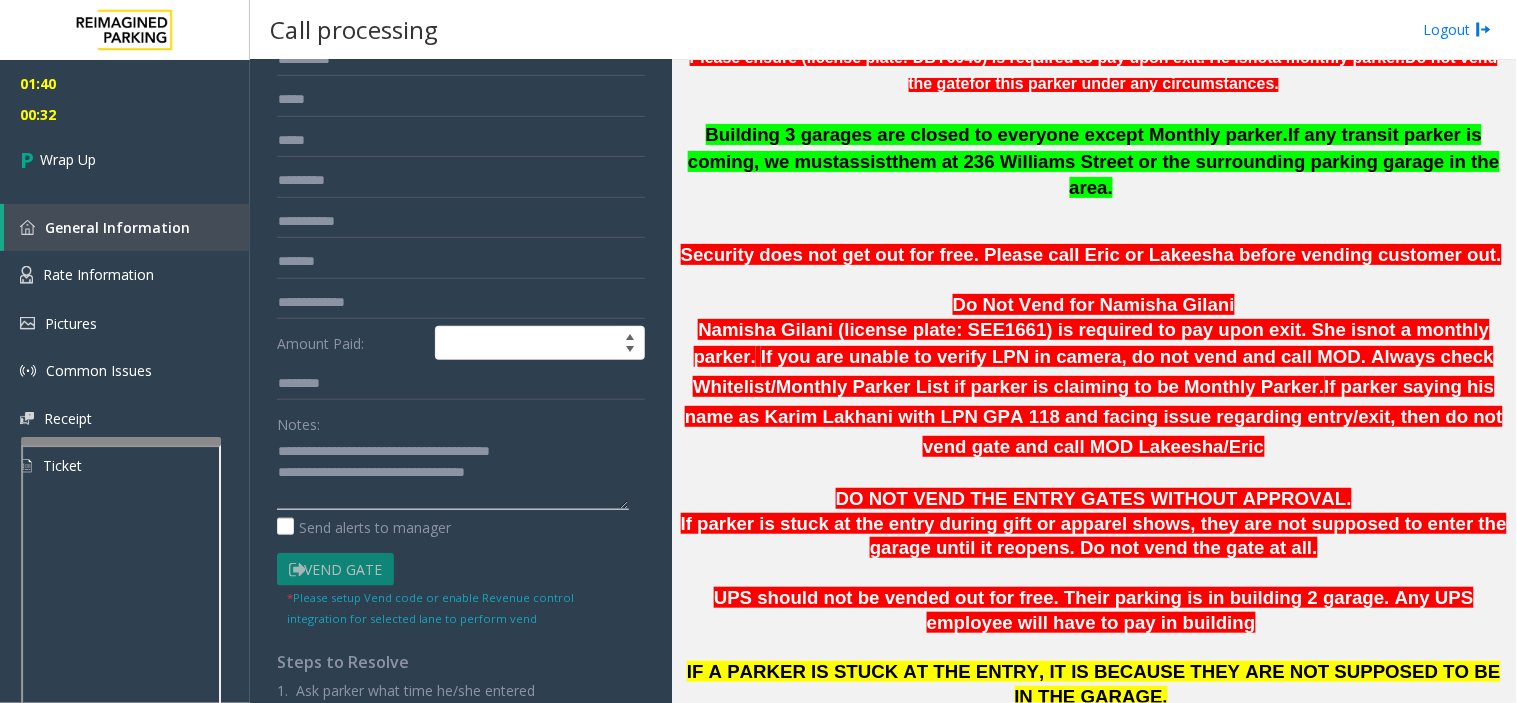 click 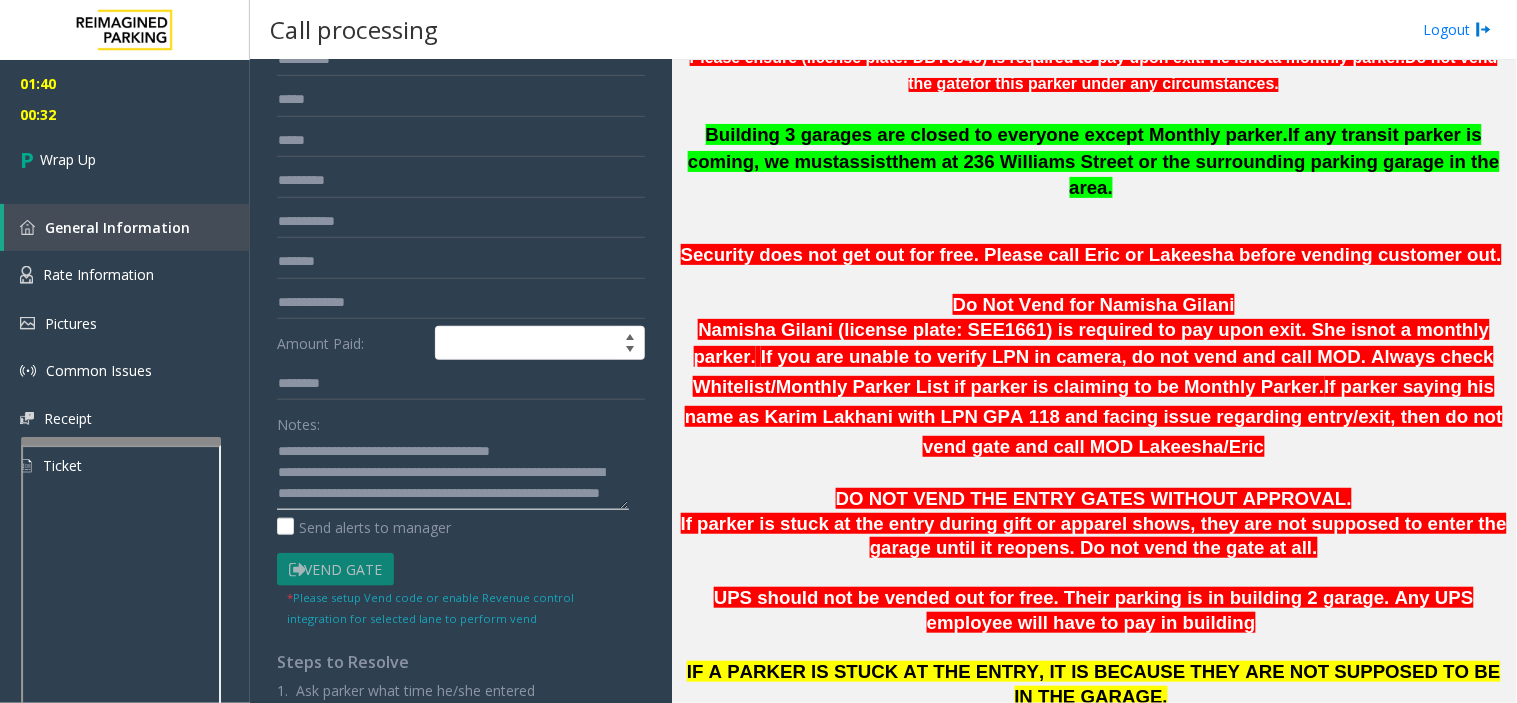 scroll, scrollTop: 0, scrollLeft: 0, axis: both 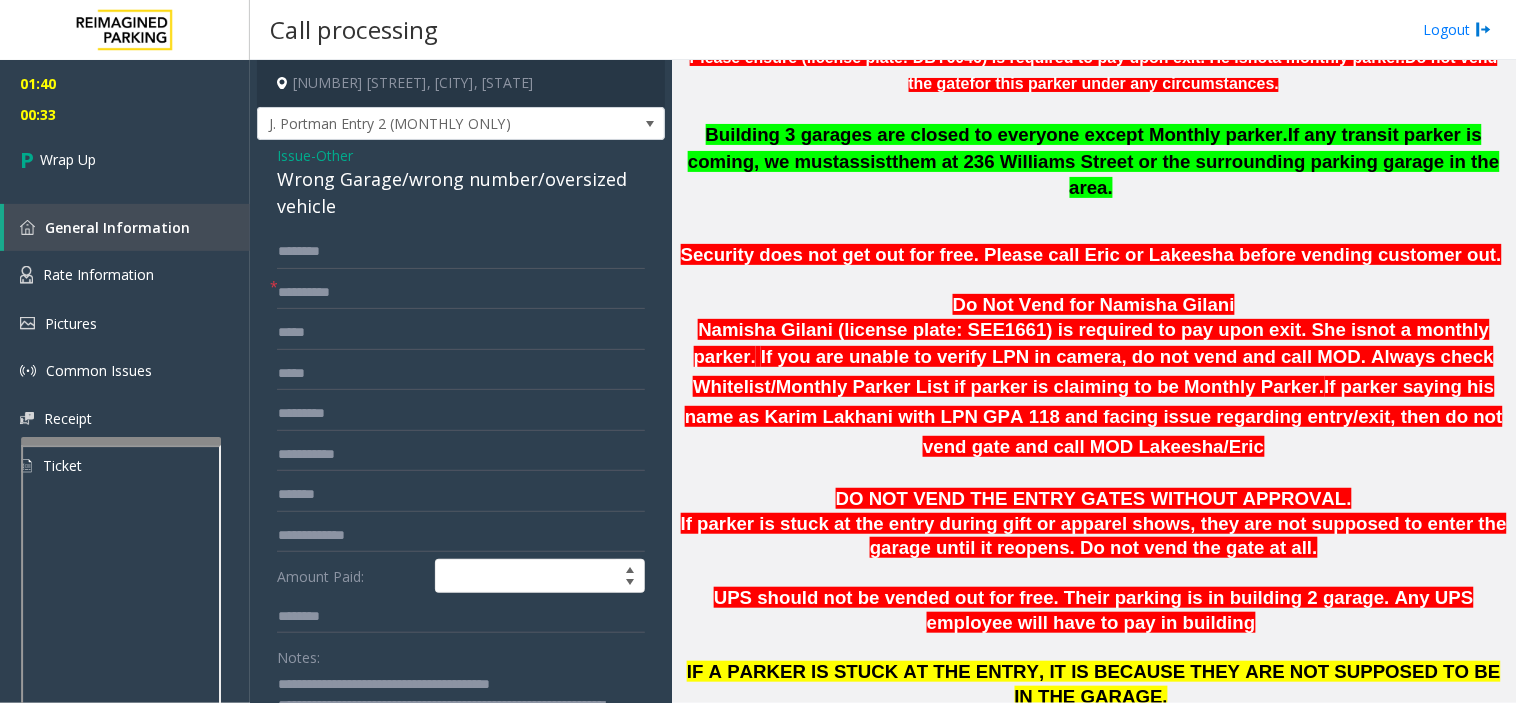 type on "**********" 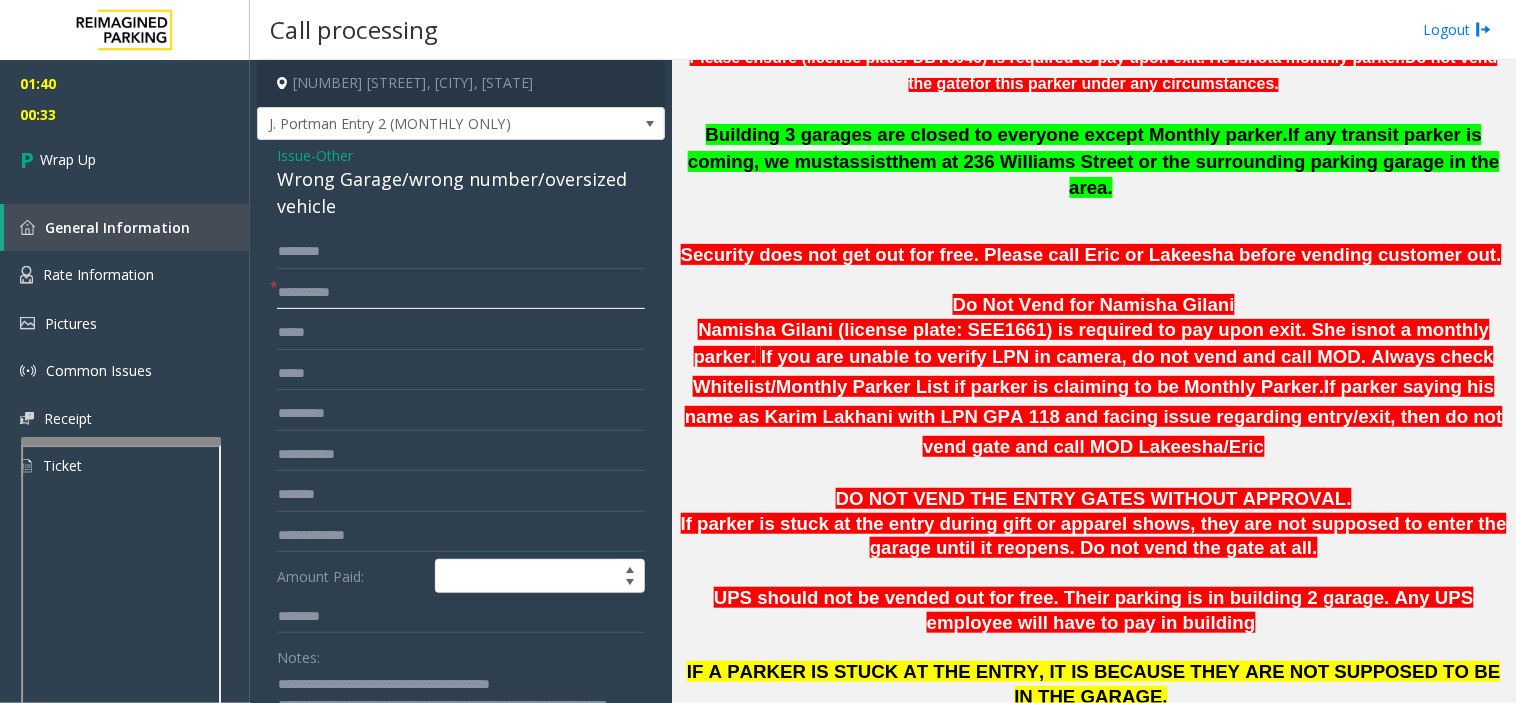 click 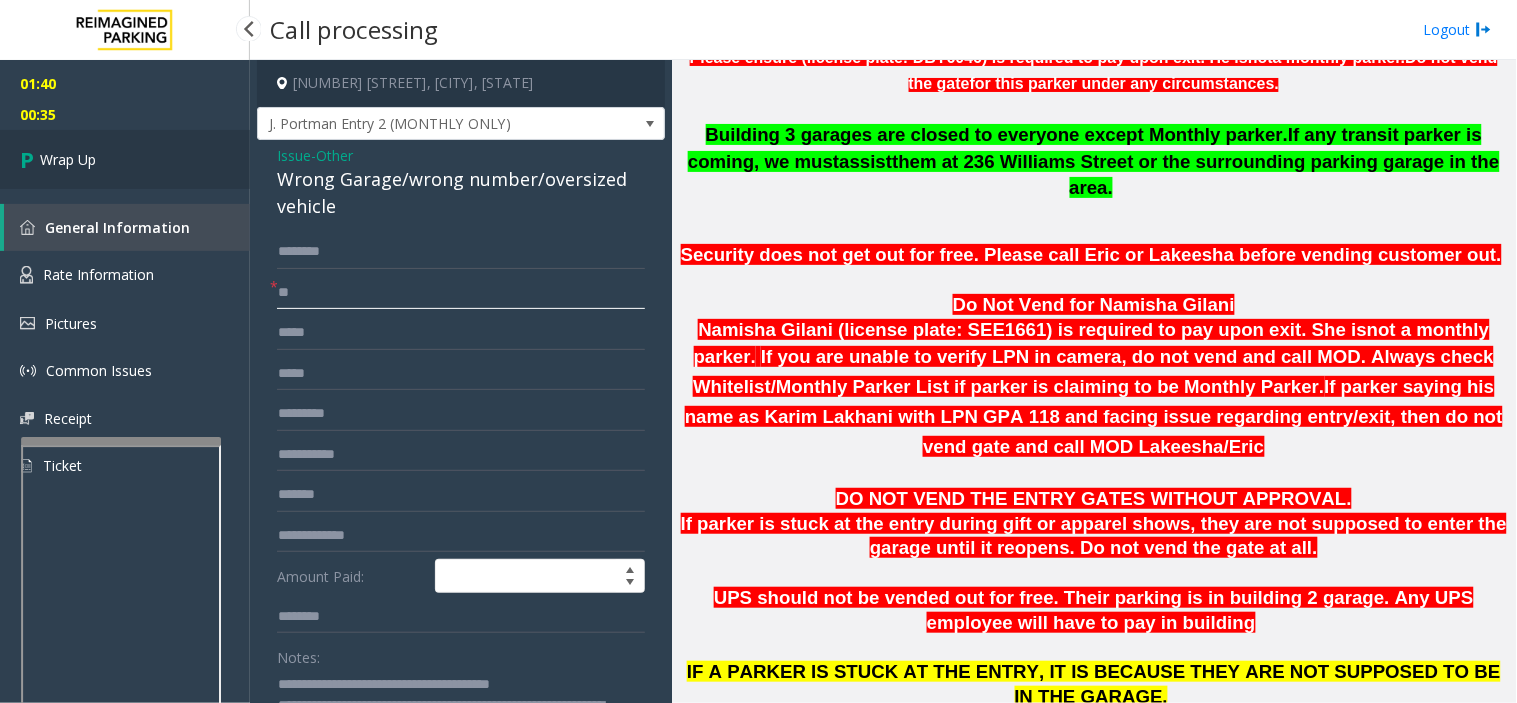 type on "**" 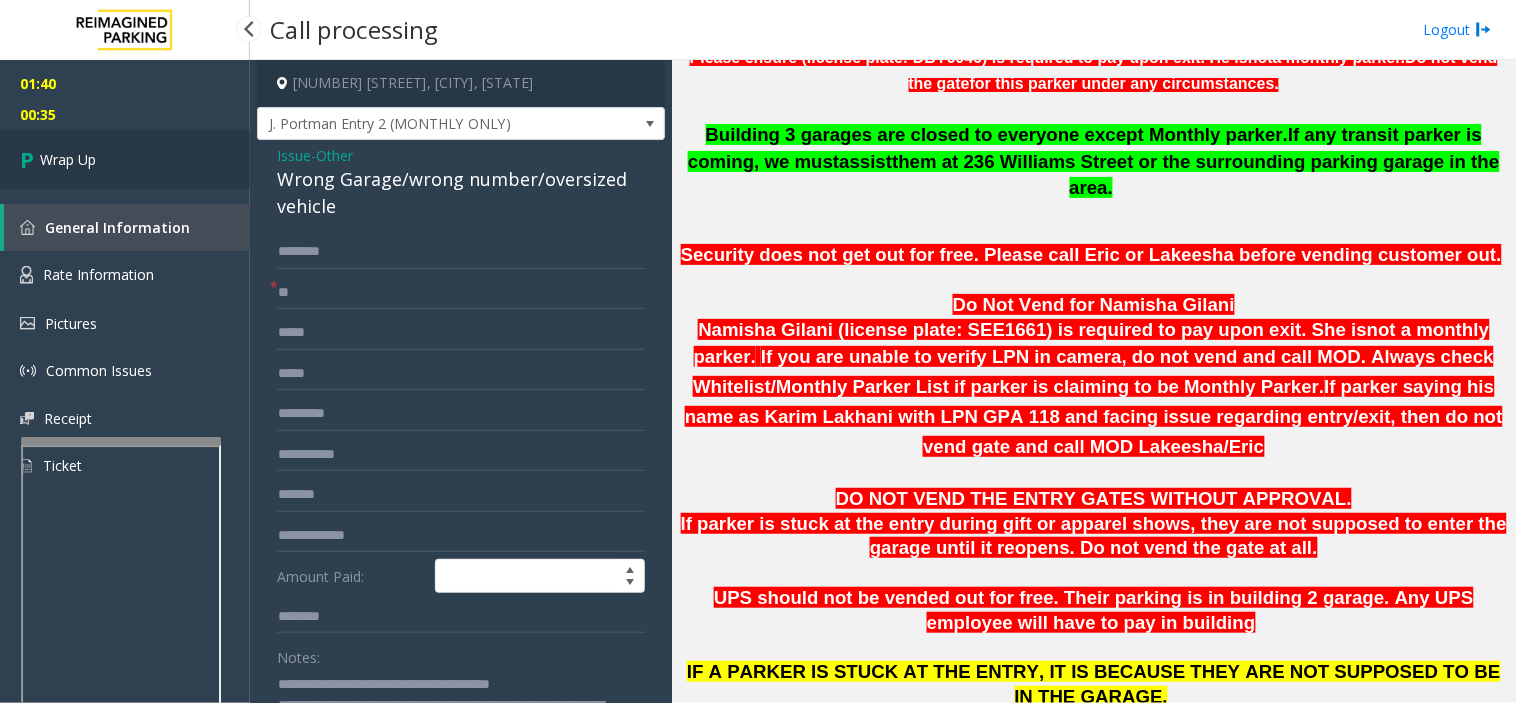 click on "Wrap Up" at bounding box center [125, 159] 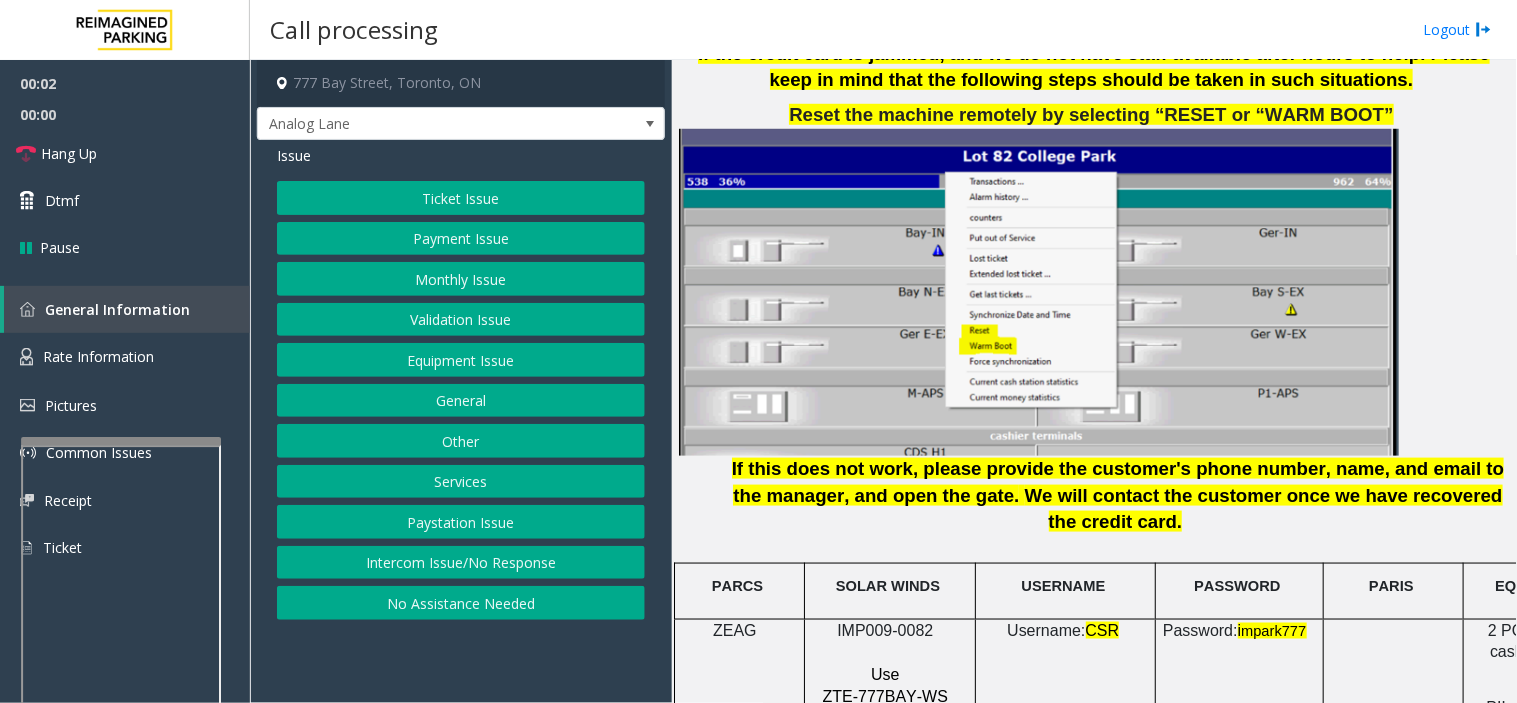 scroll, scrollTop: 2555, scrollLeft: 0, axis: vertical 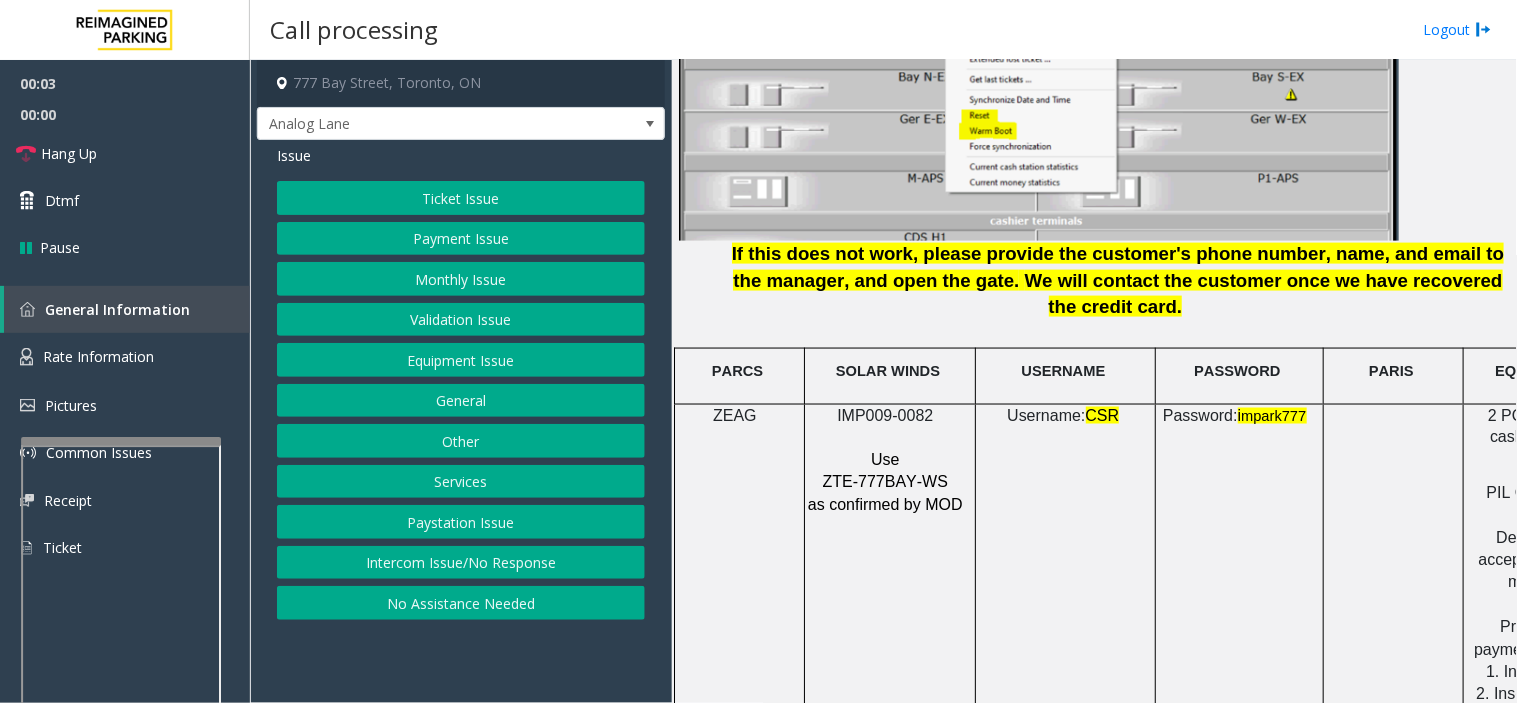 click on "IMP009-0082" 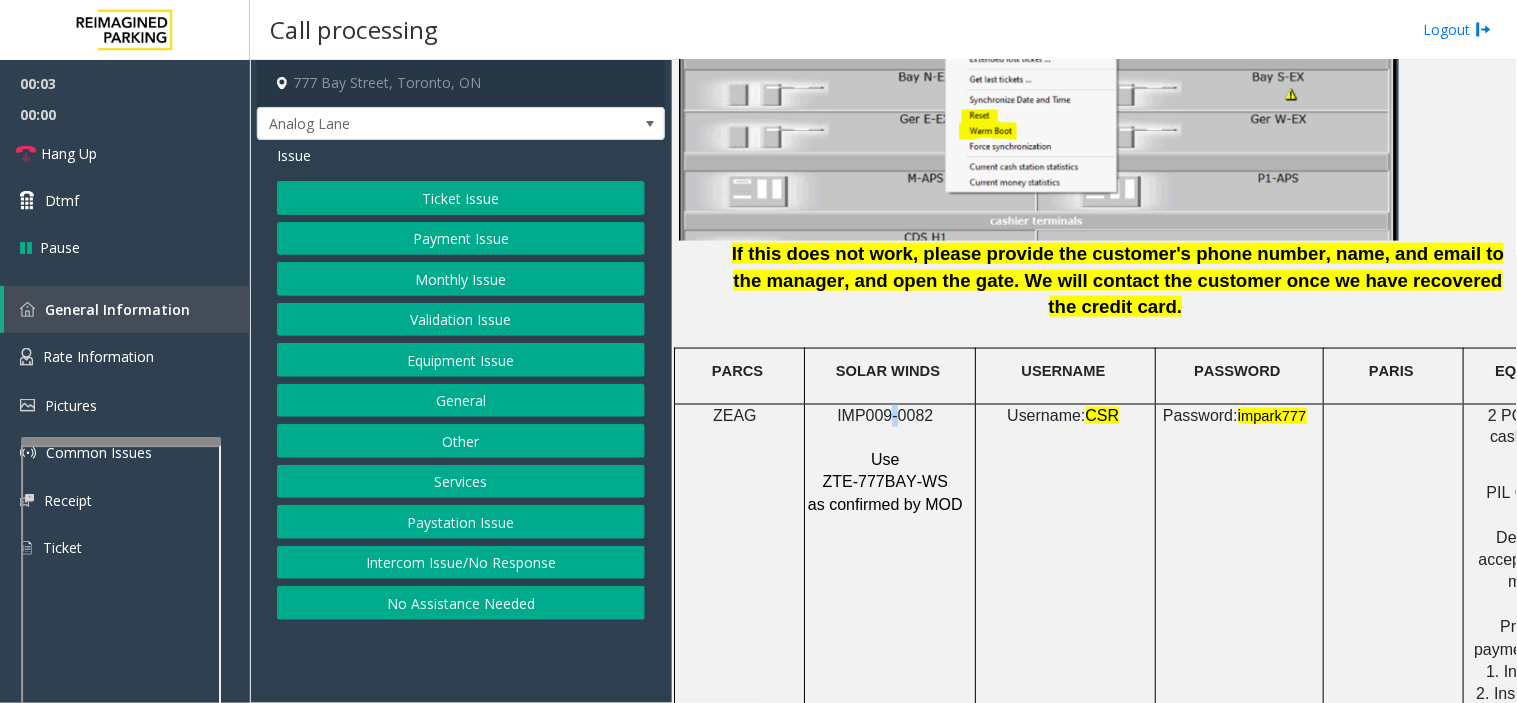 click on "IMP009-0082" 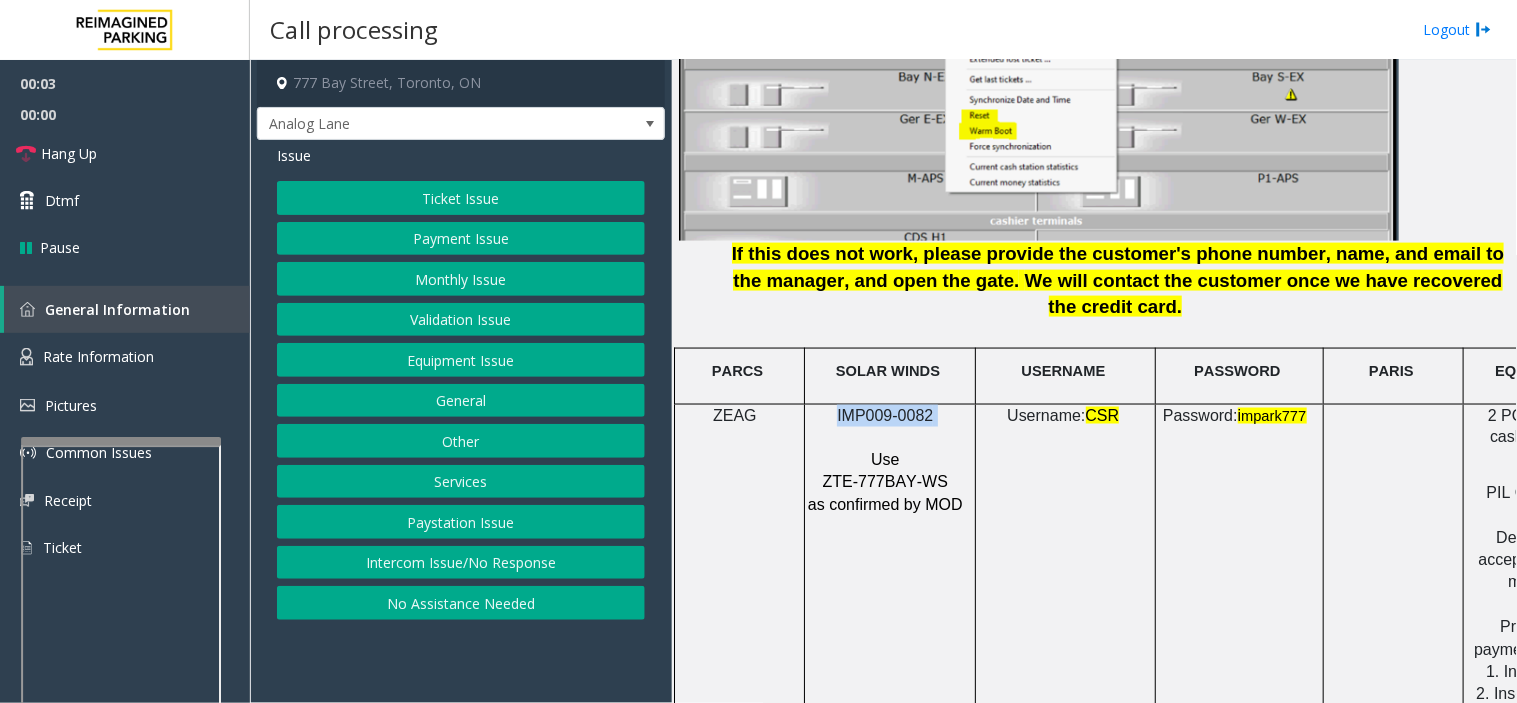 click on "IMP009-0082" 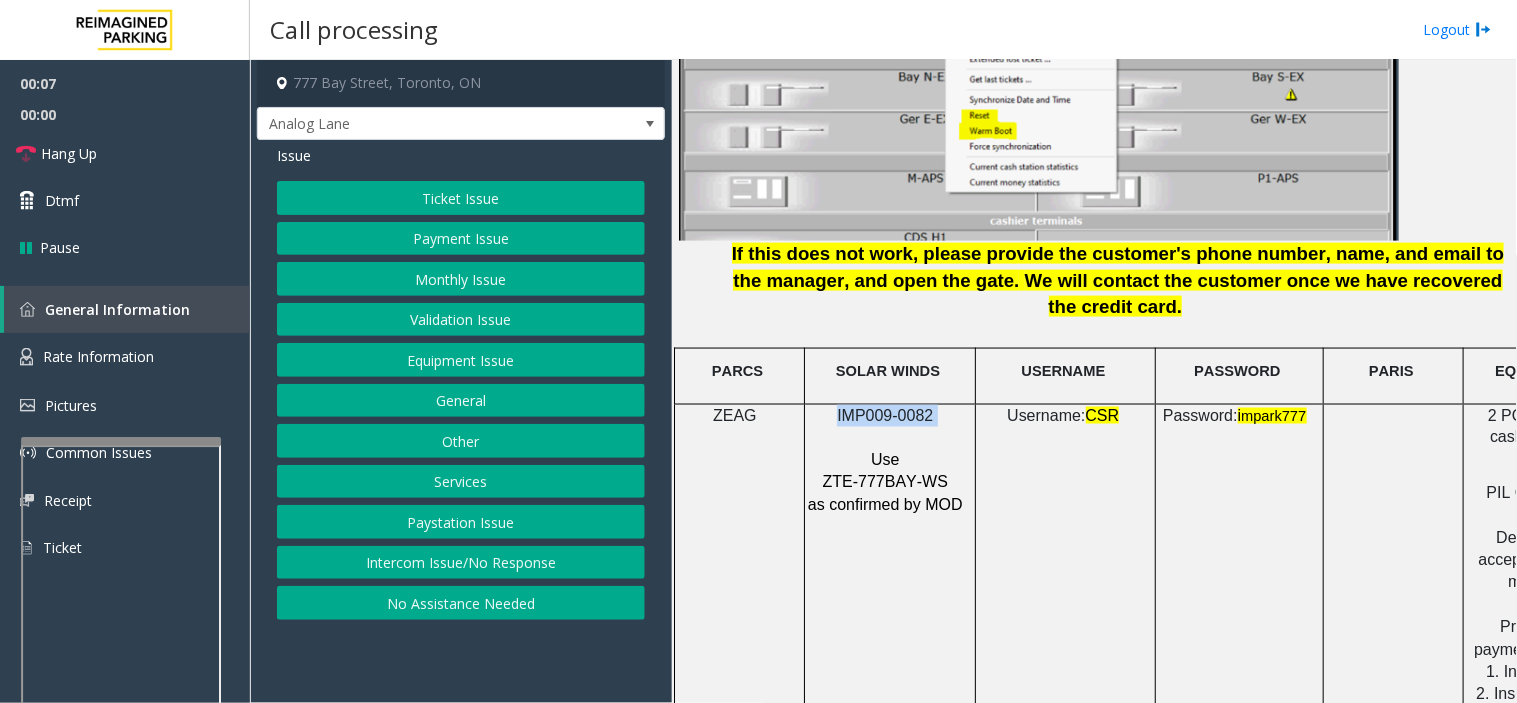 click on "Equipment Issue" 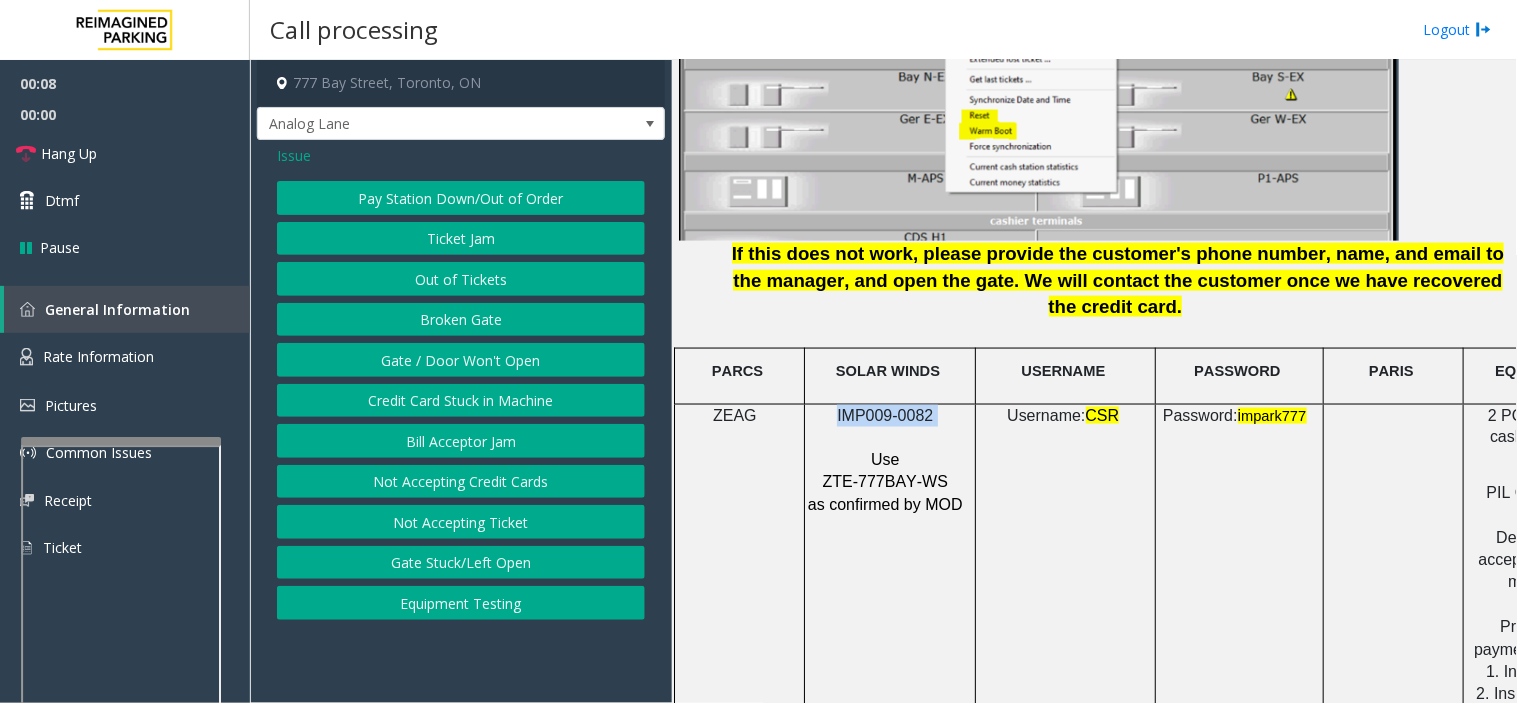 click on "Pay Station Down/Out of Order" 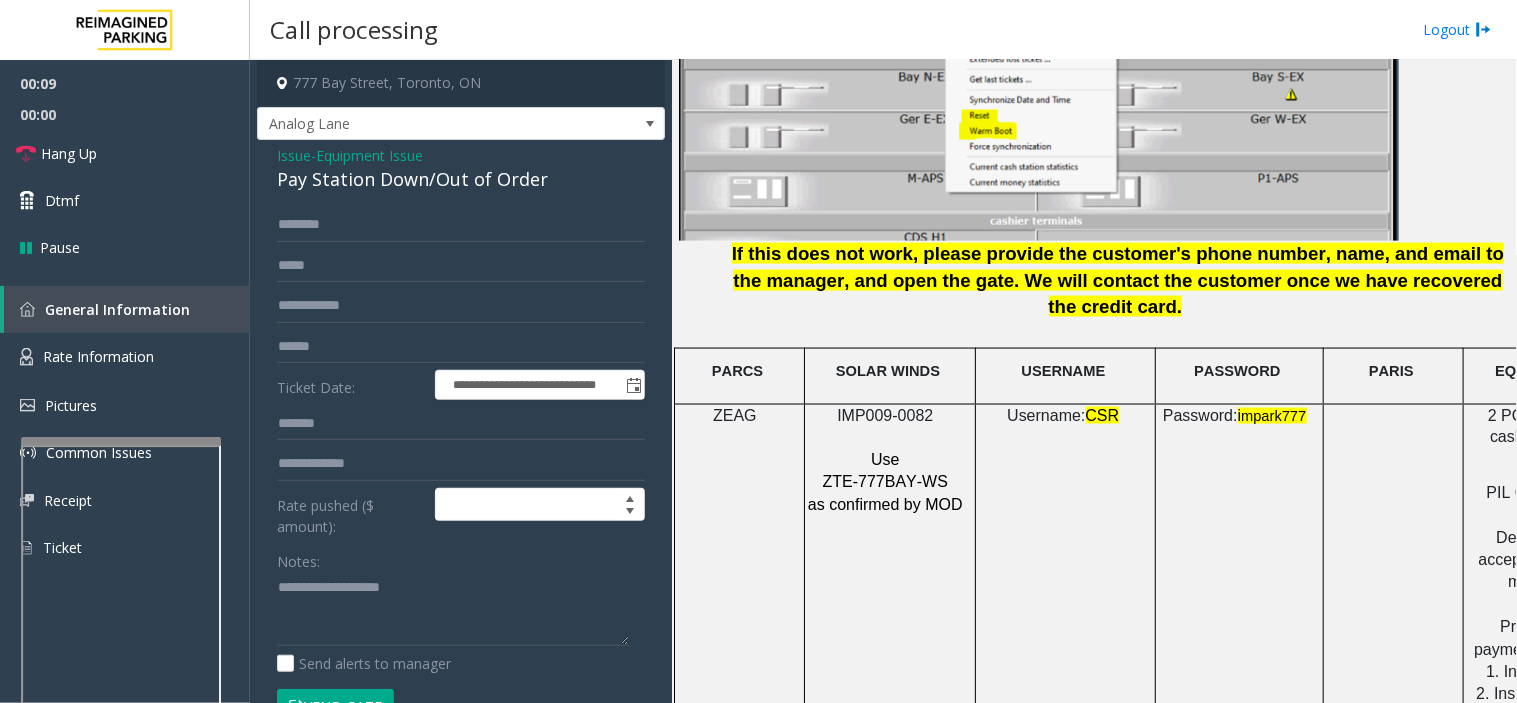click on "Equipment Issue" 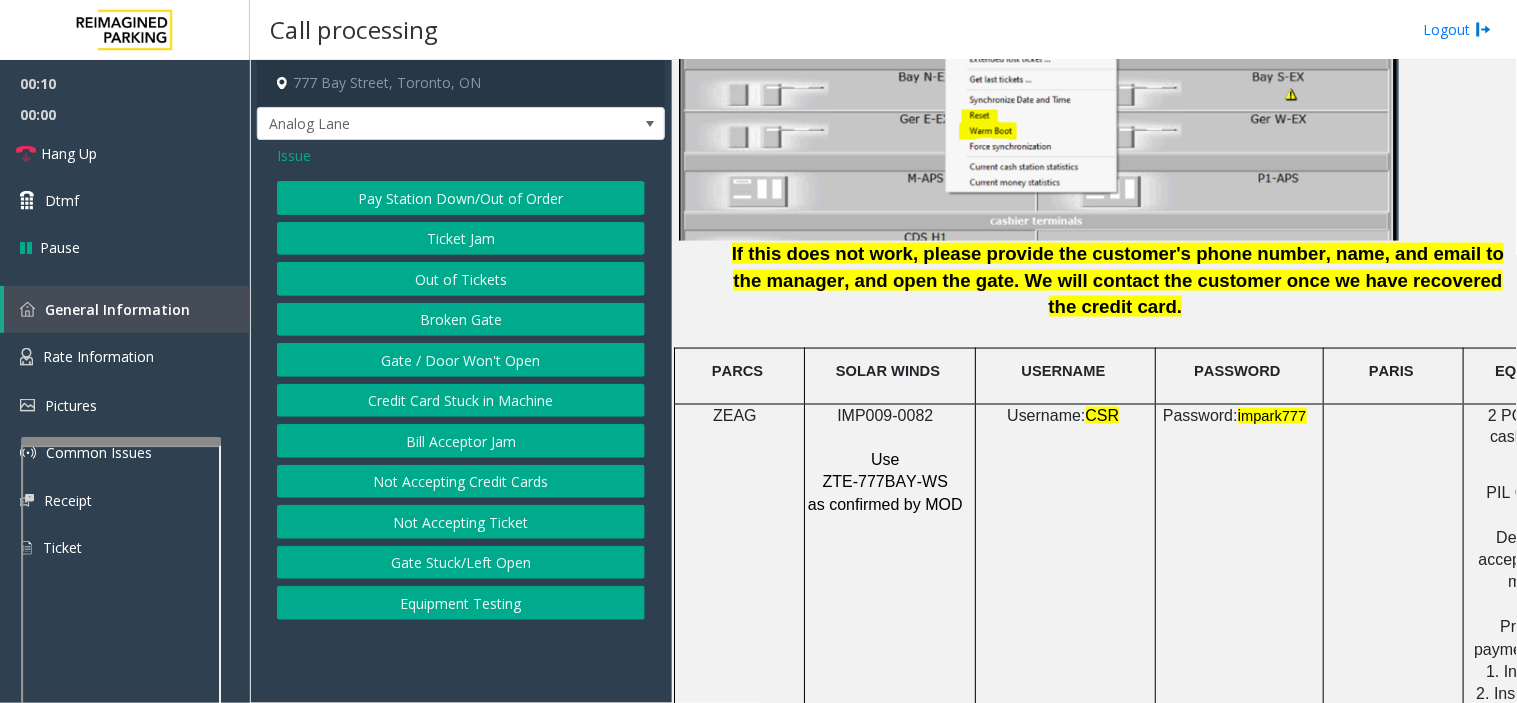 click on "Gate / Door Won't Open" 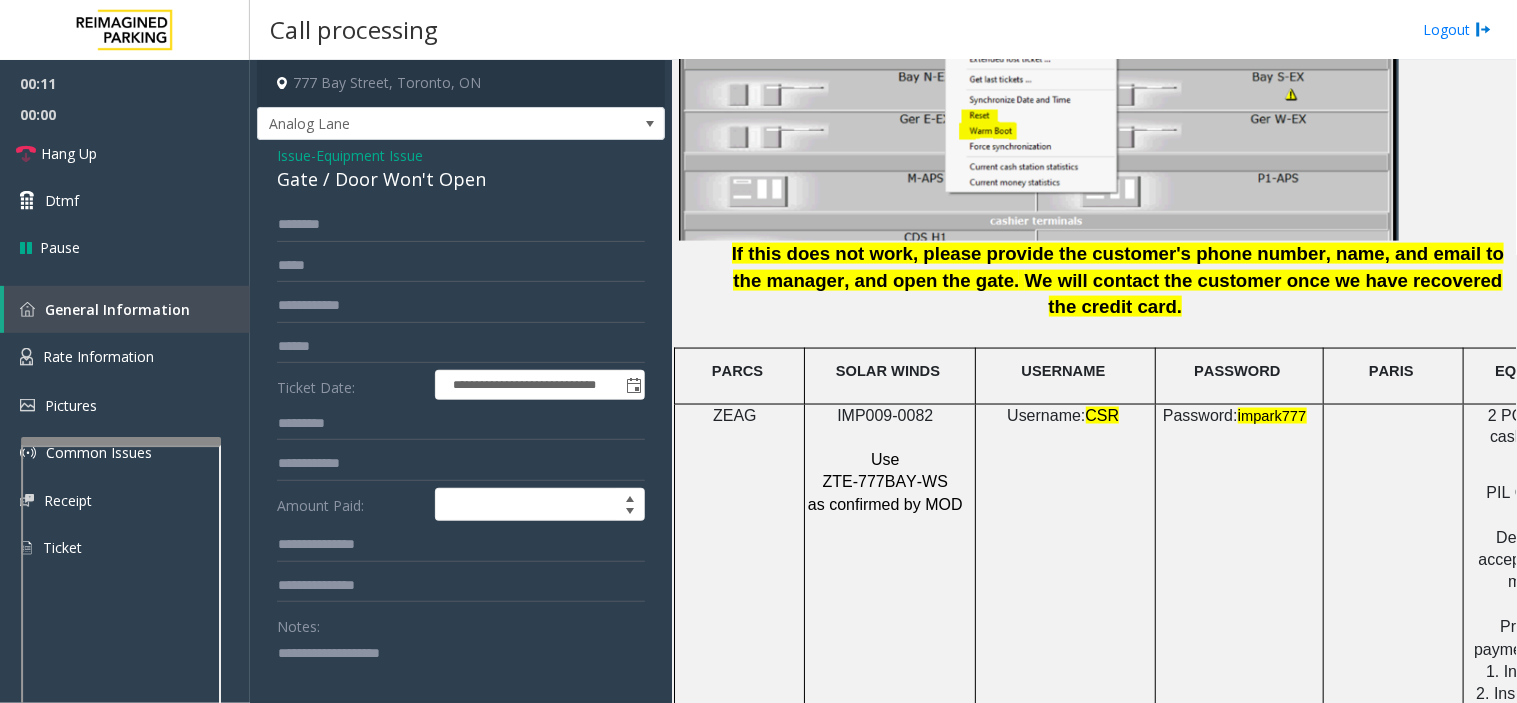 click on "Gate / Door Won't Open" 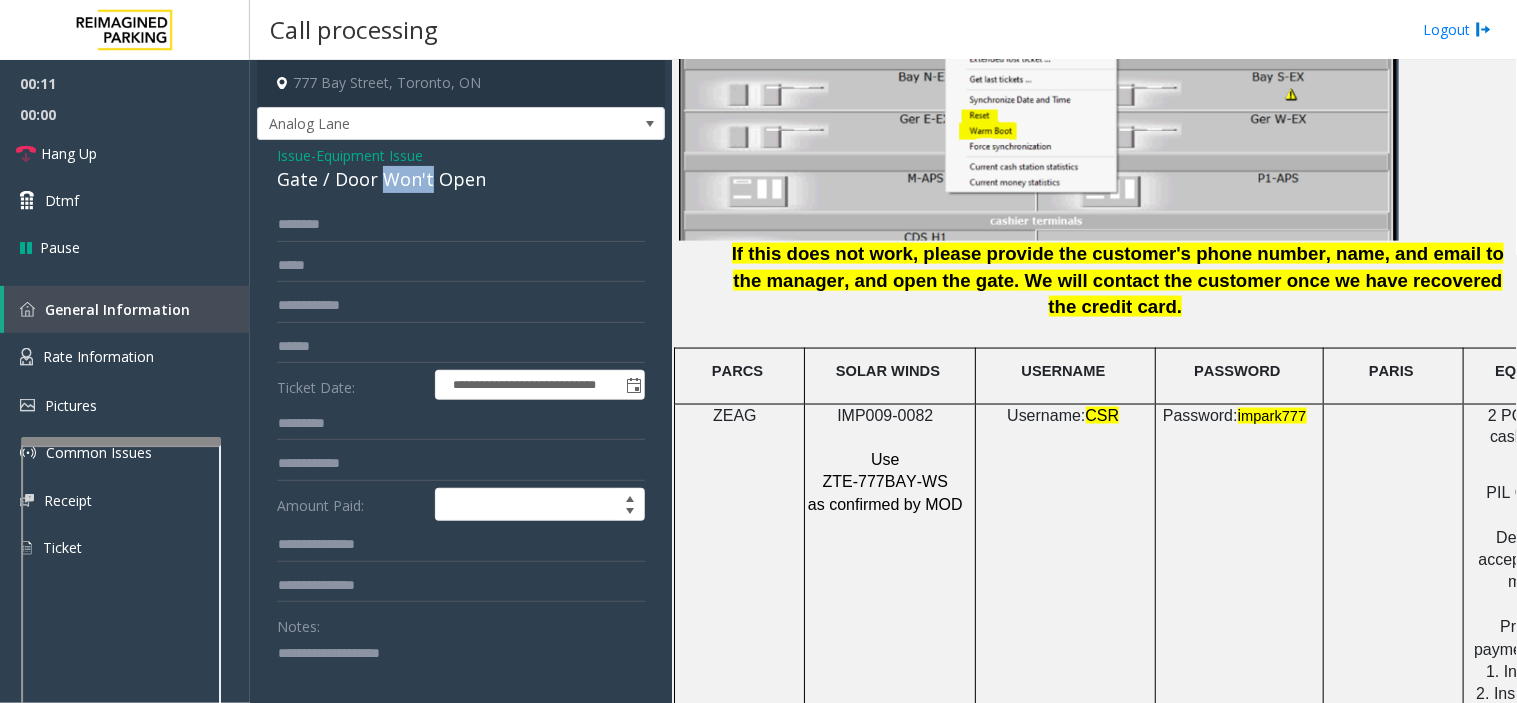 click on "Gate / Door Won't Open" 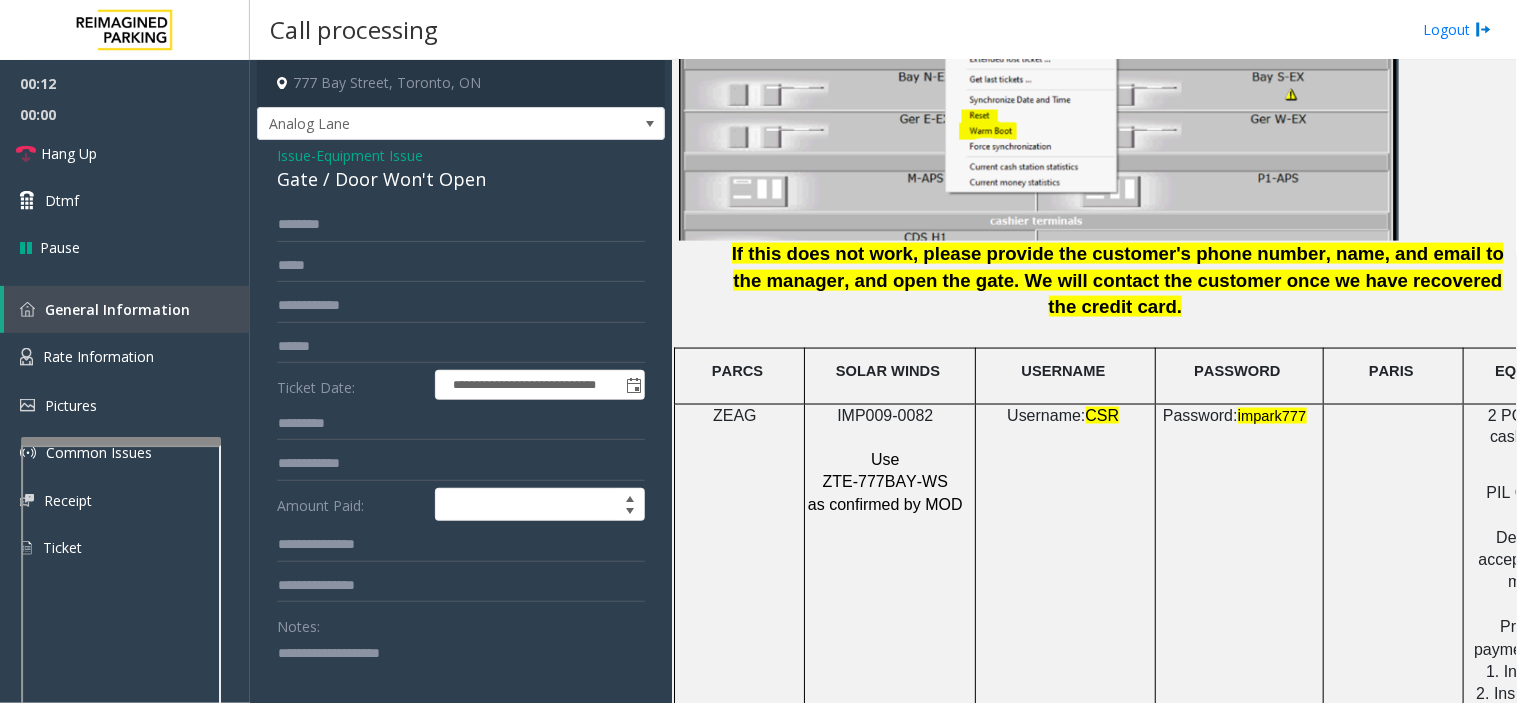 click on "Issue" 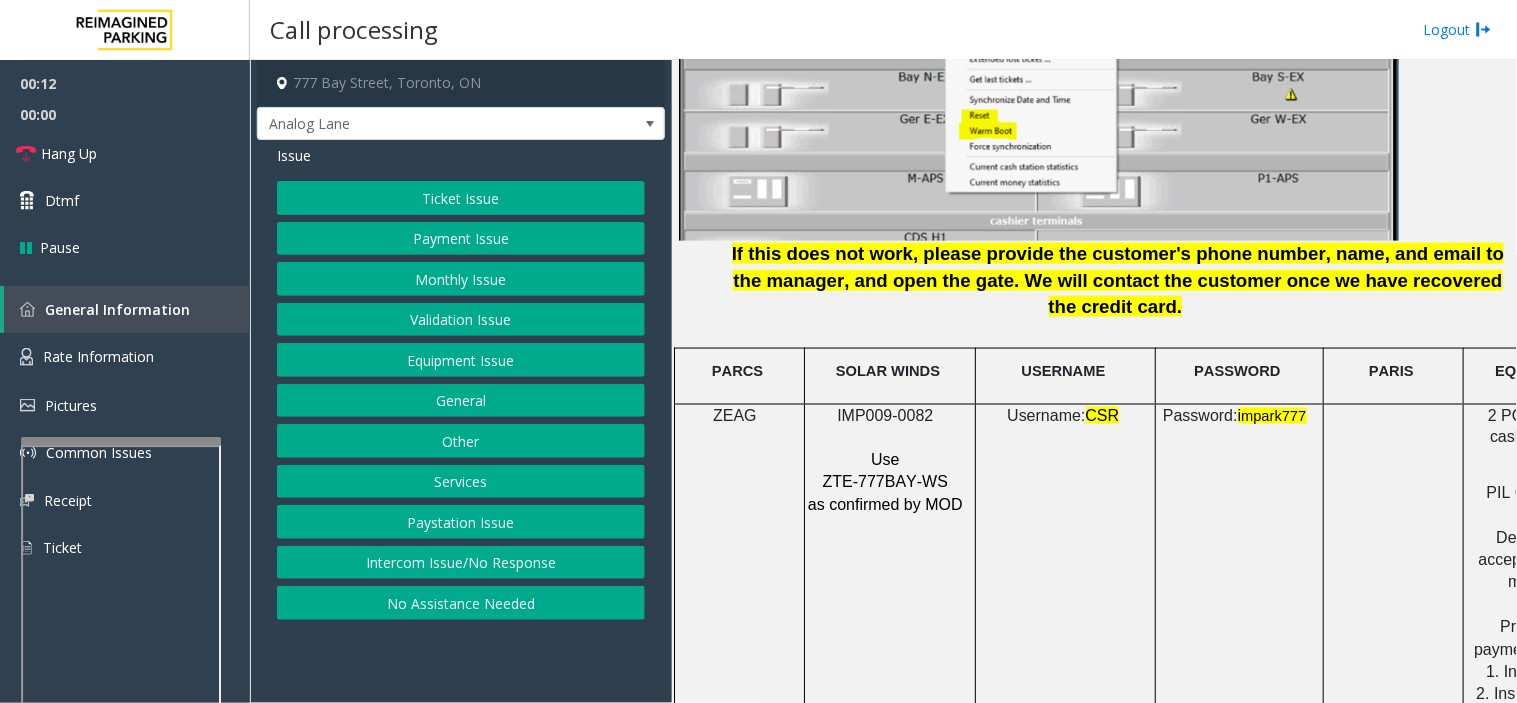 click on "Intercom Issue/No Response" 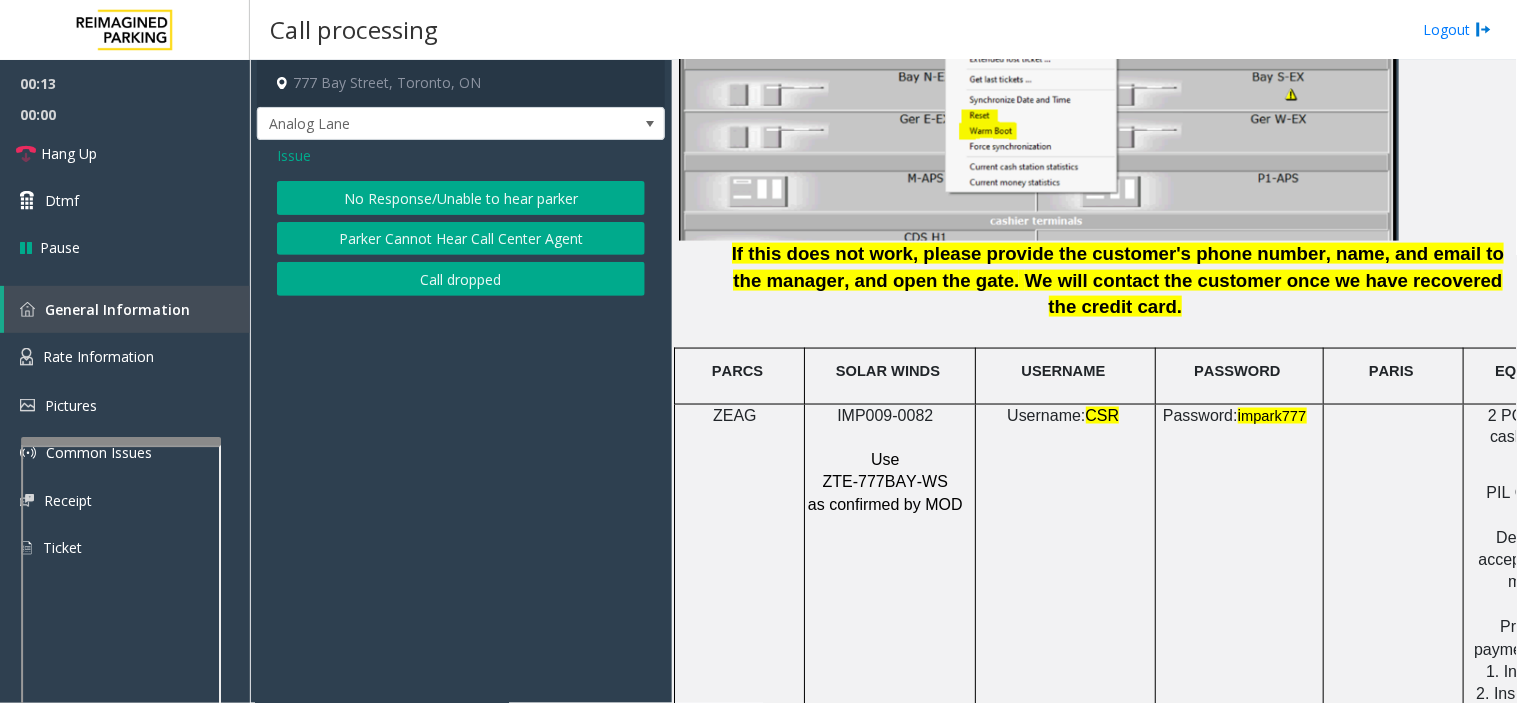 click on "No Response/Unable to hear parker" 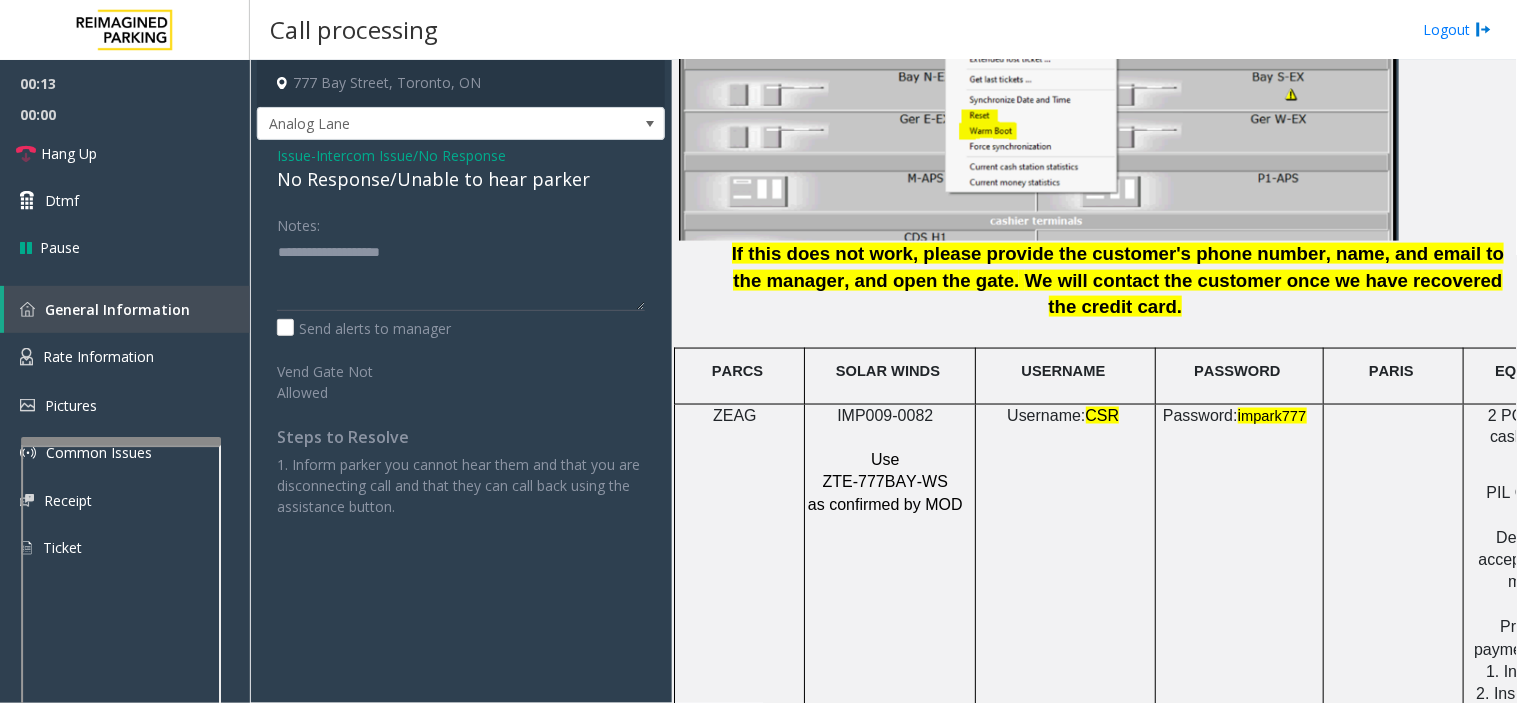 click on "No Response/Unable to hear parker" 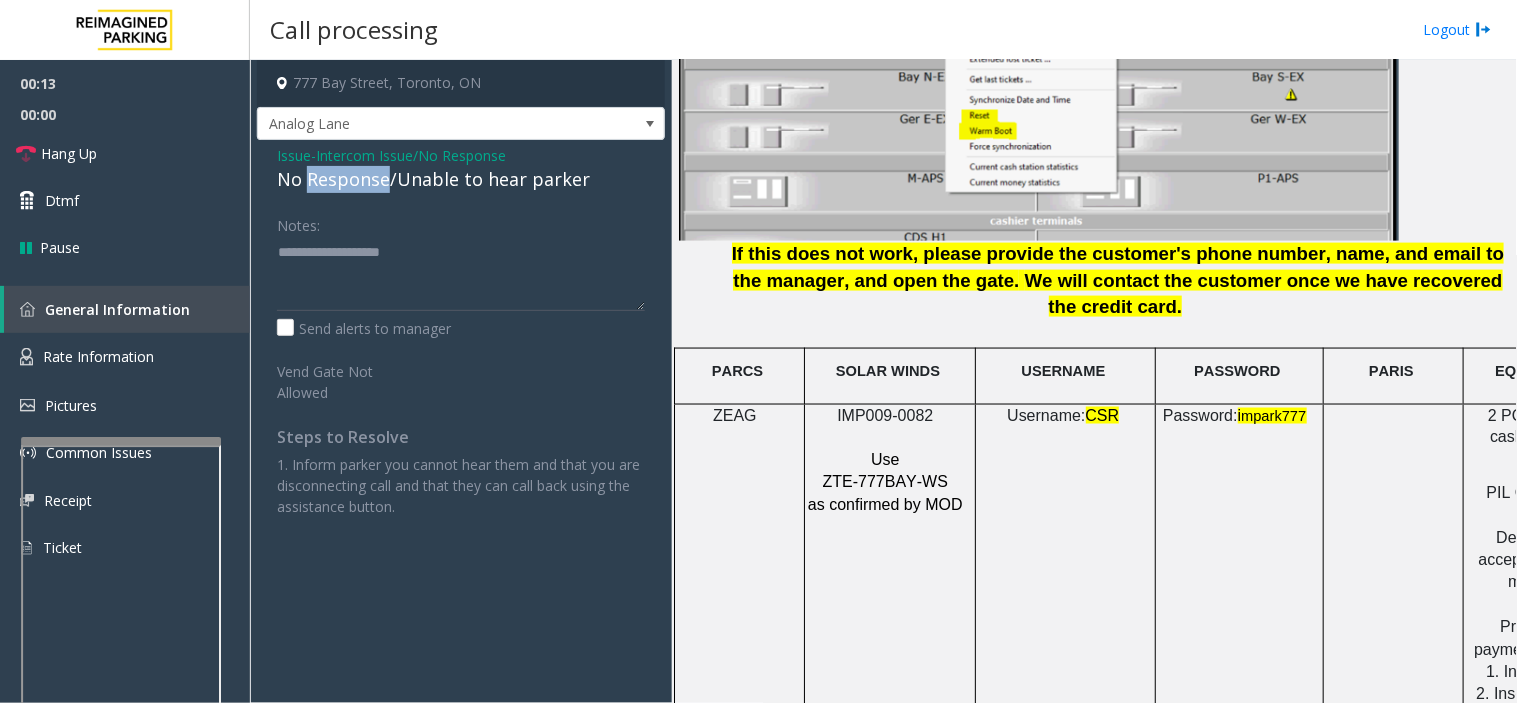 click on "No Response/Unable to hear parker" 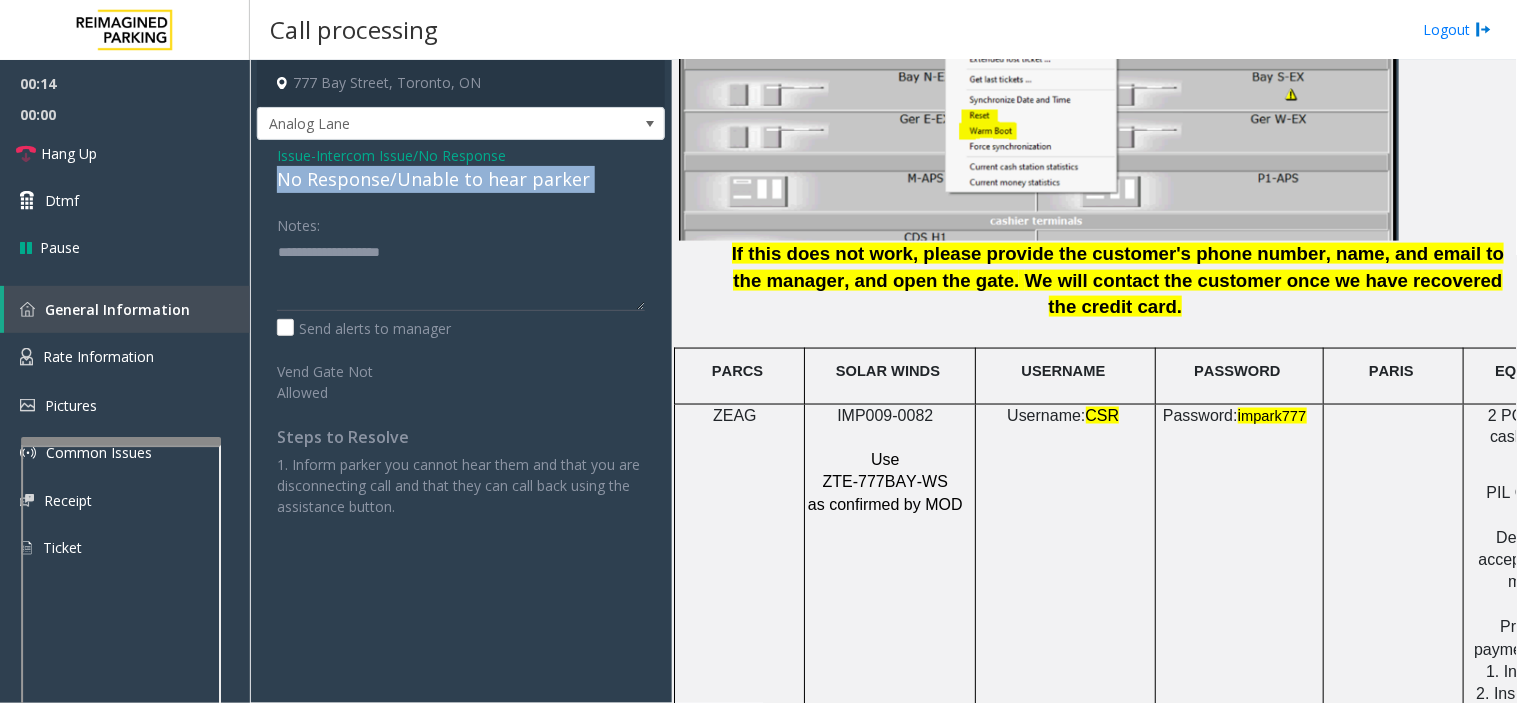 click on "No Response/Unable to hear parker" 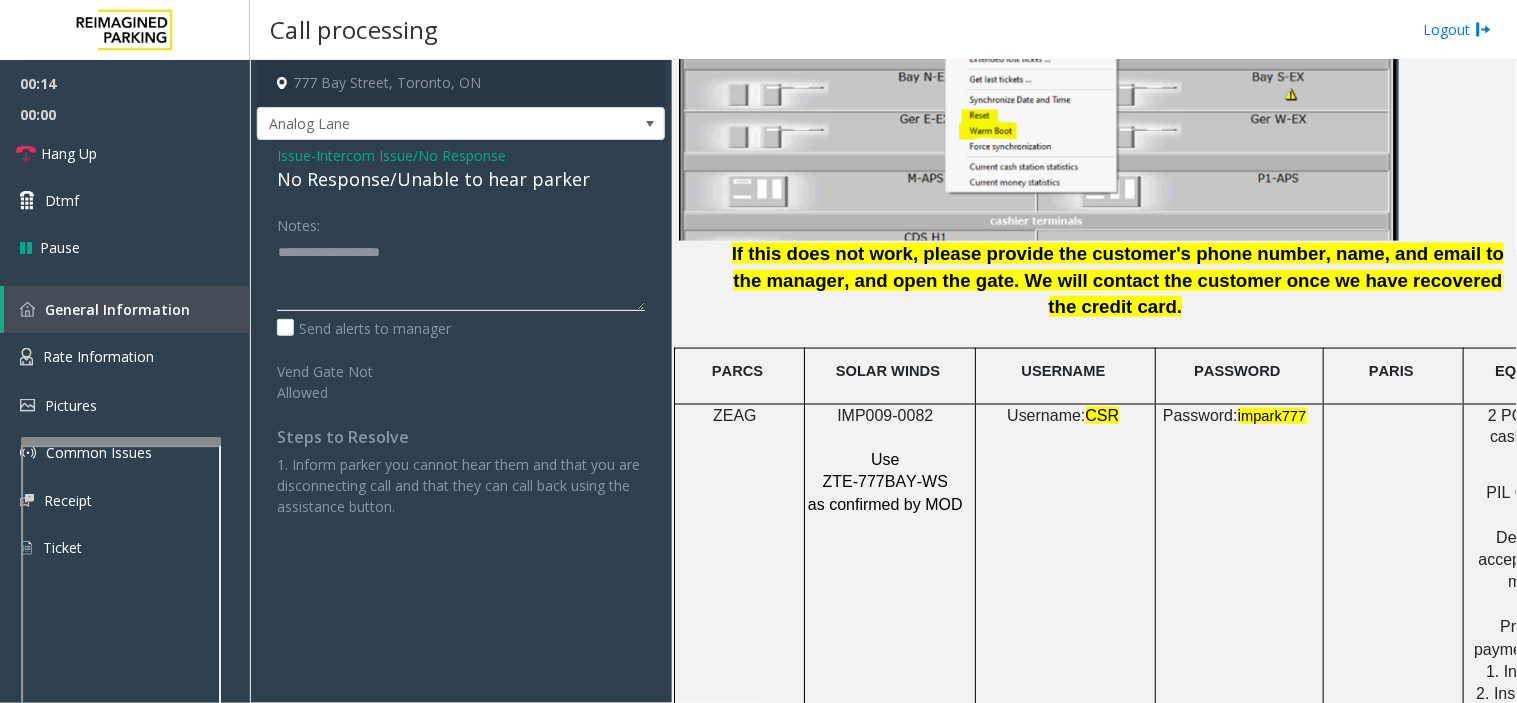 paste on "**********" 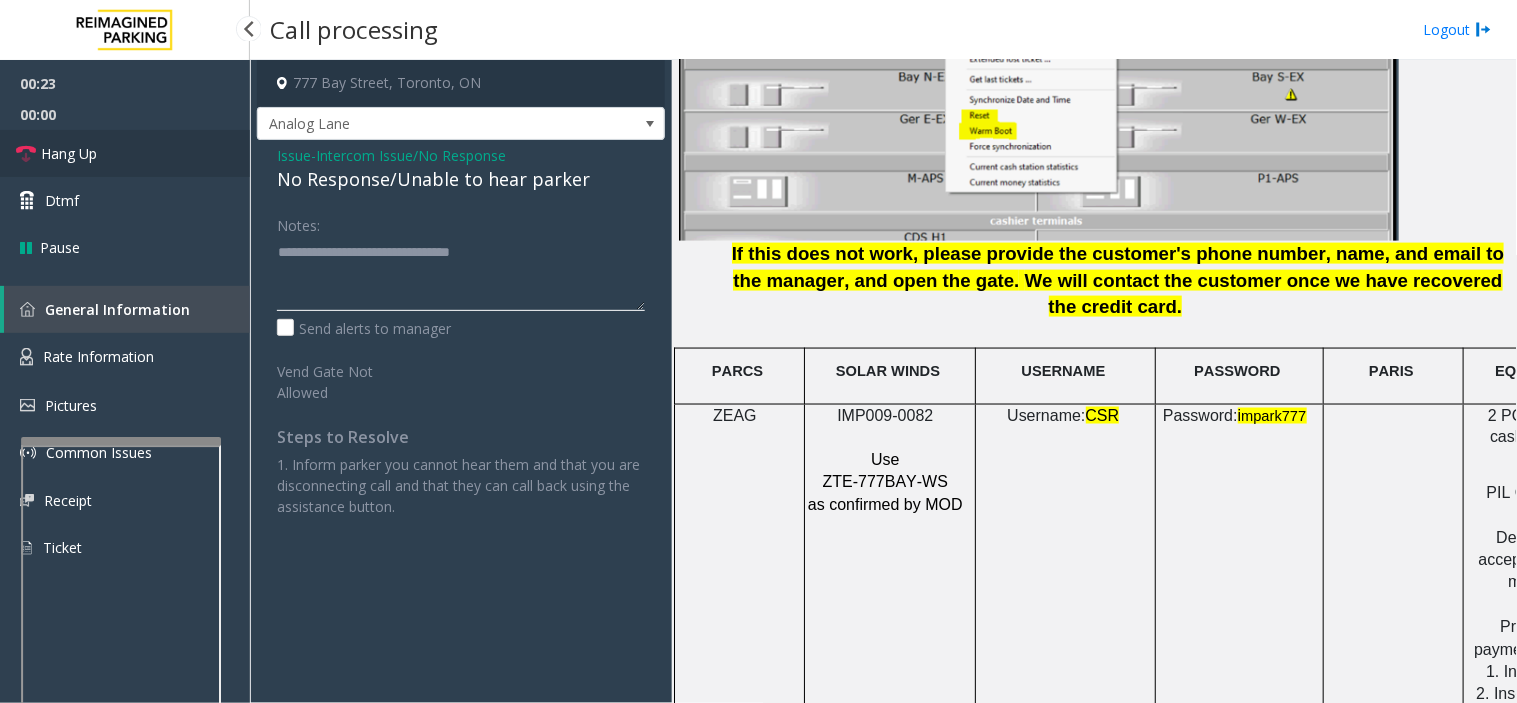 type on "**********" 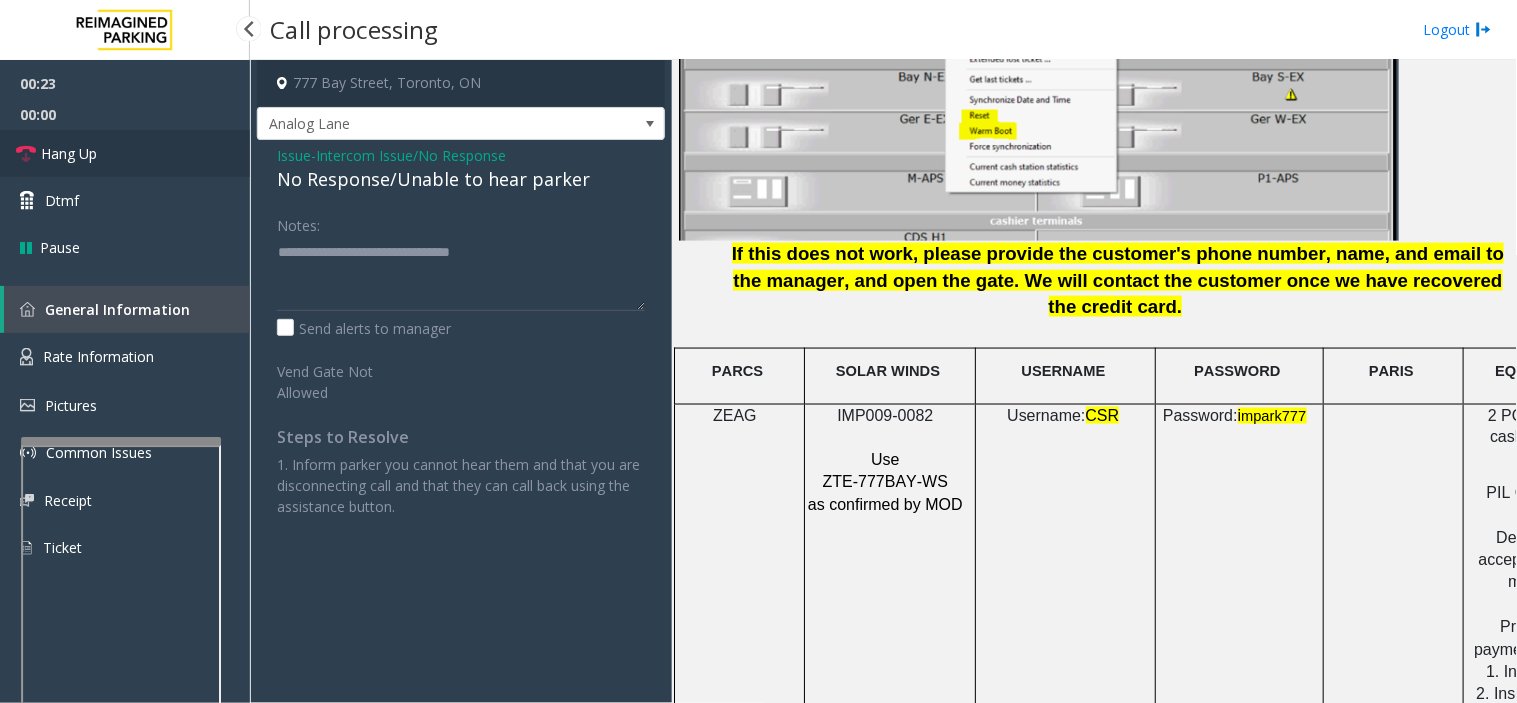 click on "Hang Up" at bounding box center [125, 153] 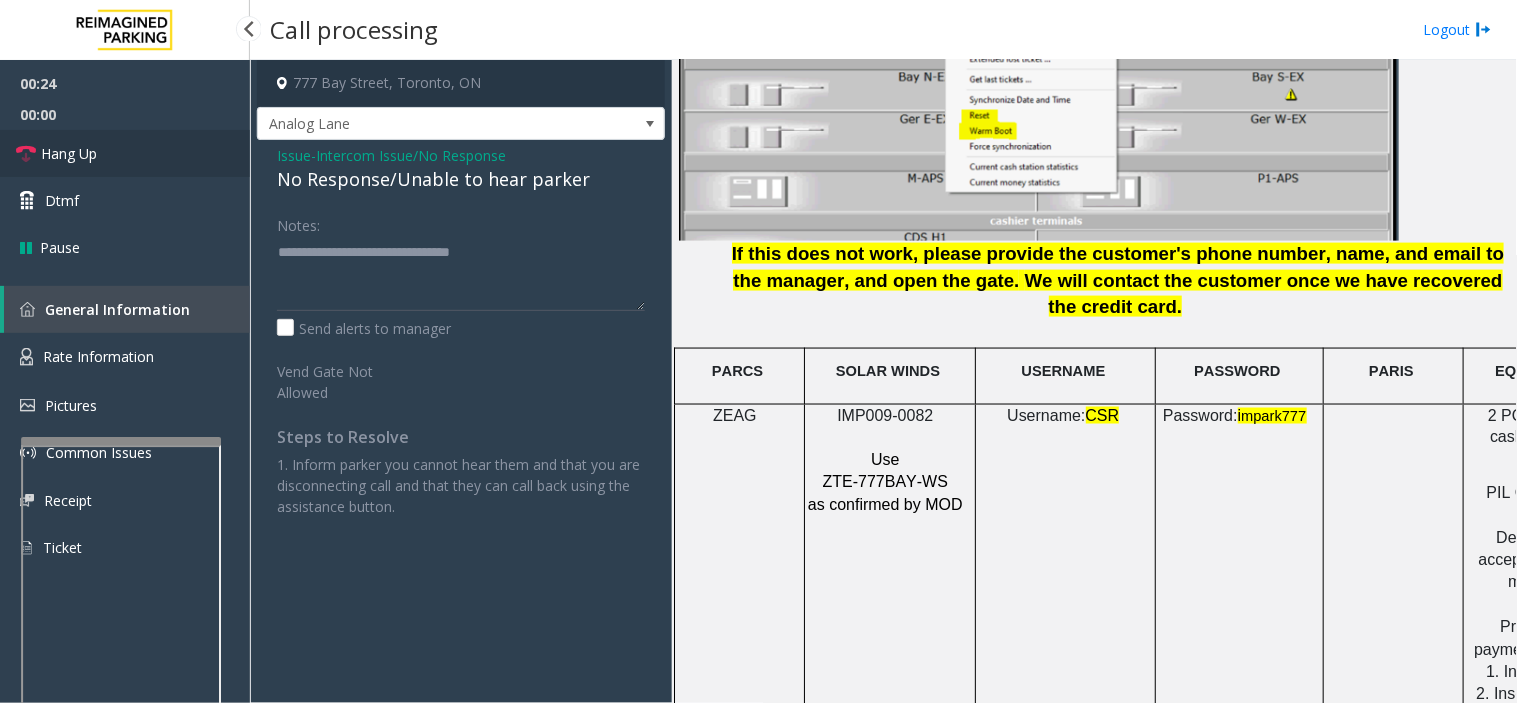 click on "Hang Up" at bounding box center (125, 153) 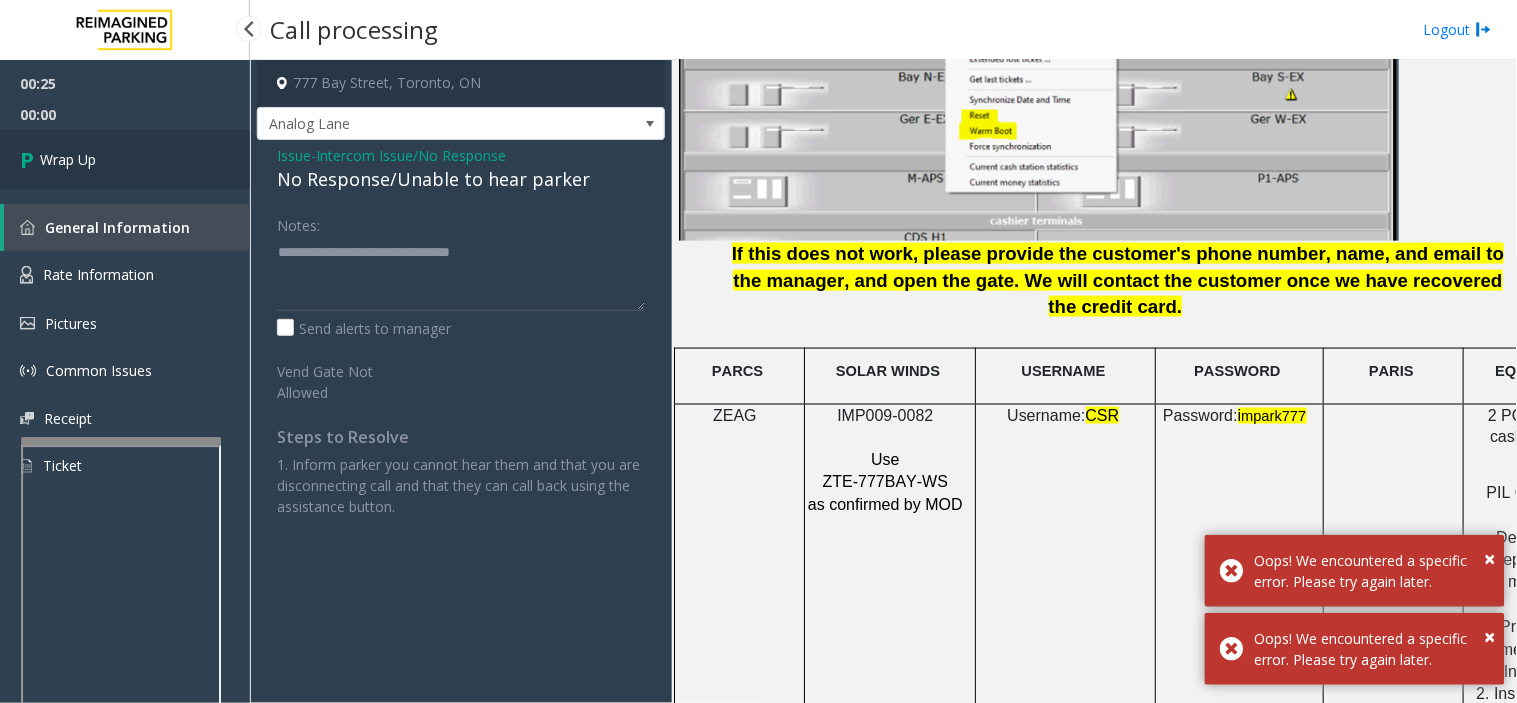 click on "Wrap Up" at bounding box center (125, 159) 